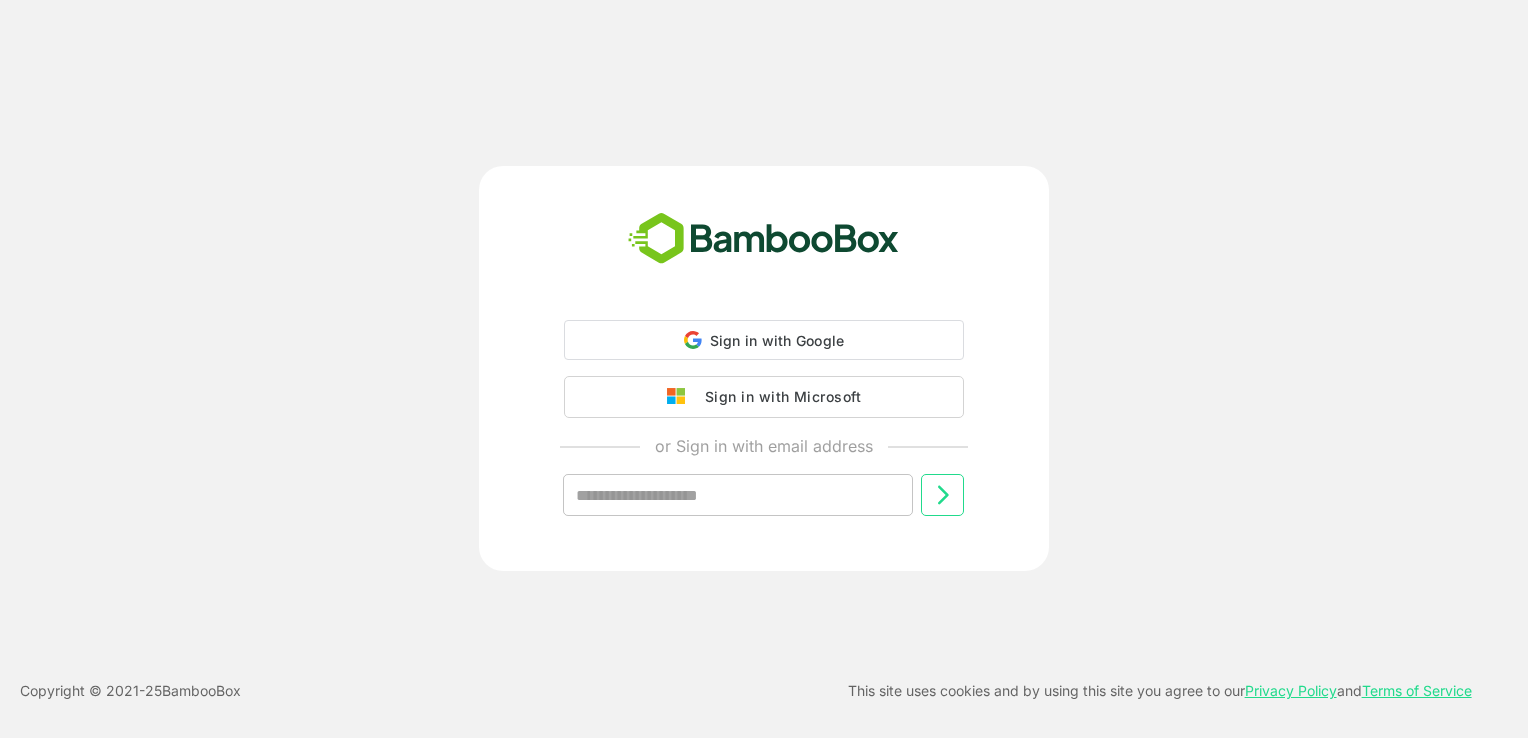 scroll, scrollTop: 0, scrollLeft: 0, axis: both 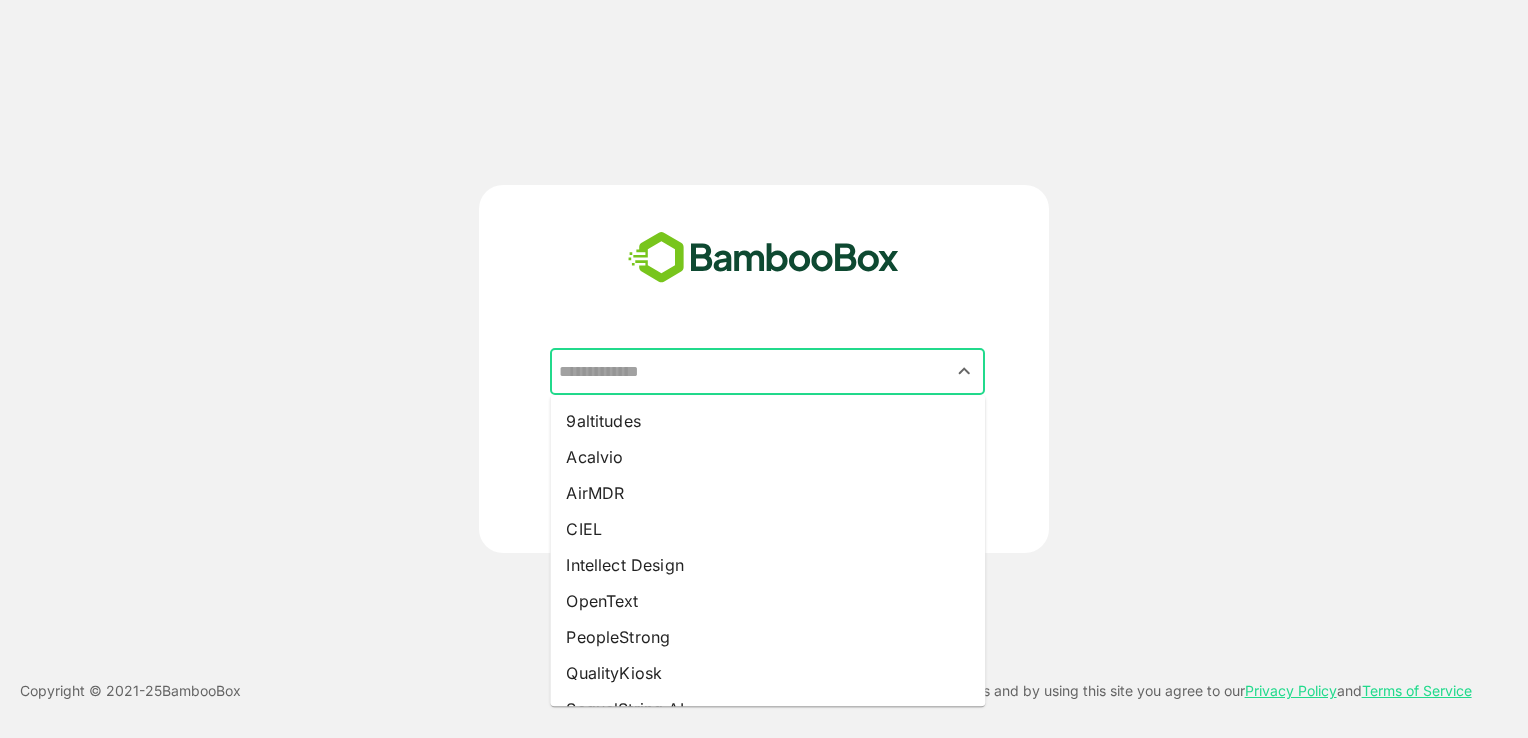 click at bounding box center (767, 372) 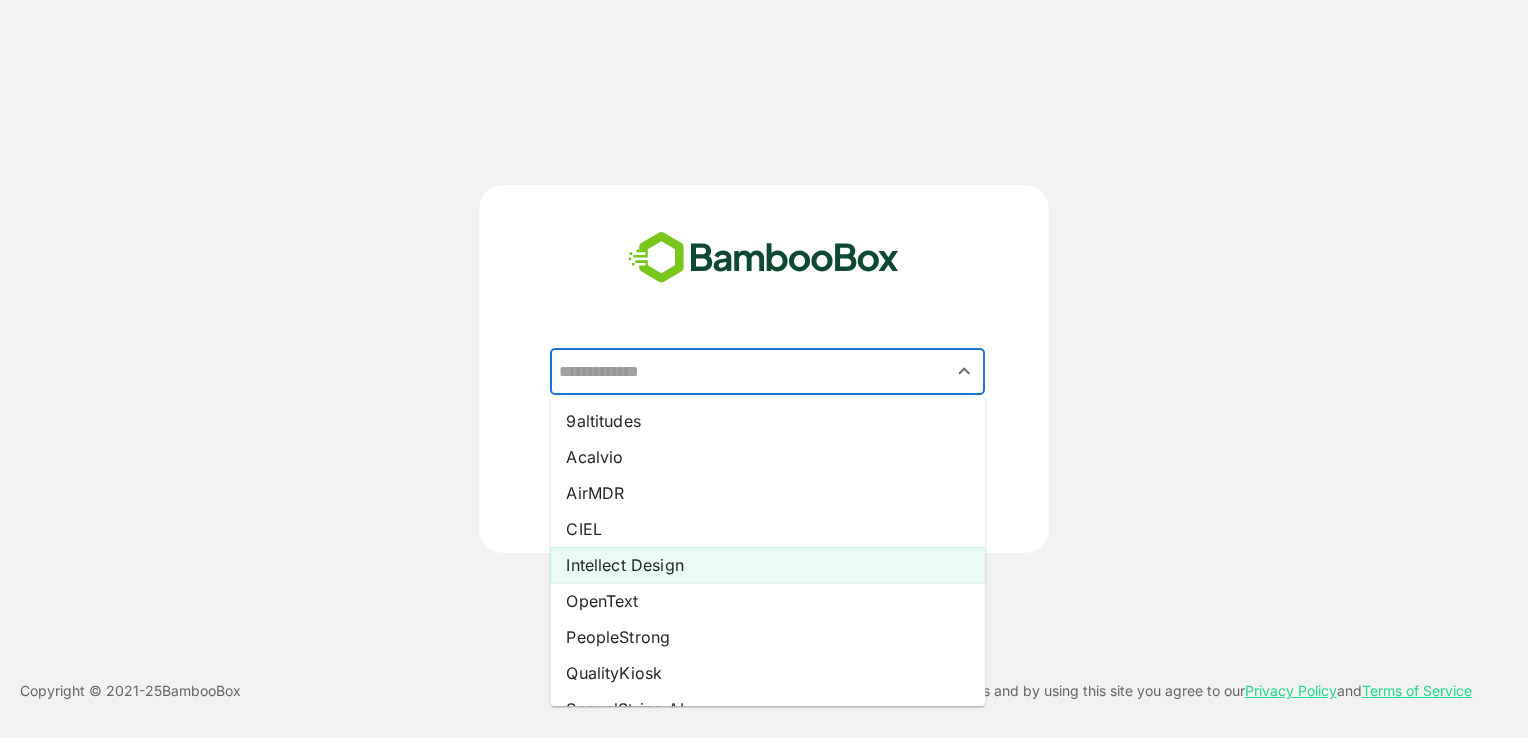 click on "Intellect Design" at bounding box center (767, 565) 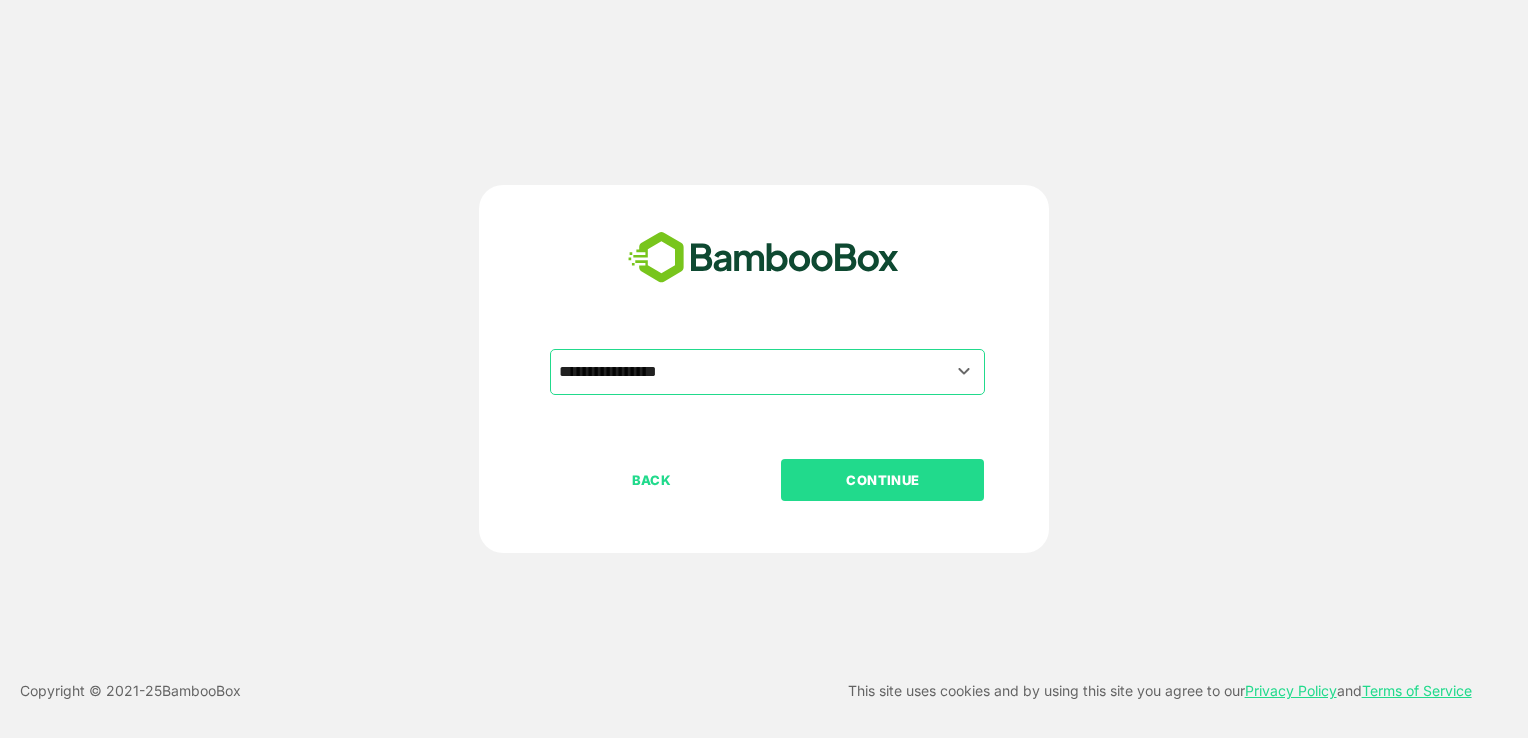 click on "CONTINUE" at bounding box center (883, 480) 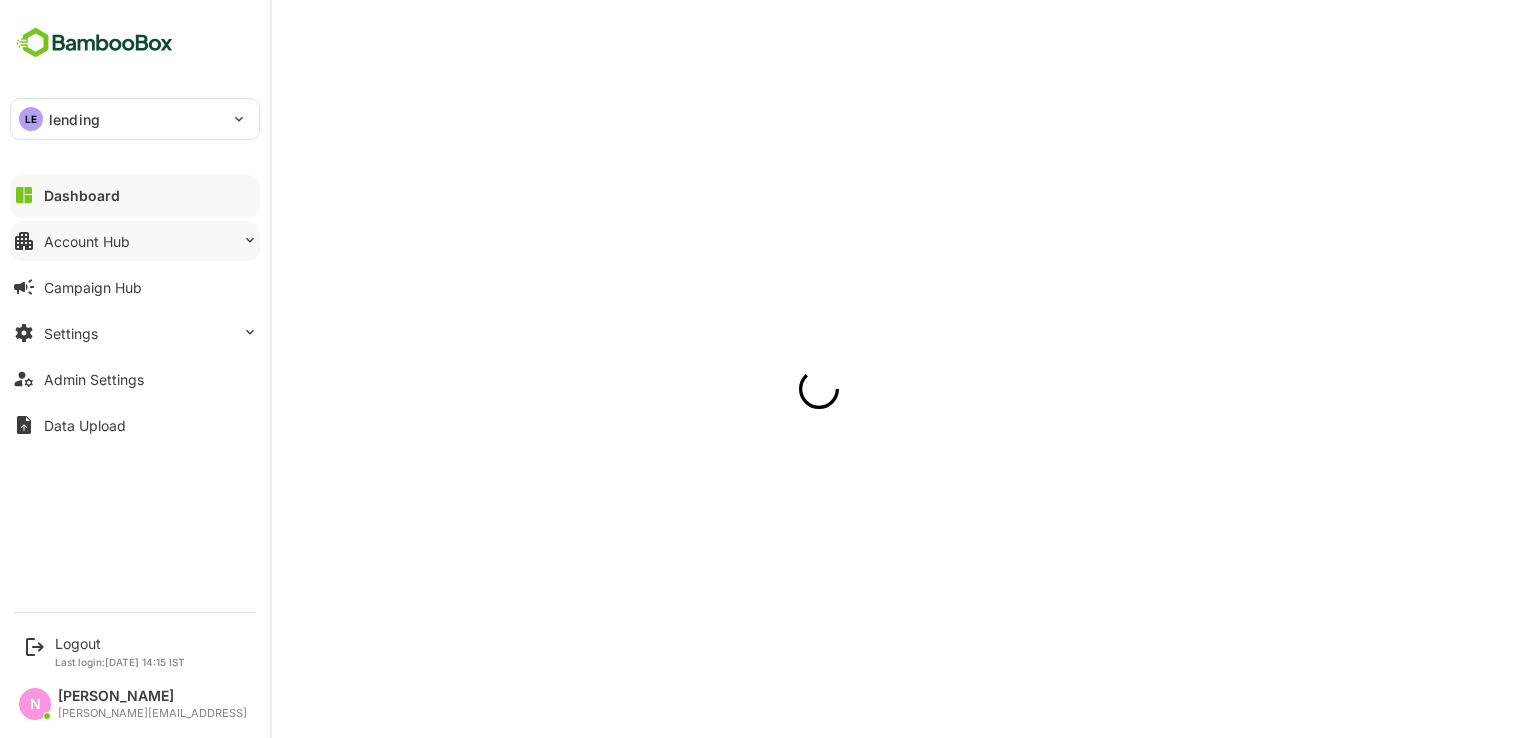 scroll, scrollTop: 0, scrollLeft: 0, axis: both 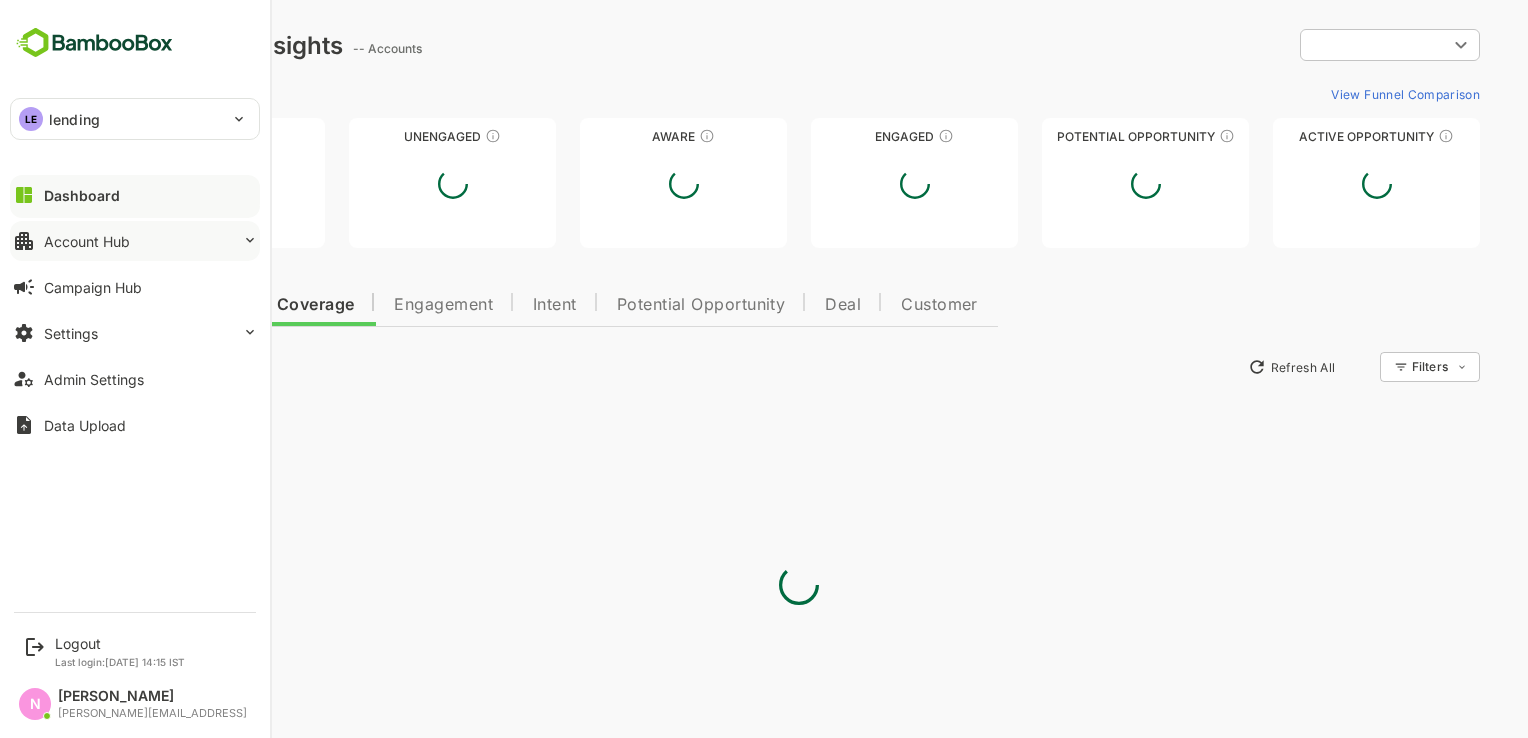 type on "**********" 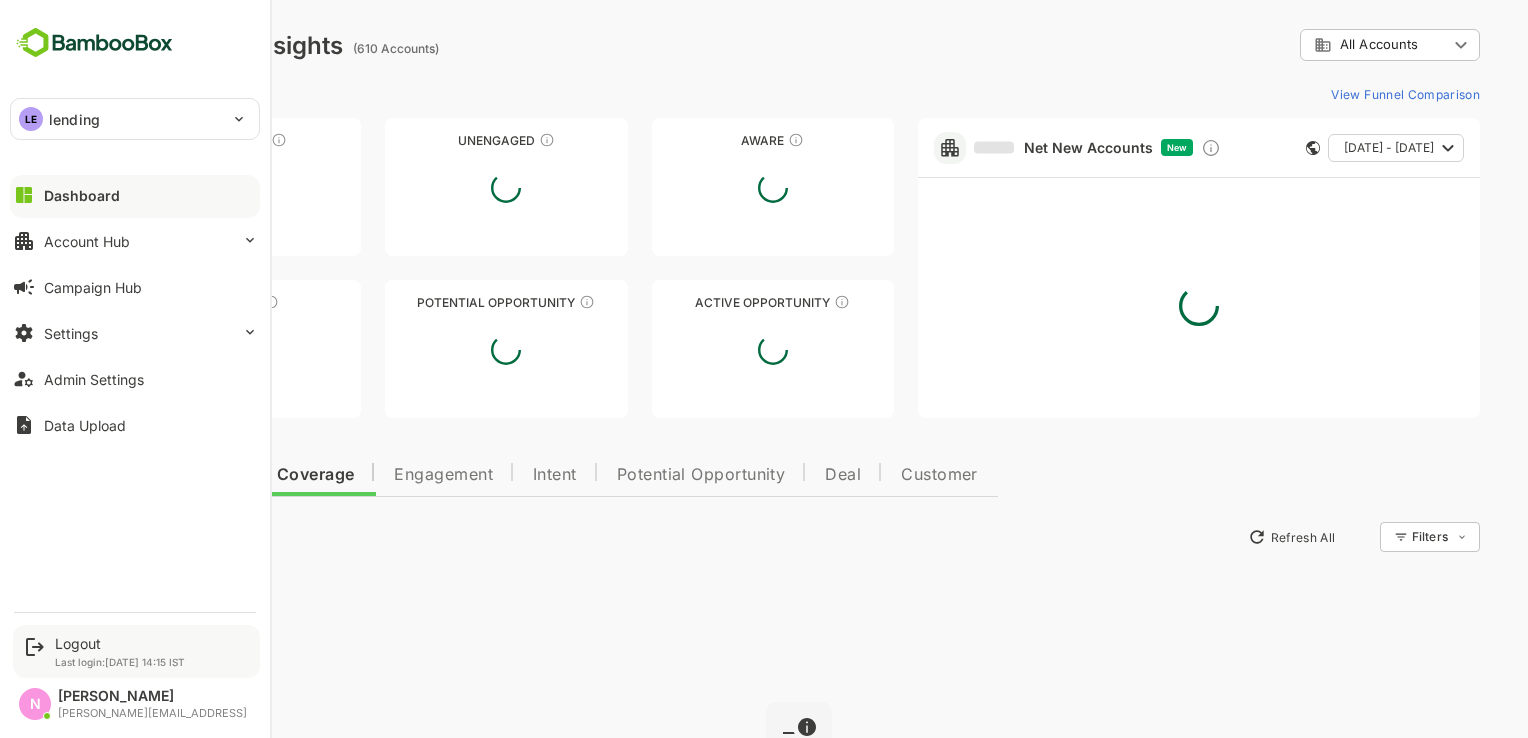 click on "Logout" at bounding box center [120, 643] 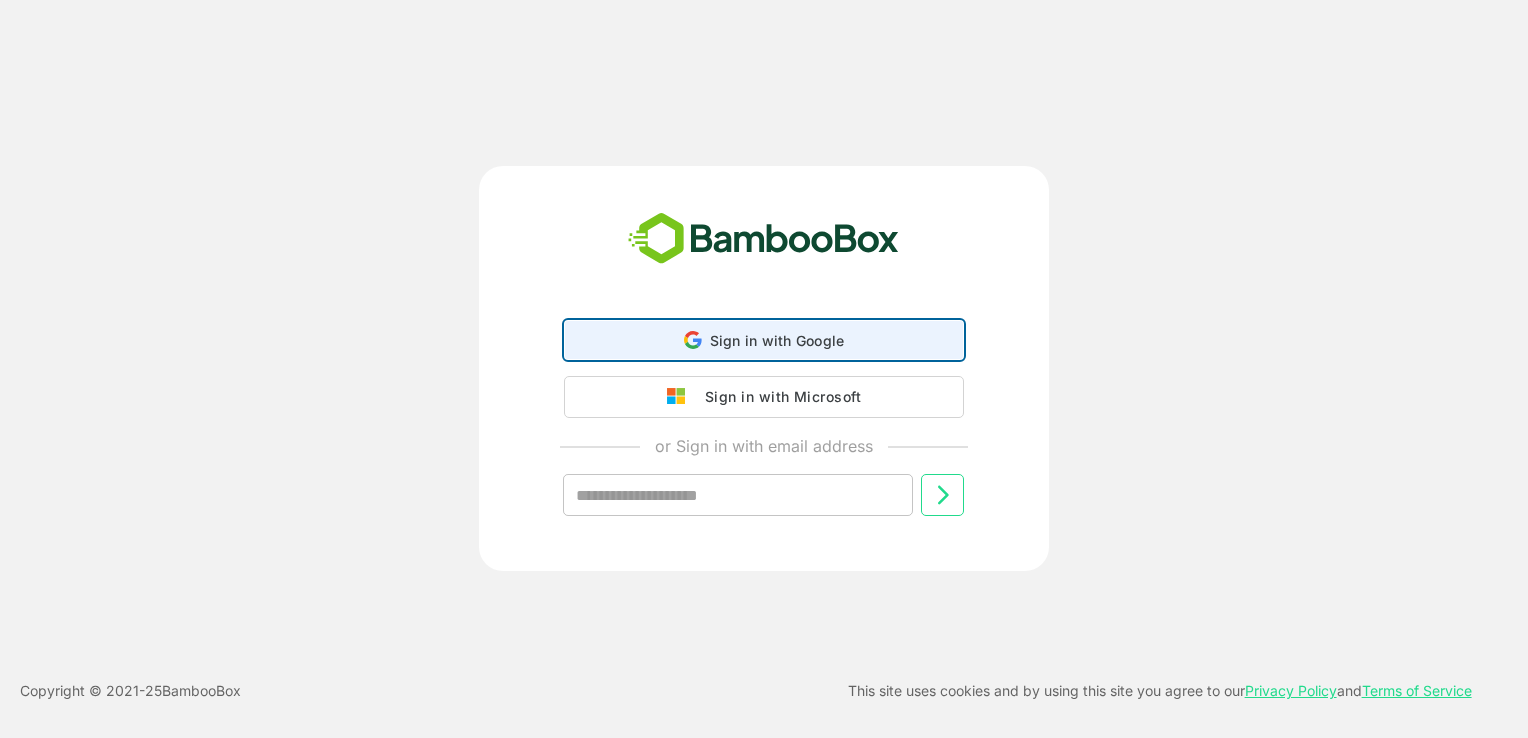 click on "Sign in with Google Sign in with Google. Opens in new tab" at bounding box center [764, 340] 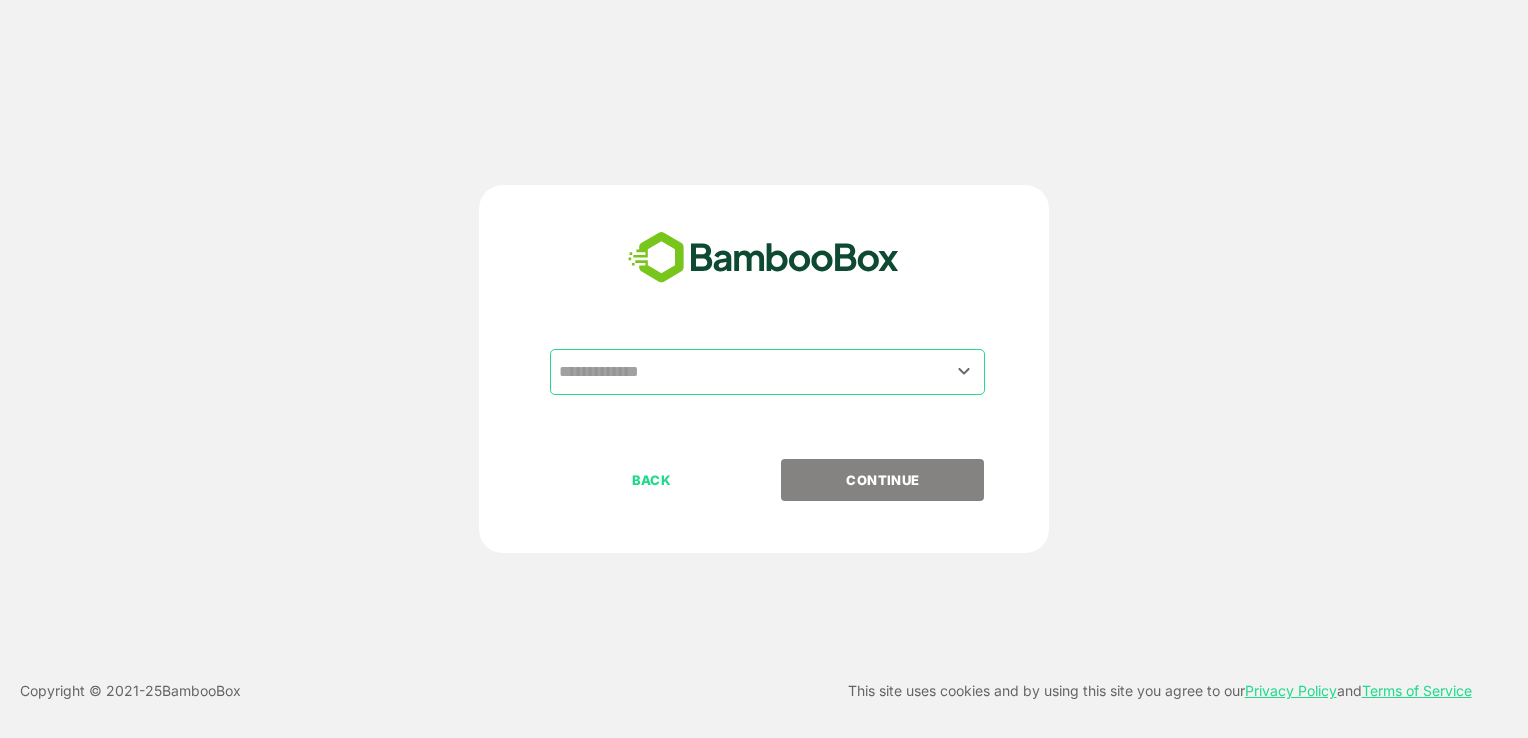 click on "​" at bounding box center (764, 404) 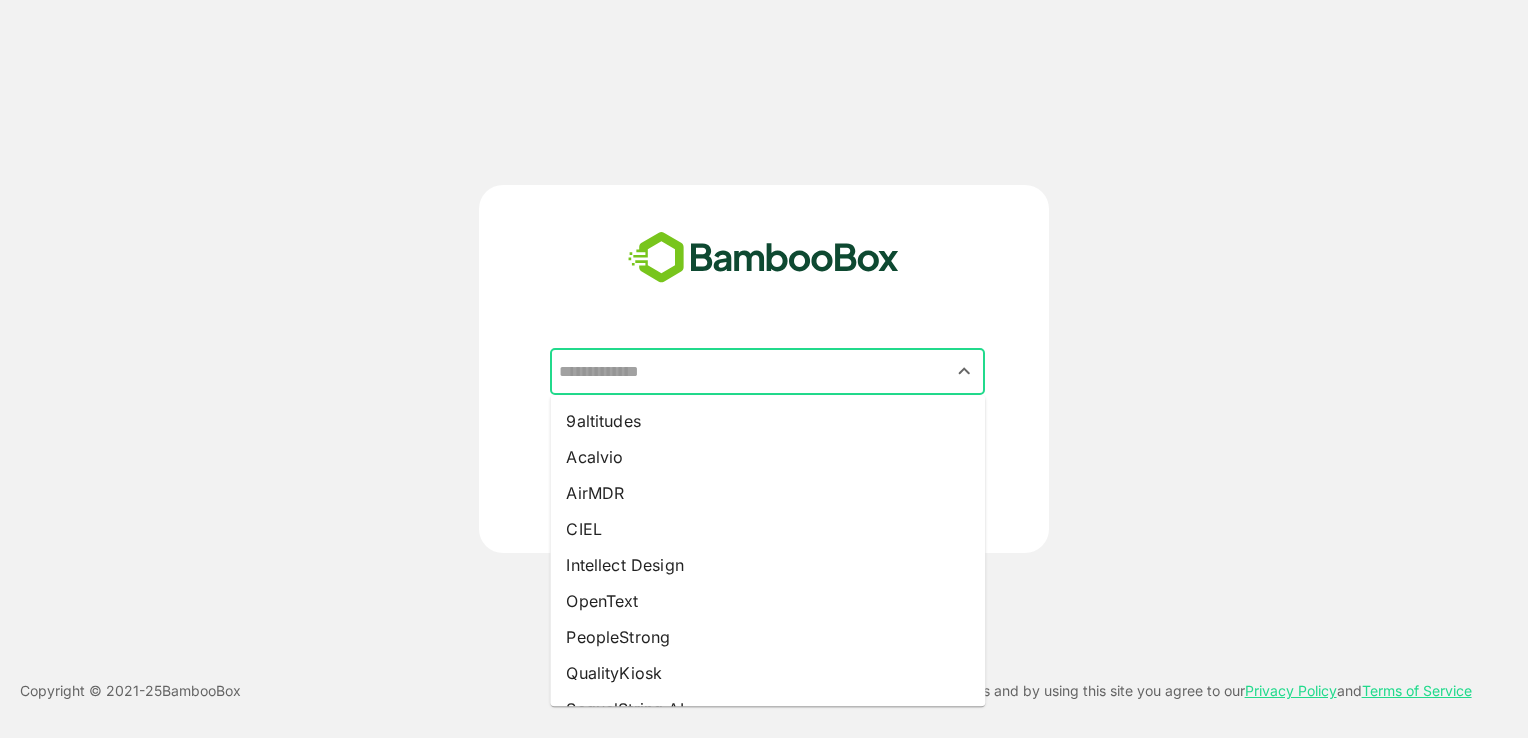 click at bounding box center [767, 372] 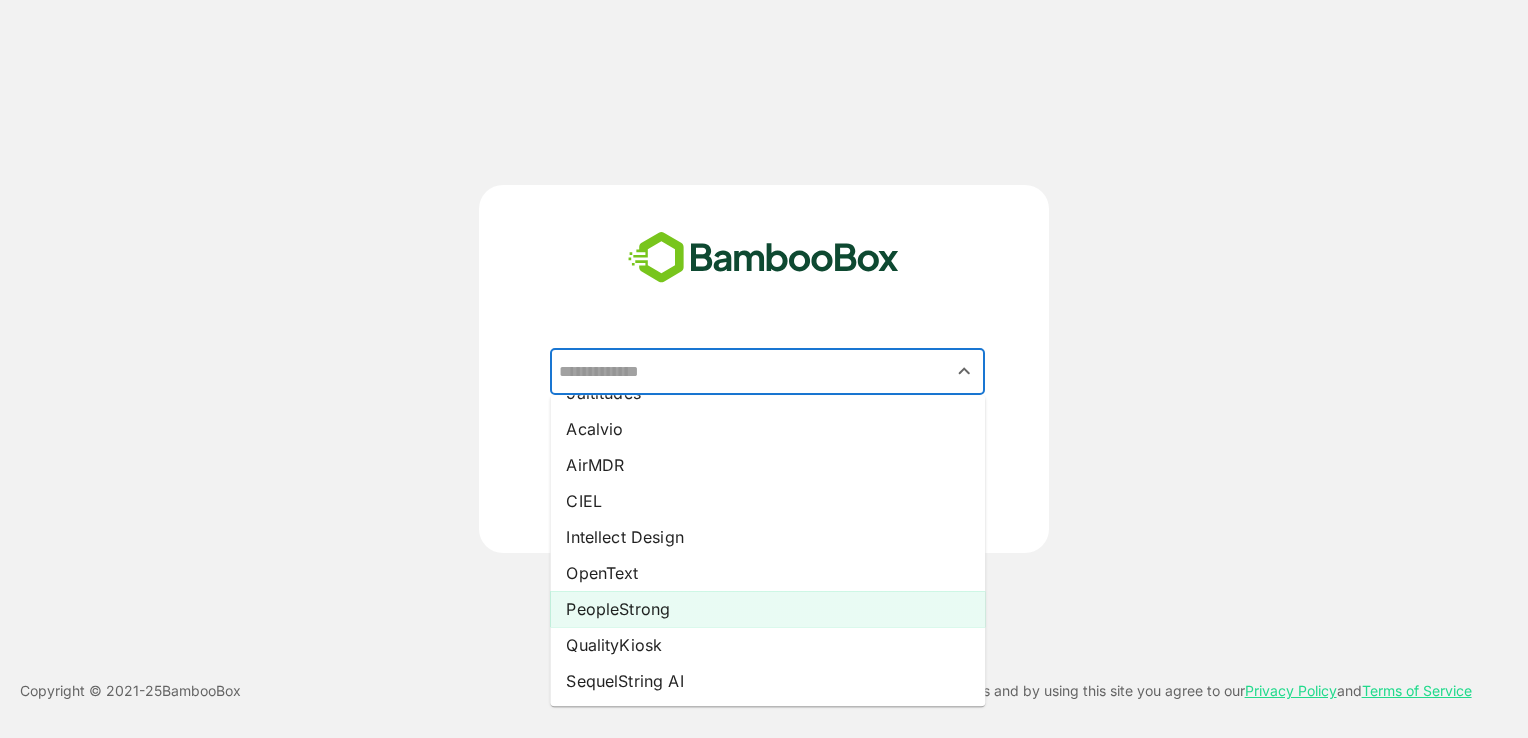 scroll, scrollTop: 28, scrollLeft: 0, axis: vertical 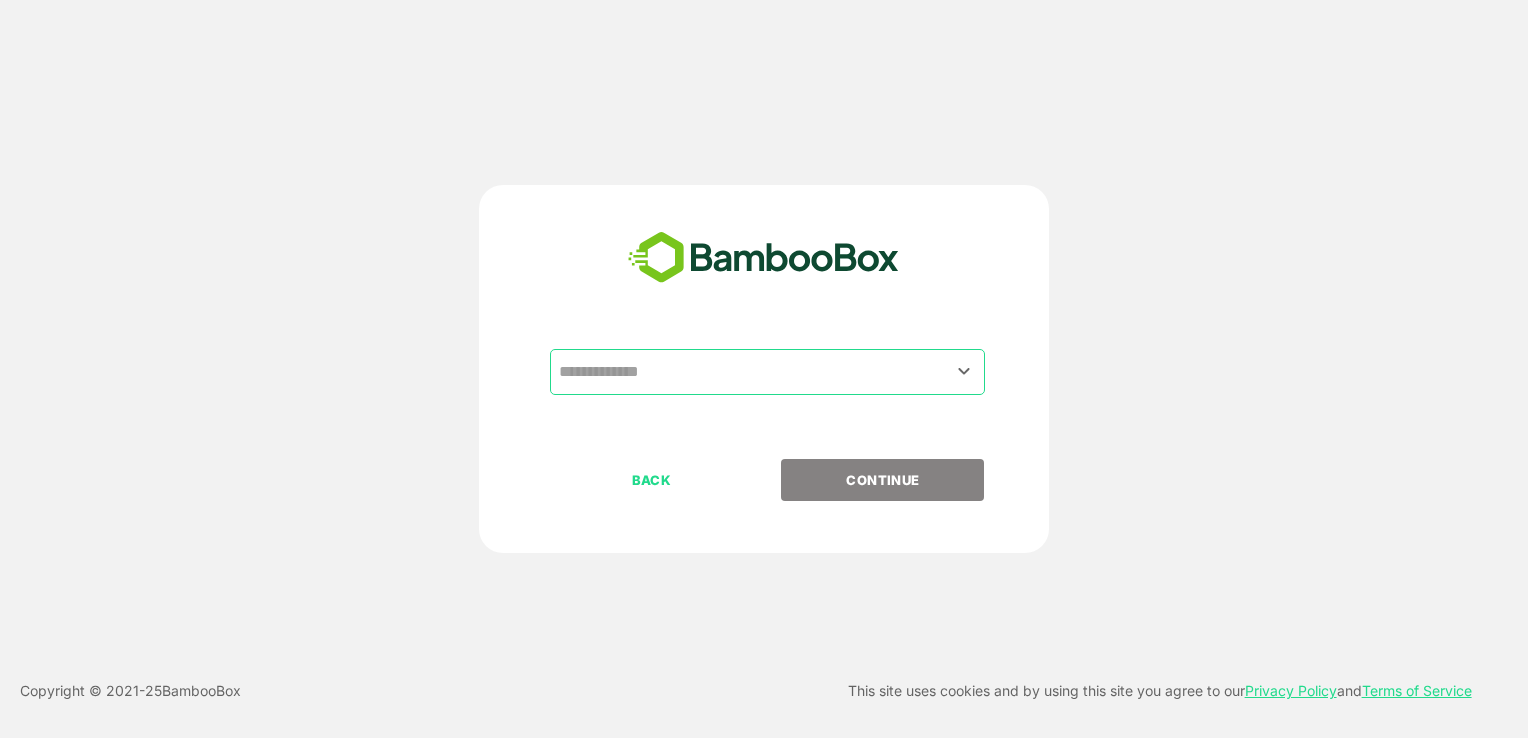 click on "​" at bounding box center (764, 404) 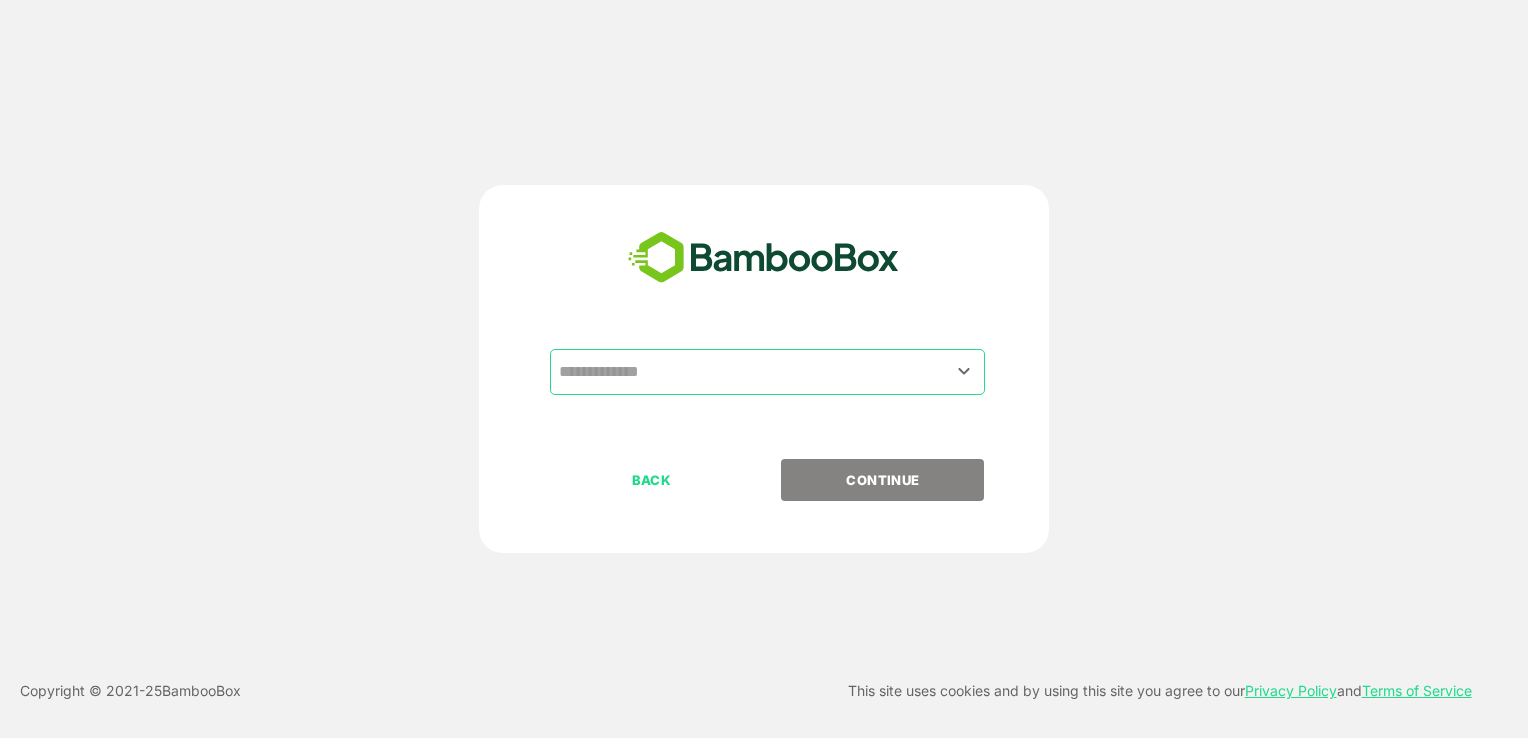 click on "​ BACK CONTINUE" at bounding box center (764, 369) 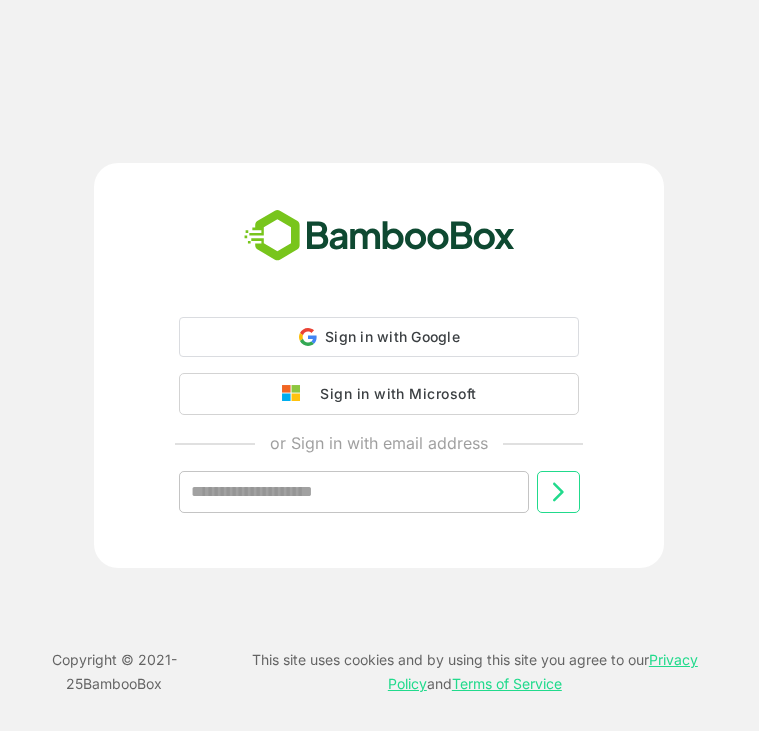 scroll, scrollTop: 0, scrollLeft: 0, axis: both 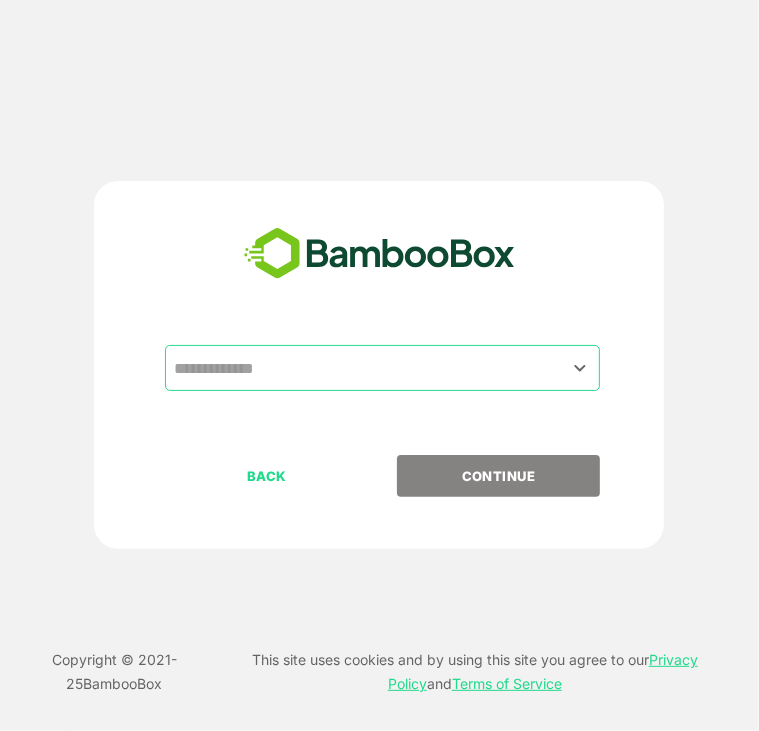 click at bounding box center (382, 368) 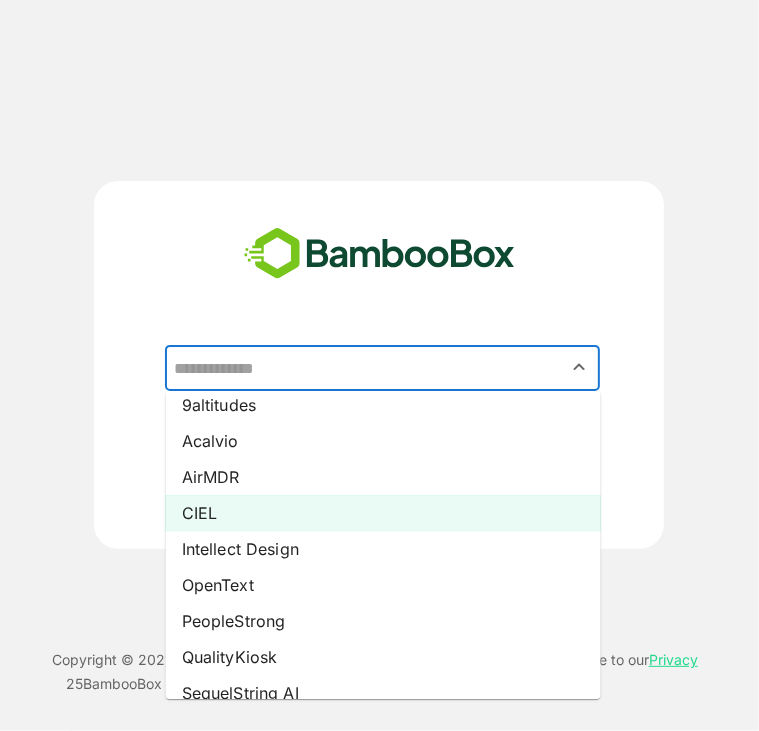 scroll, scrollTop: 12, scrollLeft: 0, axis: vertical 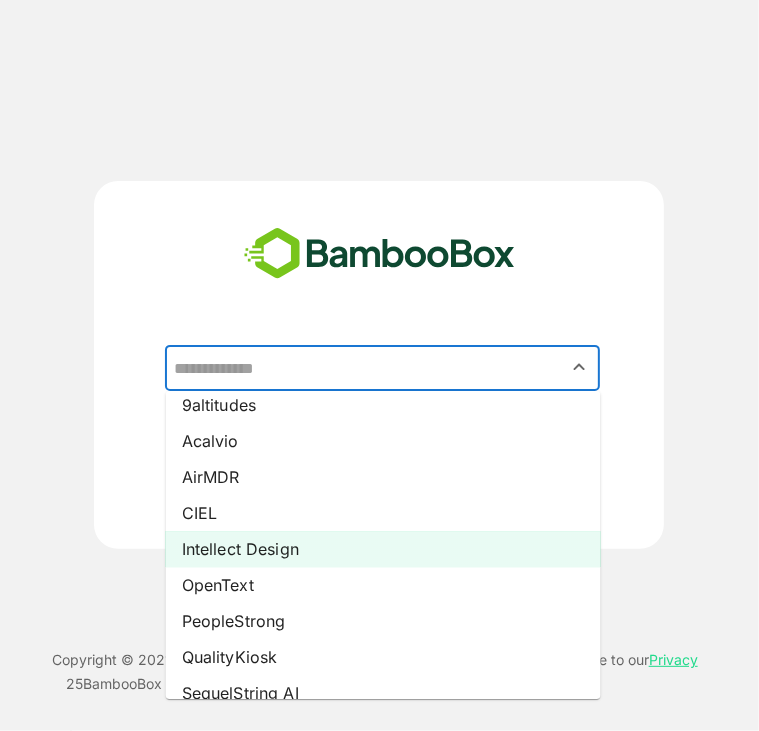 click on "Intellect Design" at bounding box center (383, 549) 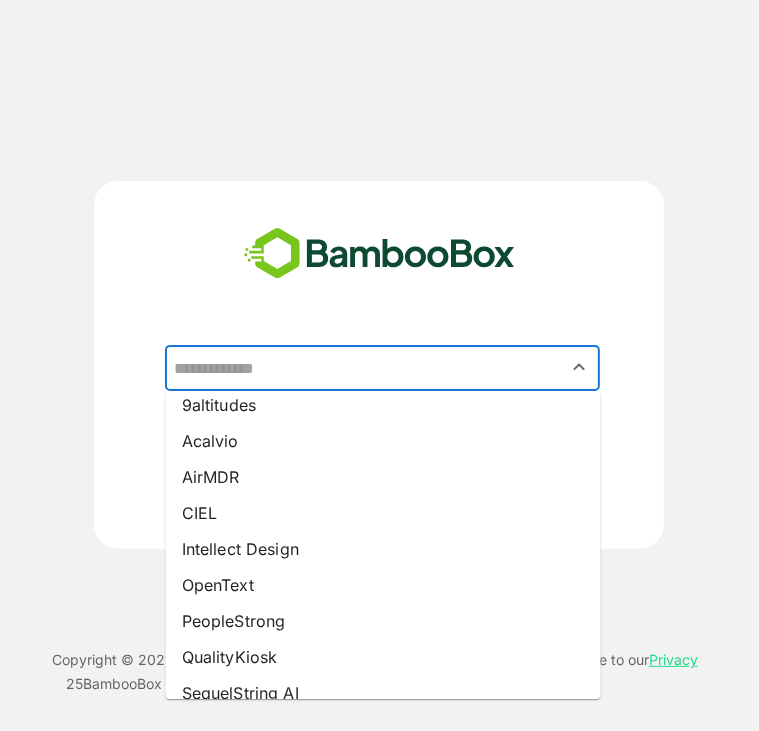 type on "**********" 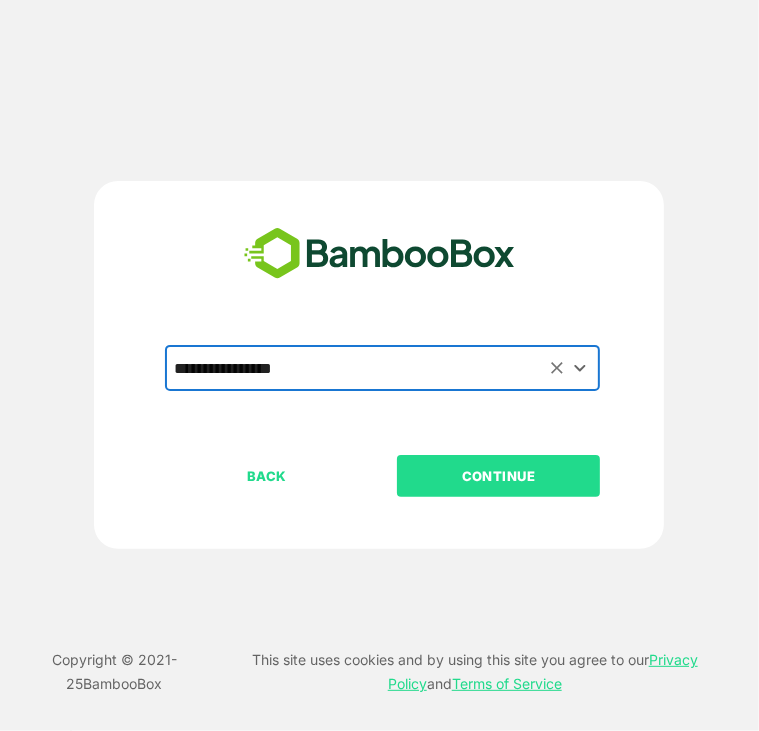click on "CONTINUE" at bounding box center (499, 476) 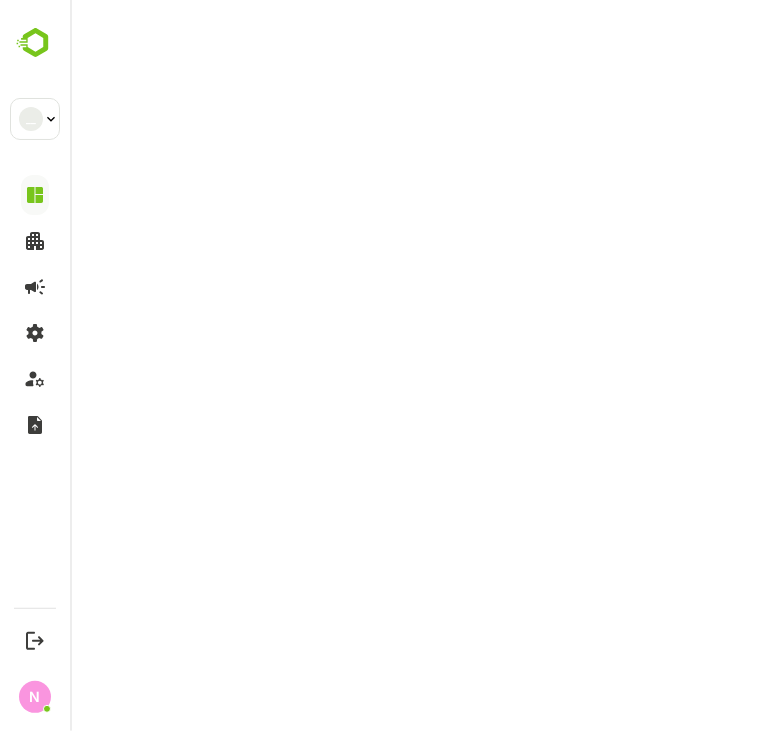 scroll, scrollTop: 0, scrollLeft: 0, axis: both 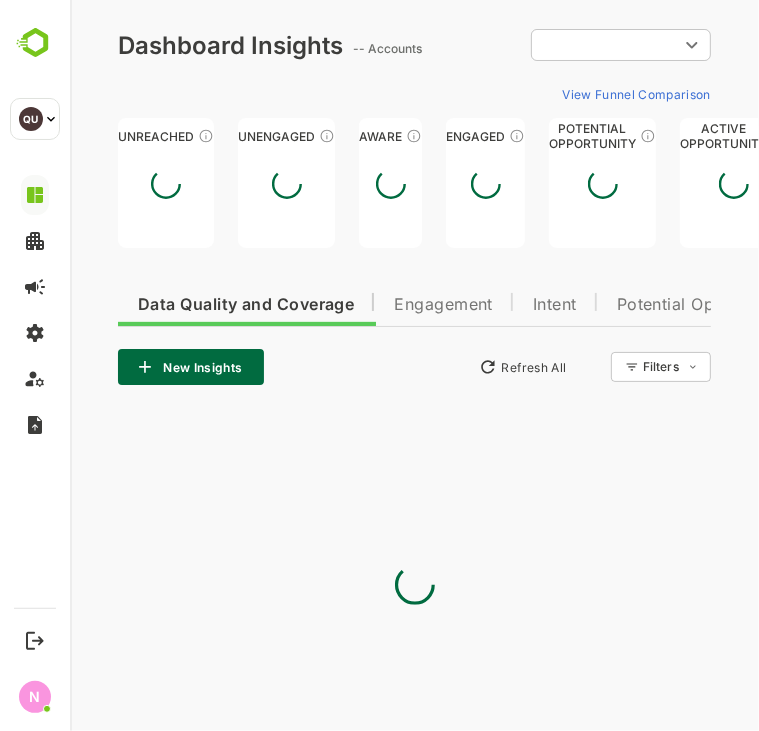 type on "**********" 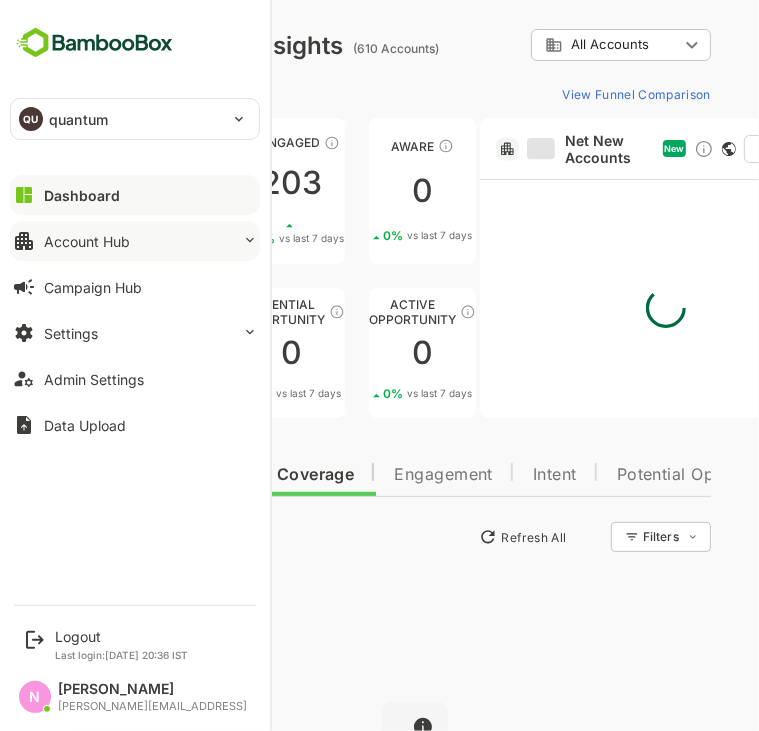 click on "Account Hub" at bounding box center [87, 241] 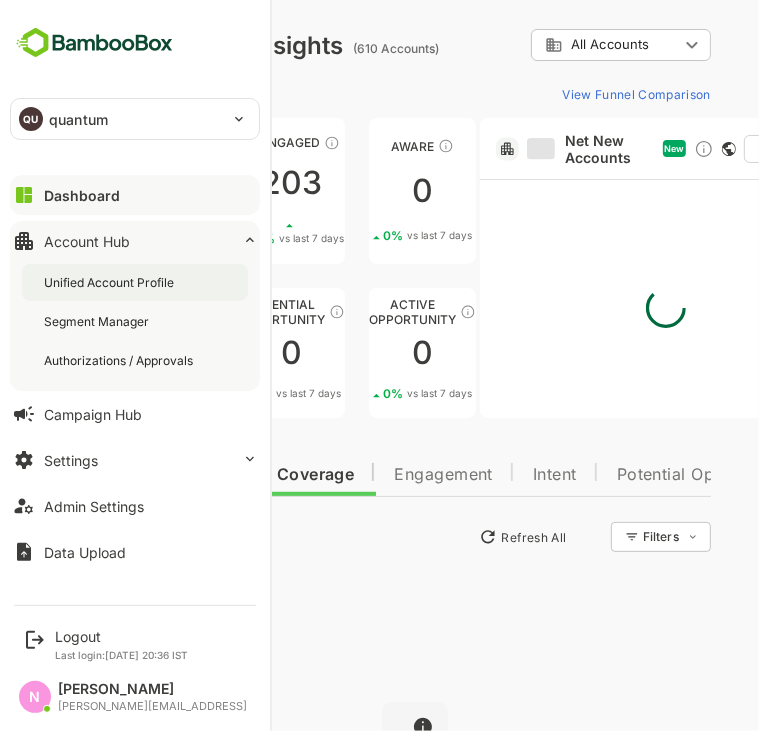 click on "Unified Account Profile" at bounding box center [111, 282] 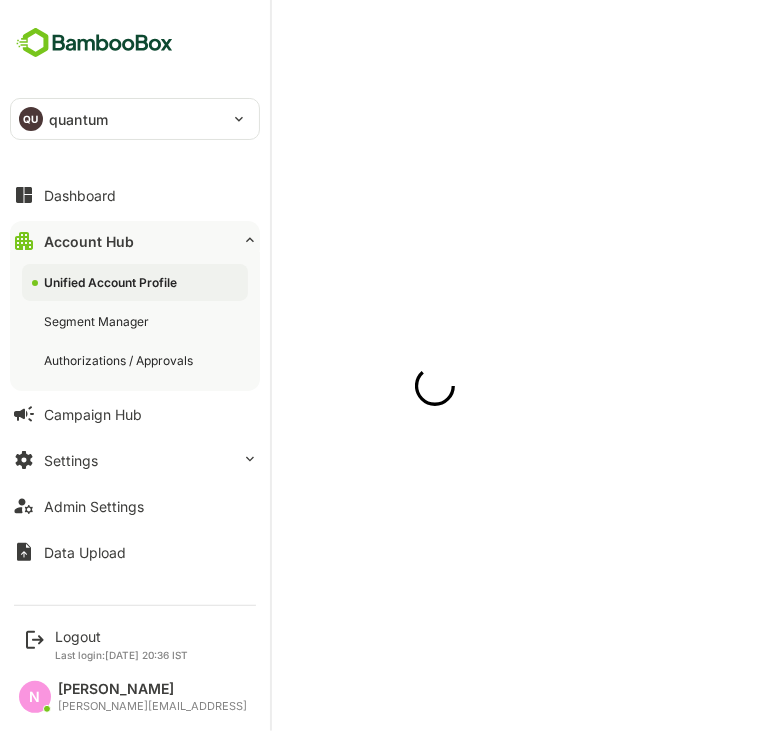 scroll, scrollTop: 0, scrollLeft: 0, axis: both 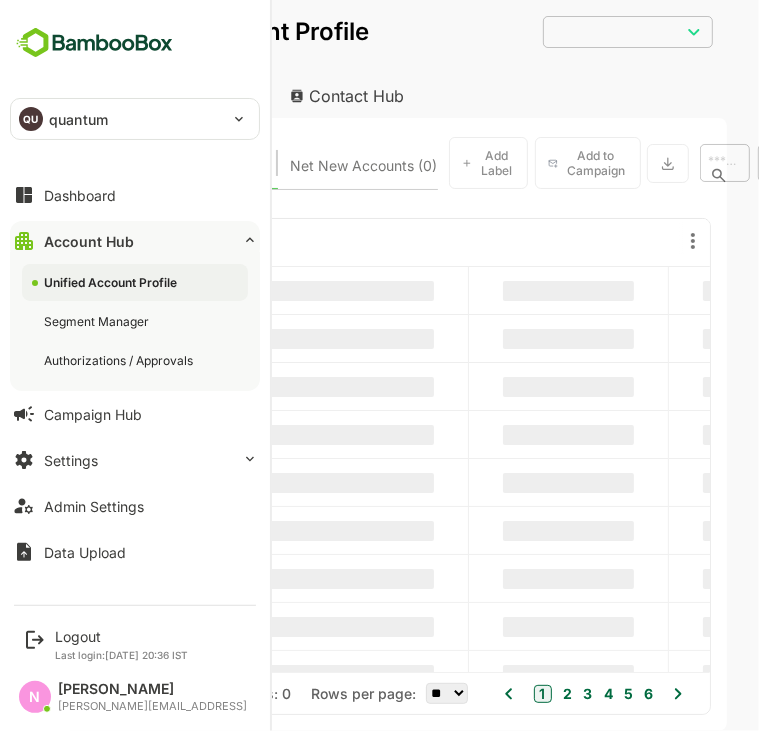 type on "**********" 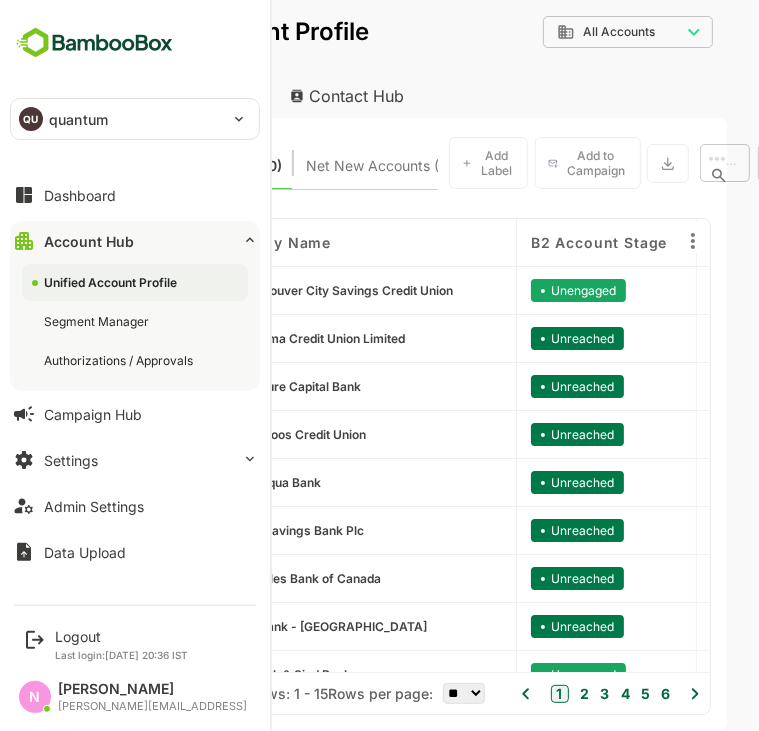 click on "QU quantum" at bounding box center (123, 119) 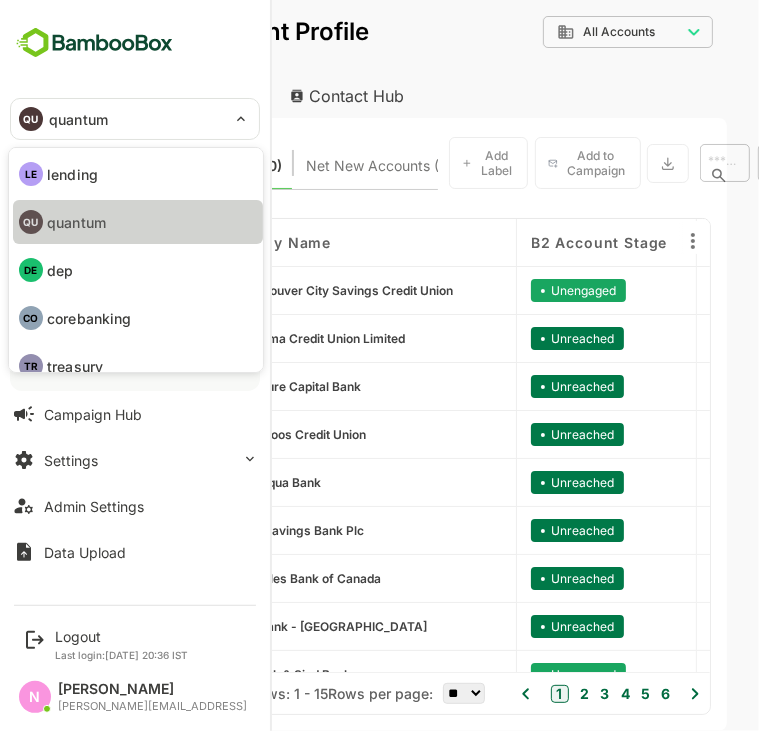 click on "quantum" at bounding box center (76, 222) 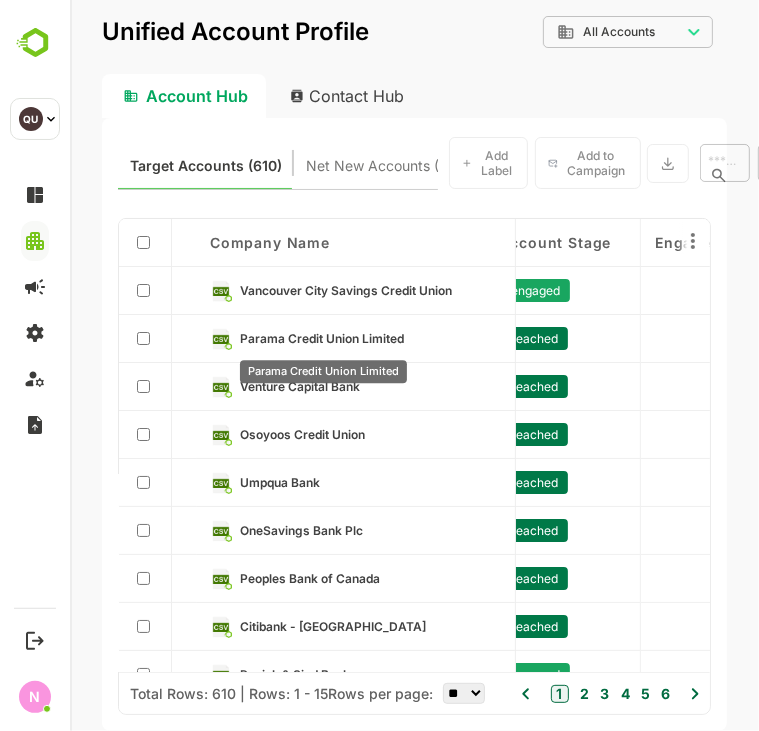 scroll, scrollTop: 0, scrollLeft: 62, axis: horizontal 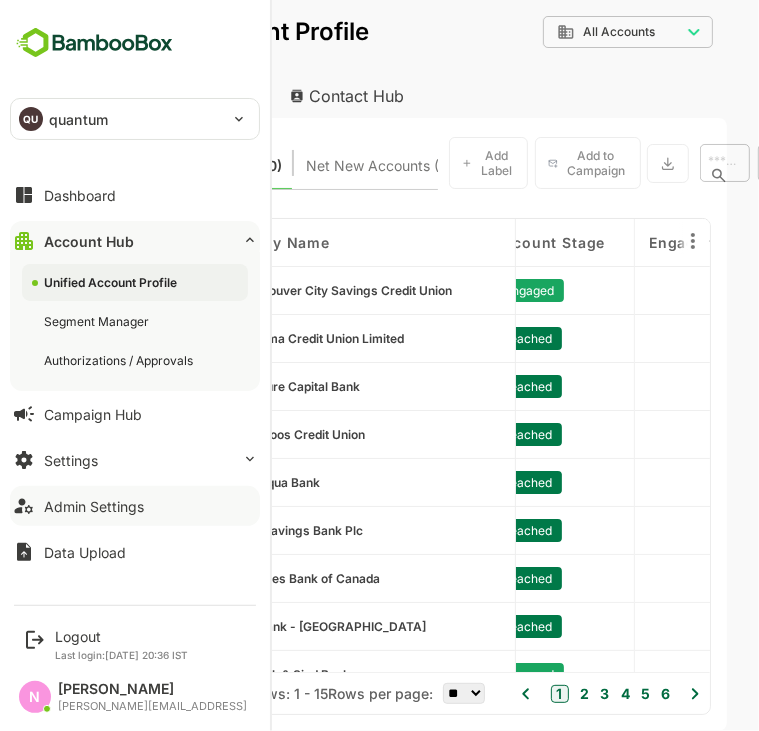 click on "Admin Settings" at bounding box center (94, 506) 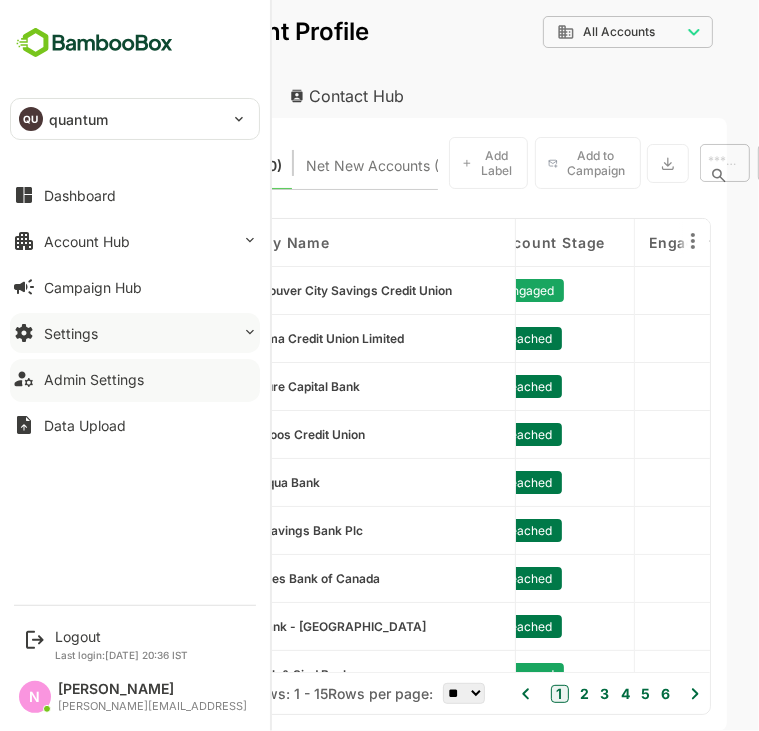 click on "Settings" at bounding box center (135, 333) 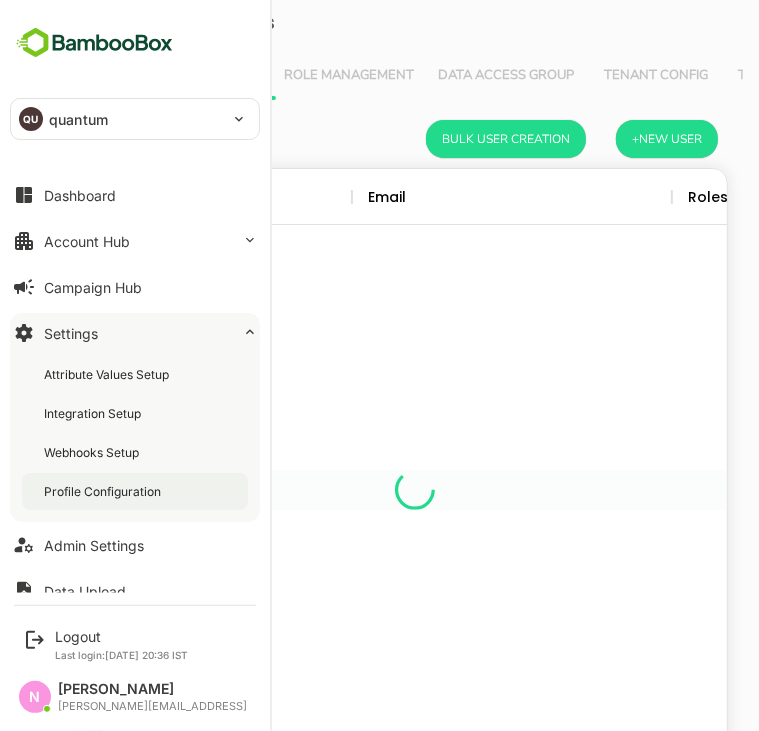 scroll, scrollTop: 0, scrollLeft: 0, axis: both 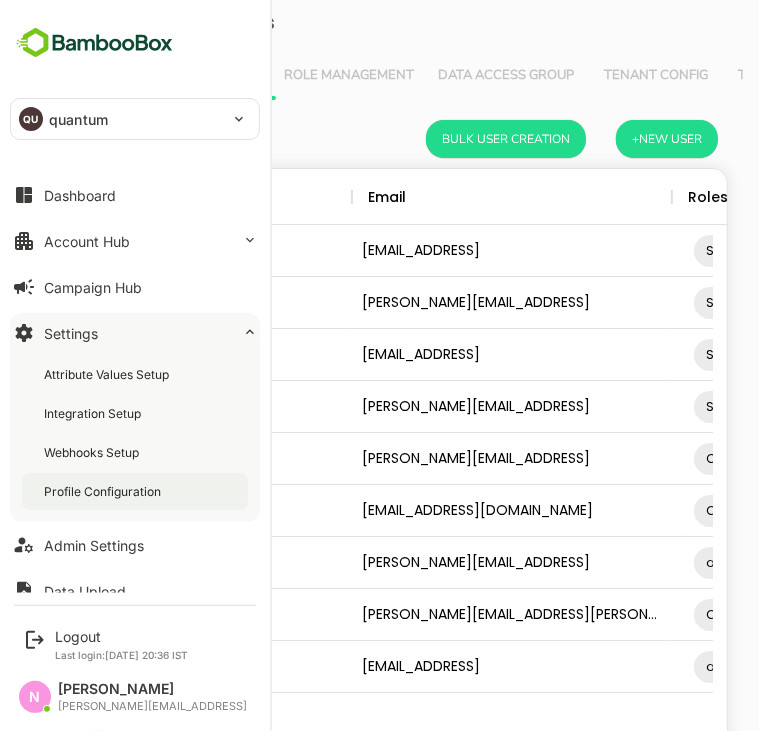 click on "Profile Configuration" at bounding box center (104, 491) 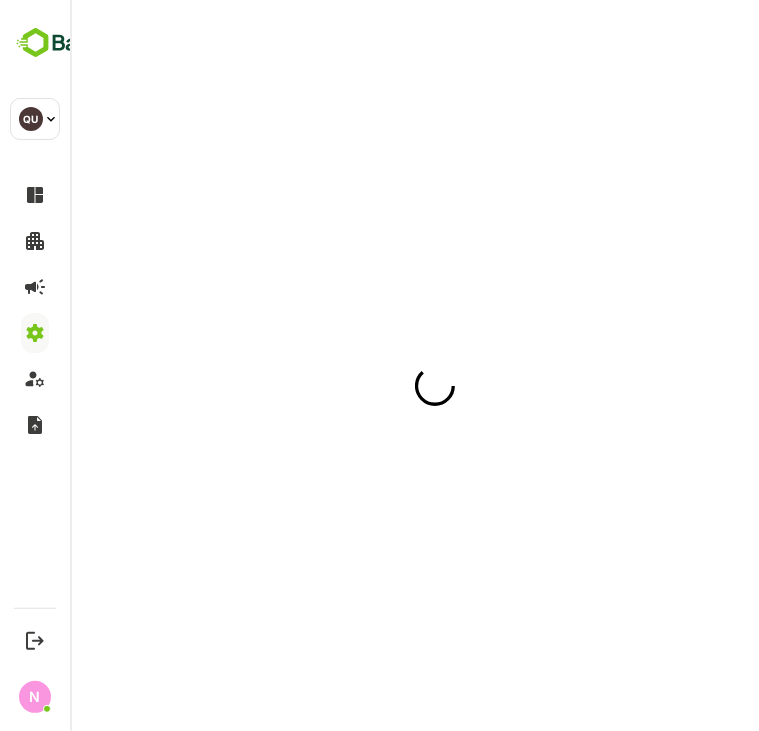 scroll, scrollTop: 0, scrollLeft: 0, axis: both 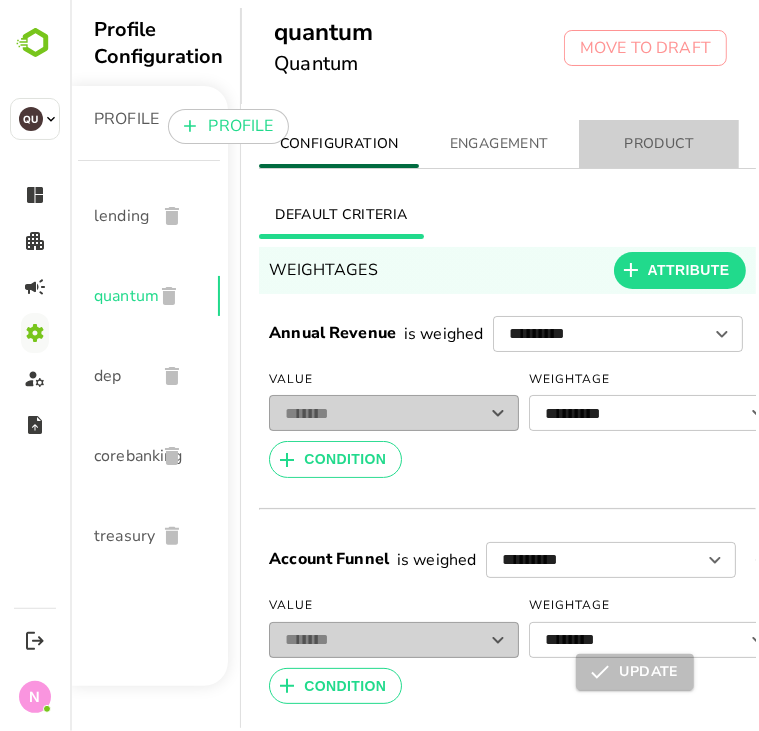 click on "PRODUCT" at bounding box center (658, 144) 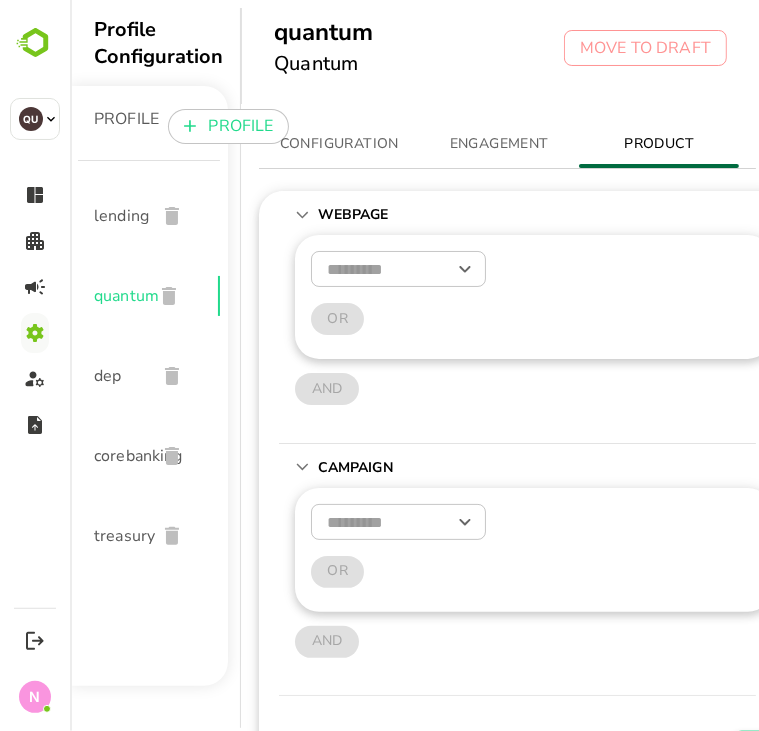 type 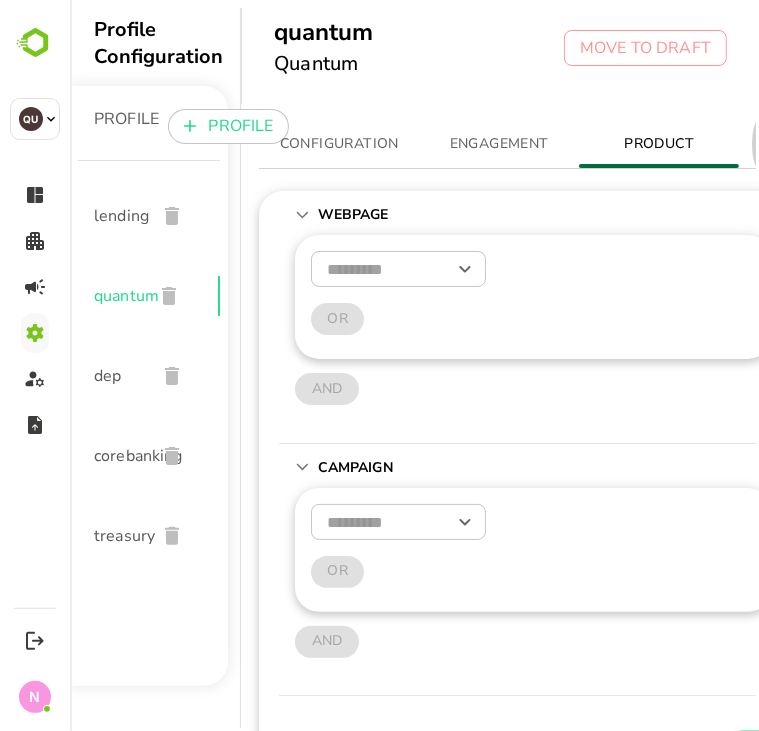 type 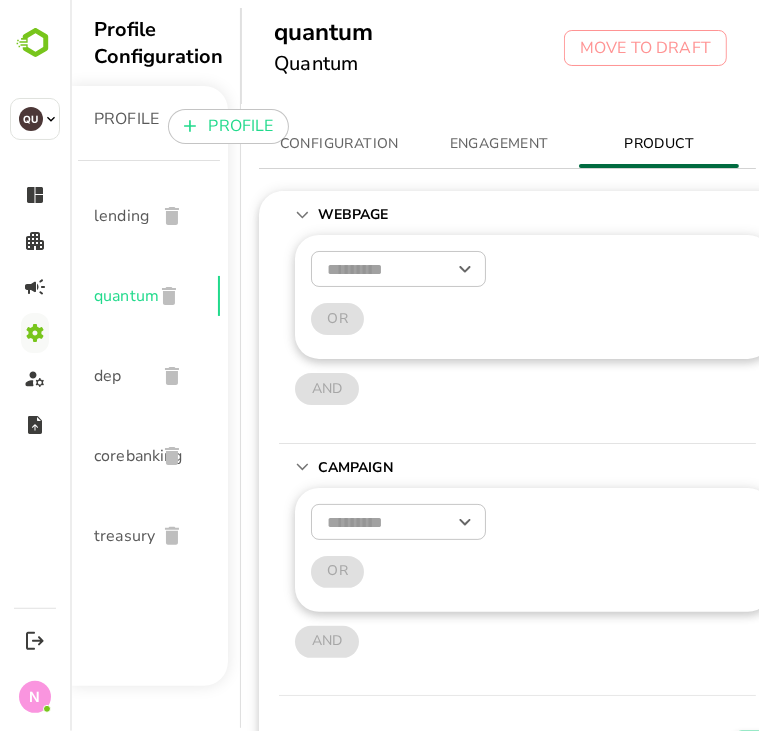 scroll, scrollTop: 0, scrollLeft: 527, axis: horizontal 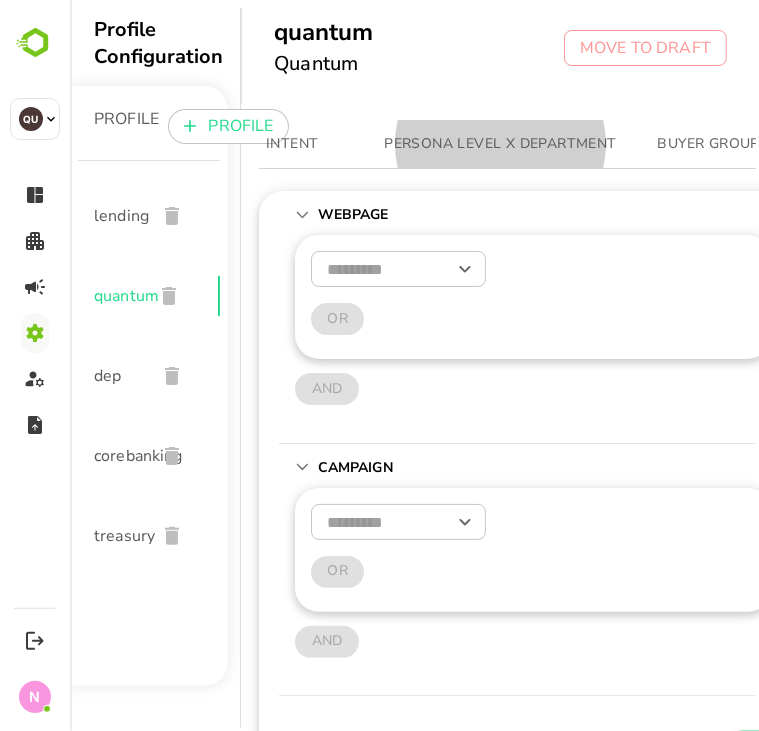 type 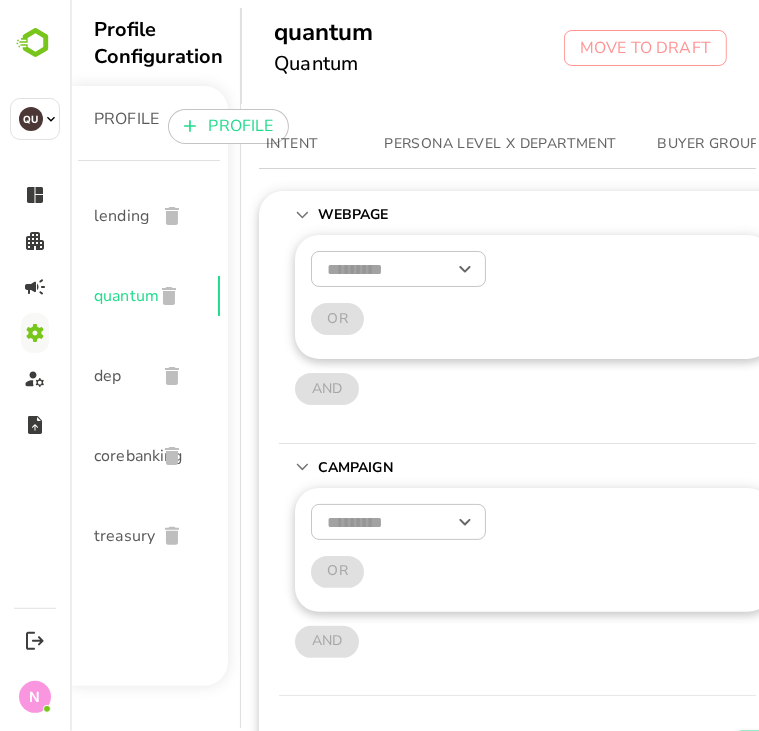 click on "PERSONA LEVEL X DEPARTMENT" at bounding box center [499, 144] 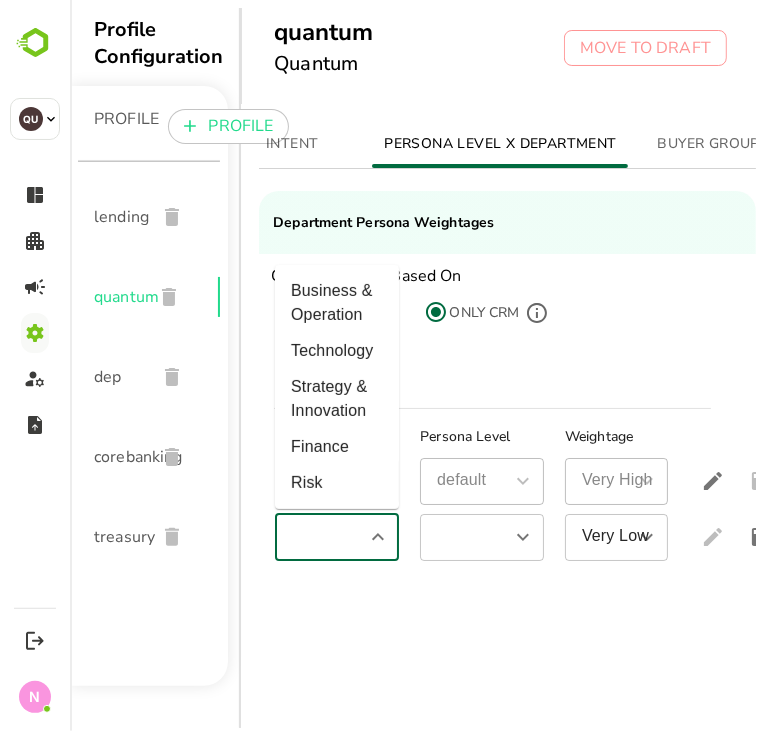 click at bounding box center (319, 537) 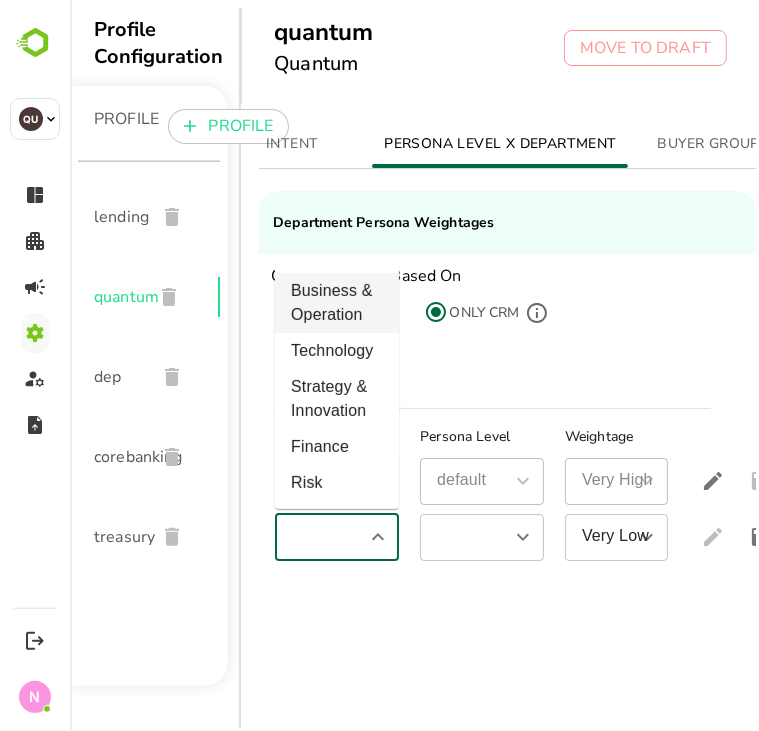 click on "Business & Operation" at bounding box center (336, 303) 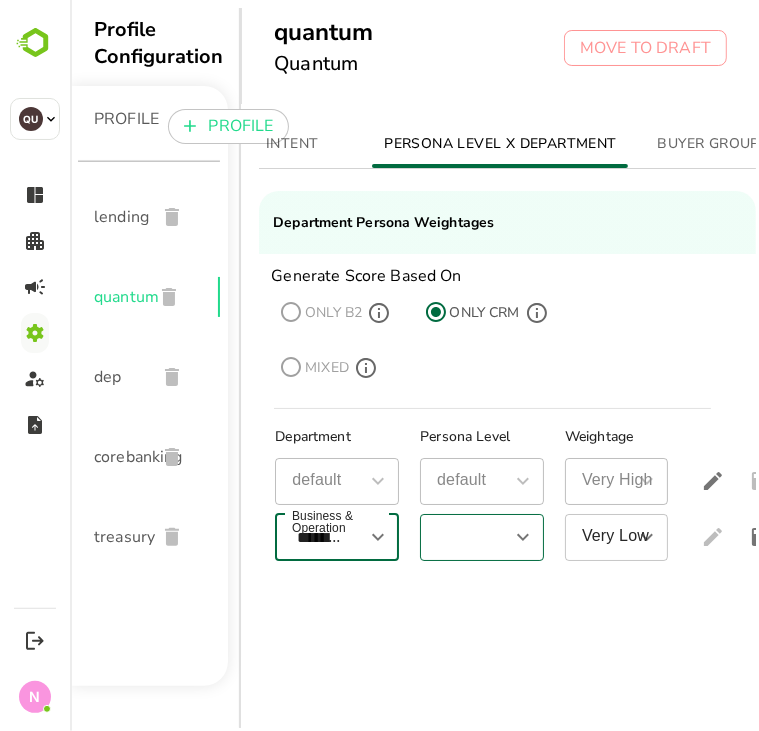 click at bounding box center (464, 537) 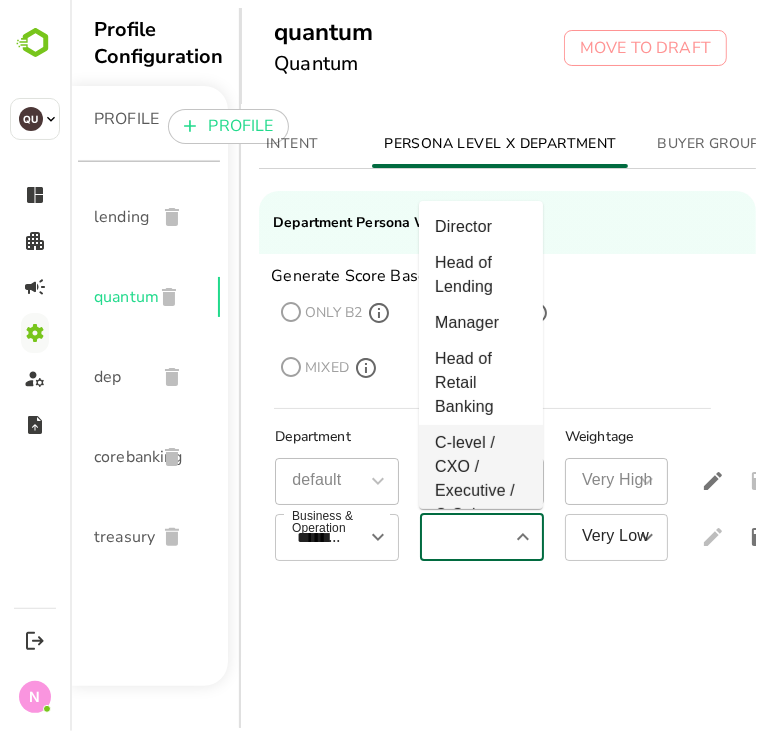 click on "C-level / CXO / Executive / C-Suite" at bounding box center [480, 479] 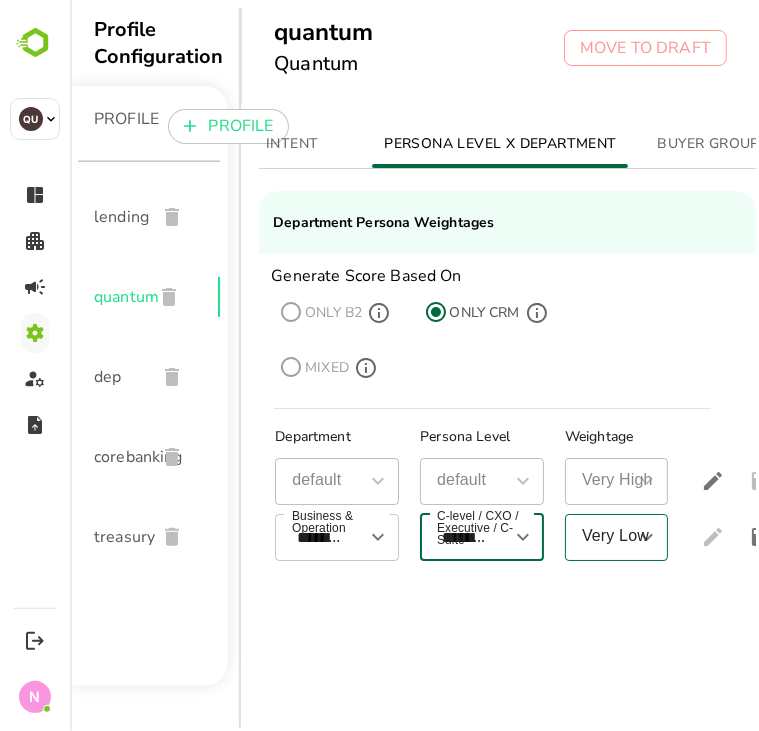 click on "Very Low" at bounding box center [601, 537] 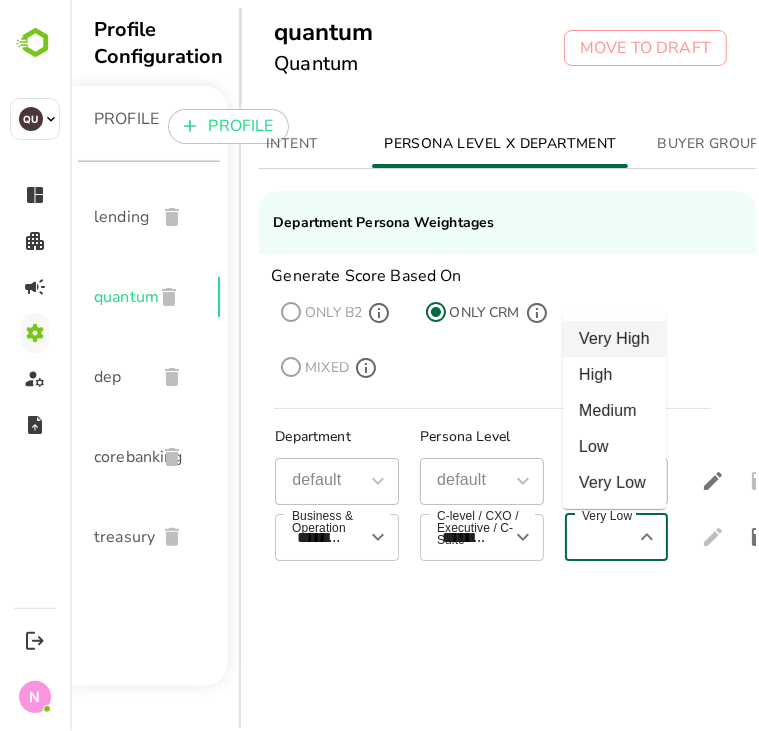 click on "Very High" at bounding box center [613, 339] 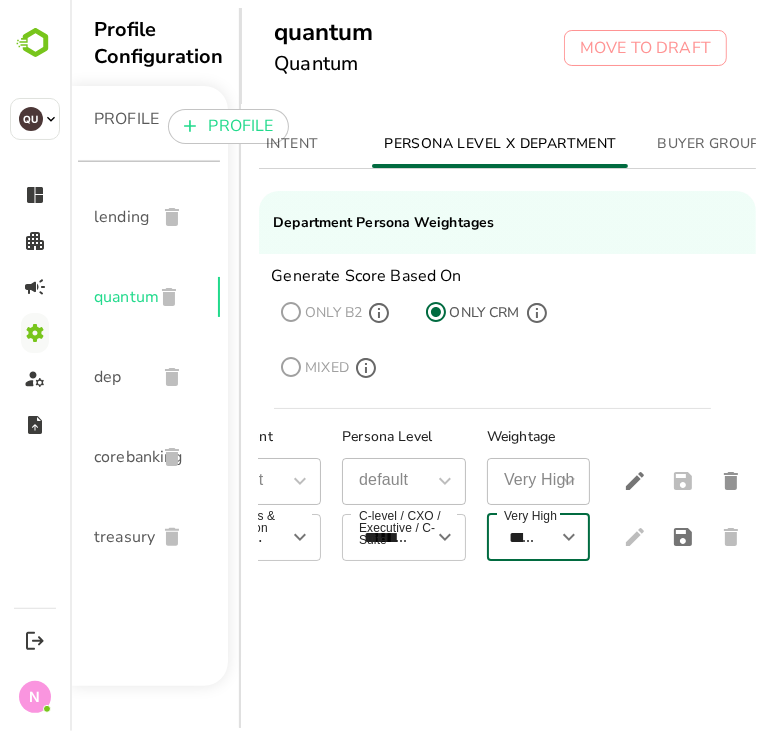 scroll, scrollTop: 0, scrollLeft: 88, axis: horizontal 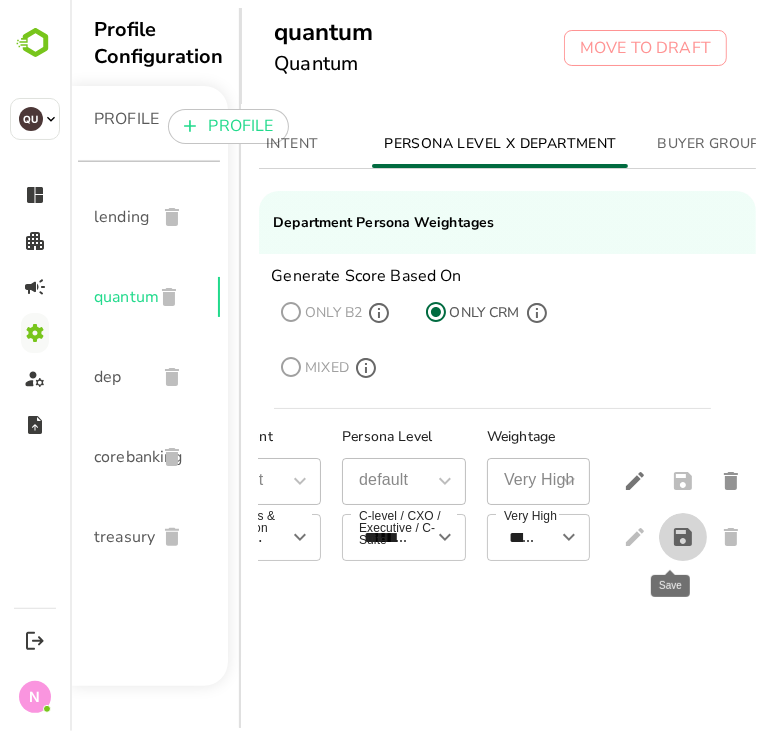click 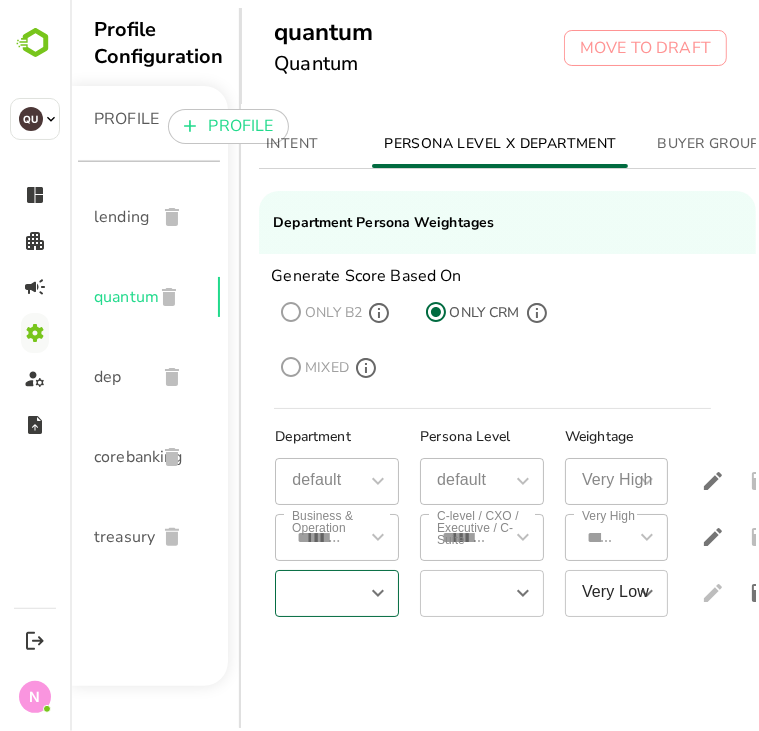 scroll, scrollTop: 0, scrollLeft: 0, axis: both 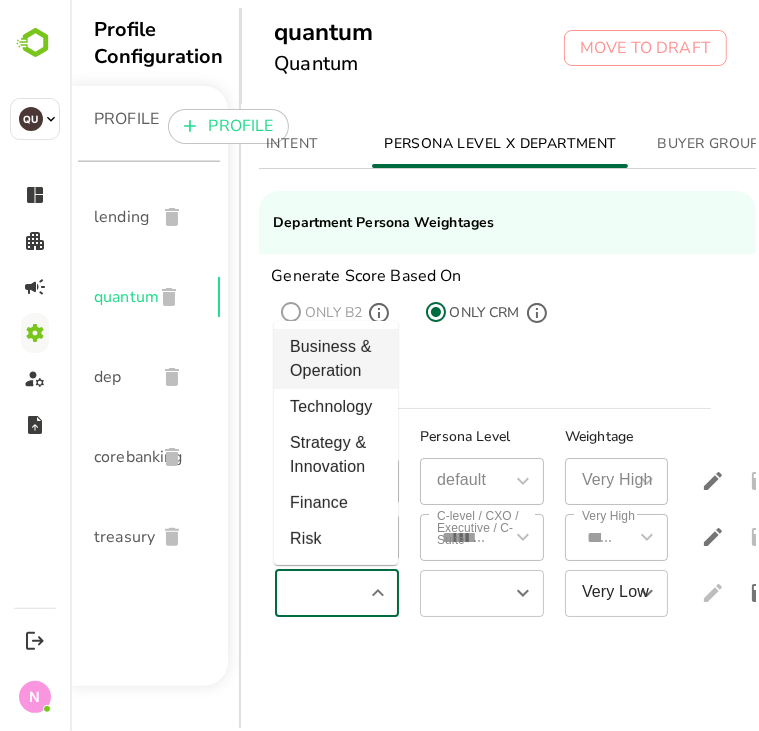 click on "Business & Operation" at bounding box center (335, 359) 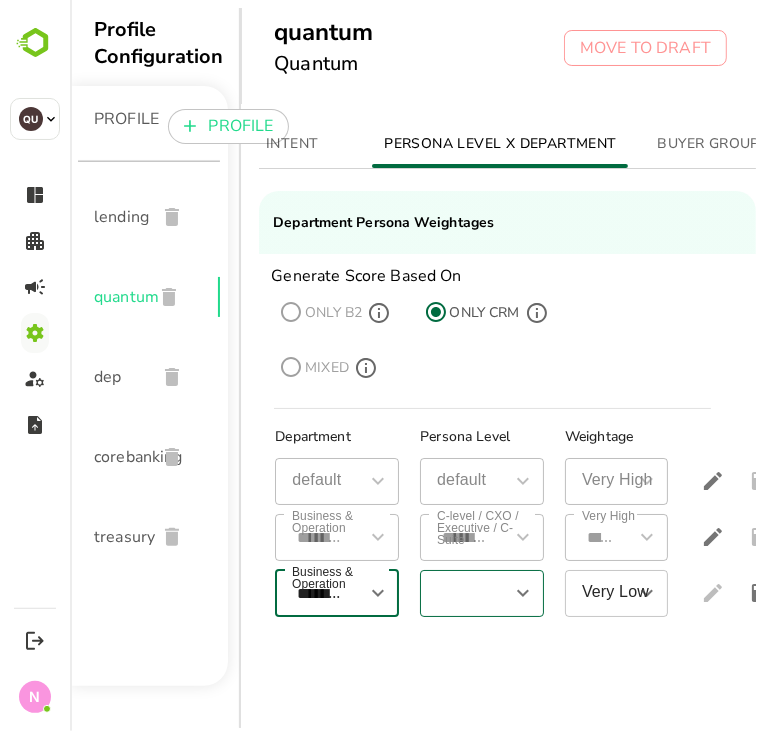 click at bounding box center [464, 593] 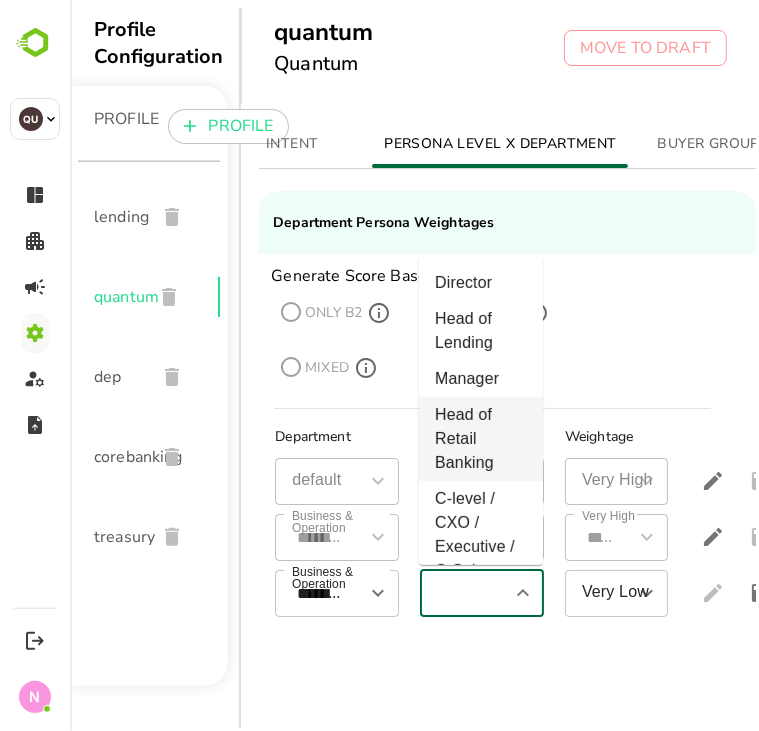 click on "Head of Retail Banking" at bounding box center (480, 439) 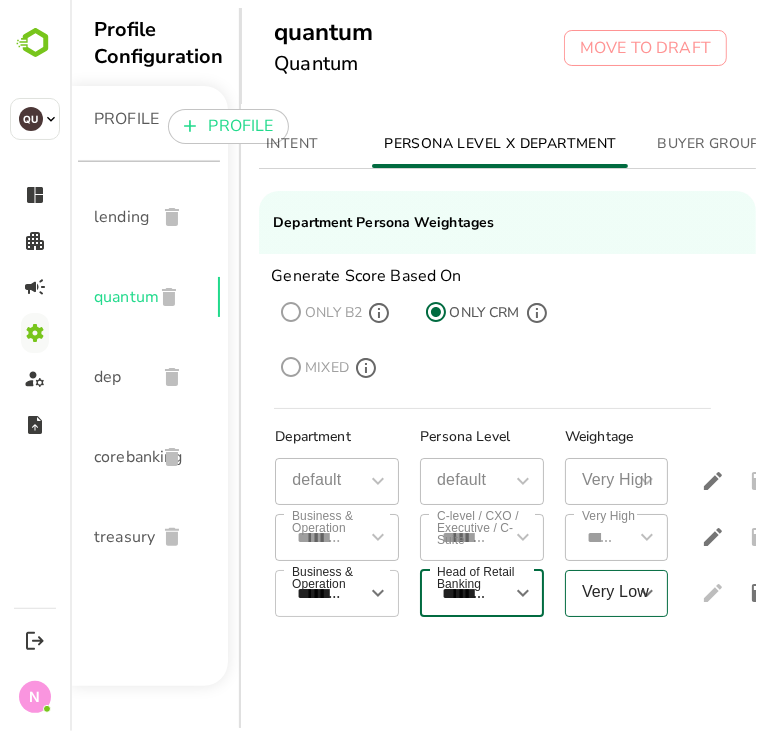 click on "Very Low" at bounding box center [601, 593] 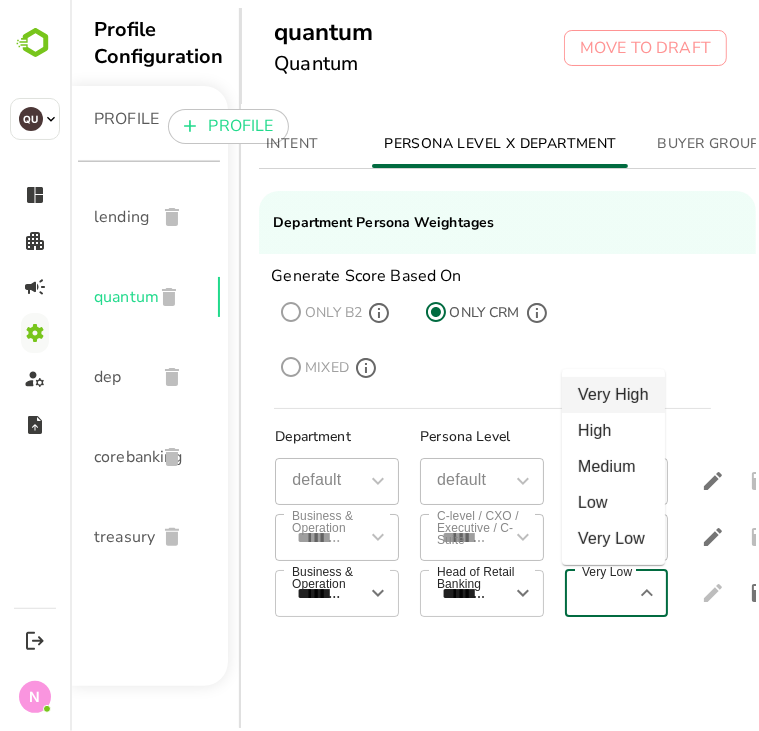 click on "Very High" at bounding box center (612, 395) 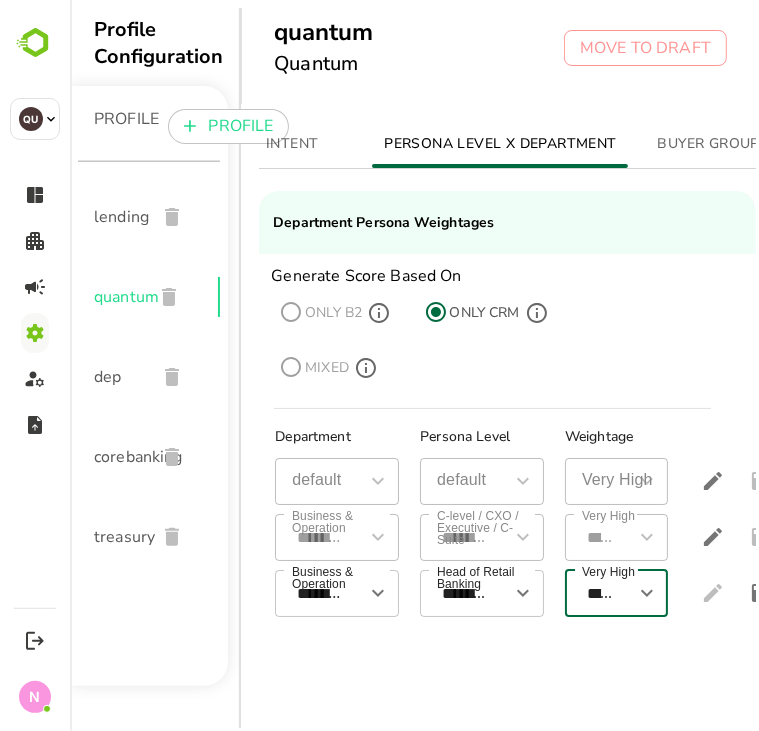 scroll, scrollTop: 0, scrollLeft: 89, axis: horizontal 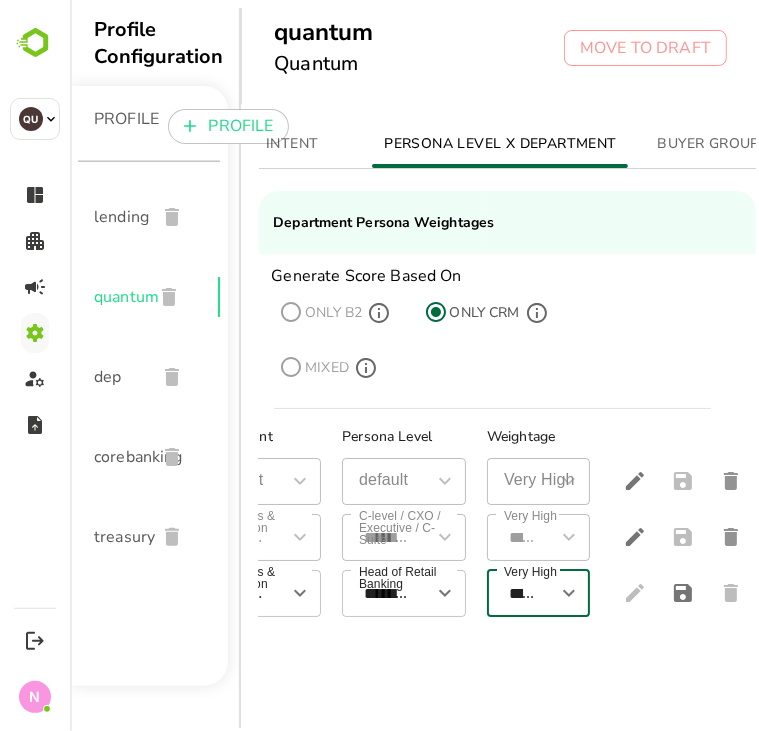 click 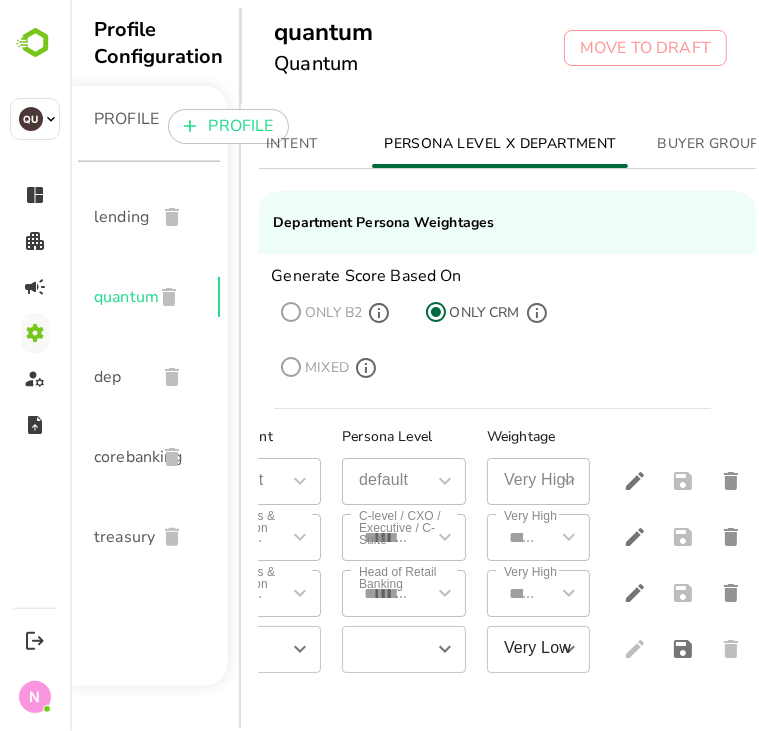 click on "**********" at bounding box center [506, 606] 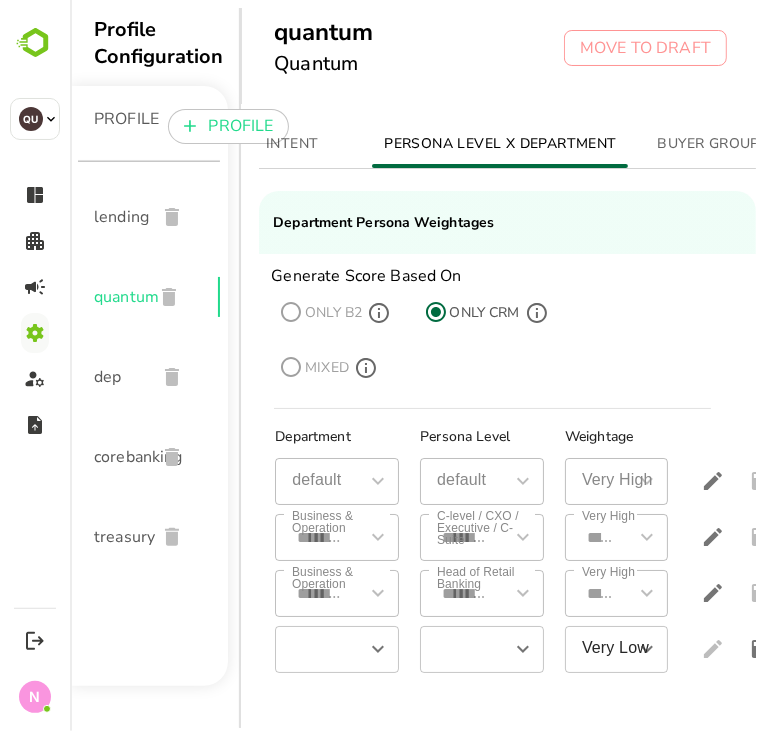 scroll, scrollTop: 0, scrollLeft: 3, axis: horizontal 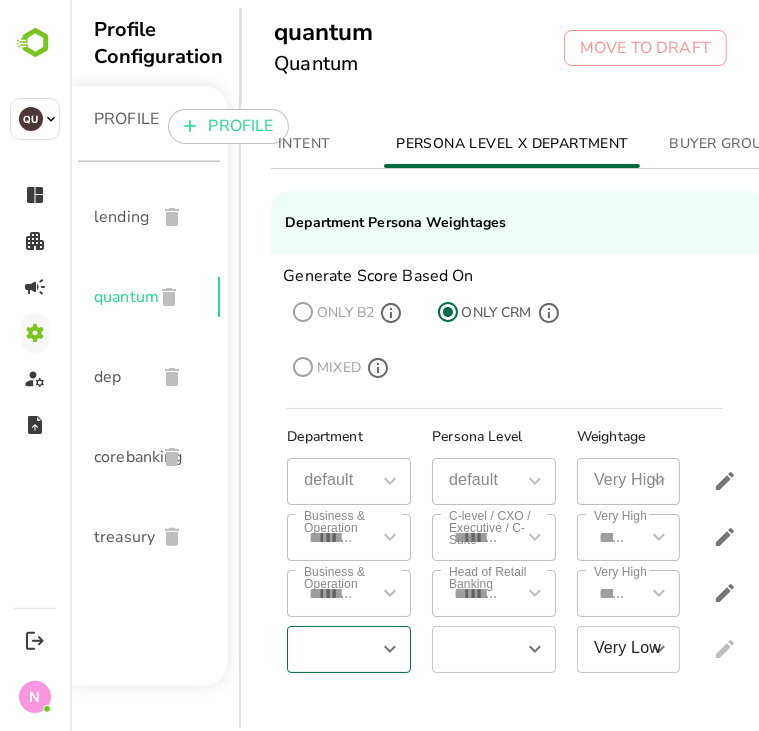 click at bounding box center [331, 649] 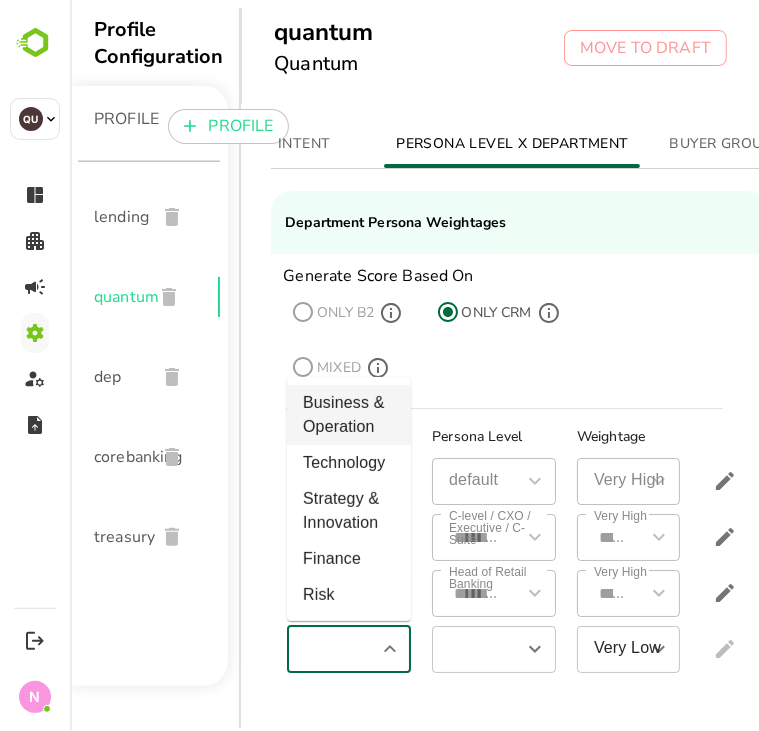 click on "Business & Operation" at bounding box center (348, 415) 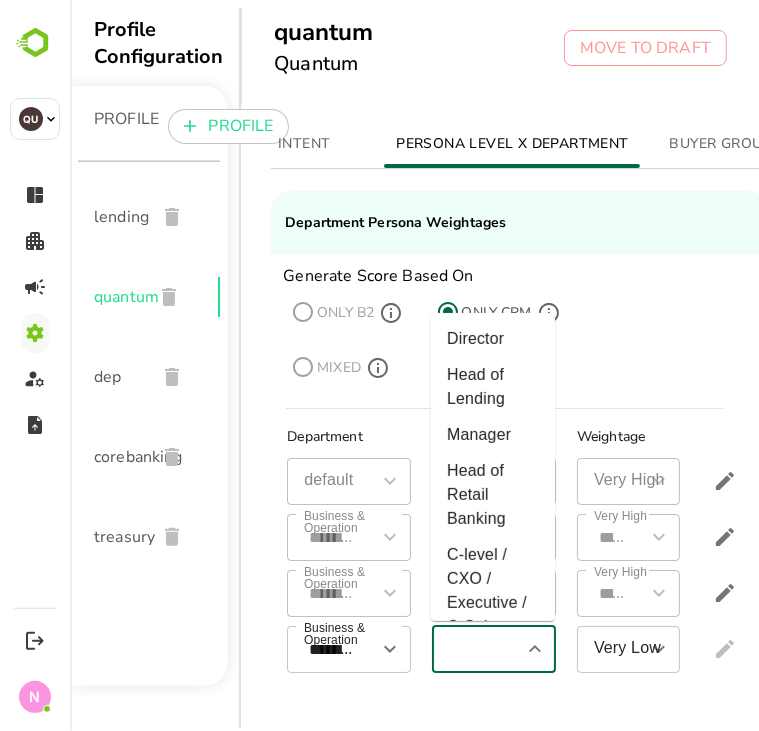 click at bounding box center (476, 649) 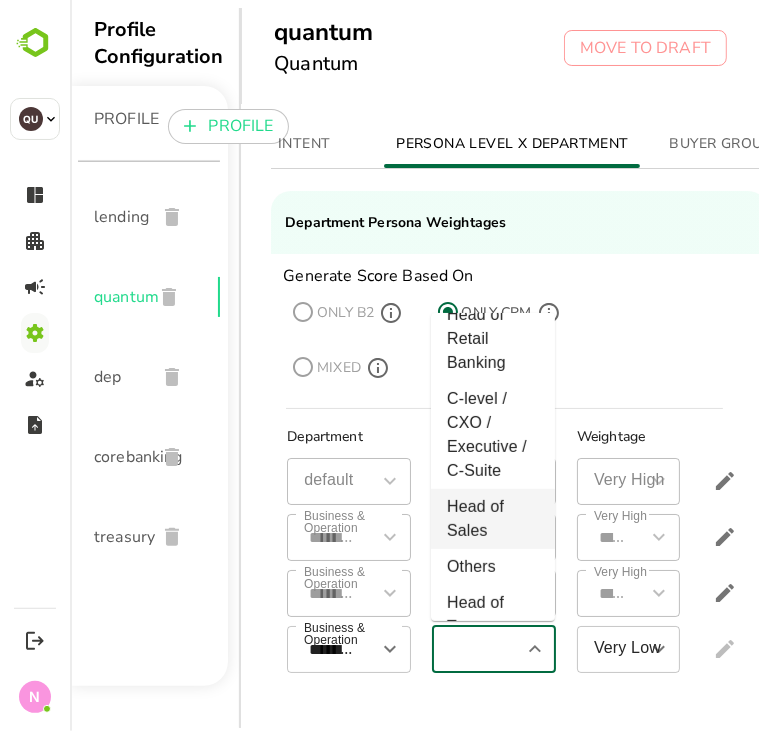 scroll, scrollTop: 160, scrollLeft: 0, axis: vertical 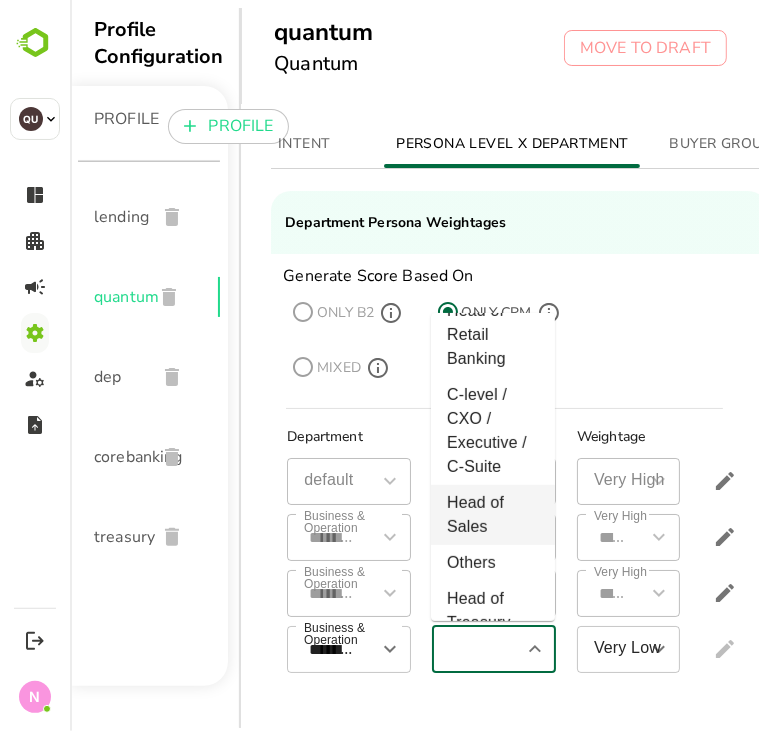 click on "Head of Sales" at bounding box center (492, 515) 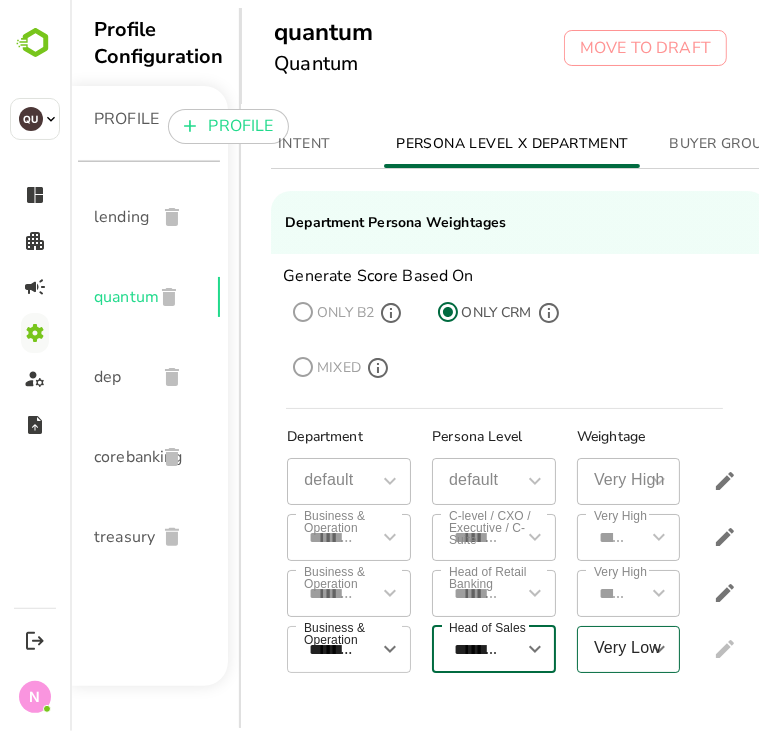 click on "Very Low" at bounding box center [613, 649] 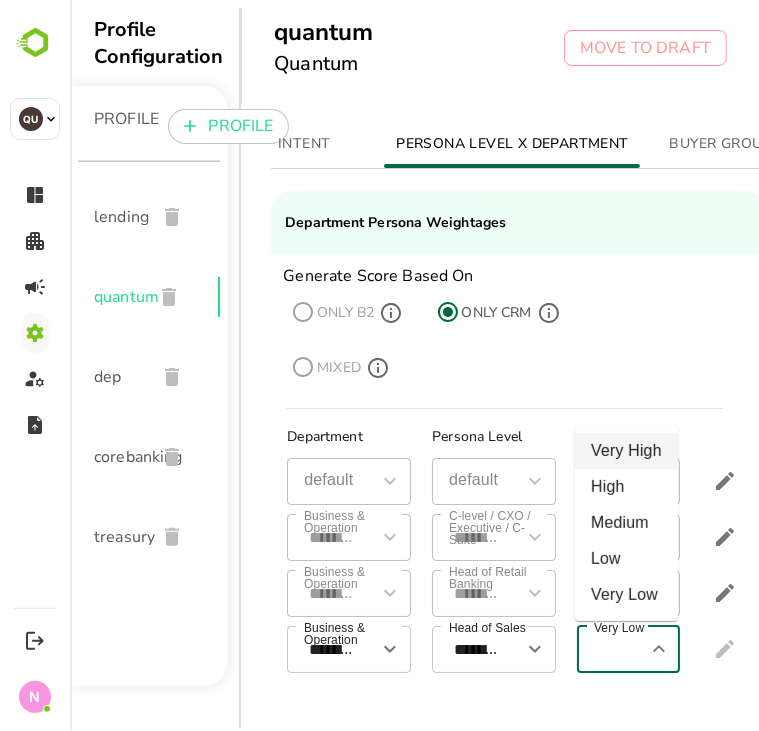 click on "Very High" at bounding box center (625, 451) 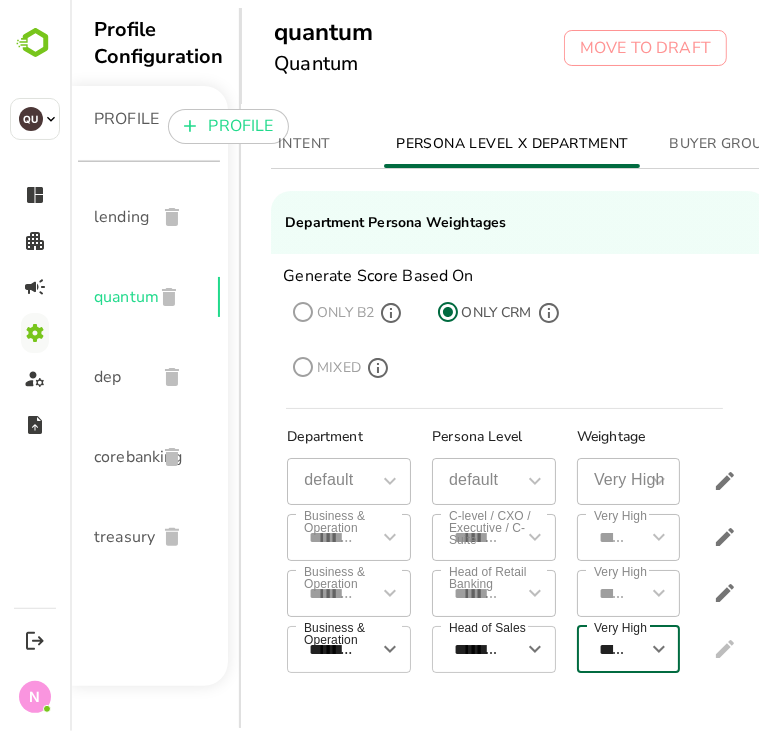 scroll, scrollTop: 0, scrollLeft: 89, axis: horizontal 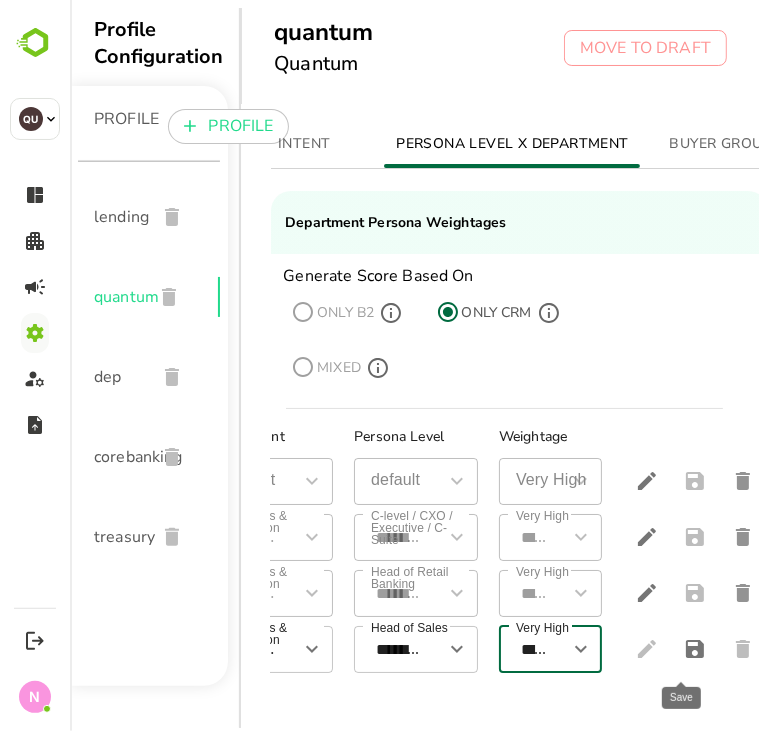 click 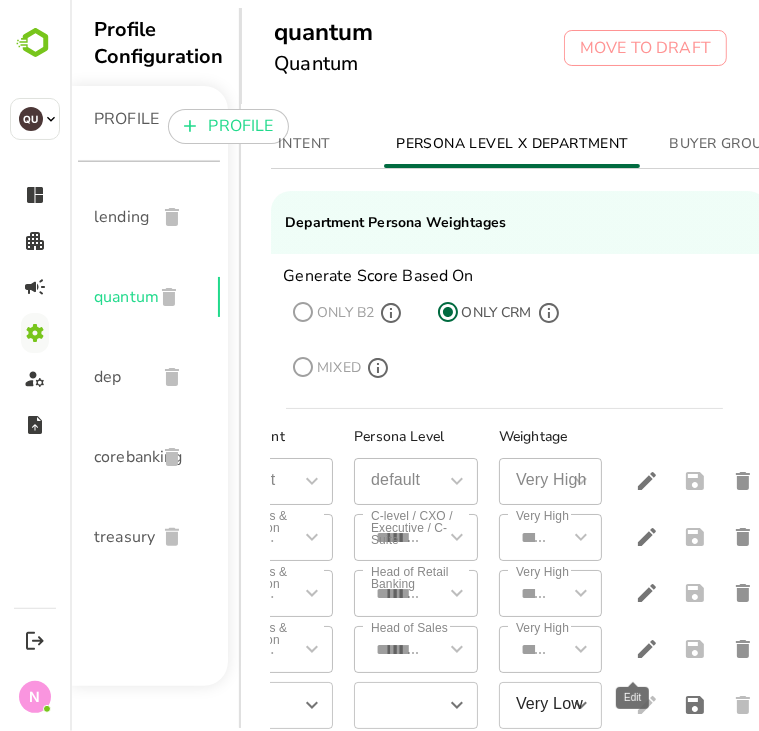 scroll, scrollTop: 0, scrollLeft: 0, axis: both 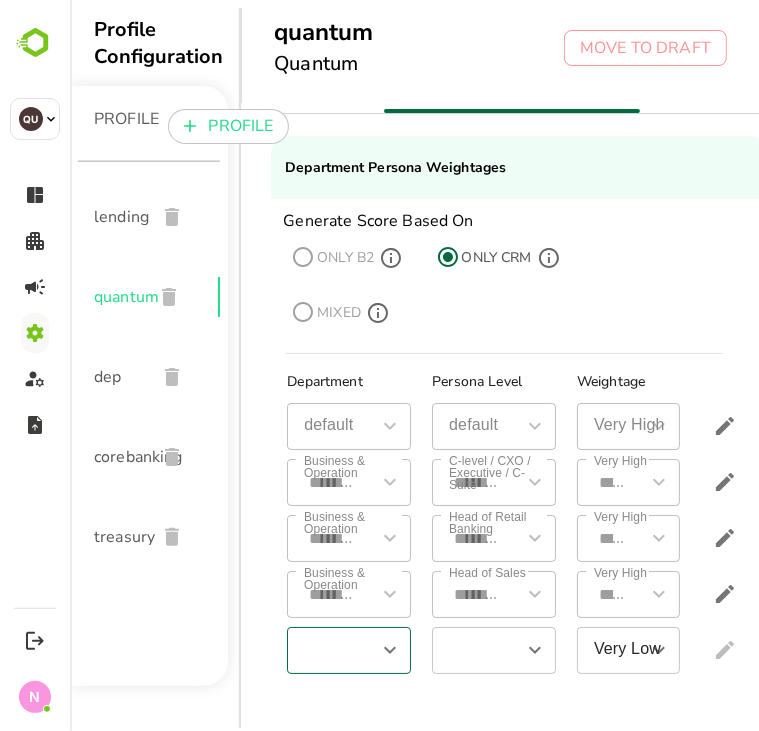click at bounding box center (331, 650) 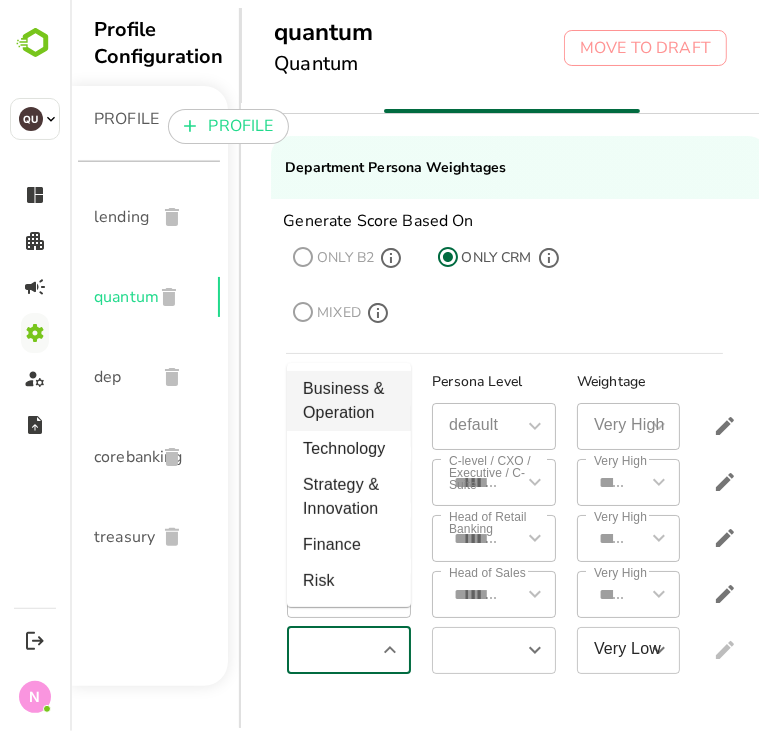 click on "Business & Operation" at bounding box center [348, 401] 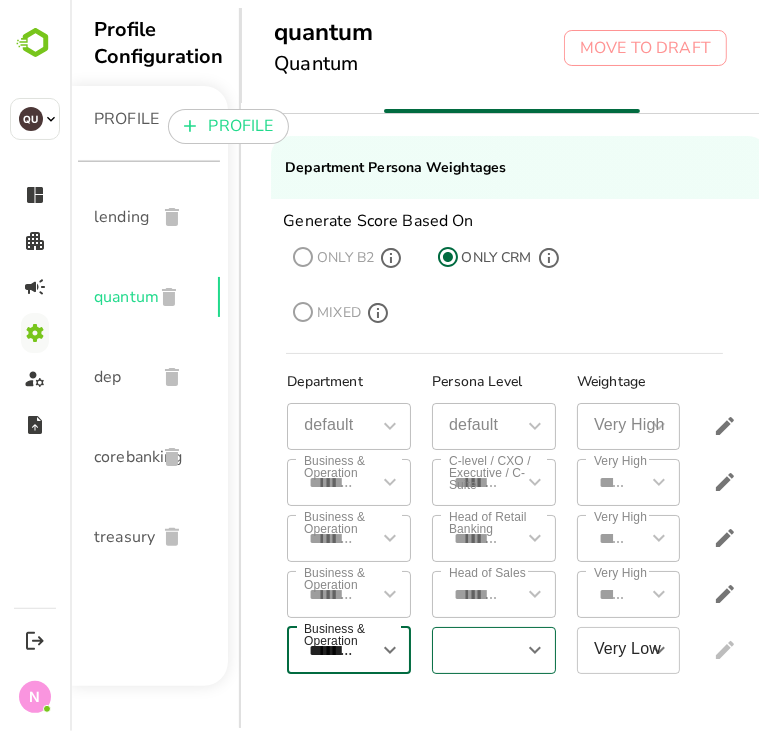 click at bounding box center (476, 650) 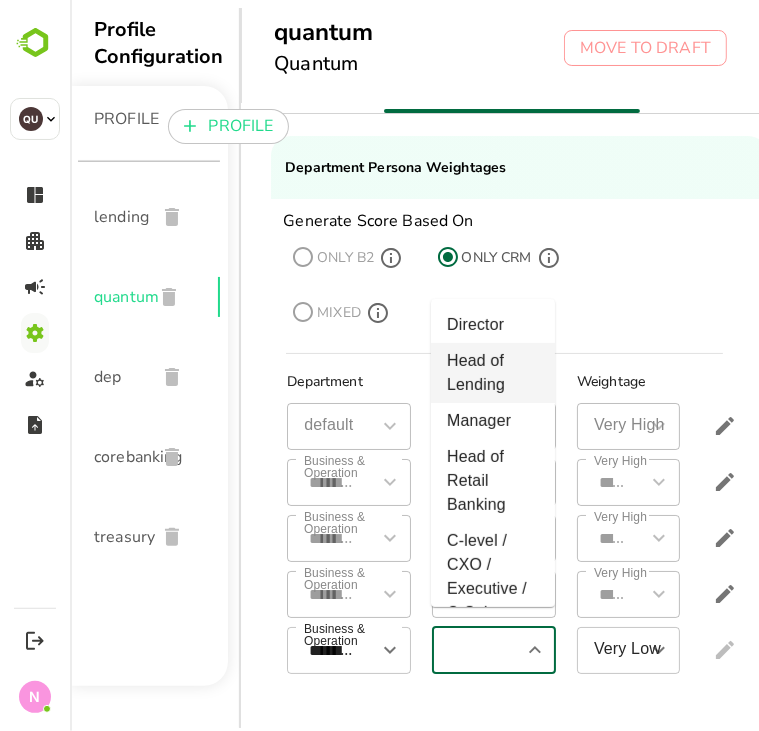 click on "Head of Lending" at bounding box center [492, 373] 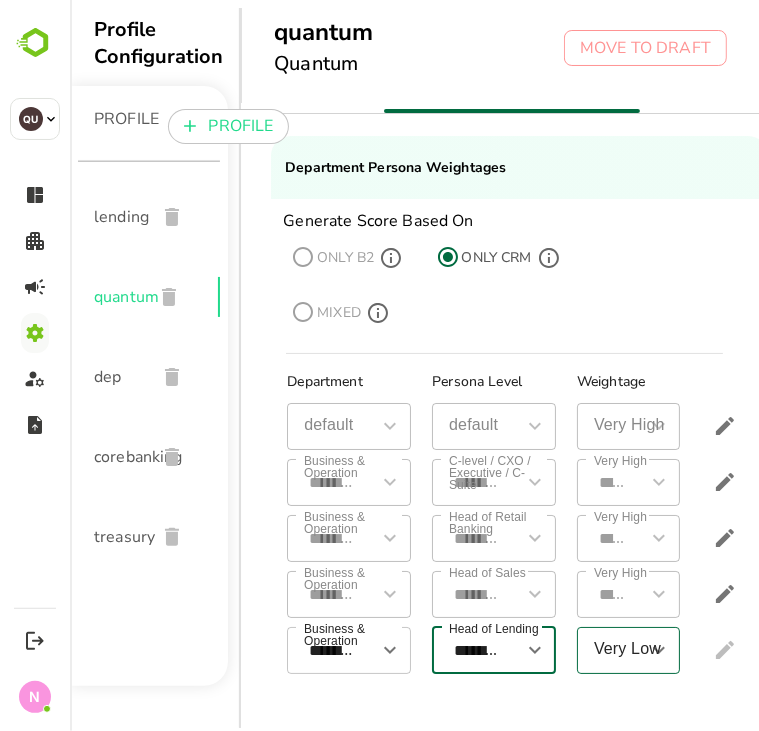 click on "Very Low" at bounding box center (613, 650) 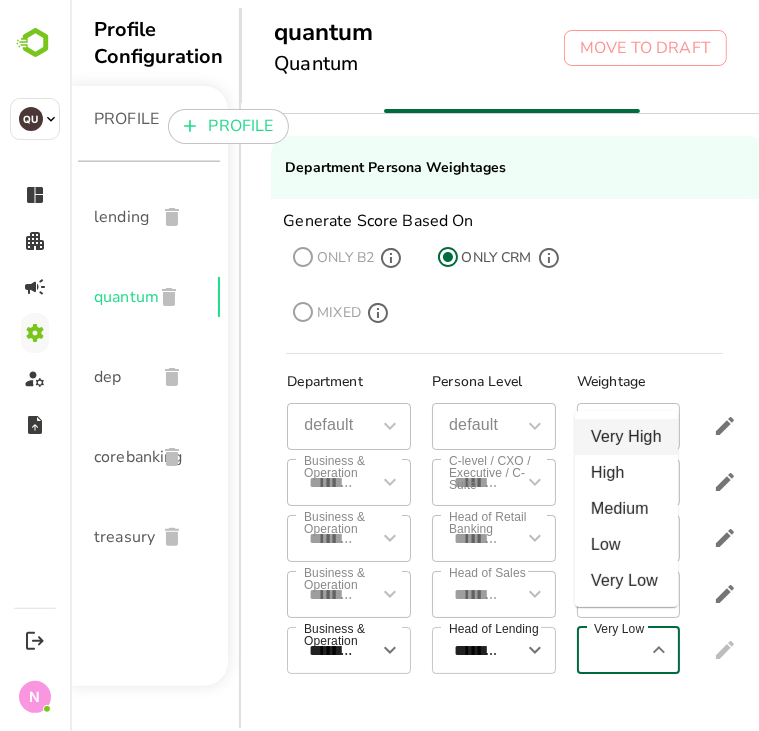 click on "Very High" at bounding box center [625, 437] 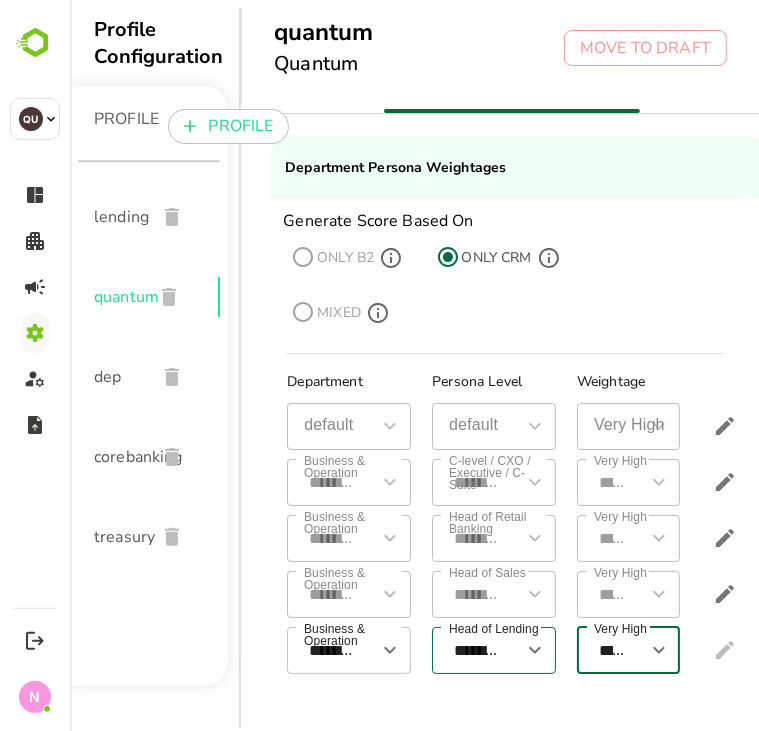 scroll, scrollTop: 0, scrollLeft: 72, axis: horizontal 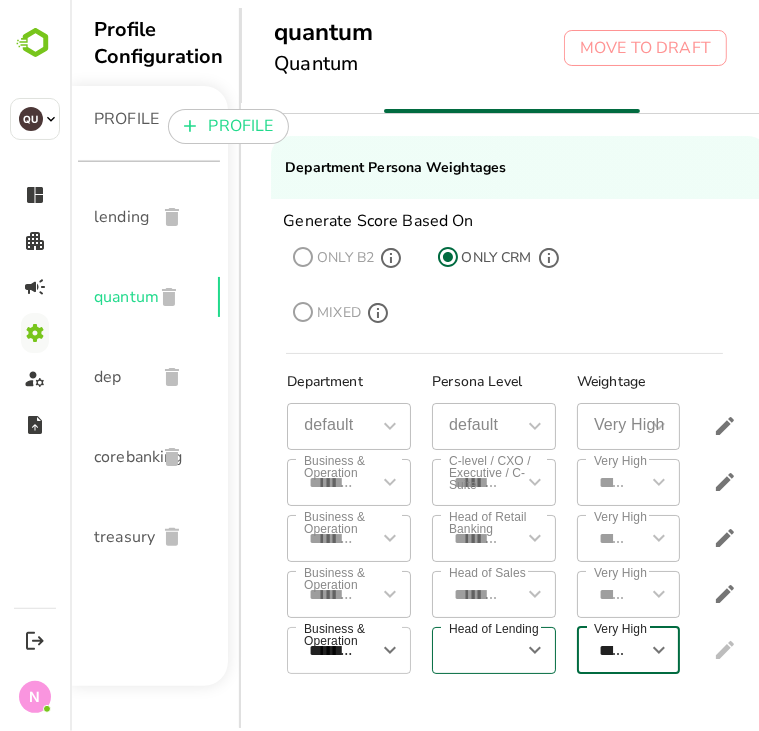 click on "**********" at bounding box center (493, 650) 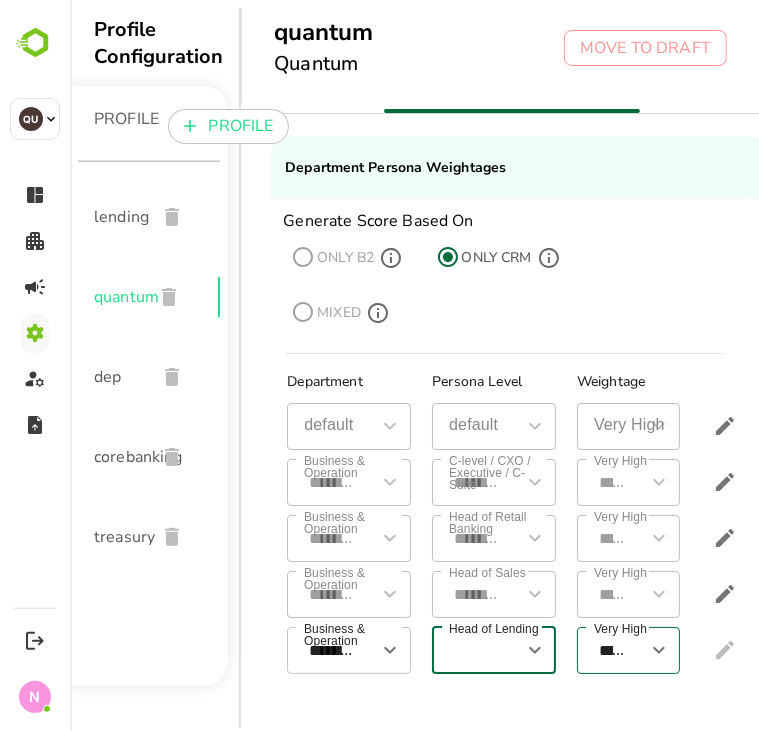 scroll, scrollTop: 0, scrollLeft: 39, axis: horizontal 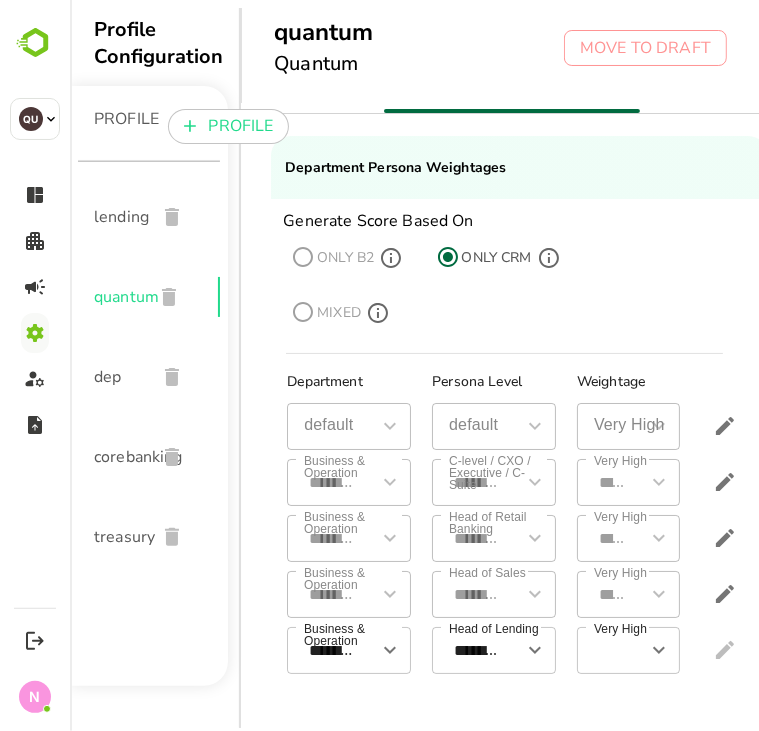click at bounding box center [725, 650] 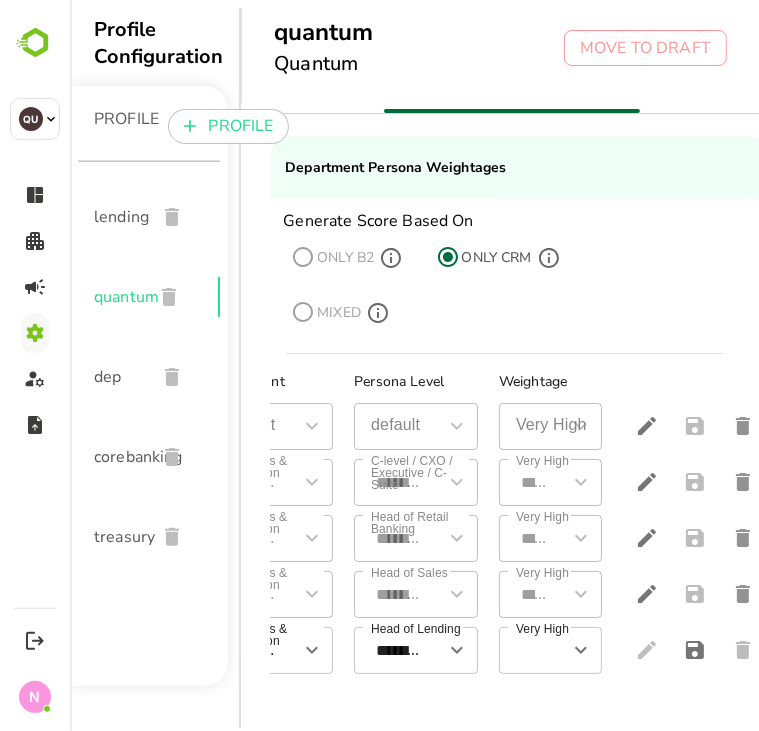click 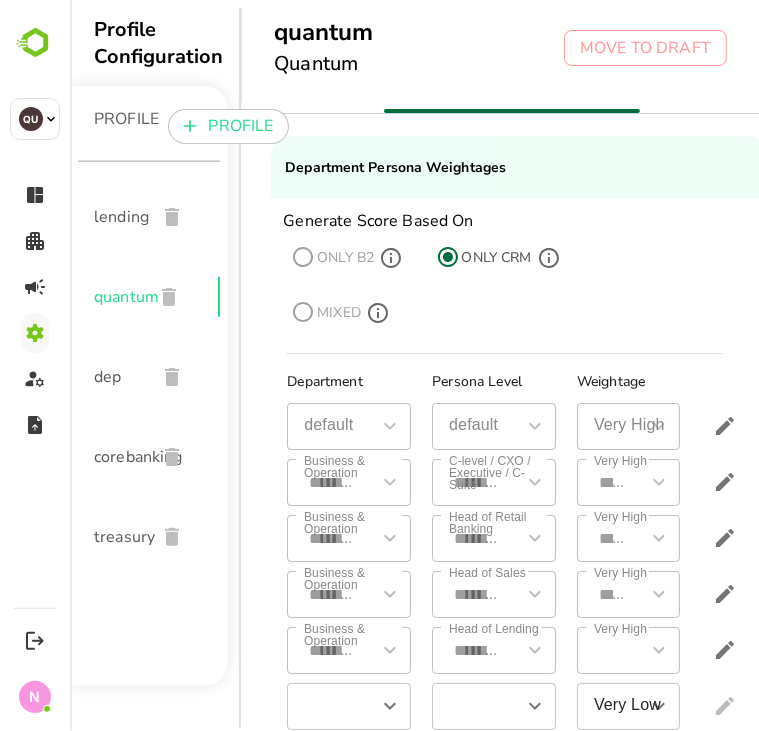 scroll, scrollTop: 11, scrollLeft: 0, axis: vertical 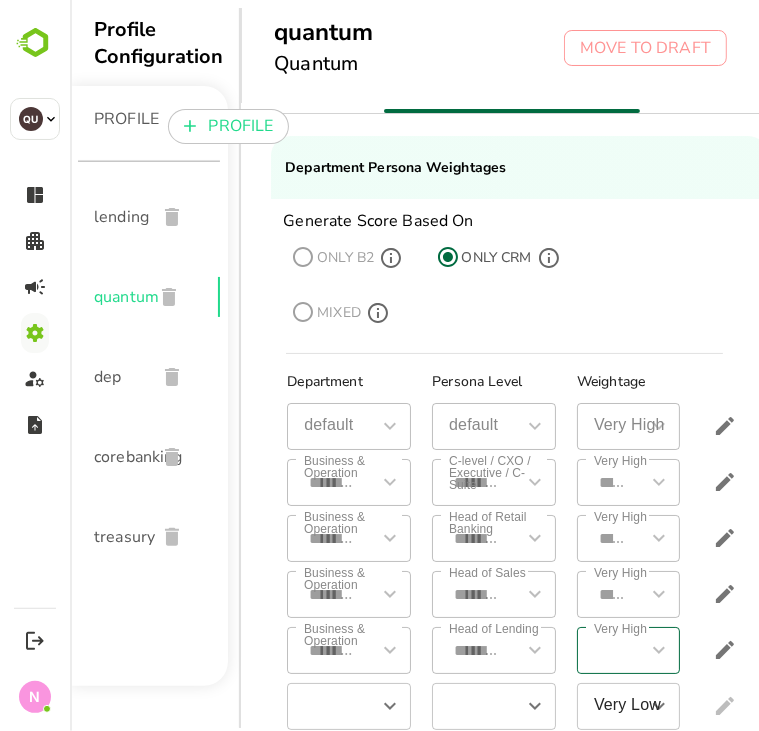 click at bounding box center (657, 650) 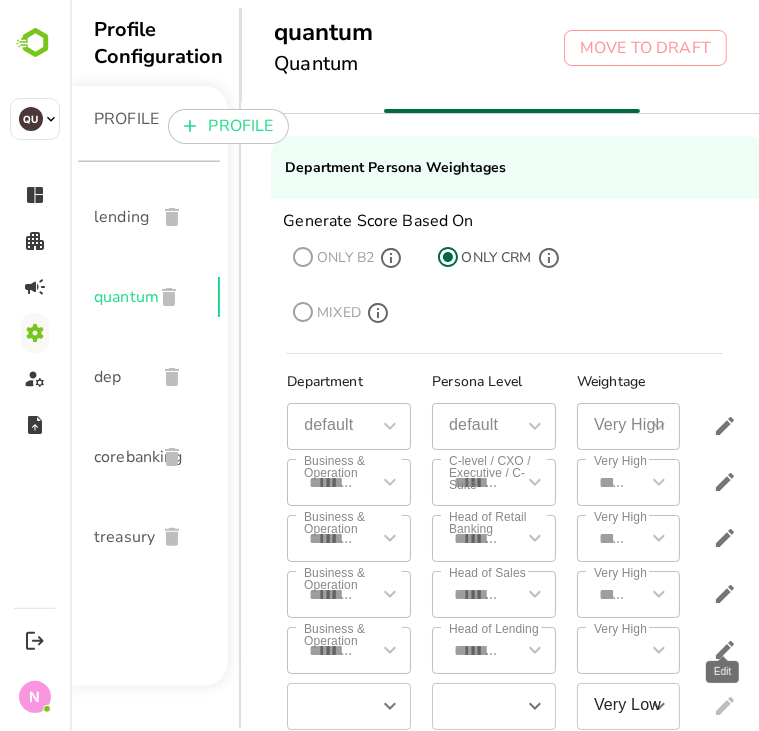 click 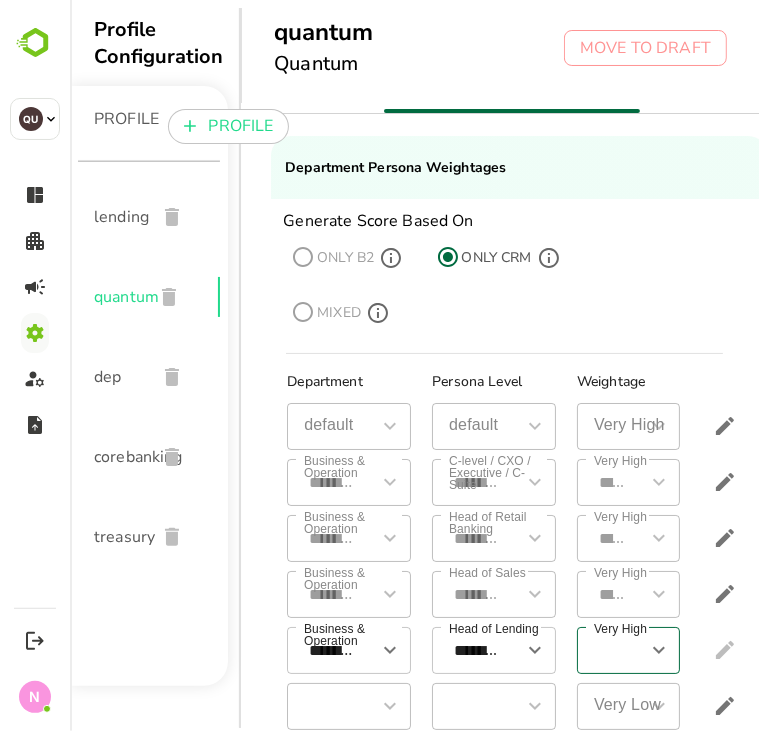 click on "*********" at bounding box center (613, 650) 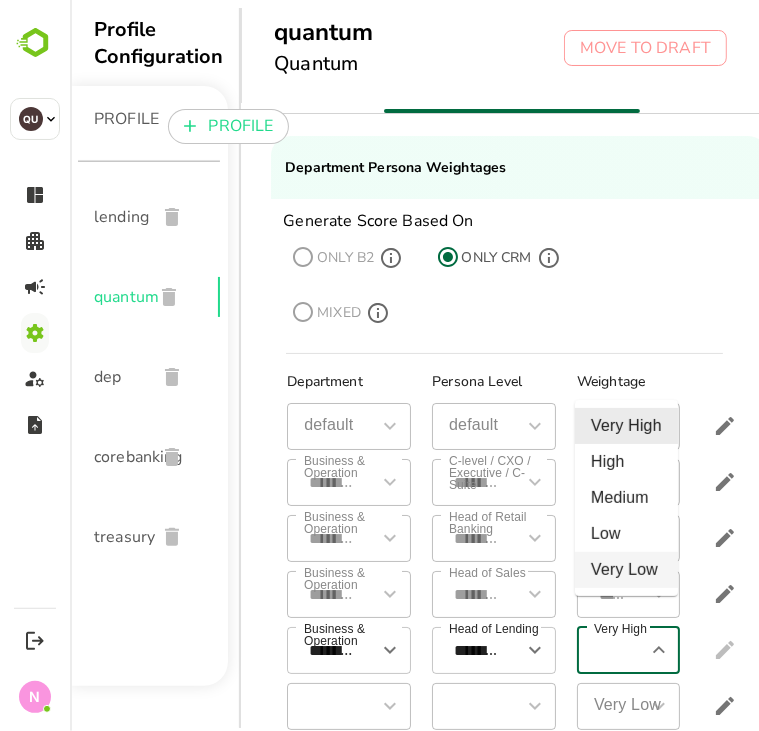 type on "********" 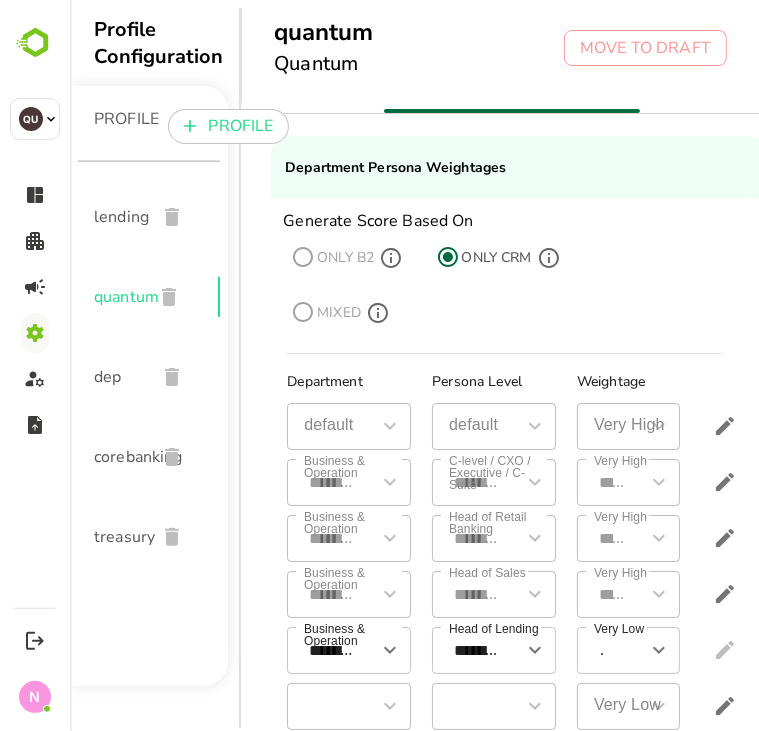 scroll, scrollTop: 0, scrollLeft: 0, axis: both 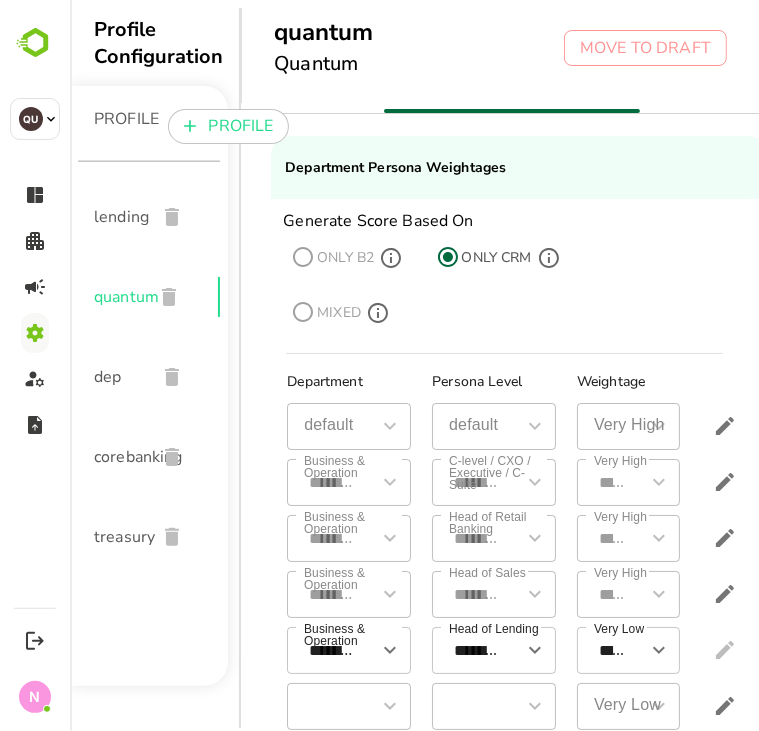 click at bounding box center [725, 650] 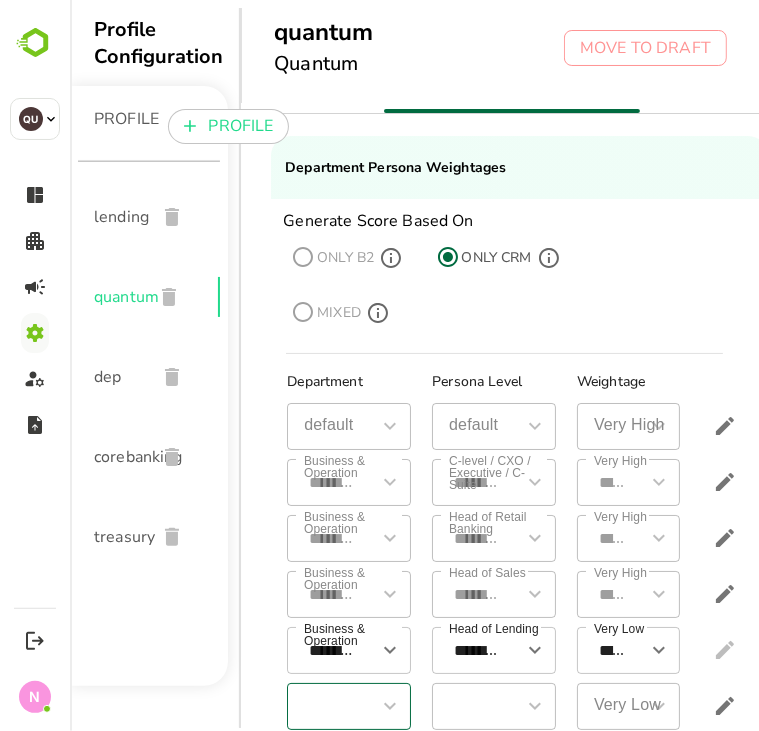 click at bounding box center [388, 706] 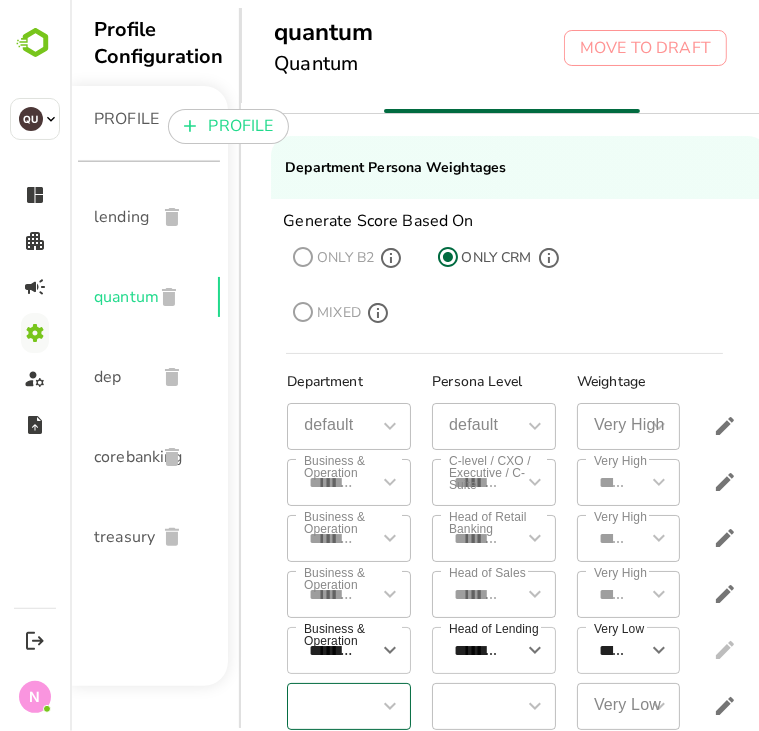 click at bounding box center [388, 706] 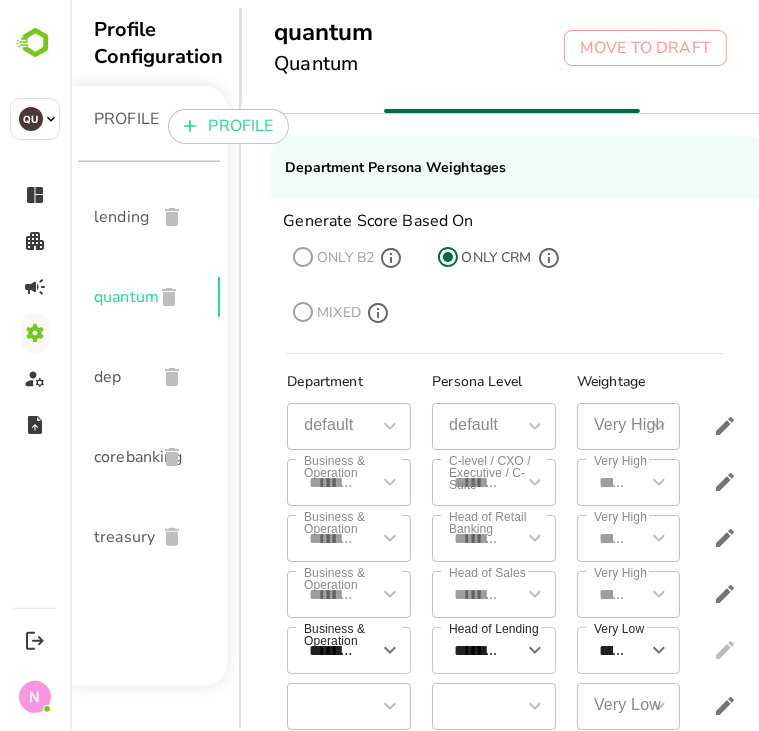 scroll, scrollTop: 12, scrollLeft: 104, axis: both 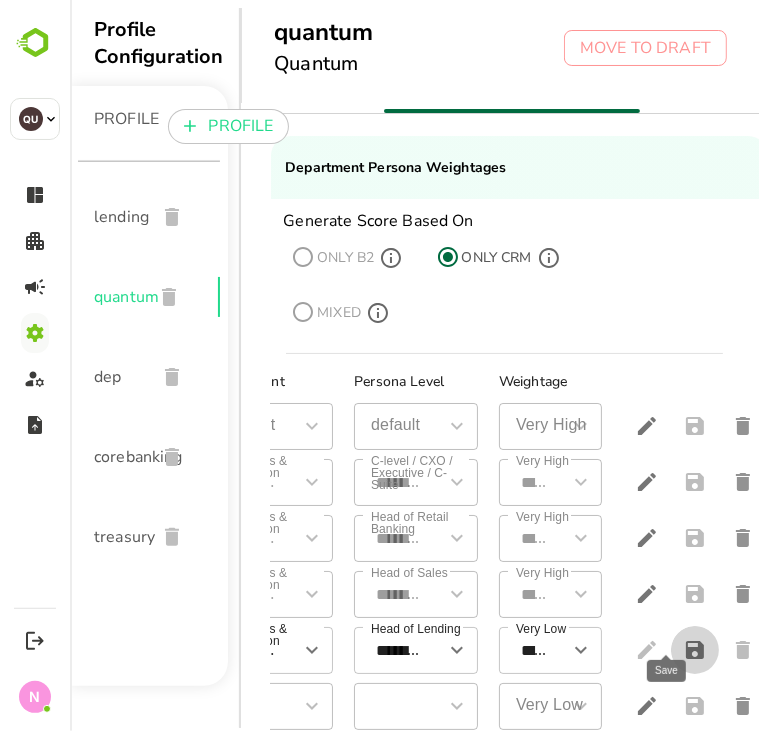 click 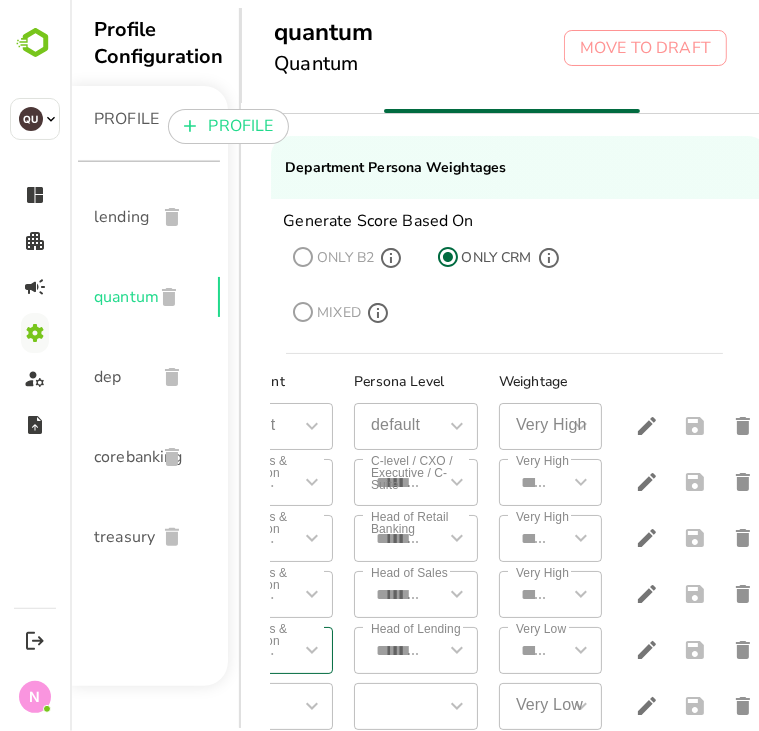 scroll, scrollTop: 0, scrollLeft: 0, axis: both 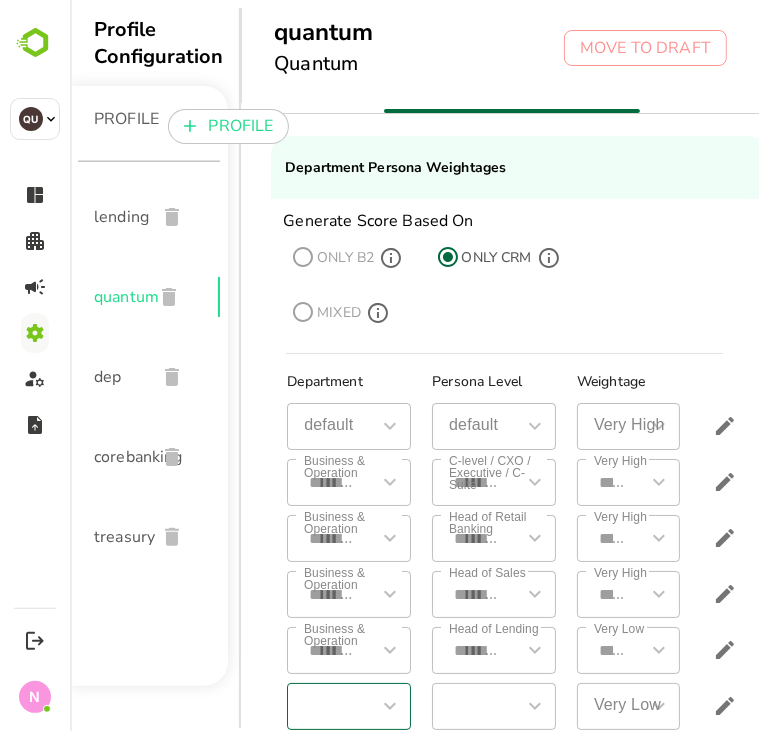 click on "​" at bounding box center (348, 706) 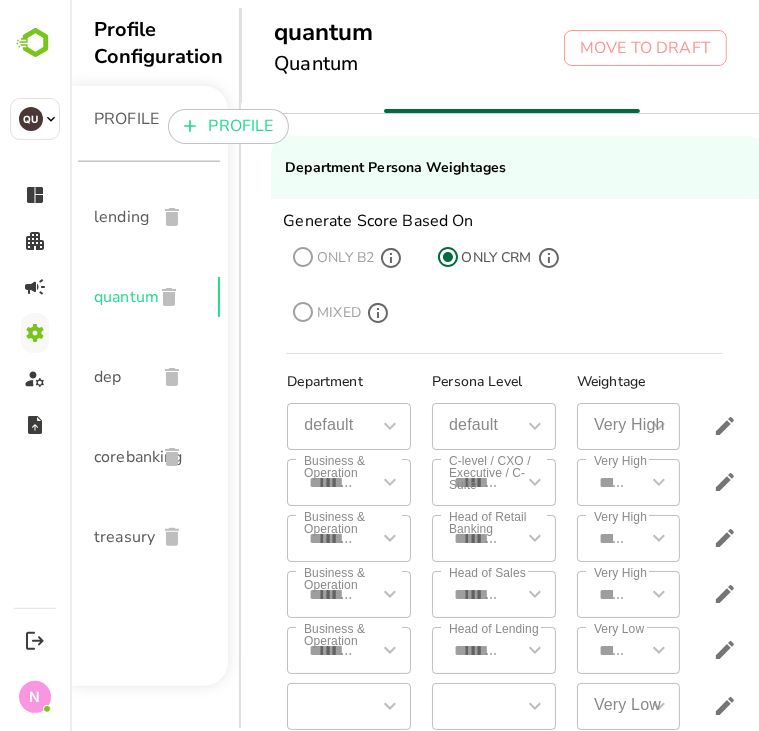 scroll, scrollTop: 12, scrollLeft: 0, axis: vertical 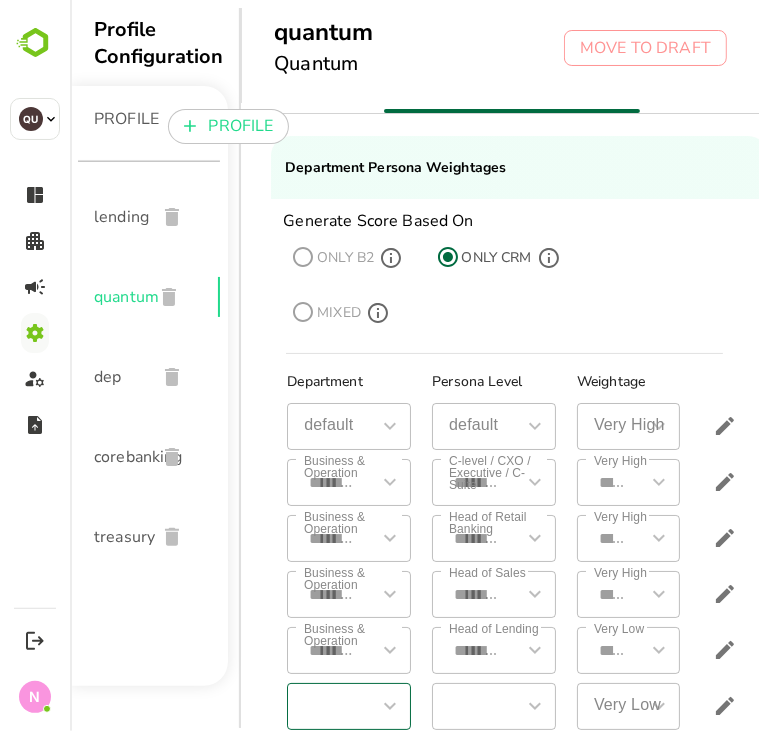 click at bounding box center (388, 706) 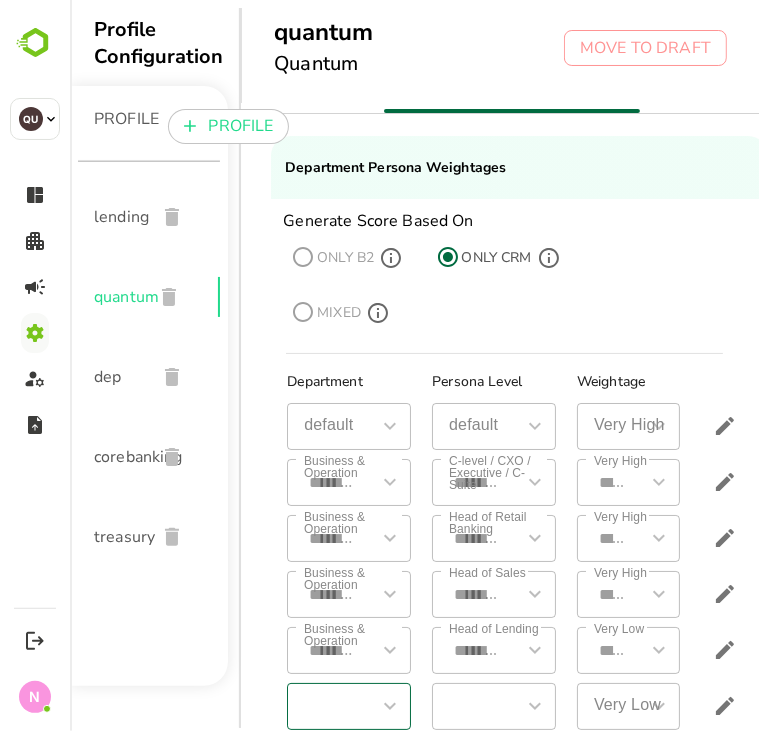 click at bounding box center [388, 706] 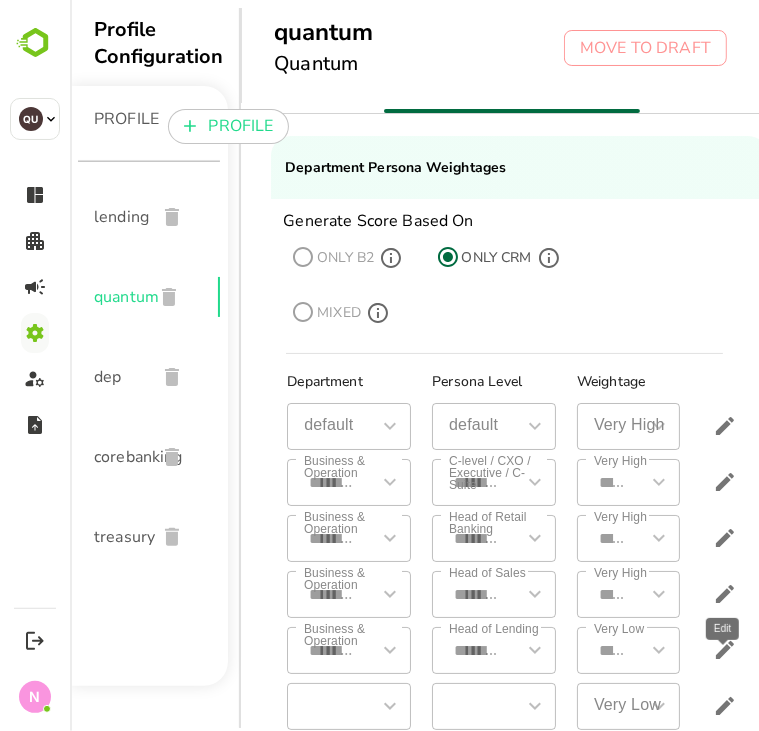 click at bounding box center (724, 706) 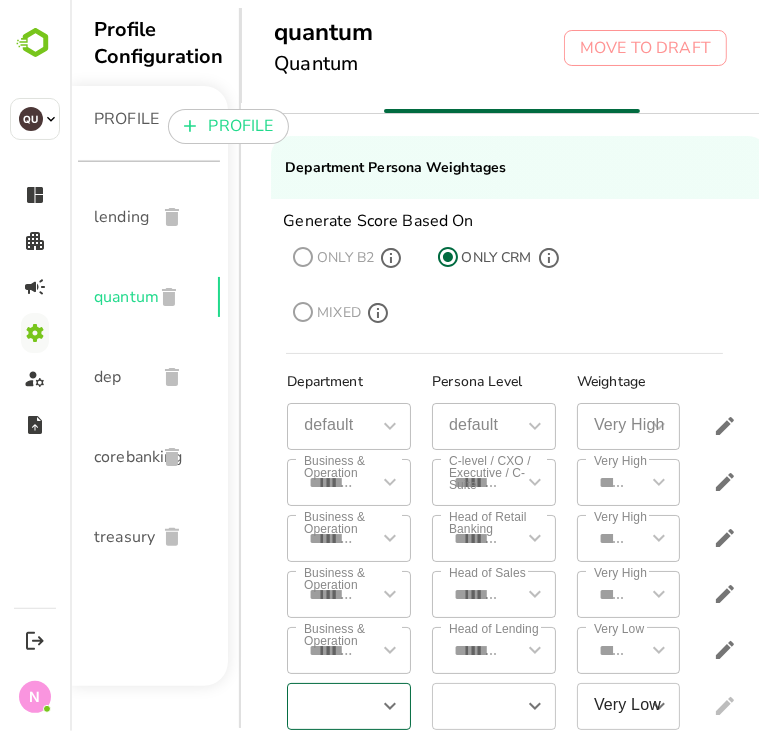 click at bounding box center [331, 706] 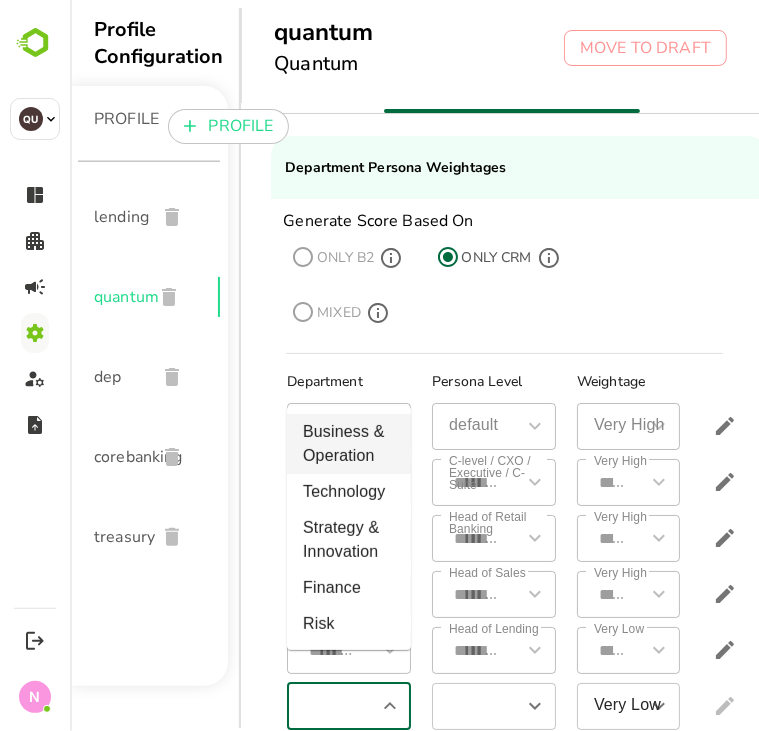 click on "Business & Operation" at bounding box center [348, 444] 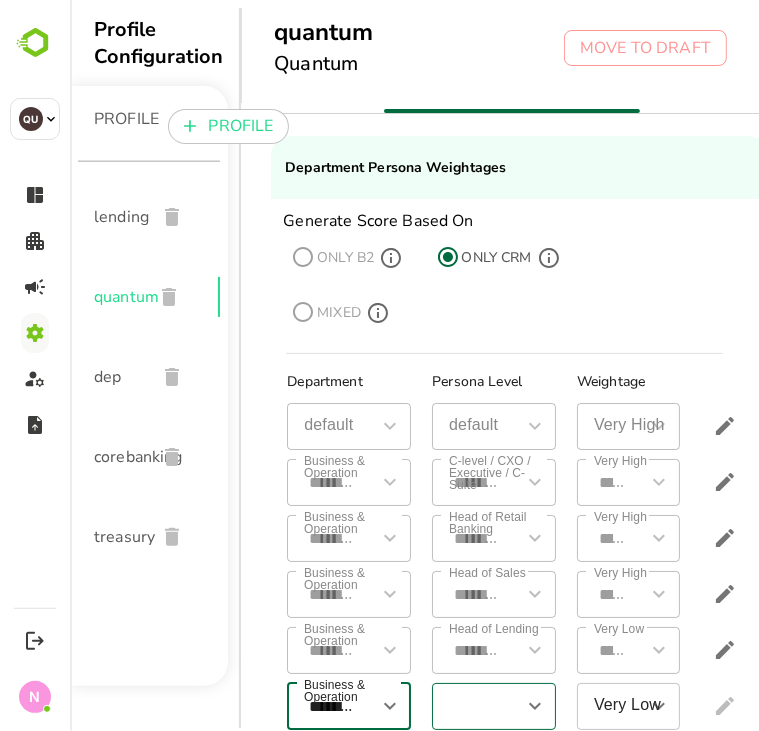 click at bounding box center (476, 706) 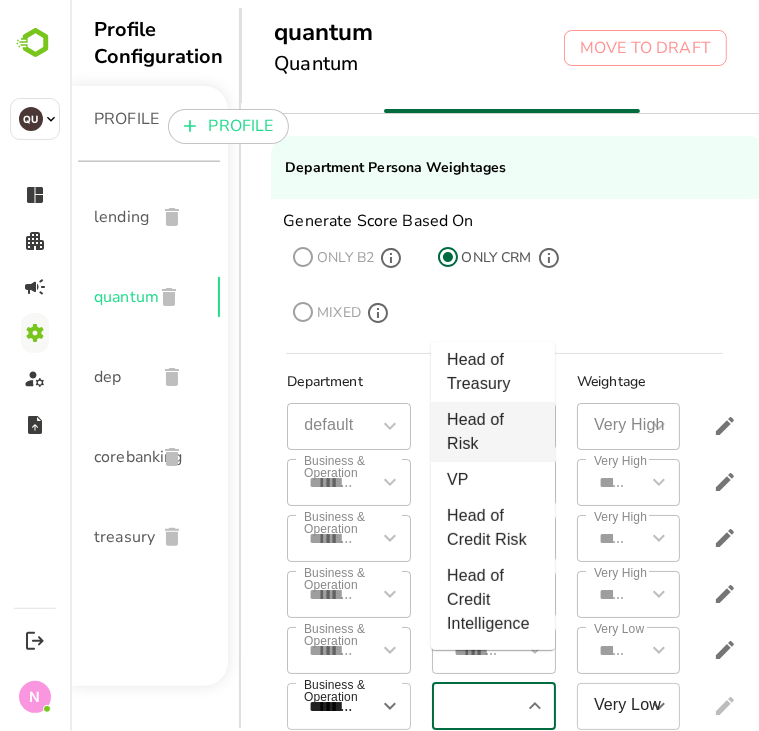 scroll, scrollTop: 448, scrollLeft: 0, axis: vertical 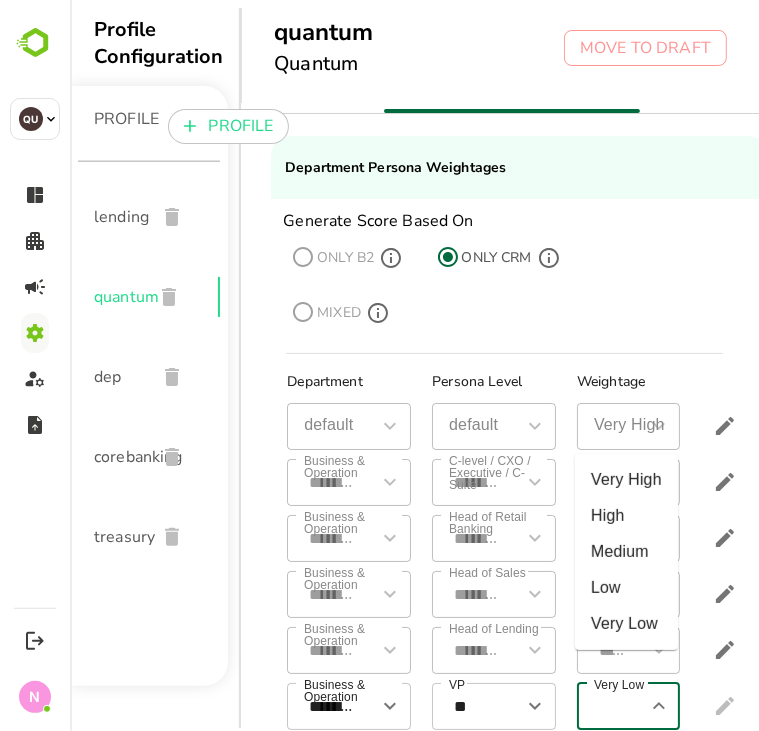 click on "Very Low" at bounding box center (613, 706) 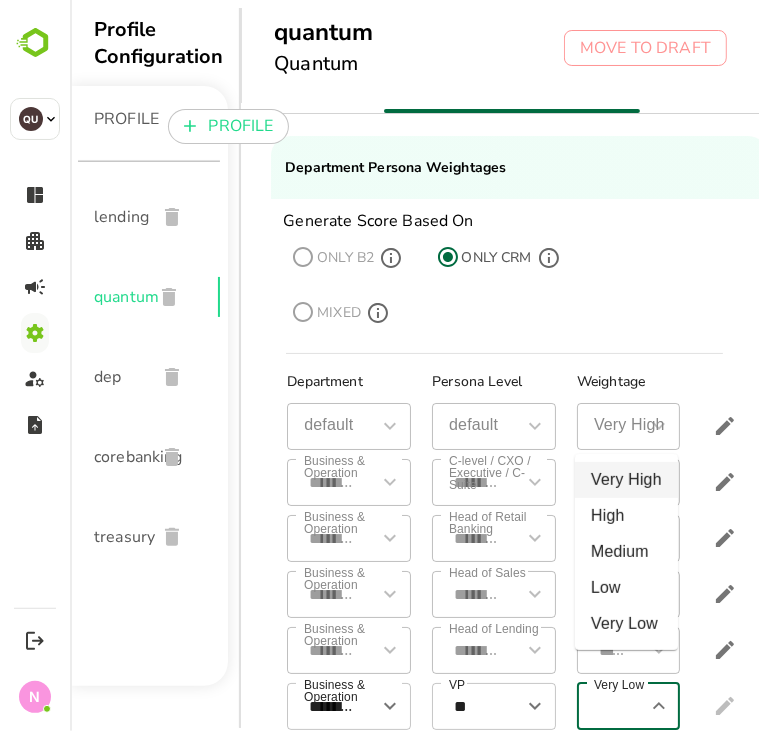 click on "Very High" at bounding box center (625, 480) 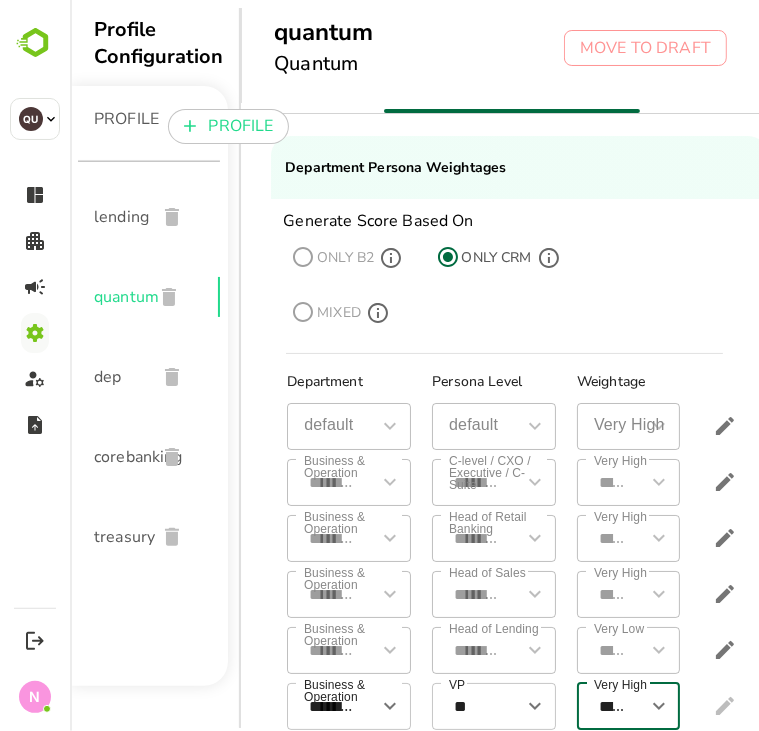 scroll, scrollTop: 8, scrollLeft: 104, axis: both 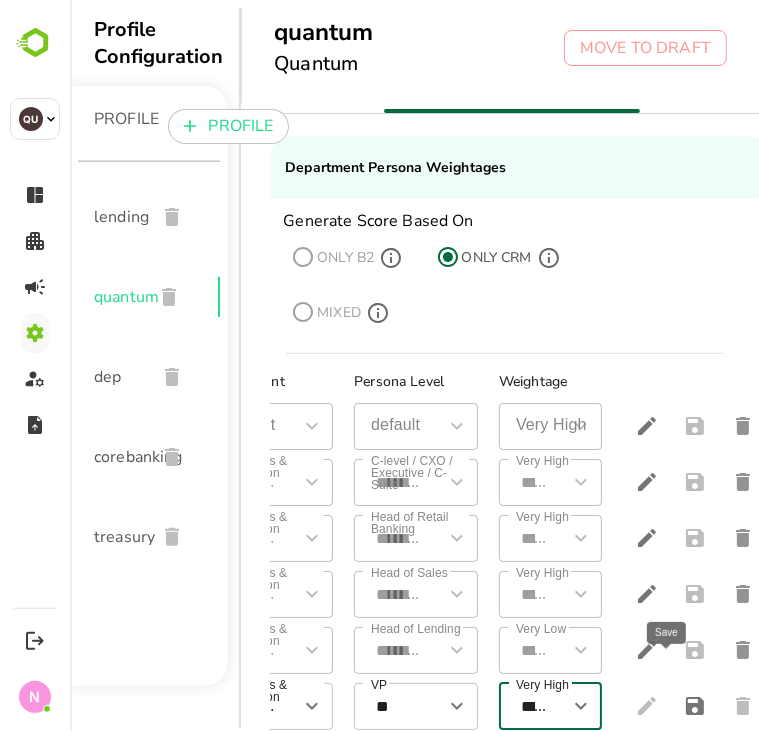 click 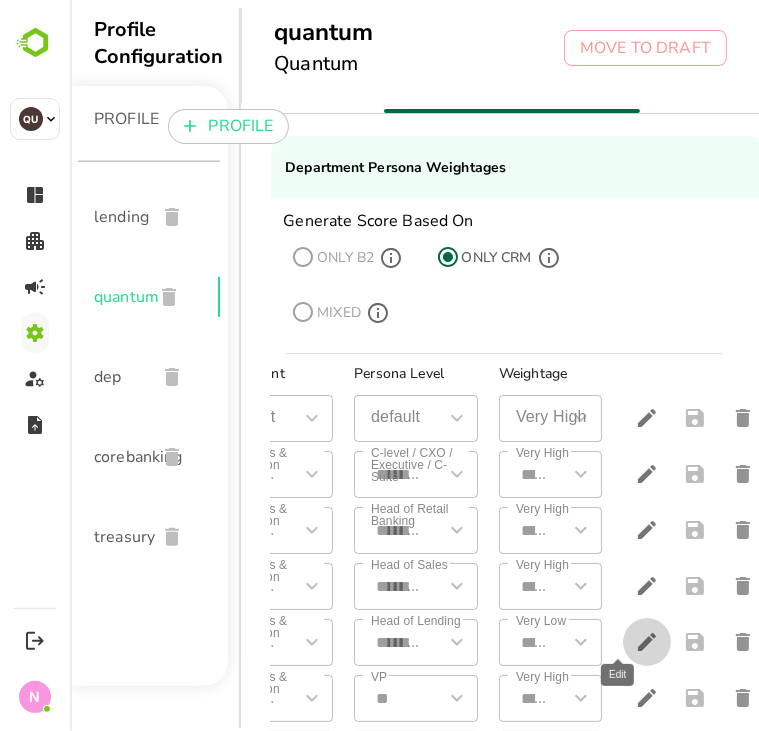 click 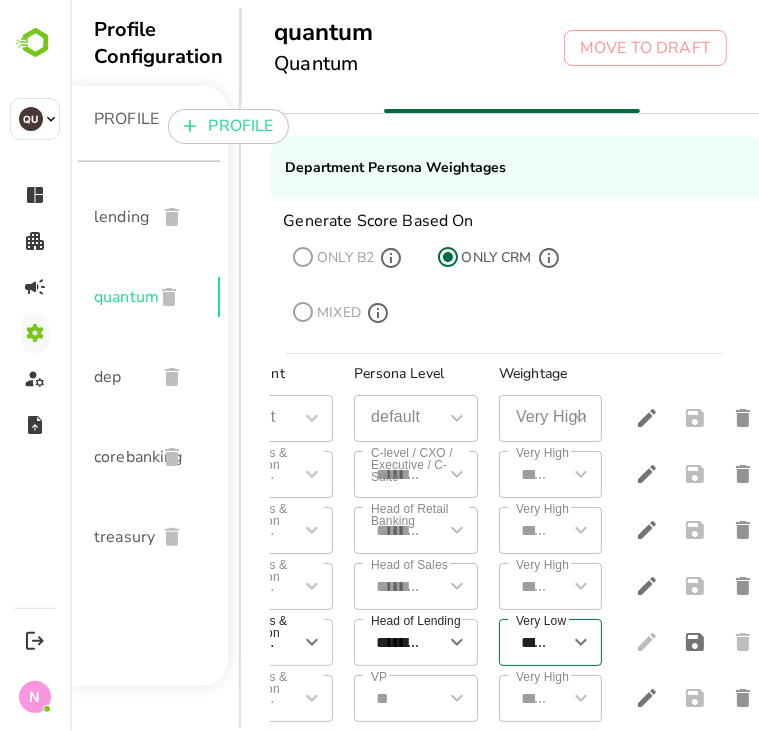 click on "******** Very Low" at bounding box center [549, 642] 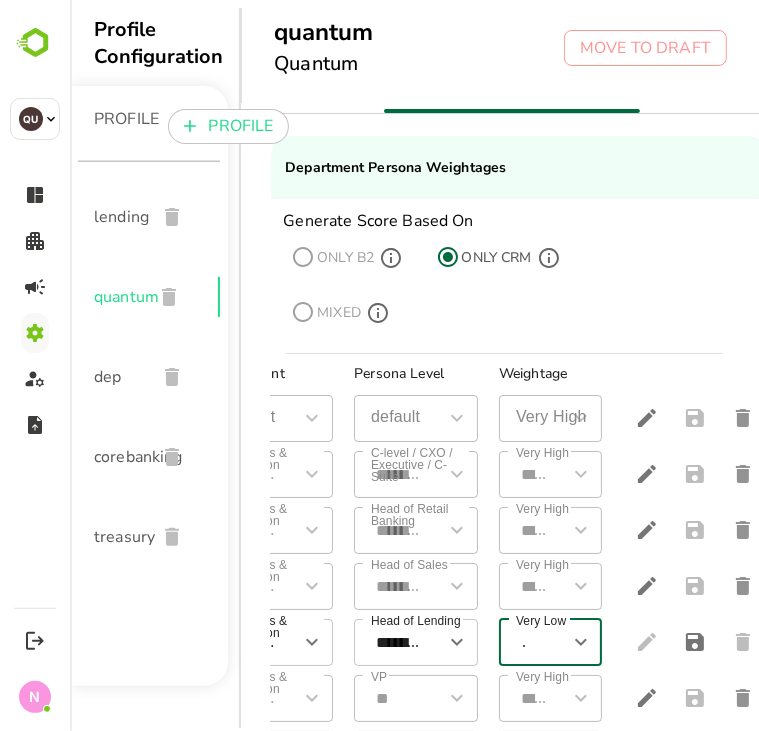 click 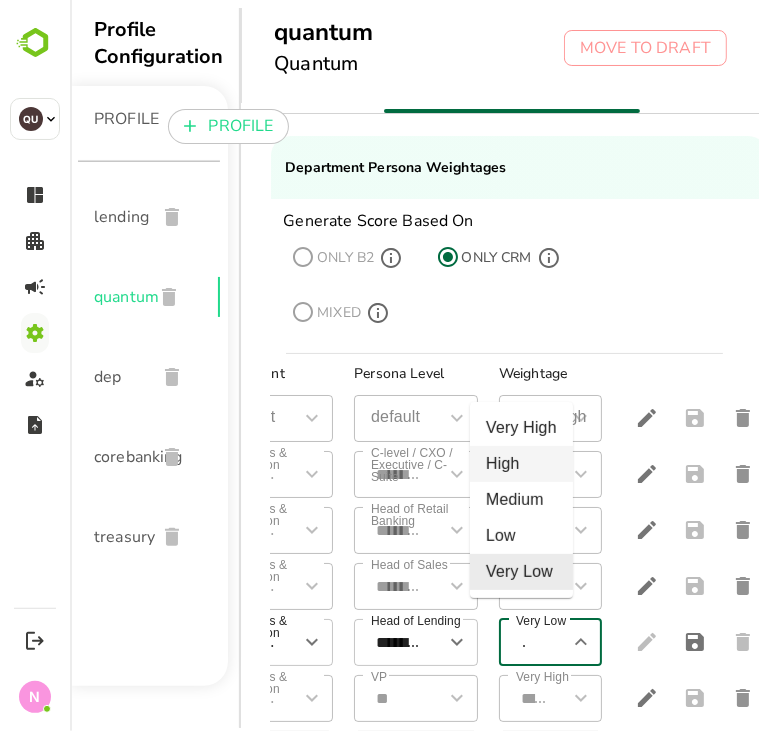 click on "High" at bounding box center [520, 464] 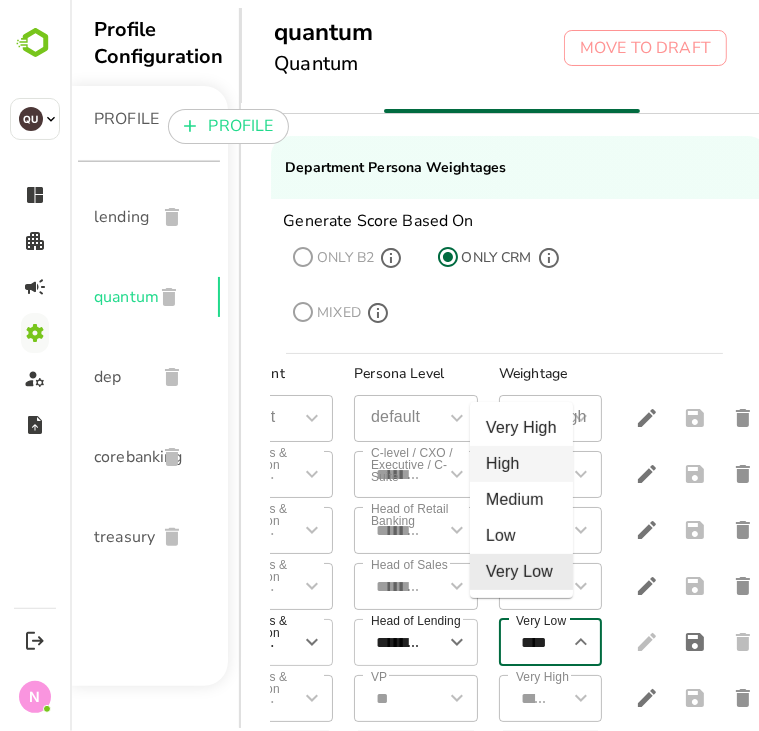 scroll, scrollTop: 0, scrollLeft: 3, axis: horizontal 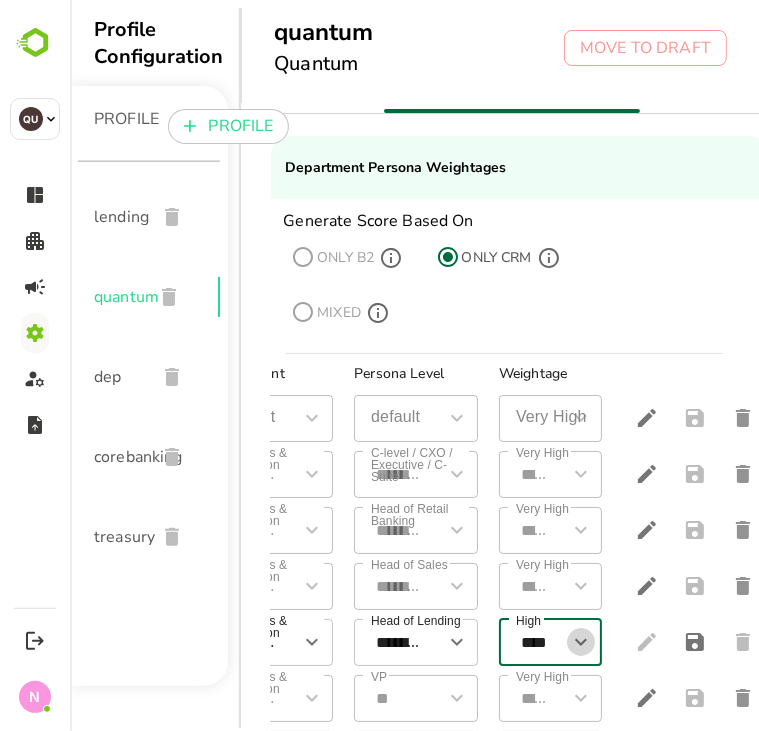 click 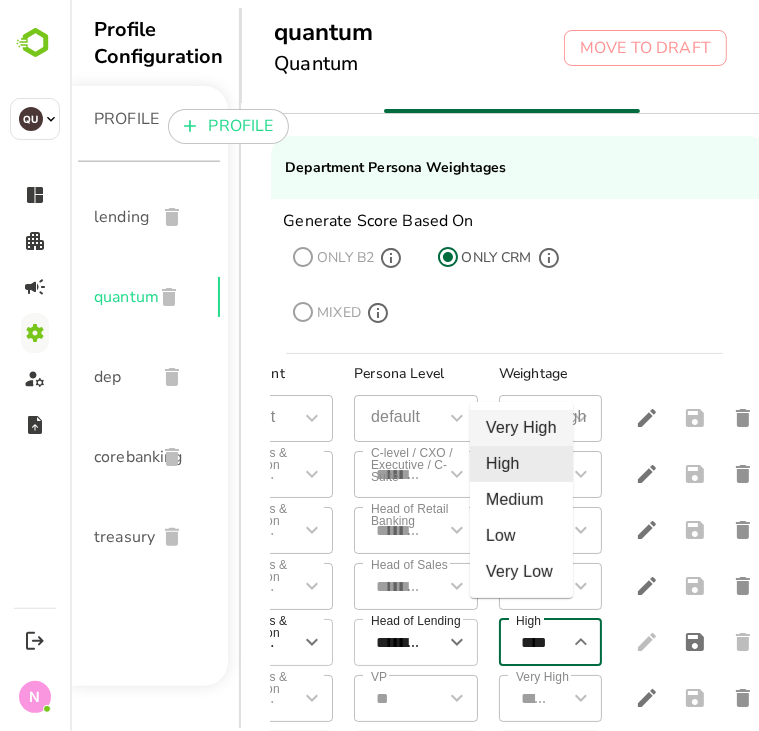 click on "Very High" at bounding box center (520, 428) 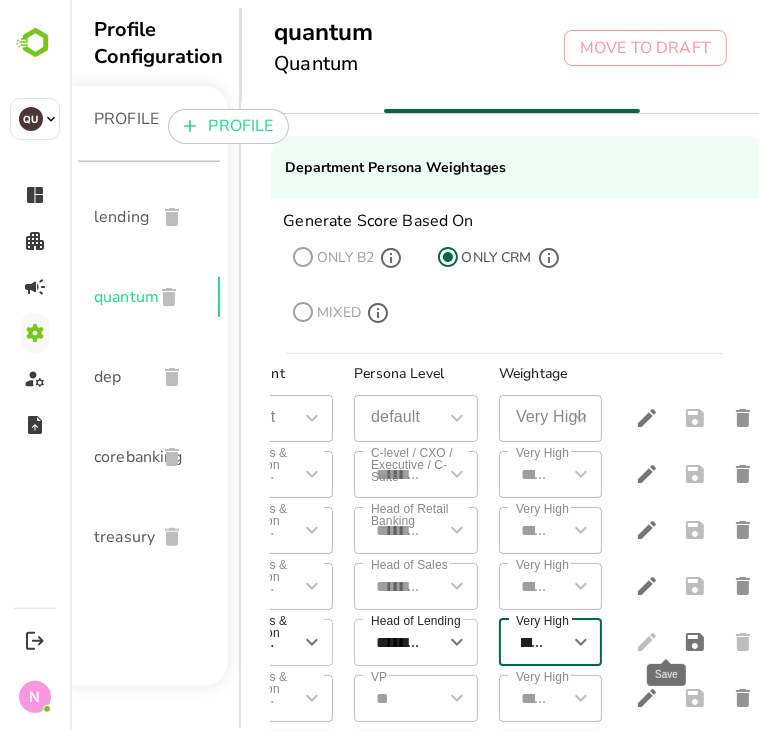 scroll, scrollTop: 0, scrollLeft: 0, axis: both 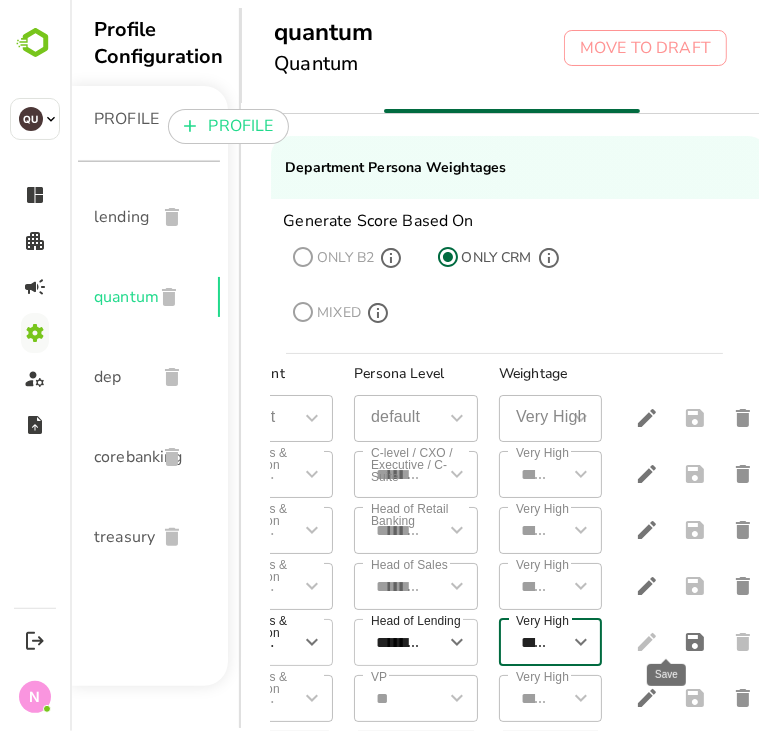 click 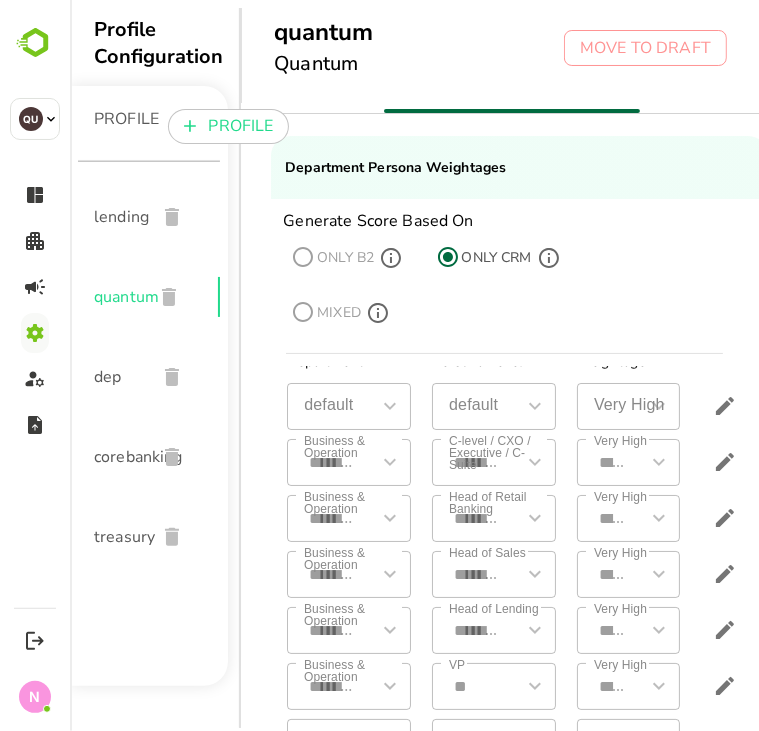scroll, scrollTop: 68, scrollLeft: 0, axis: vertical 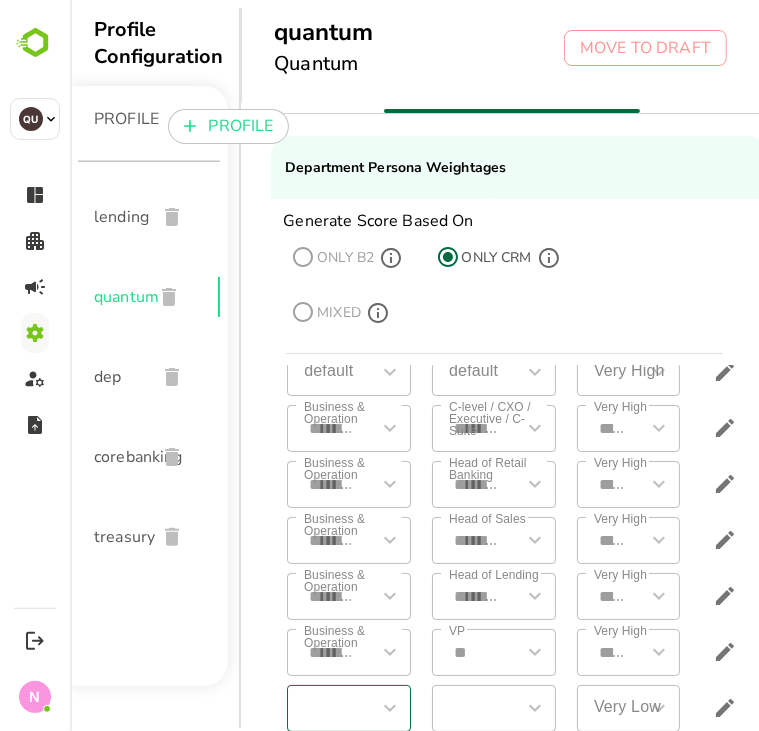 click at bounding box center [388, 708] 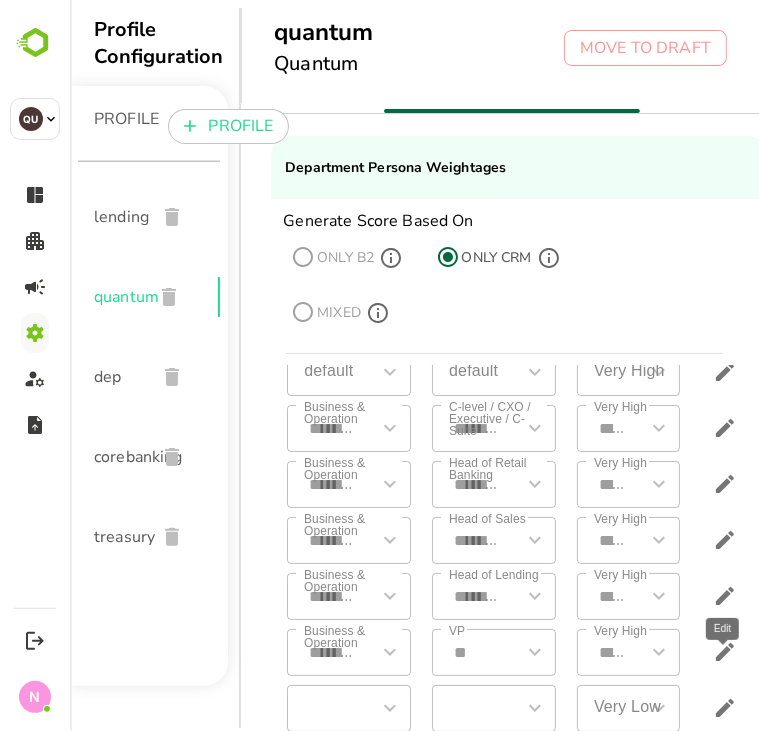 click 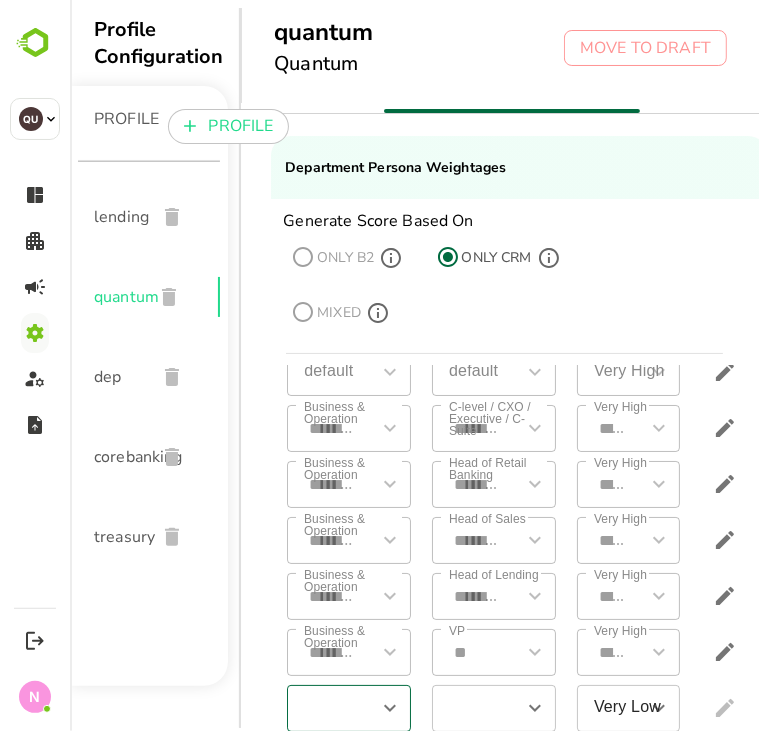 click at bounding box center (331, 708) 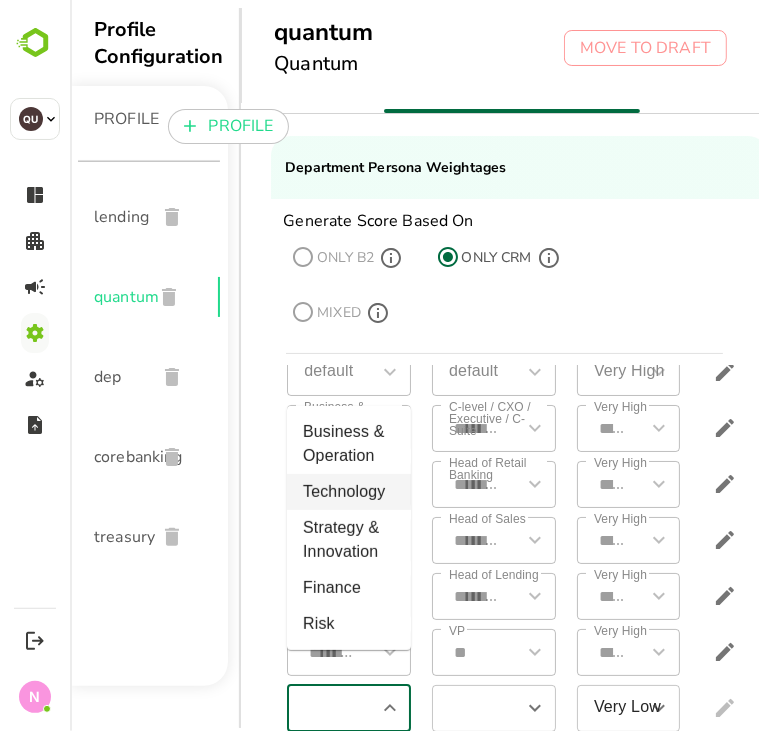 click on "Technology" at bounding box center (348, 492) 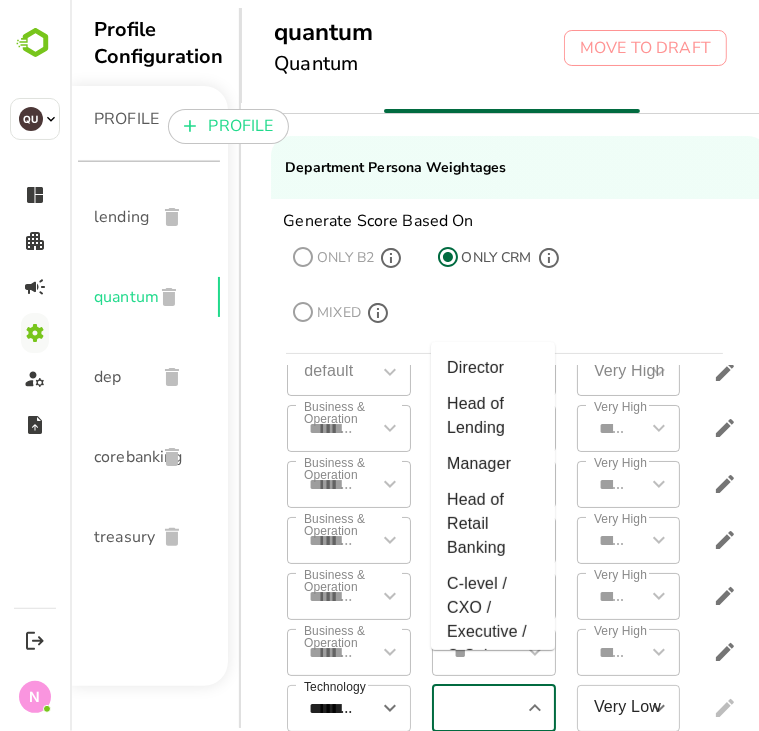 click at bounding box center [476, 708] 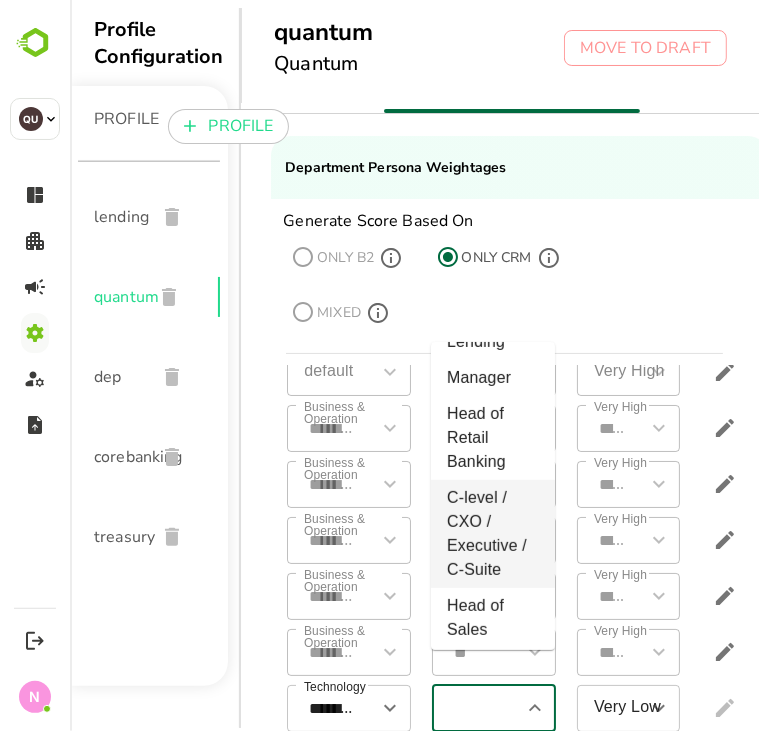 scroll, scrollTop: 0, scrollLeft: 0, axis: both 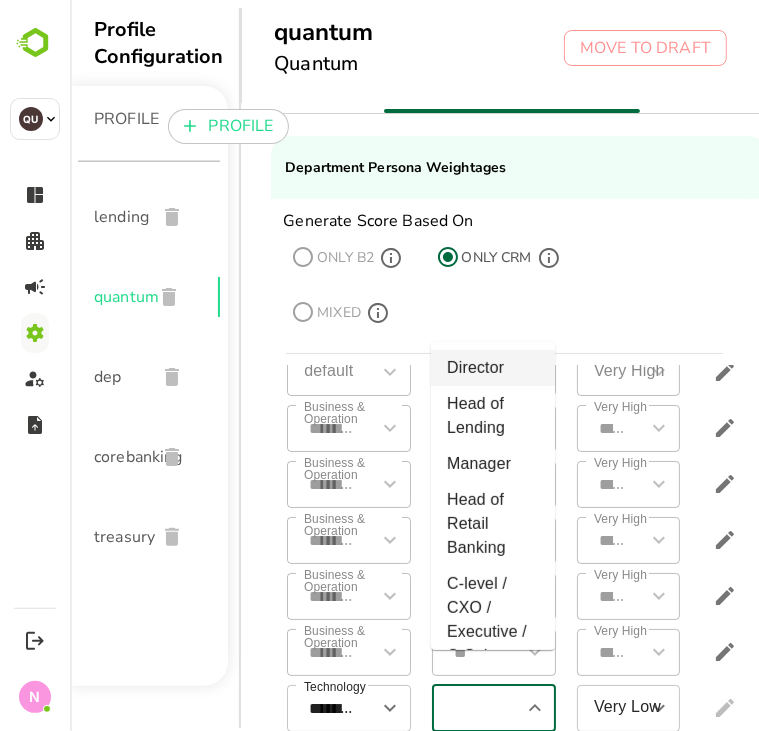 click on "Director" at bounding box center [492, 368] 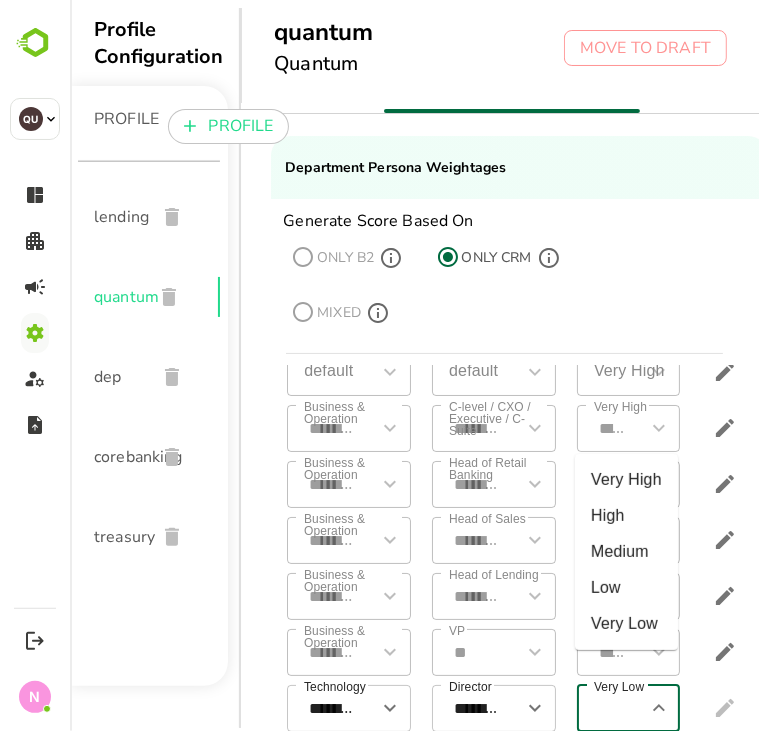 click on "Very Low" at bounding box center [613, 708] 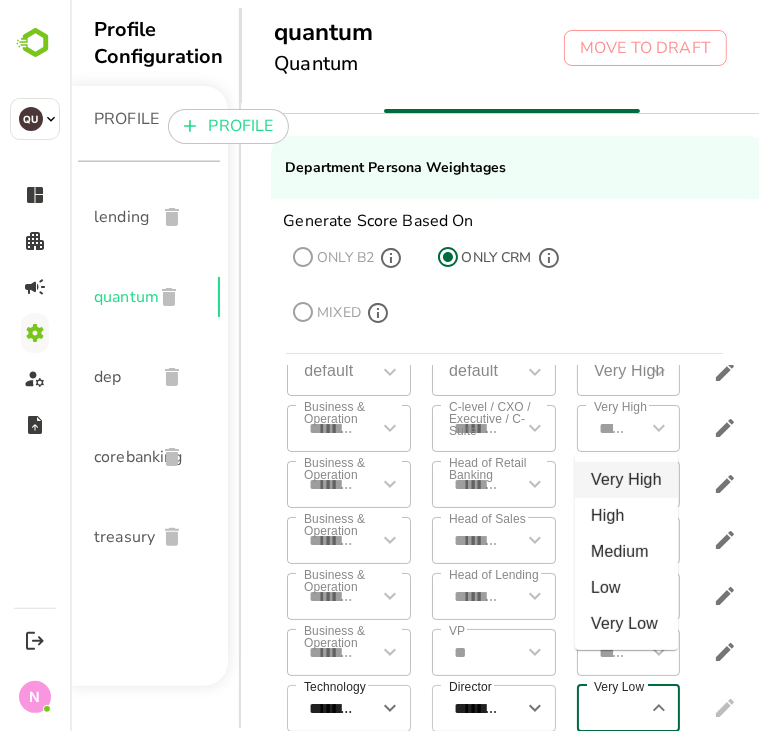 click on "Very High" at bounding box center [625, 480] 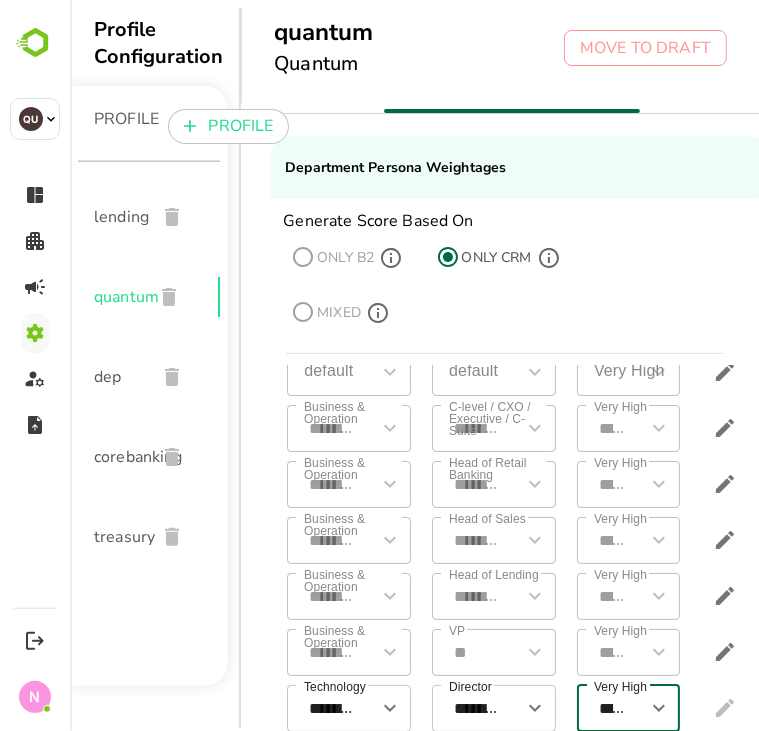 scroll, scrollTop: 63, scrollLeft: 96, axis: both 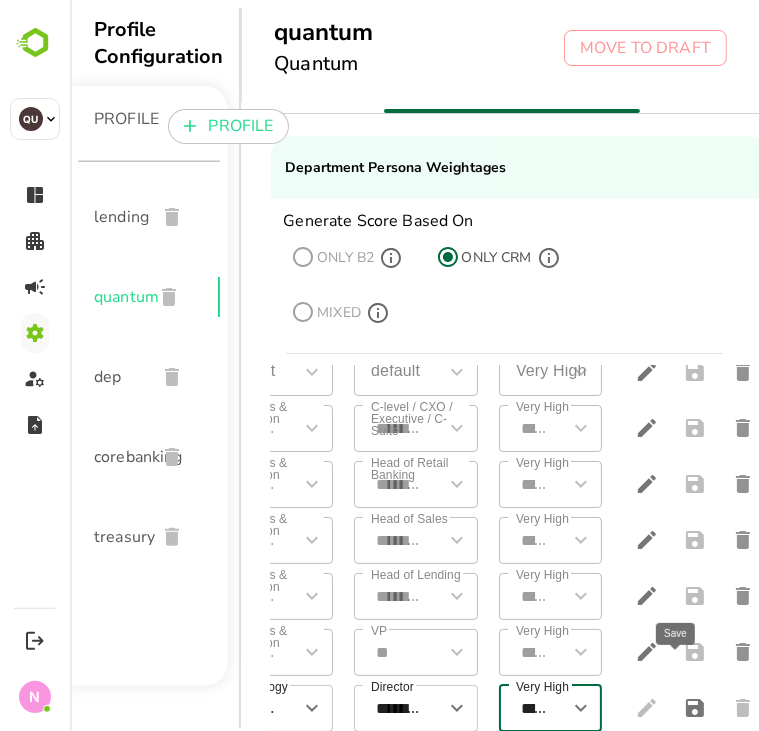 click 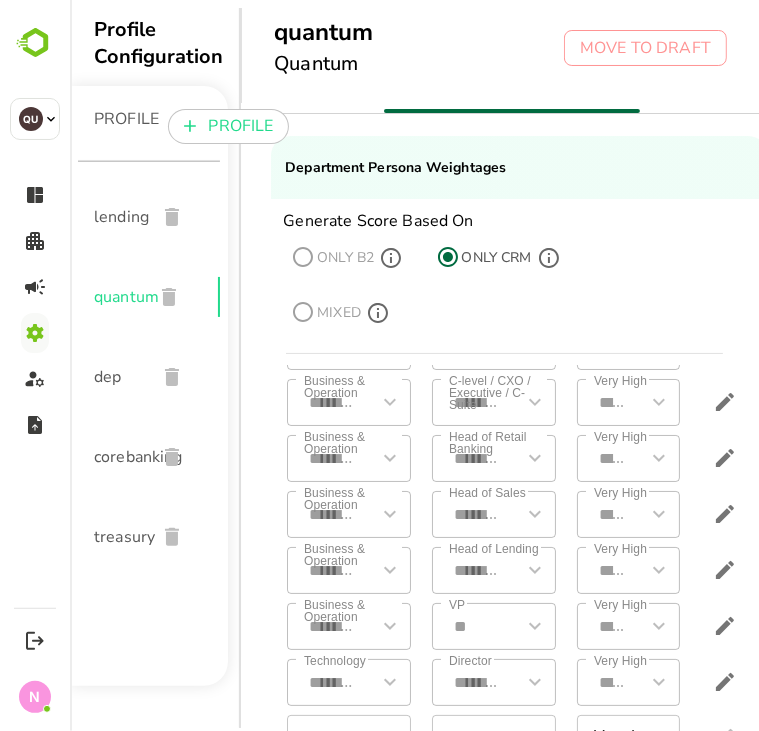 scroll, scrollTop: 124, scrollLeft: 0, axis: vertical 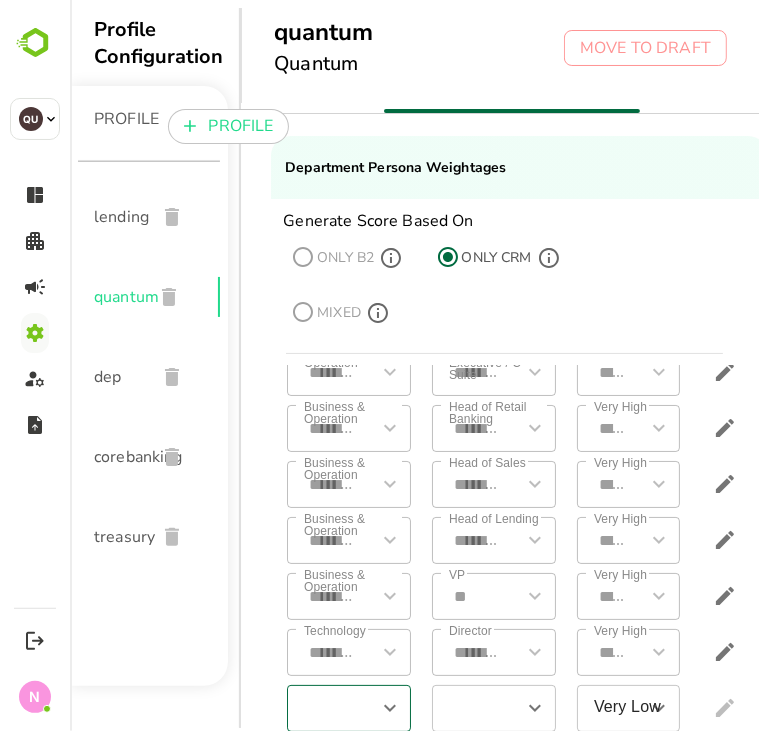 click at bounding box center [331, 708] 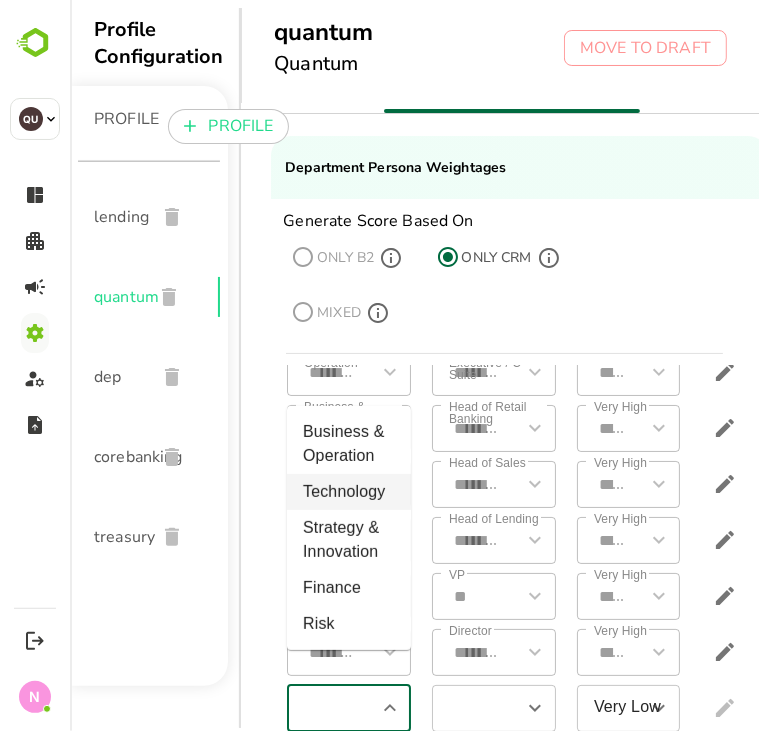 click on "Technology" at bounding box center (348, 492) 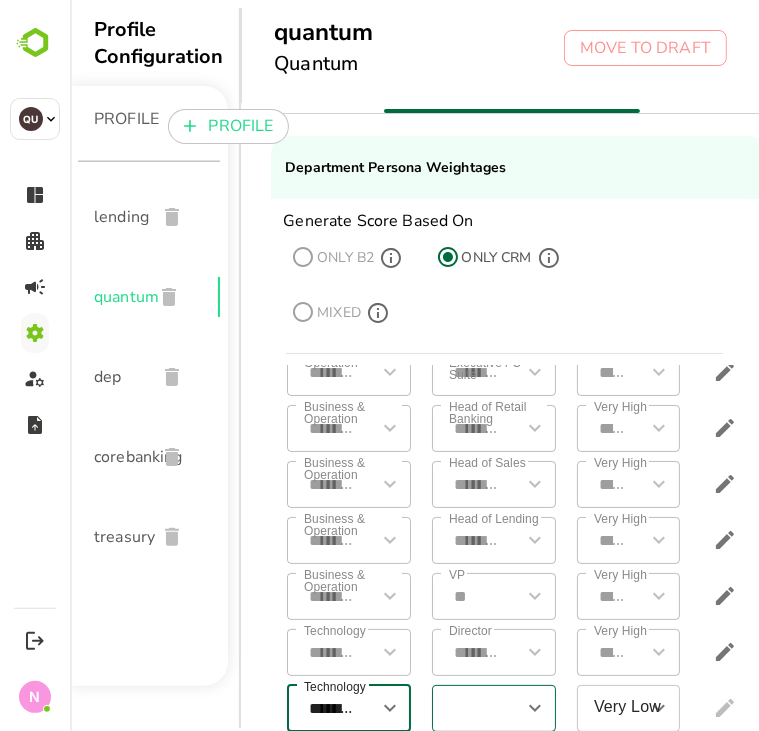 click at bounding box center [476, 708] 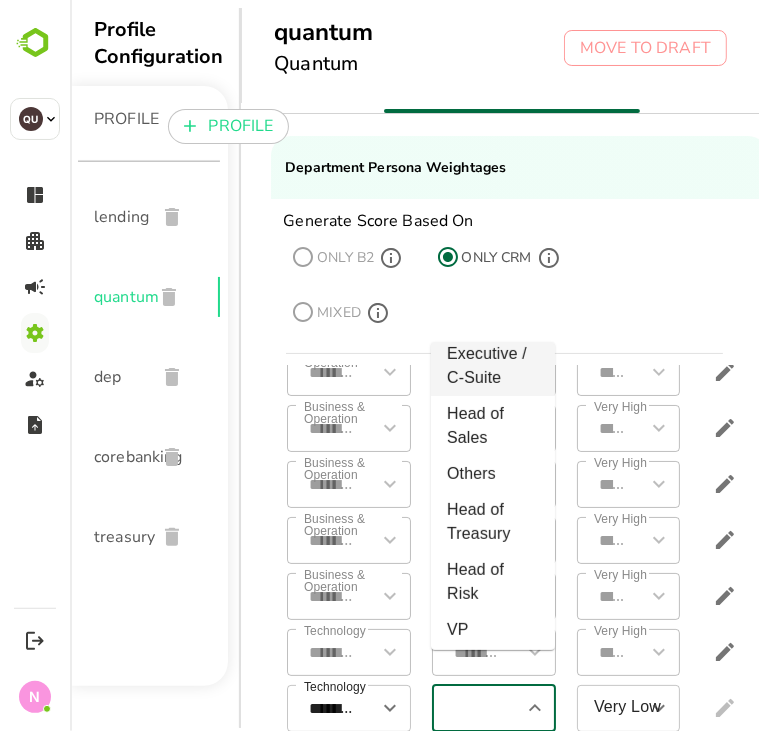 scroll, scrollTop: 298, scrollLeft: 0, axis: vertical 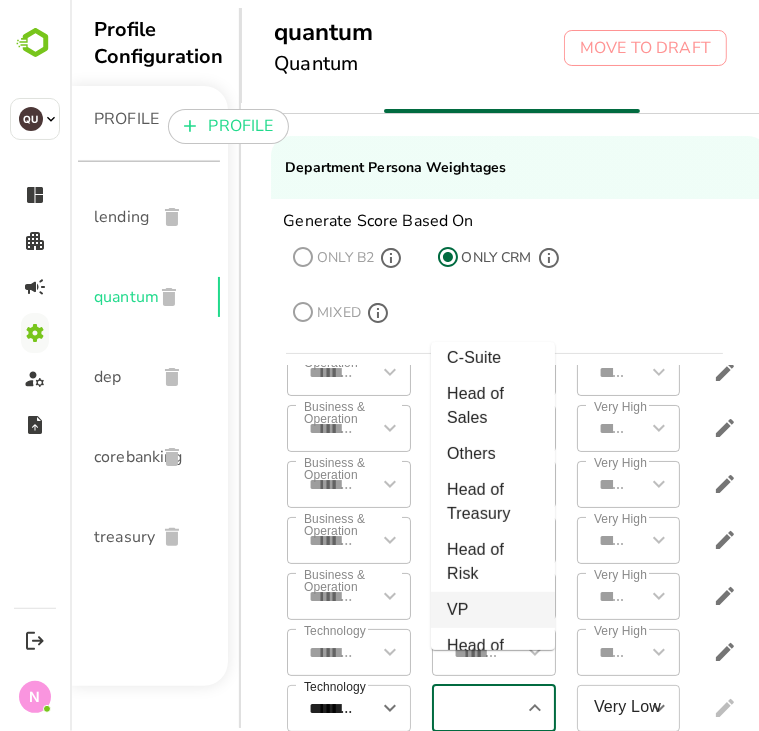 click on "VP" at bounding box center (492, 610) 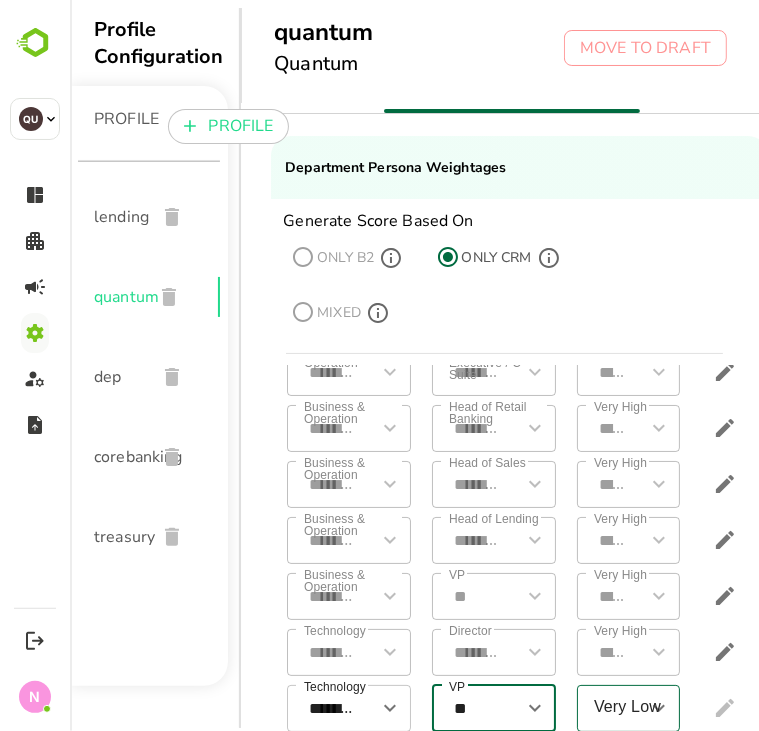 click on "Very Low" at bounding box center [613, 708] 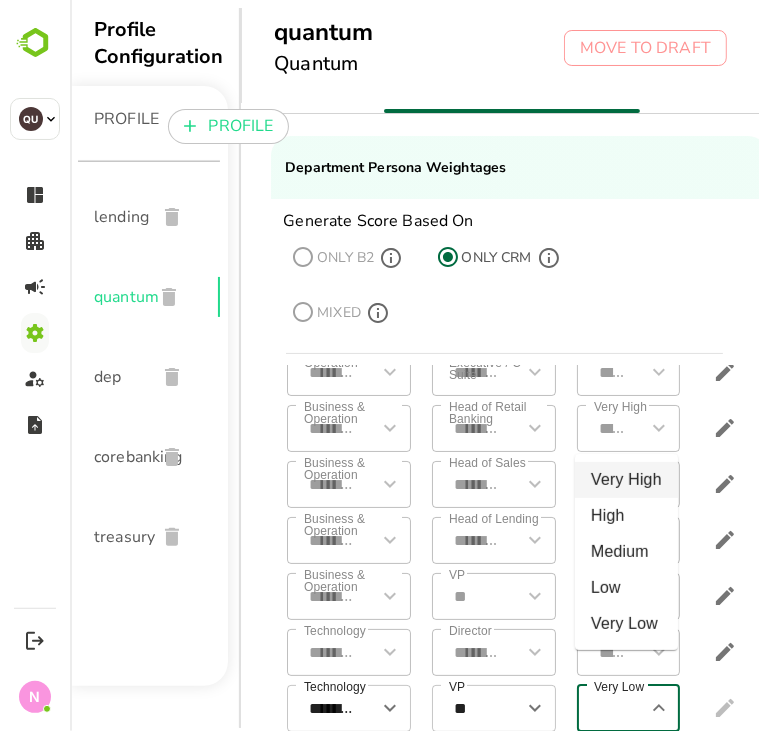 click on "Very High" at bounding box center (625, 480) 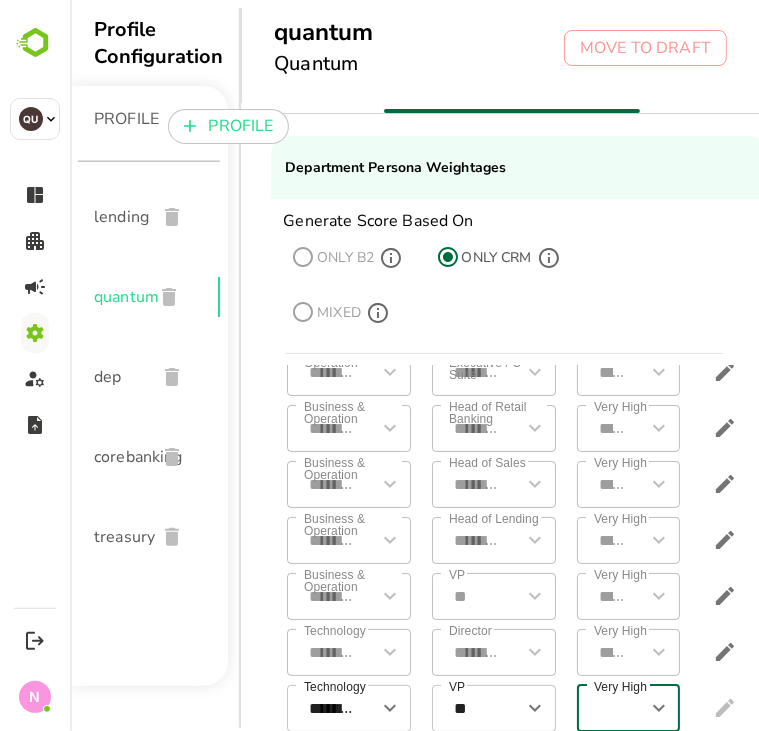 scroll, scrollTop: 0, scrollLeft: 0, axis: both 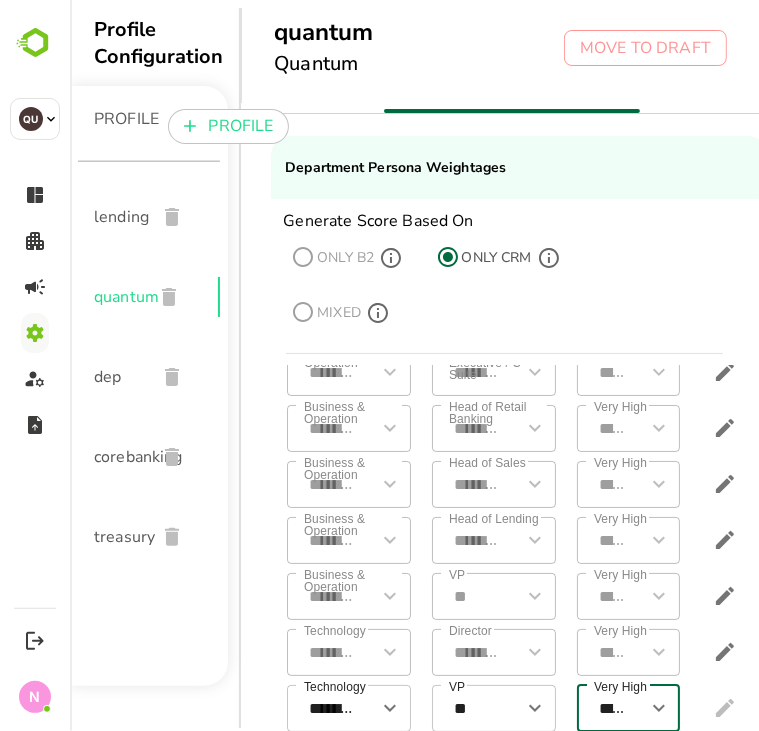 click at bounding box center [725, 708] 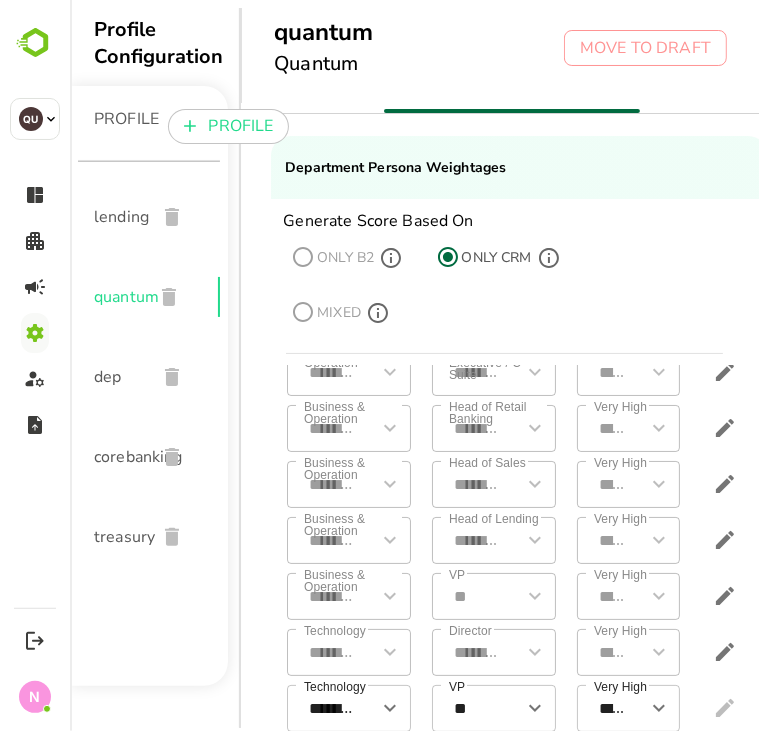 scroll, scrollTop: 124, scrollLeft: 104, axis: both 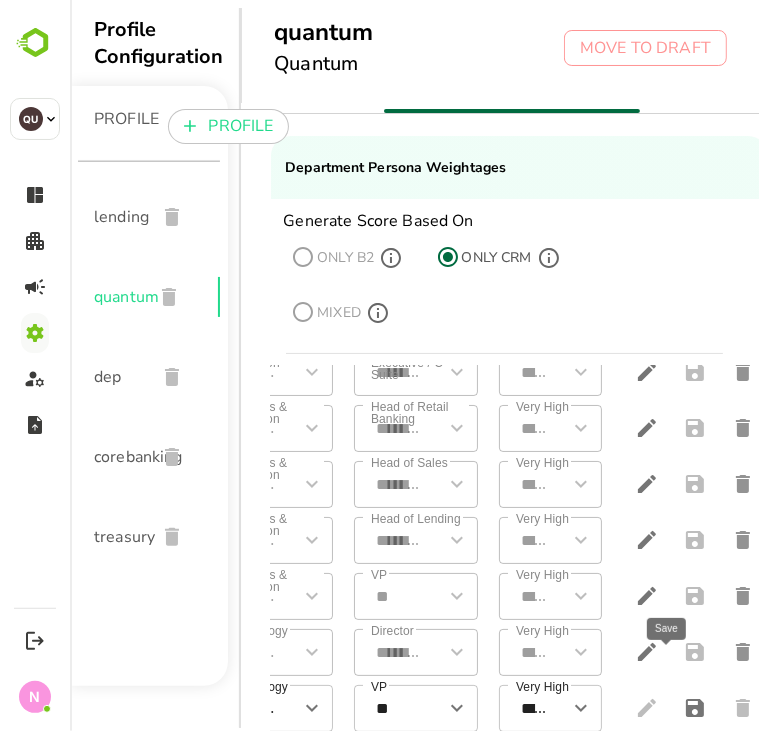 click 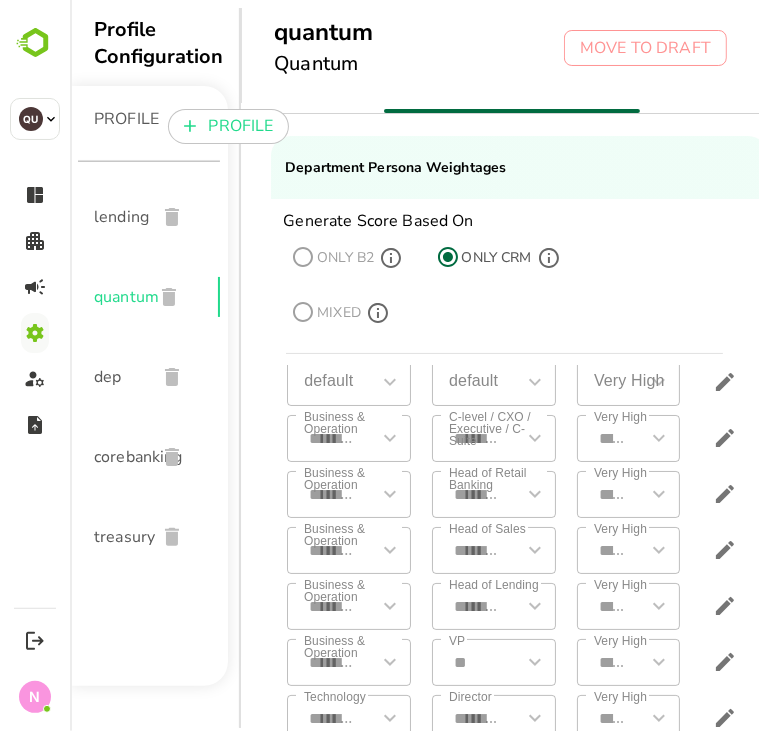 scroll, scrollTop: 180, scrollLeft: 0, axis: vertical 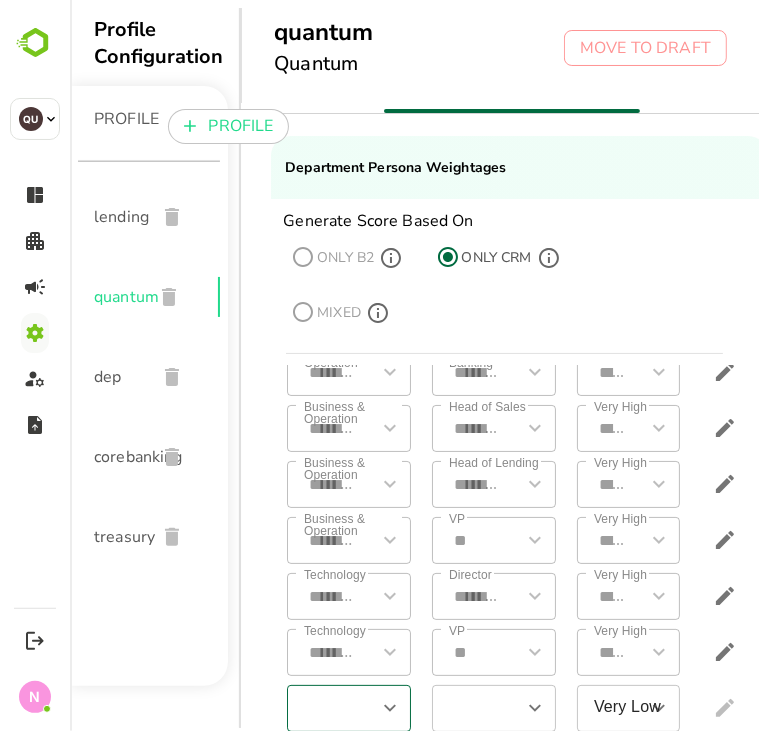 click at bounding box center (331, 708) 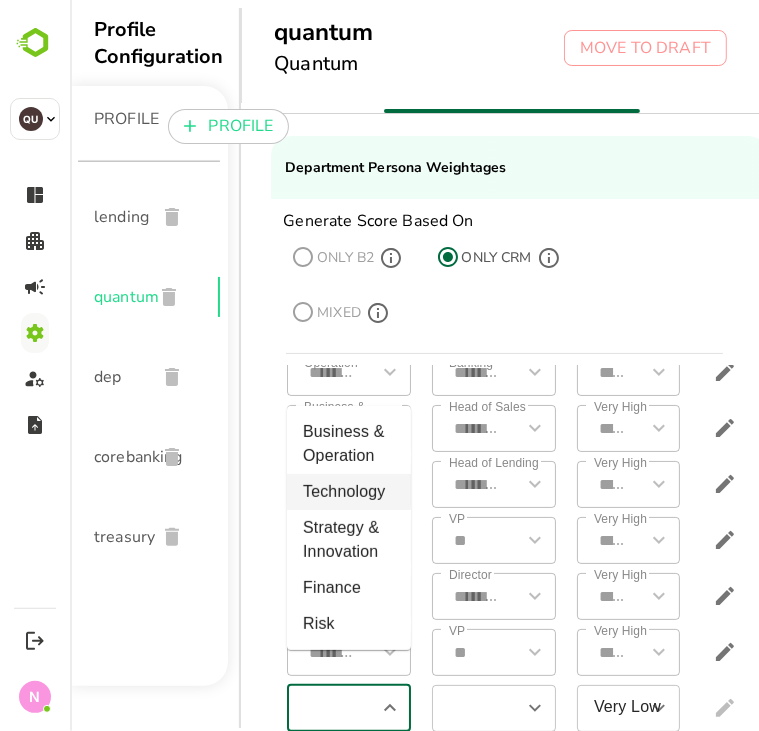 click on "Technology" at bounding box center (348, 492) 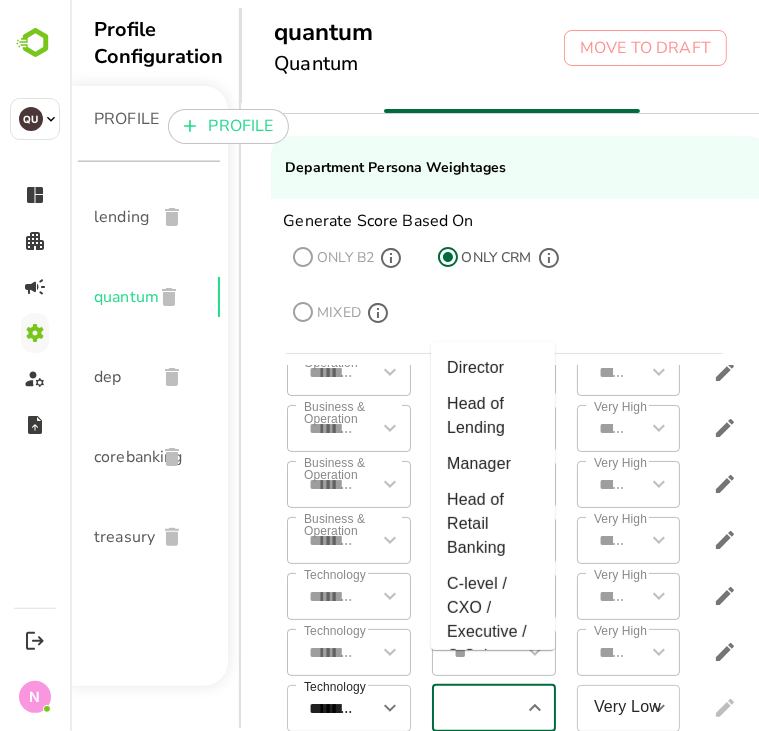 click at bounding box center [476, 708] 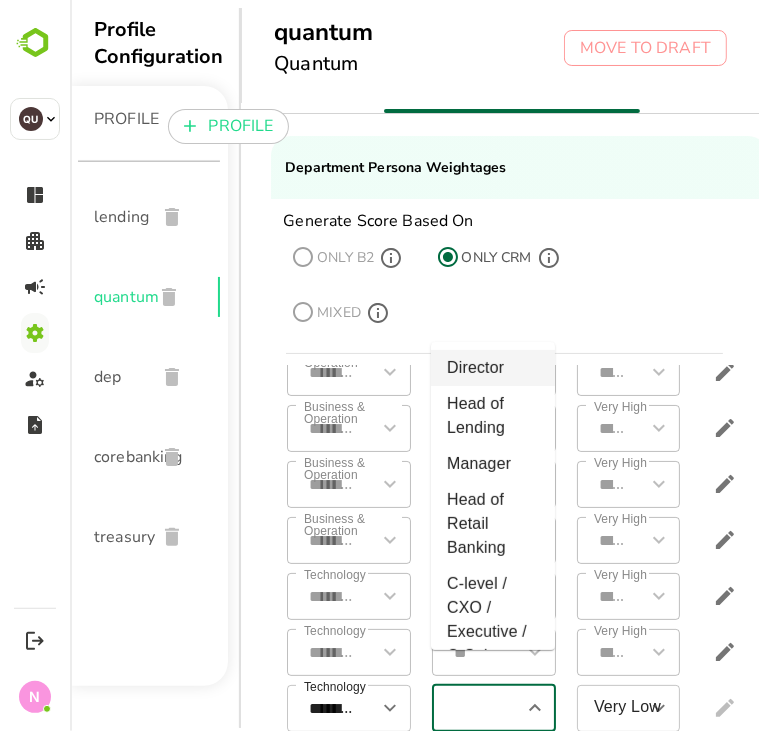 click on "Director" at bounding box center [492, 368] 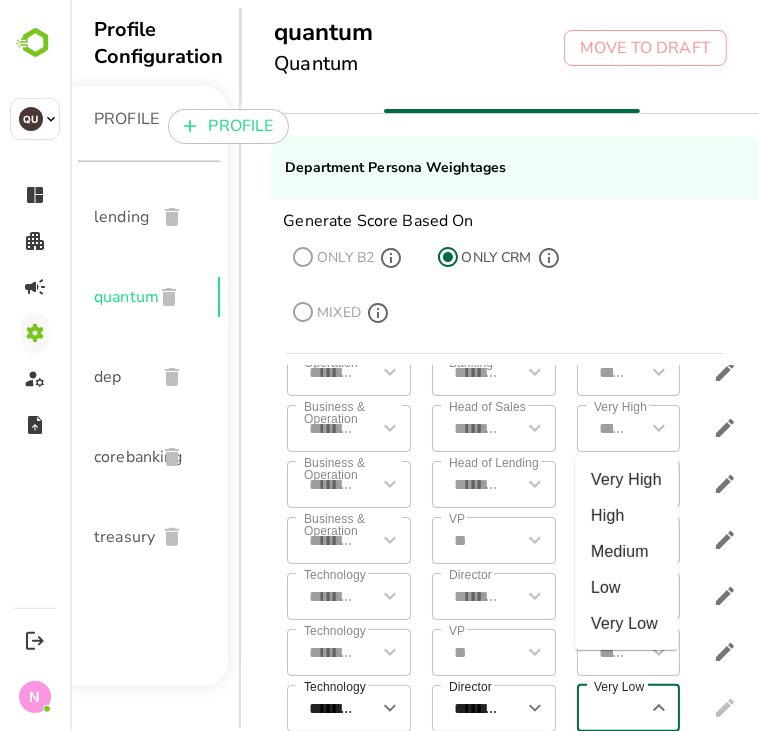 click on "Very Low" at bounding box center [613, 708] 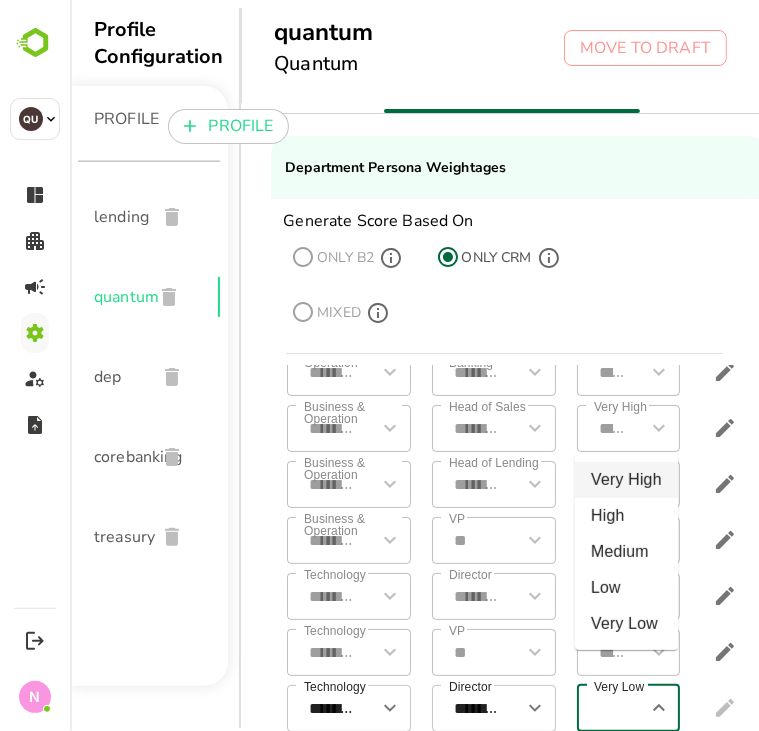 click on "Very High" at bounding box center [625, 480] 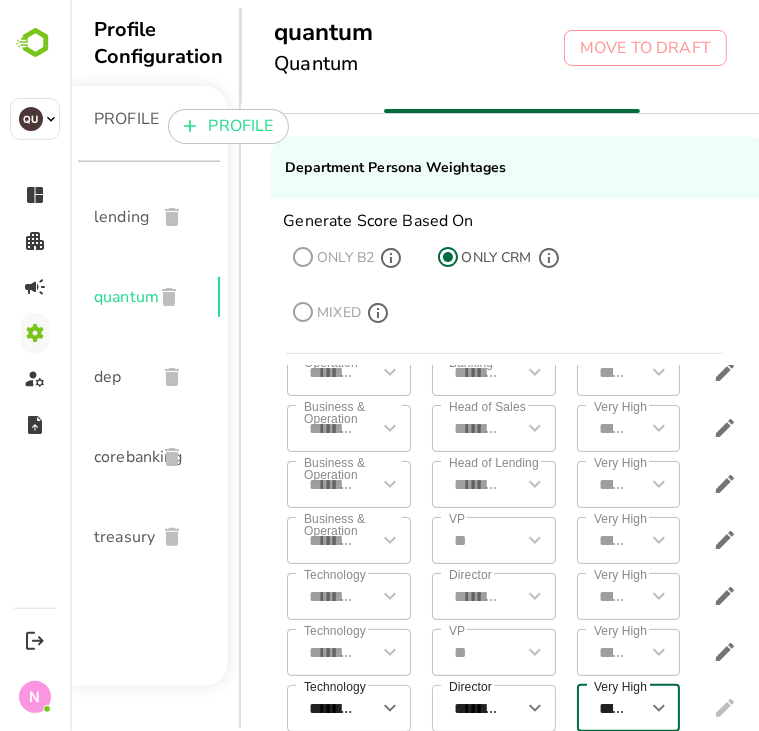 scroll, scrollTop: 180, scrollLeft: 104, axis: both 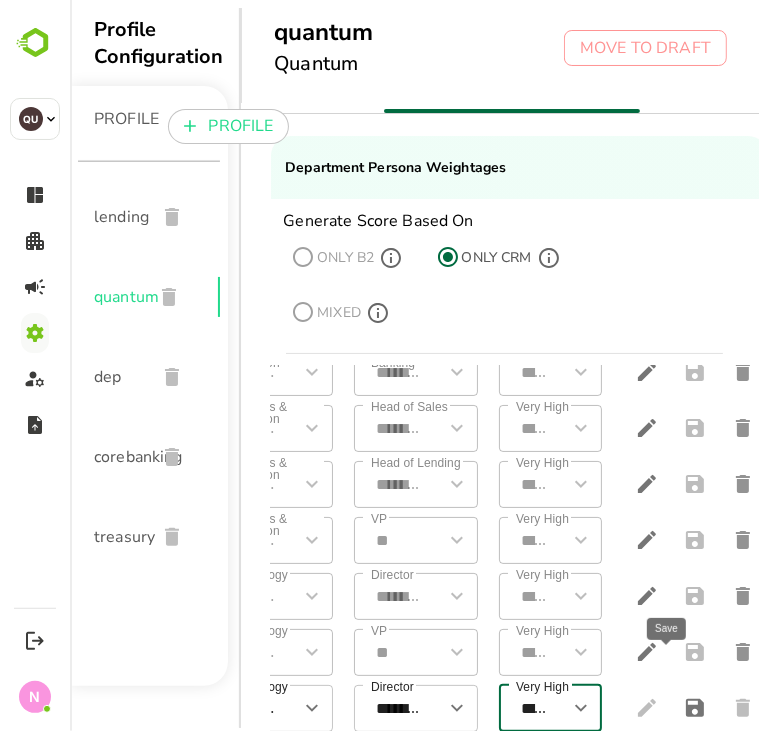 click 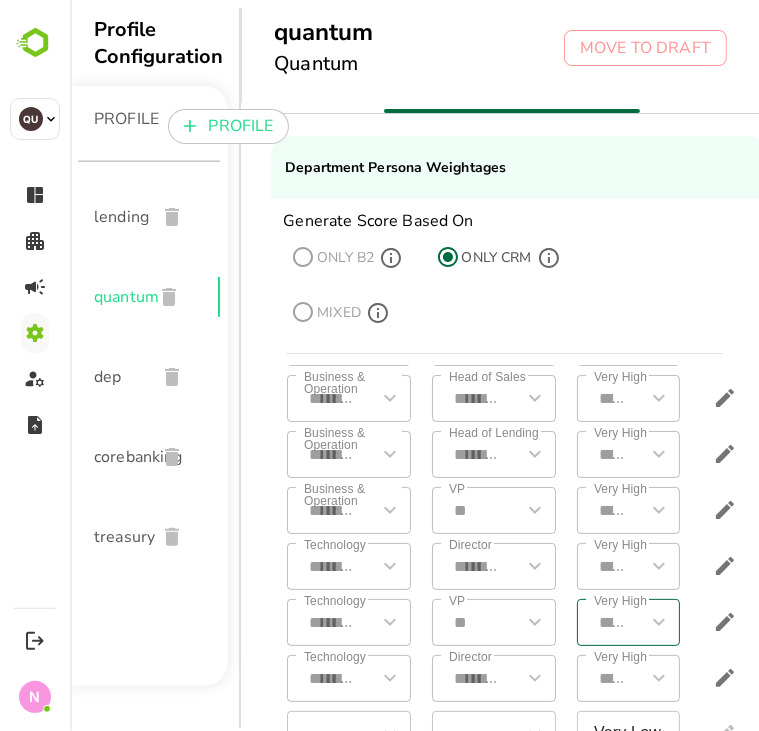 scroll, scrollTop: 236, scrollLeft: 0, axis: vertical 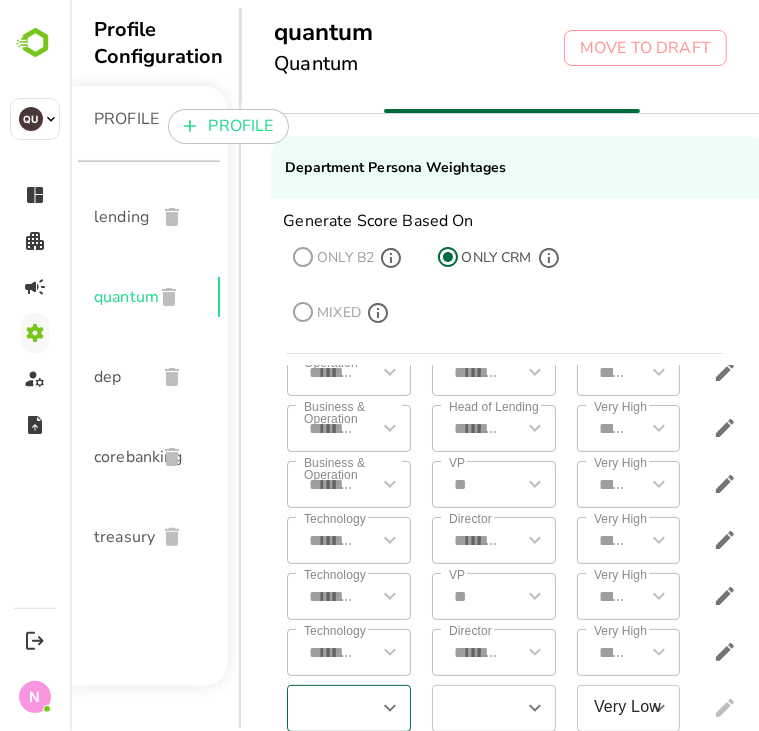 click at bounding box center [331, 708] 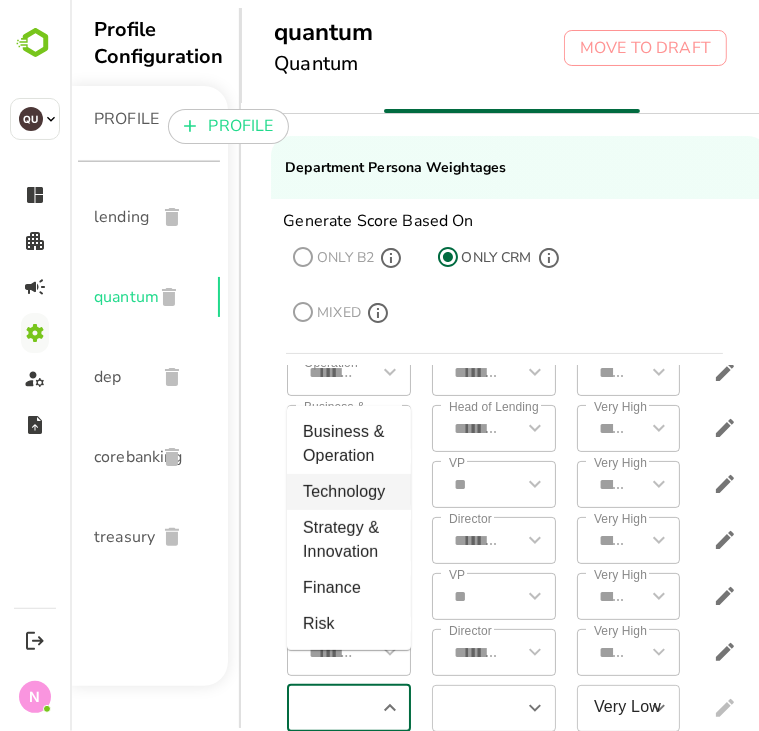 click on "Technology" at bounding box center [348, 492] 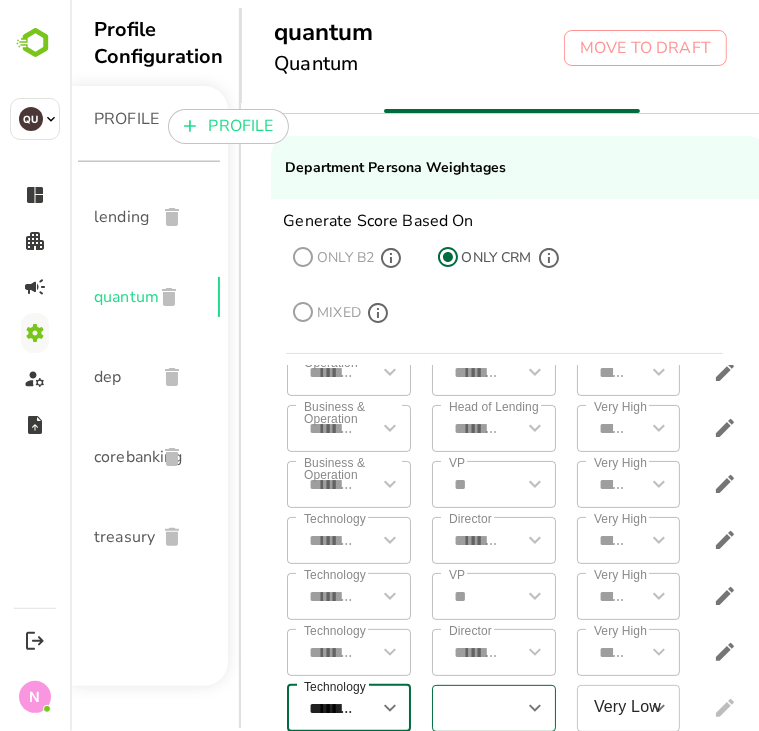 click at bounding box center (476, 708) 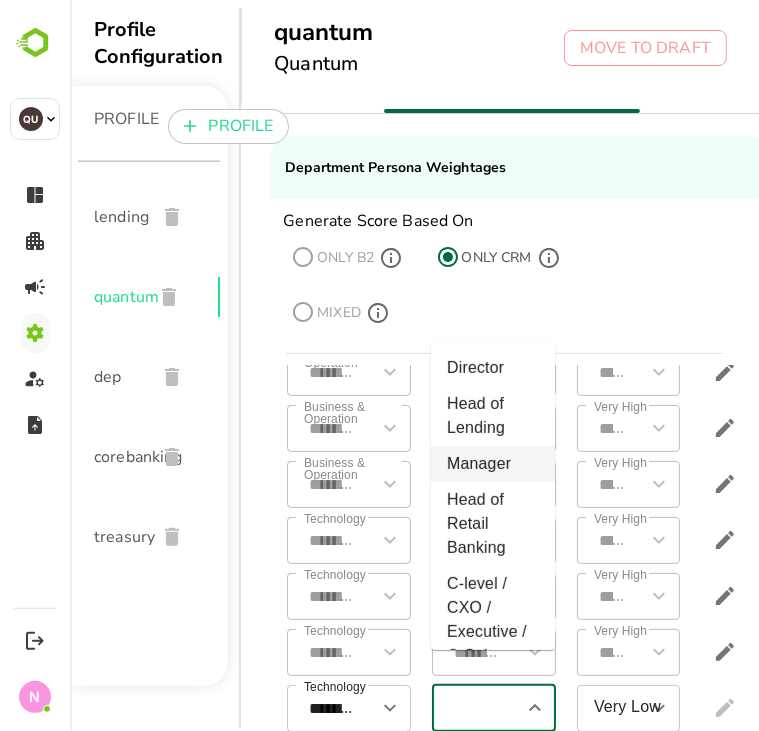 click on "Manager" at bounding box center (492, 464) 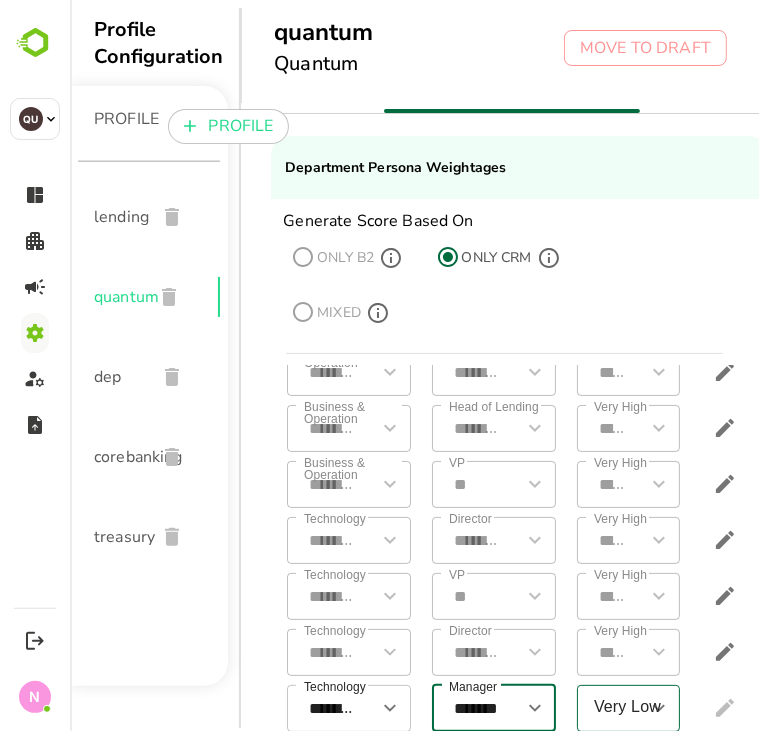 click on "Very Low" at bounding box center [613, 708] 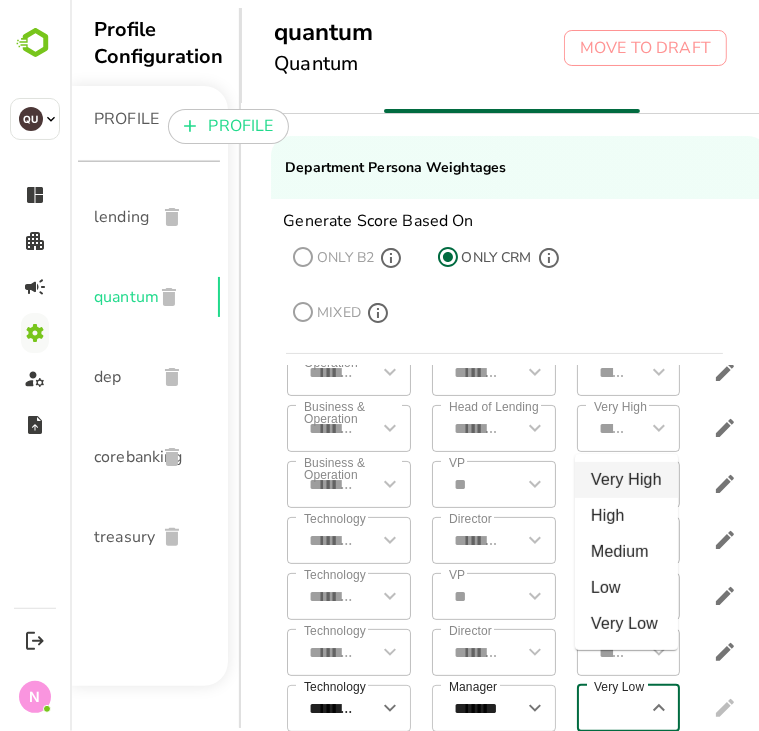 click on "Very High" at bounding box center (625, 480) 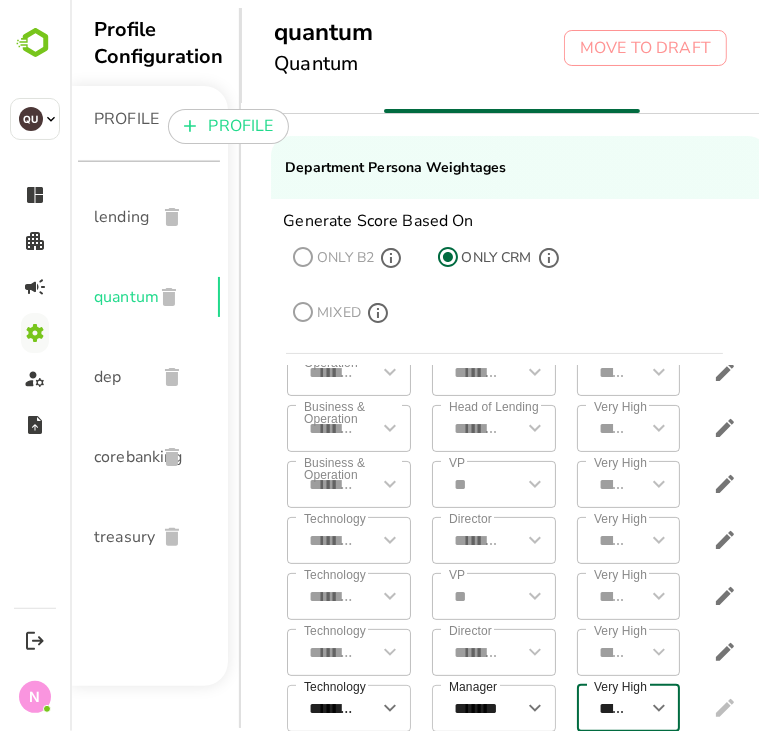scroll, scrollTop: 236, scrollLeft: 104, axis: both 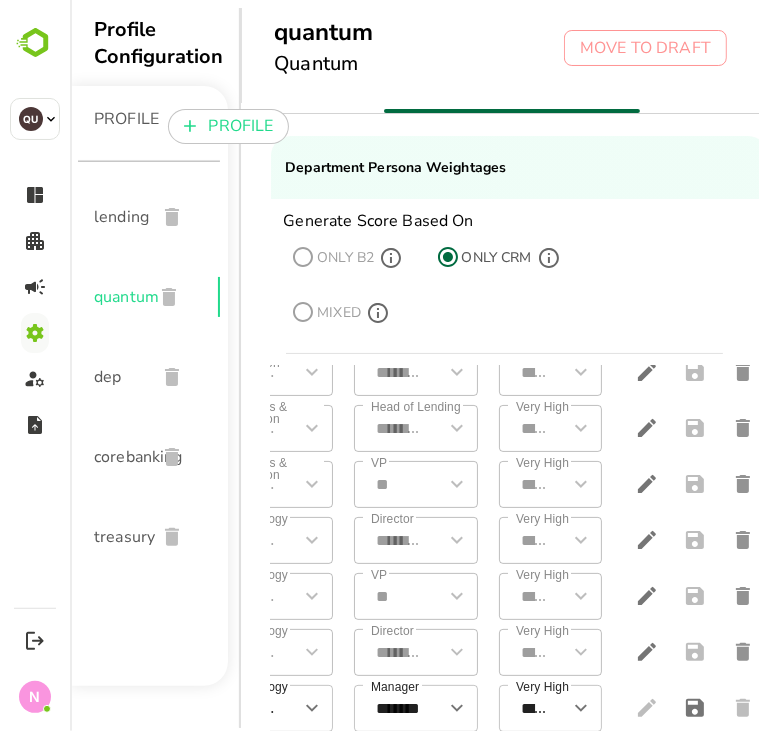 click at bounding box center [694, 708] 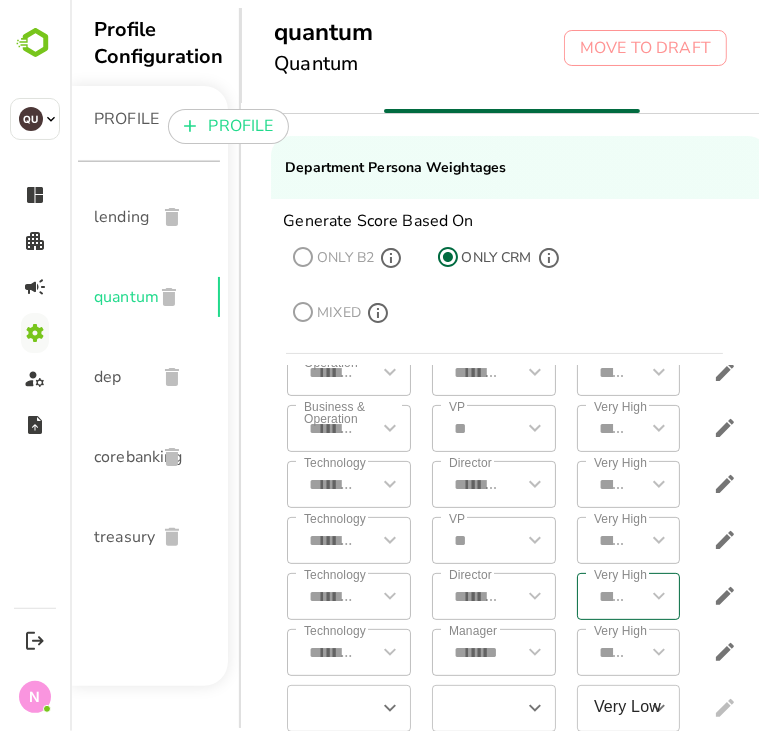 scroll, scrollTop: 292, scrollLeft: 0, axis: vertical 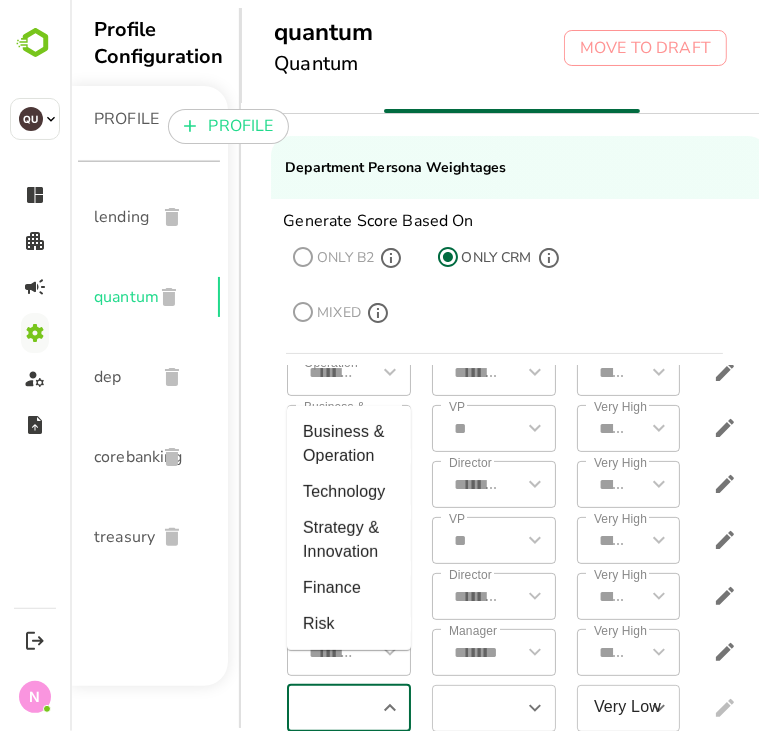 click at bounding box center [331, 708] 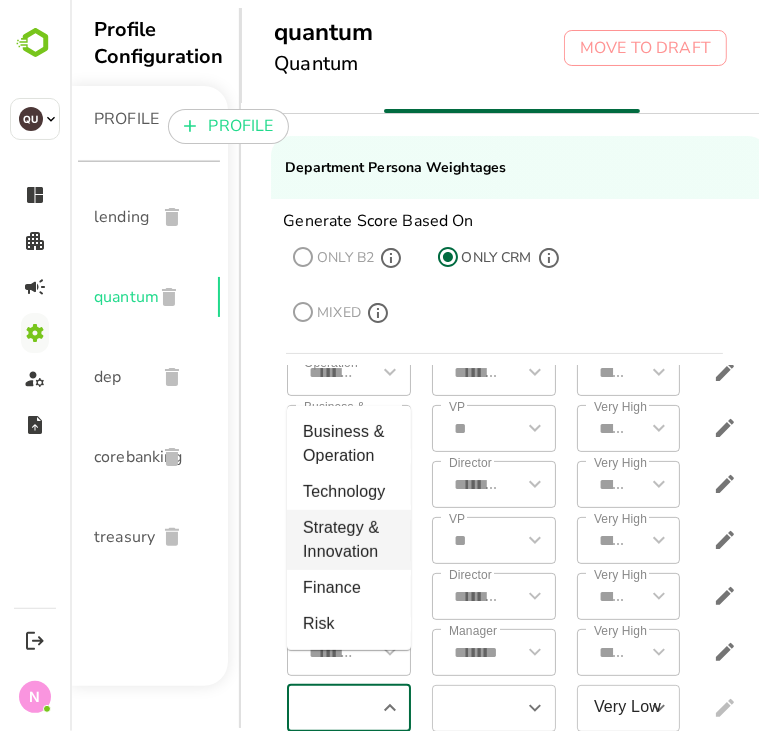 click on "Strategy & Innovation" at bounding box center [348, 540] 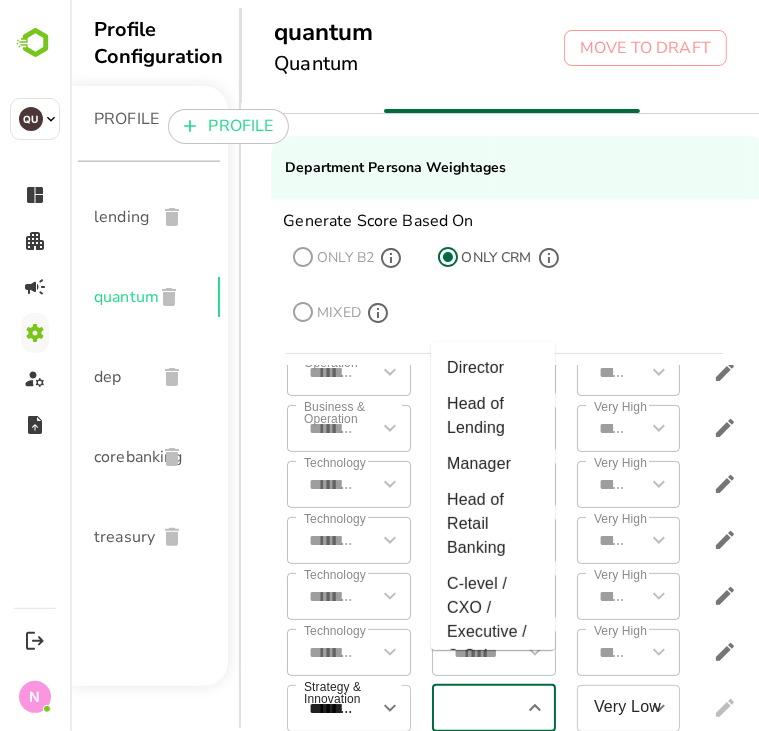 click at bounding box center (476, 708) 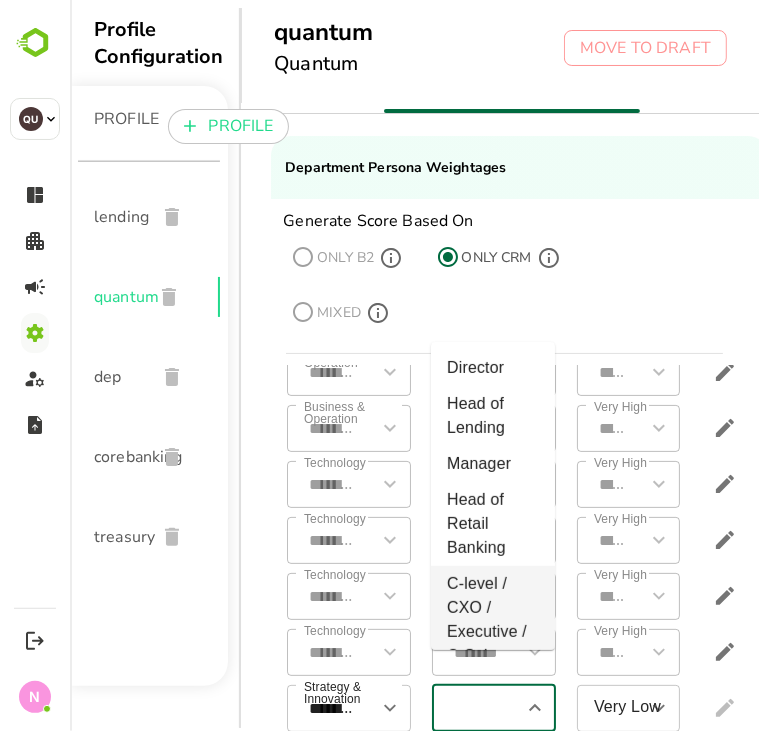 click on "C-level / CXO / Executive / C-Suite" at bounding box center (492, 620) 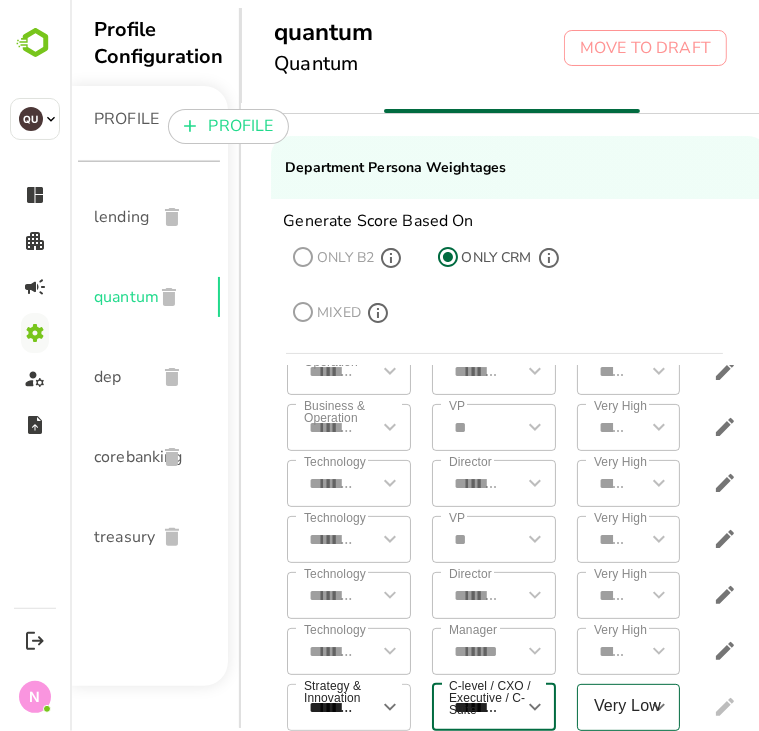 click on "Very Low" at bounding box center [613, 707] 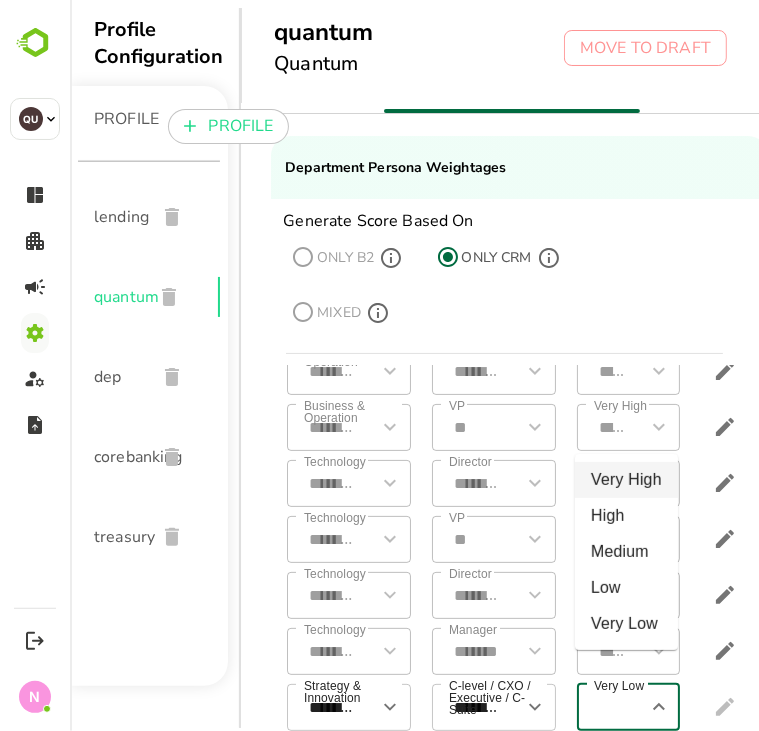 click on "Very High" at bounding box center (625, 480) 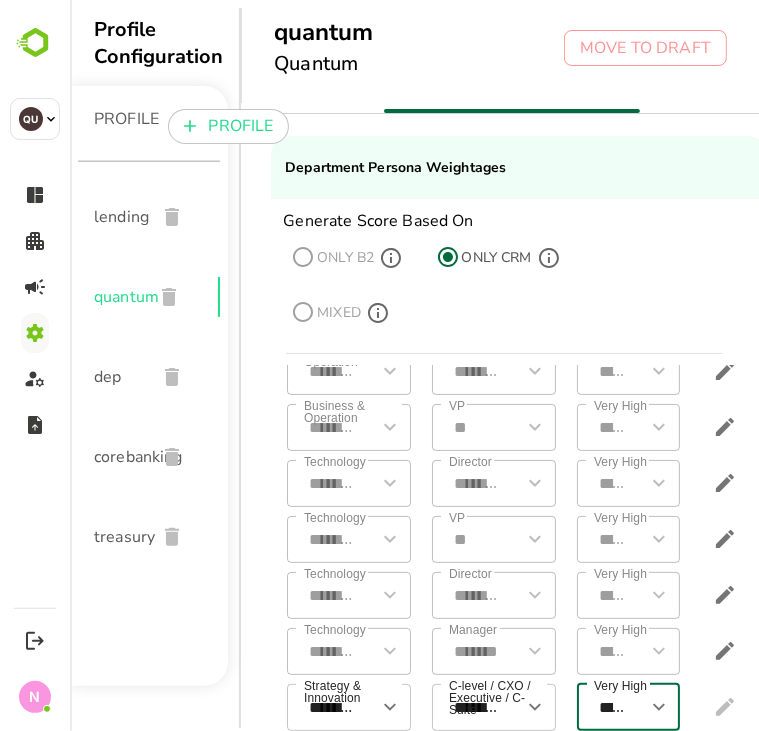 type on "*********" 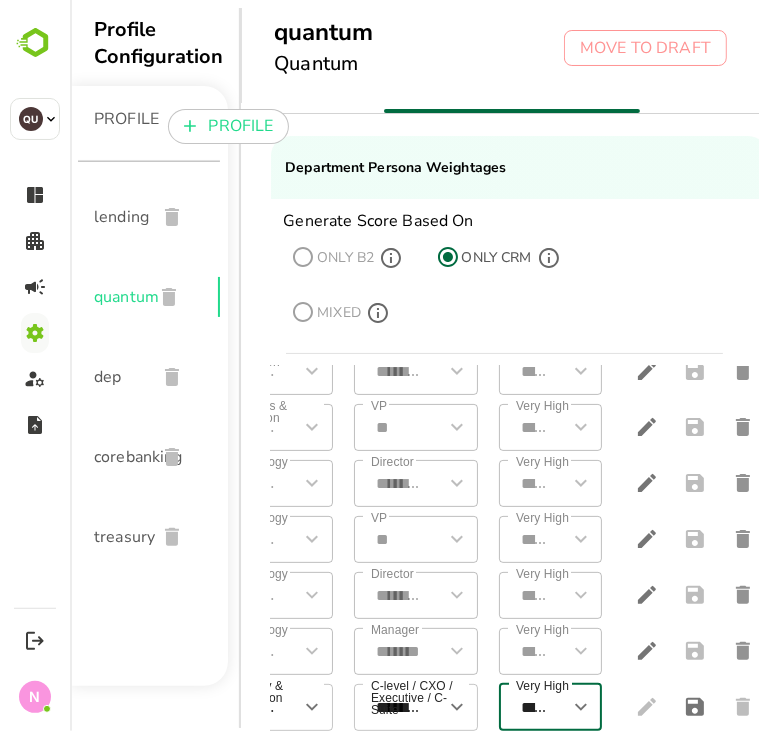 scroll, scrollTop: 292, scrollLeft: 82, axis: both 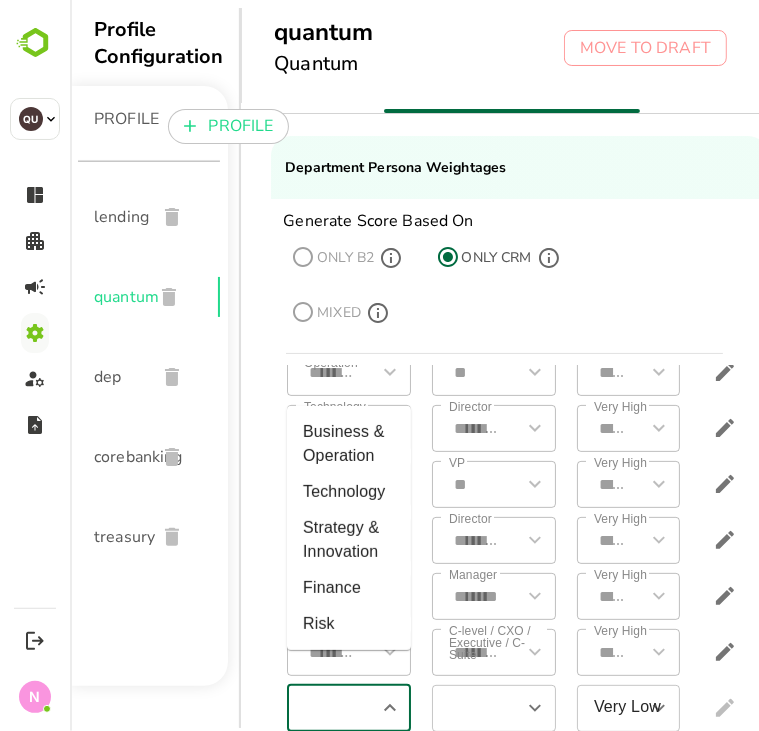 click at bounding box center [331, 708] 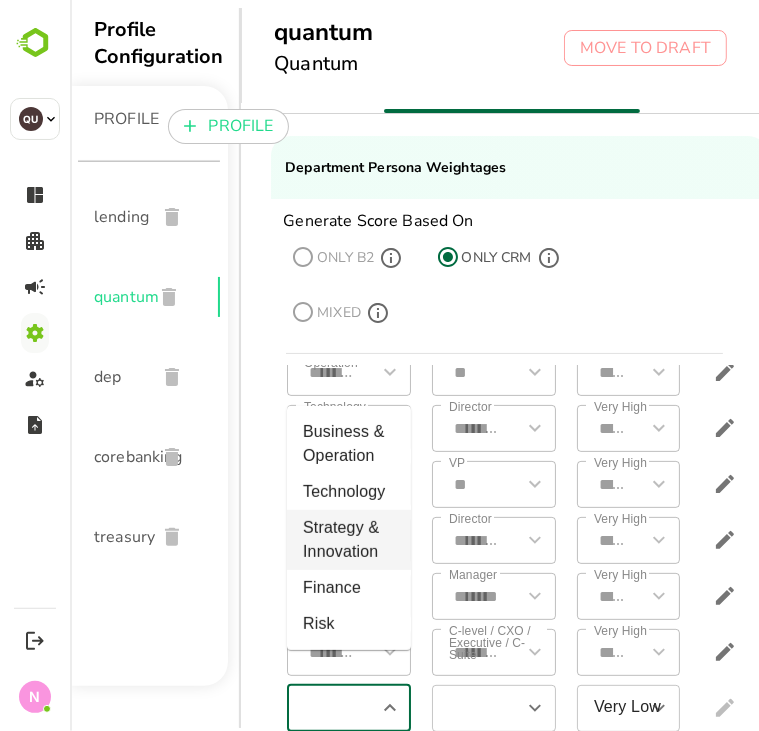 click on "Strategy & Innovation" at bounding box center (348, 540) 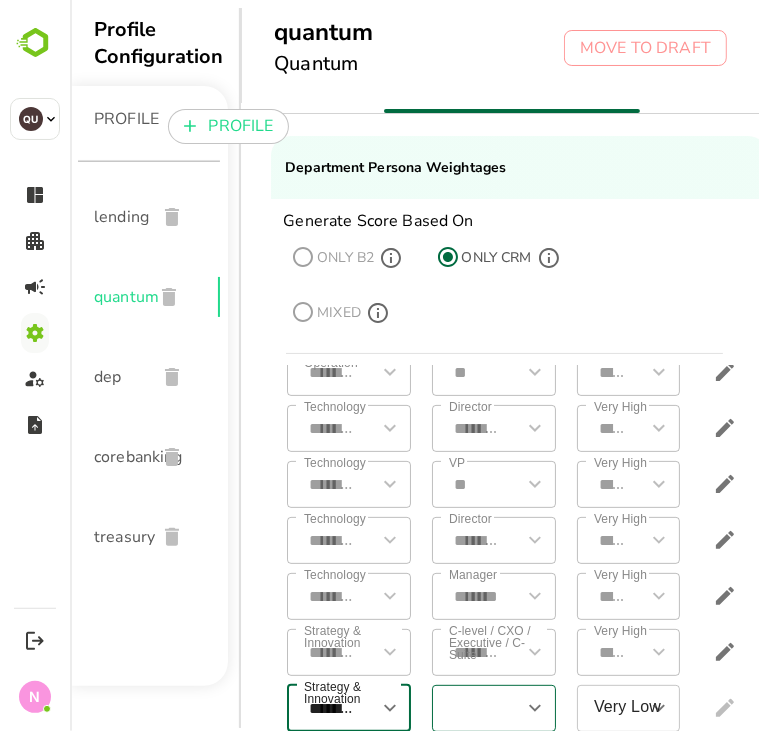 click at bounding box center (476, 708) 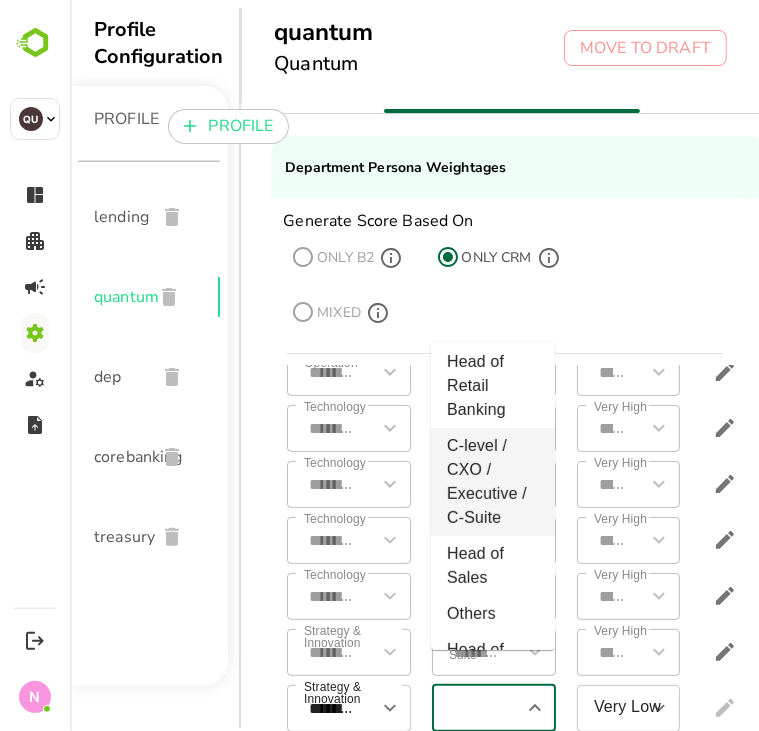 scroll, scrollTop: 332, scrollLeft: 0, axis: vertical 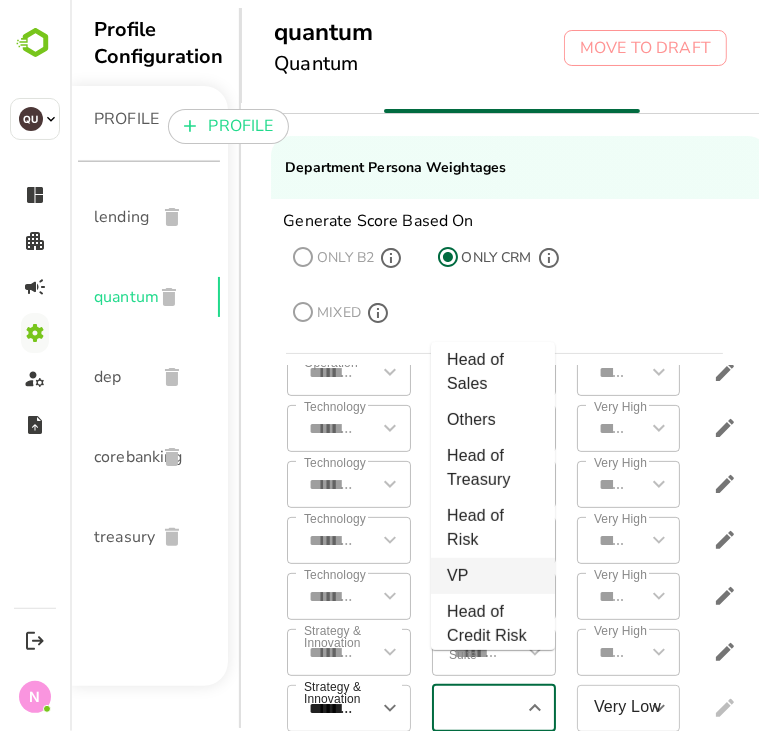 click on "VP" at bounding box center (492, 576) 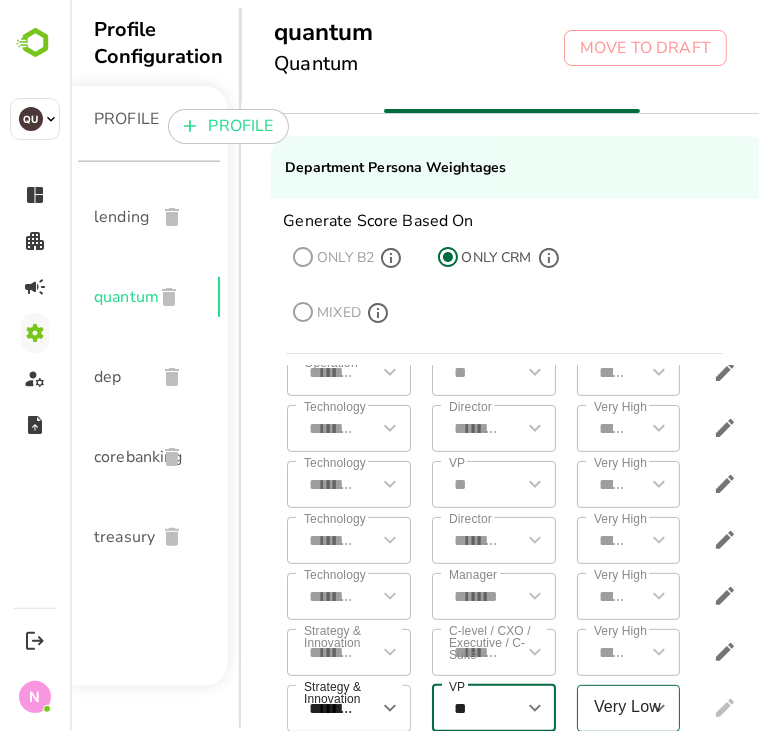 click on "Very Low" at bounding box center [613, 708] 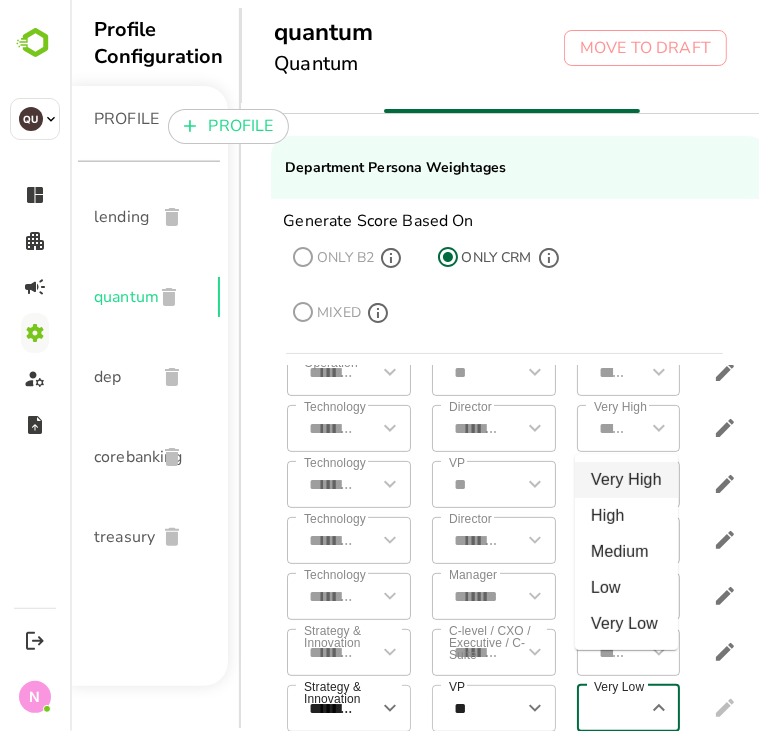 click on "Very High" at bounding box center [625, 480] 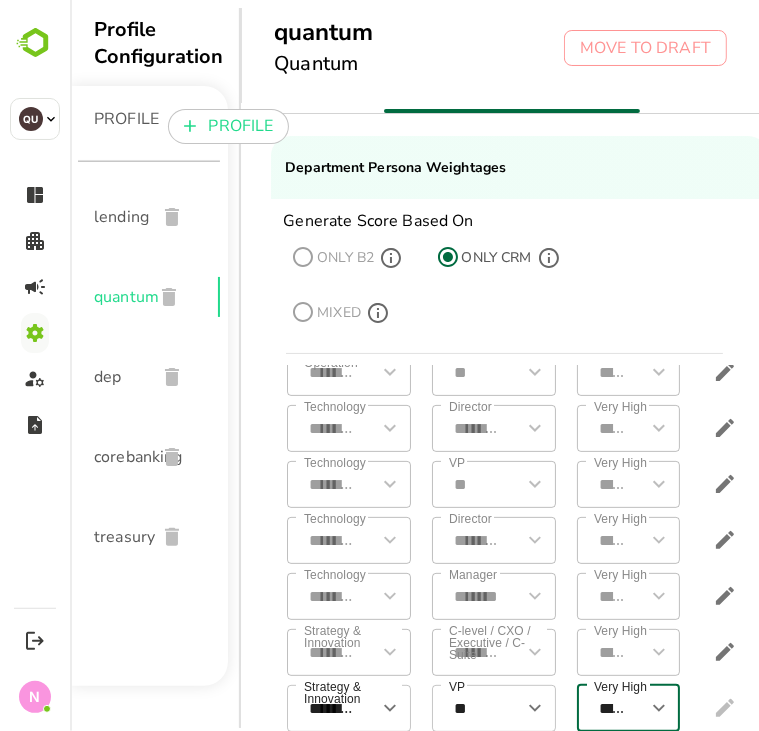 scroll, scrollTop: 0, scrollLeft: 39, axis: horizontal 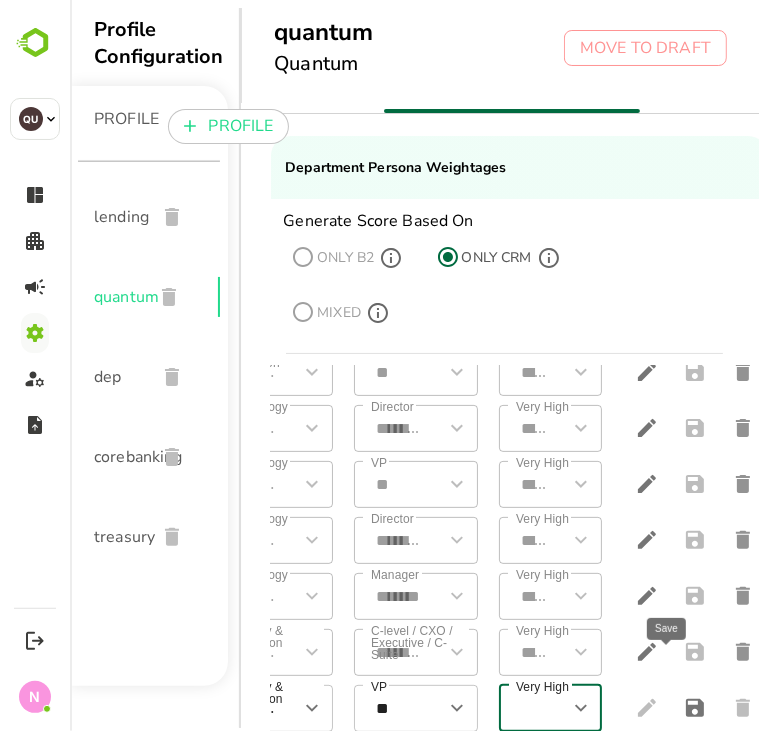 click 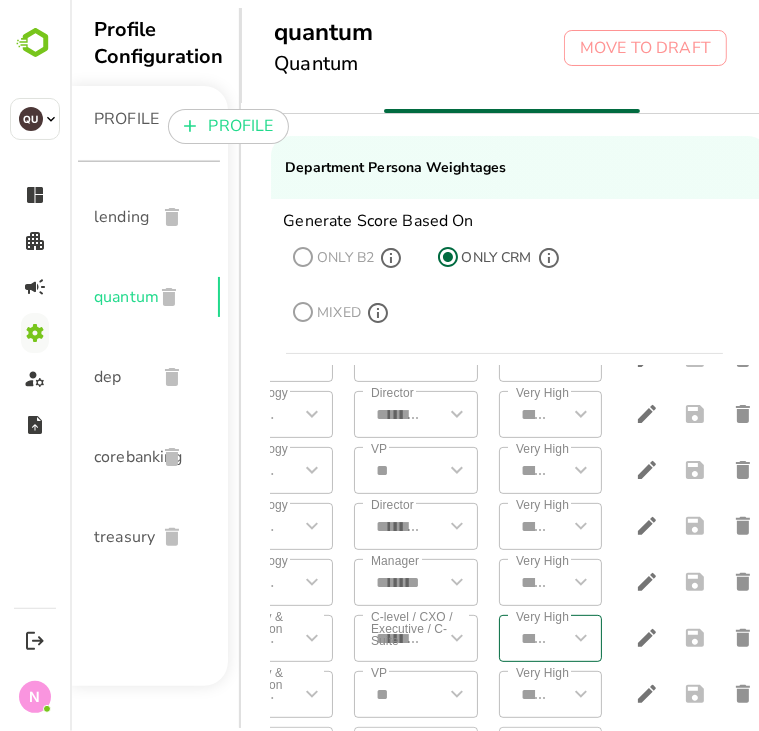scroll, scrollTop: 404, scrollLeft: 0, axis: vertical 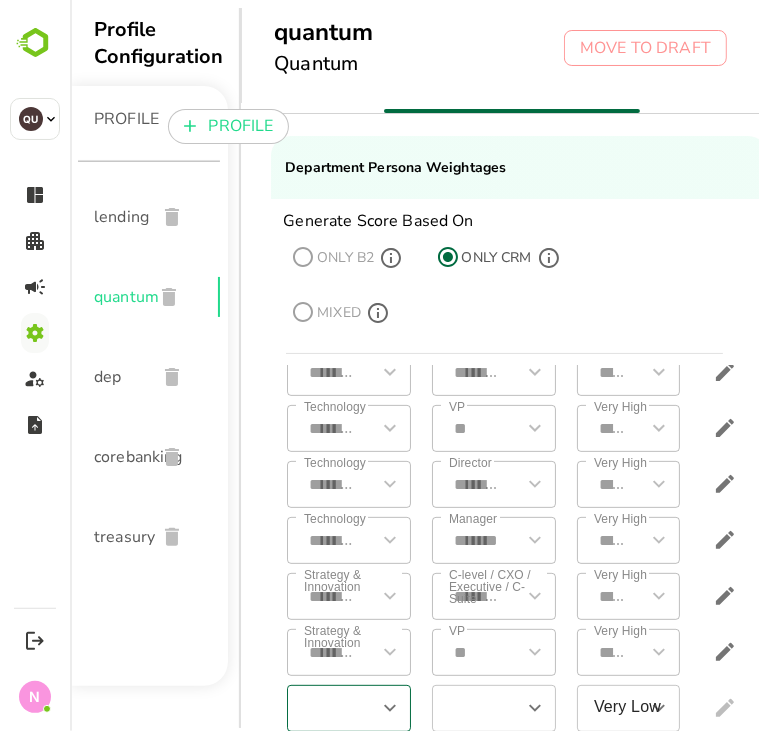 click at bounding box center (331, 708) 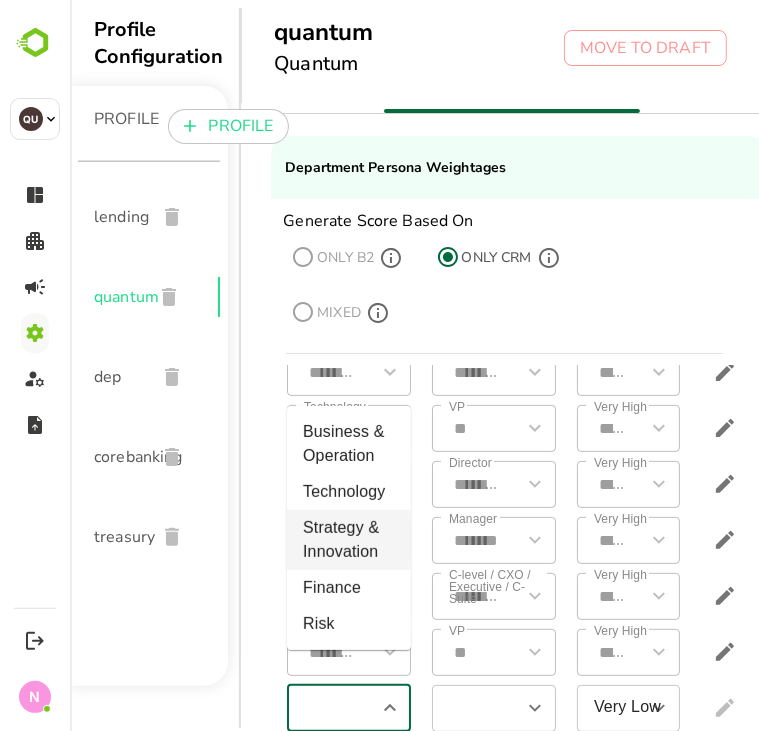 click on "Strategy & Innovation" at bounding box center (348, 540) 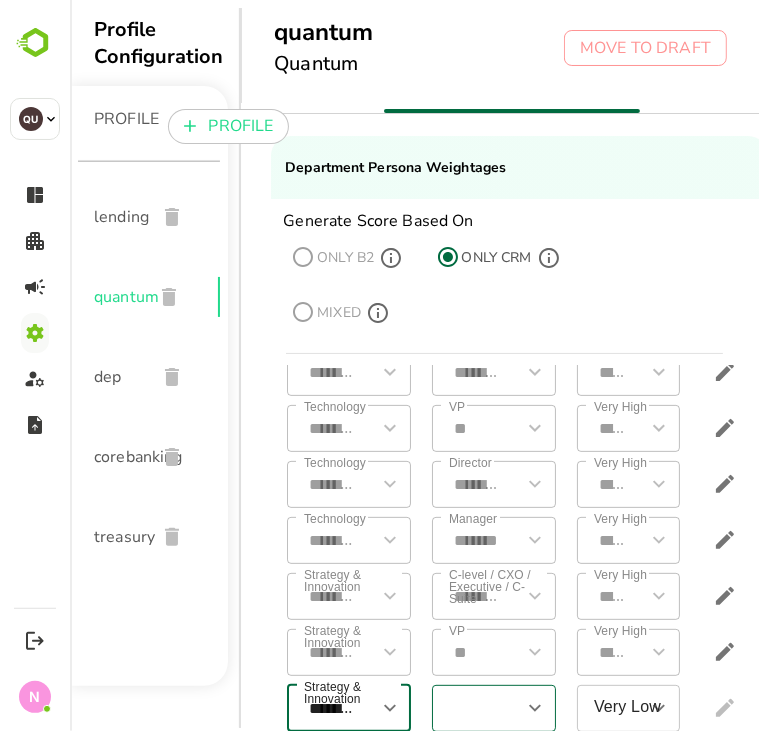 click at bounding box center [476, 708] 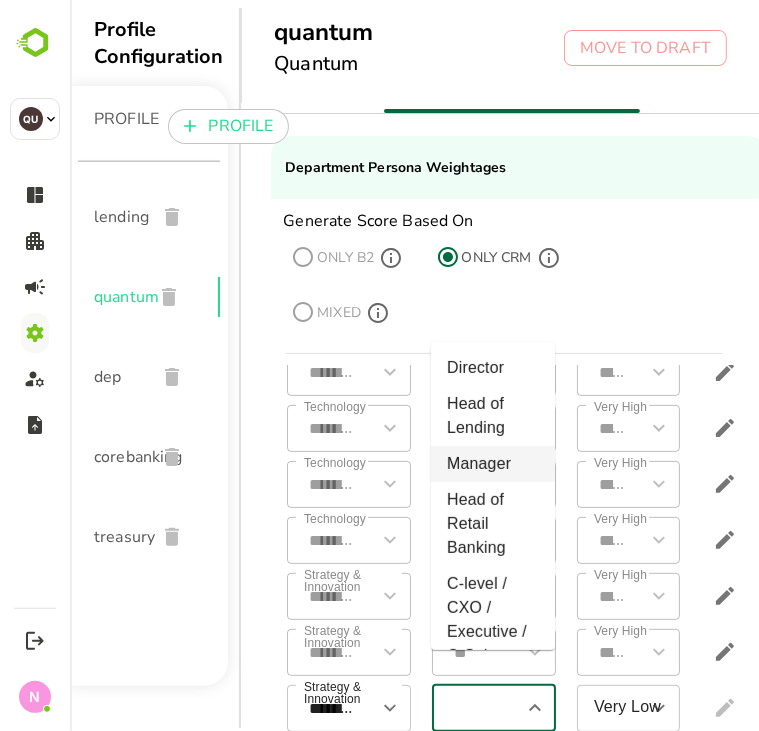 click on "Manager" at bounding box center (492, 464) 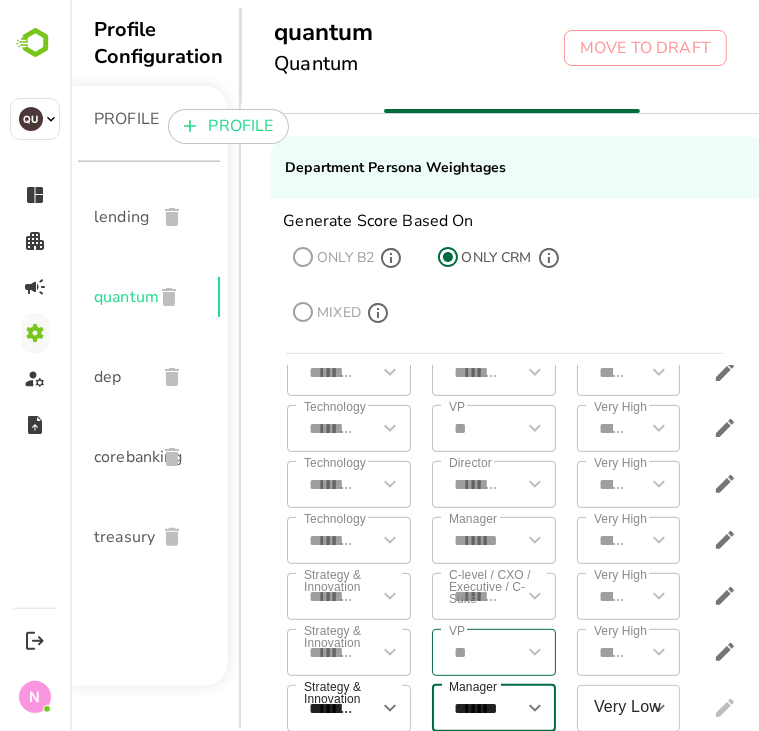 scroll, scrollTop: 404, scrollLeft: 68, axis: both 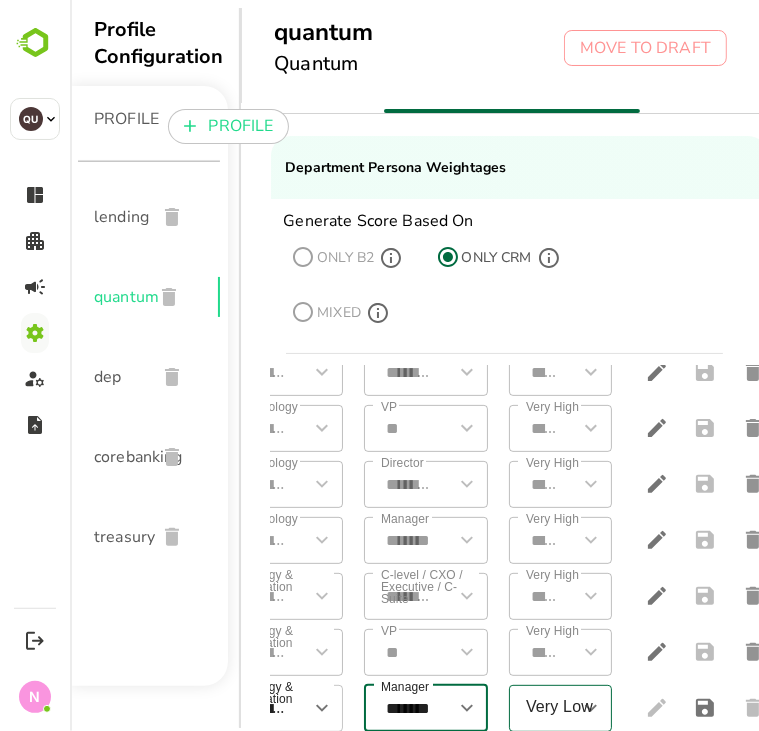 click on "Very Low" at bounding box center [545, 708] 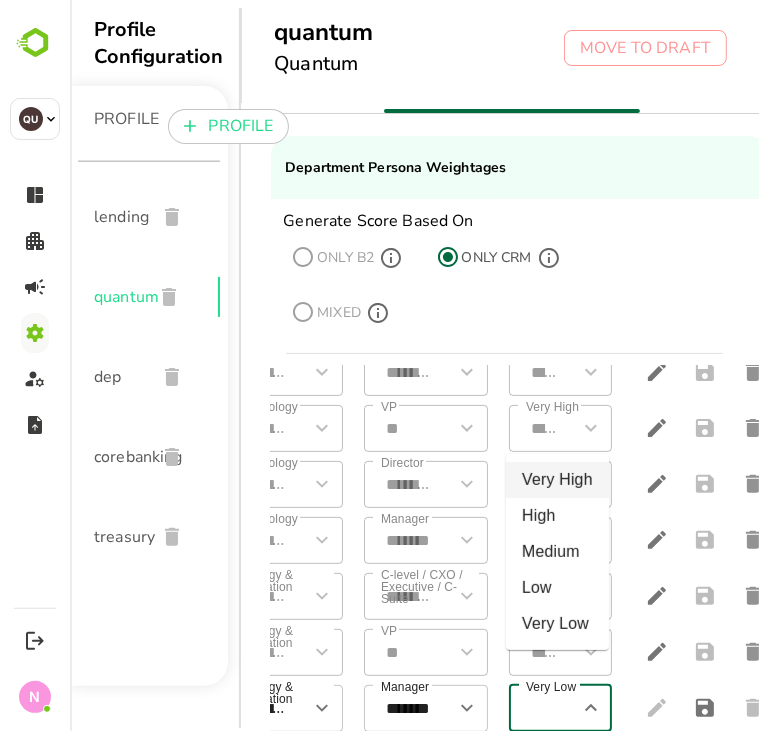 click on "Very High" at bounding box center (556, 480) 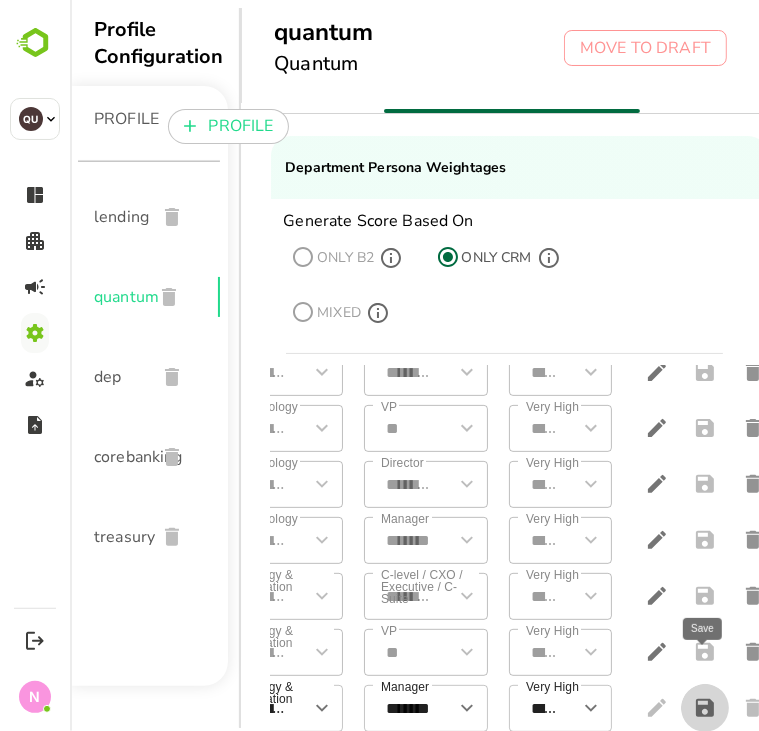 click 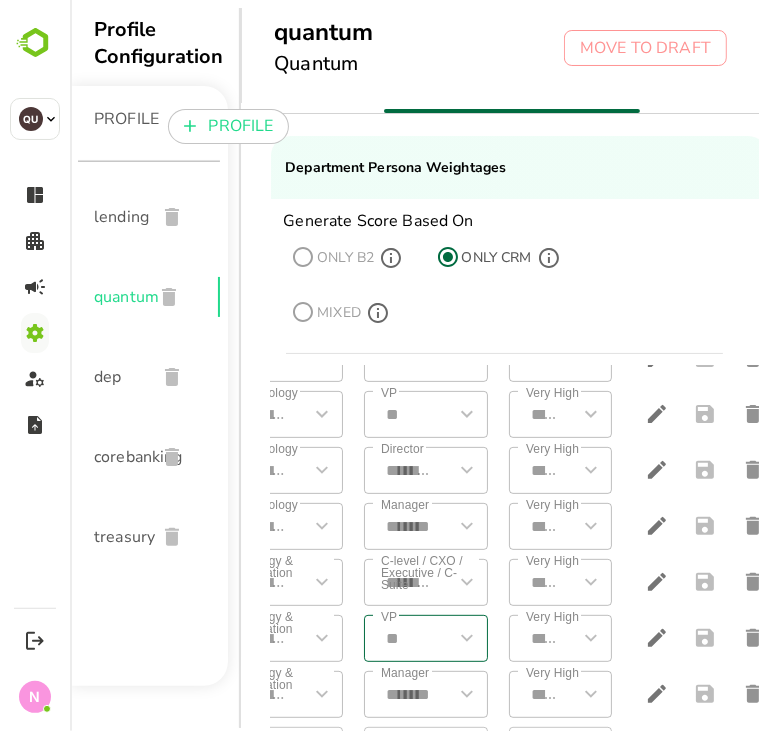 scroll, scrollTop: 460, scrollLeft: 0, axis: vertical 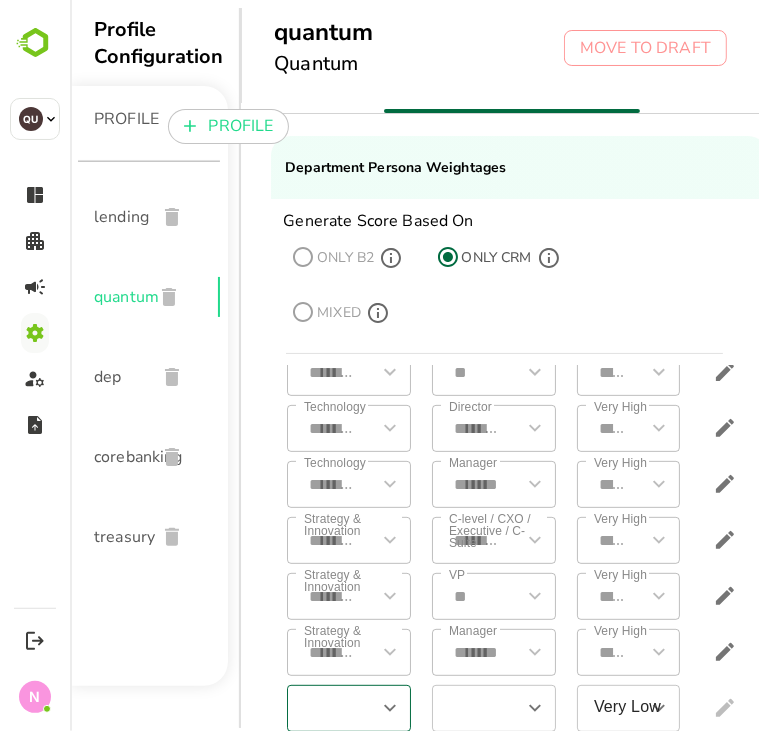 click at bounding box center (331, 708) 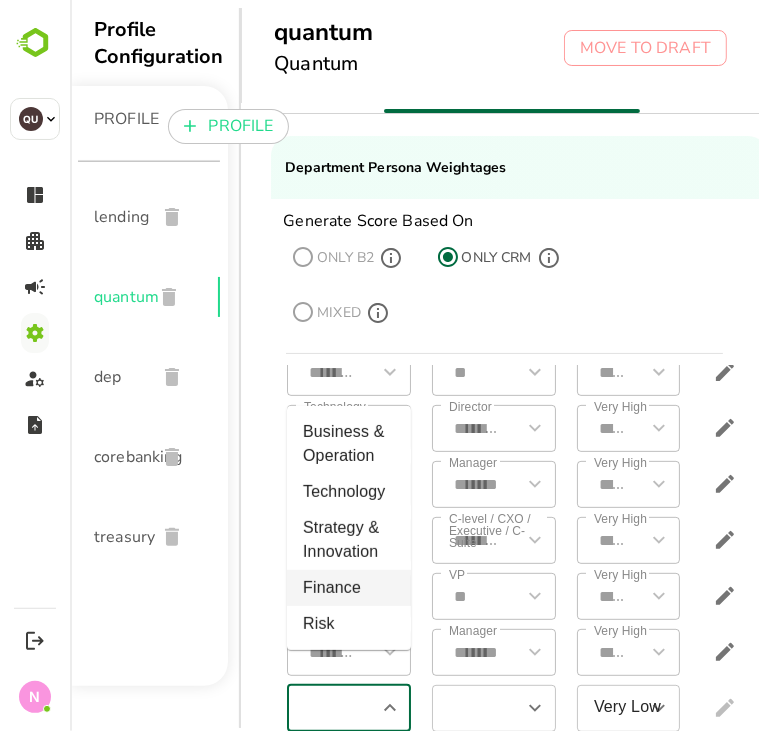 click on "Finance" at bounding box center (348, 588) 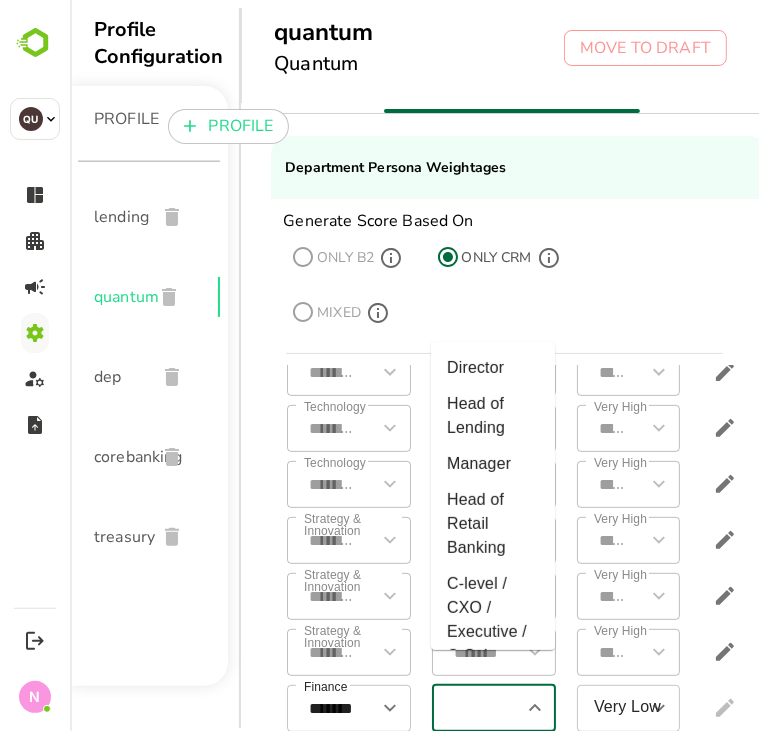 click at bounding box center (476, 708) 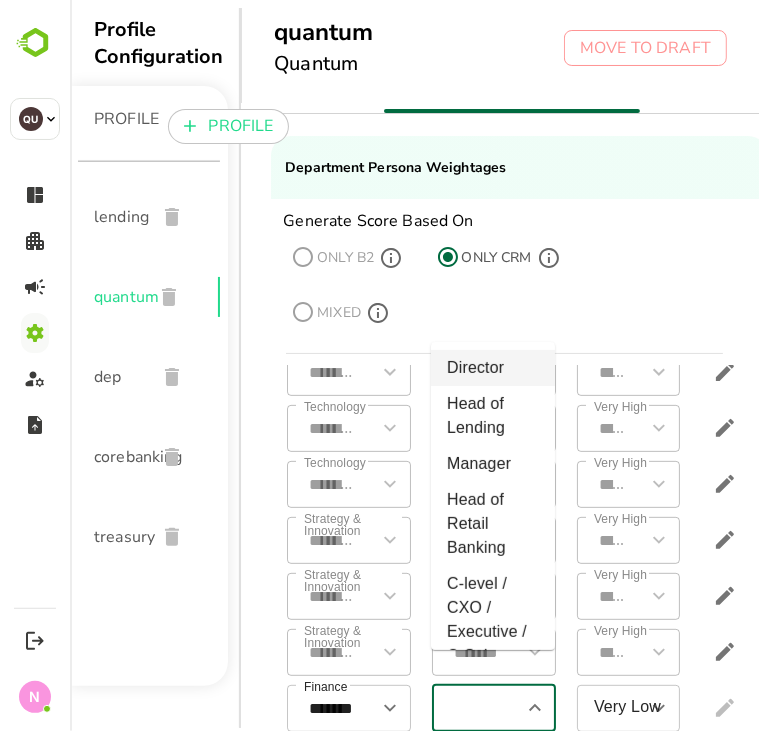 click on "Director" at bounding box center (492, 368) 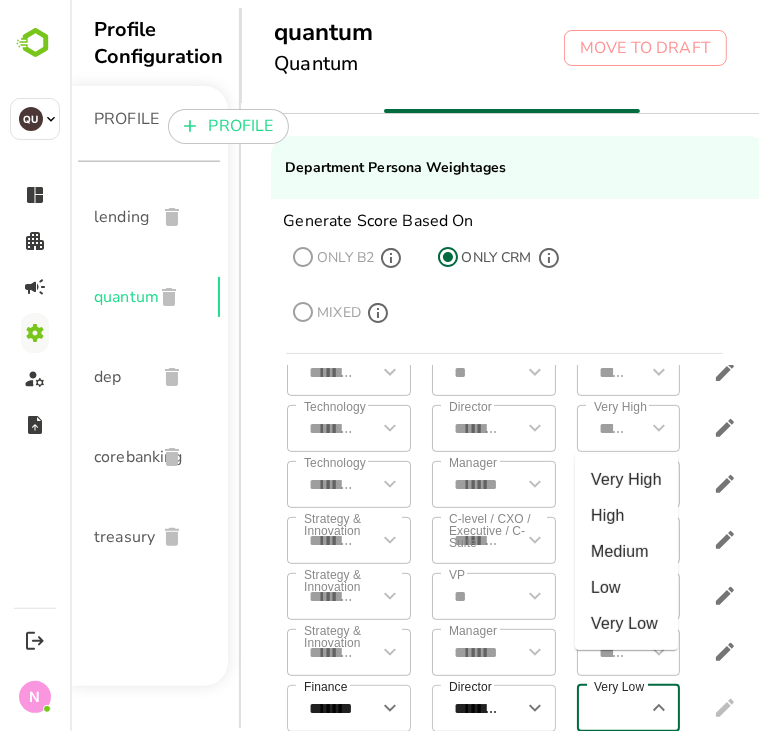 click on "Very Low" at bounding box center [613, 708] 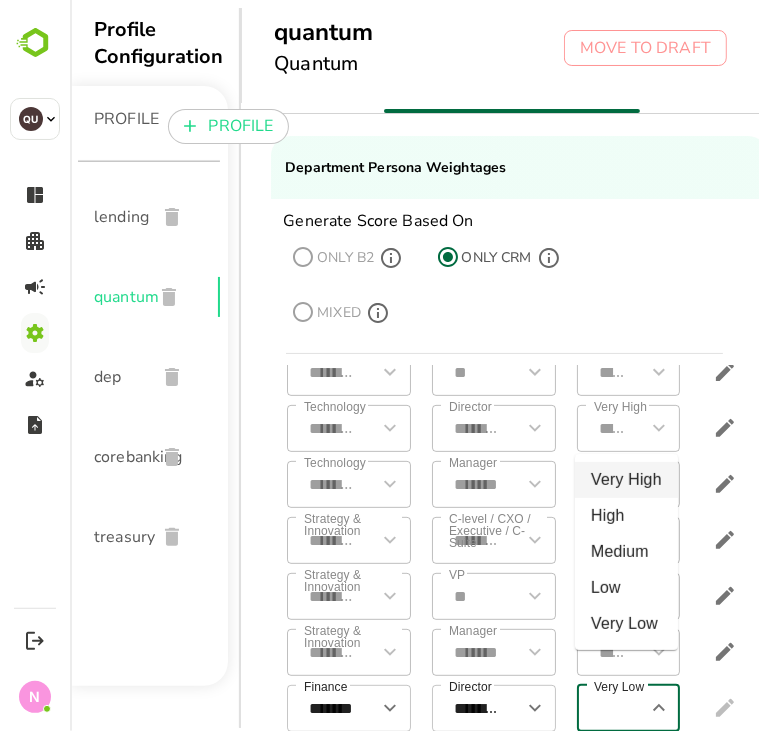 click on "Very High" at bounding box center [625, 480] 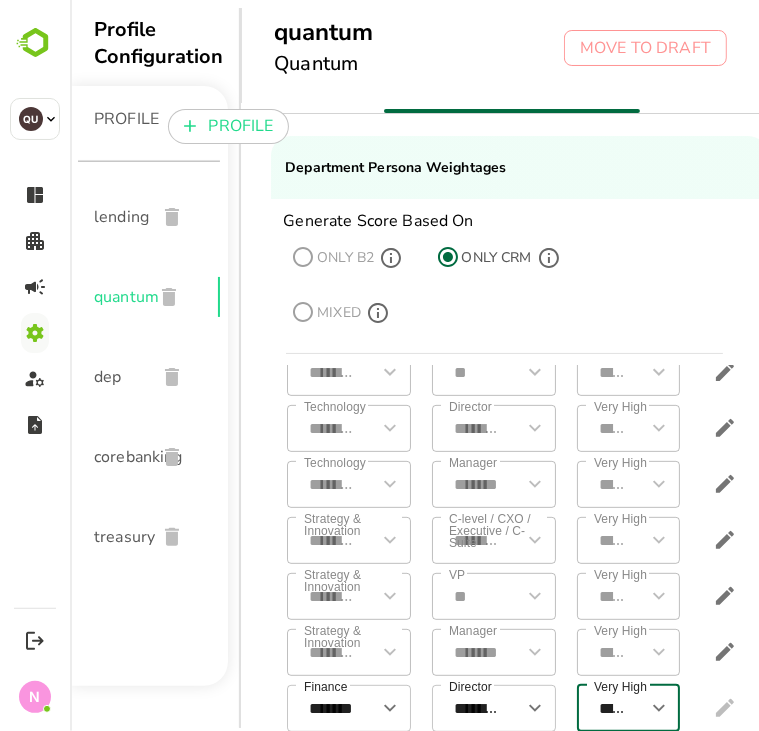 scroll, scrollTop: 460, scrollLeft: 104, axis: both 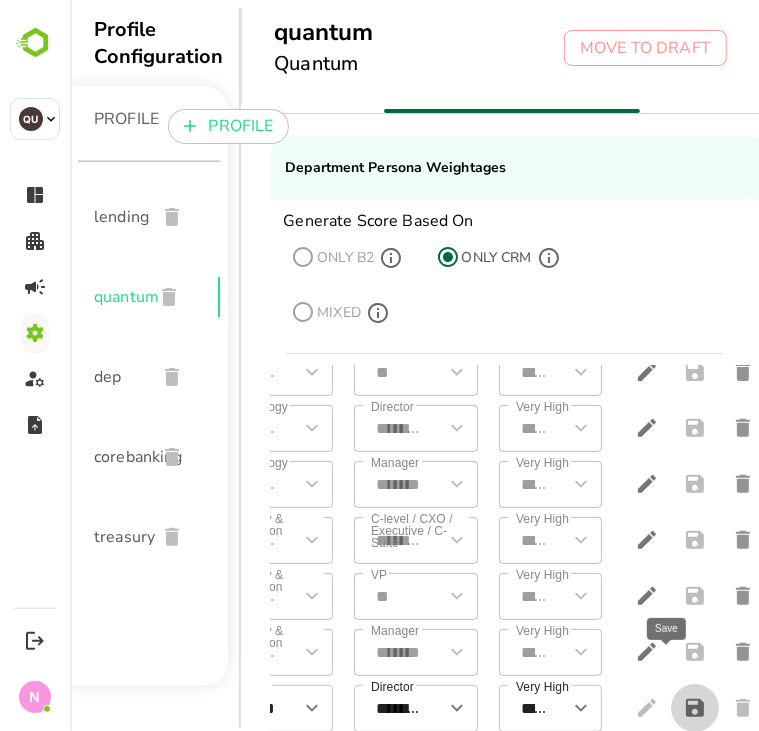 click 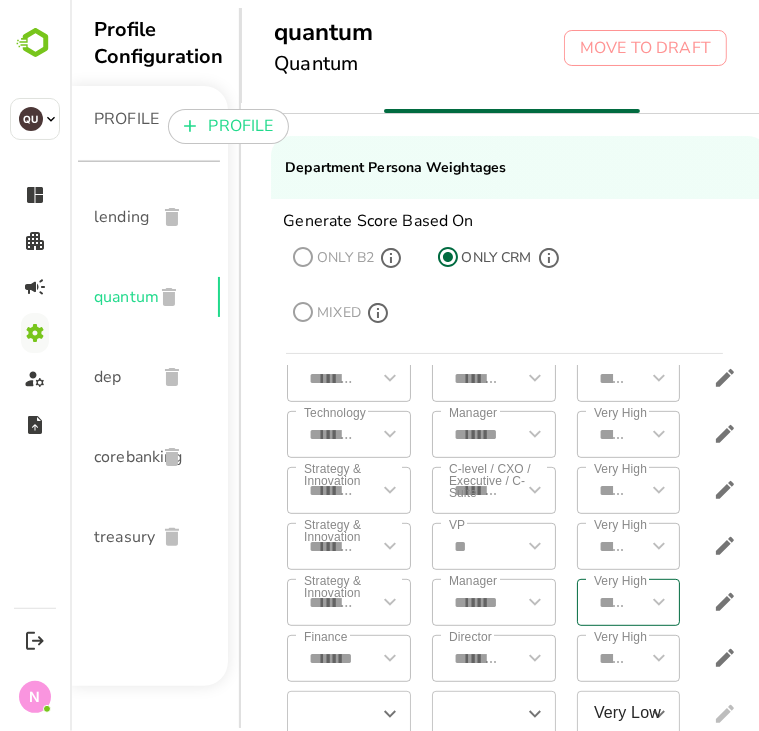 scroll, scrollTop: 516, scrollLeft: 0, axis: vertical 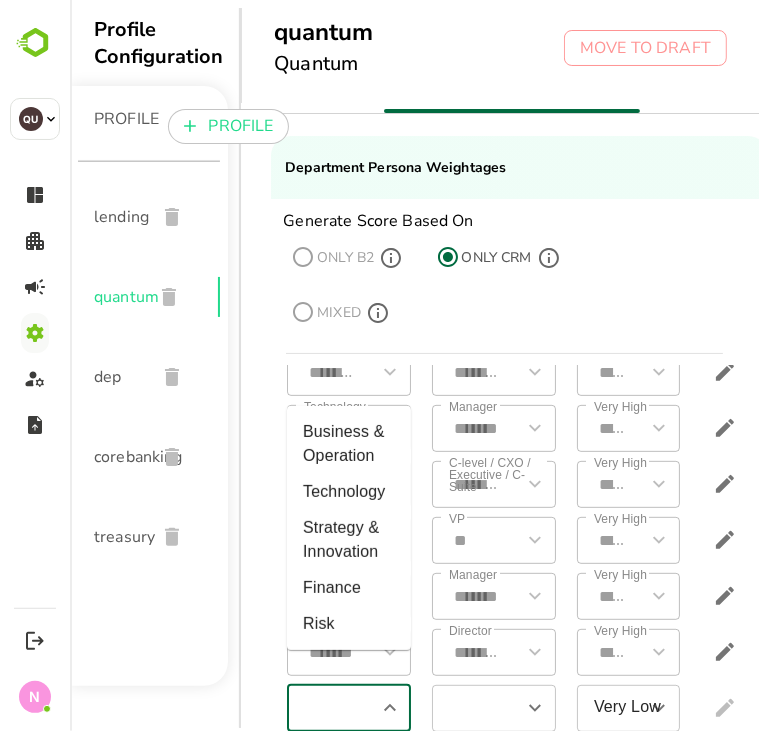click at bounding box center (331, 708) 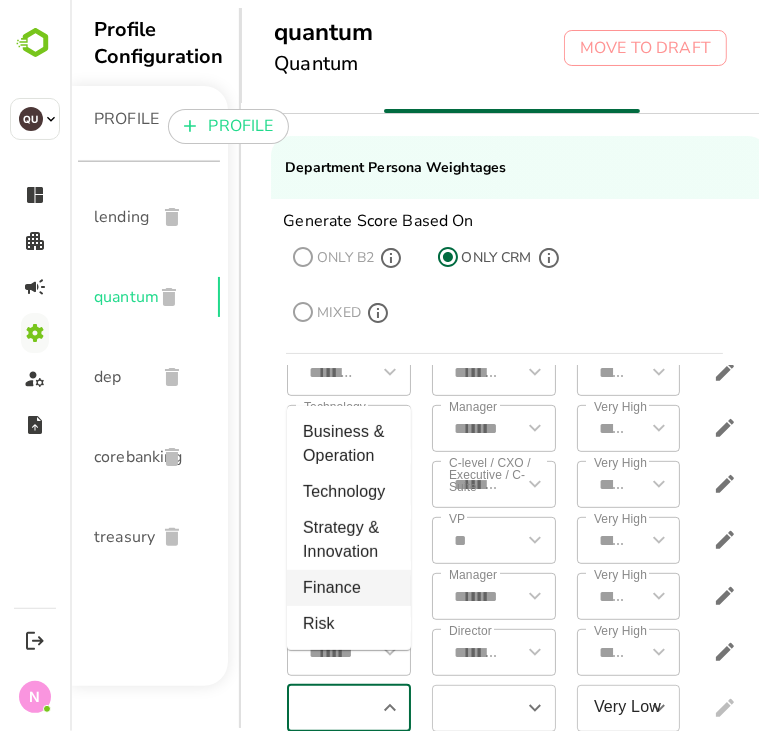 click on "Finance" at bounding box center (348, 588) 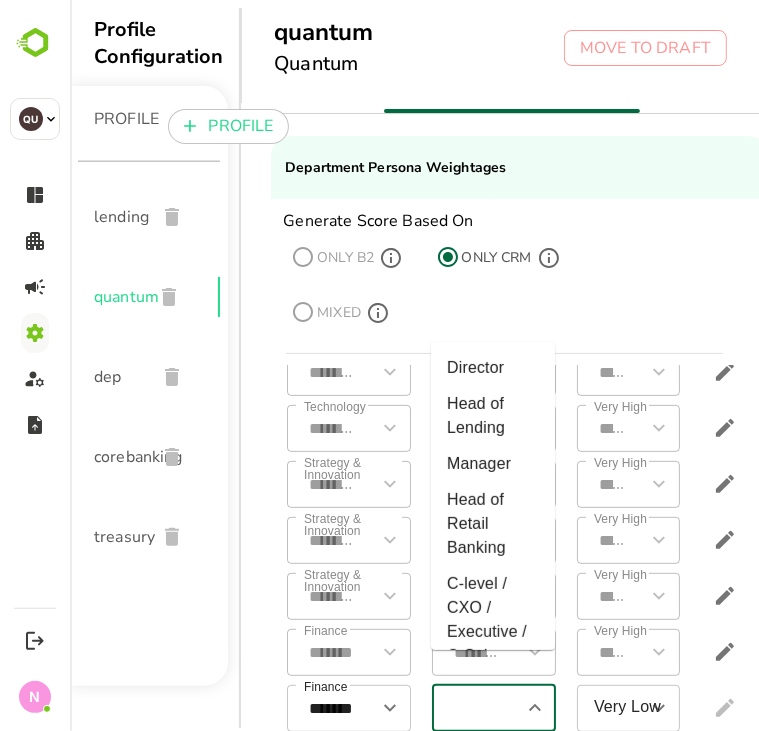 click at bounding box center [476, 708] 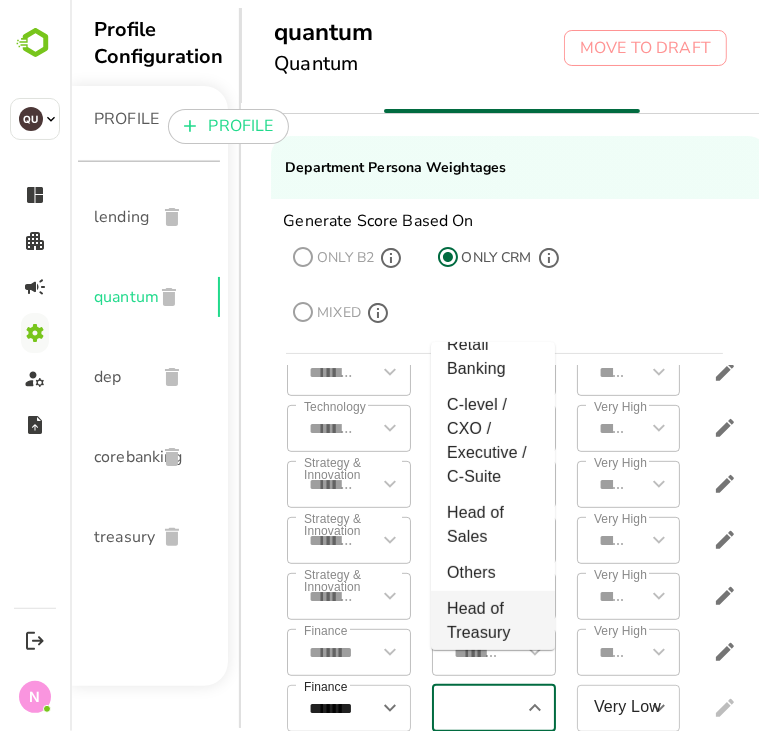 scroll, scrollTop: 308, scrollLeft: 0, axis: vertical 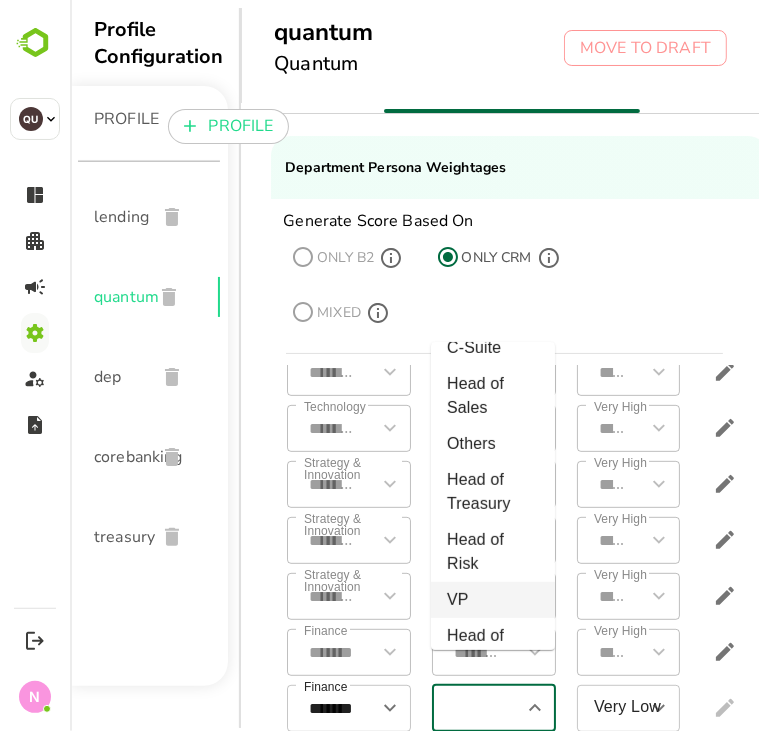 click on "VP" at bounding box center (492, 600) 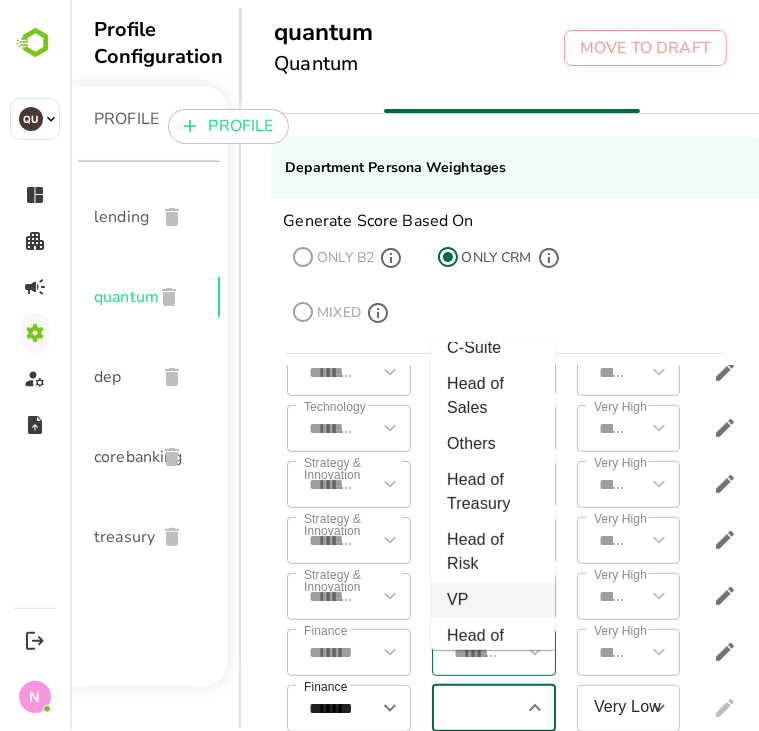 type on "**" 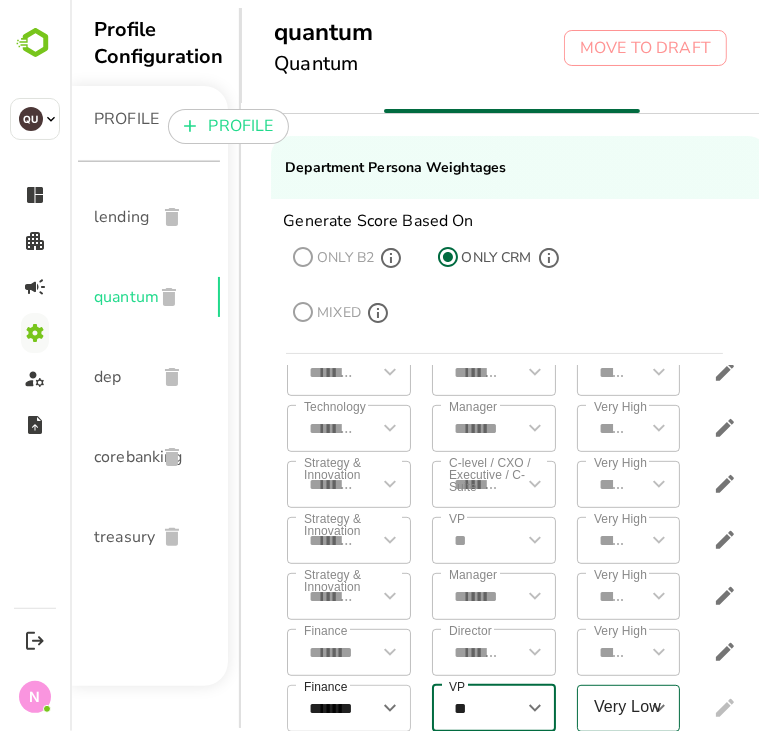 click on "Very Low" at bounding box center (613, 708) 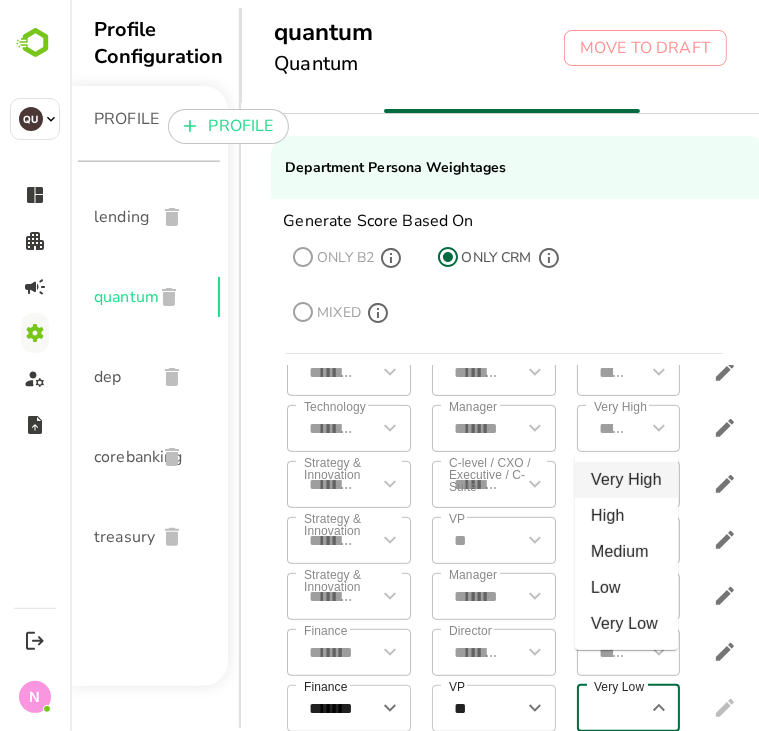 click on "Very High" at bounding box center [625, 480] 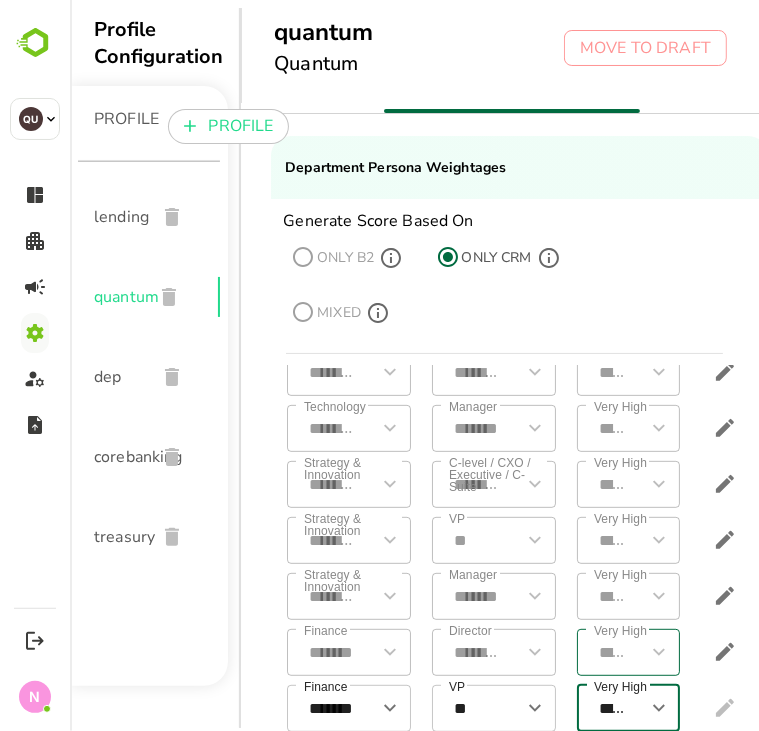 scroll, scrollTop: 0, scrollLeft: 39, axis: horizontal 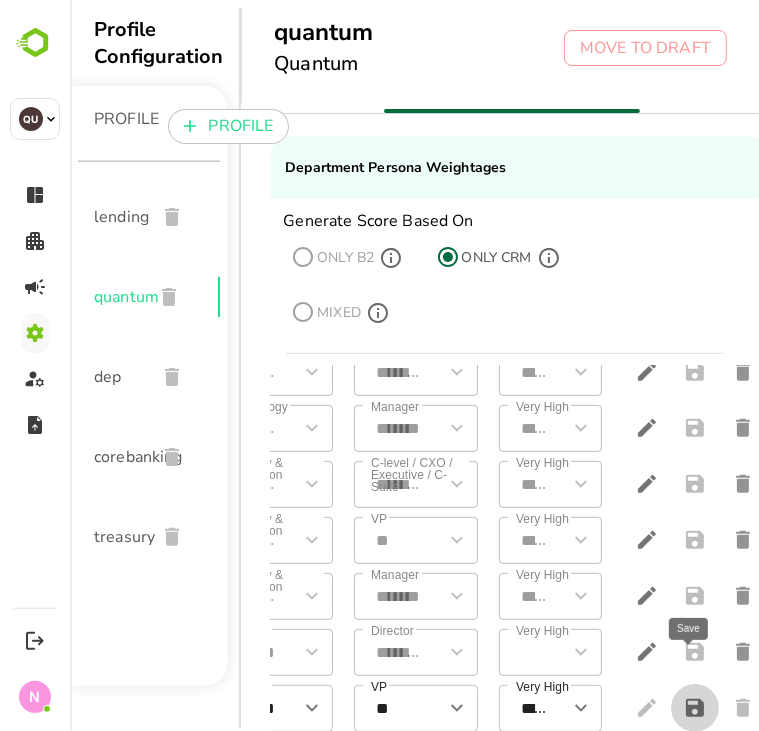 click at bounding box center (694, 708) 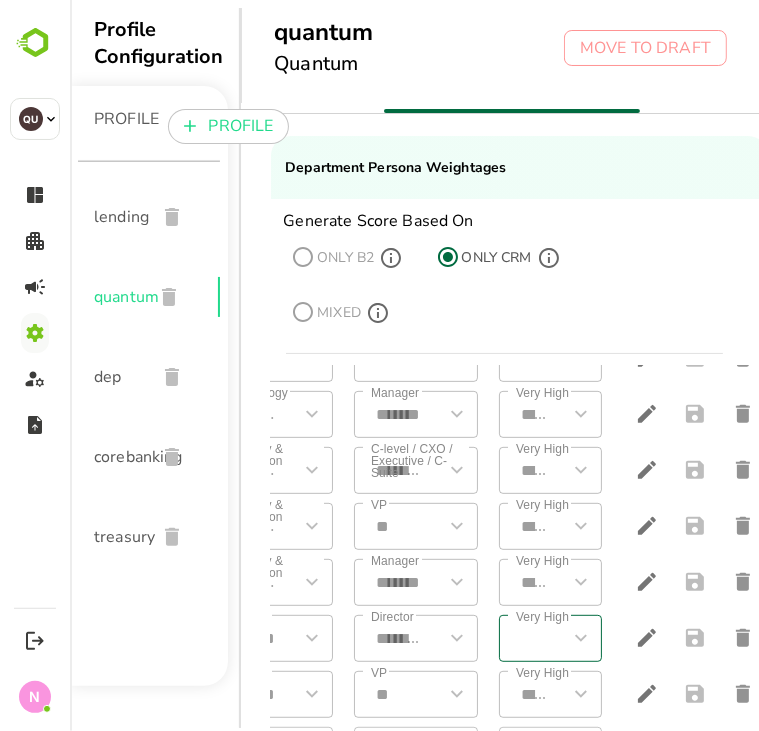 scroll, scrollTop: 572, scrollLeft: 0, axis: vertical 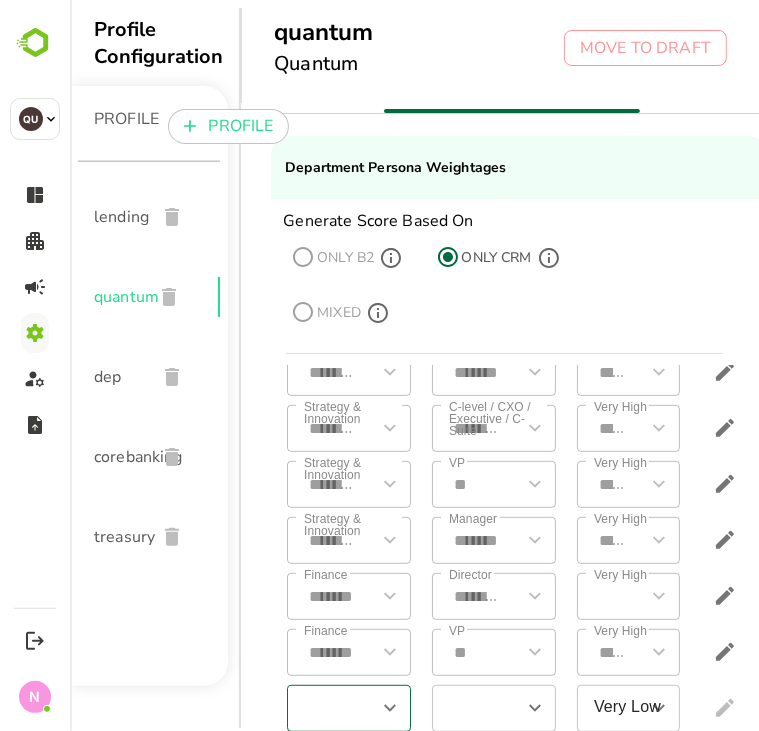 click at bounding box center (331, 708) 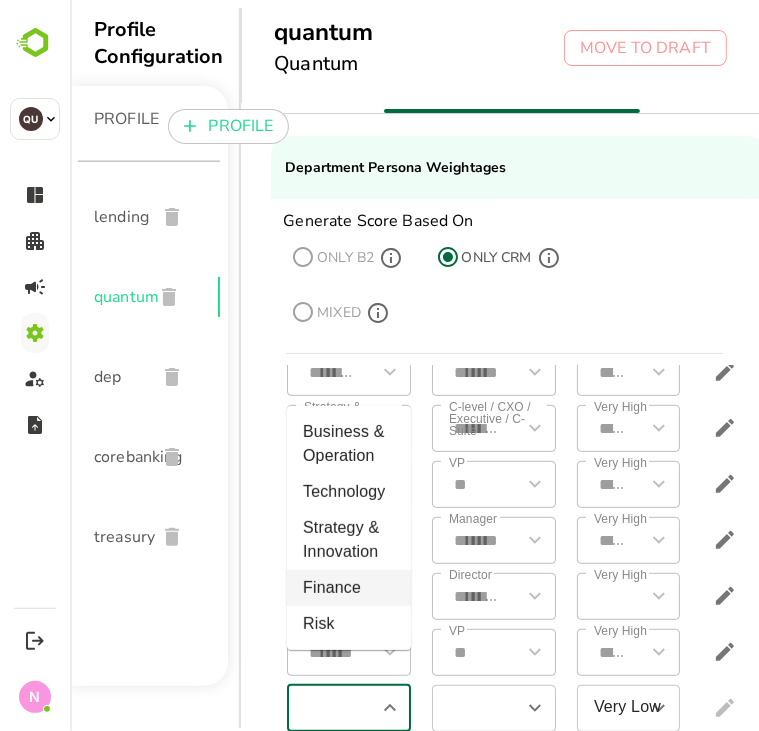 click on "Finance" at bounding box center [348, 588] 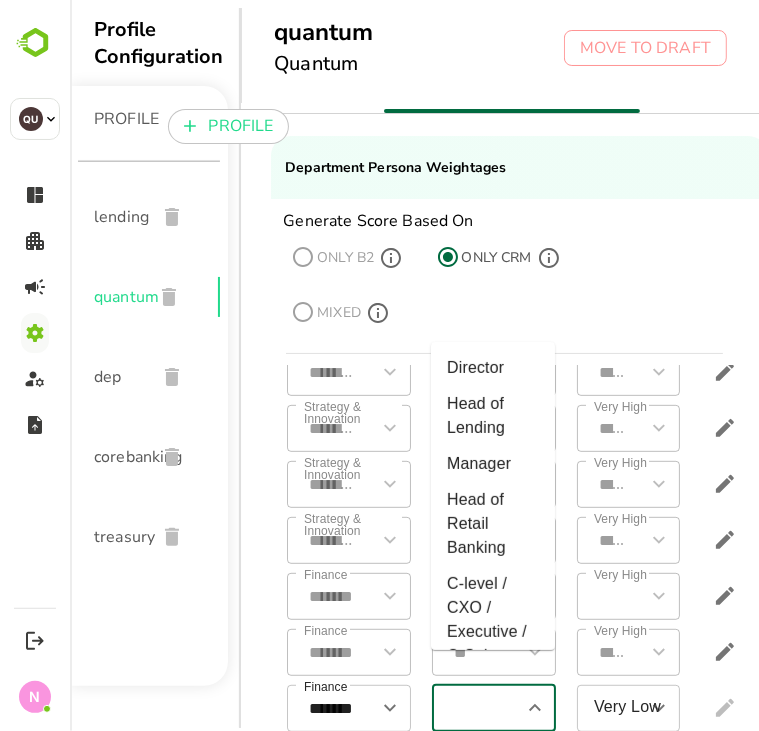 click at bounding box center [476, 708] 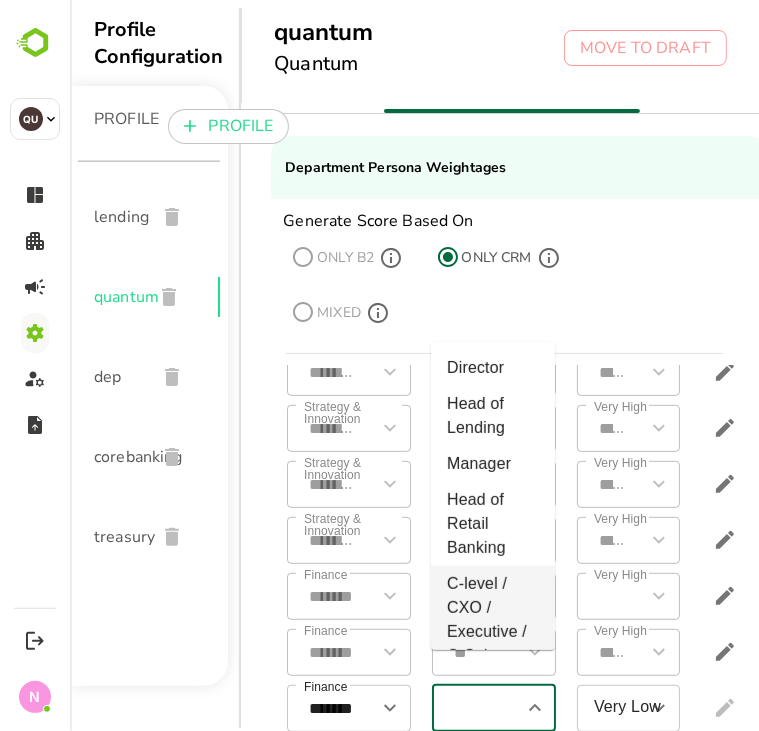 click on "C-level / CXO / Executive / C-Suite" at bounding box center [492, 620] 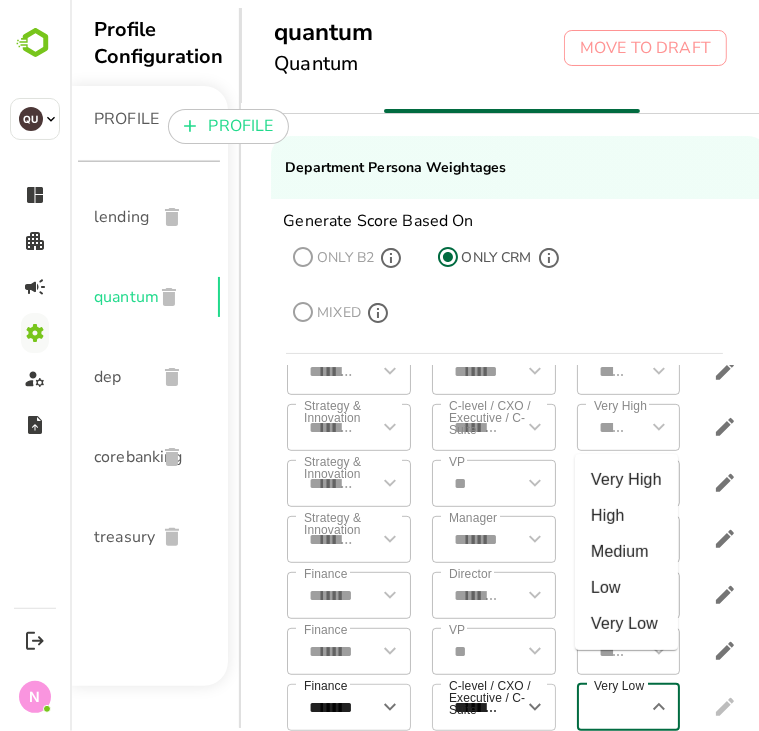 click on "Very Low" at bounding box center [613, 707] 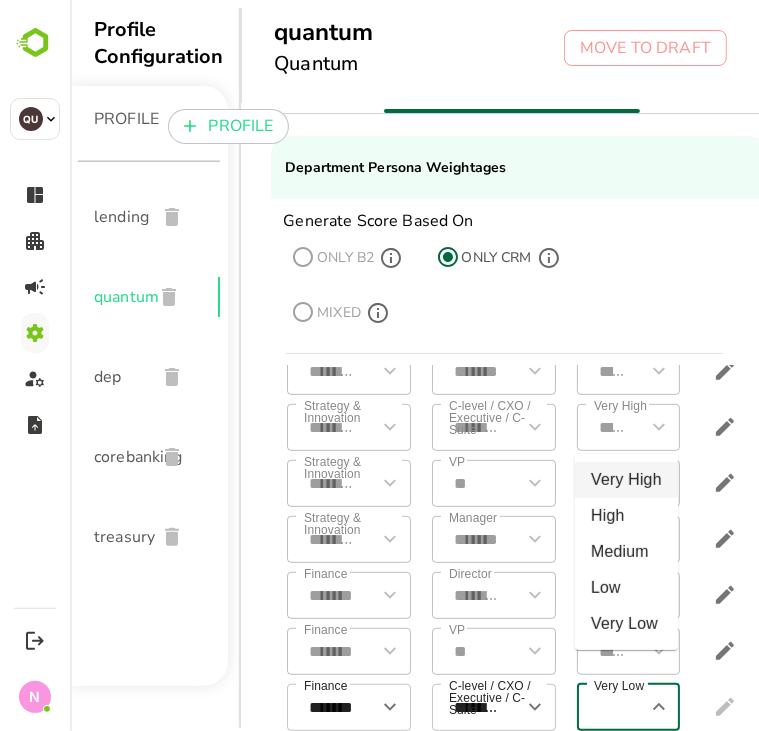 click on "Very High" at bounding box center (625, 480) 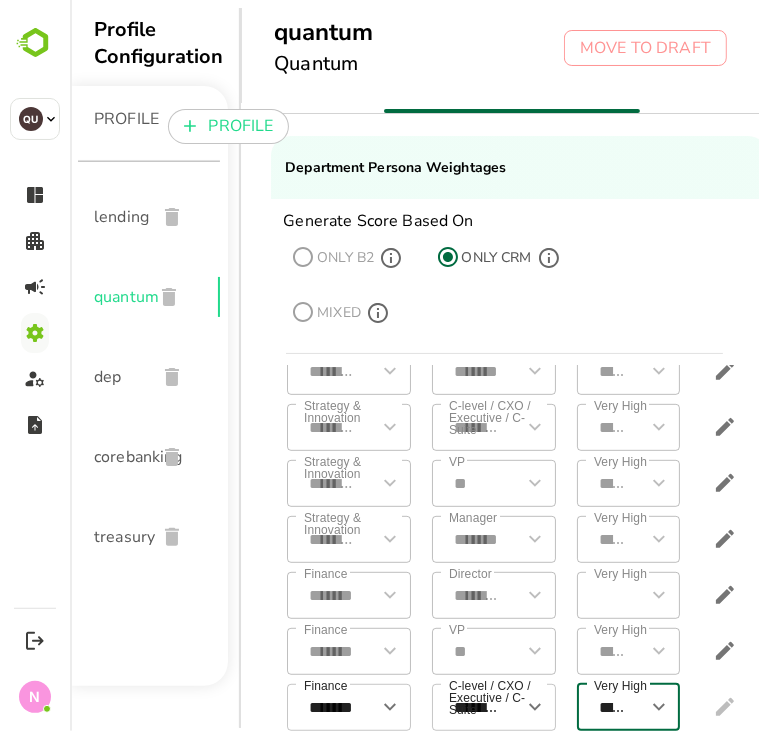 scroll, scrollTop: 572, scrollLeft: 104, axis: both 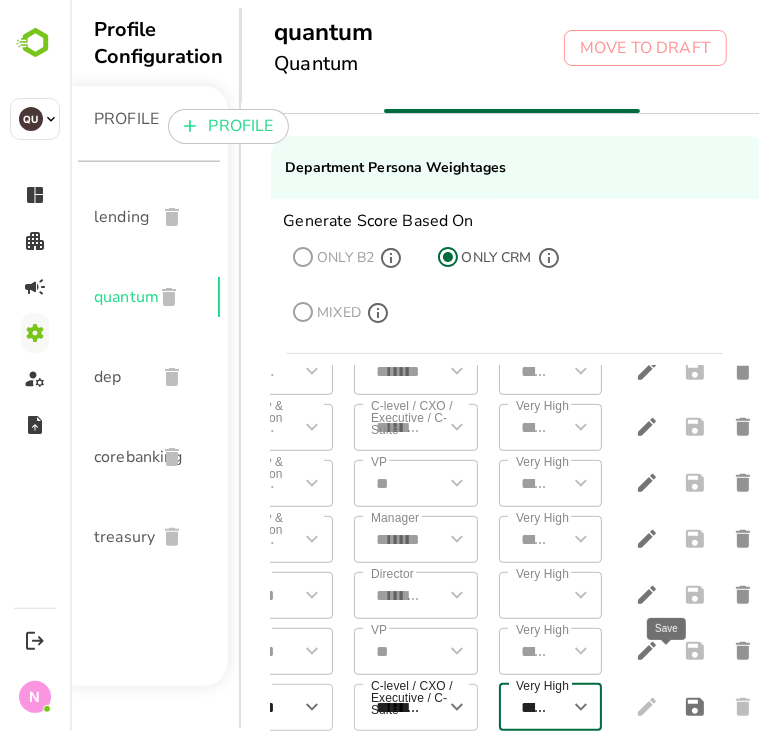 click 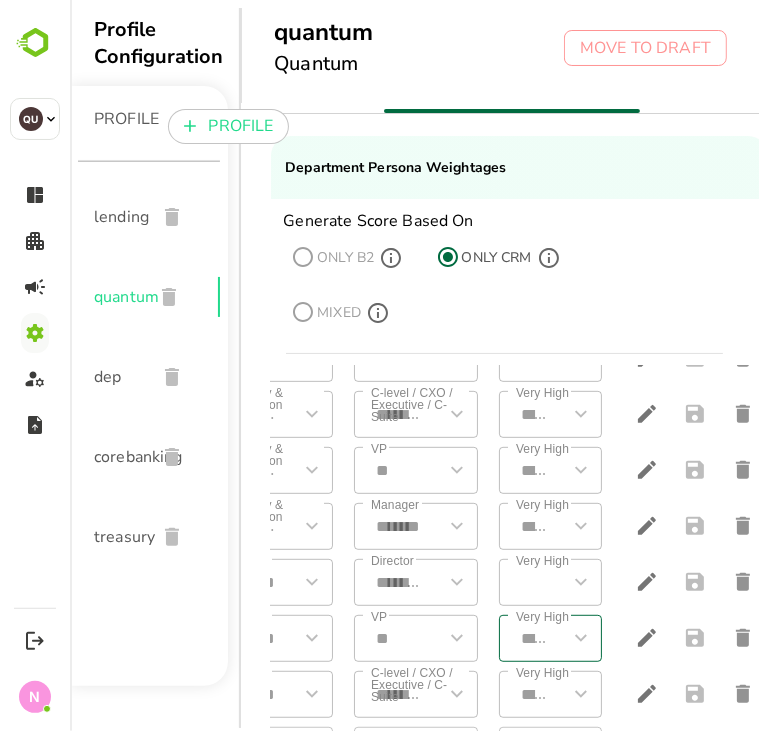 scroll, scrollTop: 604, scrollLeft: 0, axis: vertical 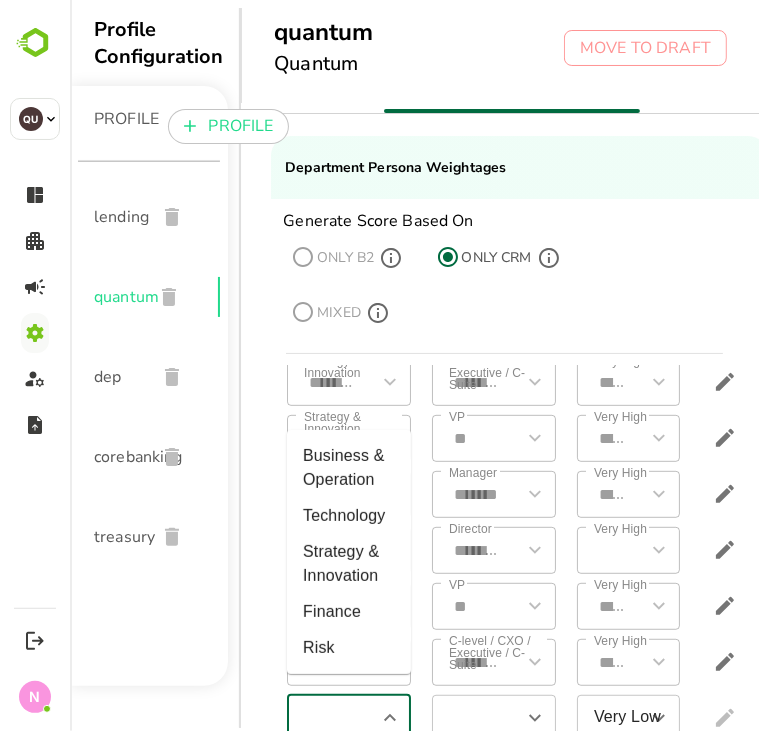 click at bounding box center [331, 718] 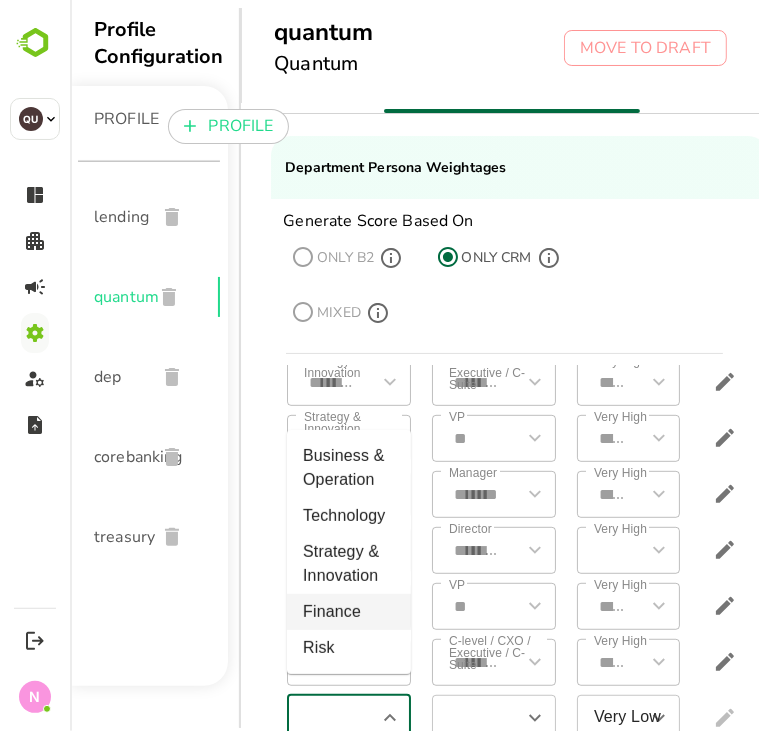 click on "Finance" at bounding box center [348, 612] 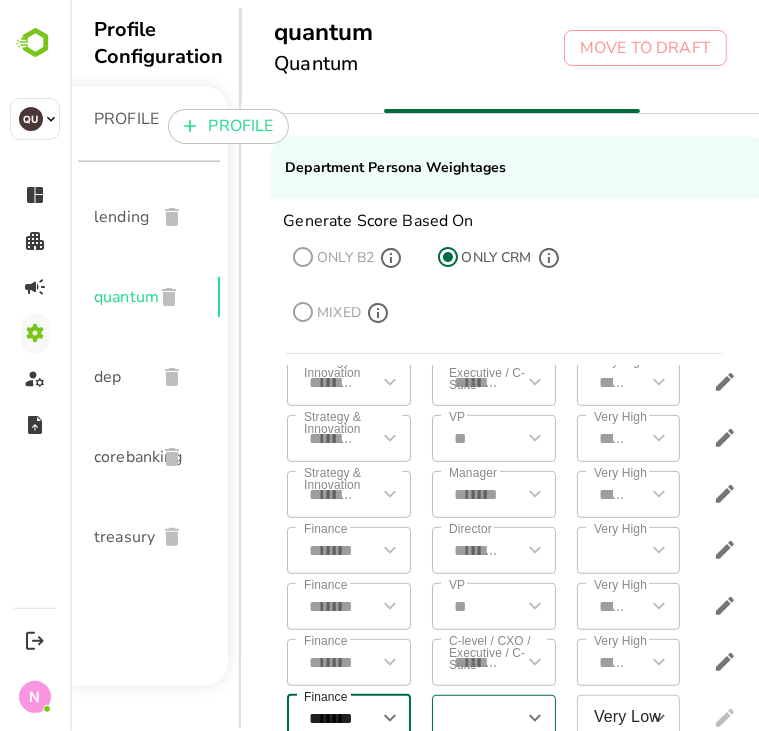 click on "​" at bounding box center [493, 718] 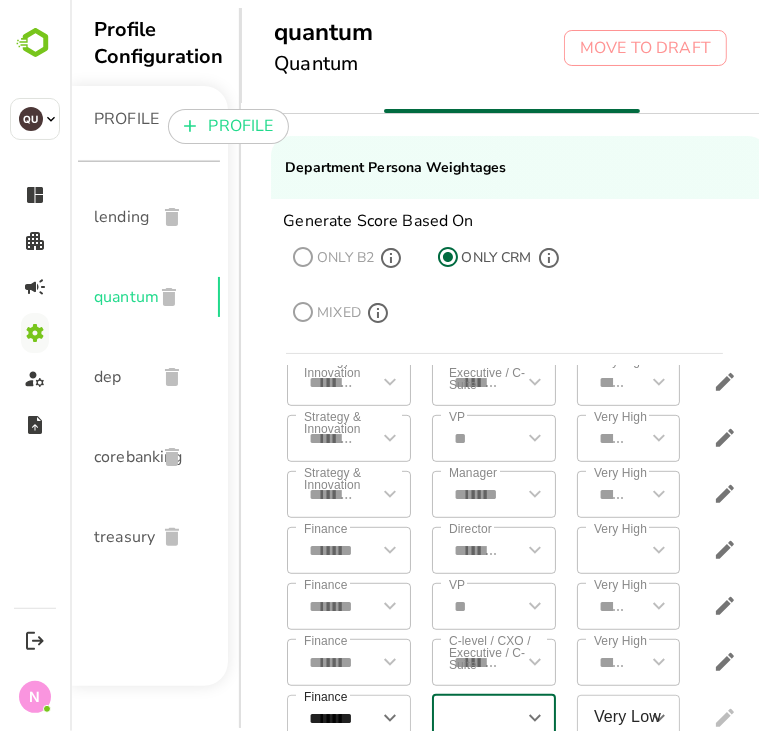 scroll, scrollTop: 618, scrollLeft: 0, axis: vertical 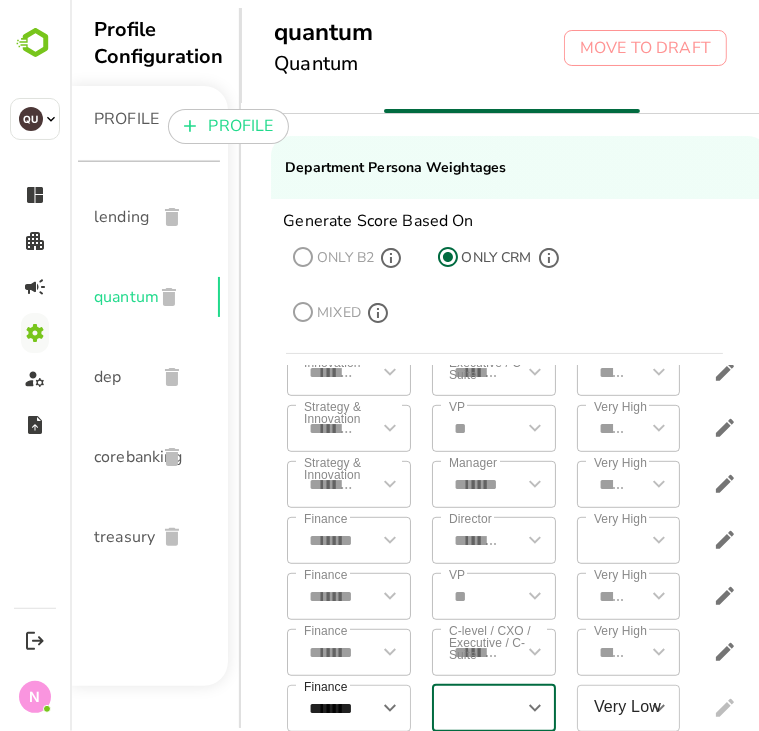 click at bounding box center [476, 708] 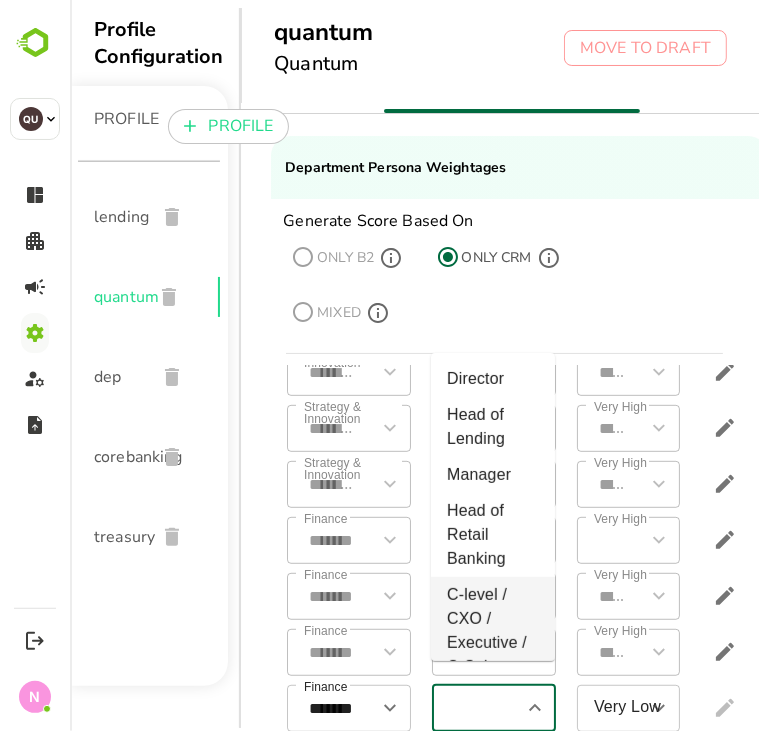 click on "C-level / CXO / Executive / C-Suite" at bounding box center [492, 631] 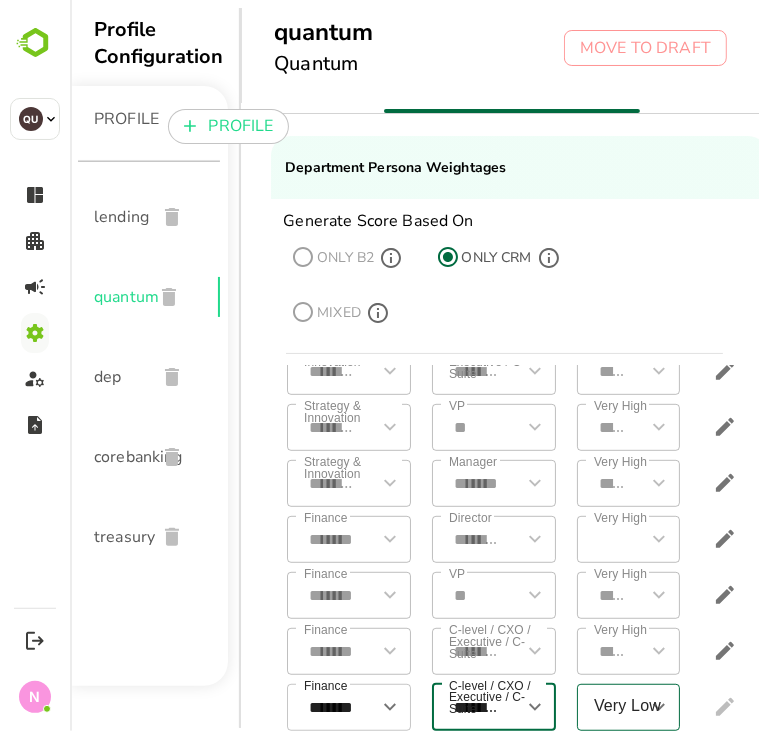 click on "Very Low" at bounding box center [613, 707] 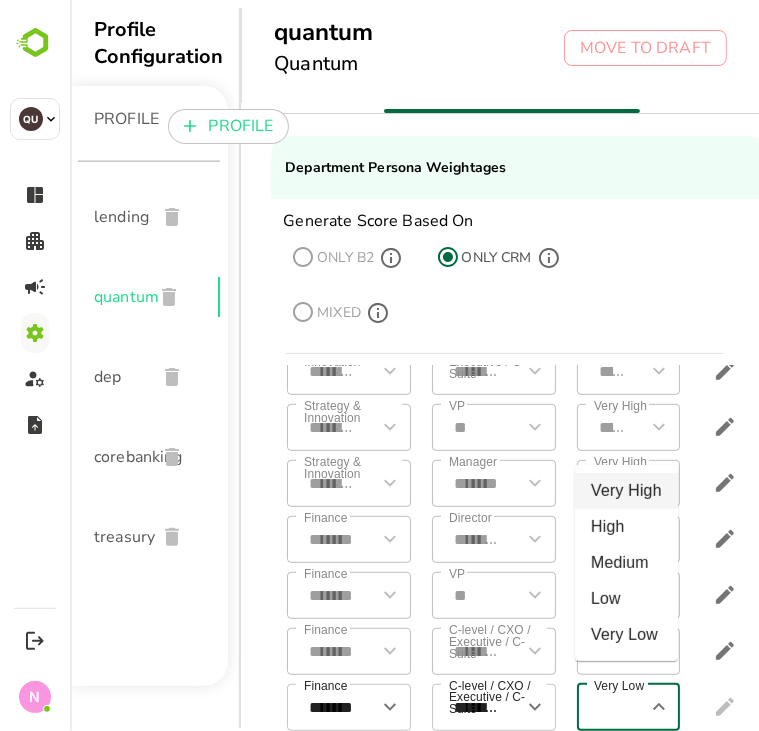 click on "Very High" at bounding box center (625, 491) 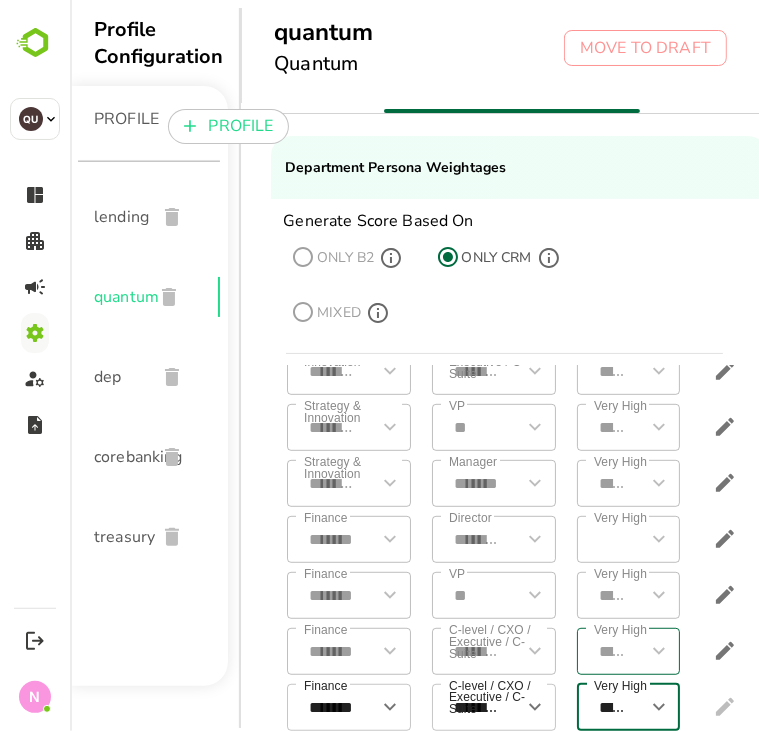 scroll, scrollTop: 0, scrollLeft: 39, axis: horizontal 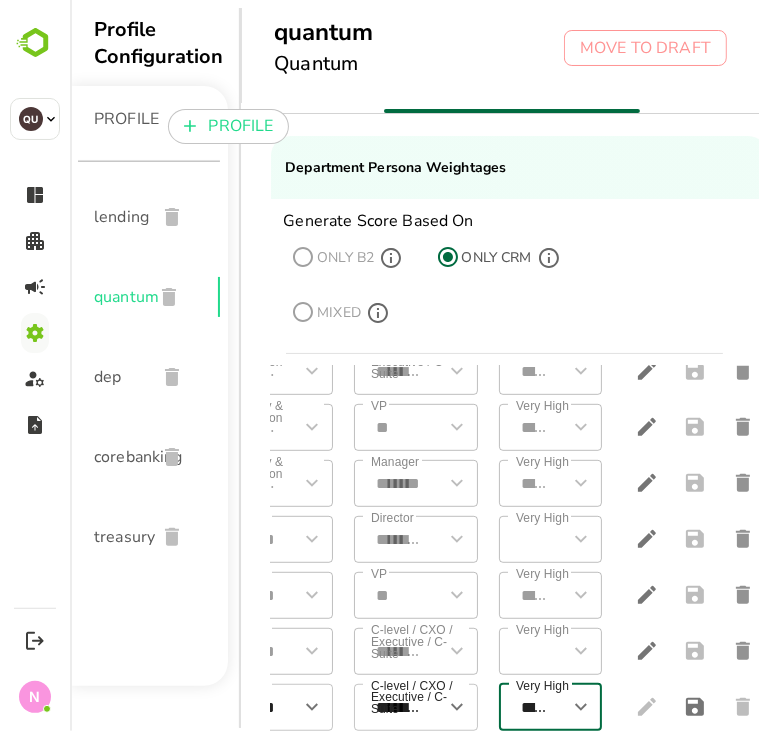 click 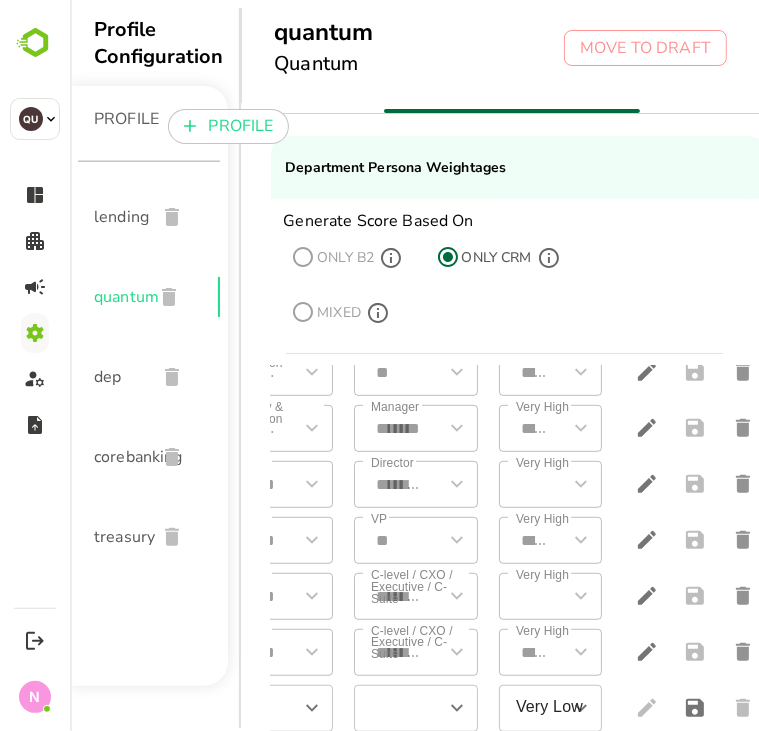 scroll, scrollTop: 684, scrollLeft: 0, axis: vertical 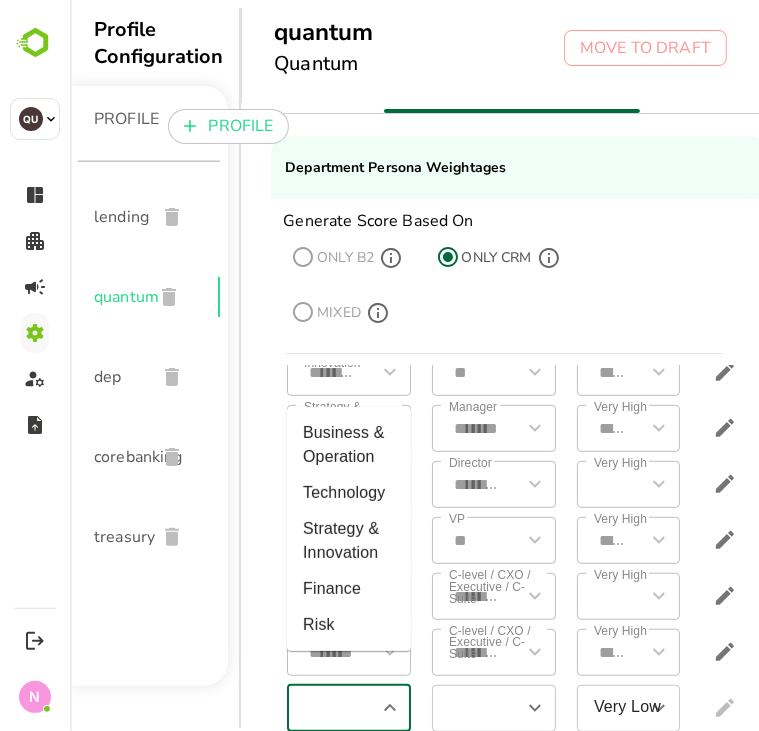 click at bounding box center (331, 708) 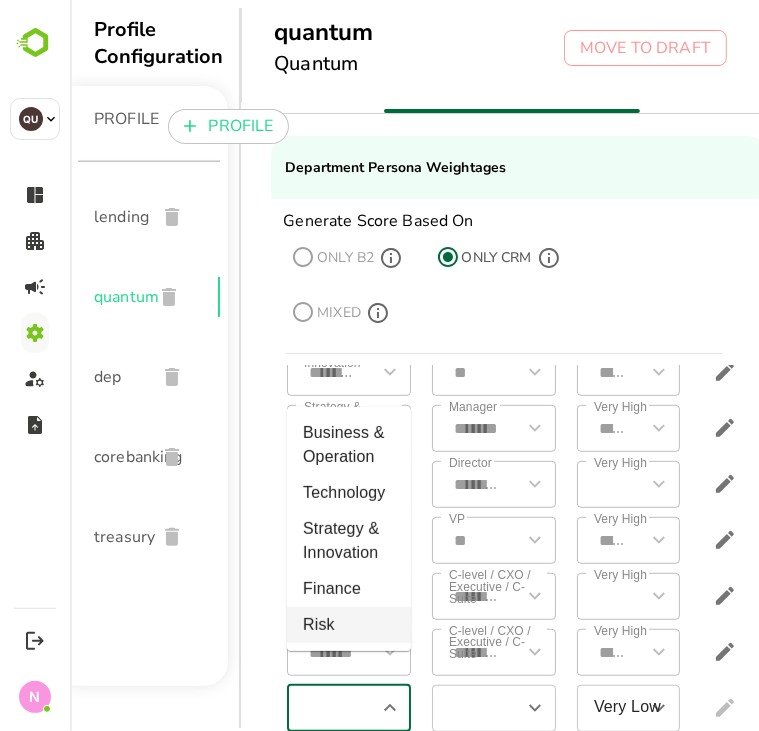 click on "Risk" at bounding box center (348, 625) 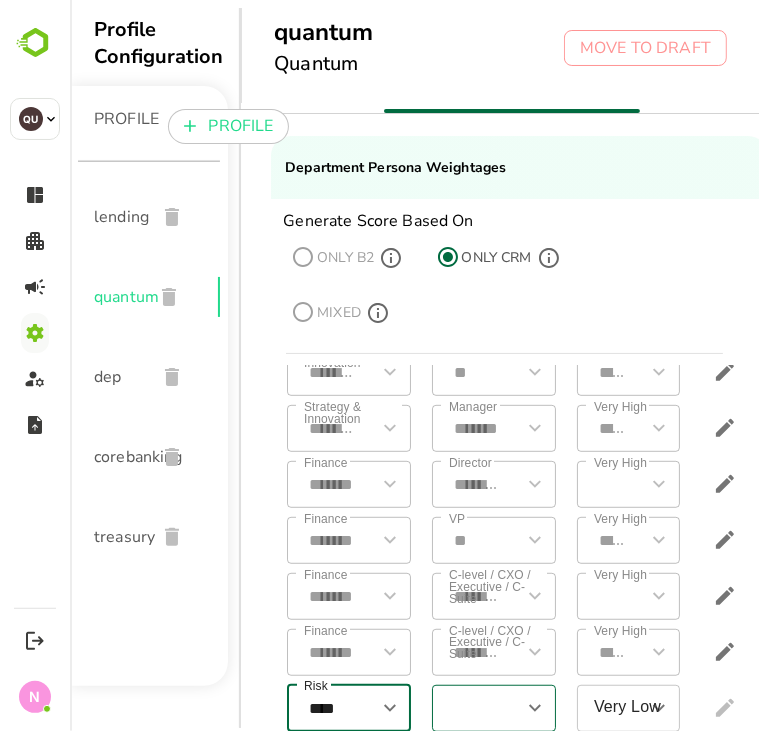 click at bounding box center [476, 708] 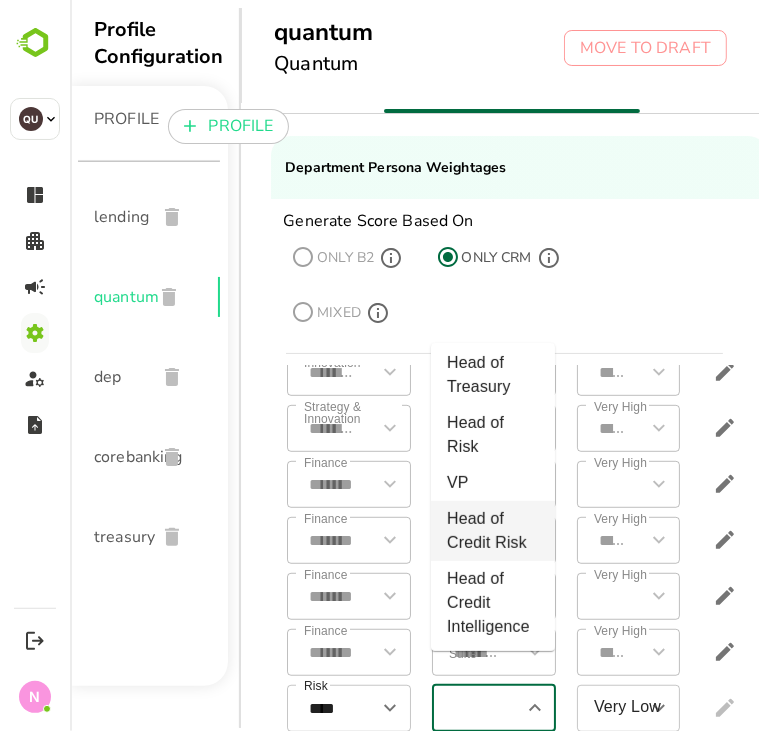 scroll, scrollTop: 451, scrollLeft: 0, axis: vertical 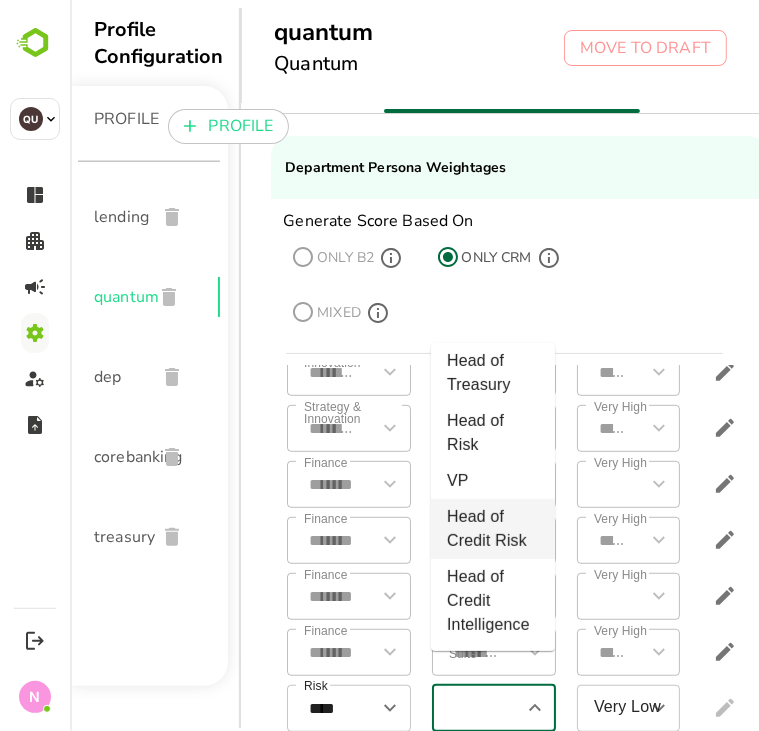click on "Head of Credit Risk" at bounding box center (492, 529) 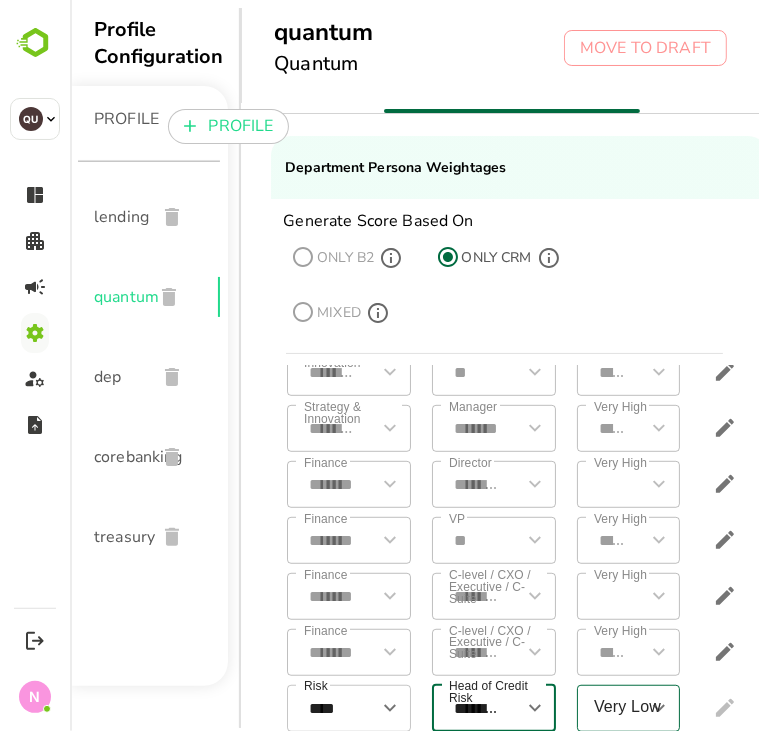 click on "Very Low" at bounding box center (613, 708) 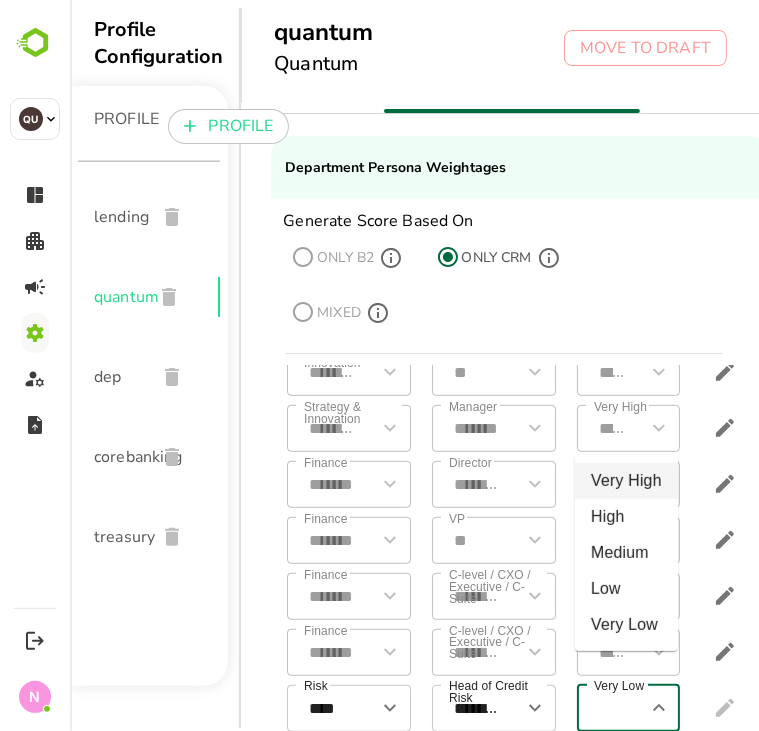 click on "Very High" at bounding box center [625, 481] 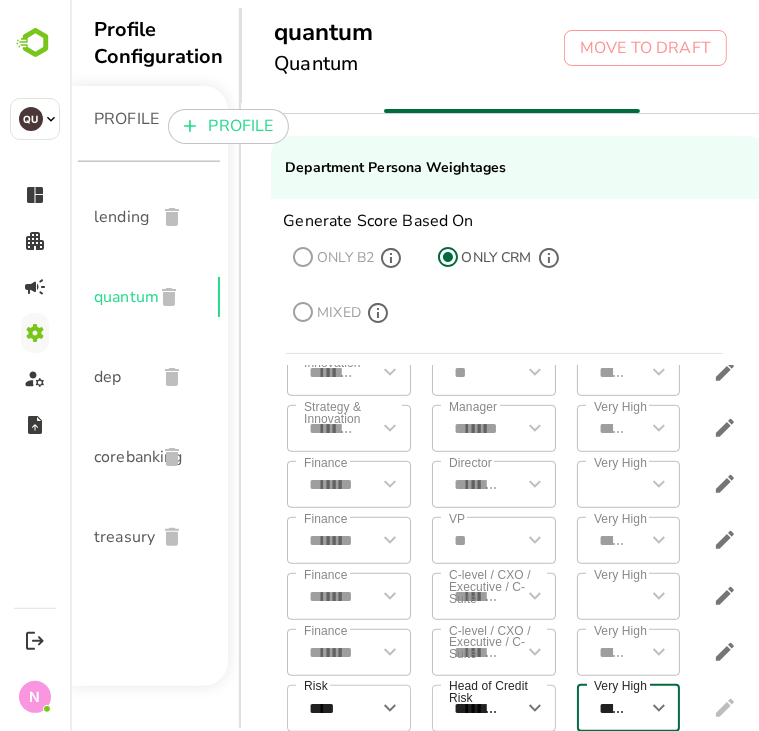 click at bounding box center (725, 708) 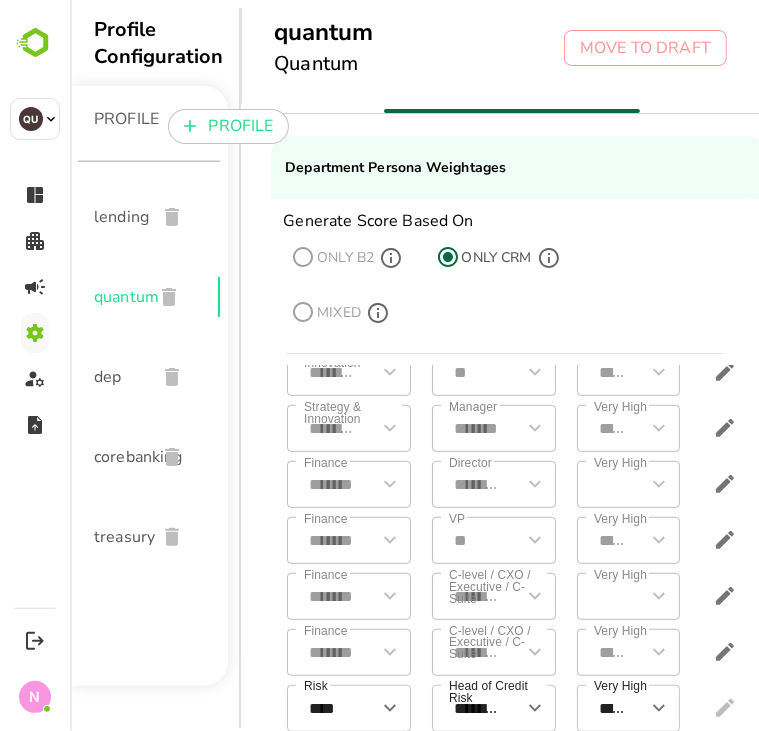 scroll, scrollTop: 684, scrollLeft: 104, axis: both 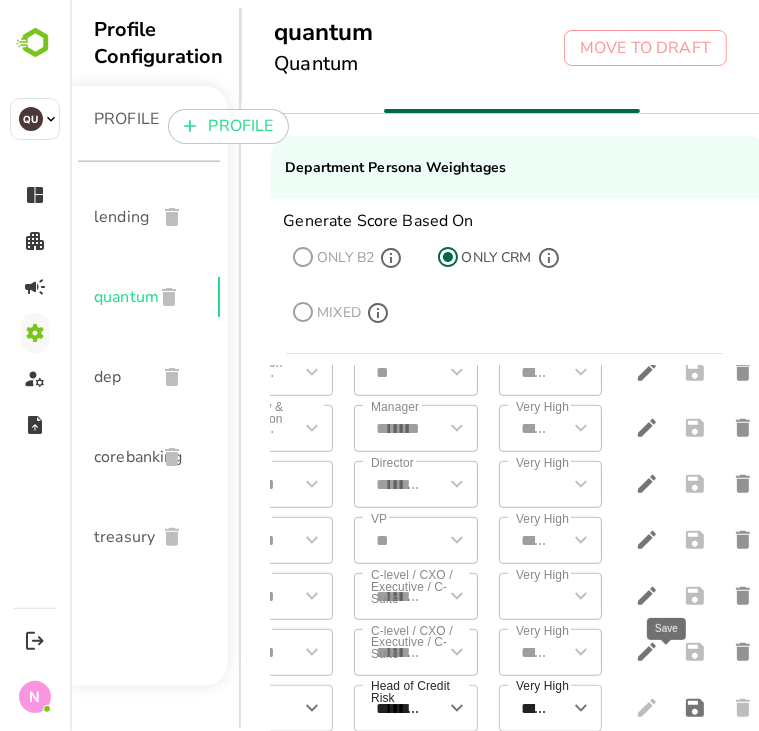 click 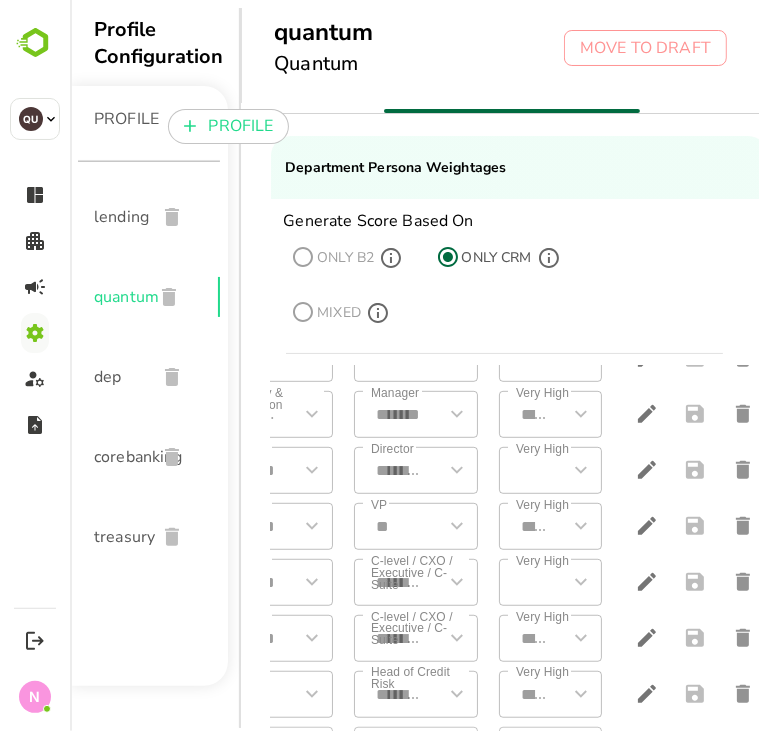 scroll, scrollTop: 740, scrollLeft: 0, axis: vertical 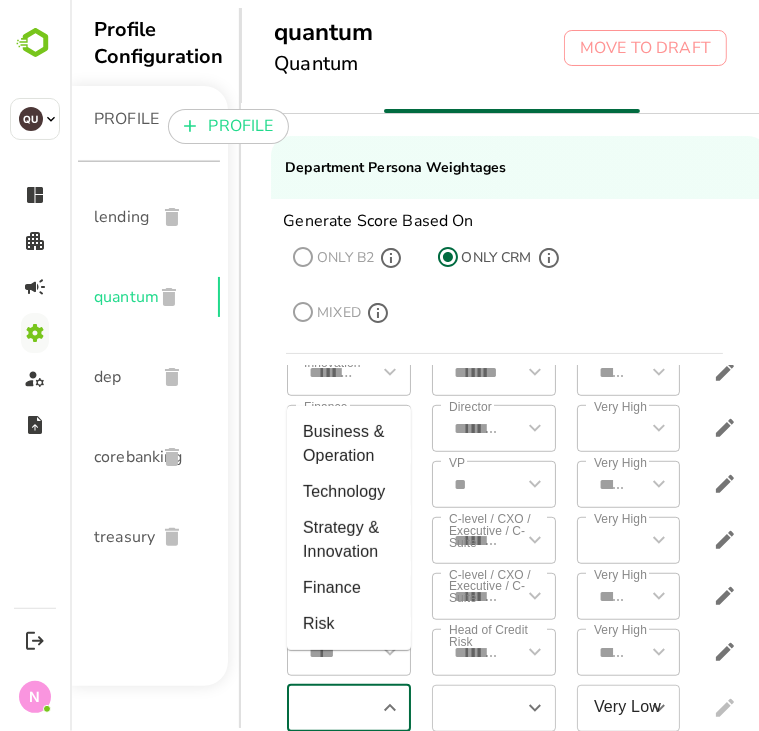 click at bounding box center (331, 708) 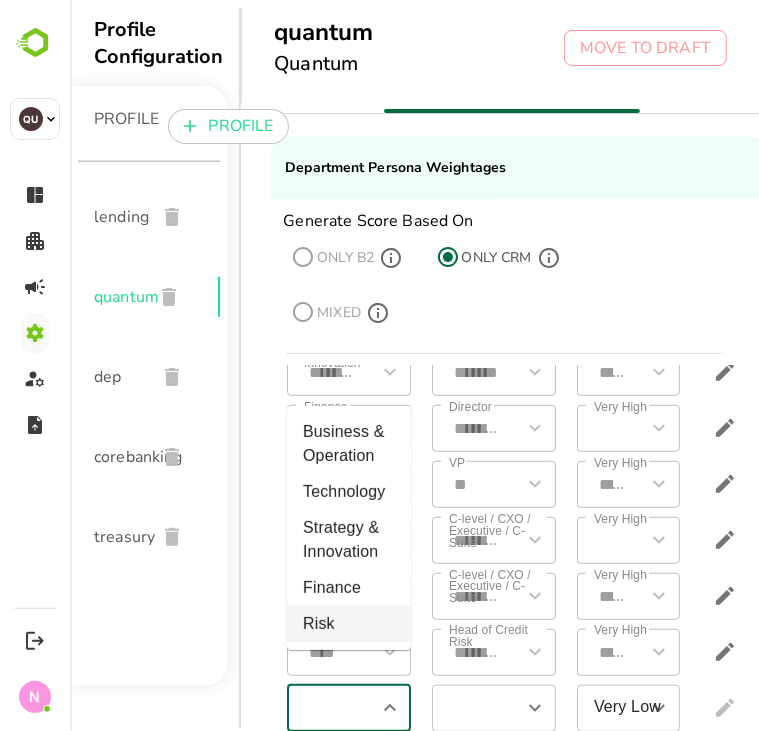 click on "Risk" at bounding box center (348, 624) 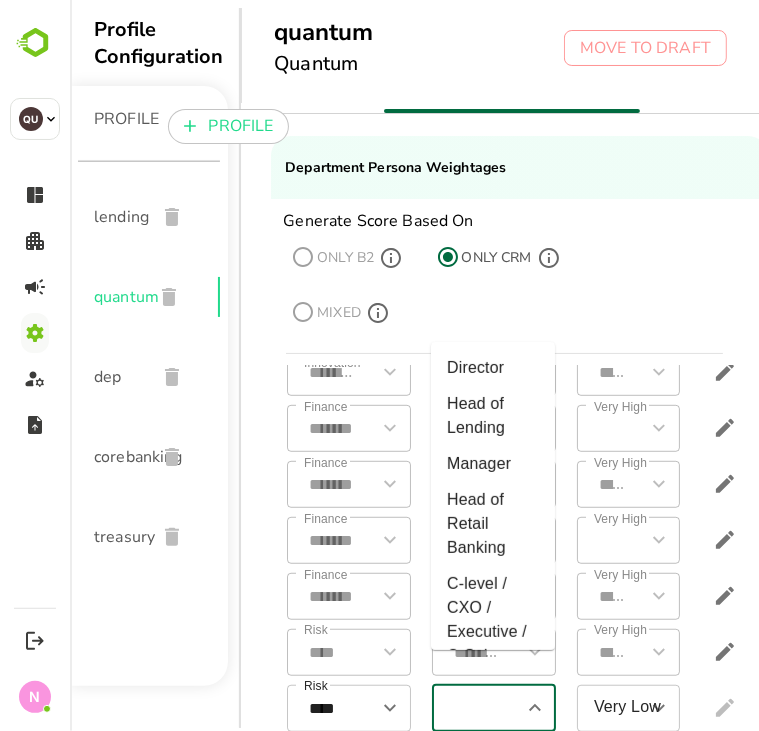 click at bounding box center (476, 708) 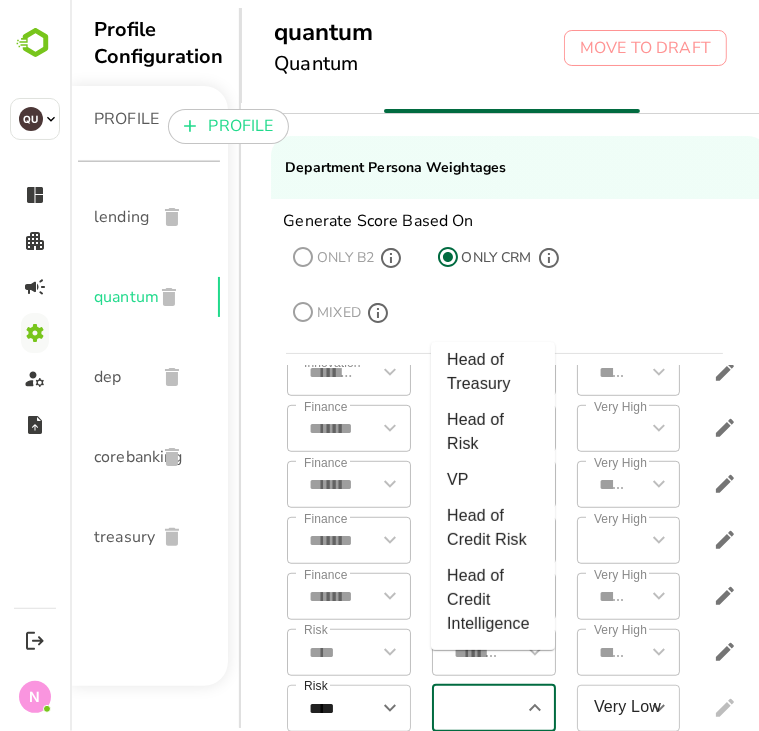 scroll, scrollTop: 451, scrollLeft: 0, axis: vertical 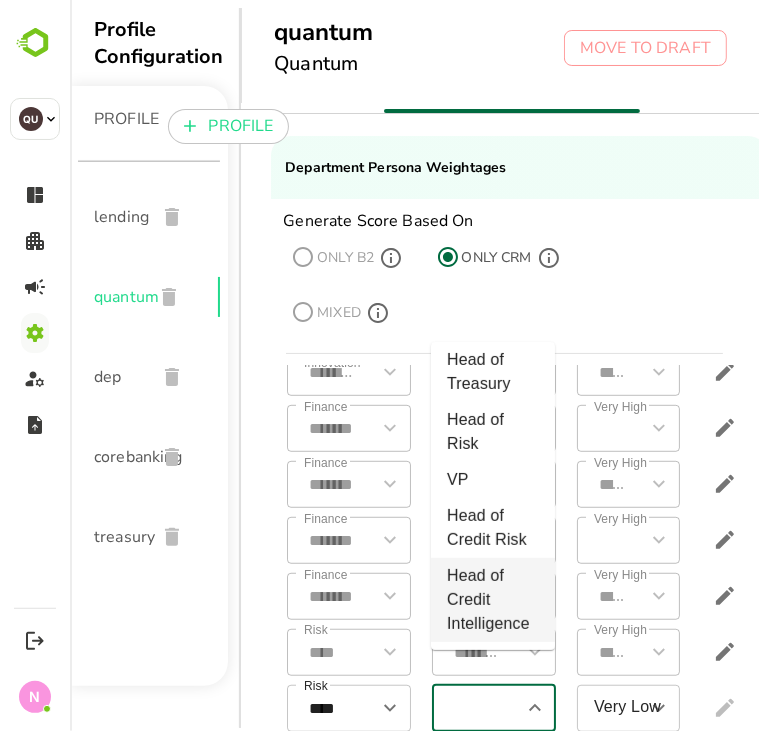 click on "Head of Credit Intelligence" at bounding box center [492, 600] 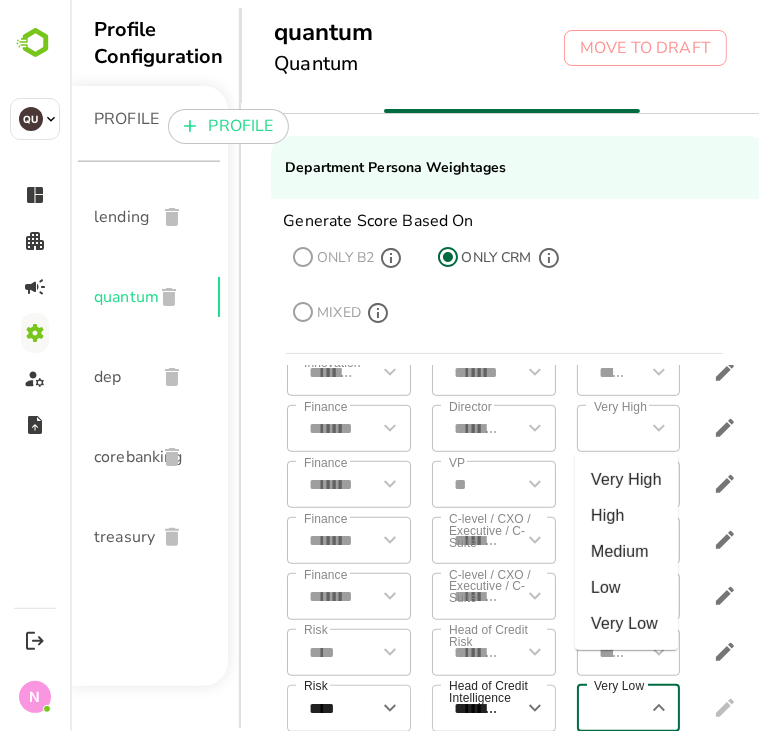 click on "Very Low" at bounding box center (613, 708) 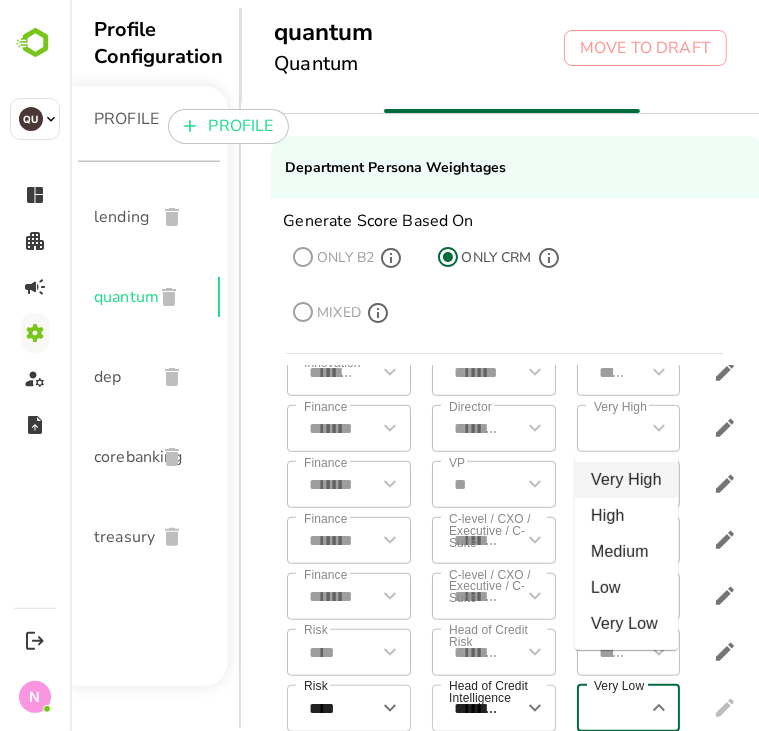 click on "Very High" at bounding box center (625, 480) 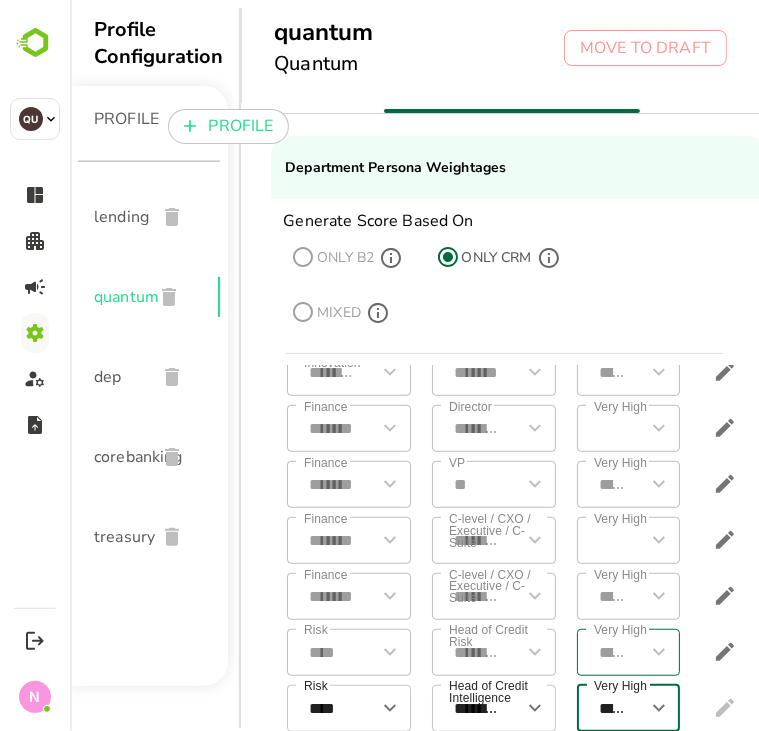 scroll, scrollTop: 740, scrollLeft: 104, axis: both 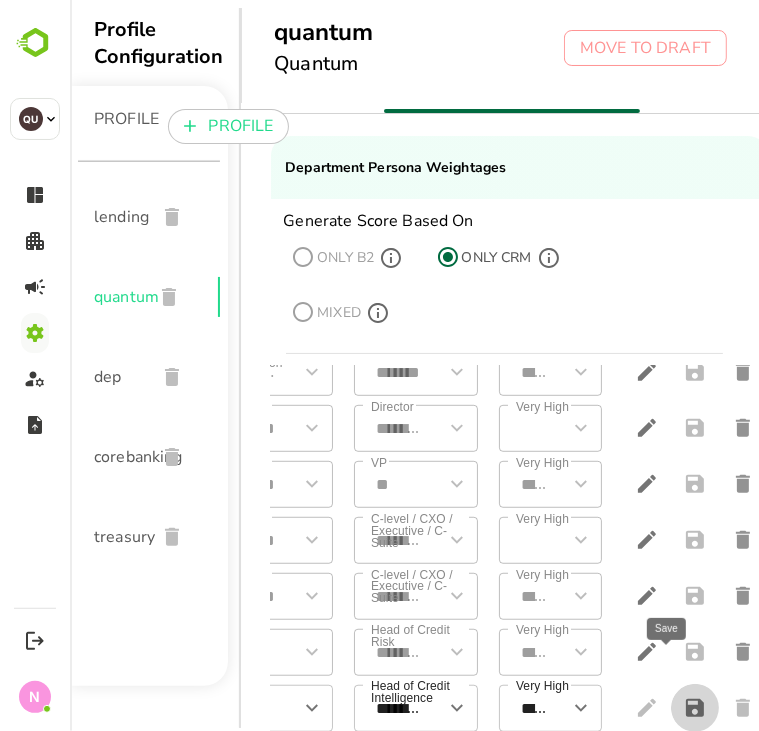 click at bounding box center (694, 708) 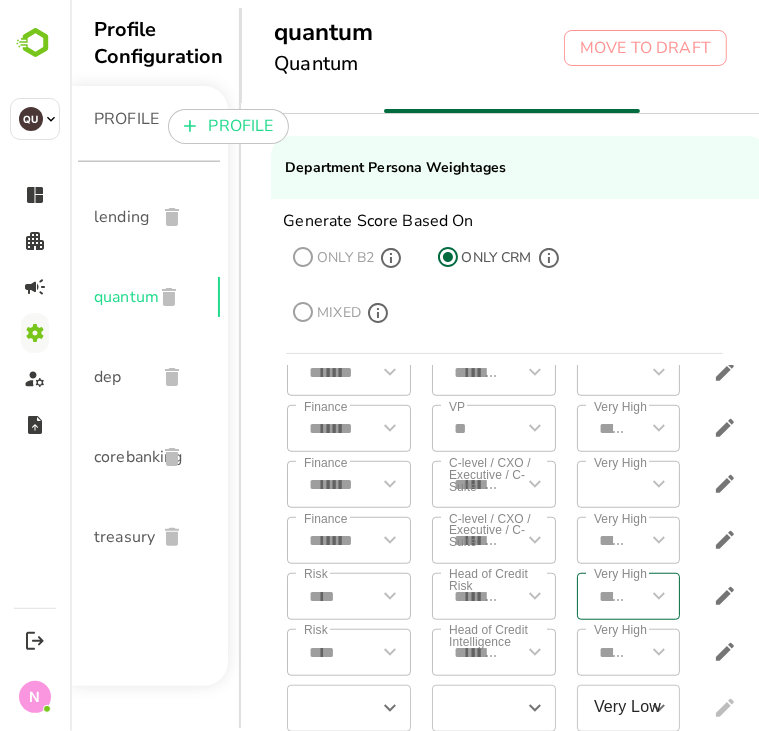 scroll, scrollTop: 796, scrollLeft: 0, axis: vertical 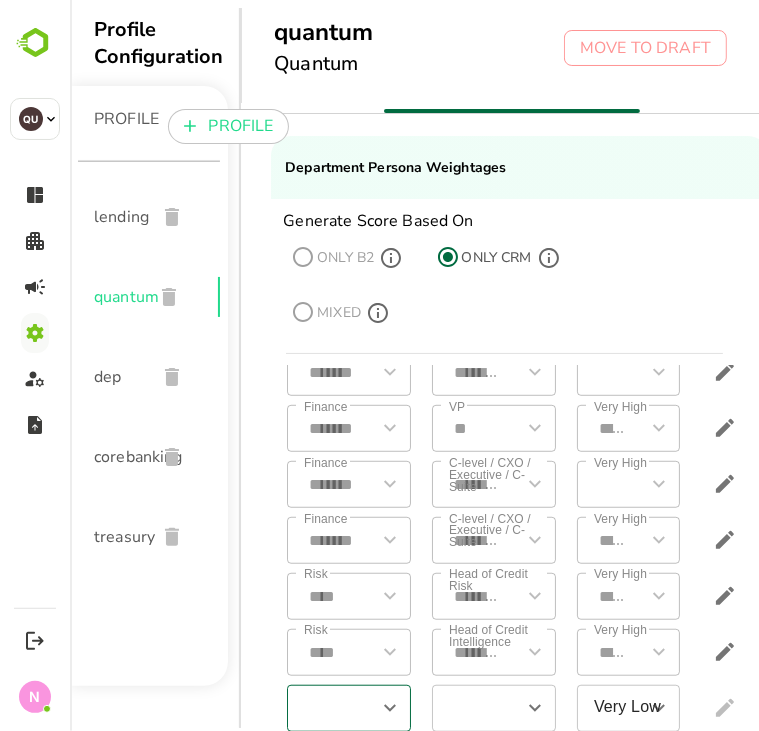 click at bounding box center (331, 708) 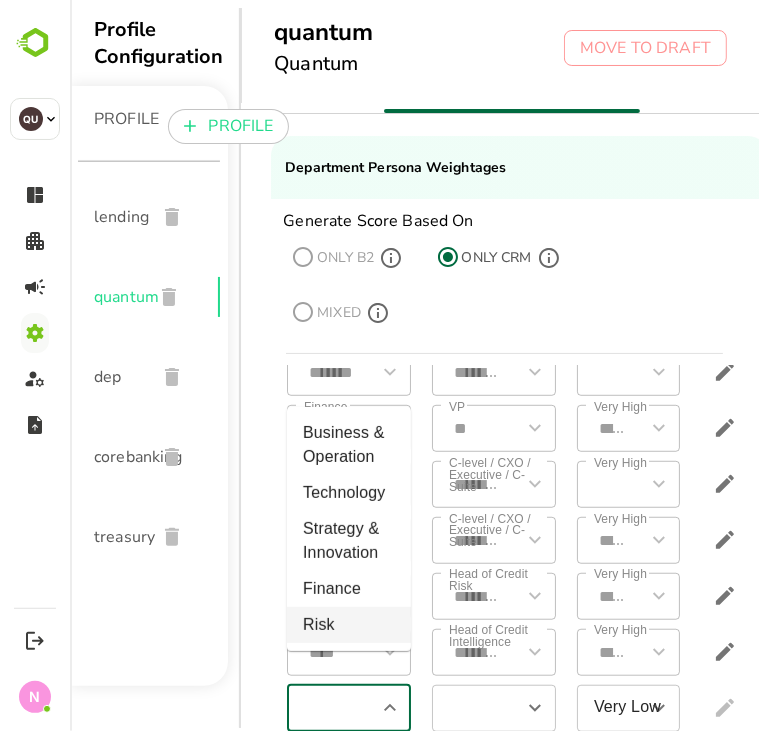 type on "****" 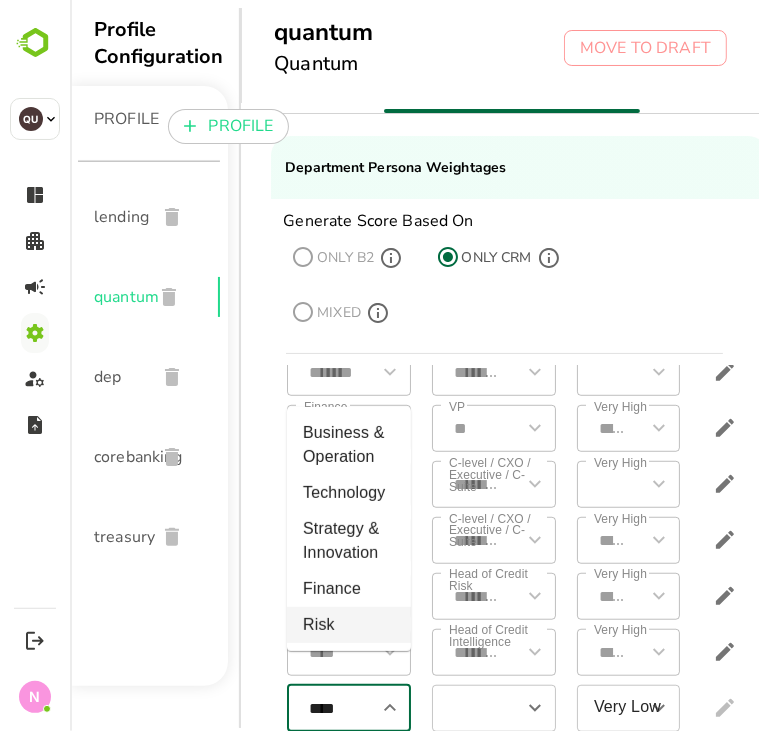 click on "**********" at bounding box center [487, 596] 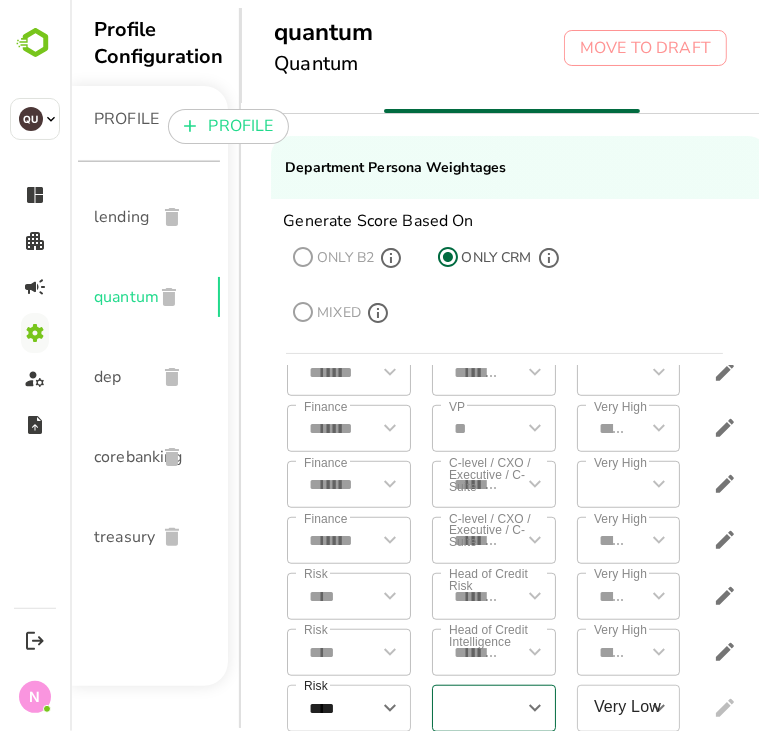 click at bounding box center (476, 708) 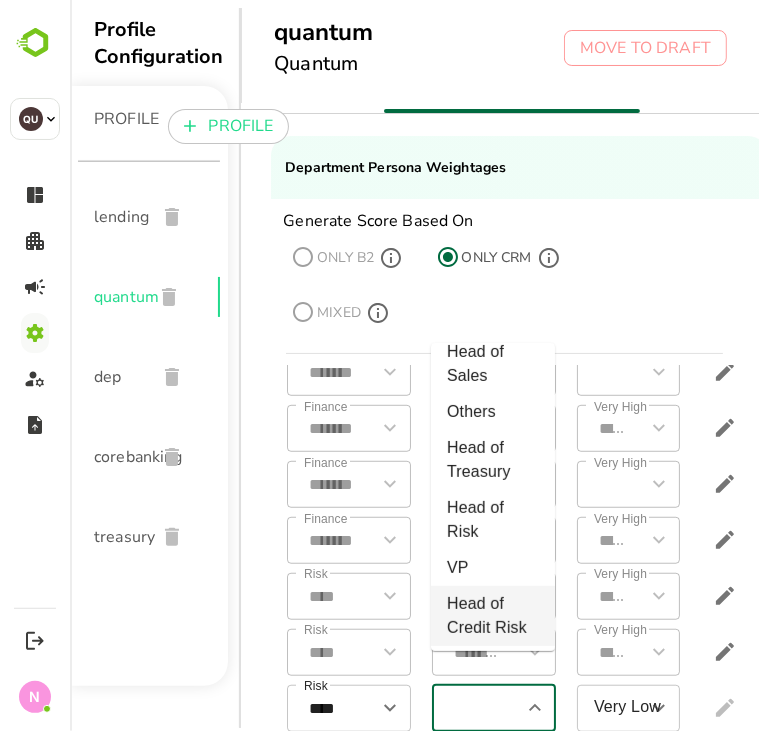 scroll, scrollTop: 333, scrollLeft: 0, axis: vertical 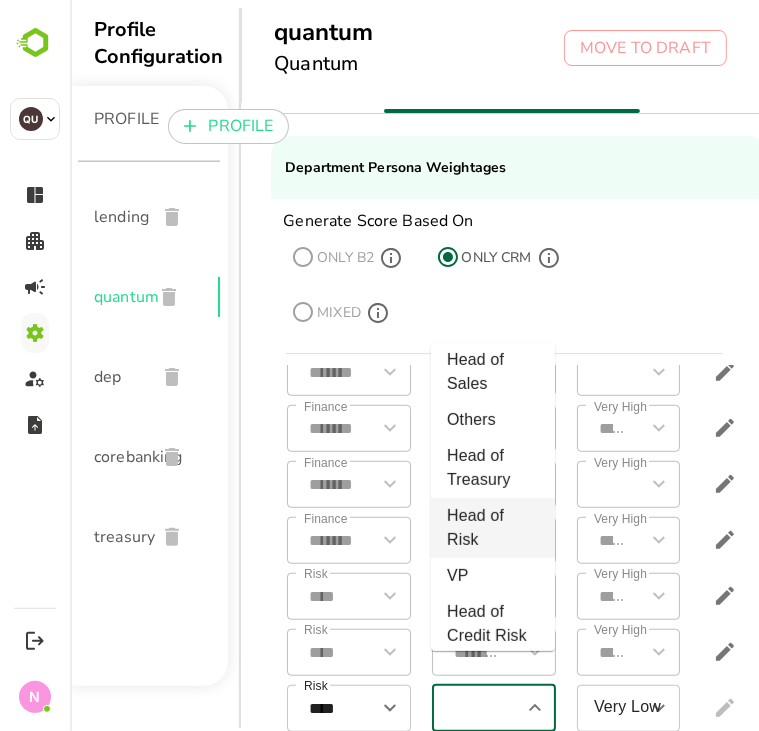 drag, startPoint x: 495, startPoint y: 520, endPoint x: 500, endPoint y: 538, distance: 18.681541 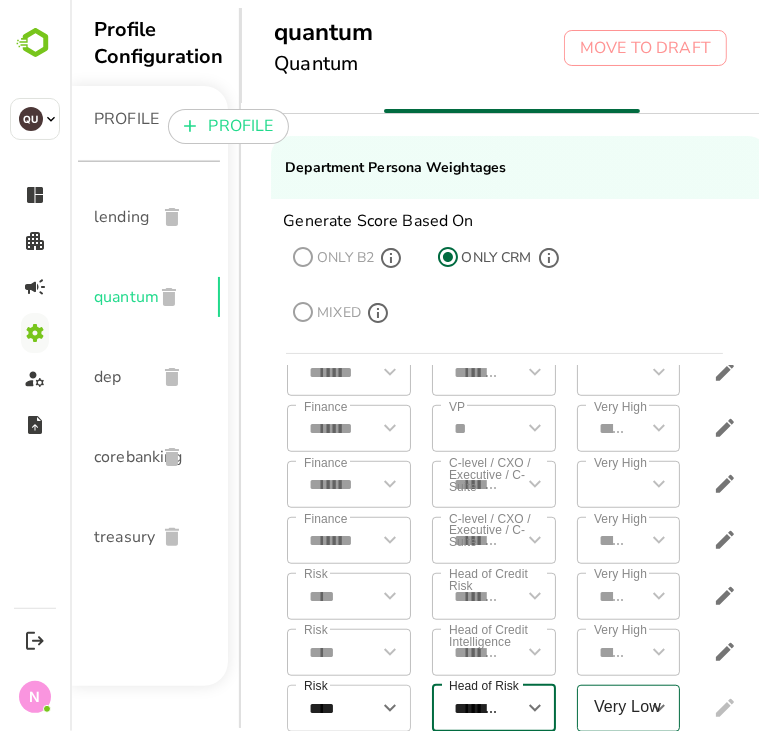 click on "Very Low" at bounding box center (613, 708) 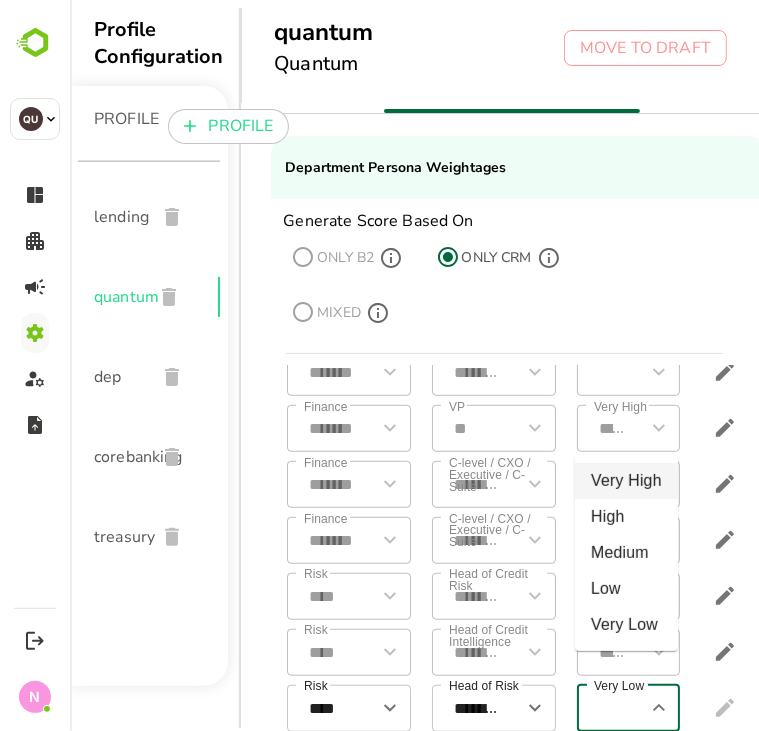 click on "Very High" at bounding box center (625, 481) 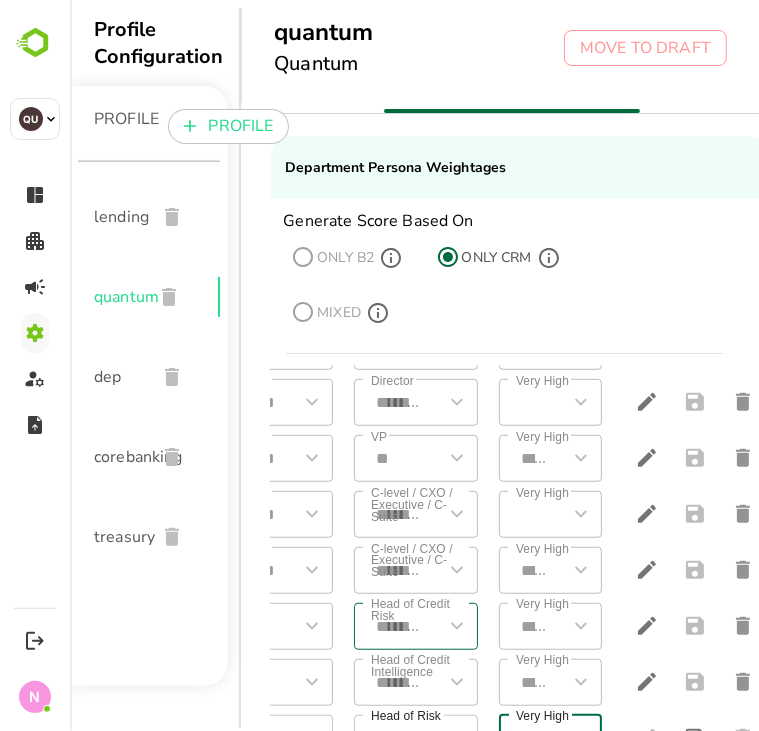 scroll, scrollTop: 796, scrollLeft: 104, axis: both 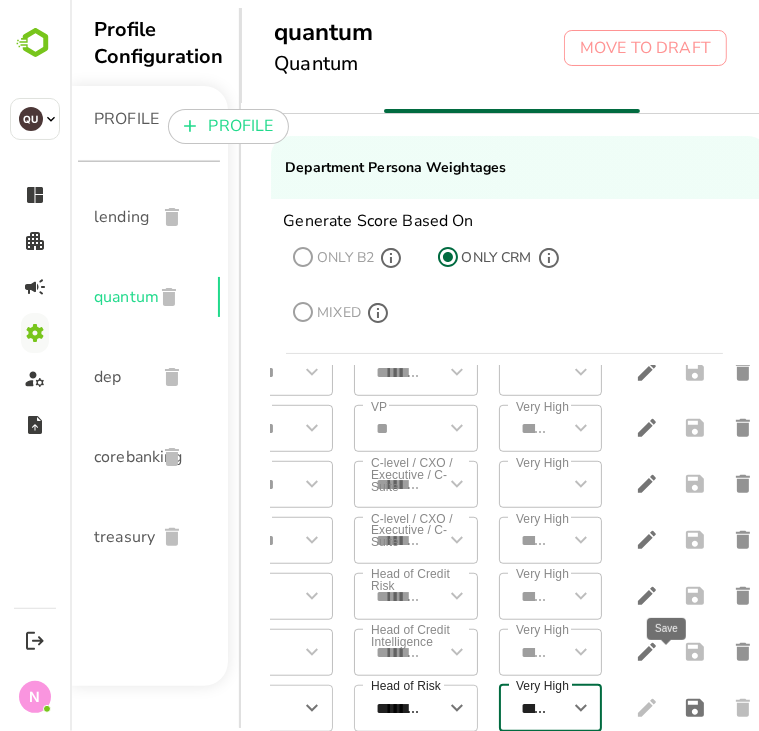 click 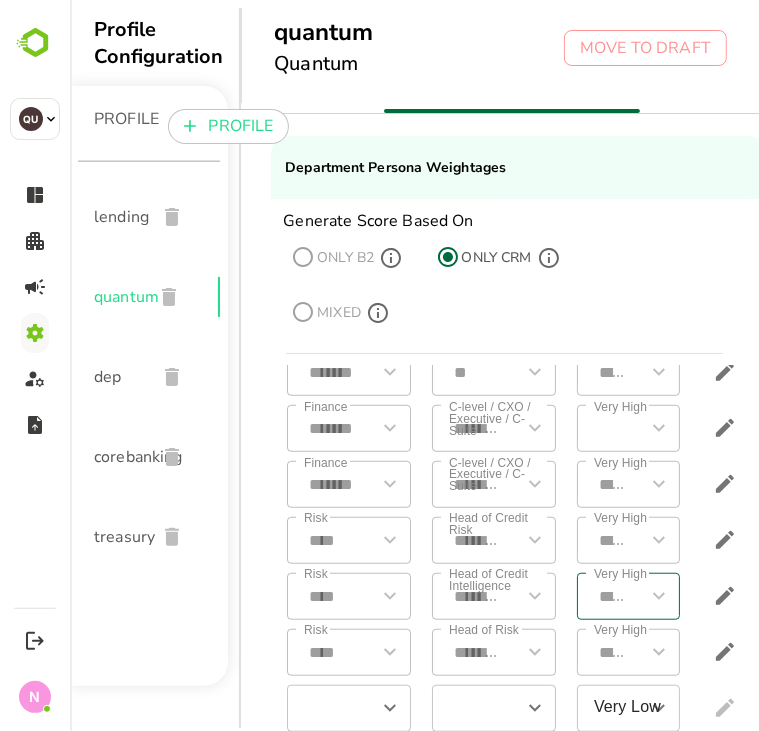 scroll, scrollTop: 848, scrollLeft: 0, axis: vertical 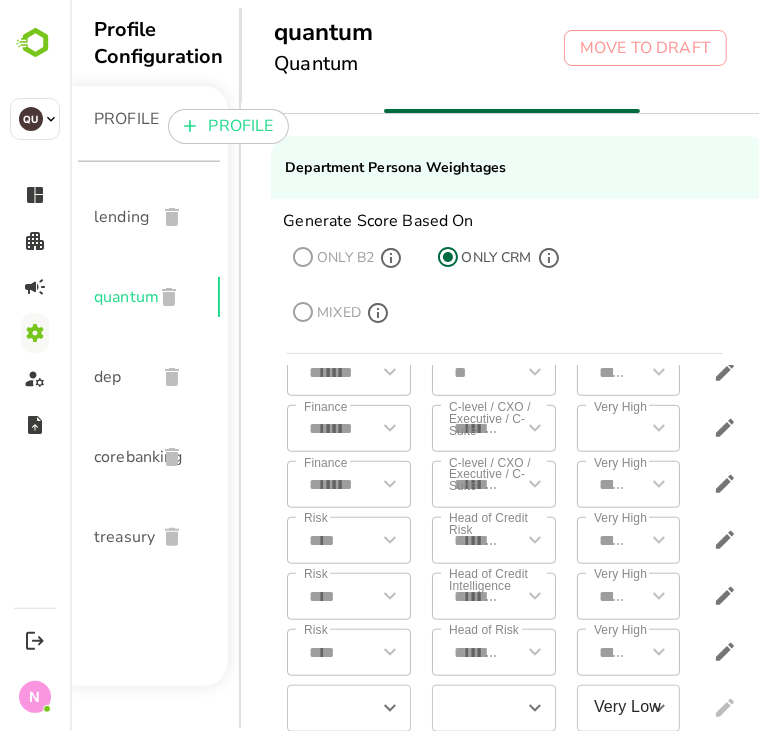 click on "dep" at bounding box center [116, 377] 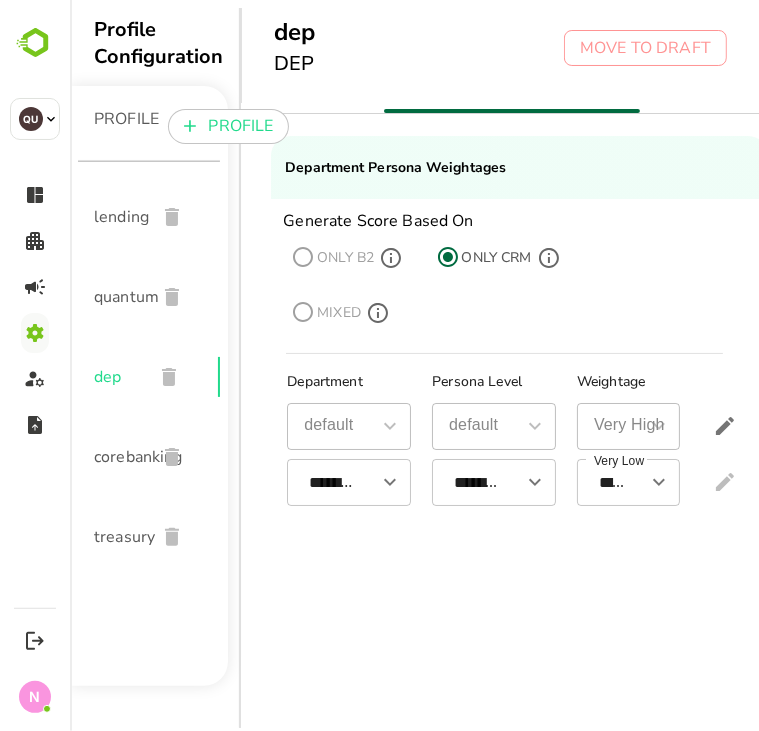 scroll, scrollTop: 0, scrollLeft: 0, axis: both 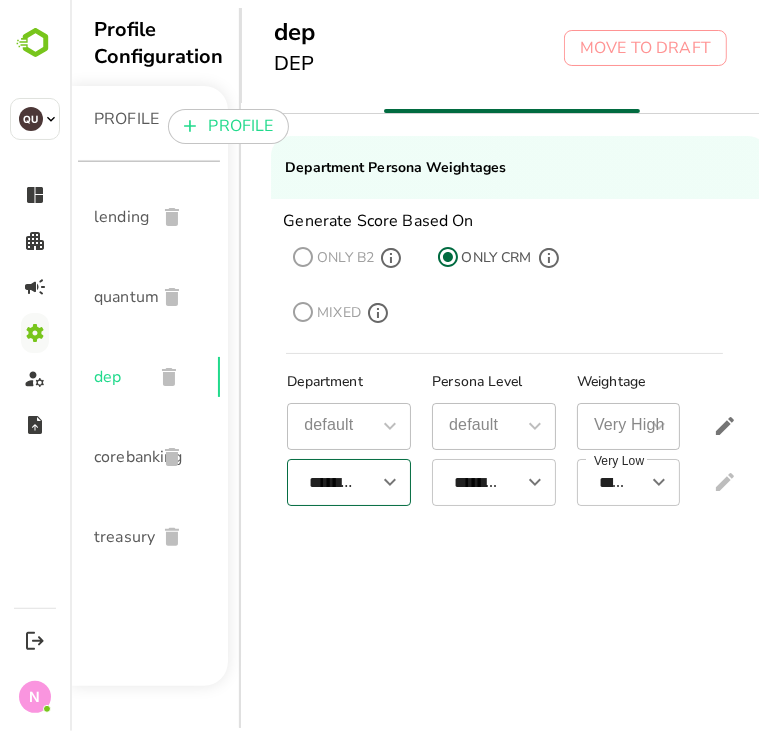 click on "**********" at bounding box center (331, 482) 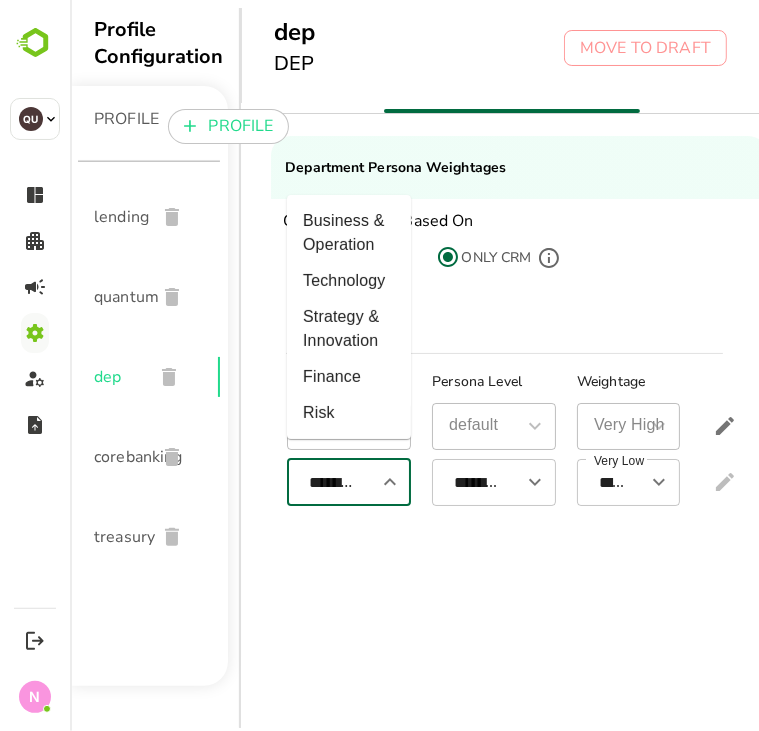 scroll, scrollTop: 0, scrollLeft: 0, axis: both 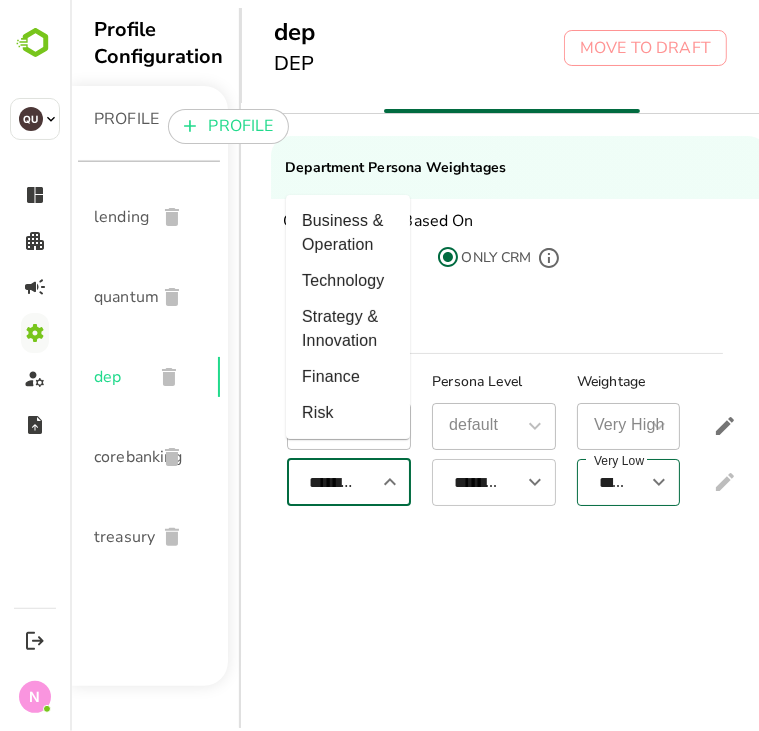 click at bounding box center [657, 482] 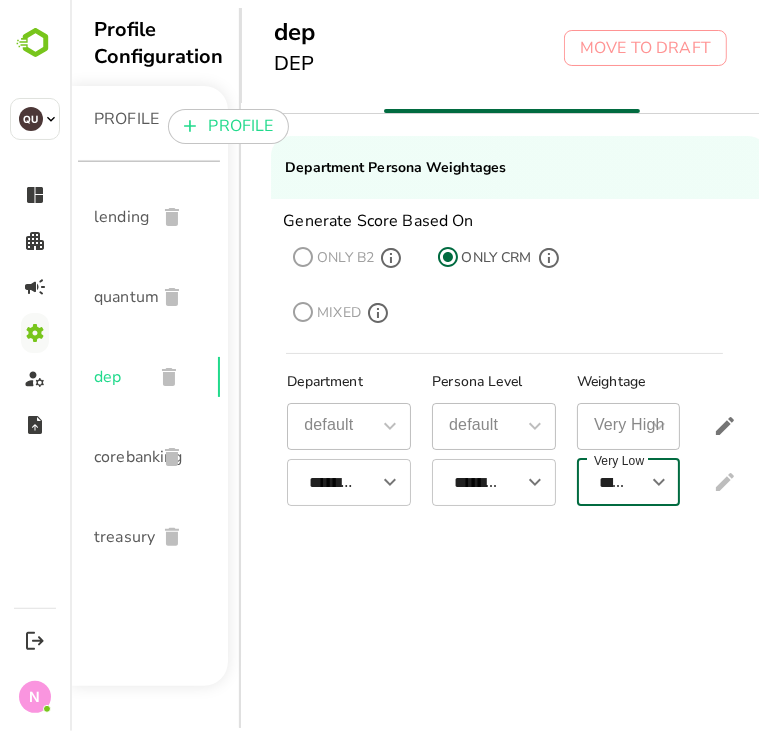scroll, scrollTop: 0, scrollLeft: 39, axis: horizontal 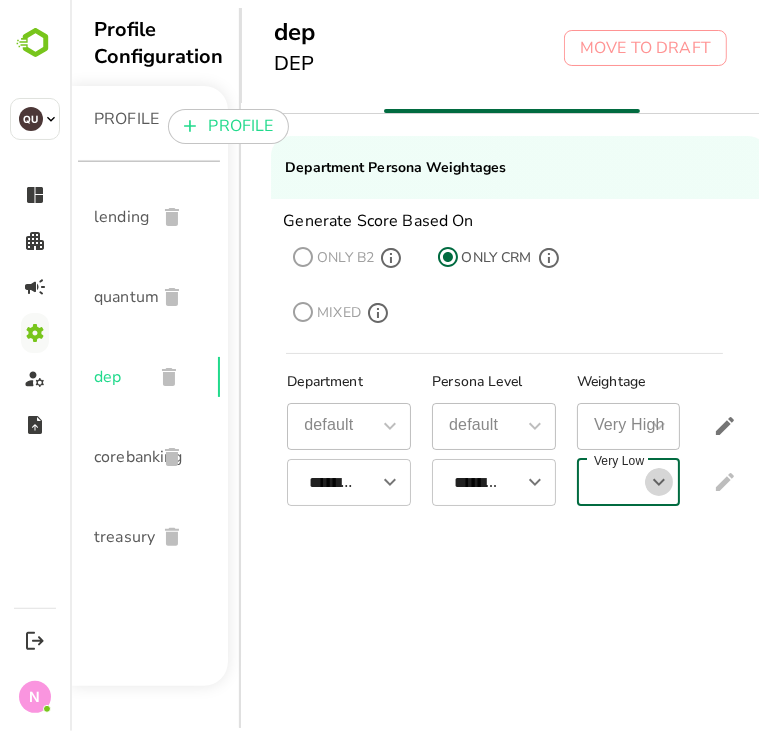 click 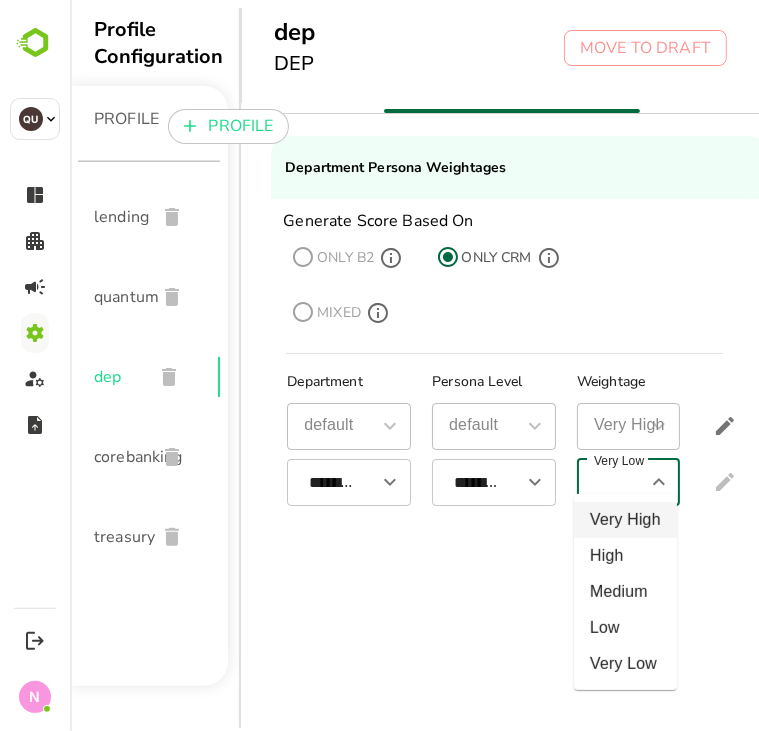 click on "Very High" at bounding box center (624, 520) 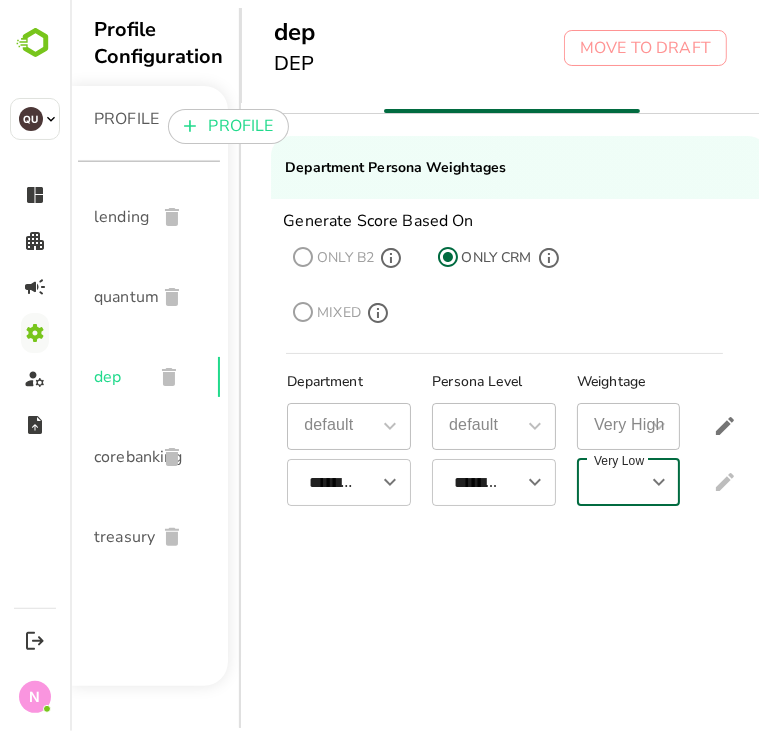 scroll, scrollTop: 0, scrollLeft: 89, axis: horizontal 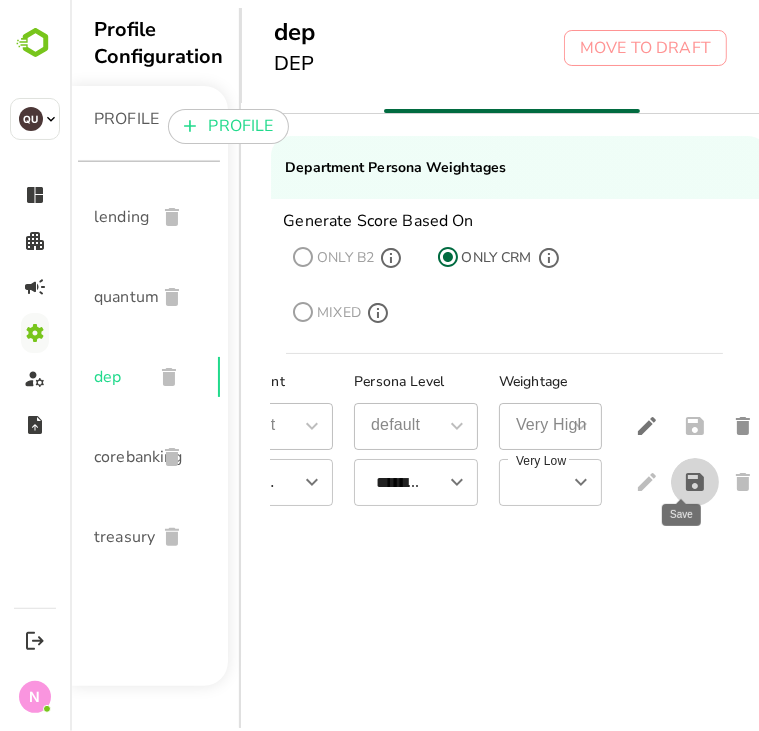 click 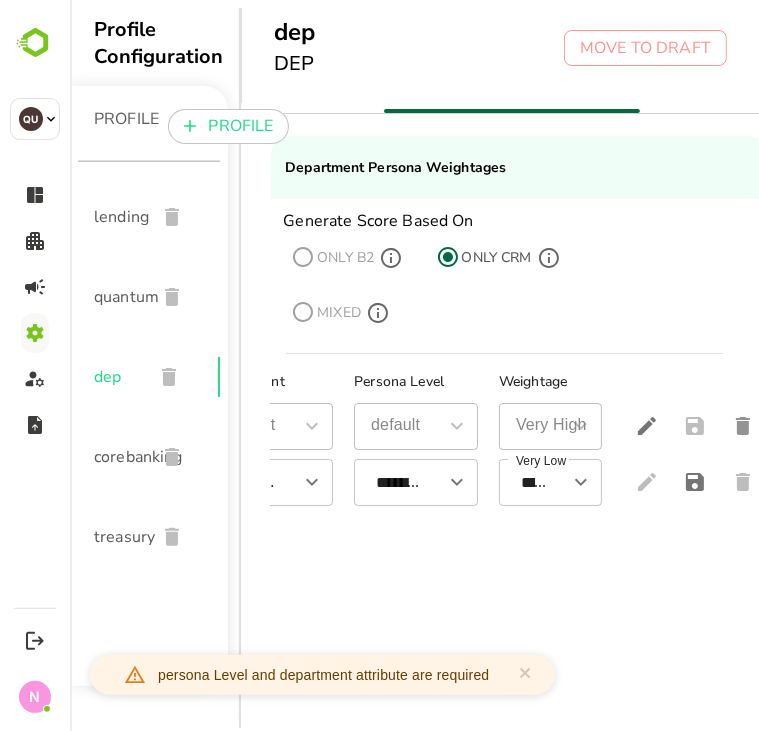 scroll, scrollTop: 0, scrollLeft: 0, axis: both 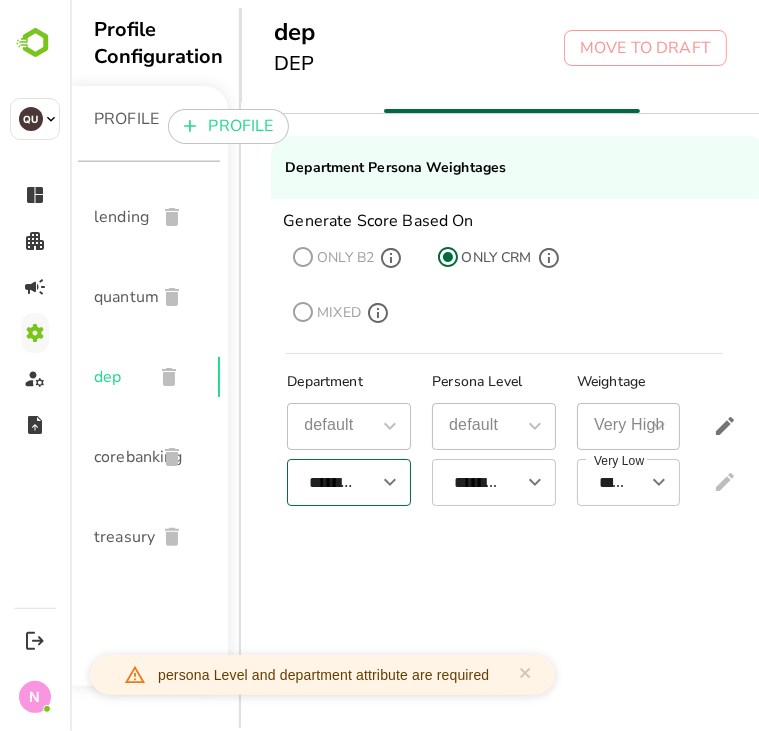 click 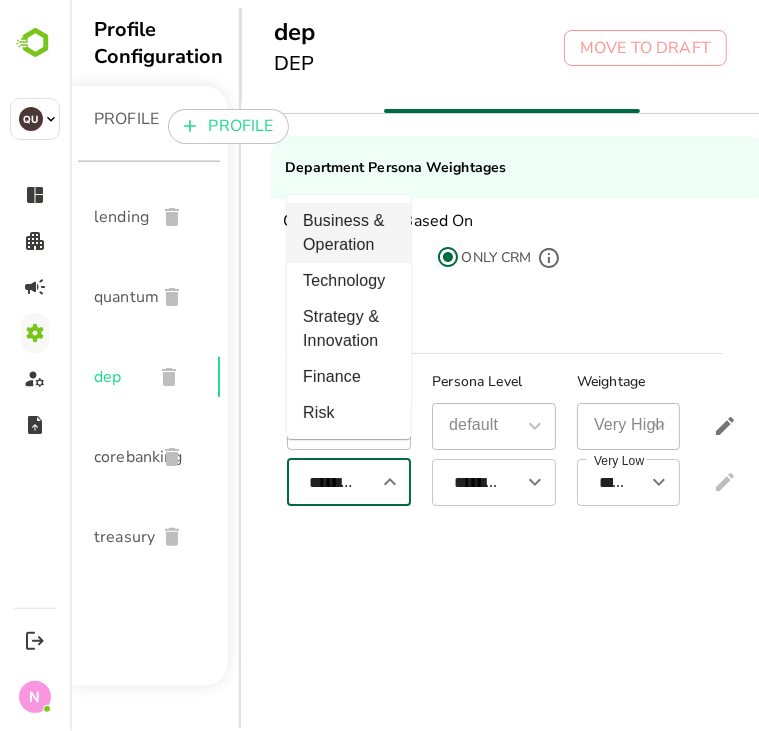 click on "Business & Operation" at bounding box center (348, 233) 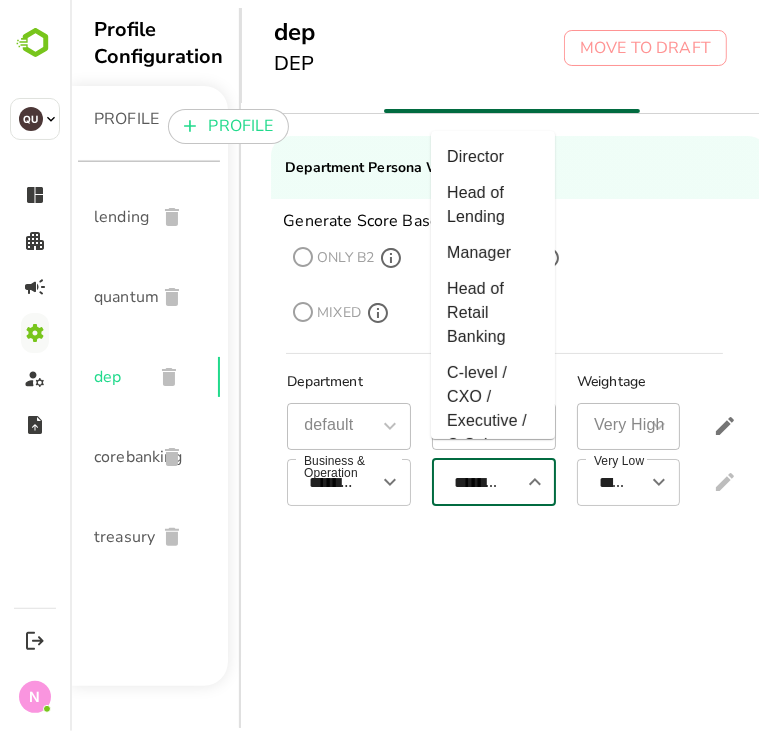 click on "**********" at bounding box center (476, 482) 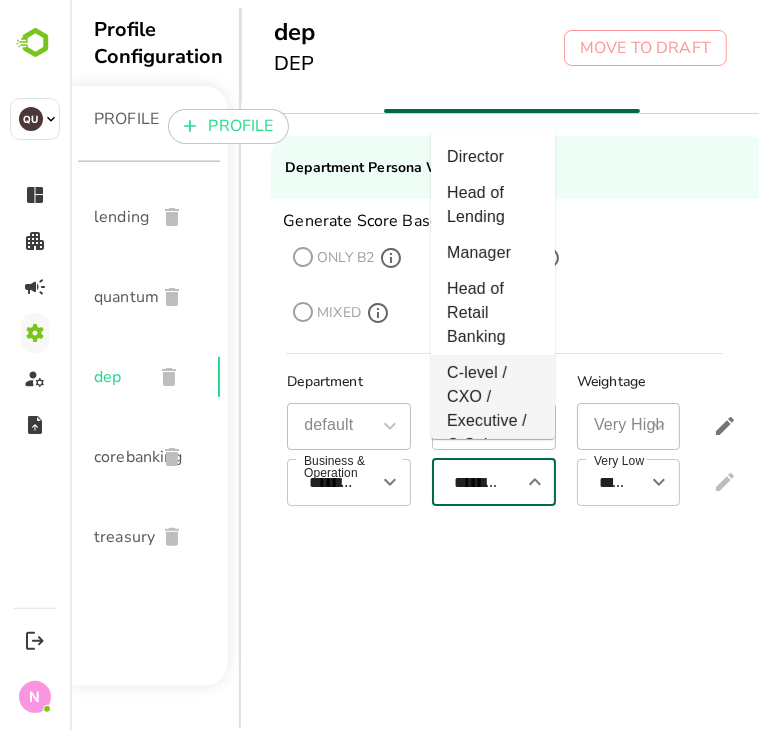 click on "C-level / CXO / Executive / C-Suite" at bounding box center (492, 409) 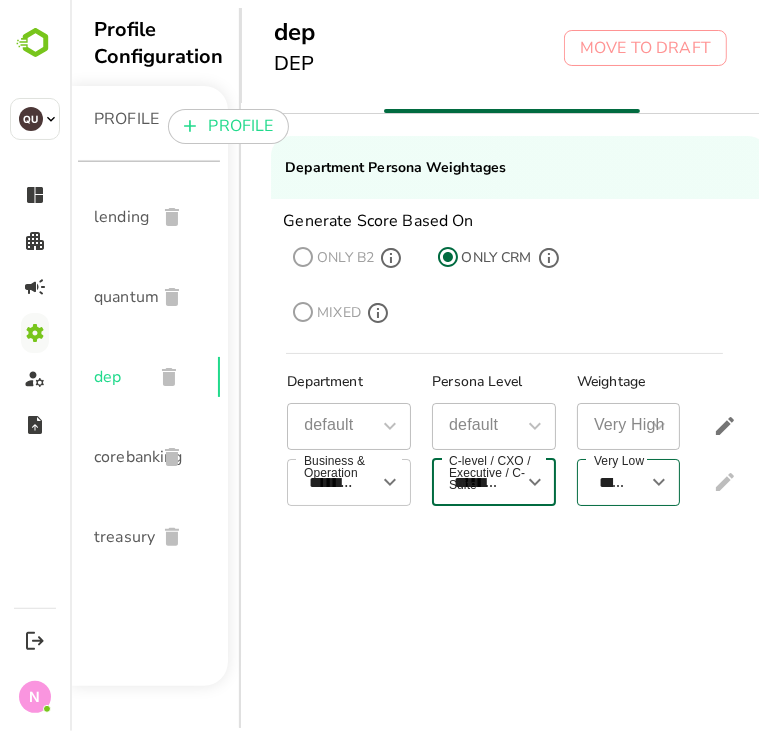 click on "*********" at bounding box center (613, 482) 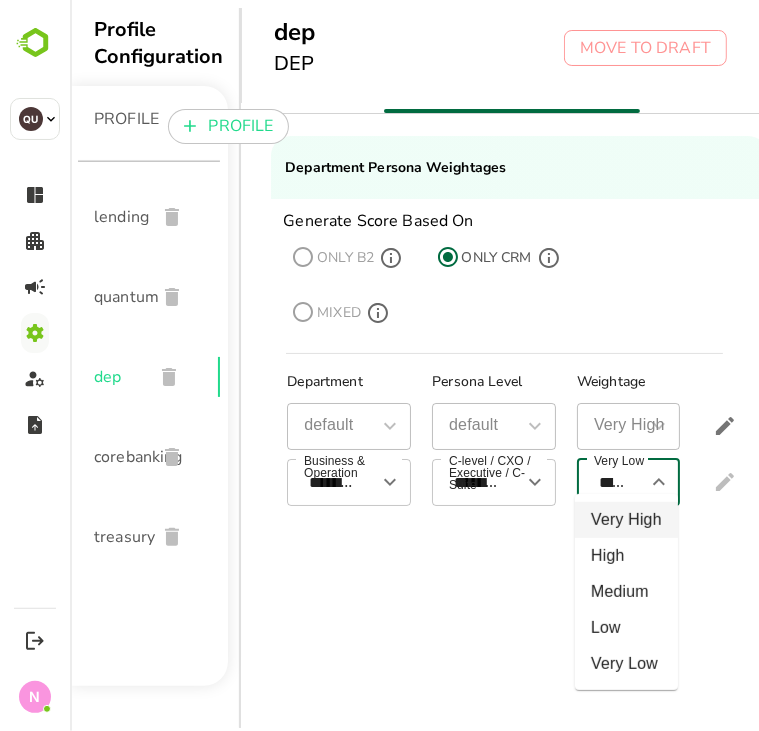 click on "Very High" at bounding box center (625, 520) 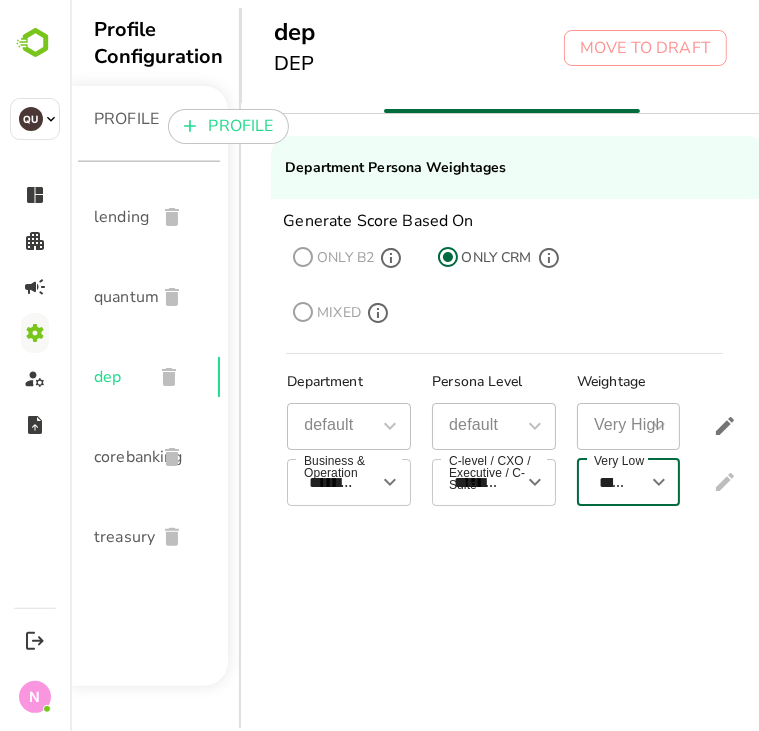 scroll, scrollTop: 0, scrollLeft: 89, axis: horizontal 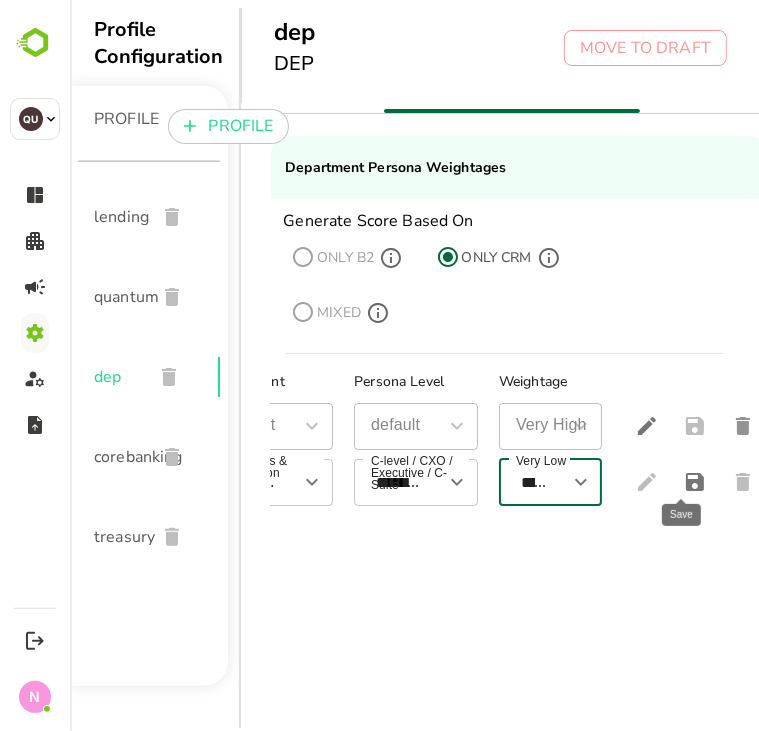 click at bounding box center [694, 482] 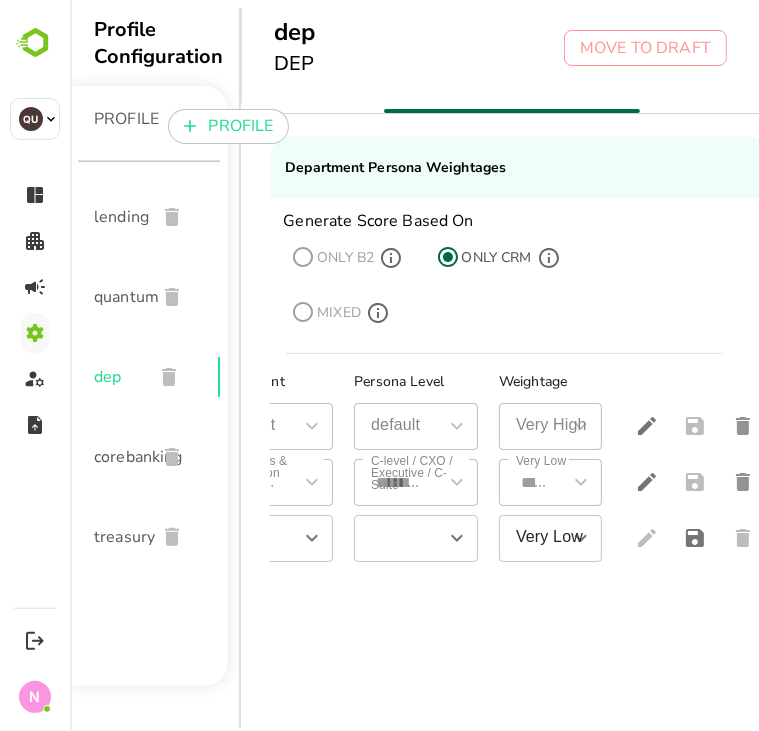 scroll, scrollTop: 0, scrollLeft: 0, axis: both 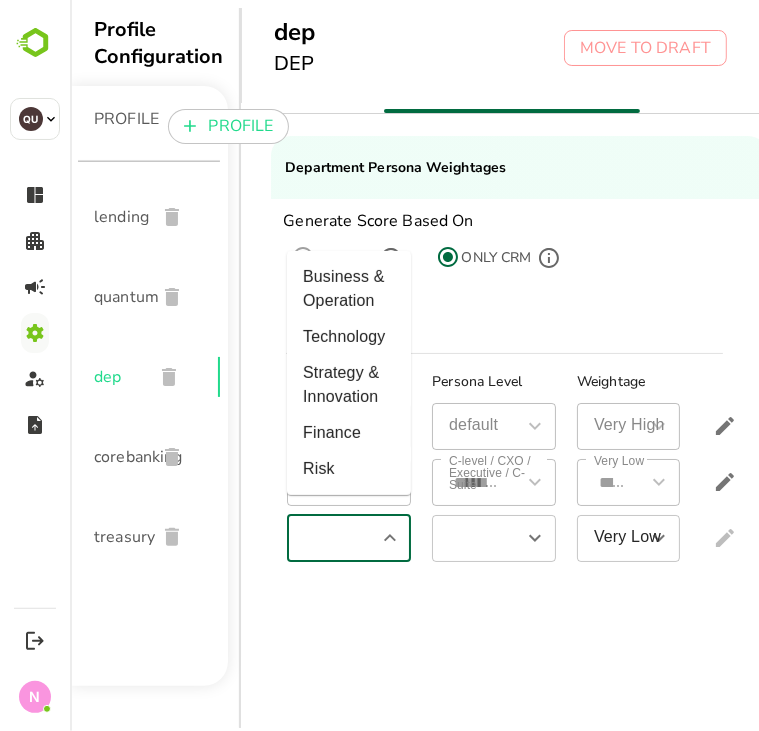 click at bounding box center (331, 538) 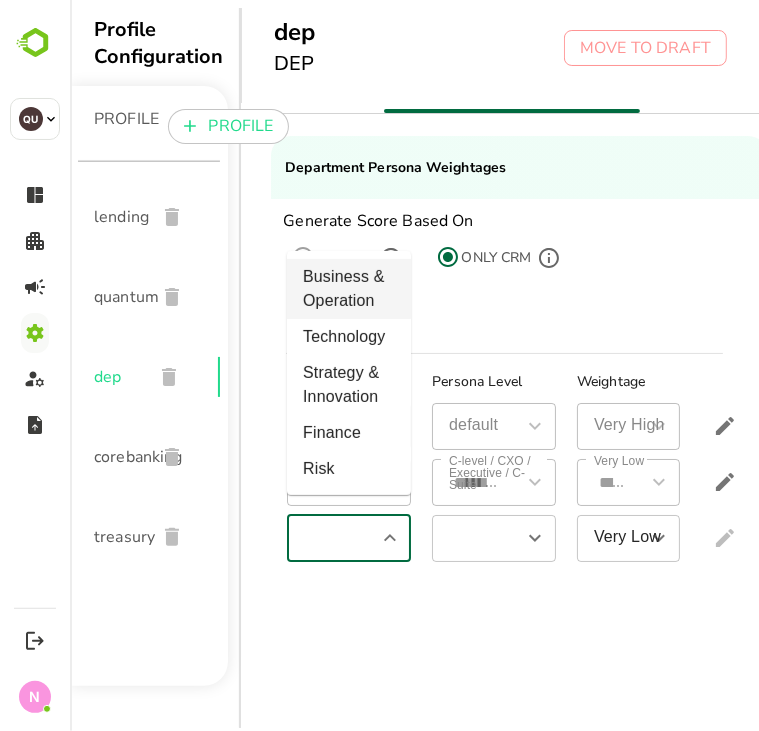 click on "Business & Operation" at bounding box center (348, 289) 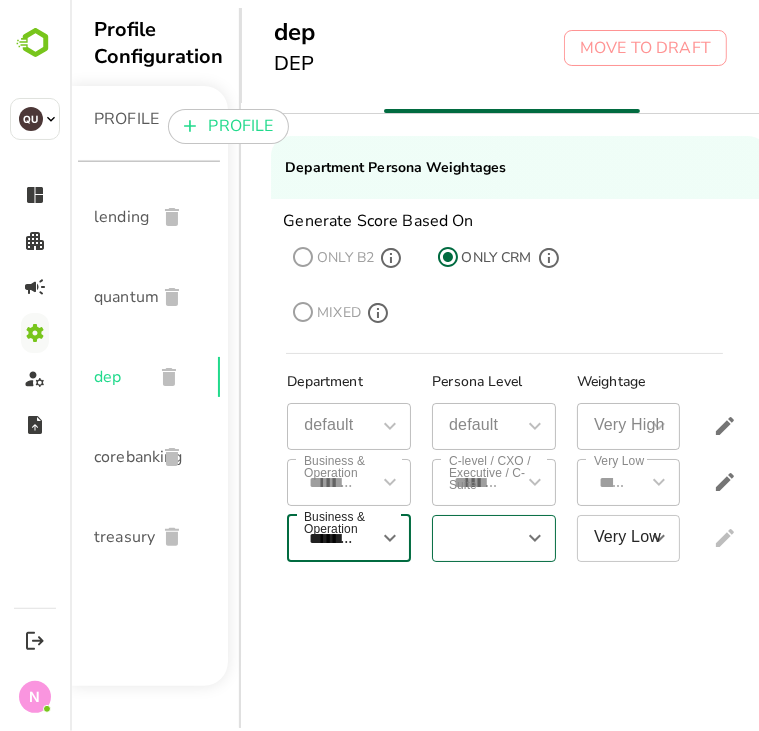 click at bounding box center (476, 538) 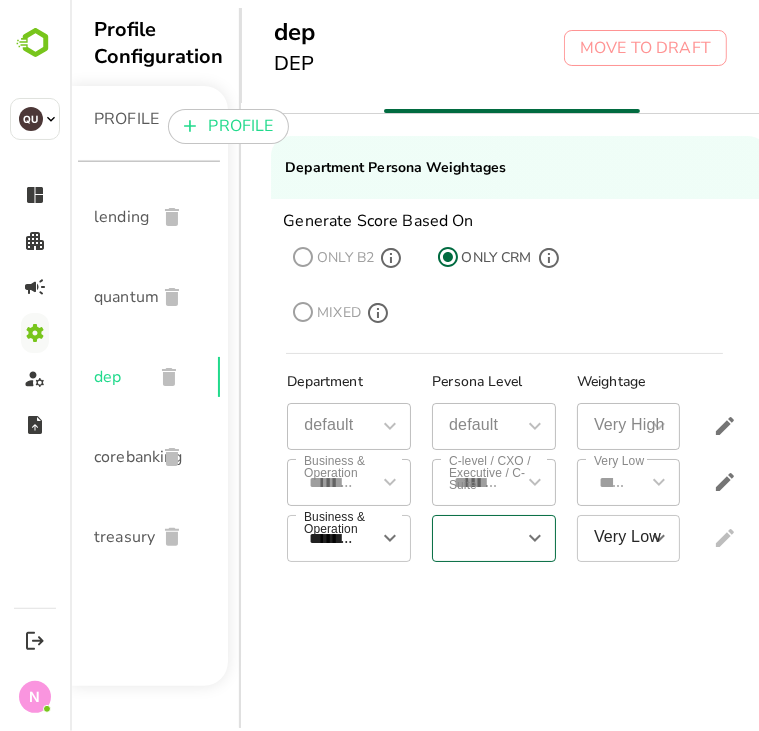 click at bounding box center [476, 538] 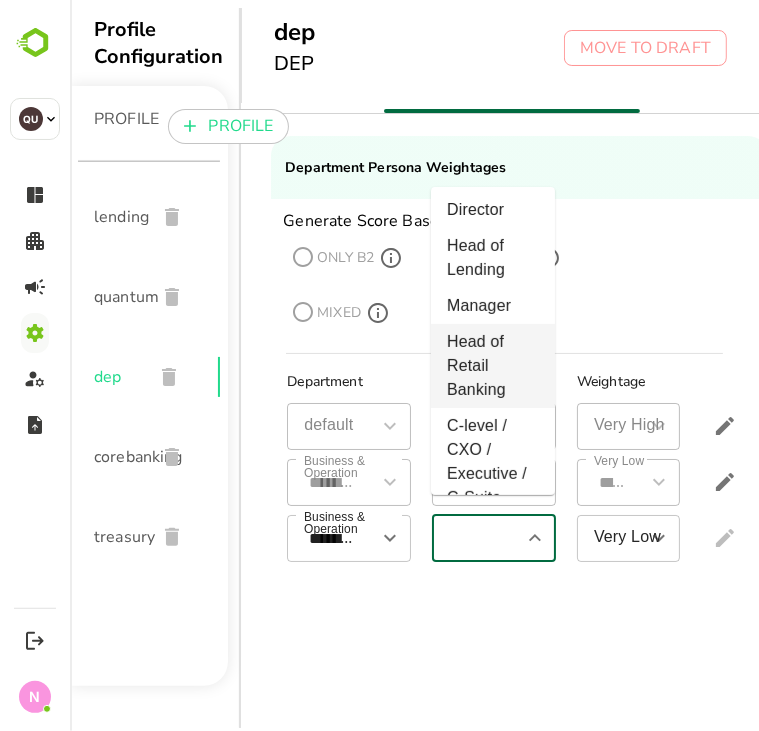 scroll, scrollTop: 4, scrollLeft: 0, axis: vertical 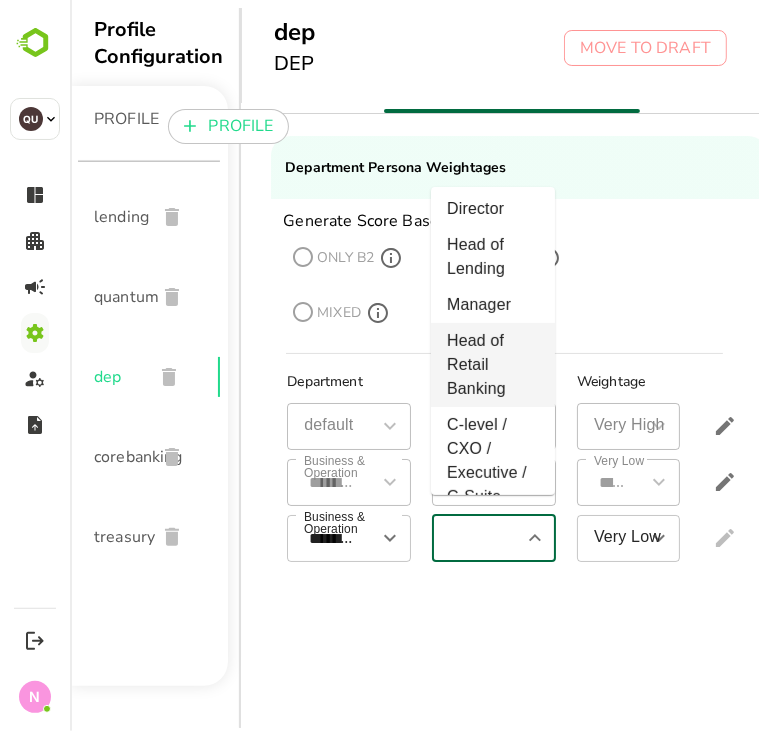 click on "Head of Retail Banking" at bounding box center [492, 365] 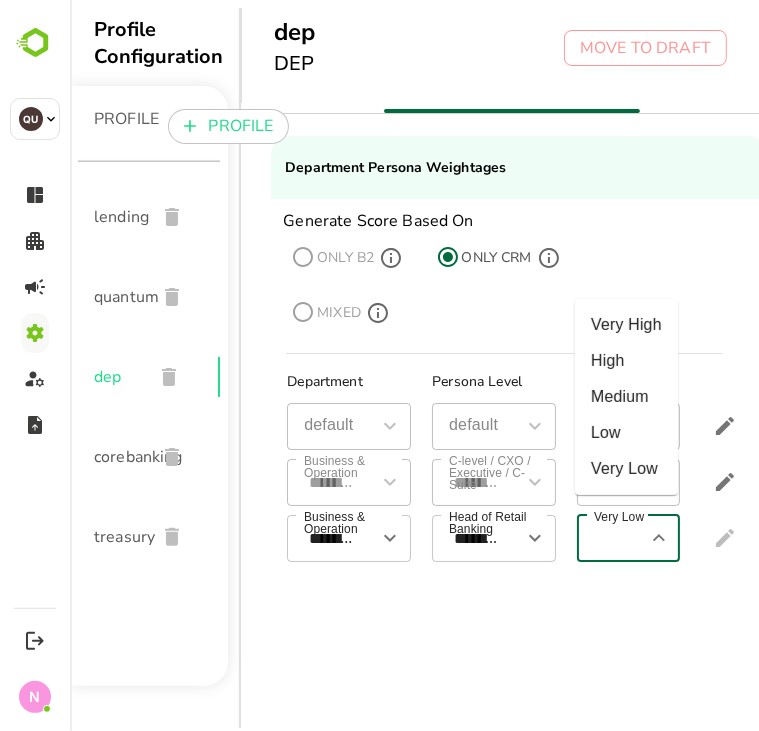 click on "Very Low" at bounding box center (613, 538) 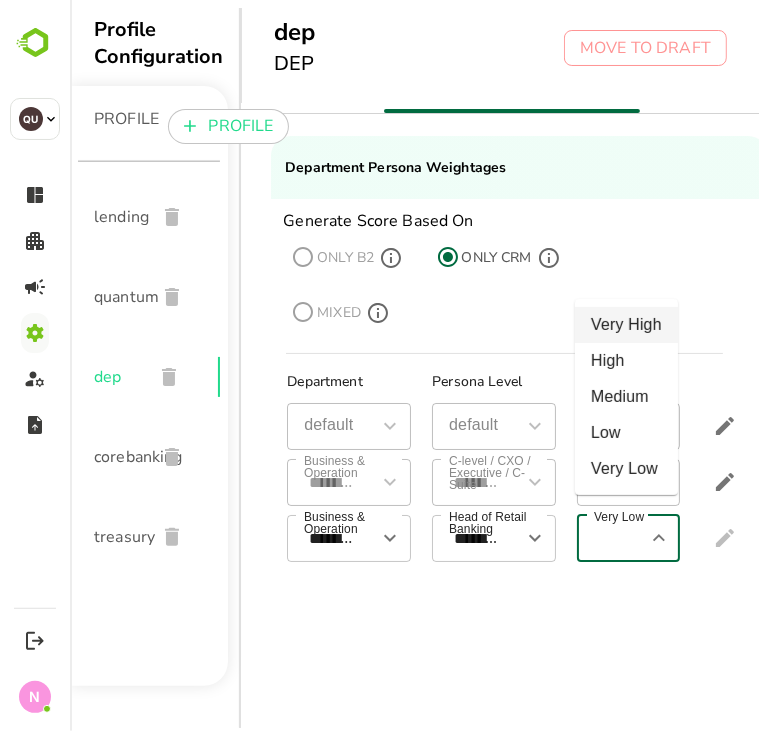 click on "Very High" at bounding box center [625, 325] 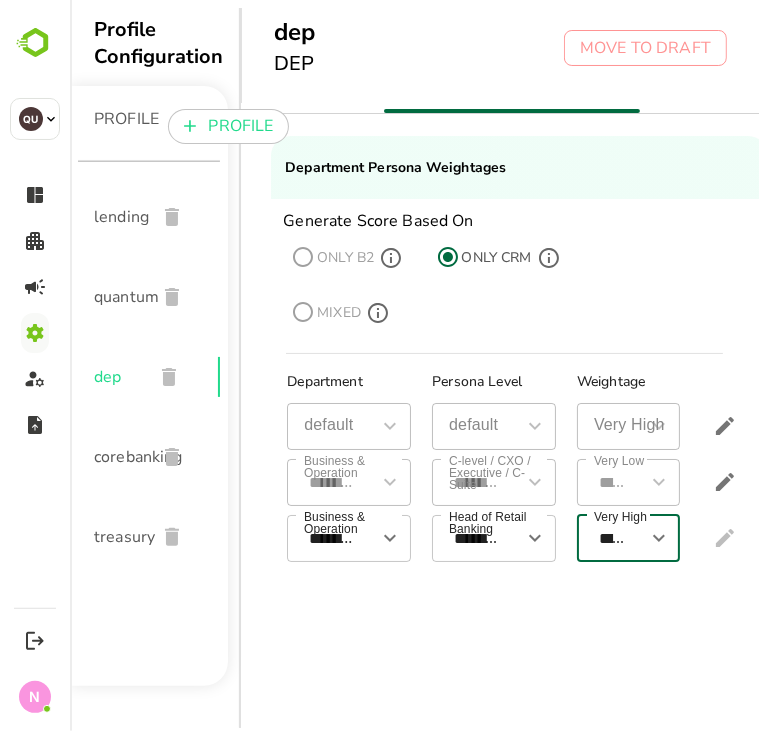 scroll, scrollTop: 0, scrollLeft: 89, axis: horizontal 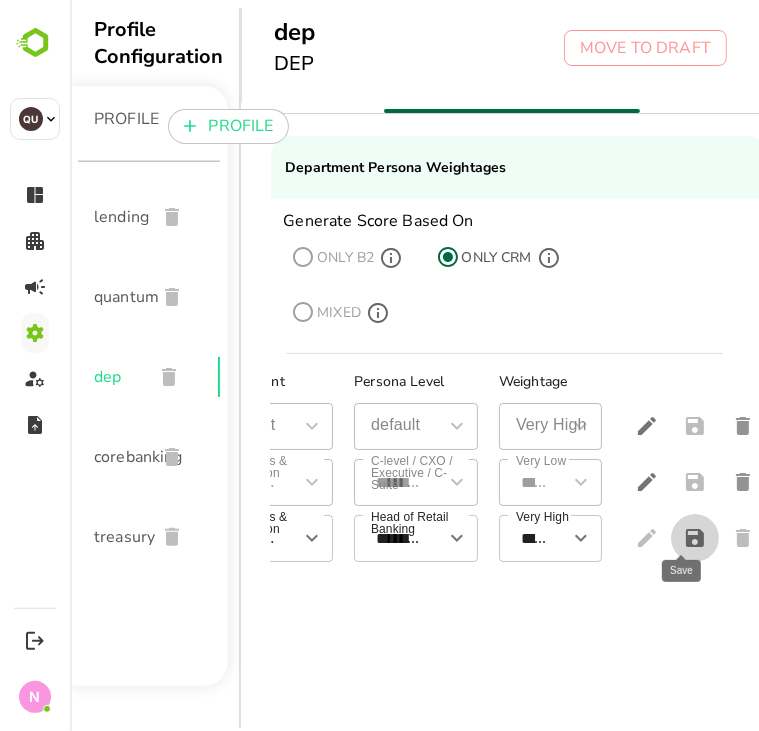 click 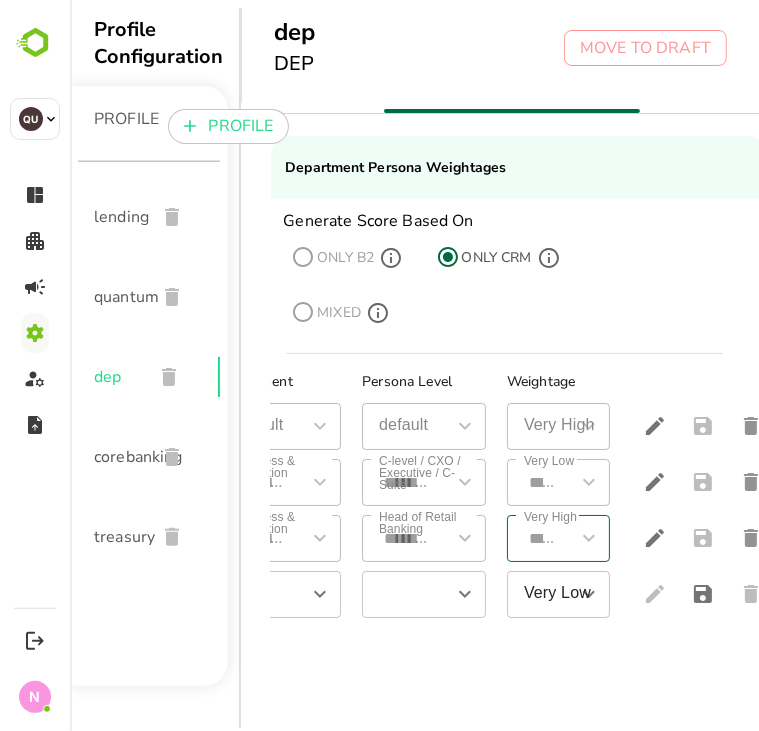 scroll, scrollTop: 0, scrollLeft: 69, axis: horizontal 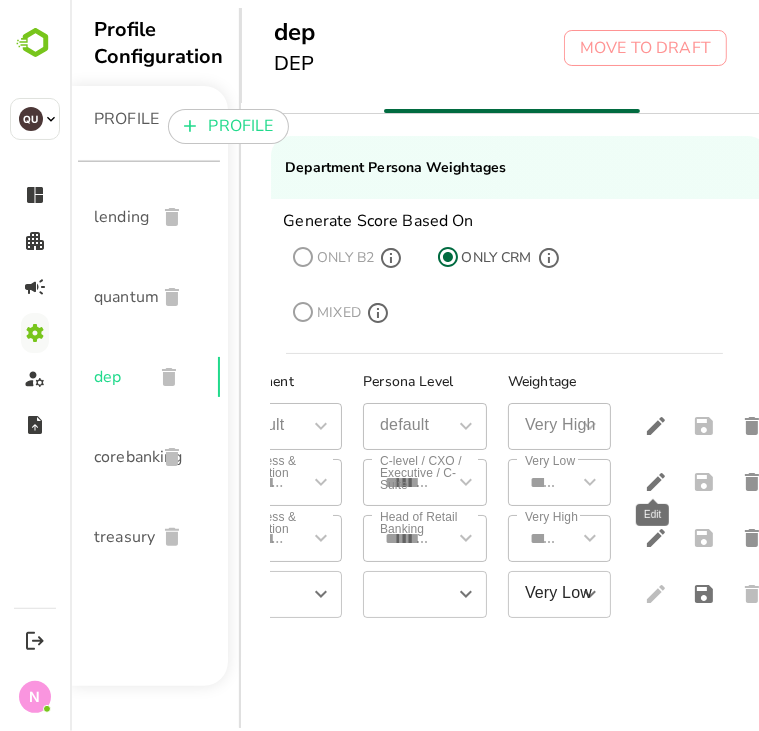 click 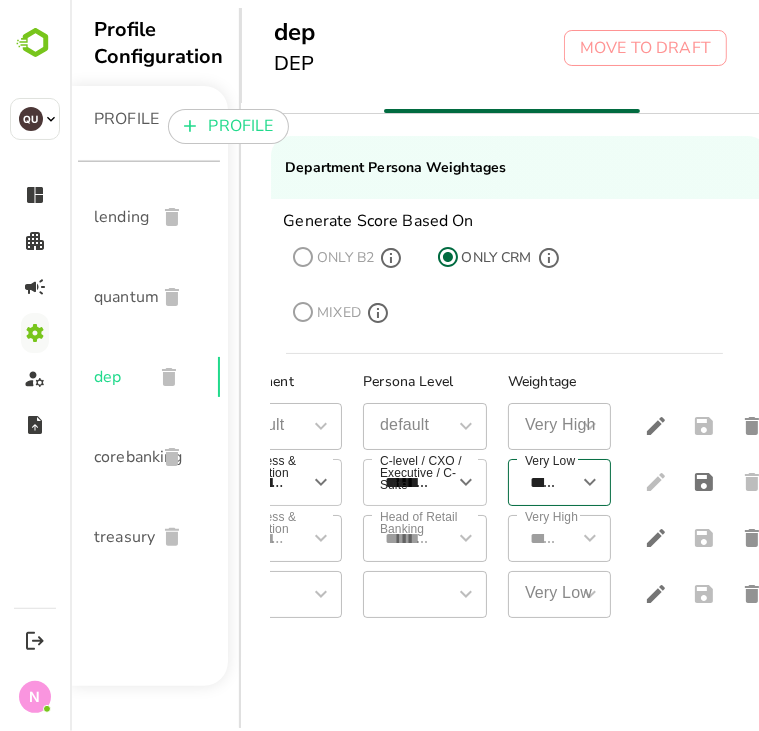 click 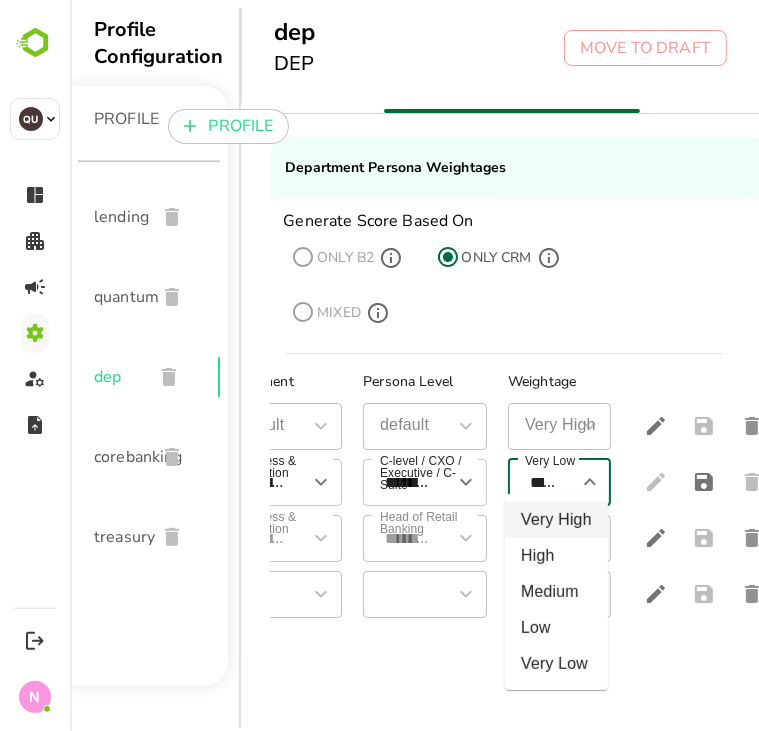 click on "Very High" at bounding box center (555, 520) 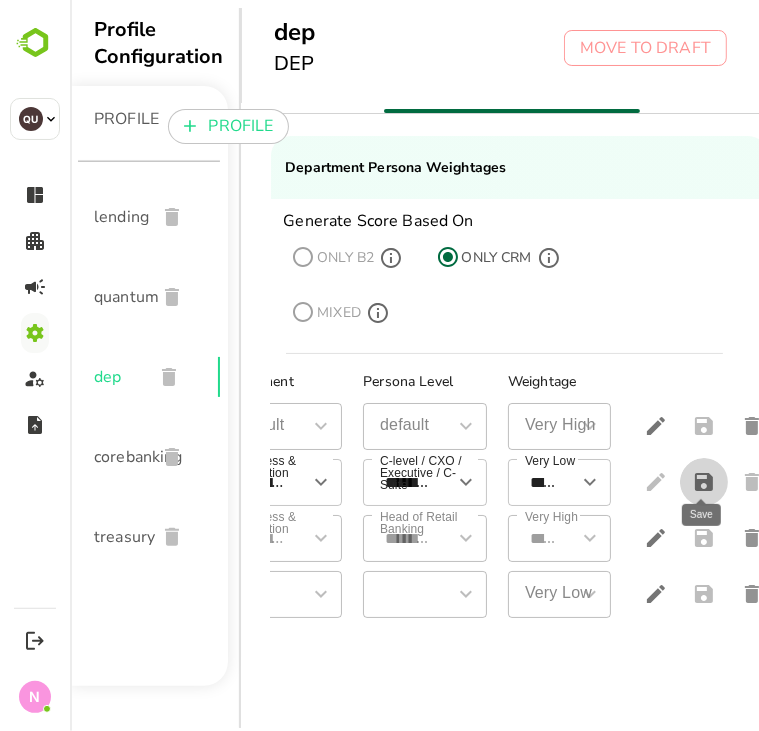 click 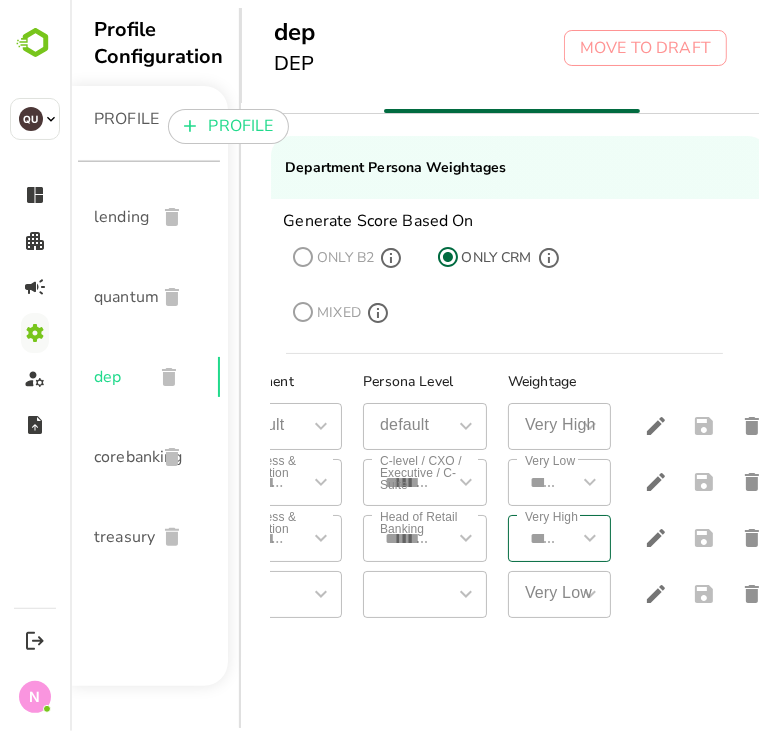 scroll, scrollTop: 0, scrollLeft: 0, axis: both 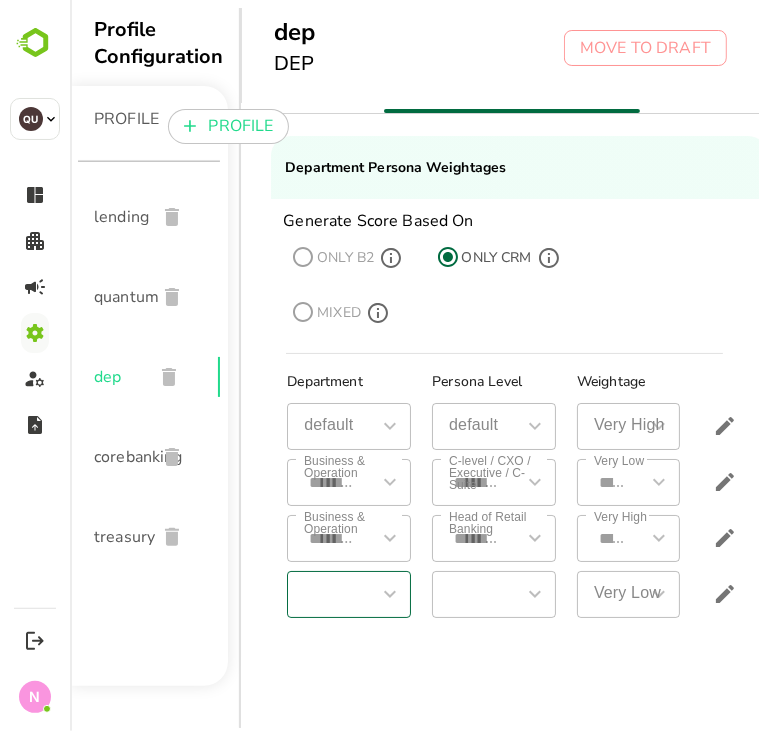 click on "​" at bounding box center [348, 594] 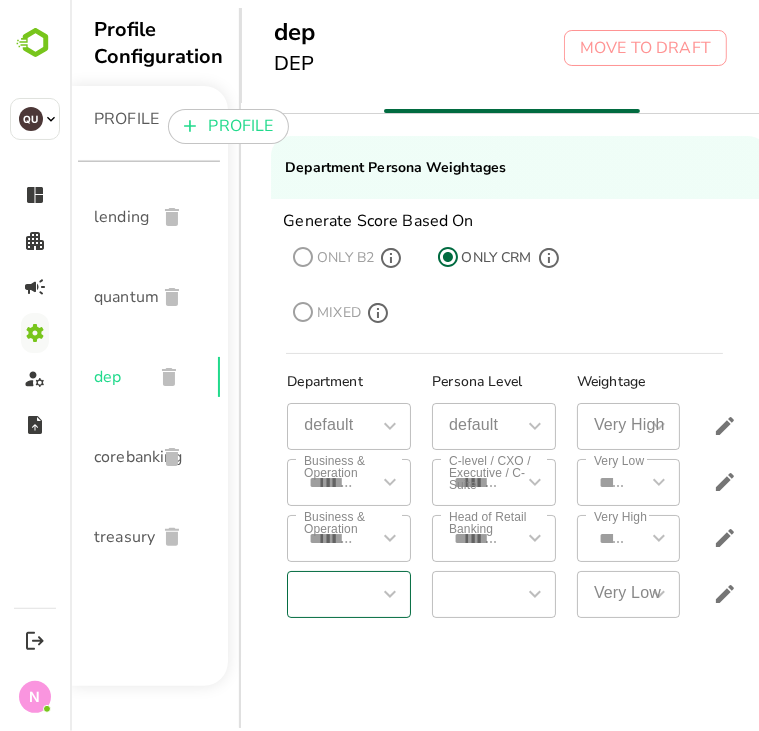 click at bounding box center (388, 594) 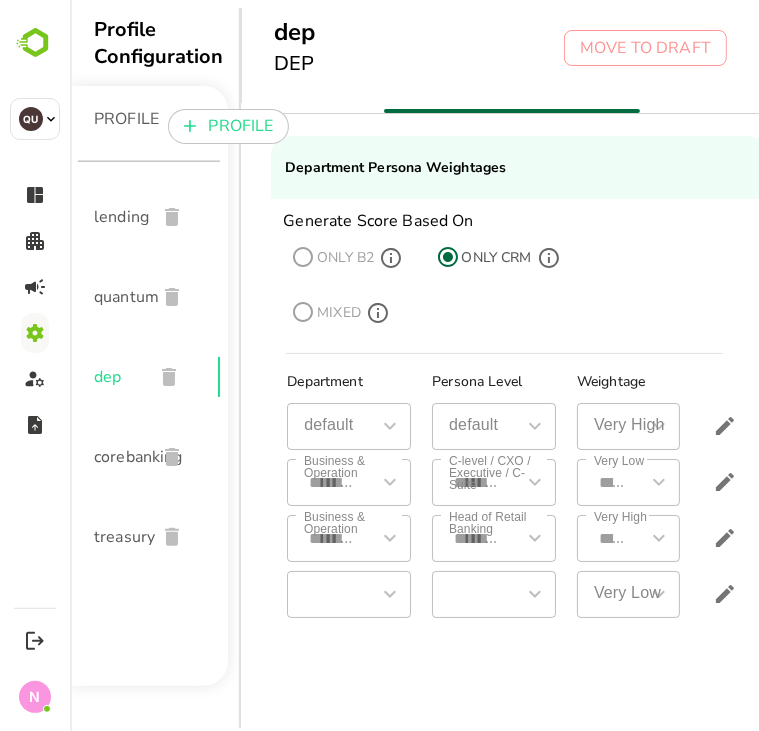 click on "**********" at bounding box center [518, 510] 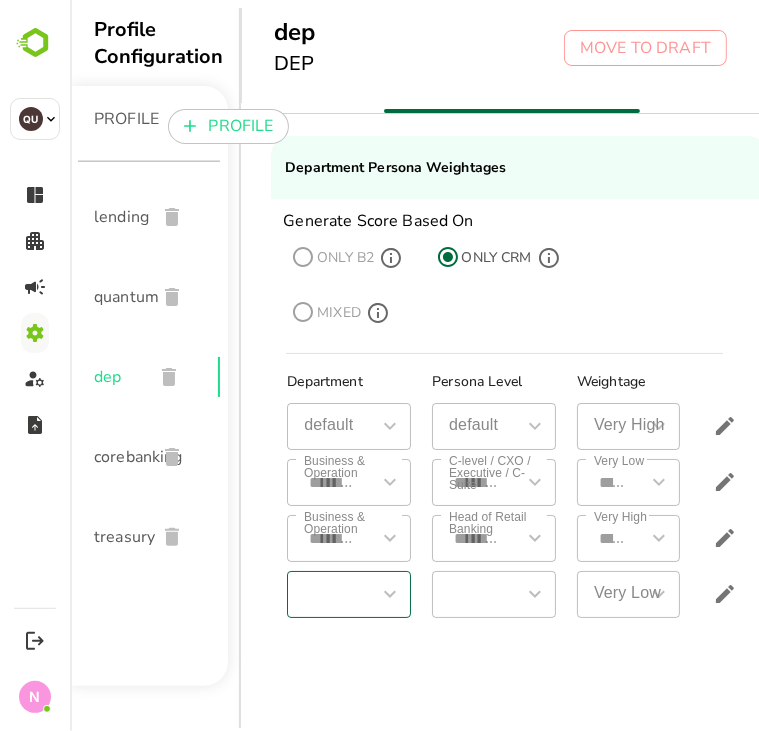 click on "​" at bounding box center (348, 594) 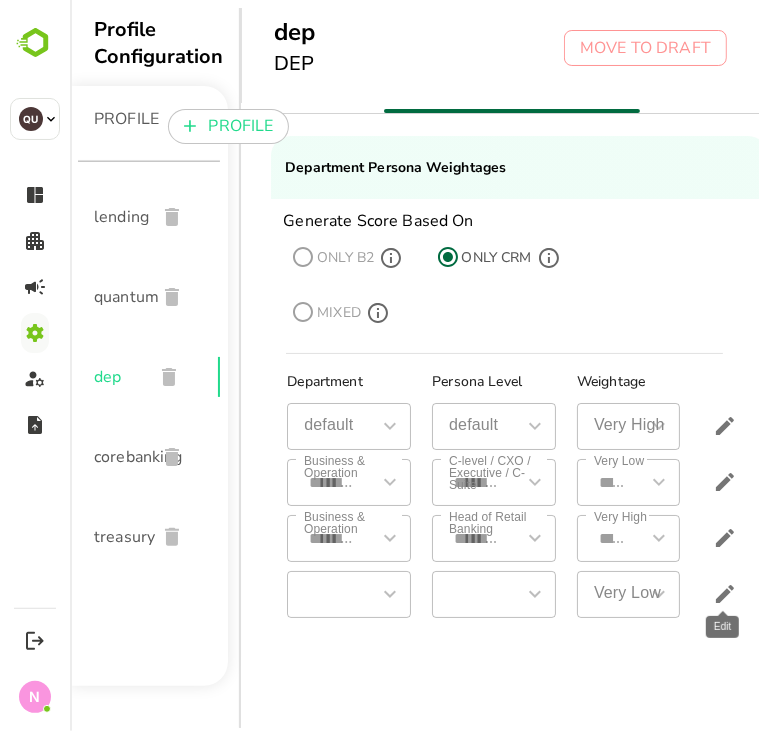 click at bounding box center [724, 594] 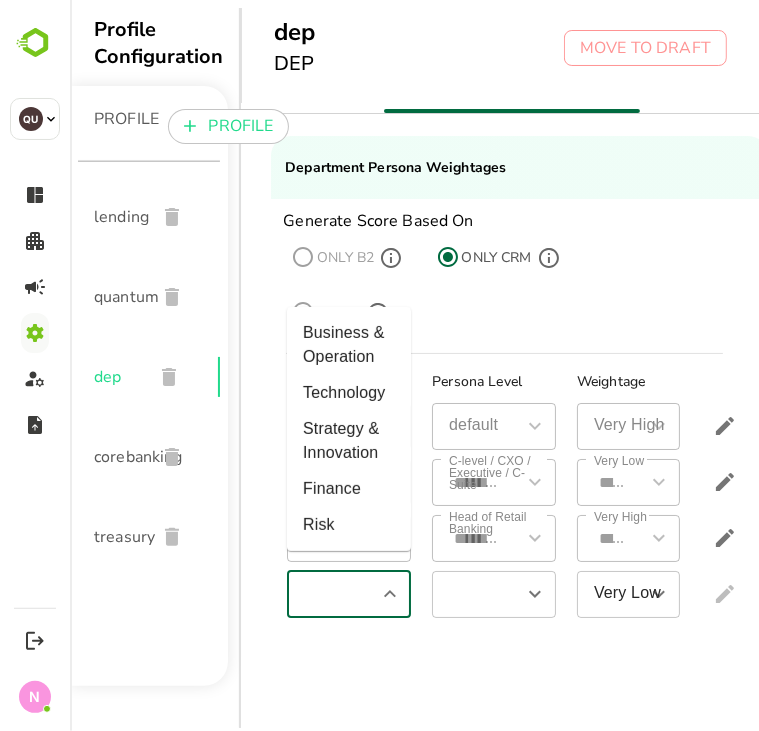 click at bounding box center [331, 594] 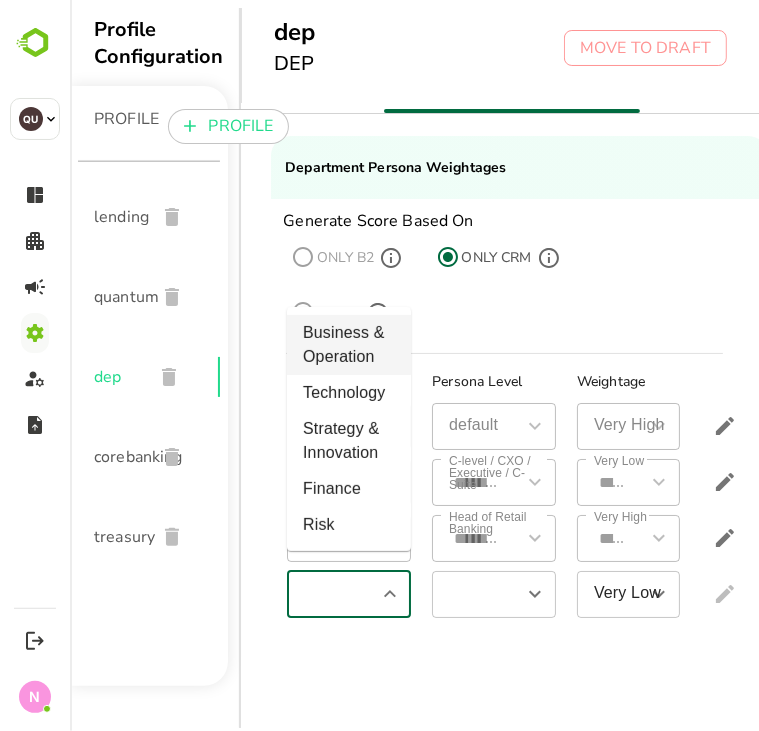 click on "Business & Operation" at bounding box center [348, 345] 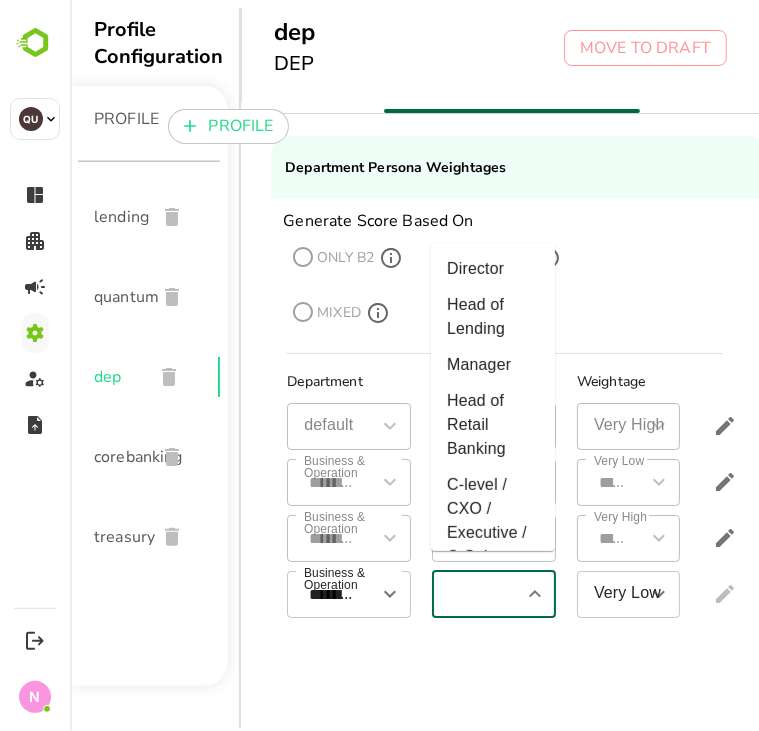 click at bounding box center (476, 594) 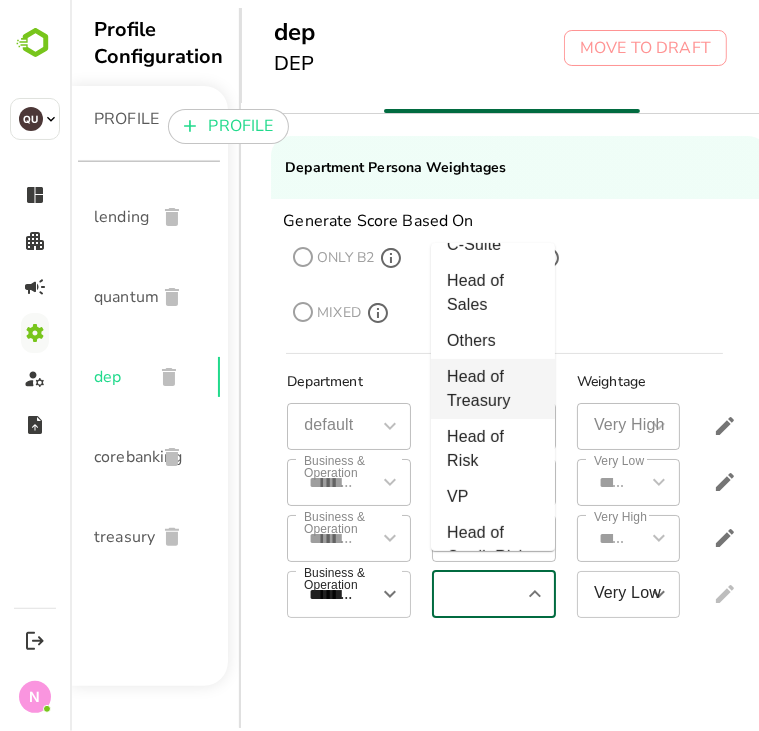 scroll, scrollTop: 312, scrollLeft: 0, axis: vertical 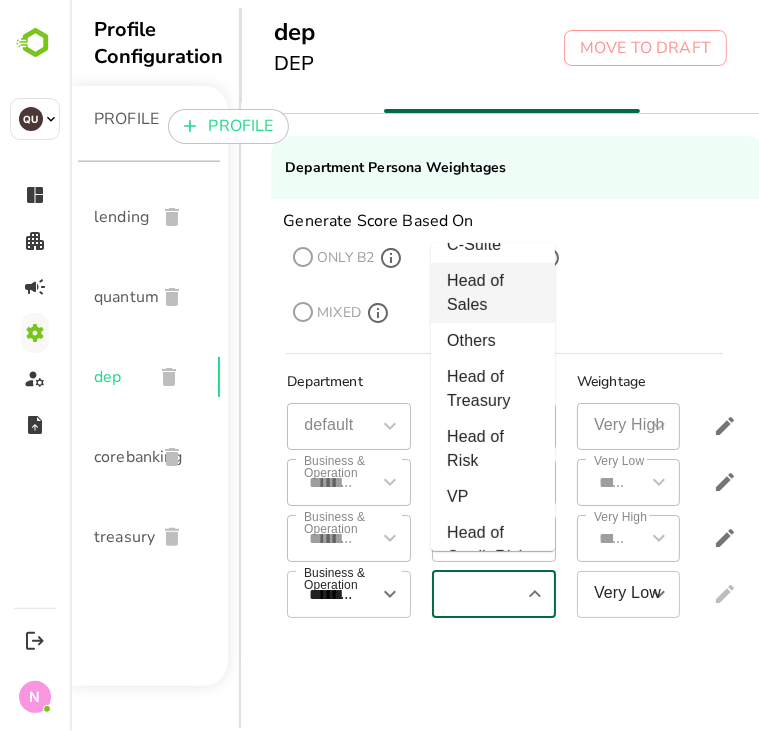 click on "Head of Sales" at bounding box center (492, 293) 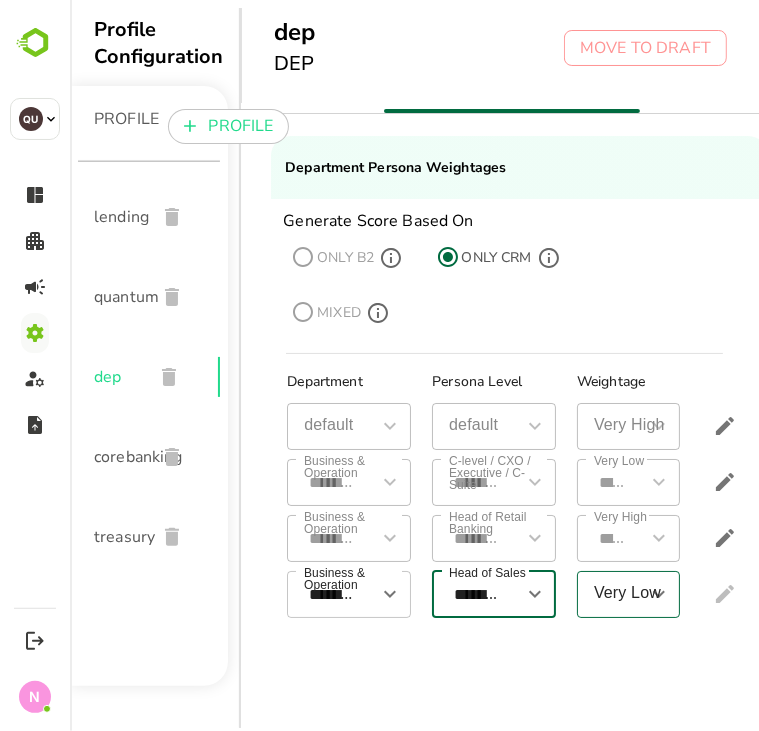 click on "Very Low" at bounding box center (613, 594) 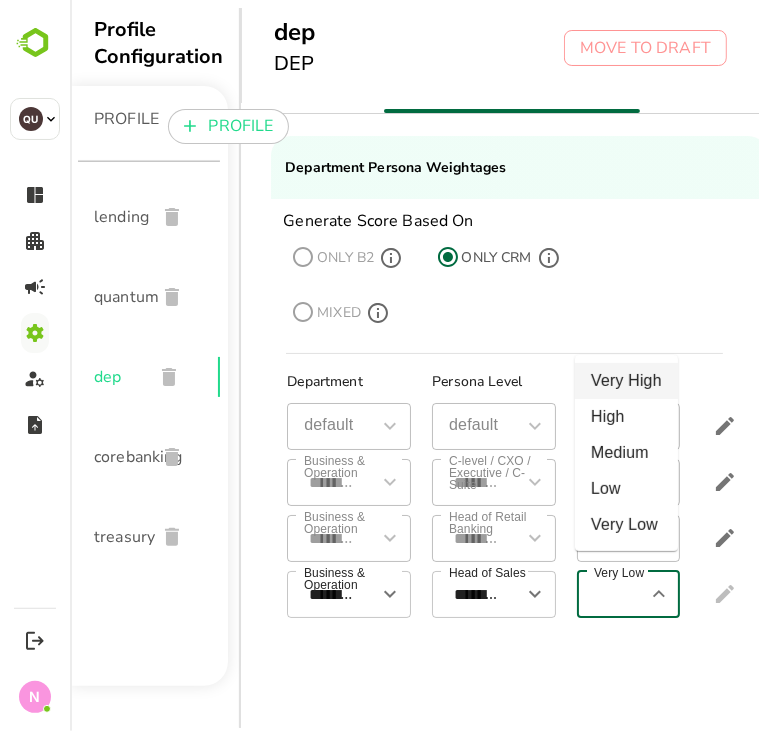 click on "Very High" at bounding box center (625, 381) 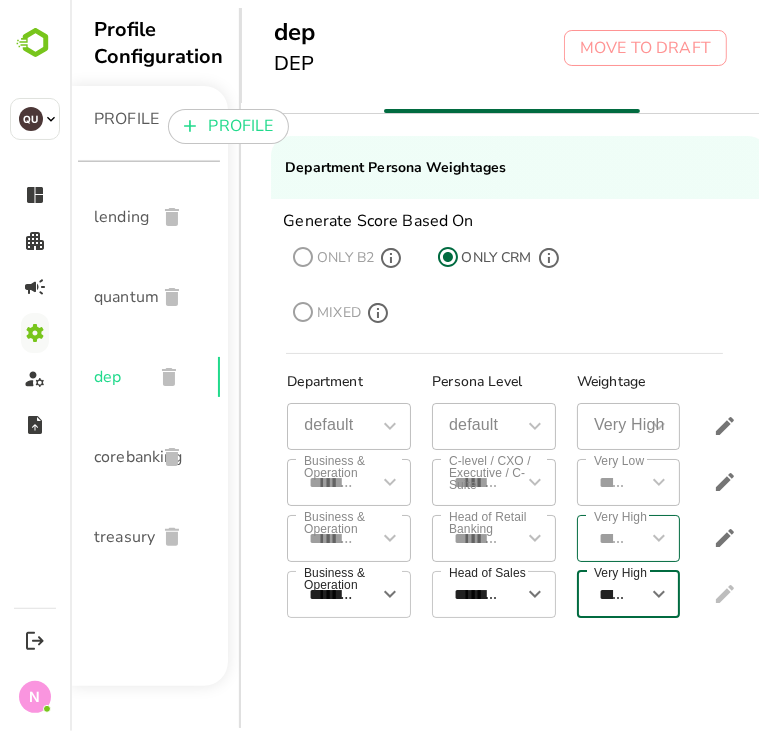 scroll, scrollTop: 0, scrollLeft: 39, axis: horizontal 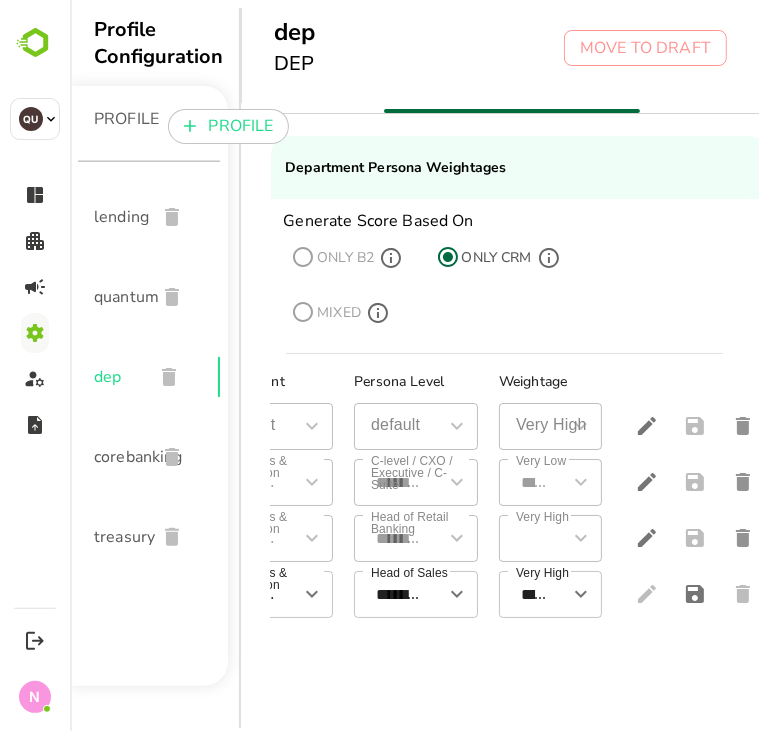 drag, startPoint x: 668, startPoint y: 578, endPoint x: 534, endPoint y: 628, distance: 143.02448 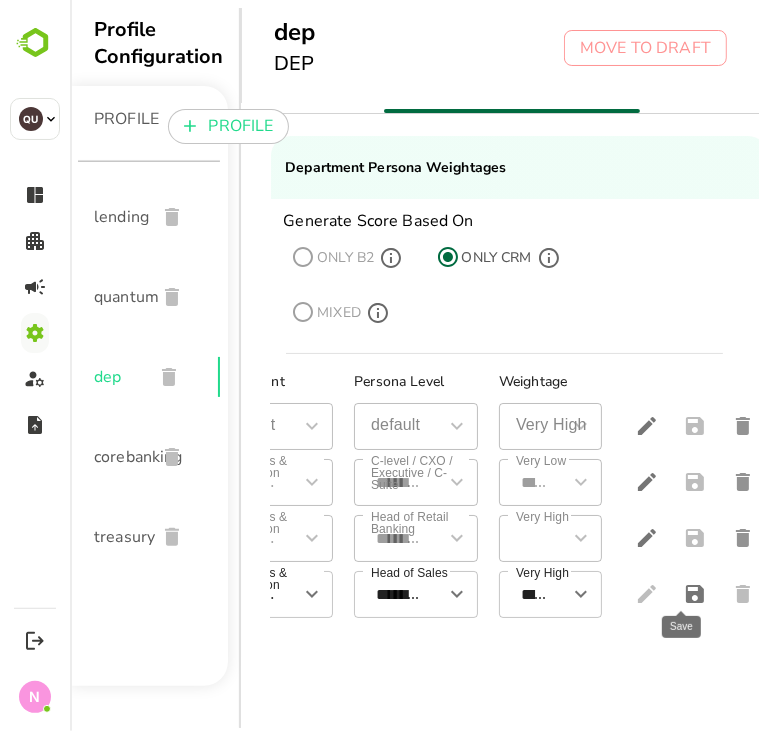 click 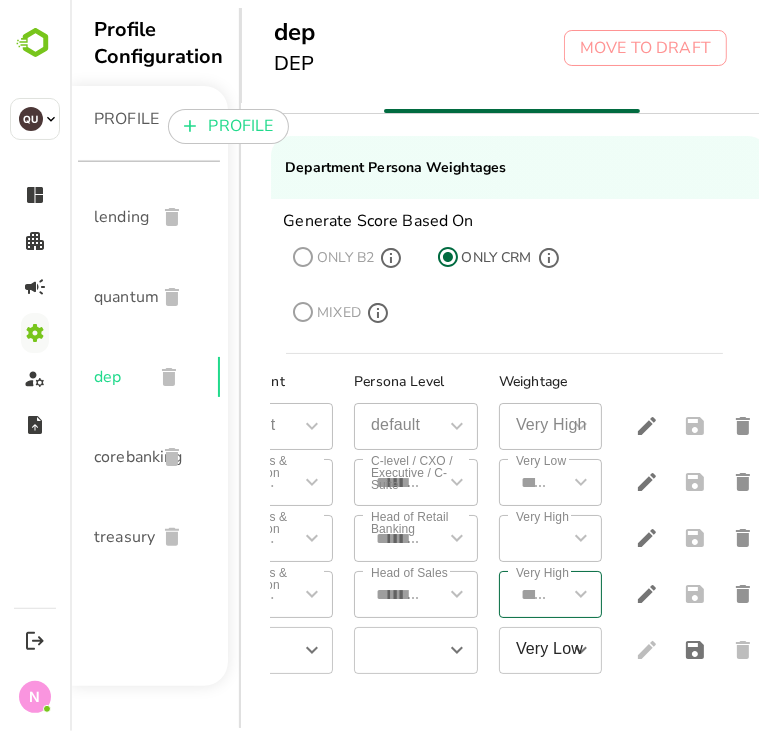 scroll, scrollTop: 0, scrollLeft: 0, axis: both 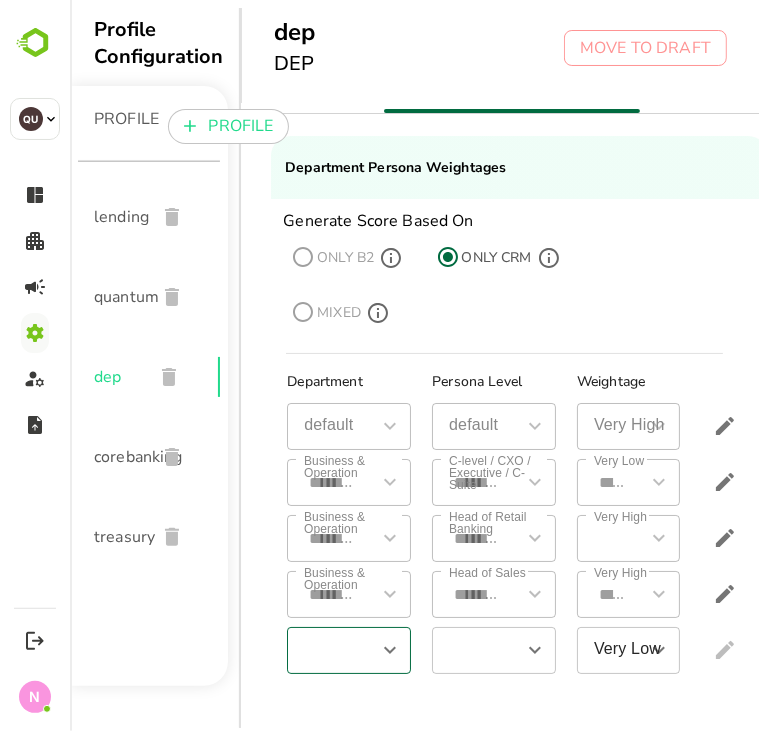click at bounding box center (331, 650) 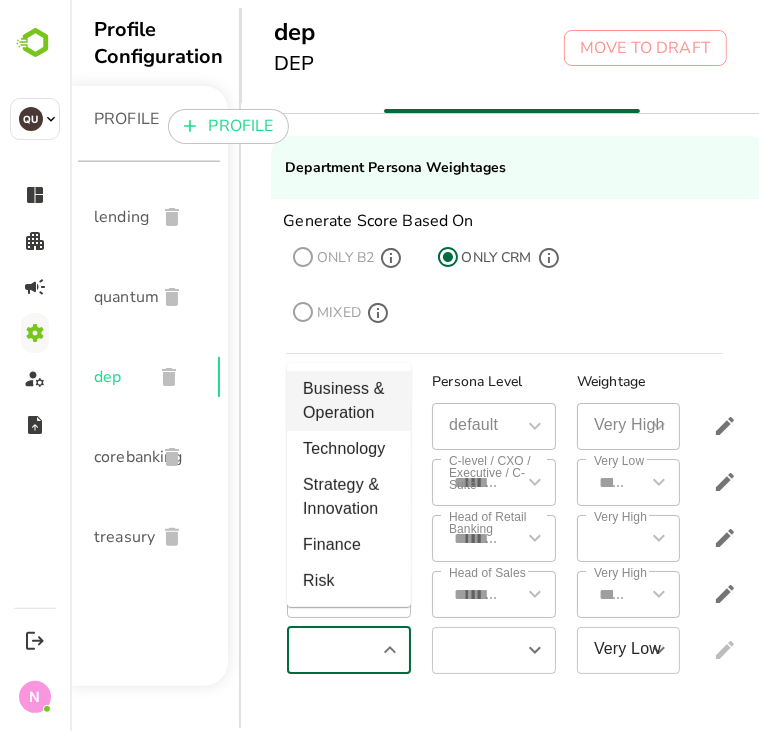 click on "Business & Operation" at bounding box center (348, 401) 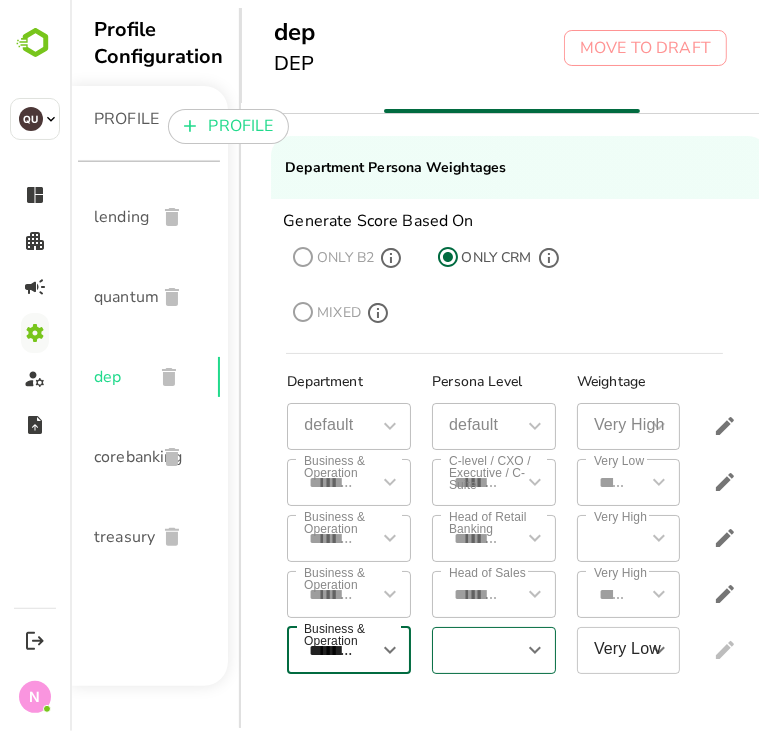 click at bounding box center [476, 650] 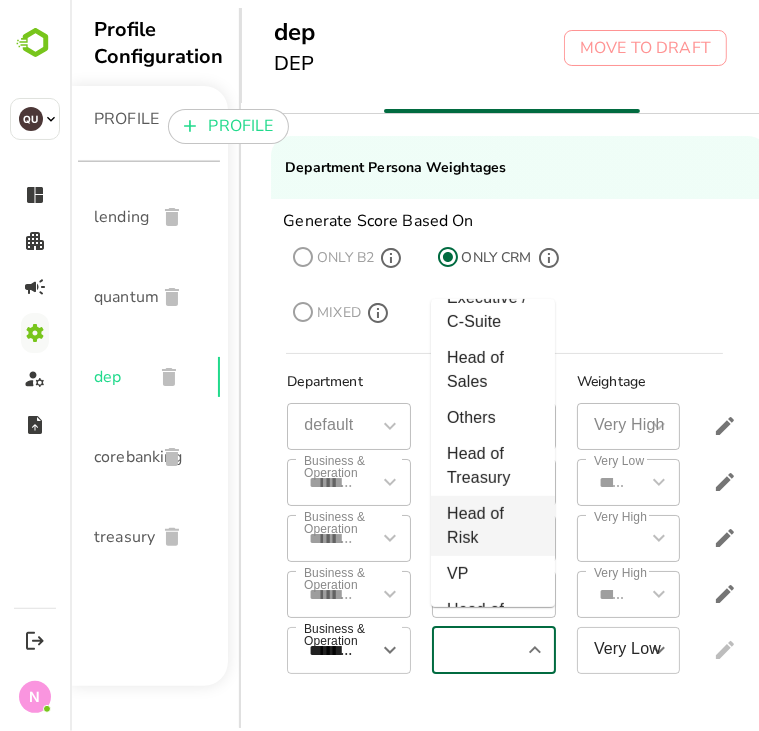 scroll, scrollTop: 292, scrollLeft: 0, axis: vertical 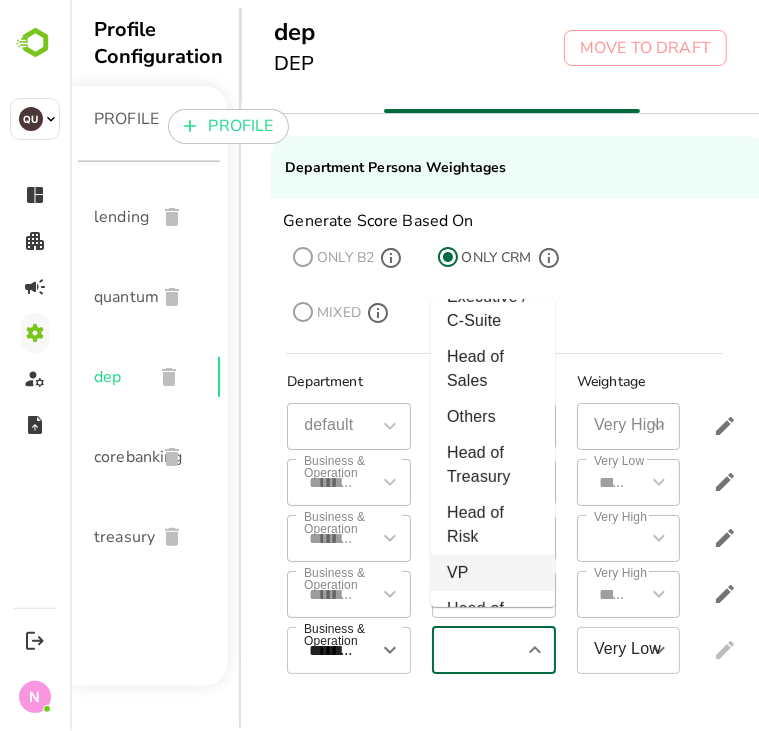click on "VP" at bounding box center (492, 573) 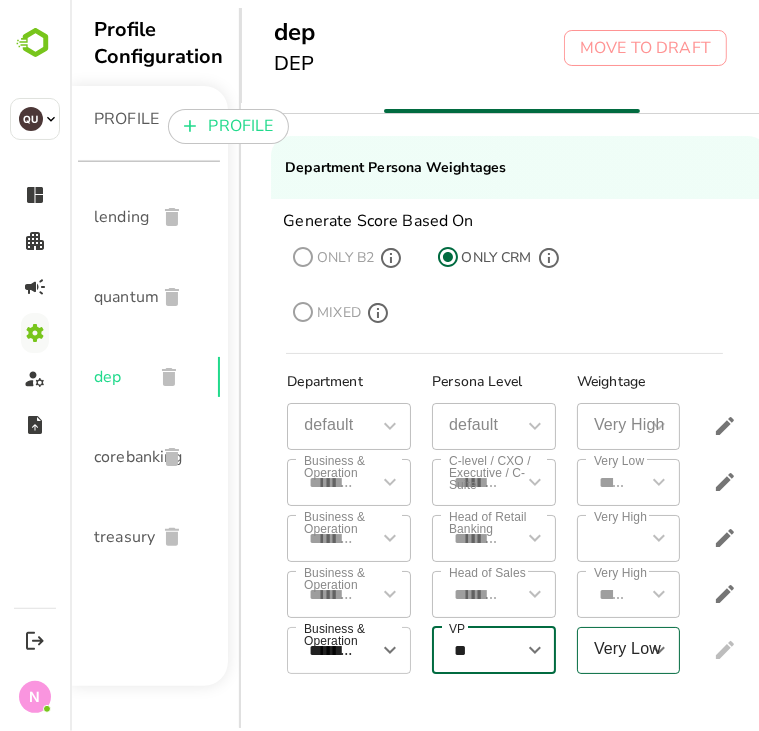 click on "Very Low" at bounding box center (613, 650) 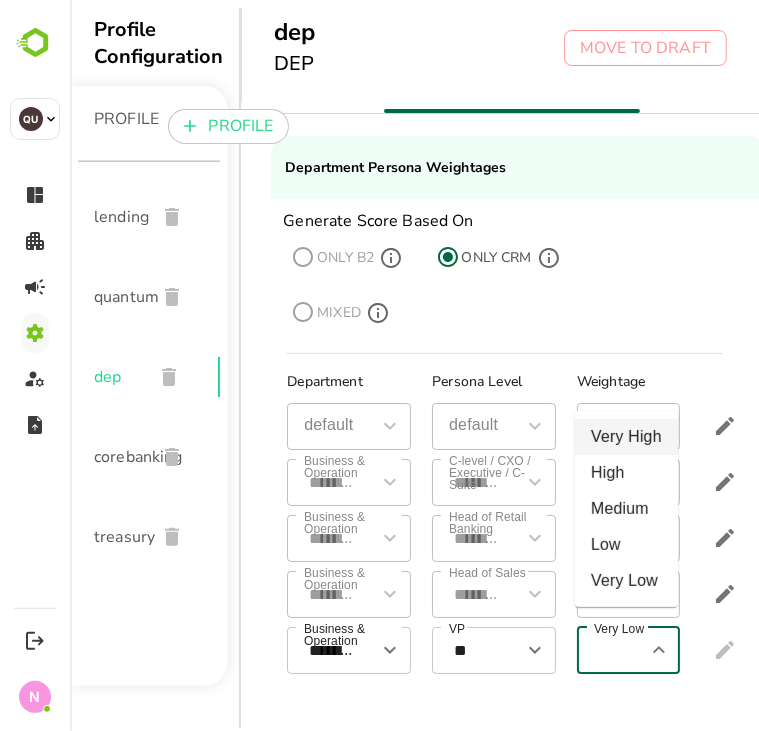 click on "Very High" at bounding box center (625, 437) 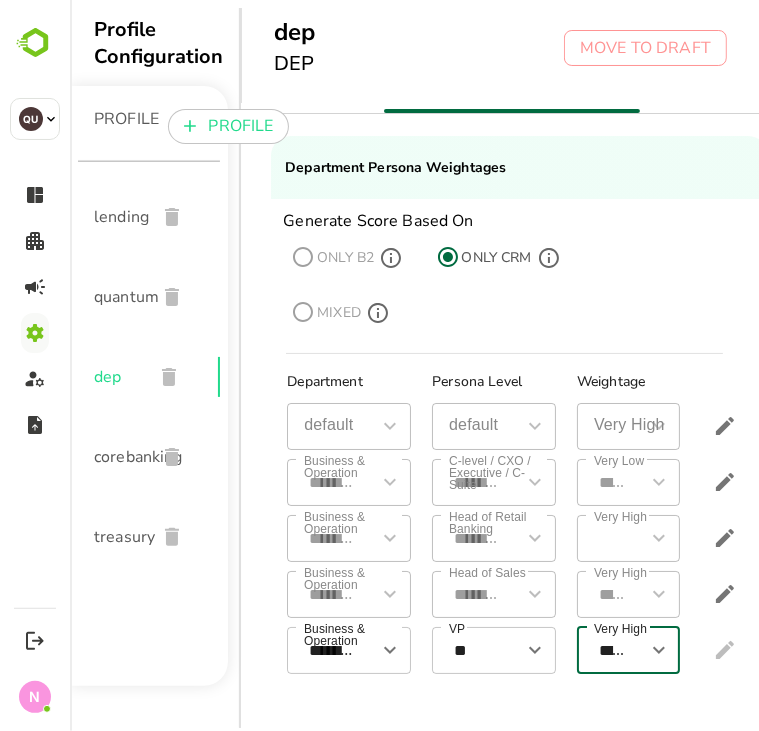 scroll, scrollTop: 0, scrollLeft: 89, axis: horizontal 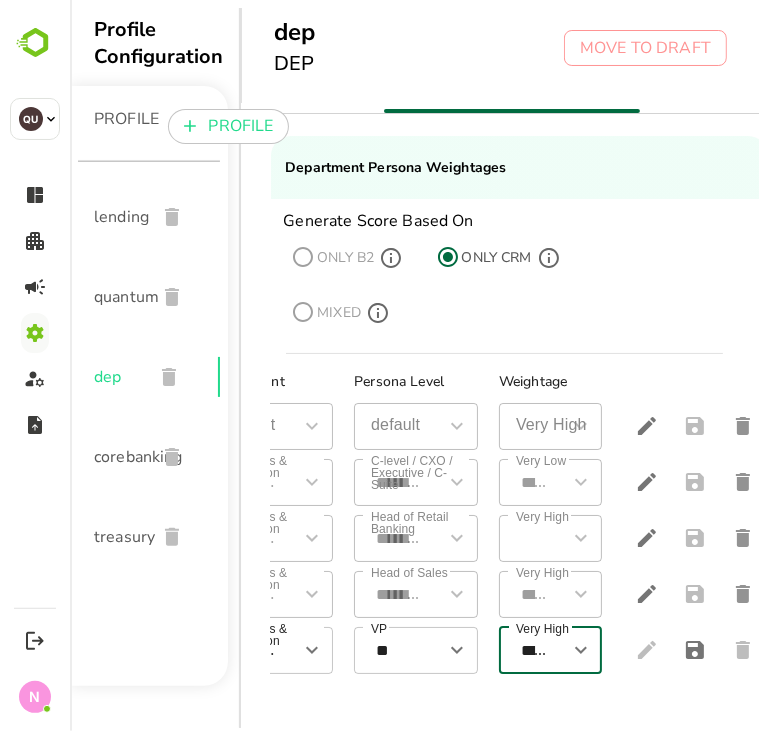 click 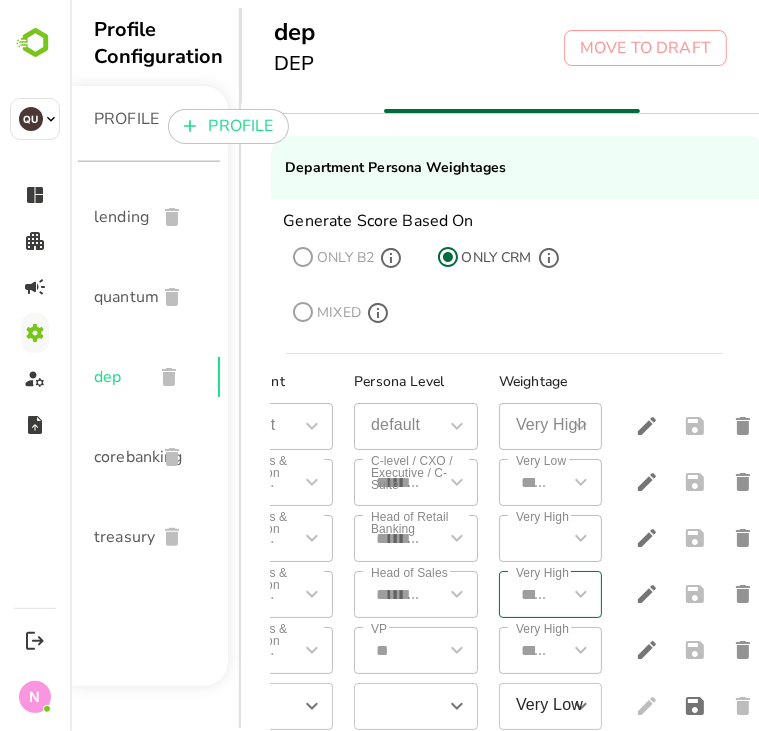 scroll, scrollTop: 12, scrollLeft: 0, axis: vertical 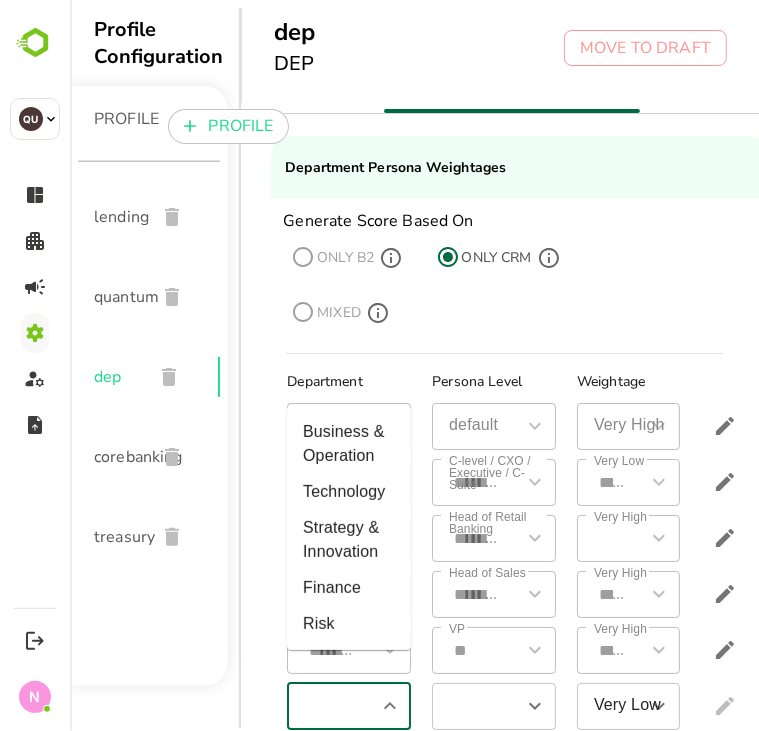 click at bounding box center [331, 706] 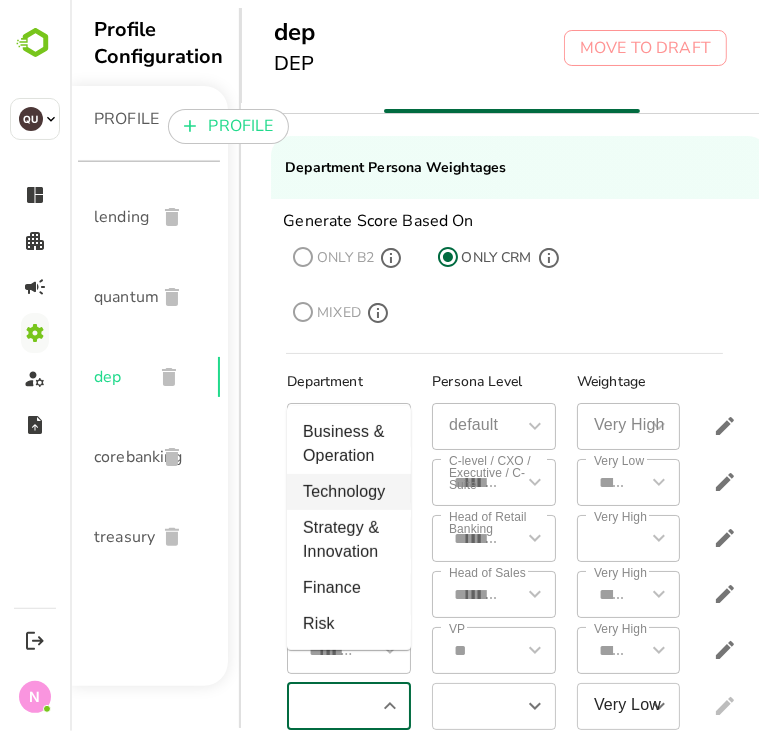click on "Technology" at bounding box center [348, 492] 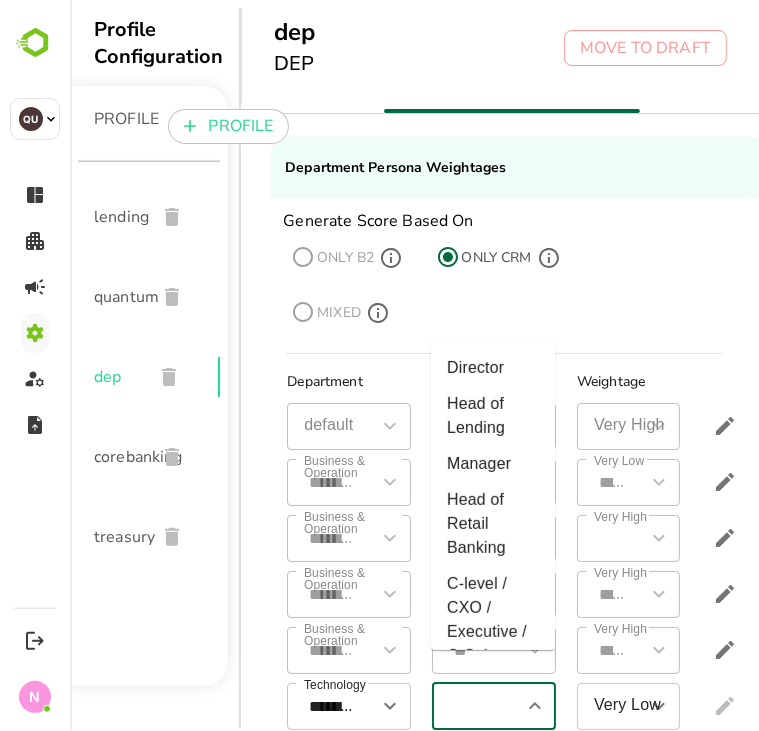 click at bounding box center [476, 706] 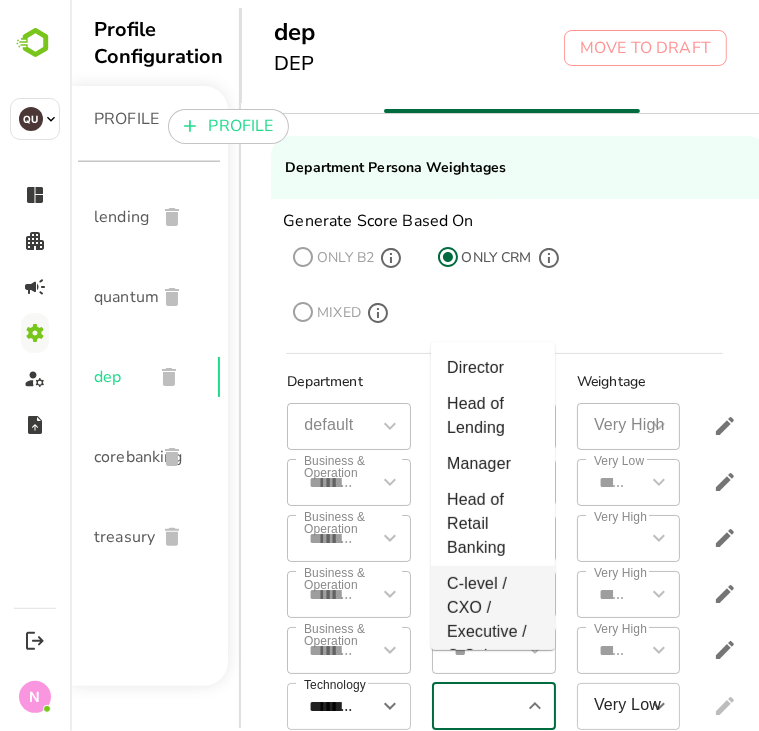 click on "C-level / CXO / Executive / C-Suite" at bounding box center (492, 620) 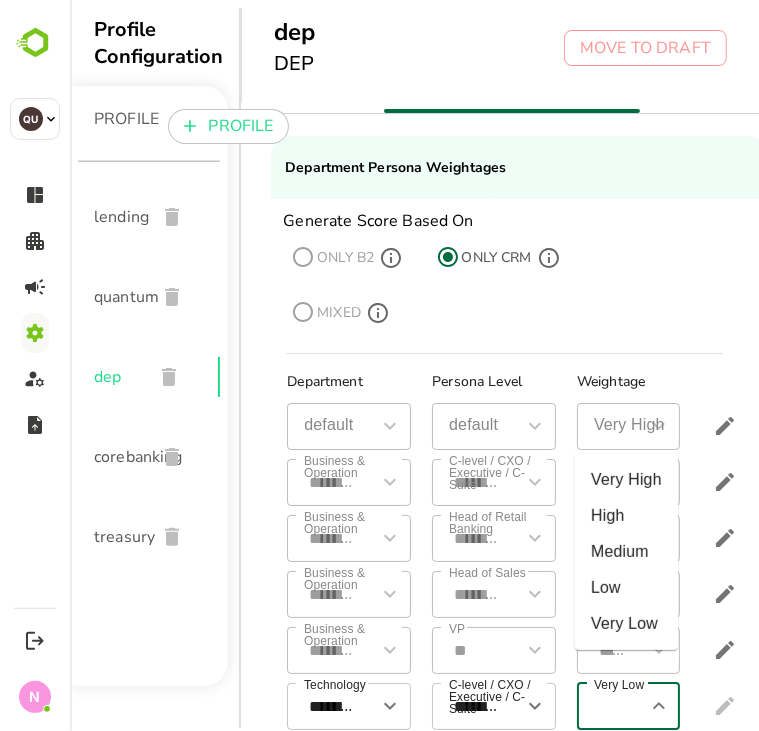 click on "Very Low" at bounding box center (613, 706) 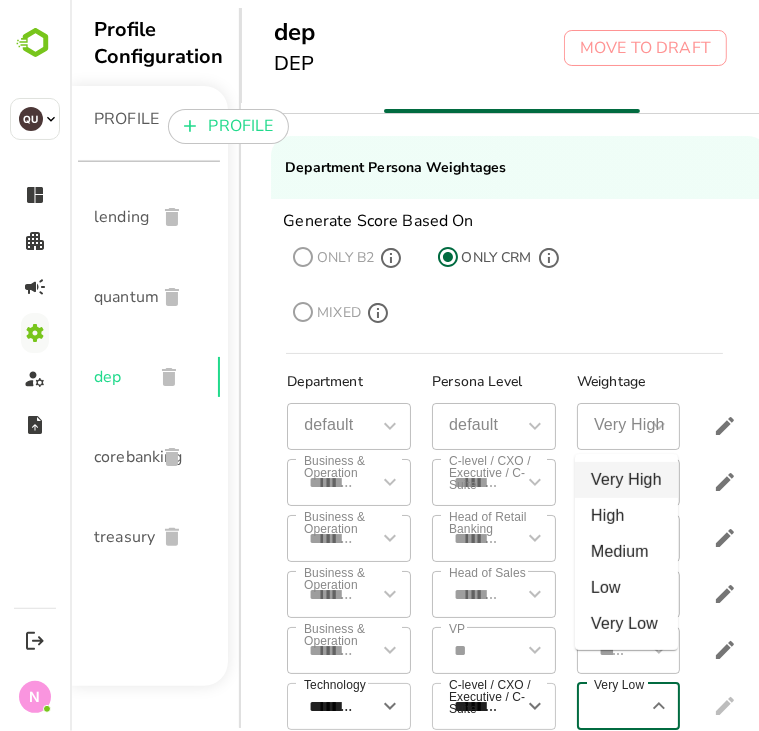 click on "Very High" at bounding box center [625, 480] 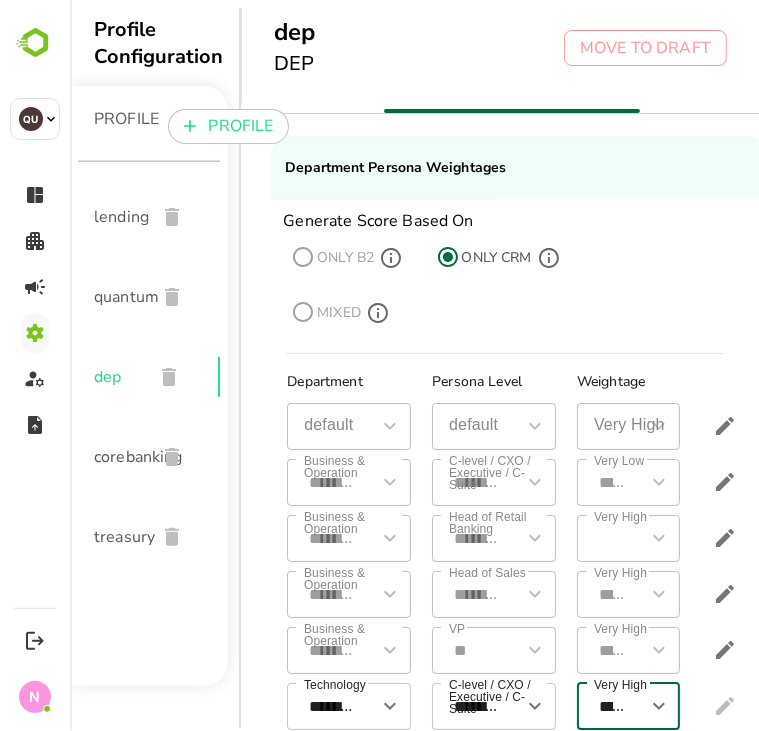scroll, scrollTop: 13, scrollLeft: 104, axis: both 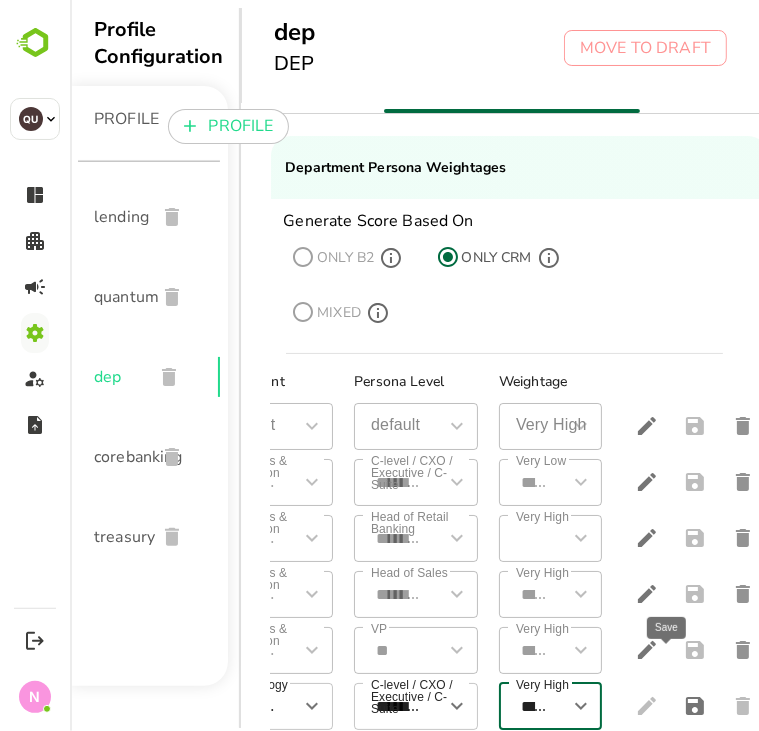 click 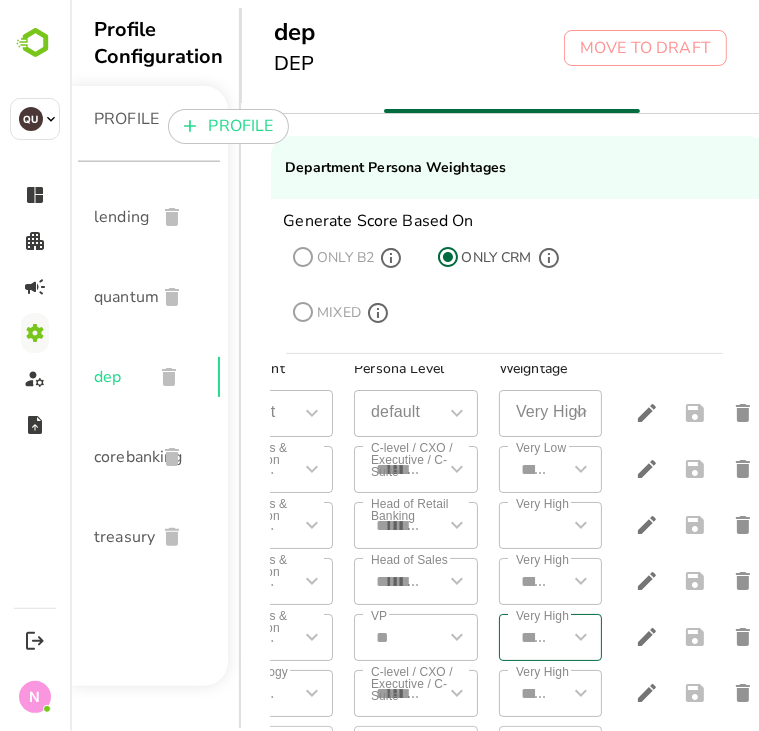 scroll, scrollTop: 68, scrollLeft: 0, axis: vertical 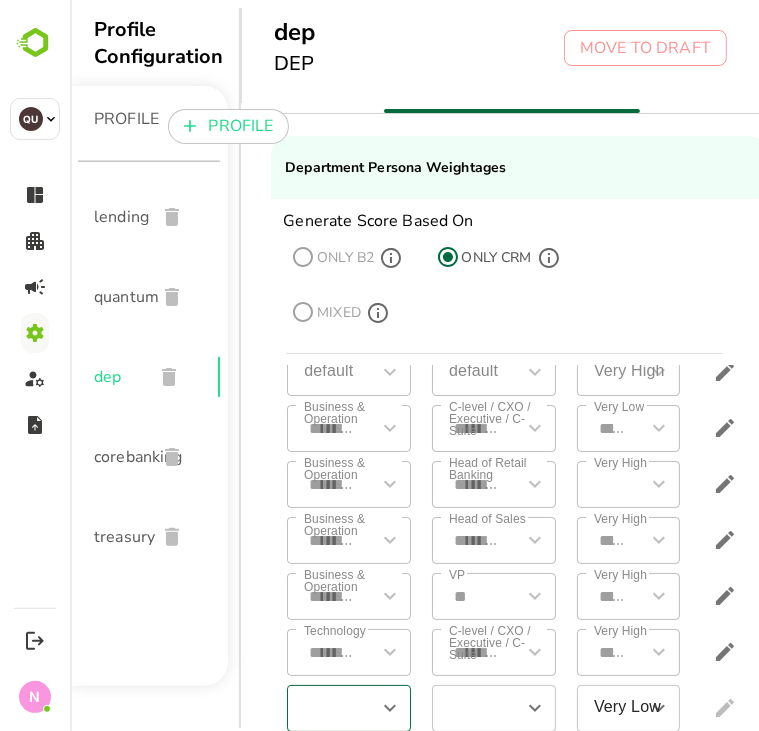click at bounding box center (331, 708) 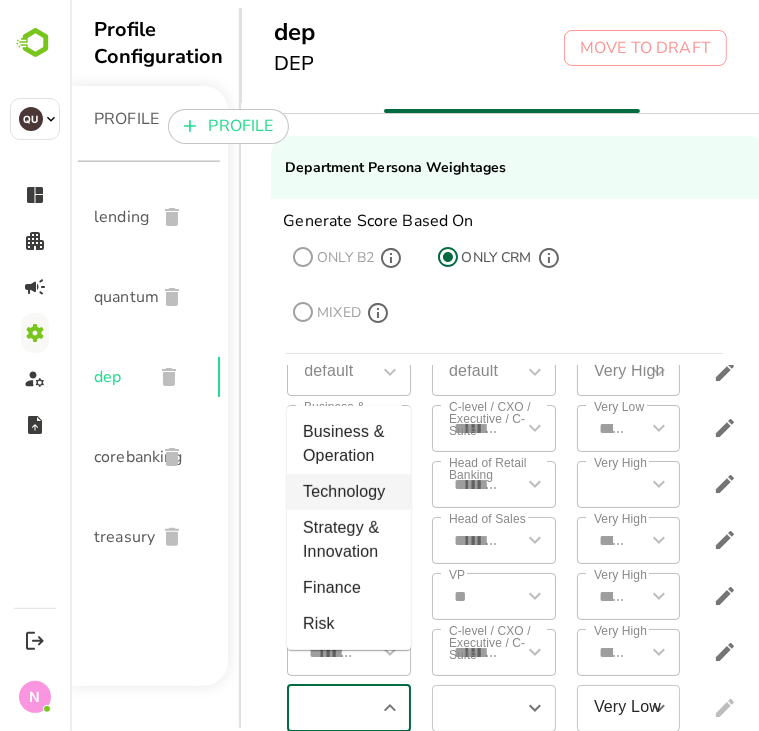 click on "Technology" at bounding box center [348, 492] 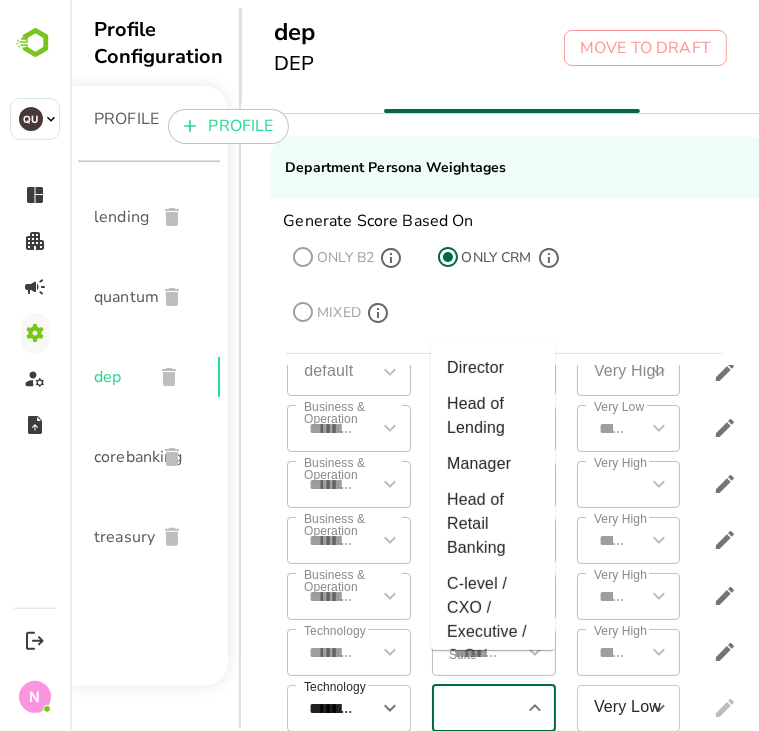 click at bounding box center [476, 708] 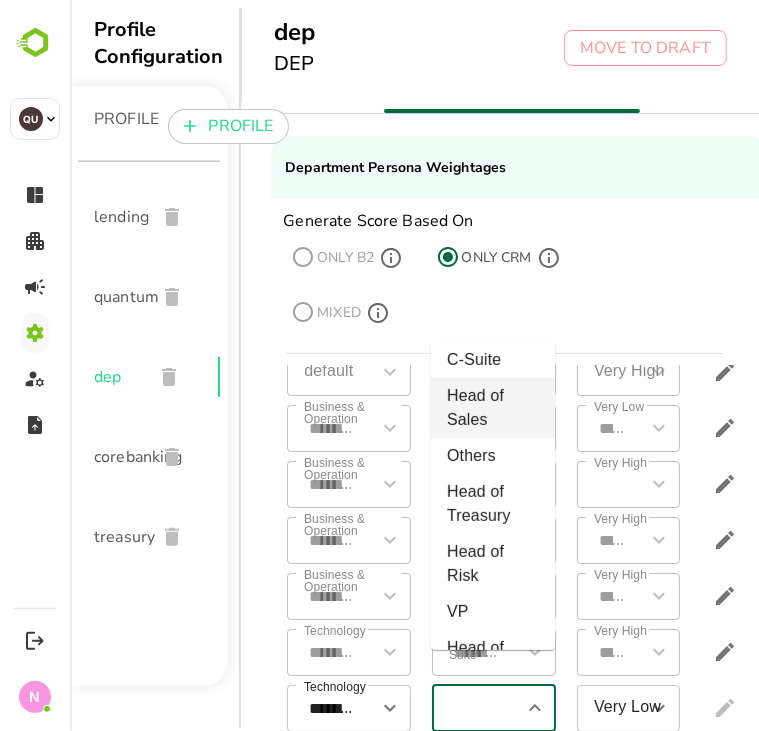 scroll, scrollTop: 299, scrollLeft: 0, axis: vertical 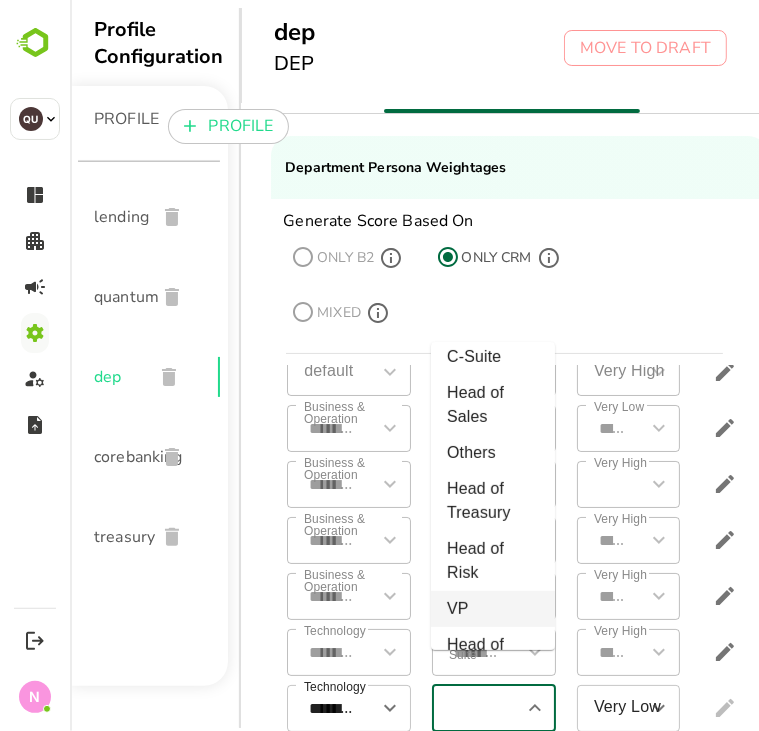 drag, startPoint x: 483, startPoint y: 603, endPoint x: 503, endPoint y: 616, distance: 23.853722 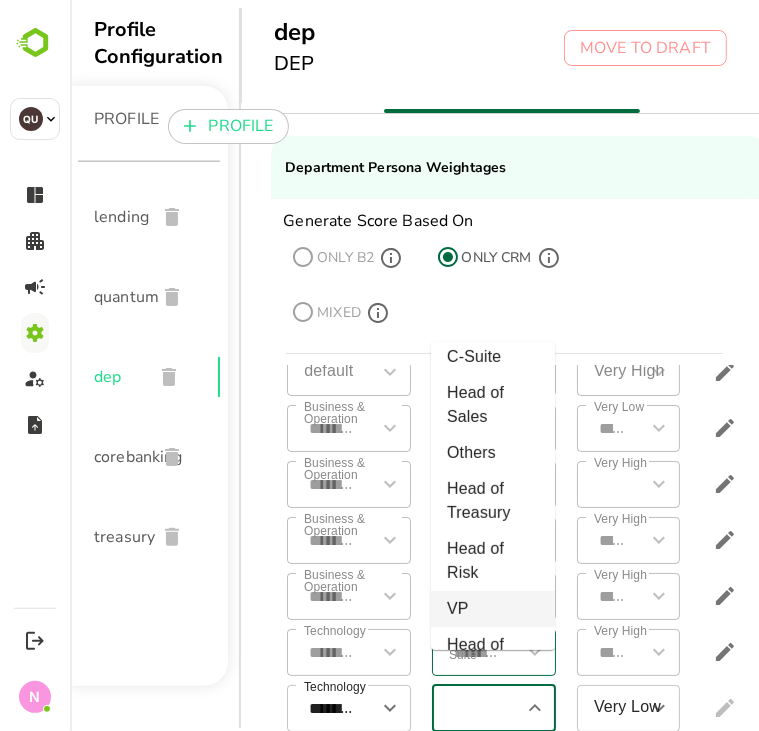 type on "**" 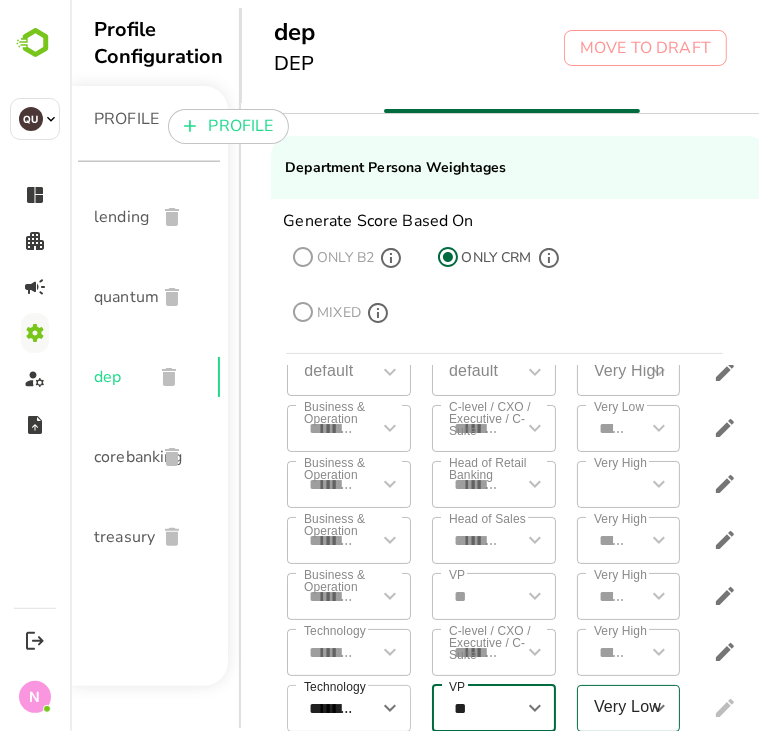click on "Very Low" at bounding box center [613, 708] 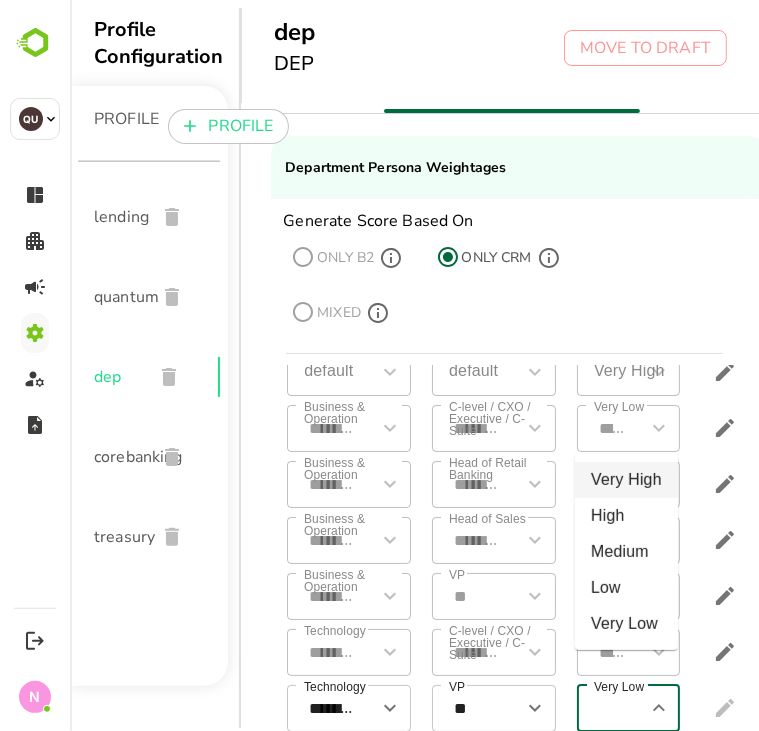 click on "Very High" at bounding box center (625, 480) 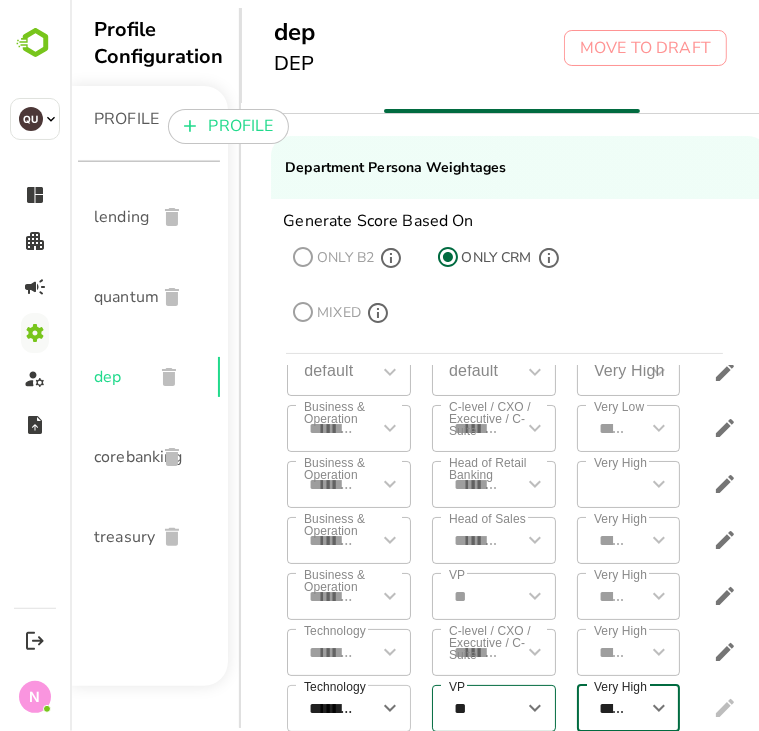 scroll, scrollTop: 68, scrollLeft: 104, axis: both 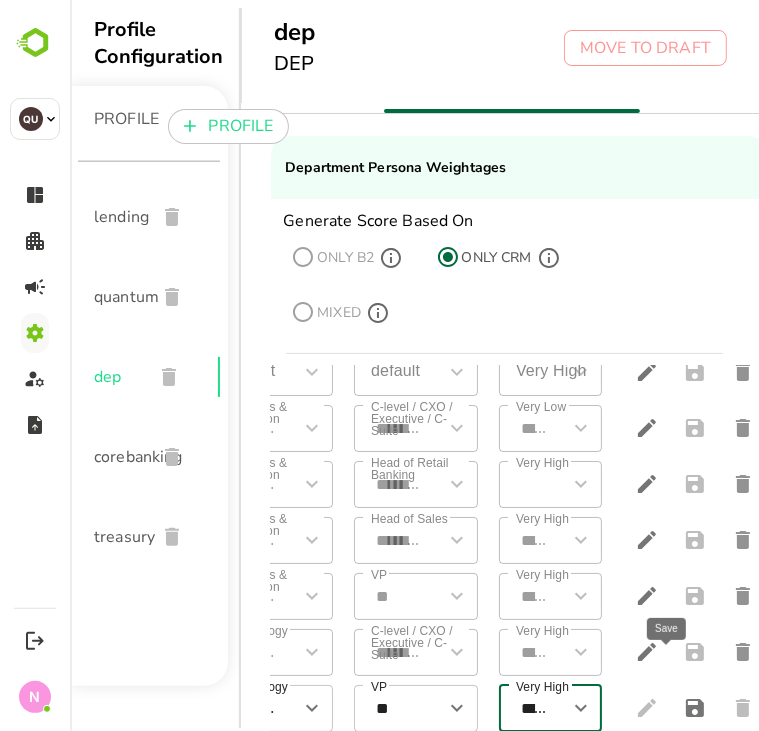 click 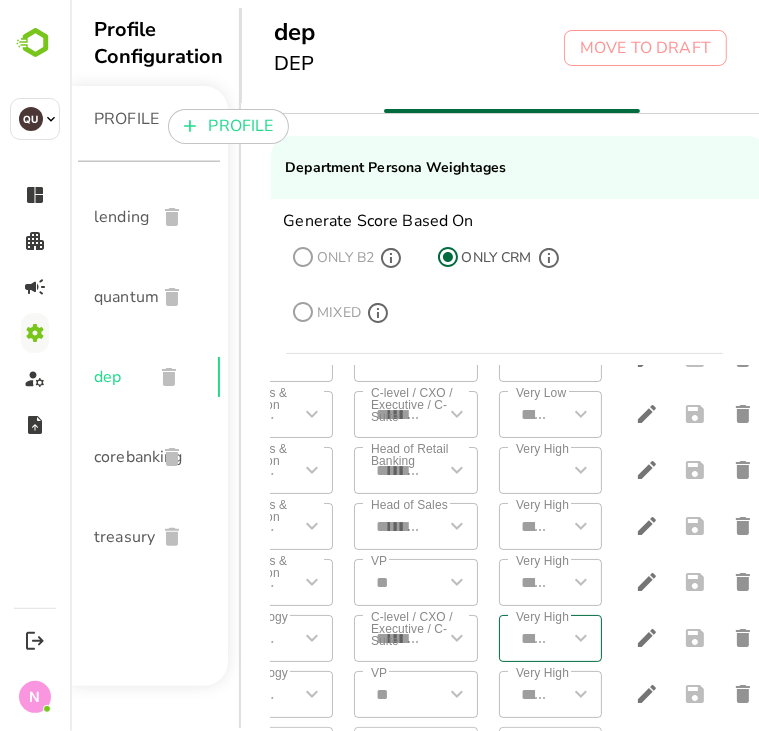 scroll, scrollTop: 124, scrollLeft: 0, axis: vertical 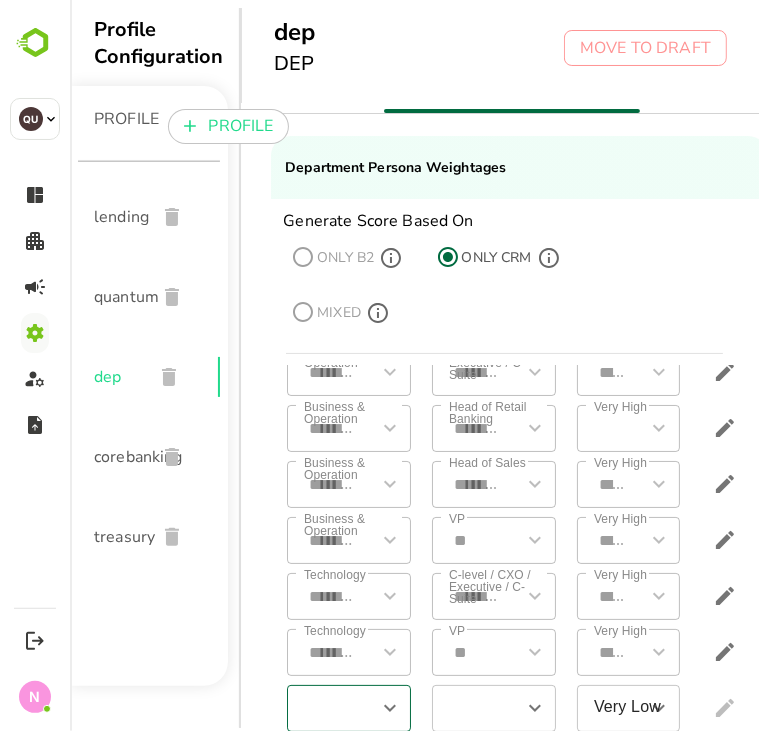 click at bounding box center (331, 708) 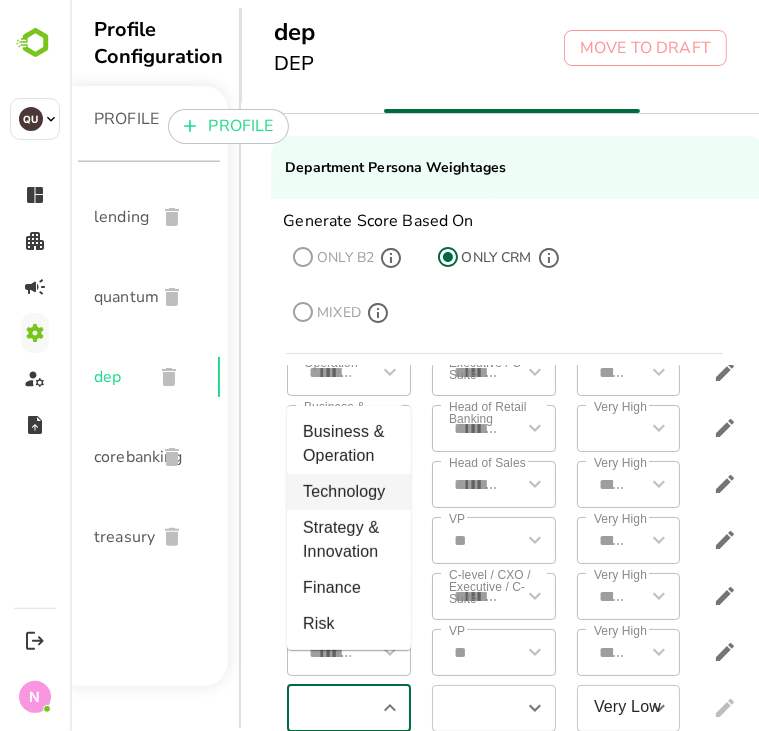 click on "Technology" at bounding box center [348, 492] 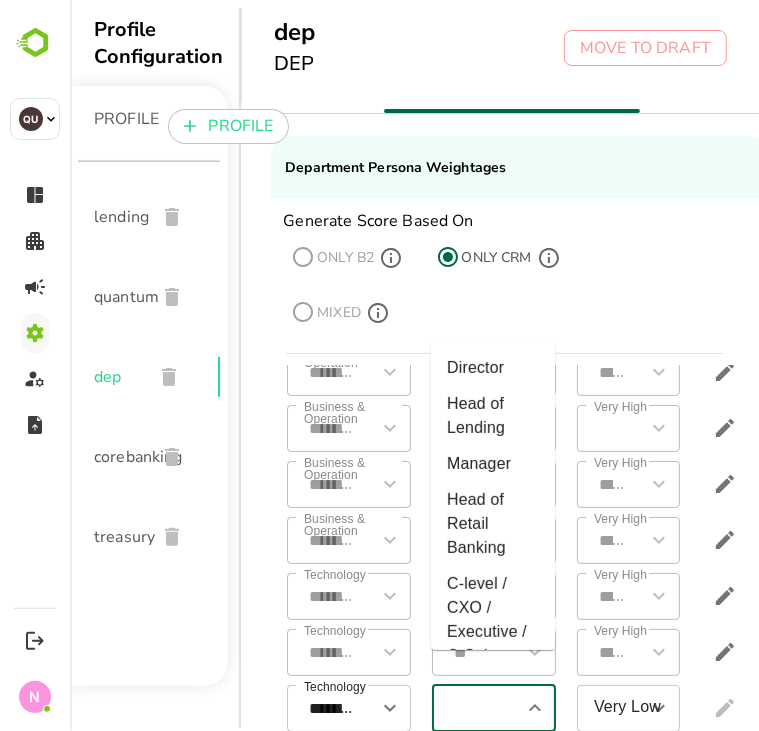click at bounding box center [476, 708] 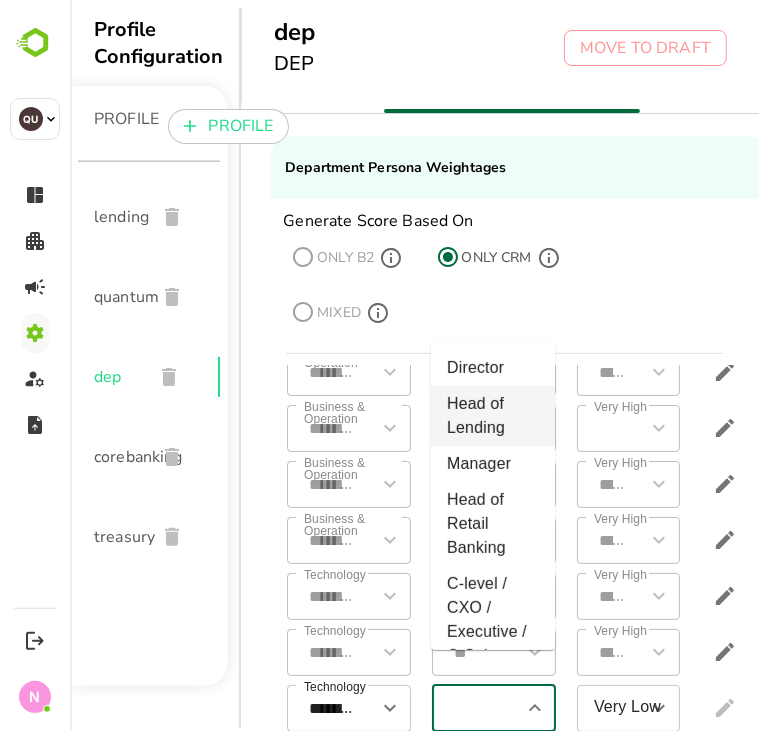 click on "Head of Lending" at bounding box center (492, 416) 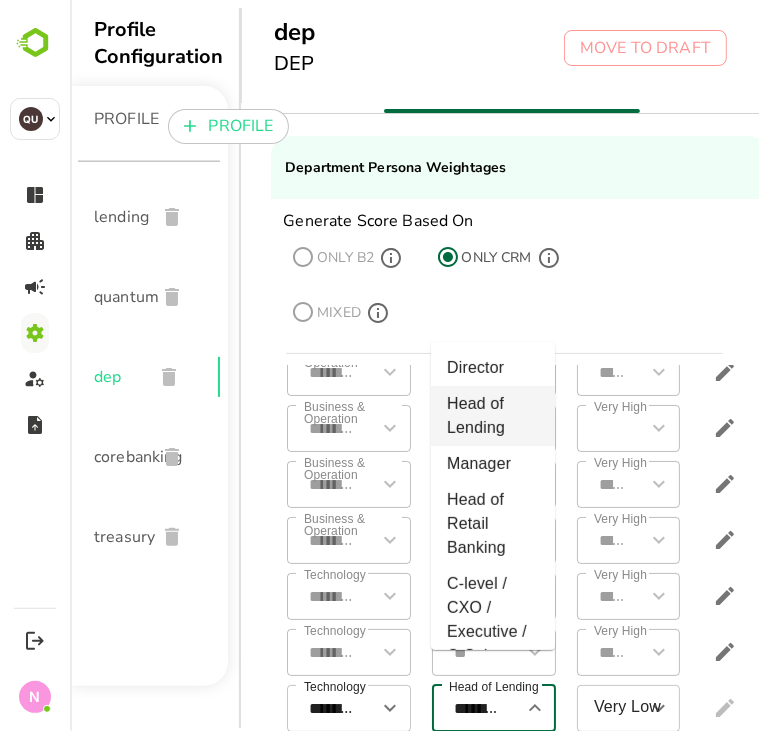 click on "**********" at bounding box center (476, 708) 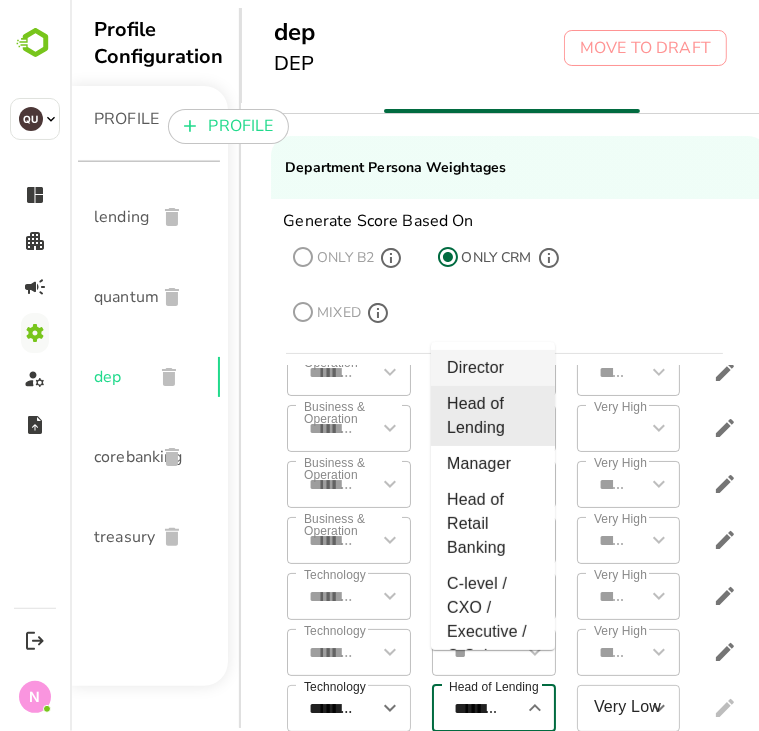 click on "Director" at bounding box center [492, 368] 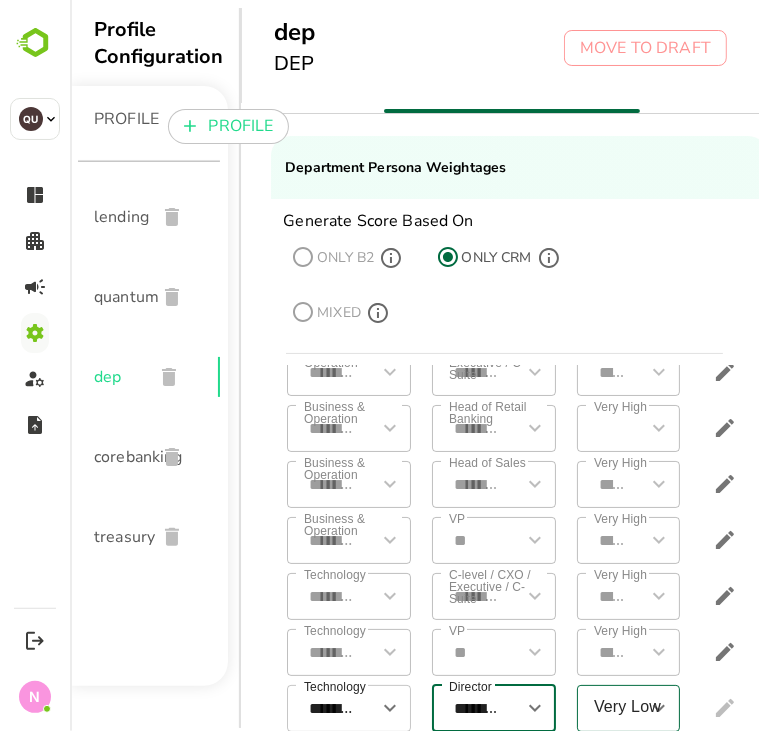click at bounding box center [658, 708] 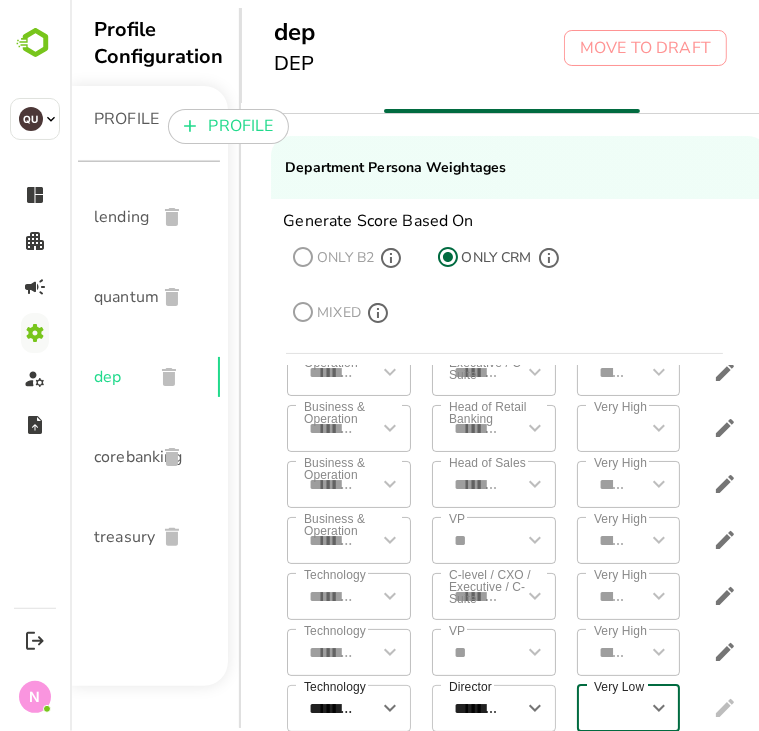 click on "Very Low" at bounding box center (613, 708) 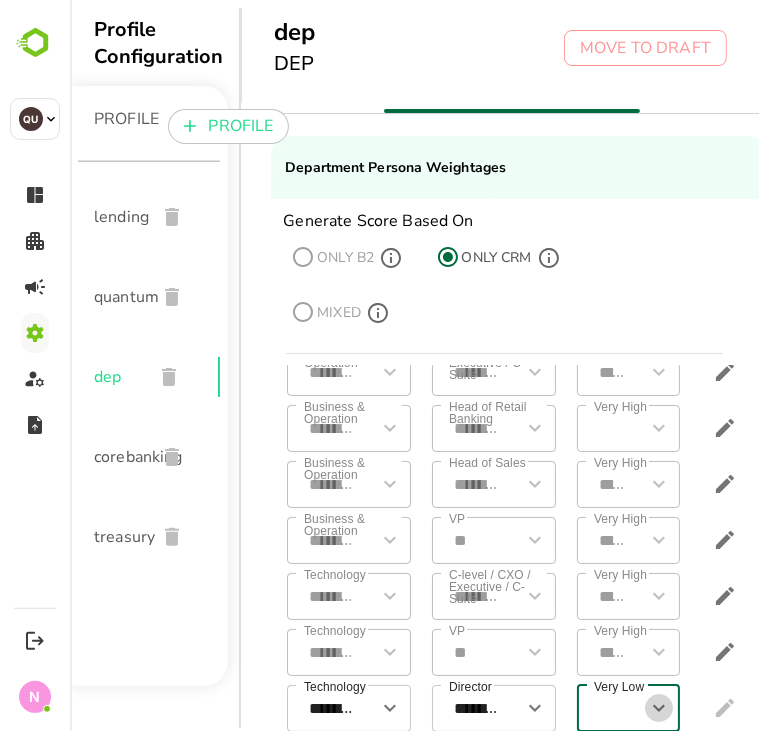 click 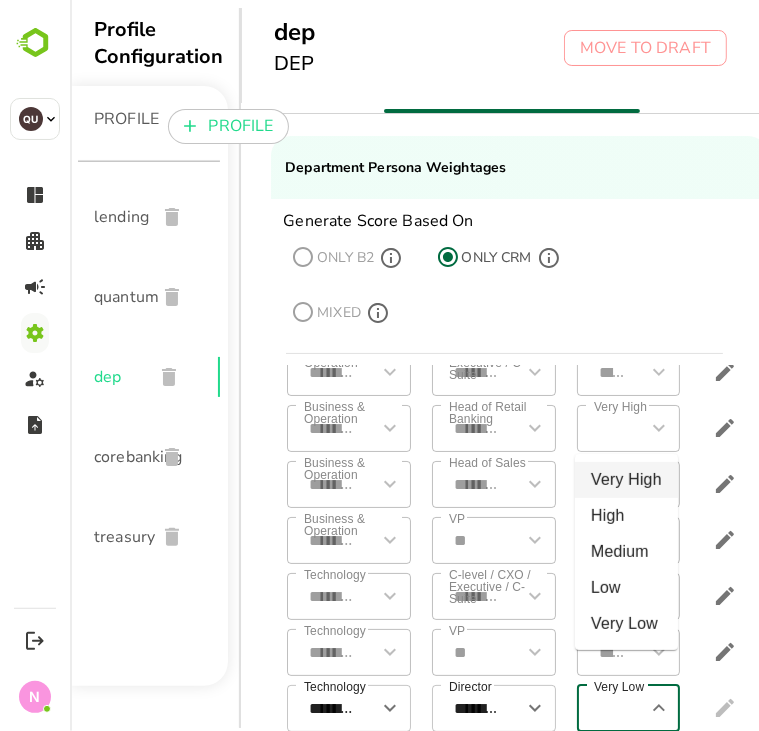 click on "Very High" at bounding box center [625, 480] 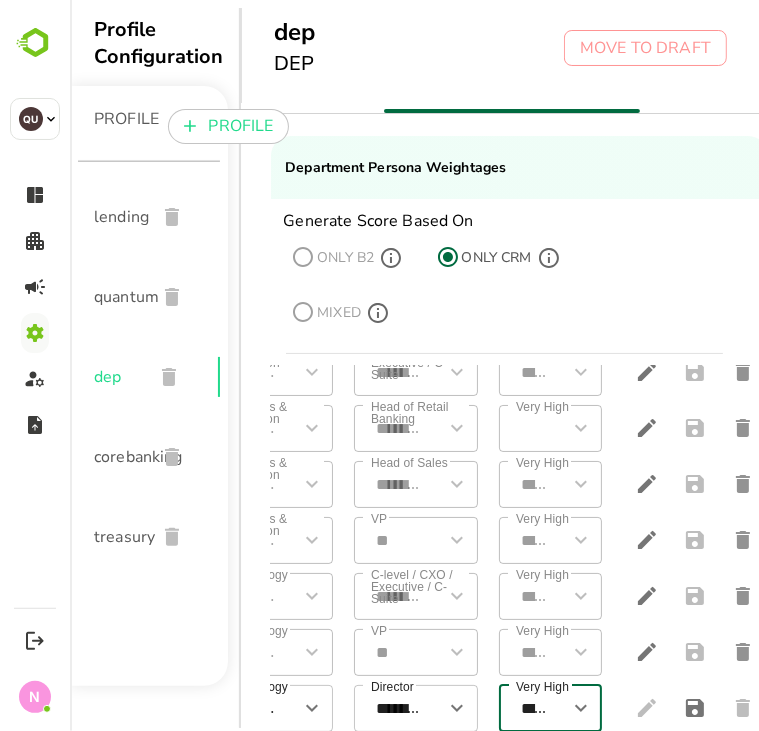 scroll, scrollTop: 124, scrollLeft: 91, axis: both 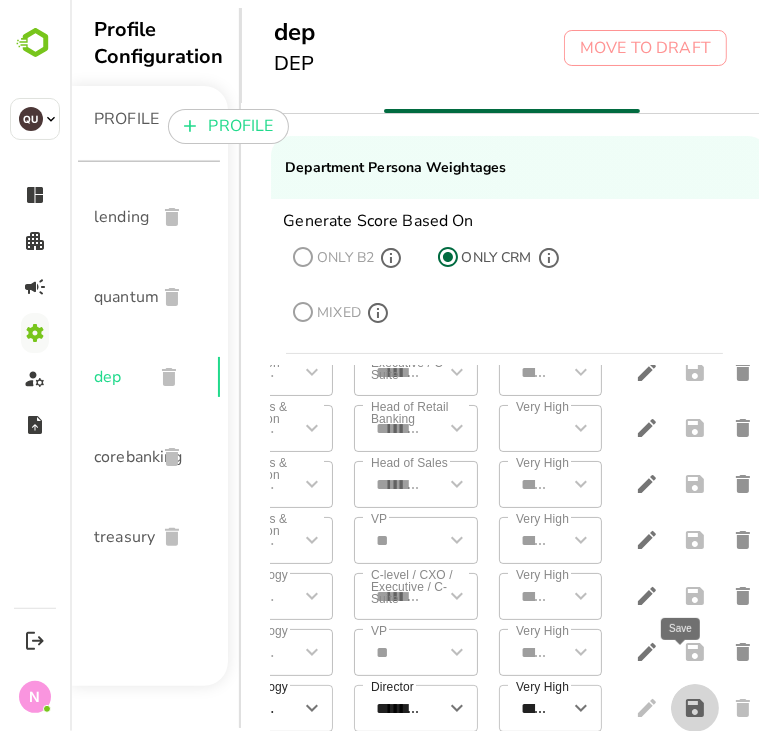 click 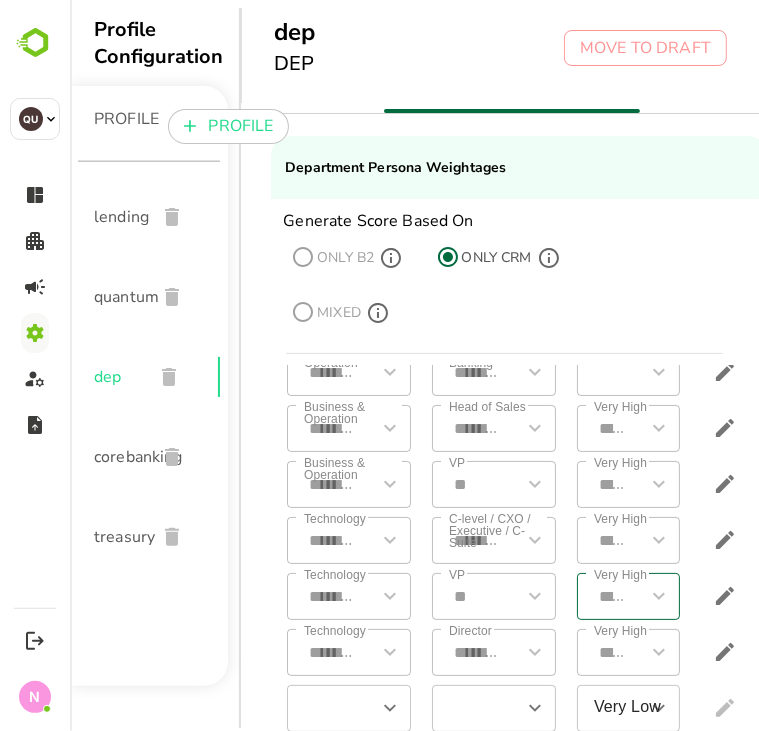 scroll, scrollTop: 180, scrollLeft: 0, axis: vertical 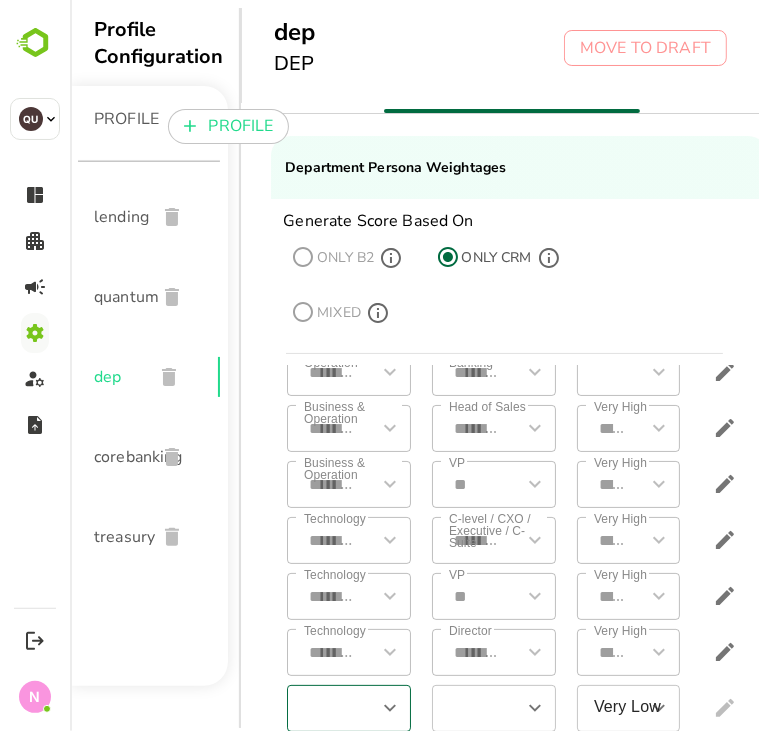 click on "​" at bounding box center (348, 708) 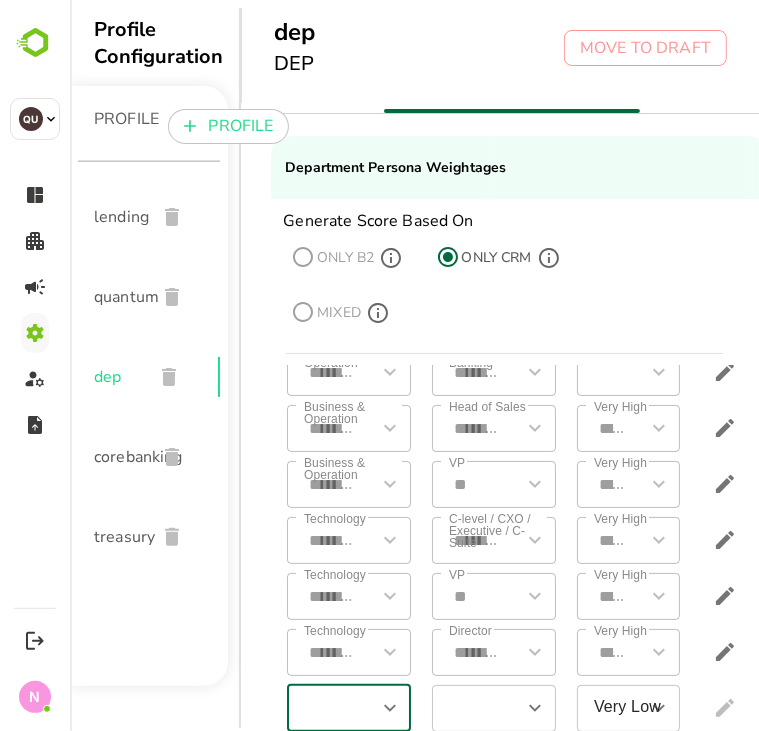 click on "​" at bounding box center [348, 708] 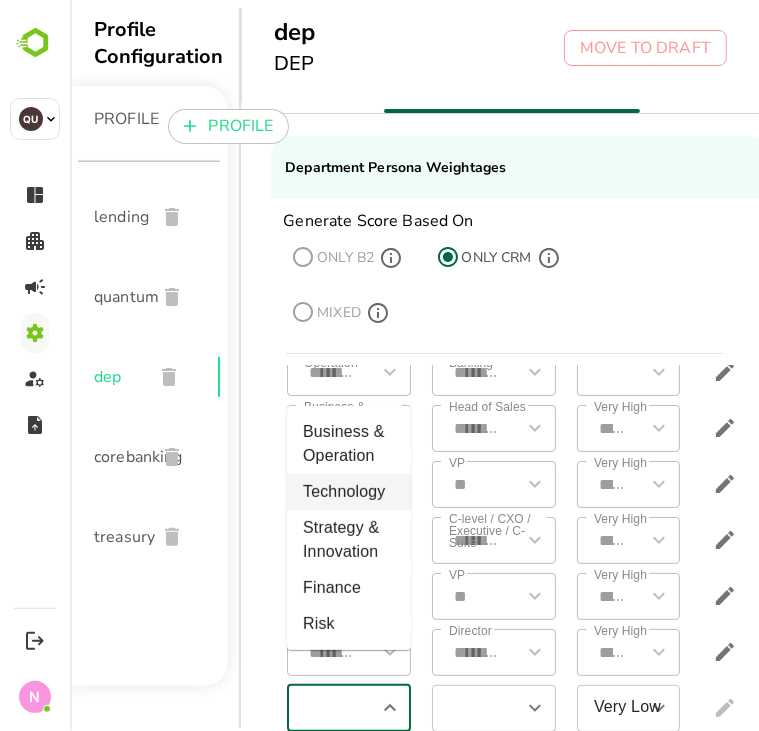 click on "Technology" at bounding box center (348, 492) 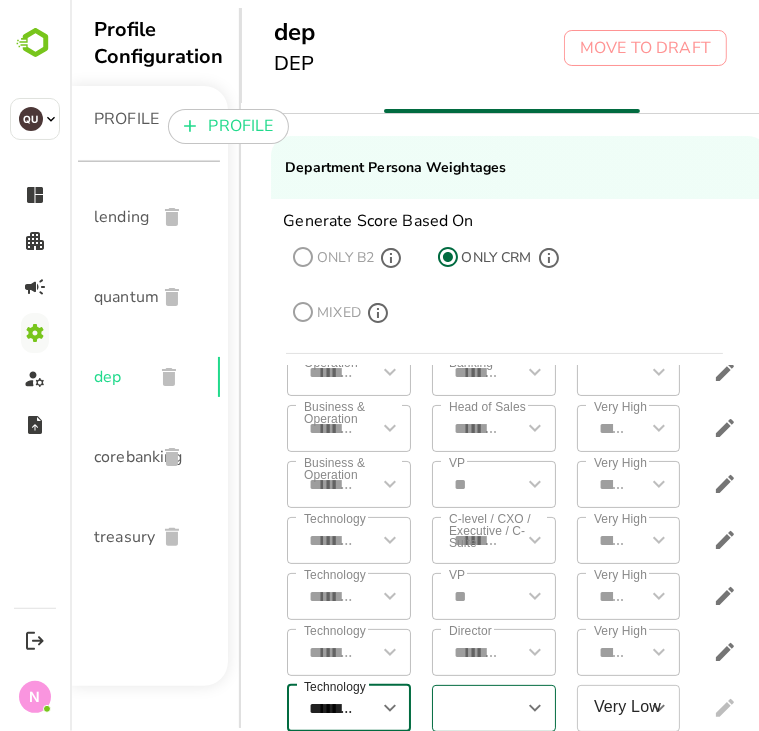 click at bounding box center [476, 708] 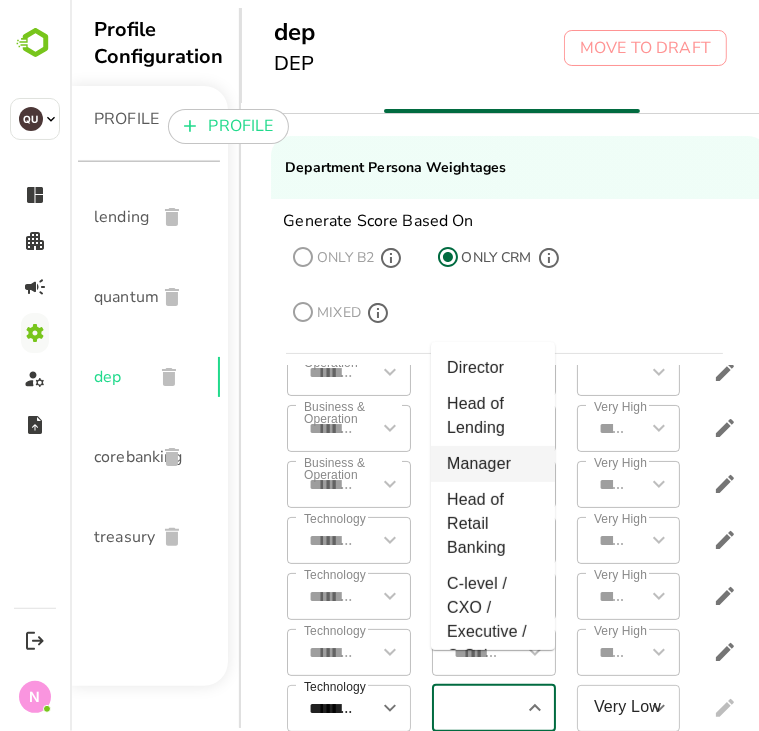 click on "Manager" at bounding box center (492, 464) 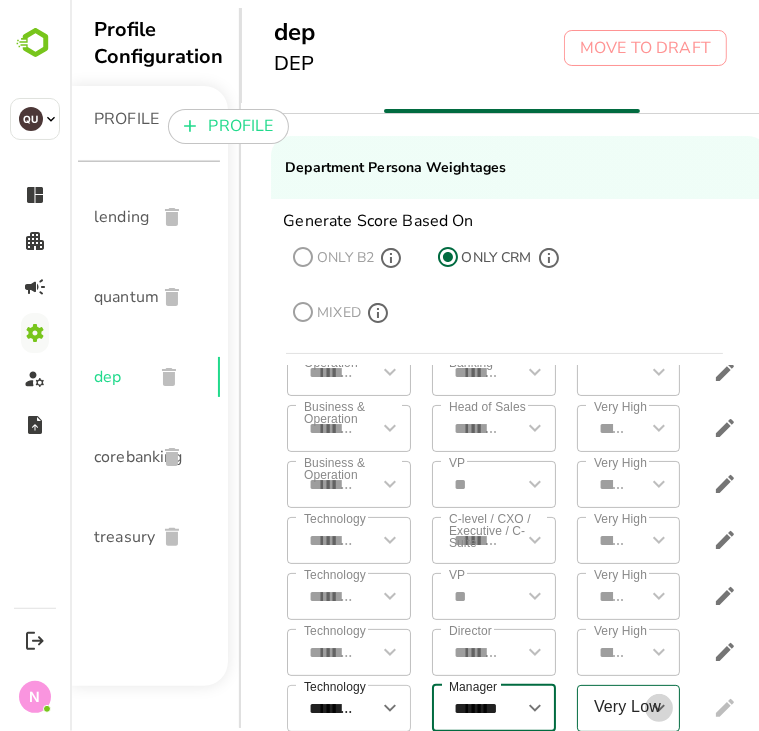 click 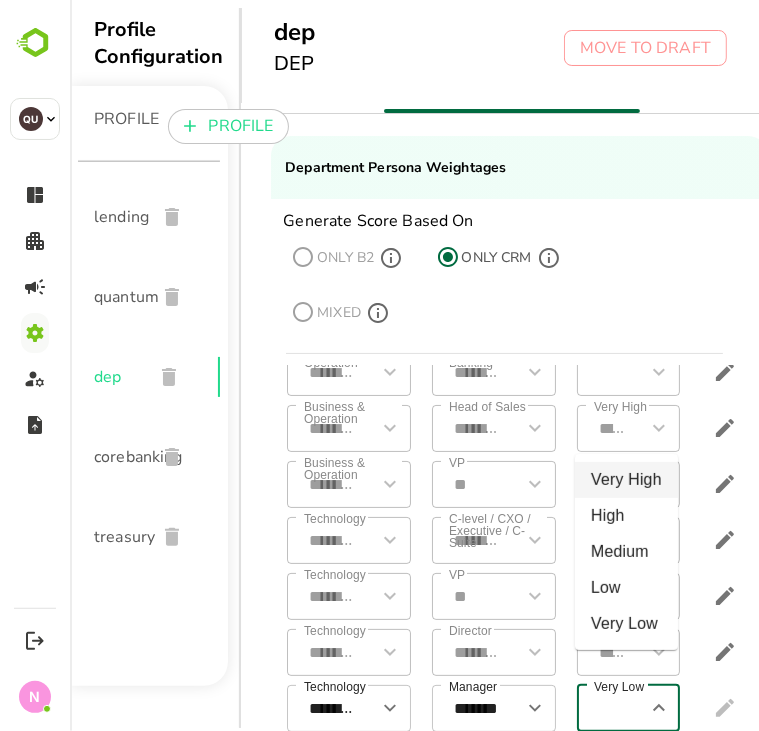 click on "Very High" at bounding box center [625, 480] 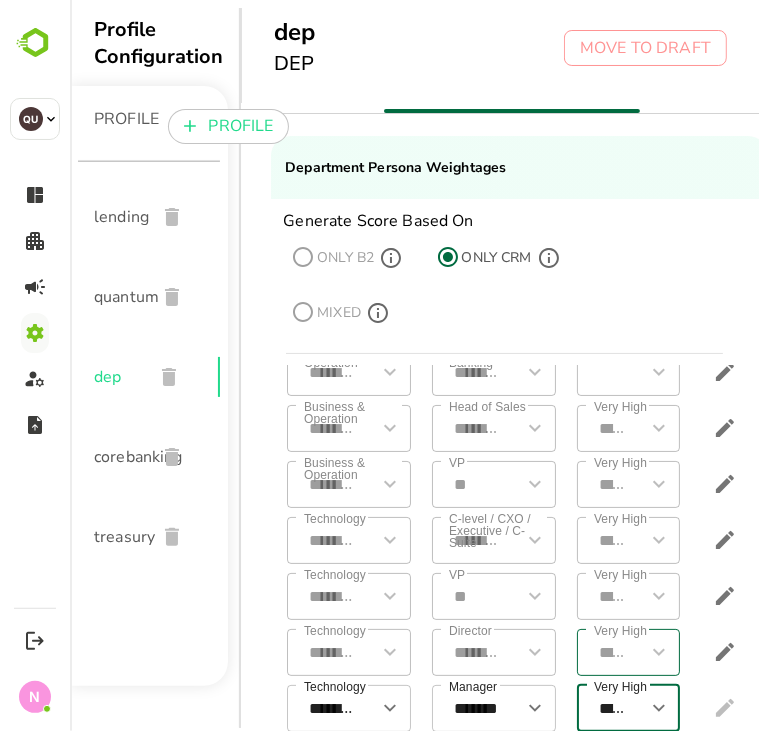 scroll, scrollTop: 180, scrollLeft: 104, axis: both 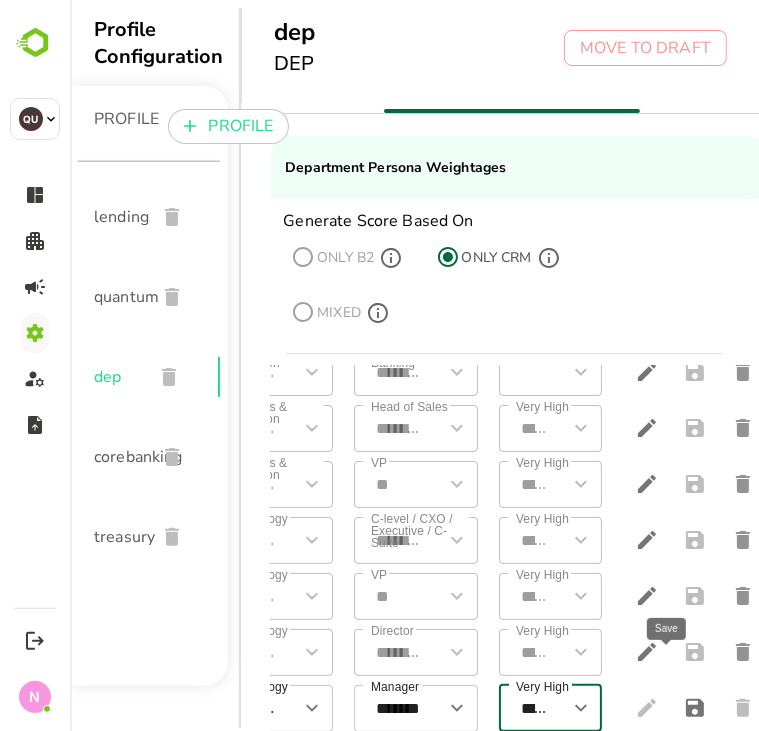 click at bounding box center (694, 708) 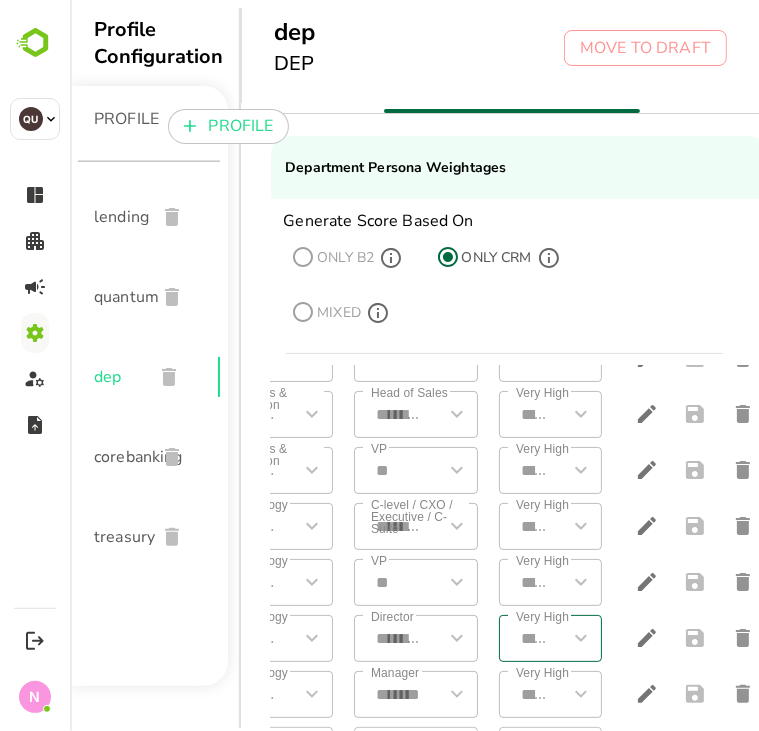 scroll, scrollTop: 236, scrollLeft: 0, axis: vertical 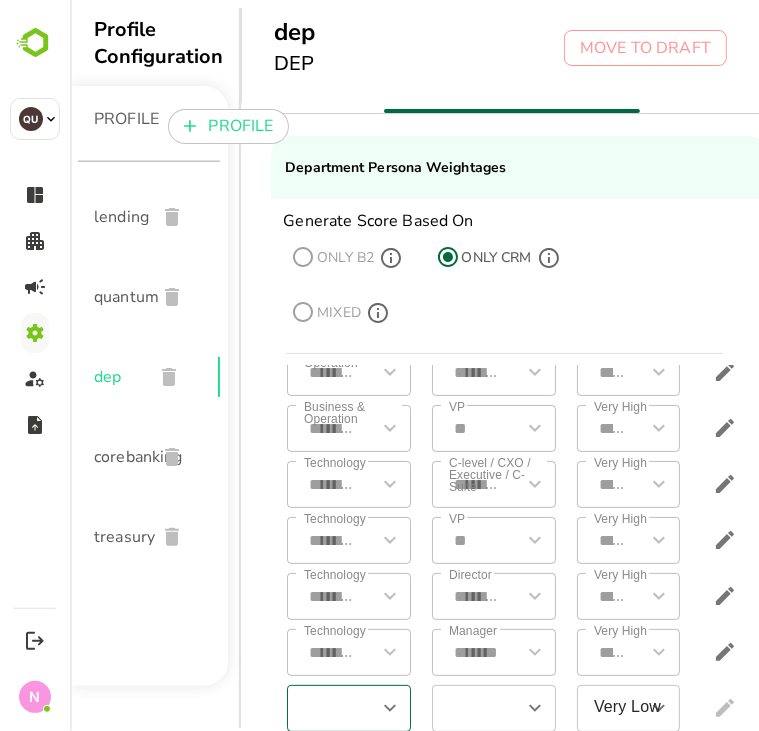click at bounding box center (331, 708) 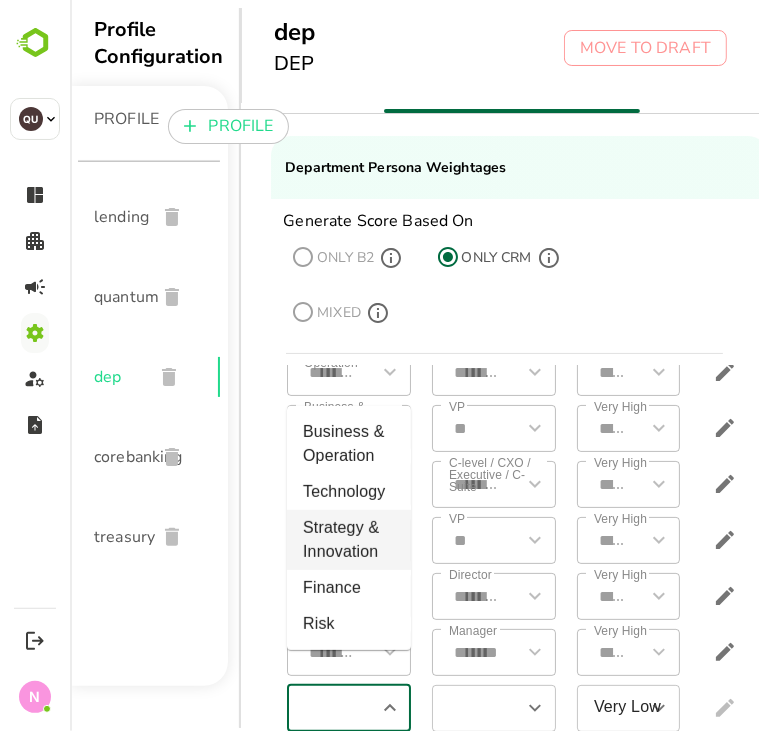 click on "Strategy & Innovation" at bounding box center [348, 540] 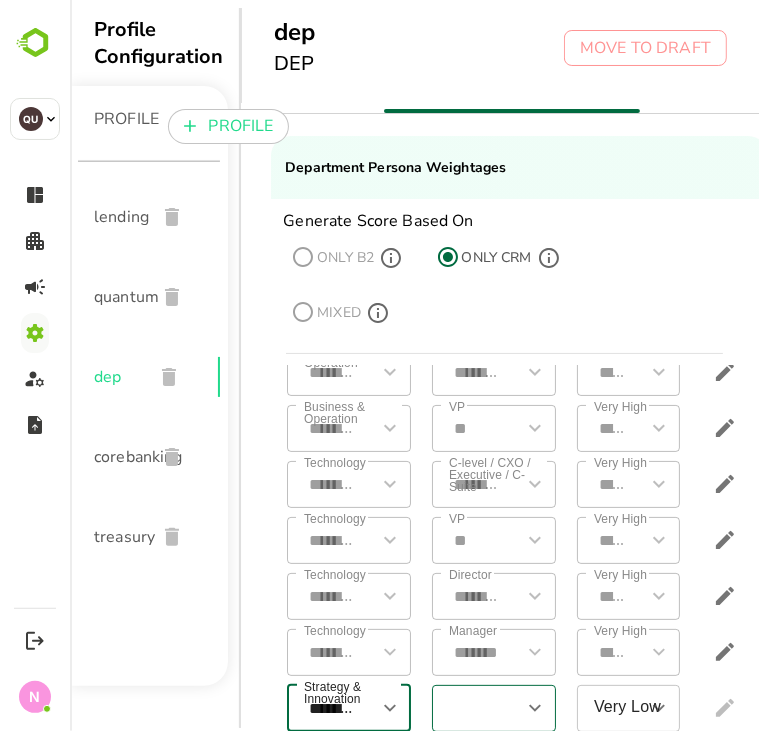 click at bounding box center (476, 708) 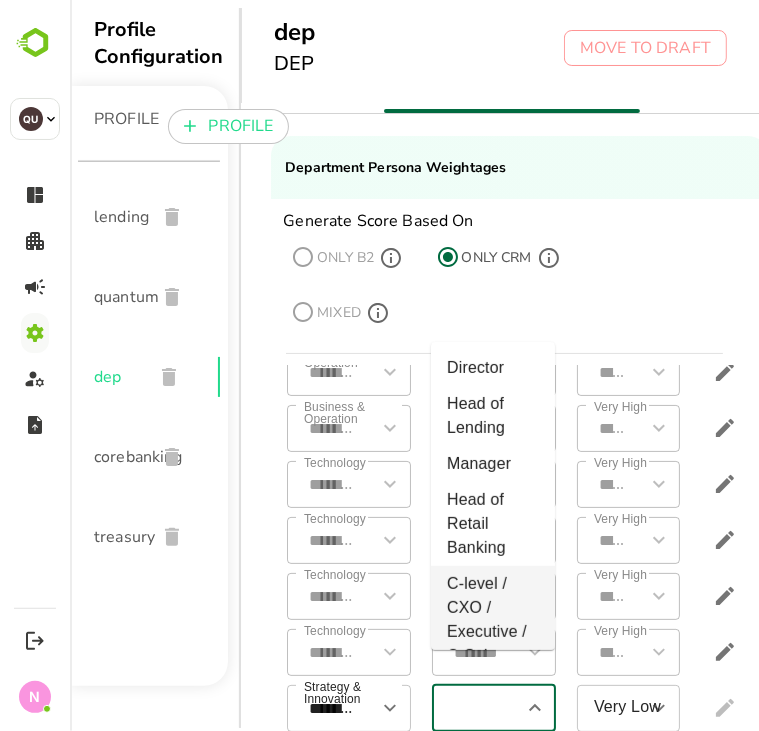 click on "C-level / CXO / Executive / C-Suite" at bounding box center (492, 620) 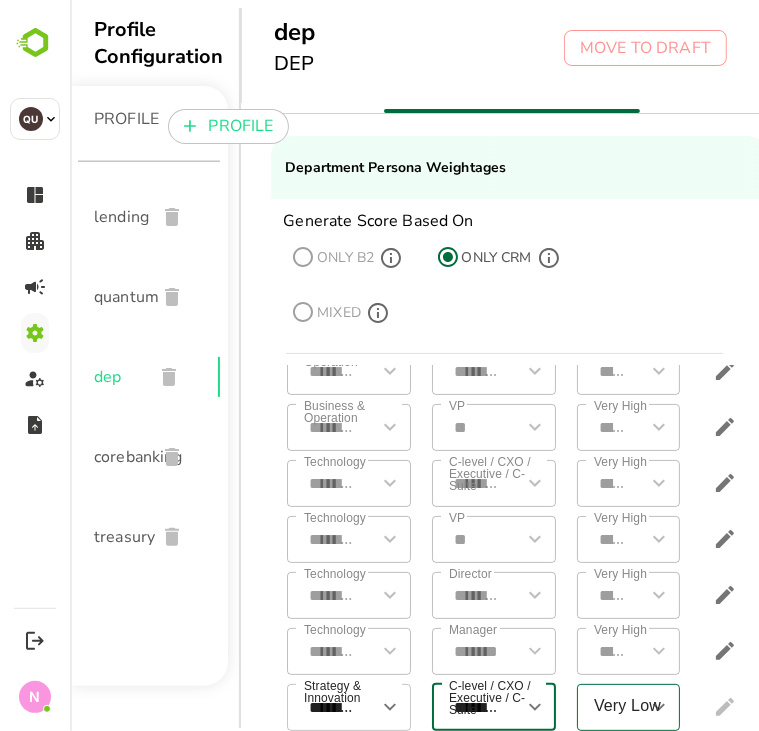 click on "Very Low" at bounding box center (613, 707) 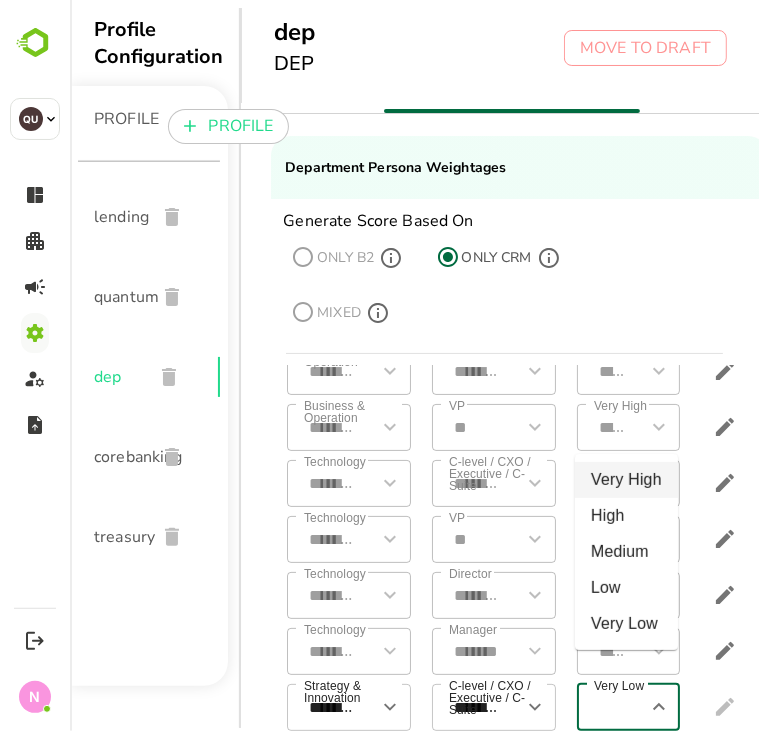 click on "Very High" at bounding box center (625, 480) 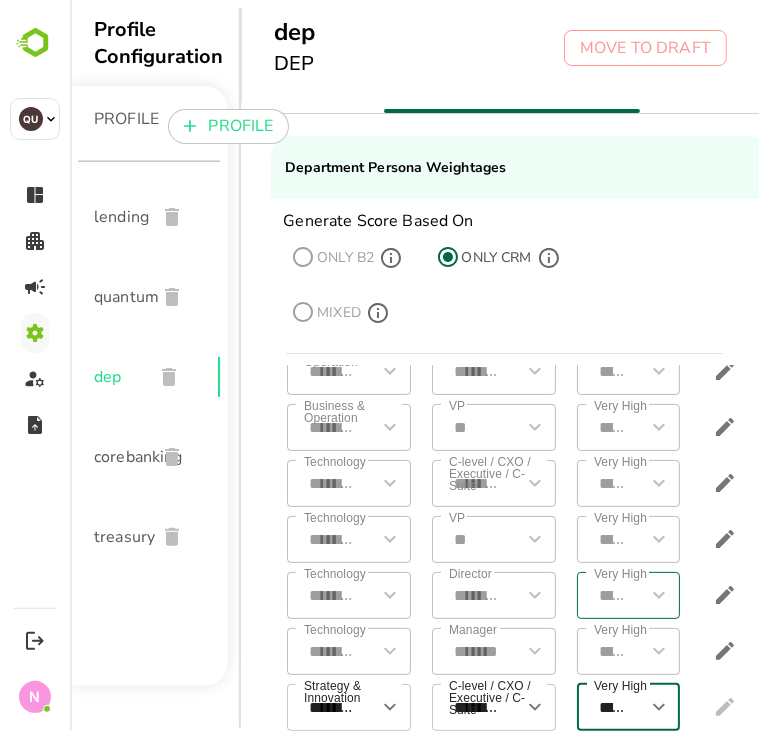 scroll, scrollTop: 0, scrollLeft: 39, axis: horizontal 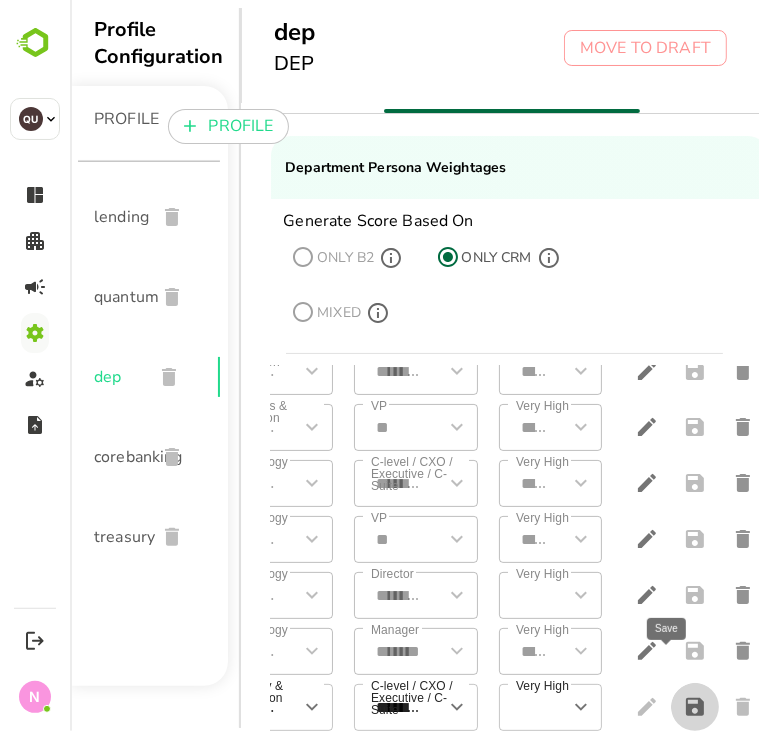 click 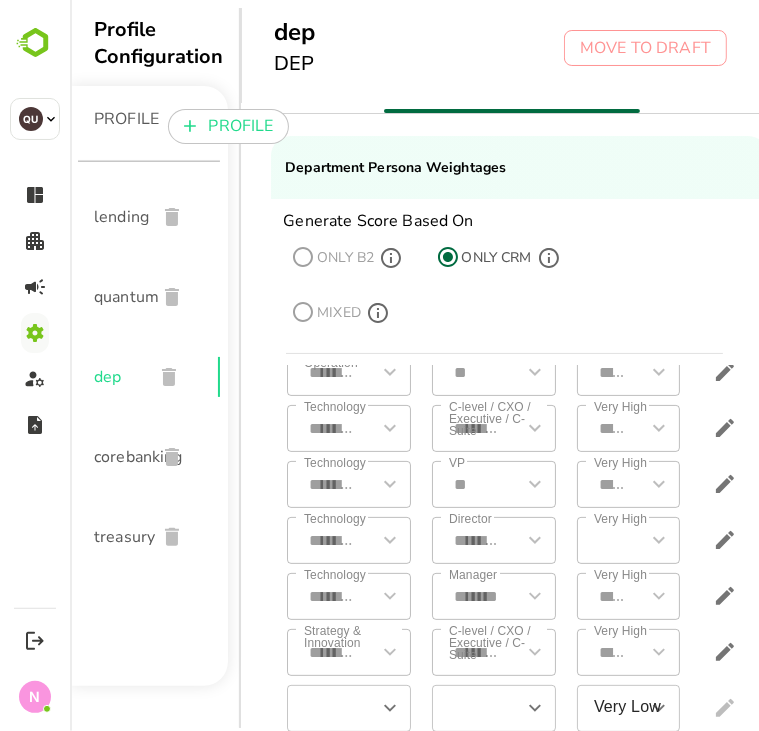 scroll, scrollTop: 285, scrollLeft: 0, axis: vertical 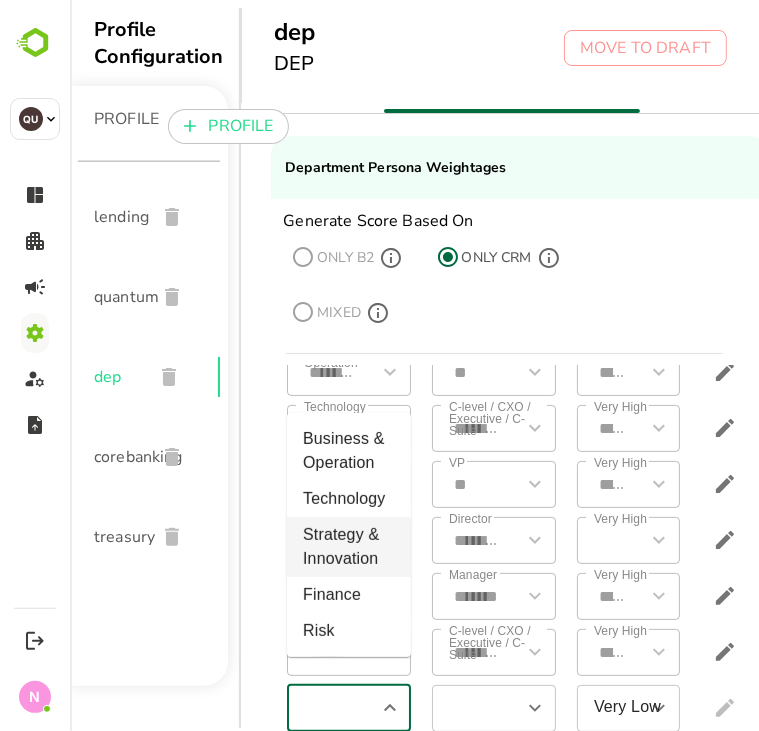 drag, startPoint x: 347, startPoint y: 668, endPoint x: 315, endPoint y: 540, distance: 131.93938 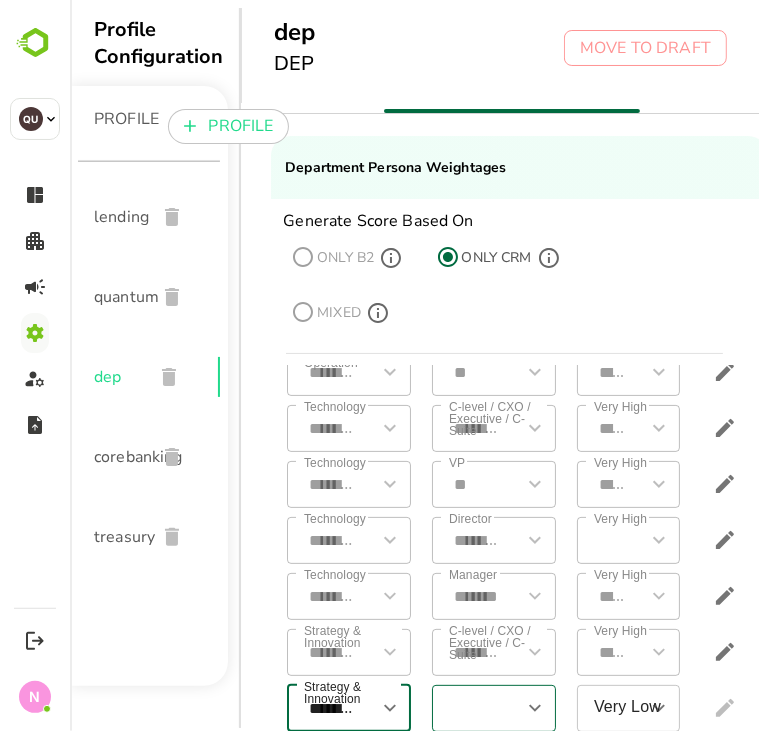 click at bounding box center (476, 708) 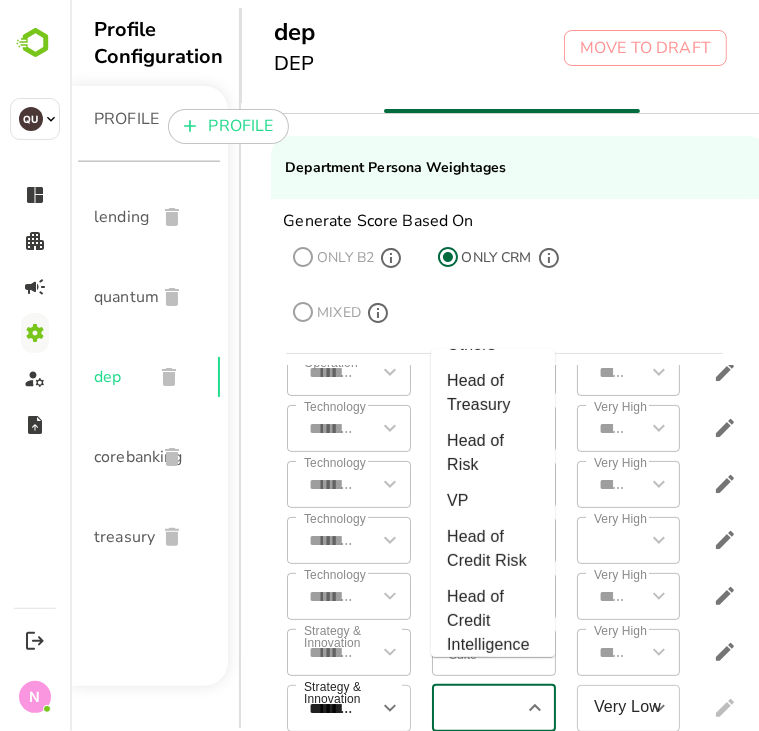 scroll, scrollTop: 419, scrollLeft: 0, axis: vertical 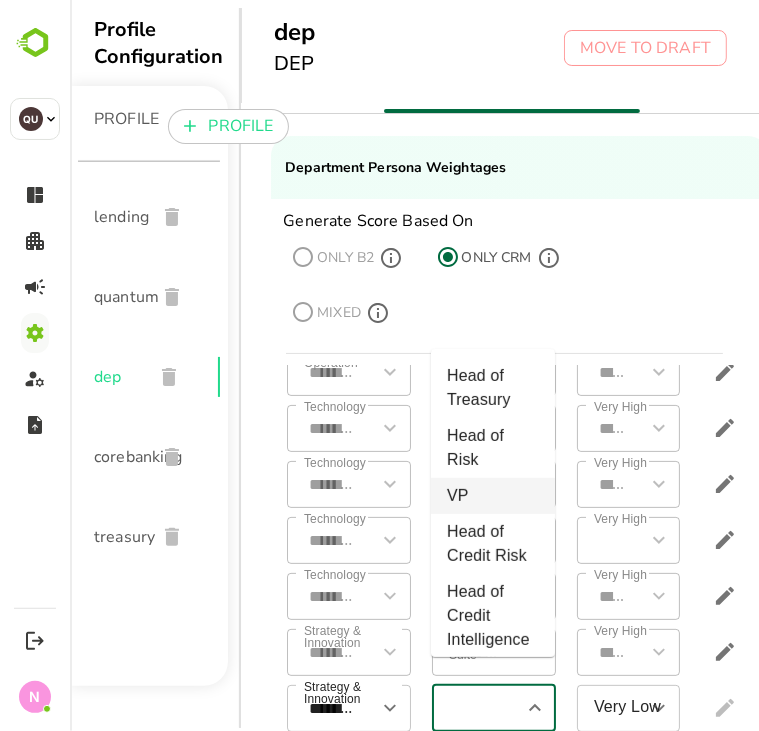 click on "VP" at bounding box center (492, 496) 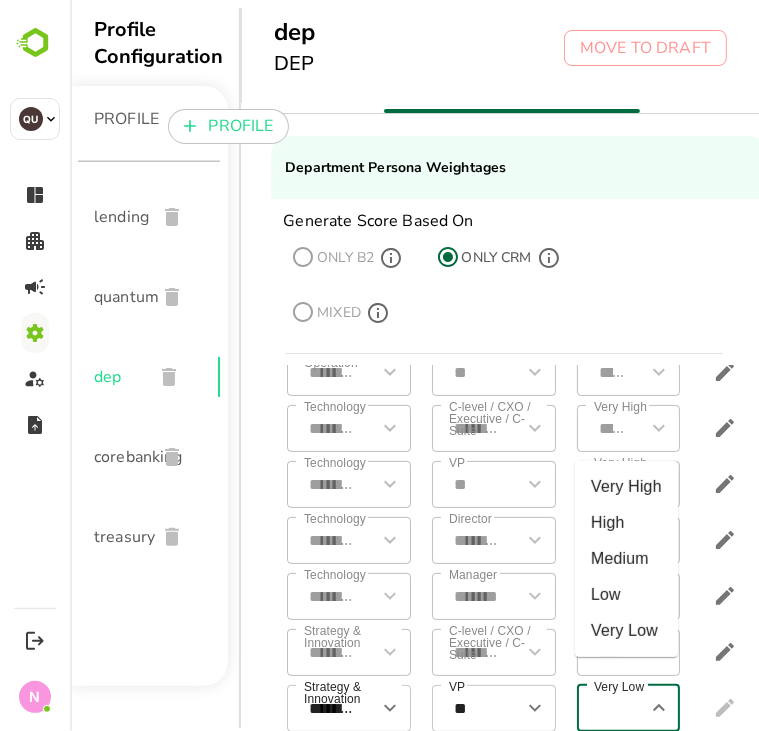 click on "Very Low" at bounding box center [613, 708] 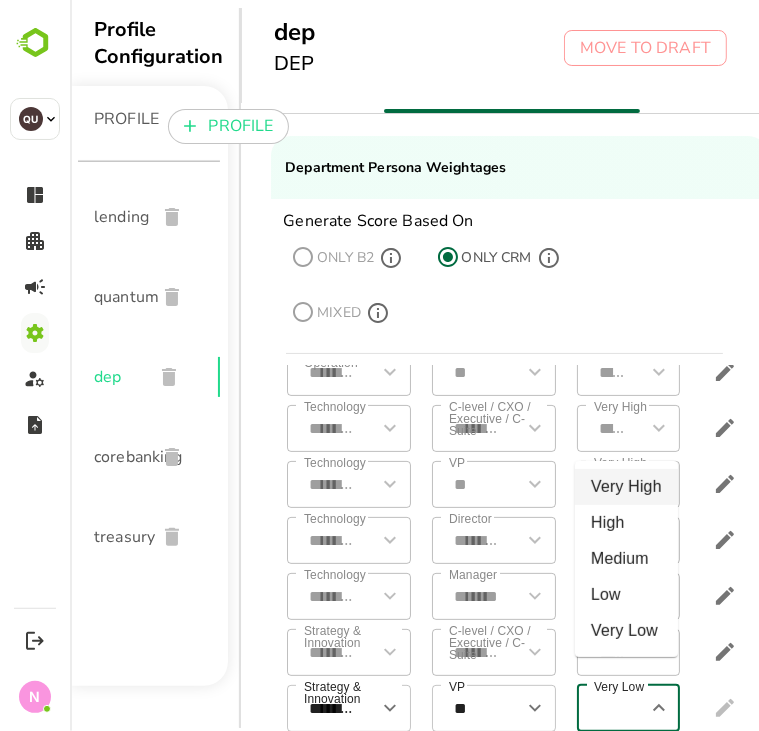 click on "Very High" at bounding box center (625, 487) 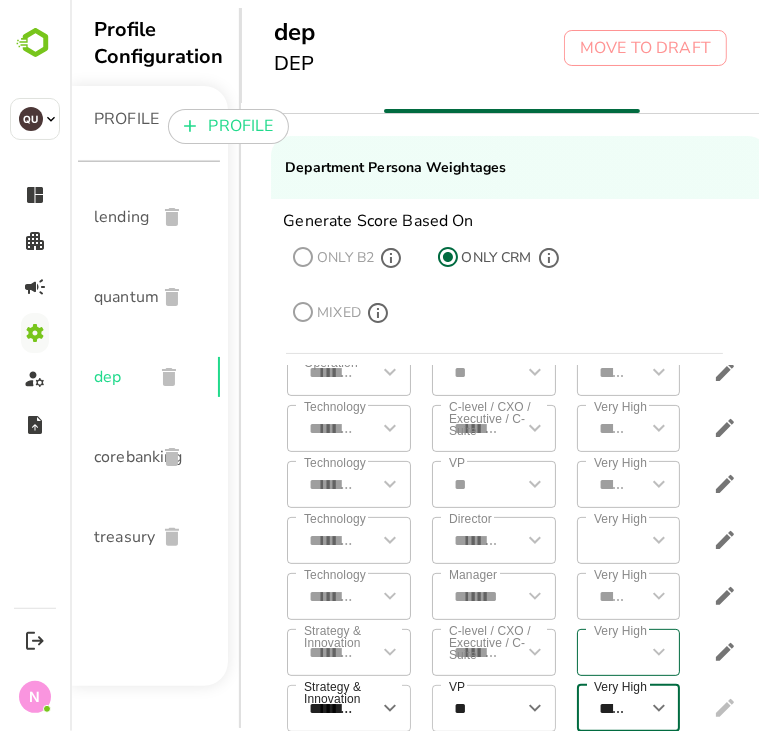 scroll, scrollTop: 0, scrollLeft: 39, axis: horizontal 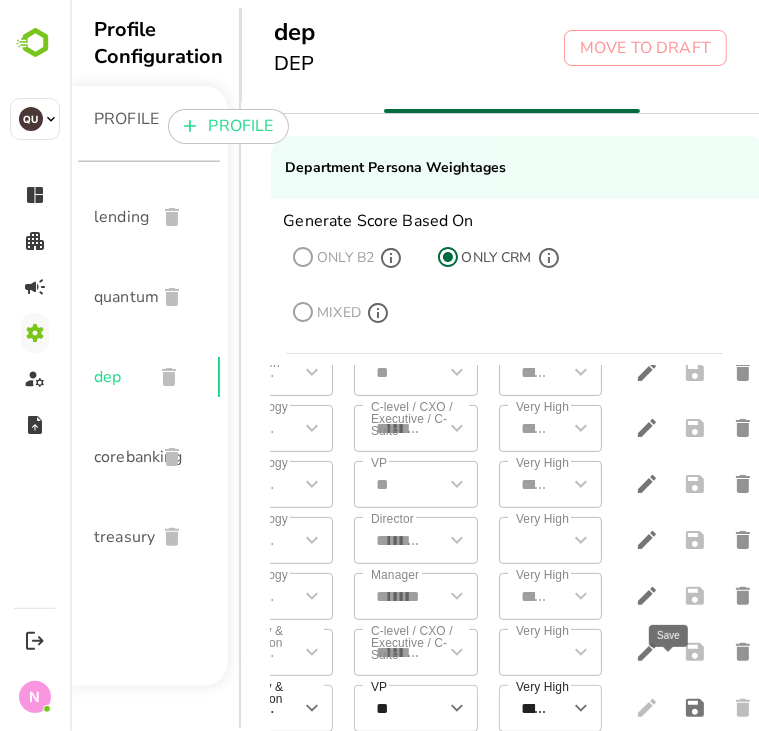 drag, startPoint x: 683, startPoint y: 685, endPoint x: 659, endPoint y: 700, distance: 28.301943 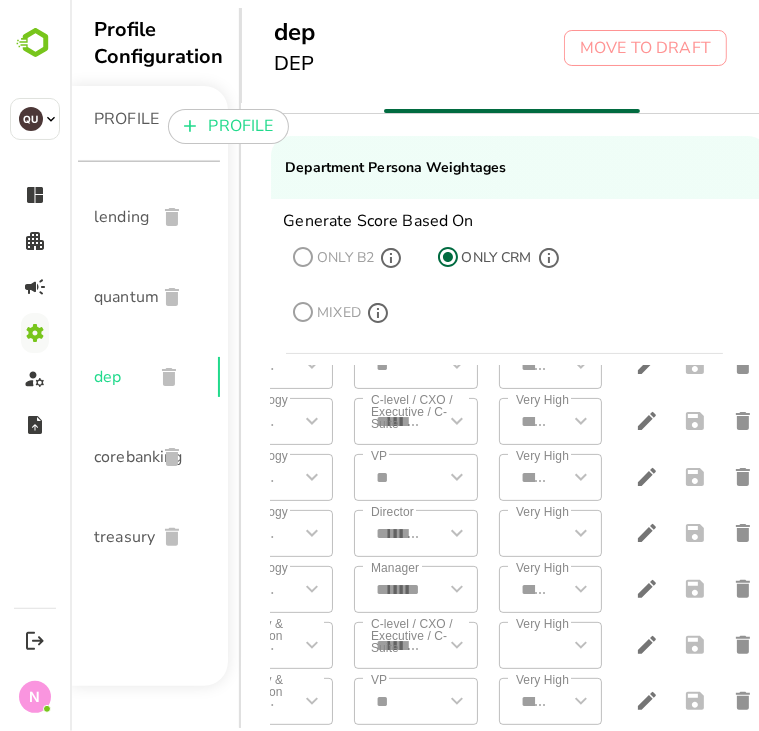 scroll, scrollTop: 348, scrollLeft: 0, axis: vertical 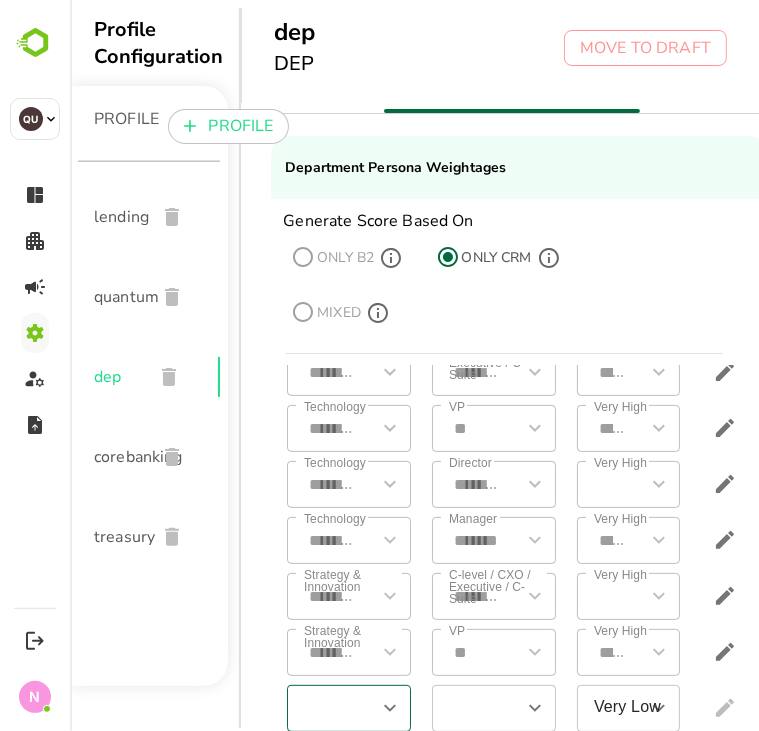 click at bounding box center (331, 708) 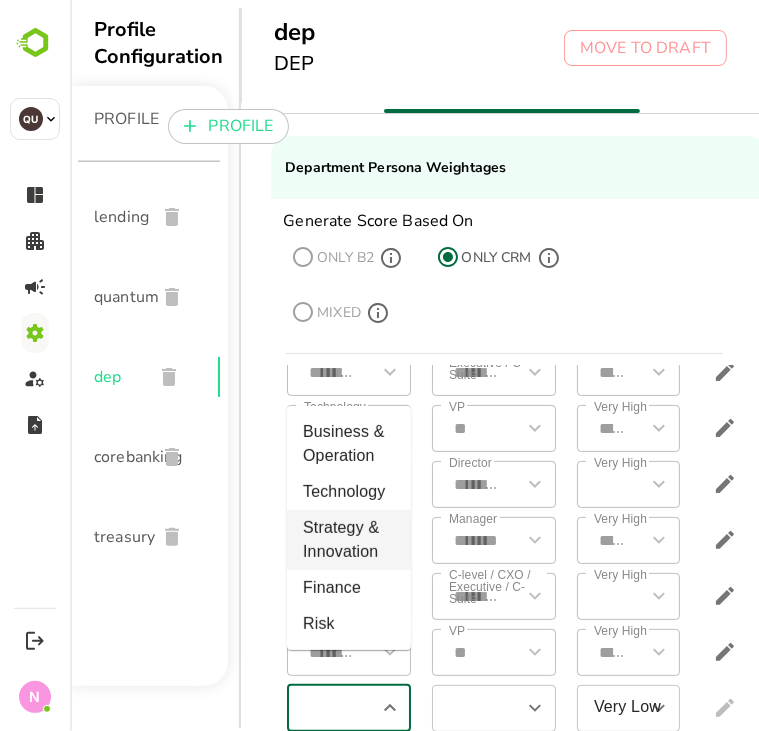 click on "Strategy & Innovation" at bounding box center (348, 540) 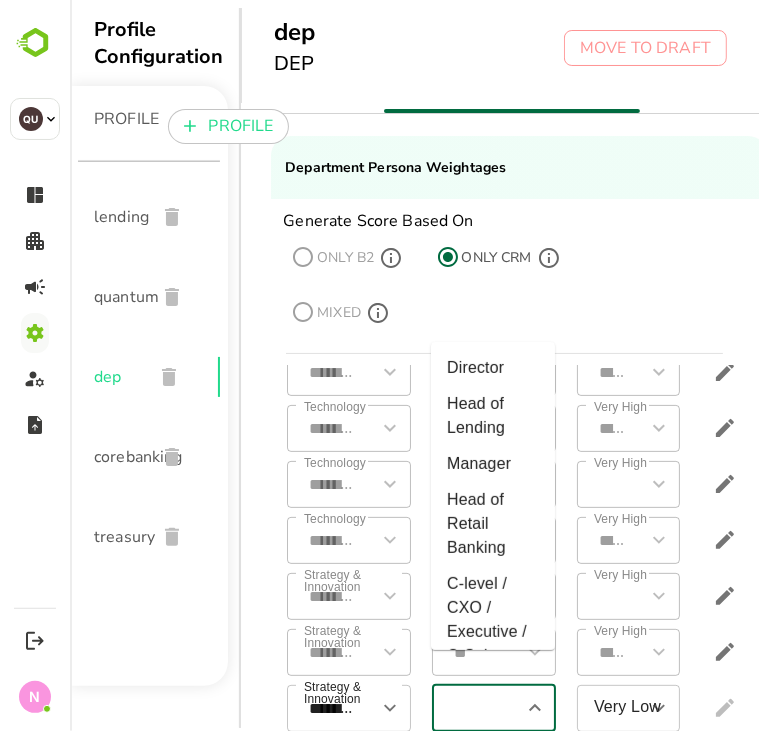 click at bounding box center [476, 708] 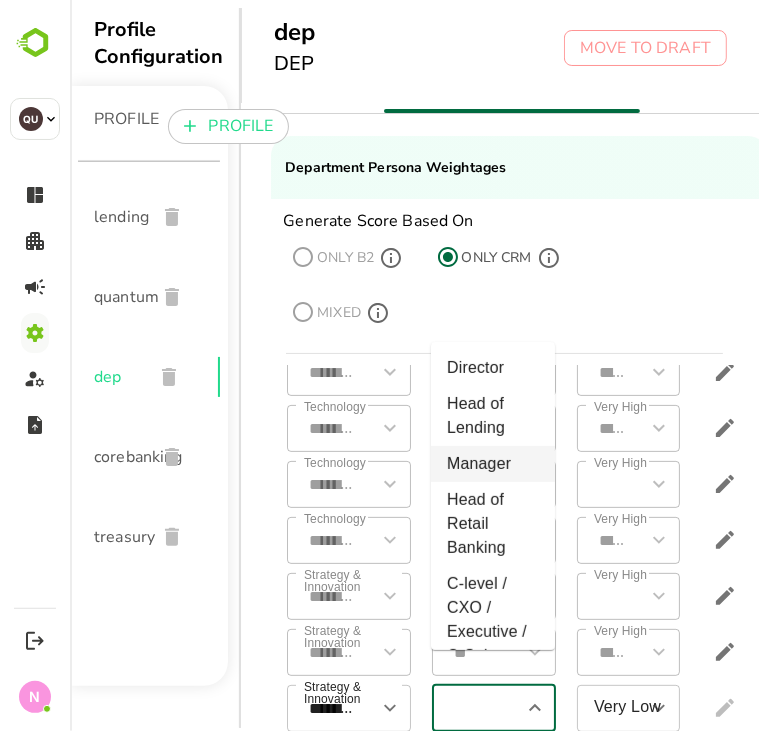 click on "Manager" at bounding box center (492, 464) 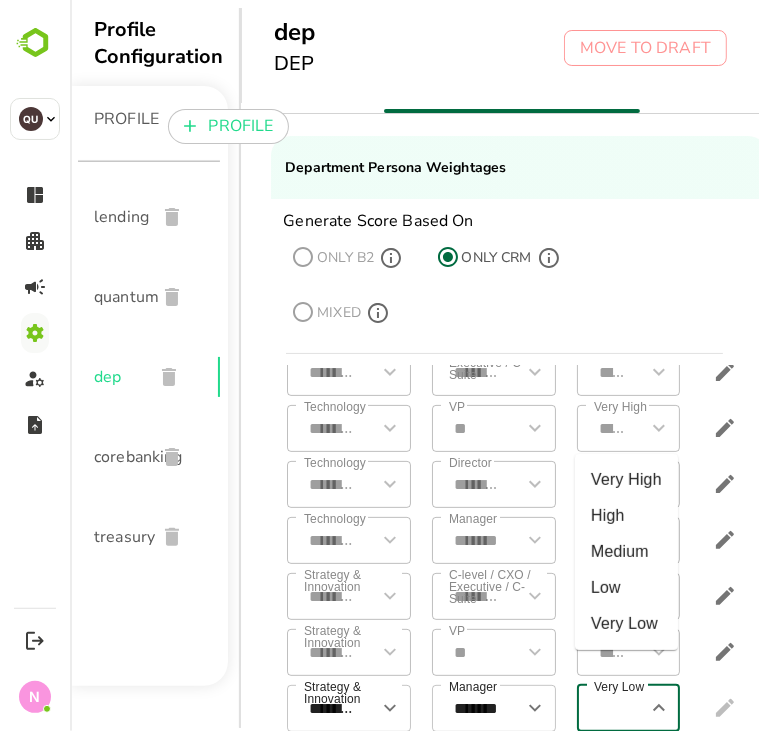 click on "Very Low" at bounding box center (613, 708) 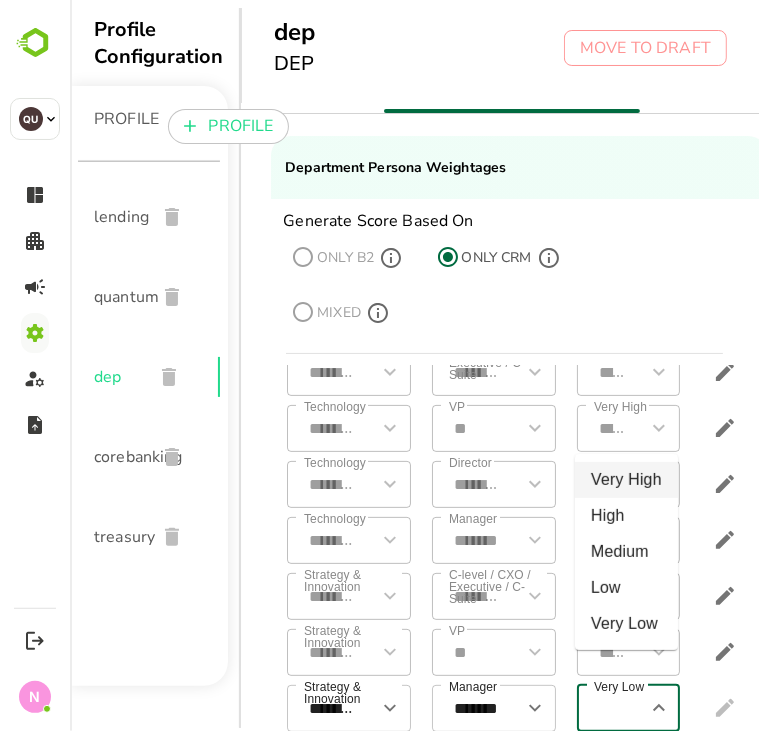click on "Very High" at bounding box center (625, 480) 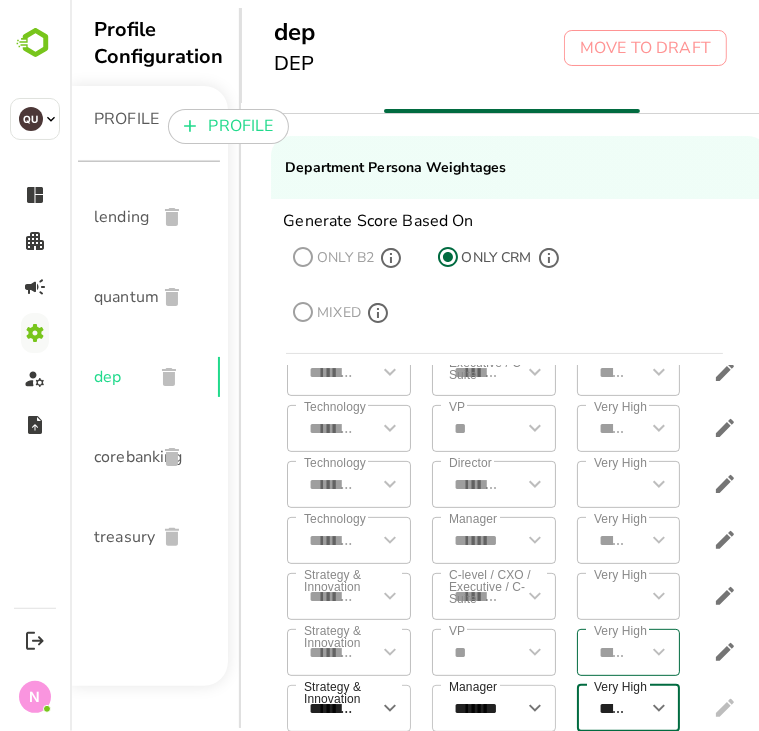 scroll, scrollTop: 0, scrollLeft: 39, axis: horizontal 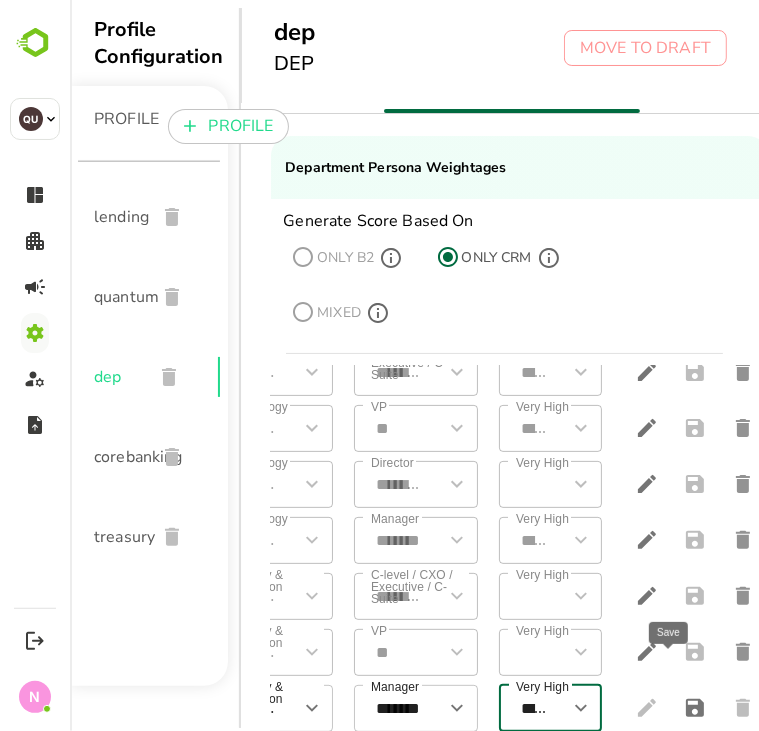 click at bounding box center (694, 708) 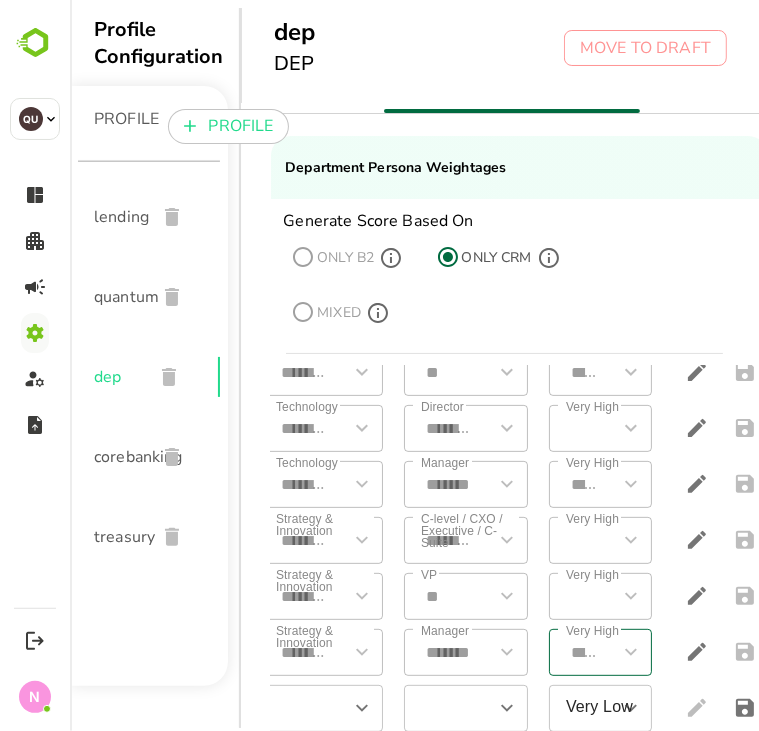 scroll, scrollTop: 404, scrollLeft: 0, axis: vertical 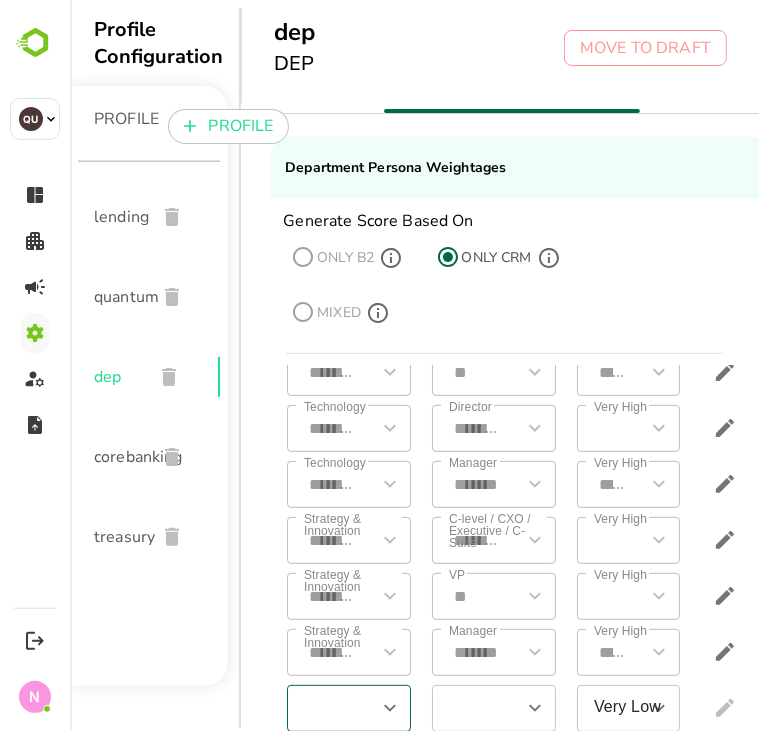click on "​" at bounding box center (348, 708) 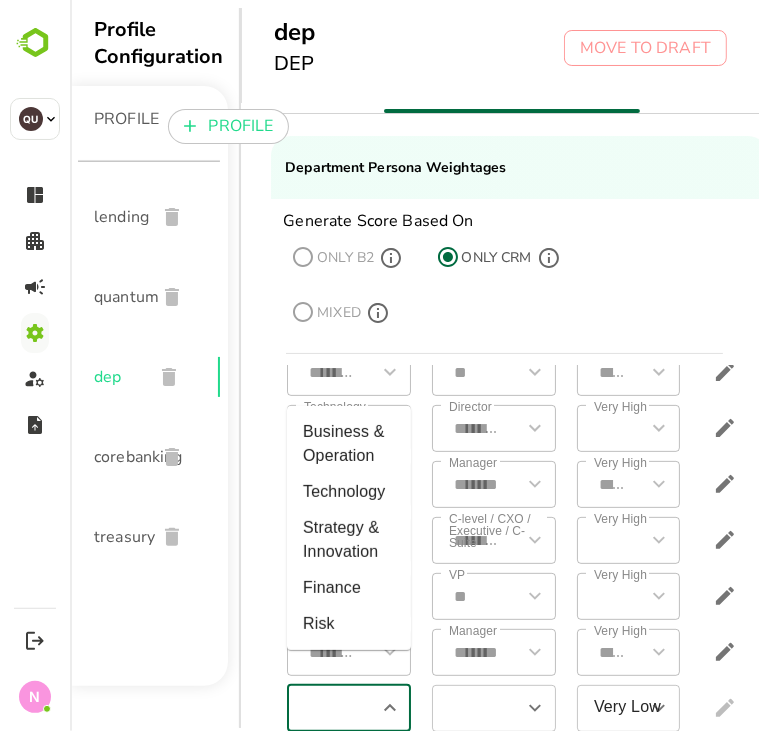 click at bounding box center (331, 708) 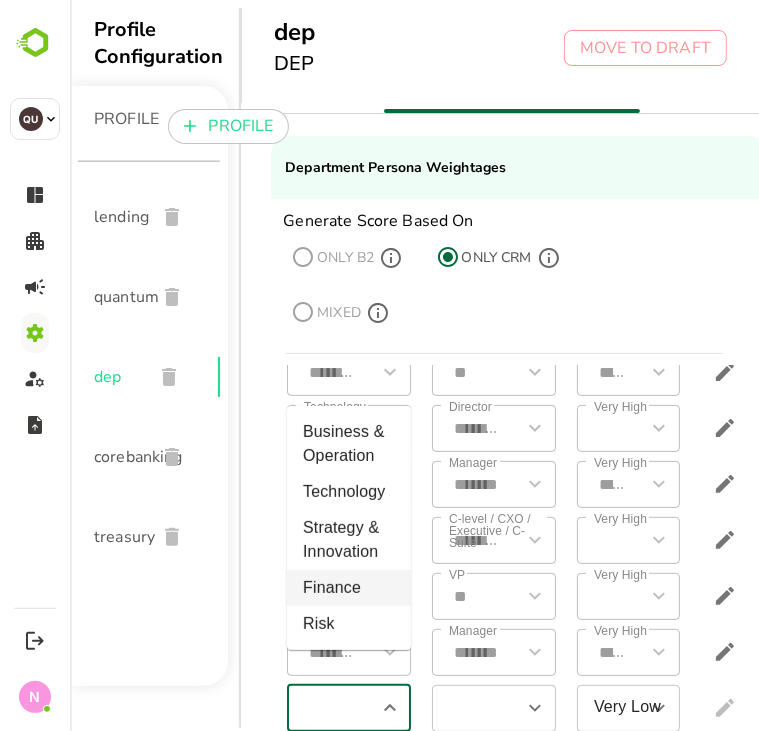 click on "Finance" at bounding box center (348, 588) 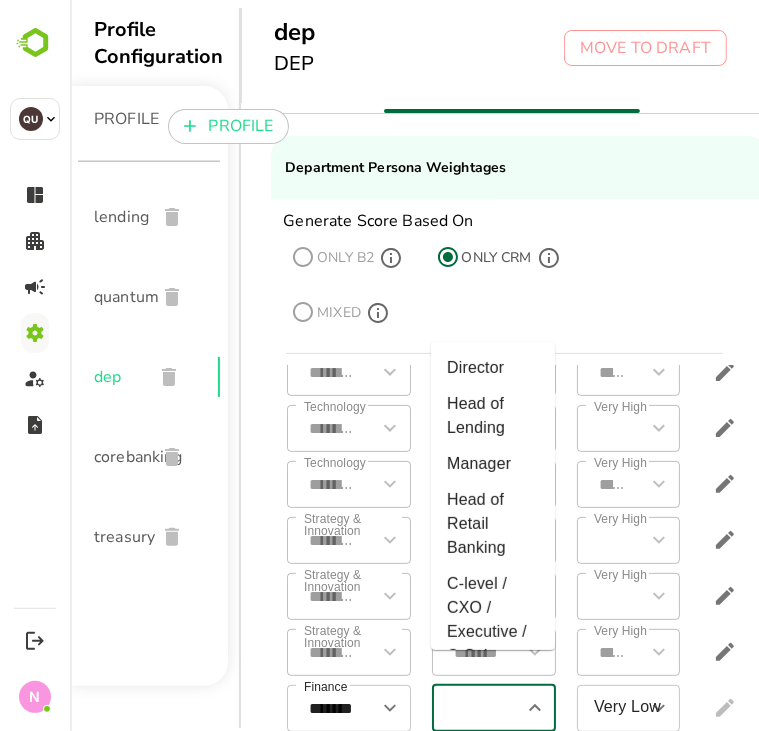 click at bounding box center [476, 708] 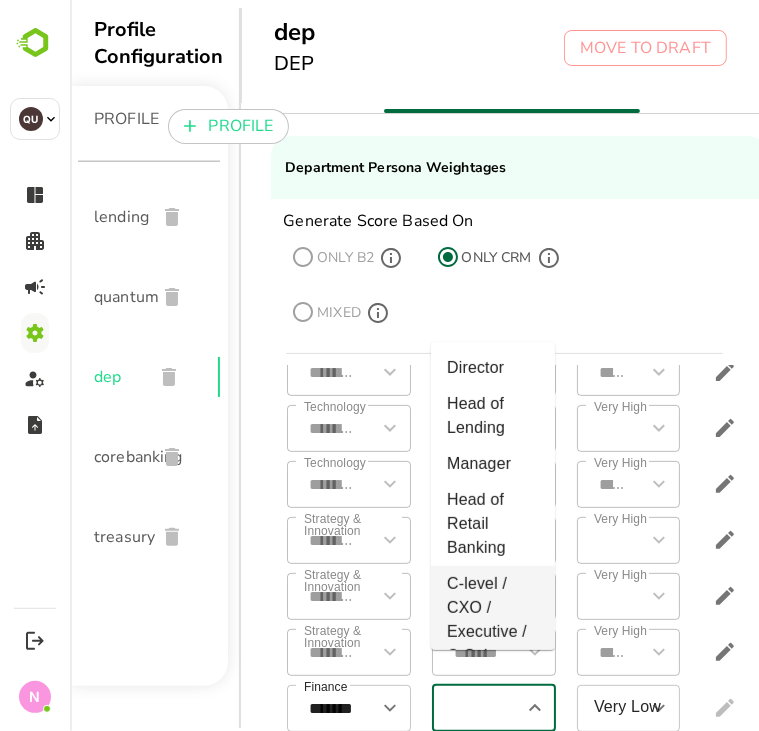 click on "C-level / CXO / Executive / C-Suite" at bounding box center [492, 620] 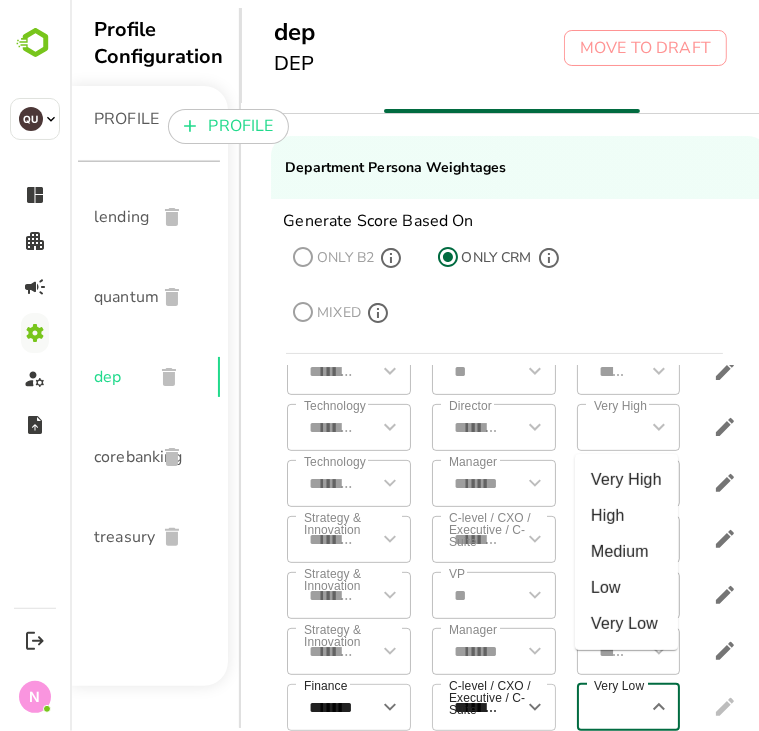 click on "Very Low" at bounding box center [613, 707] 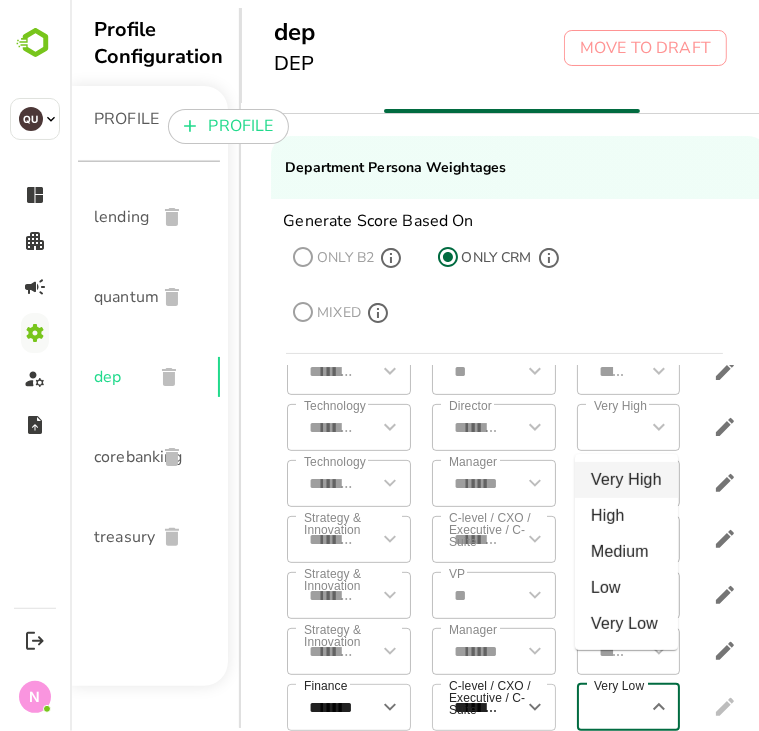 click on "Very High" at bounding box center (625, 480) 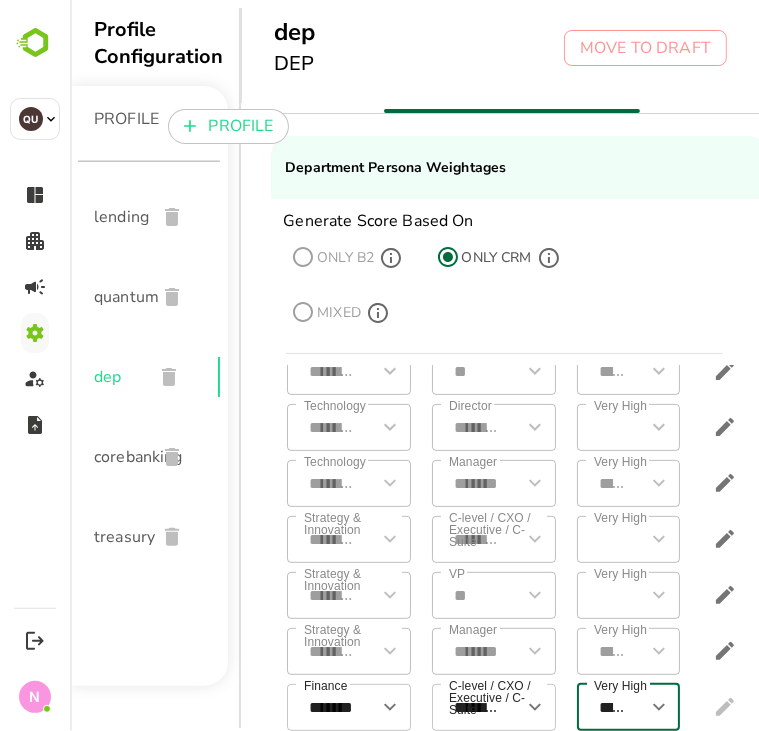 scroll, scrollTop: 404, scrollLeft: 104, axis: both 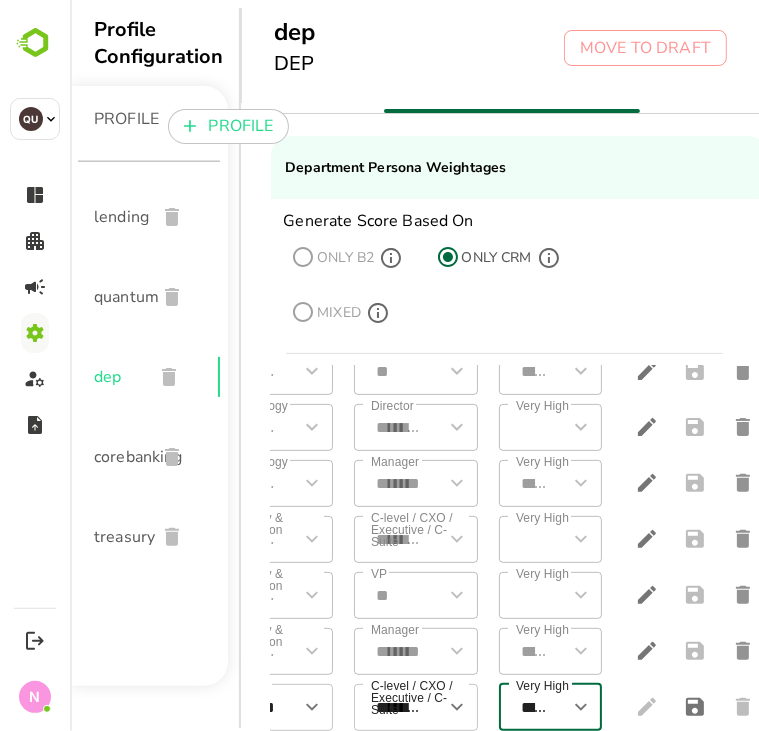 click 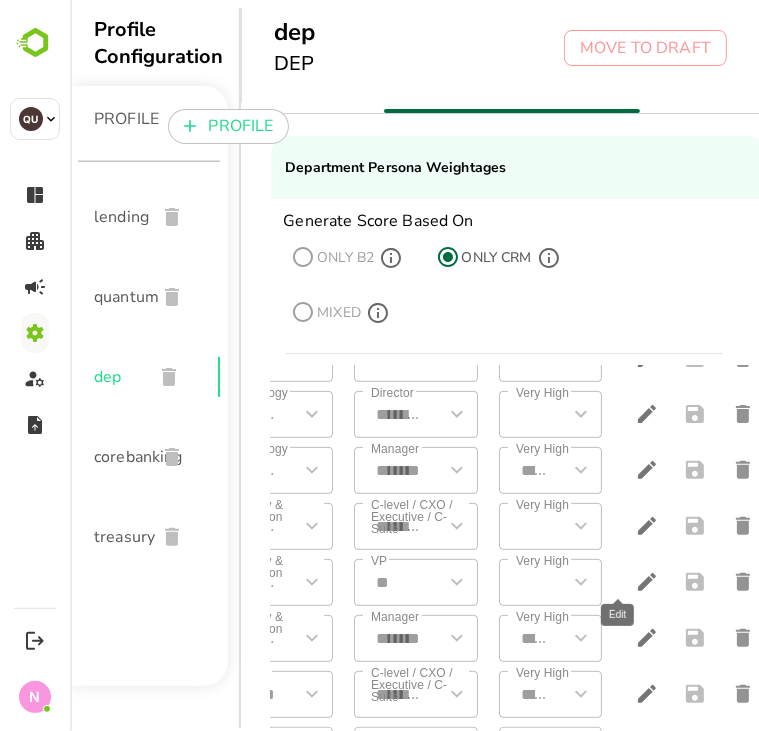 scroll, scrollTop: 460, scrollLeft: 0, axis: vertical 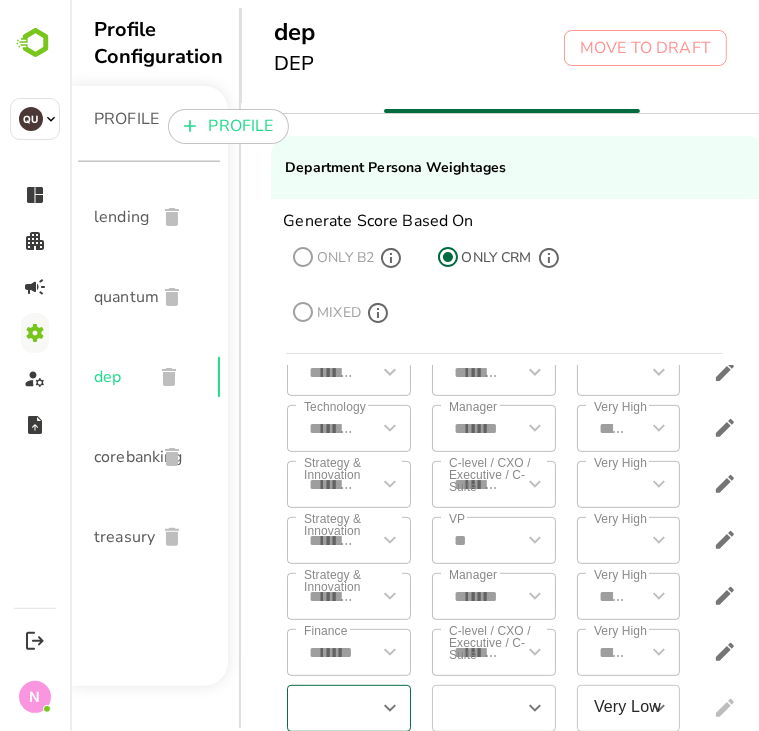 click at bounding box center [331, 708] 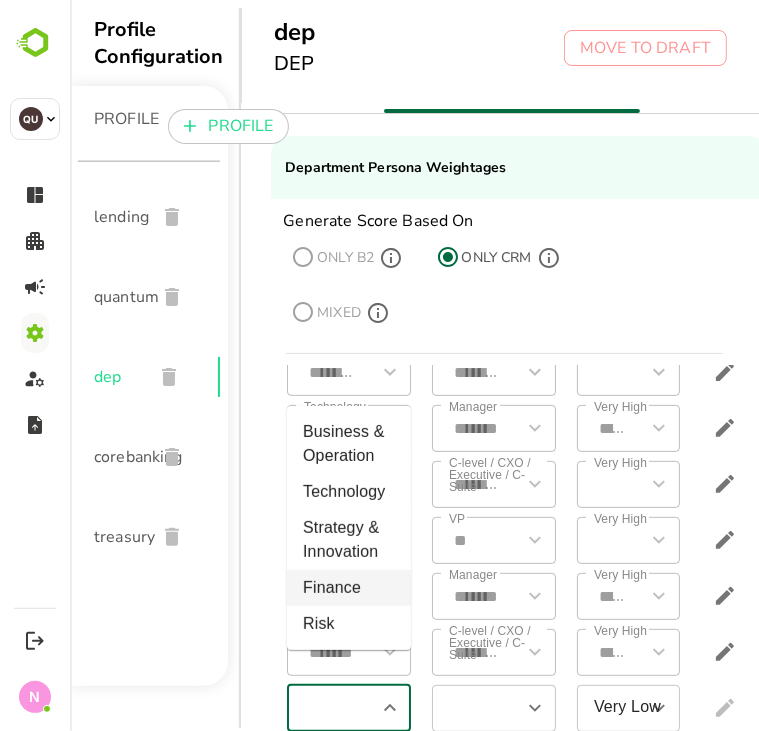 click on "Finance" at bounding box center (348, 588) 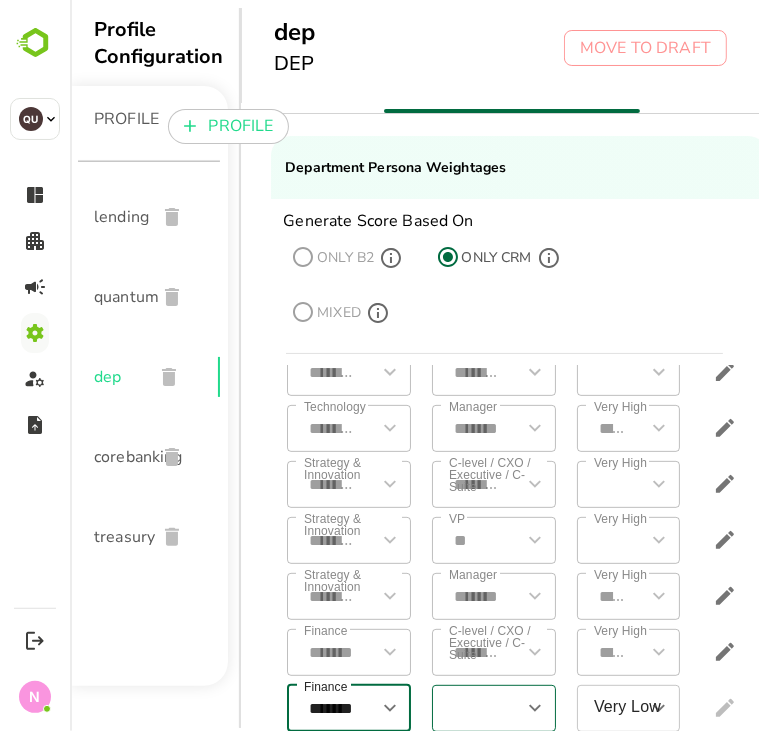 click at bounding box center [476, 708] 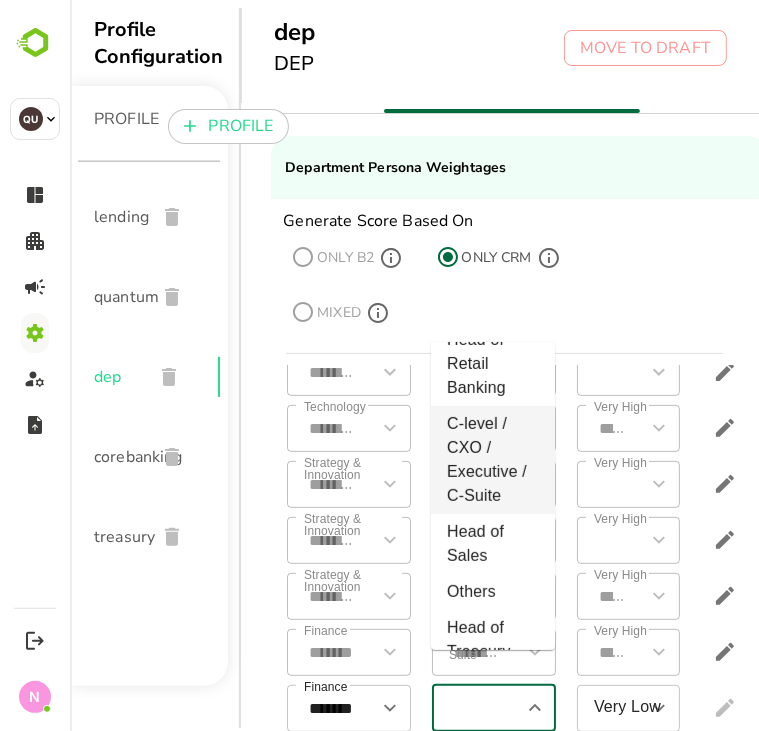 scroll, scrollTop: 196, scrollLeft: 0, axis: vertical 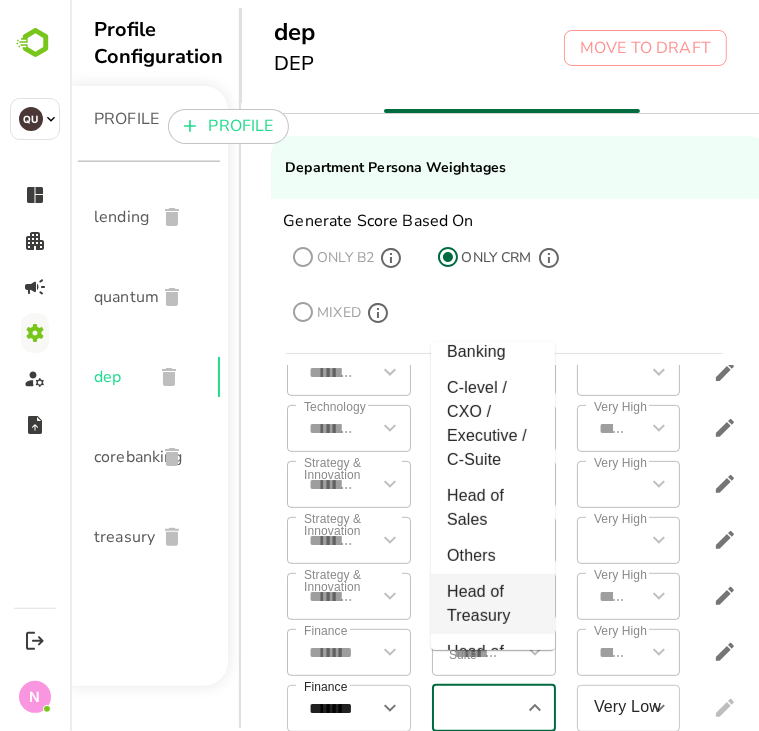 click on "Head of Treasury" at bounding box center [492, 604] 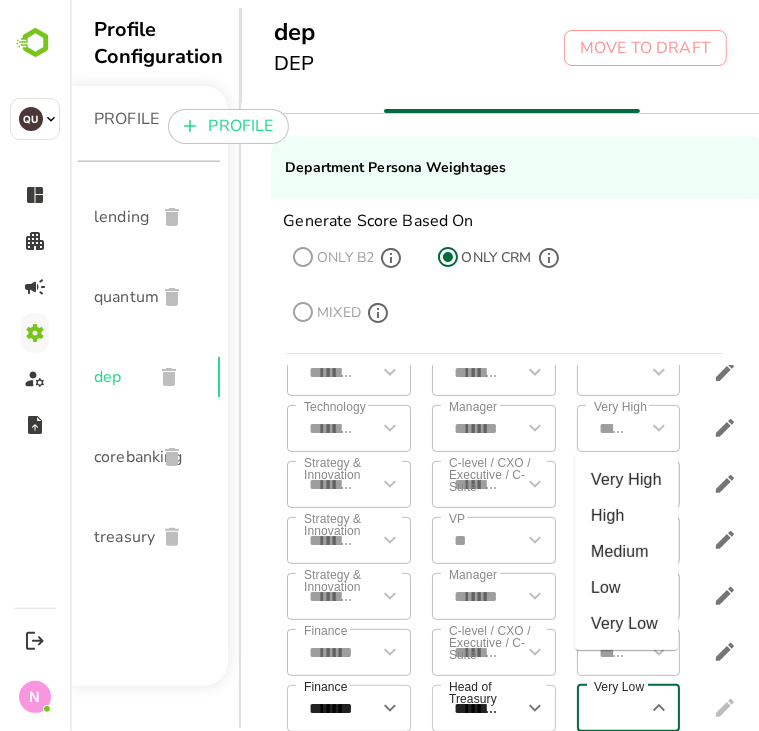 click on "Very Low" at bounding box center (613, 708) 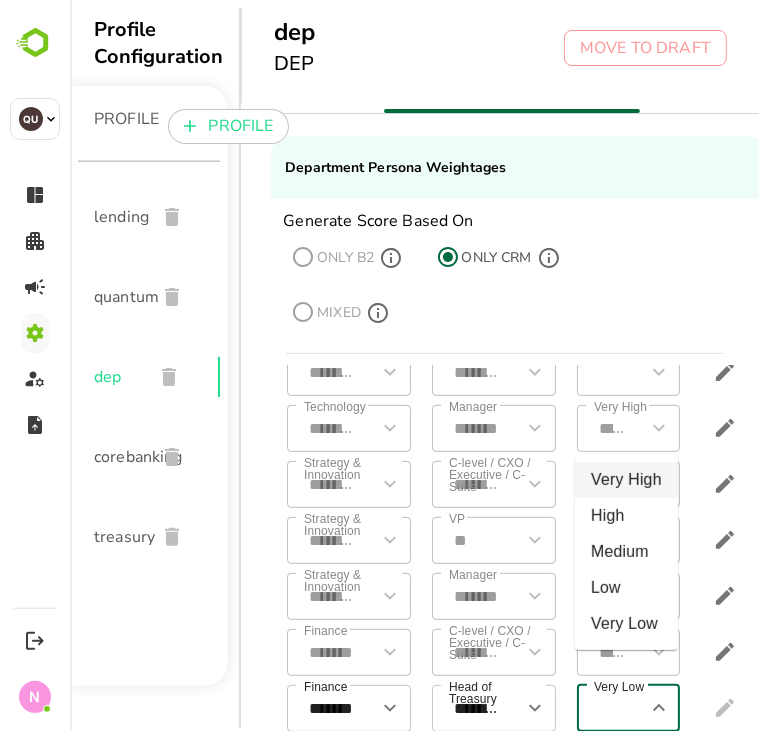click on "Very High" at bounding box center [625, 480] 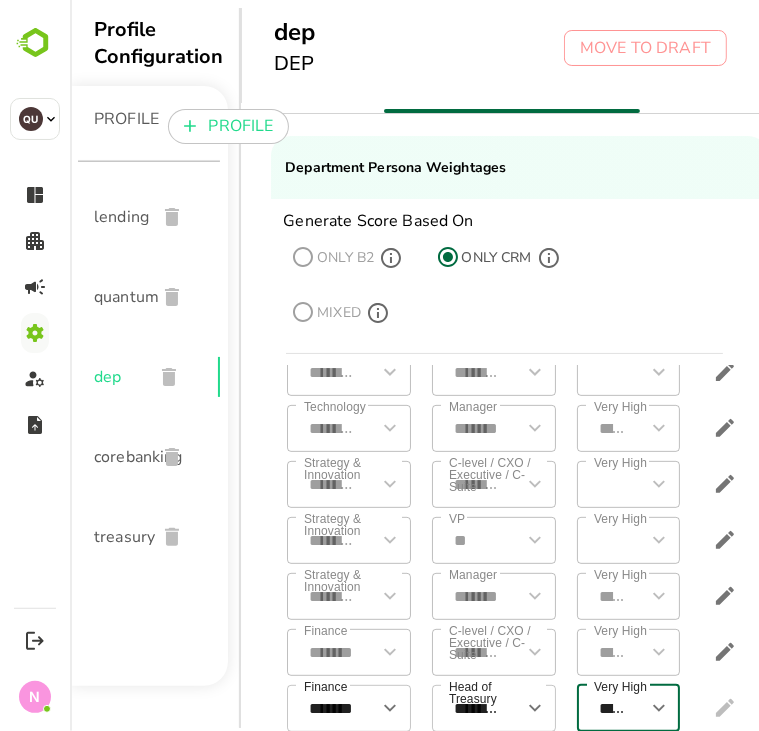 scroll, scrollTop: 460, scrollLeft: 104, axis: both 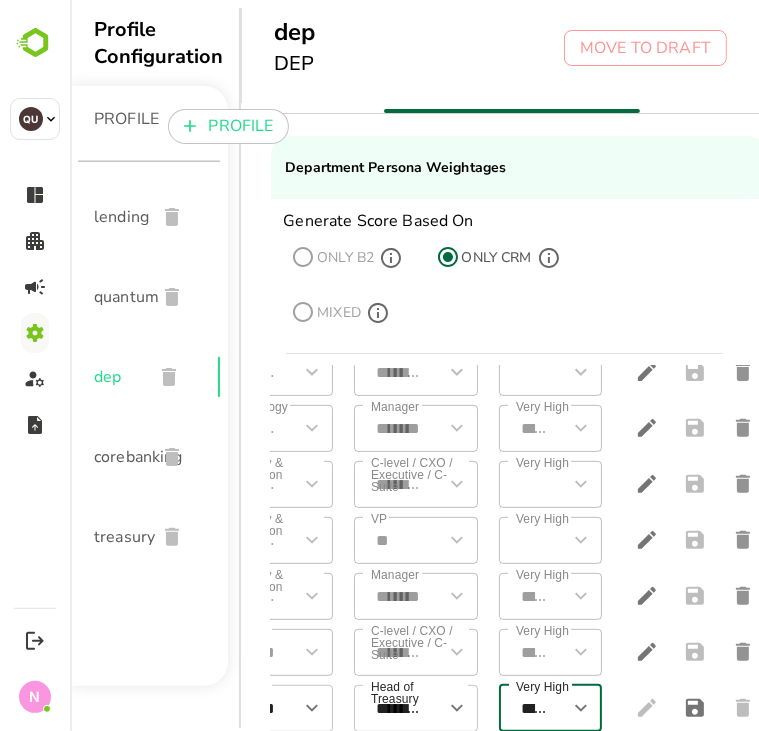click 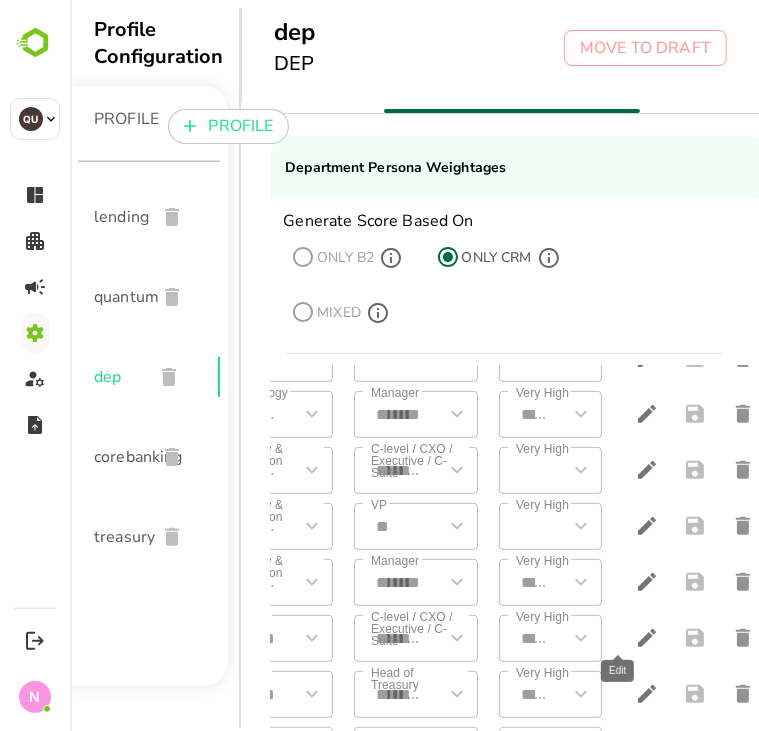 scroll, scrollTop: 516, scrollLeft: 0, axis: vertical 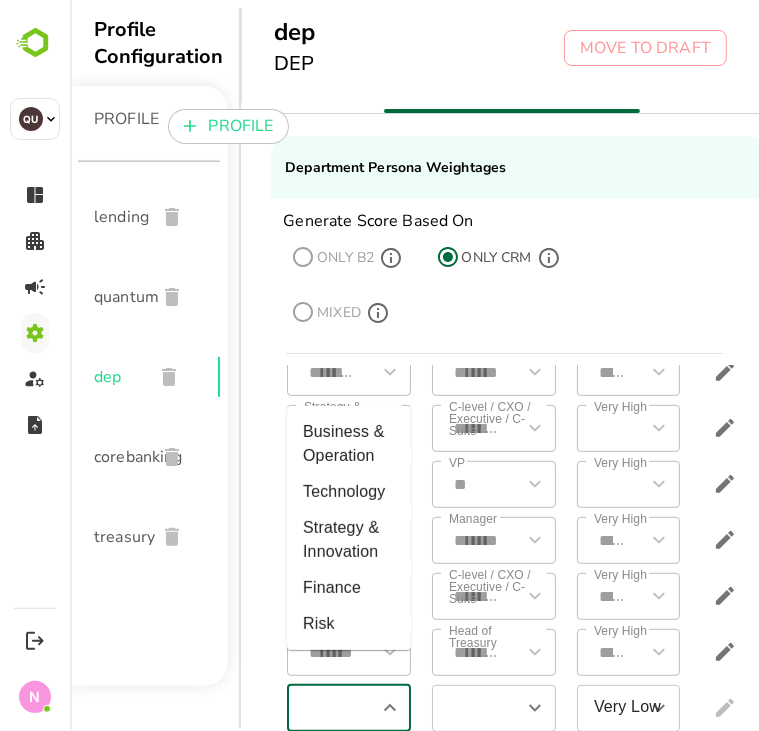 click at bounding box center [331, 708] 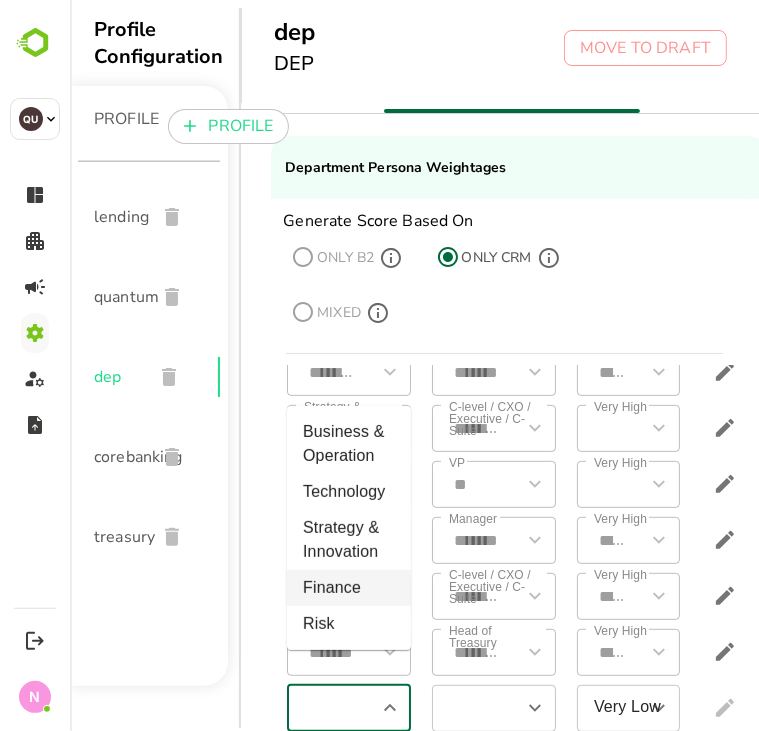 click on "Finance" at bounding box center [348, 588] 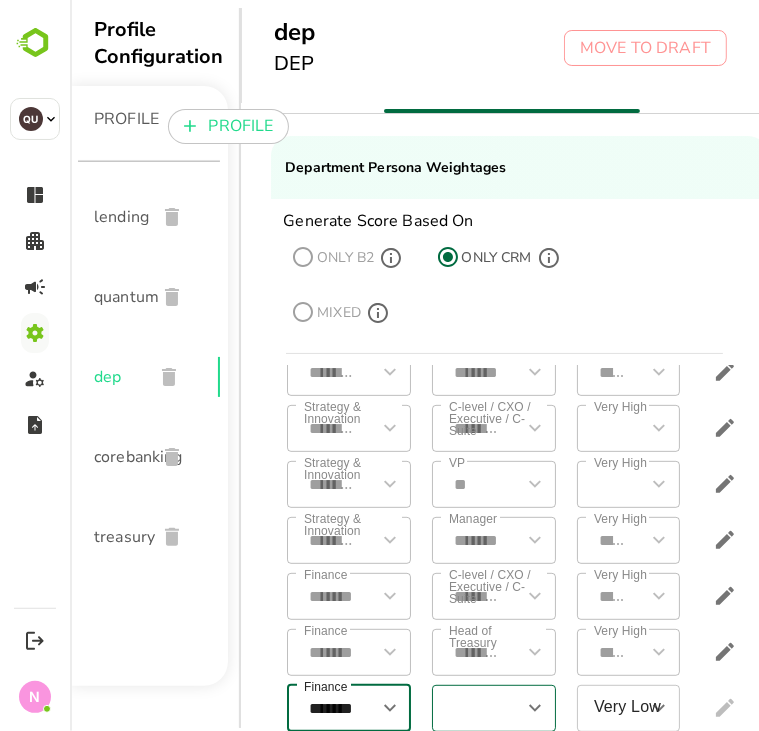 click at bounding box center (476, 708) 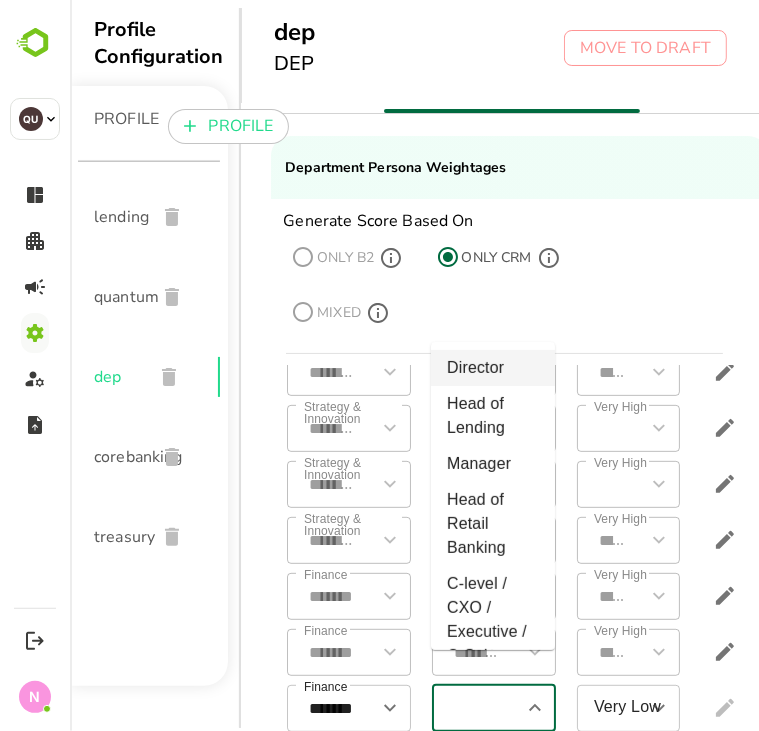 click on "Director" at bounding box center (492, 368) 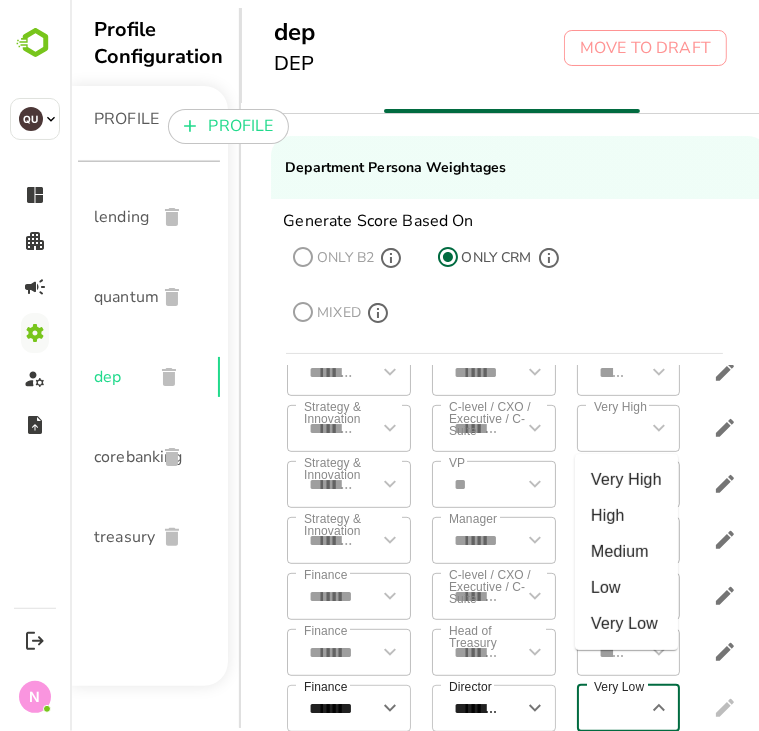 click on "Very Low" at bounding box center (613, 708) 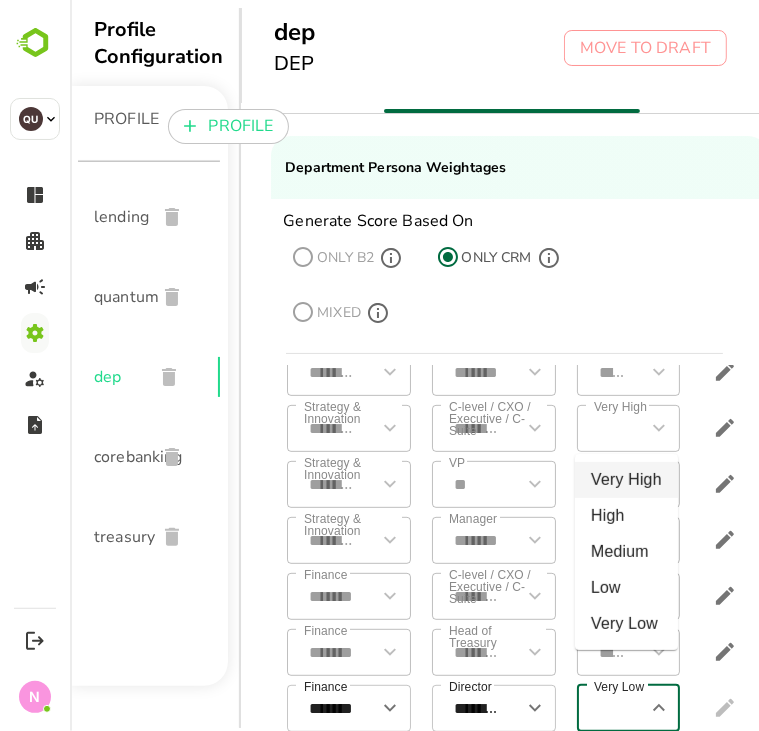 click on "Very High" at bounding box center (625, 480) 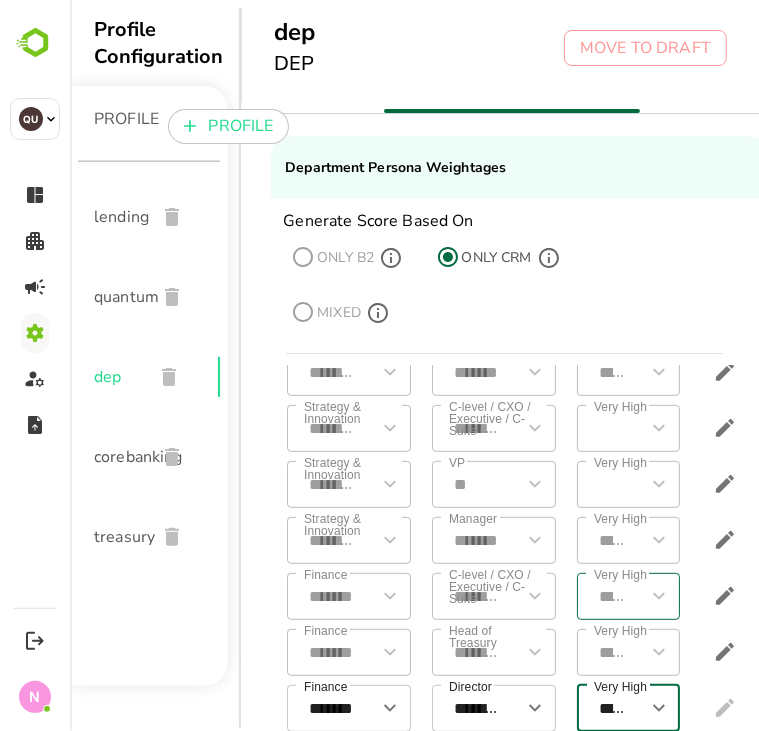 scroll, scrollTop: 0, scrollLeft: 39, axis: horizontal 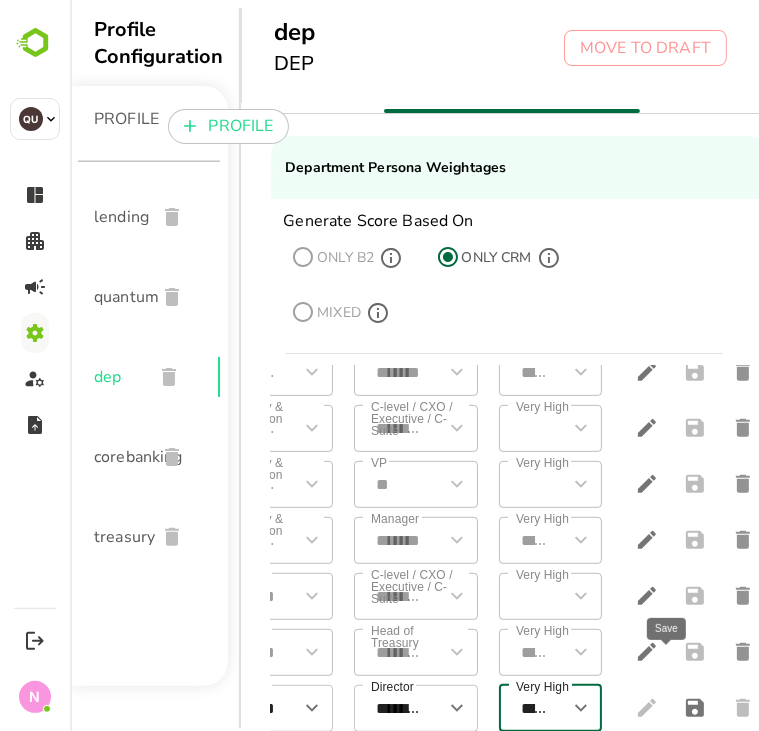 click at bounding box center [694, 708] 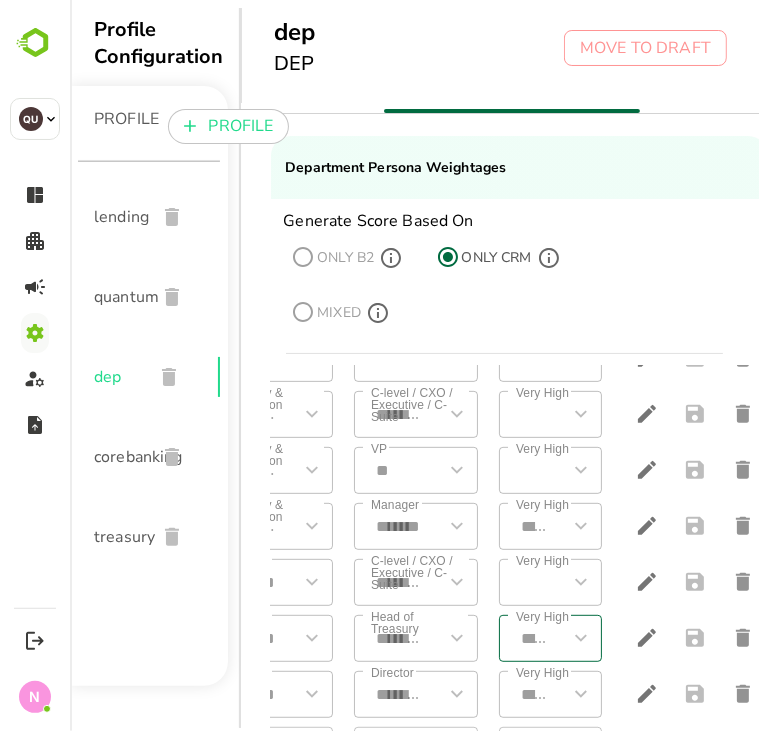 scroll, scrollTop: 572, scrollLeft: 0, axis: vertical 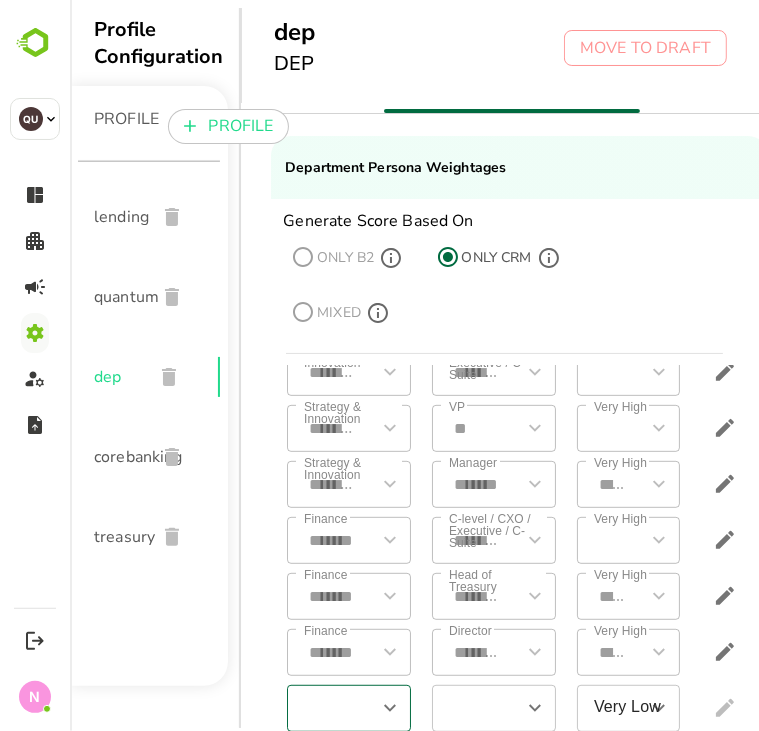 click at bounding box center (331, 708) 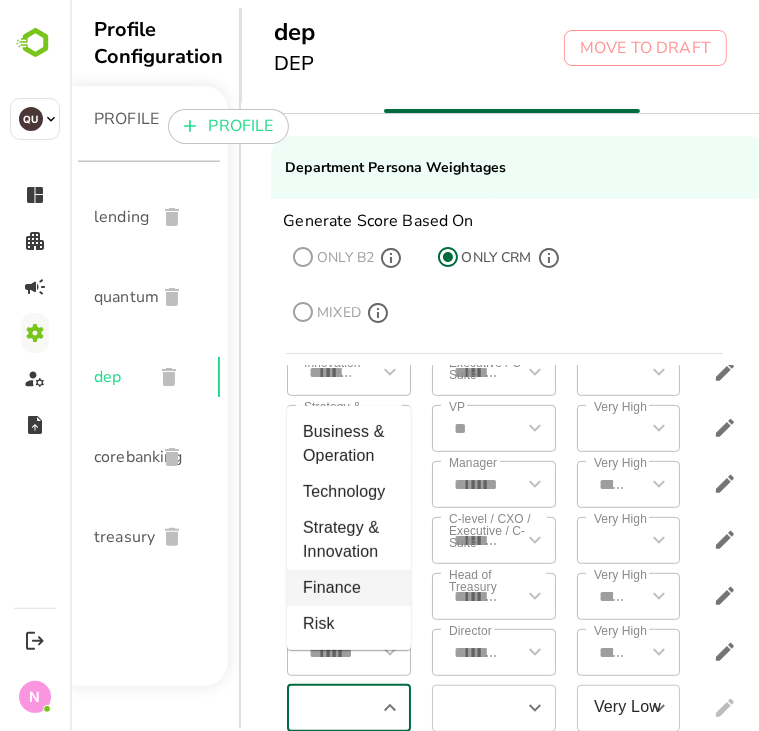 click on "Finance" at bounding box center [348, 588] 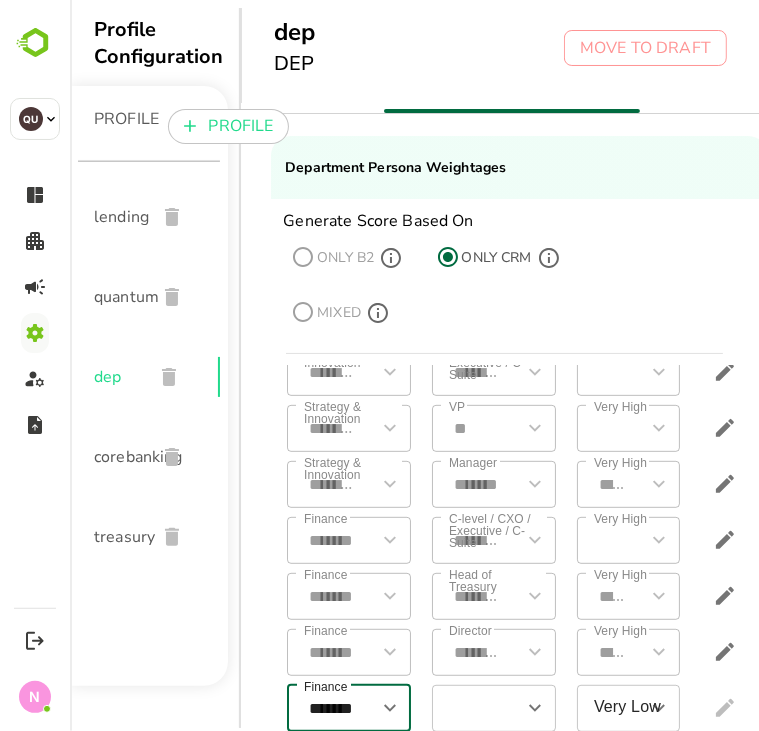 type on "*******" 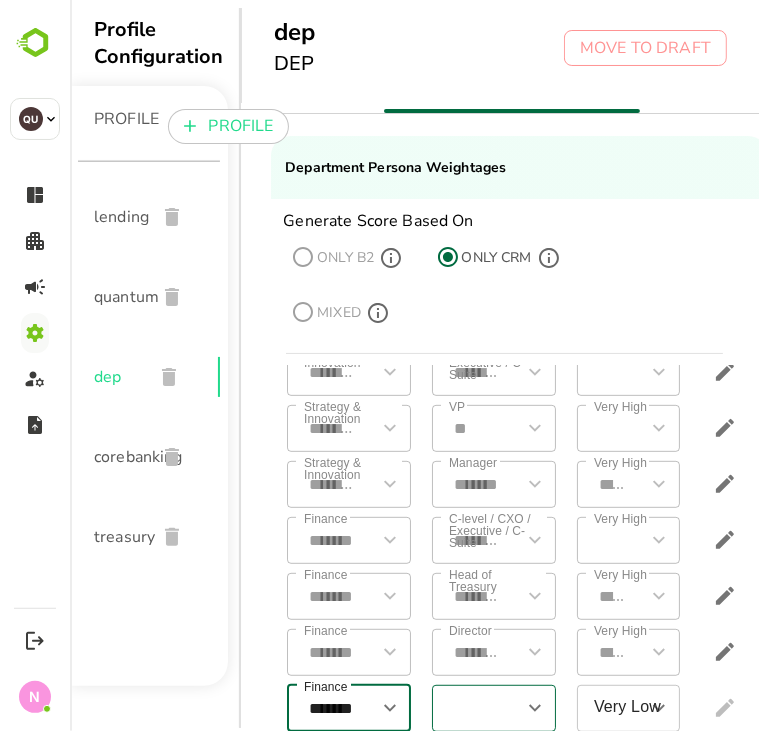 click at bounding box center [476, 708] 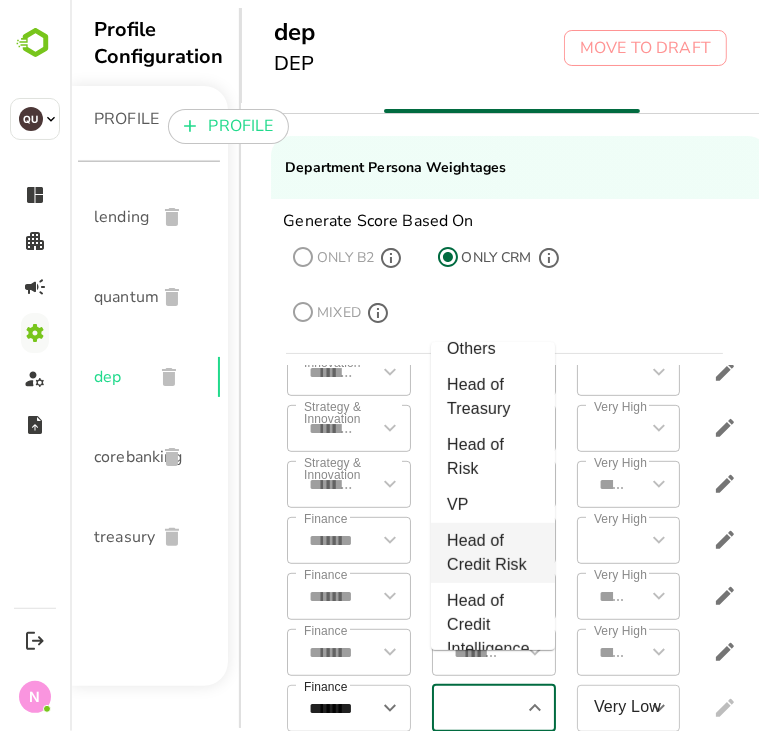 scroll, scrollTop: 451, scrollLeft: 0, axis: vertical 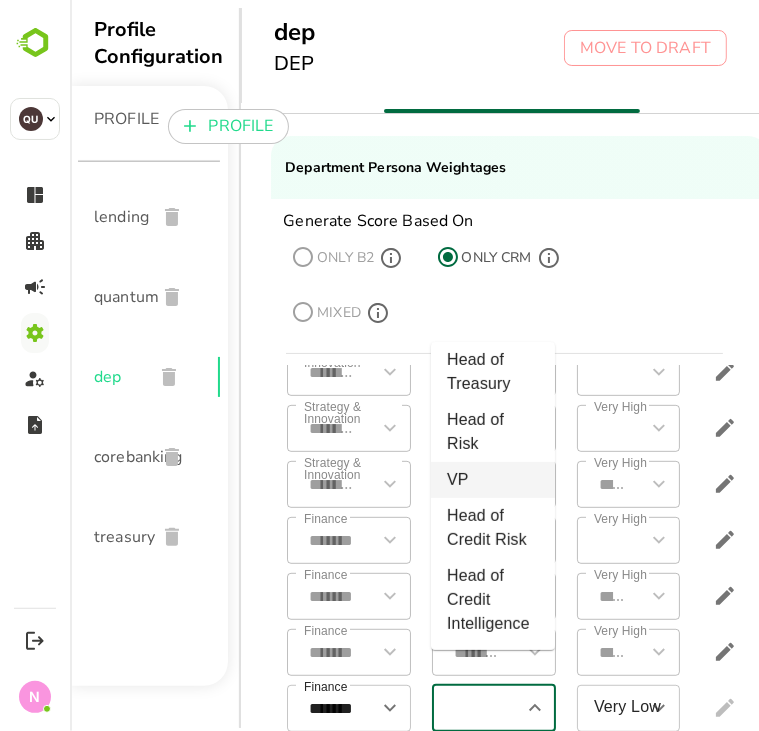click on "VP" at bounding box center [492, 480] 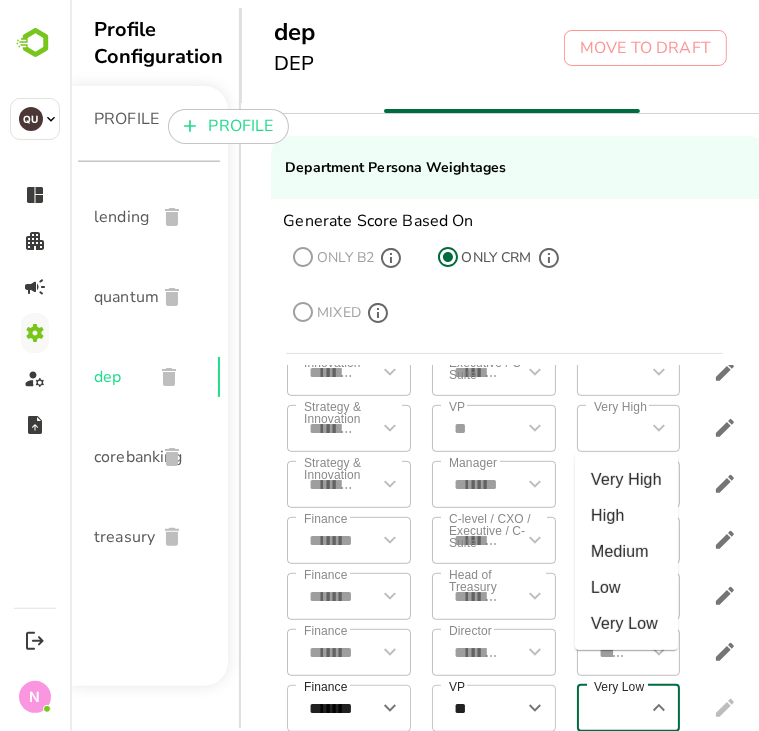 click on "Very Low" at bounding box center [613, 708] 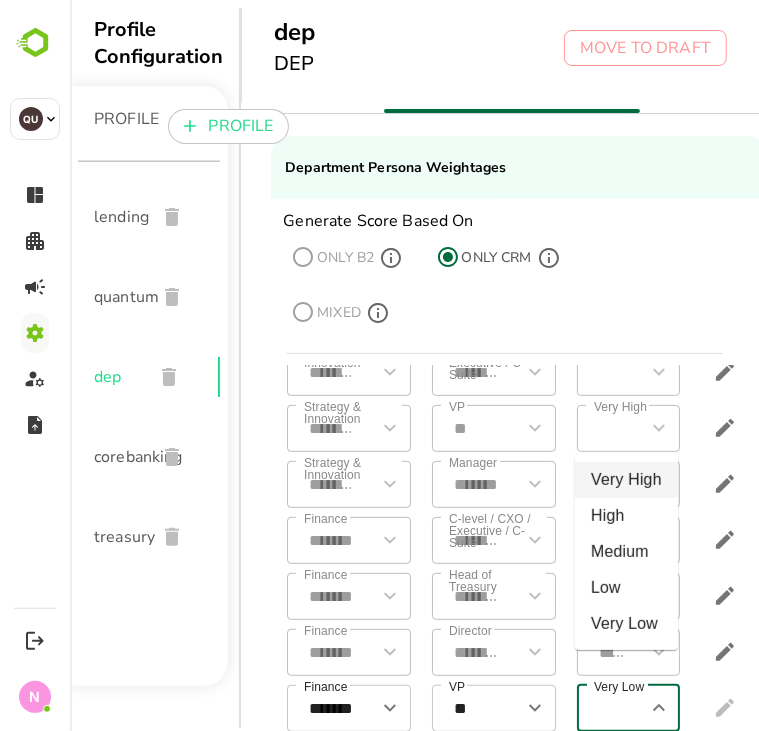 click on "Very High" at bounding box center (625, 480) 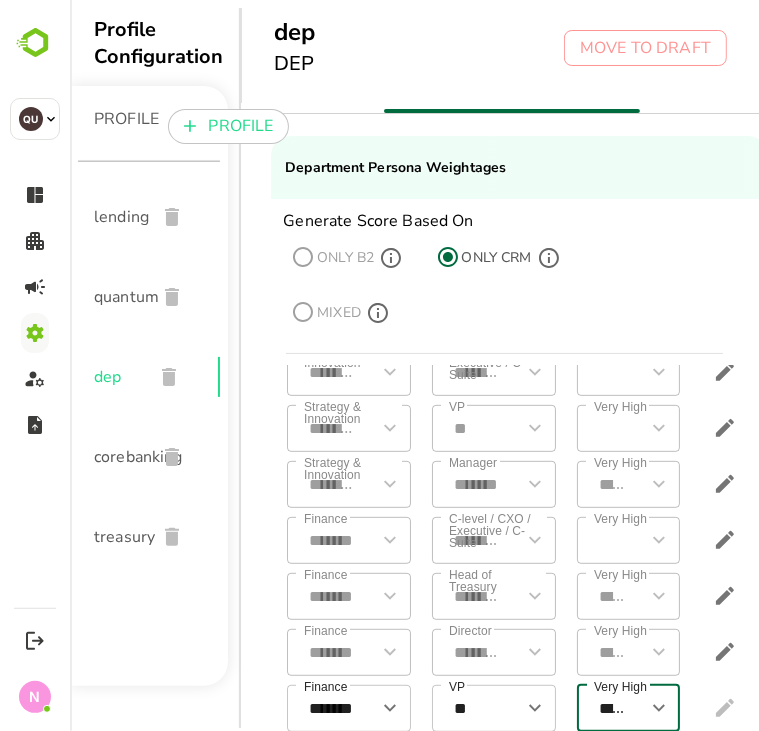 scroll, scrollTop: 572, scrollLeft: 104, axis: both 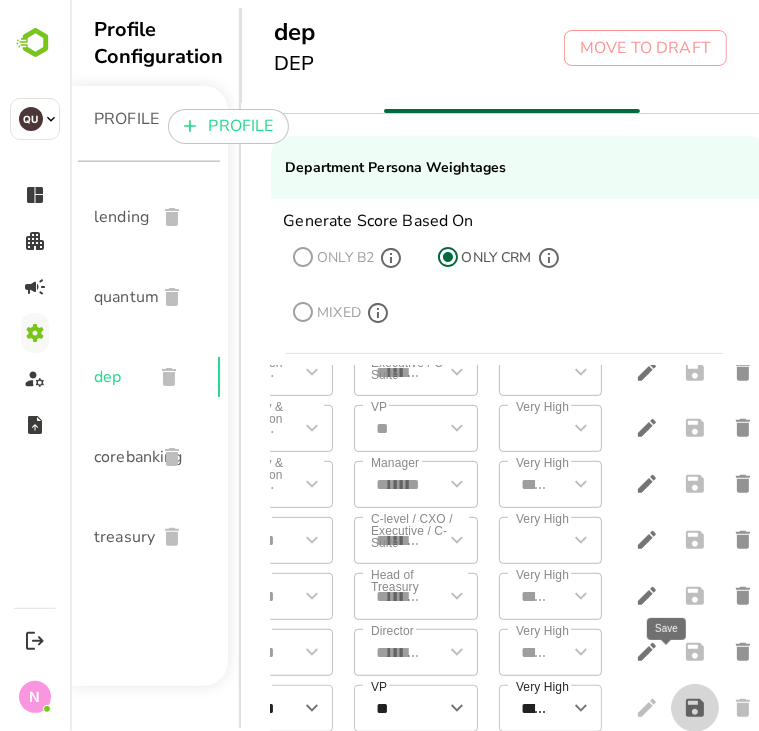 click 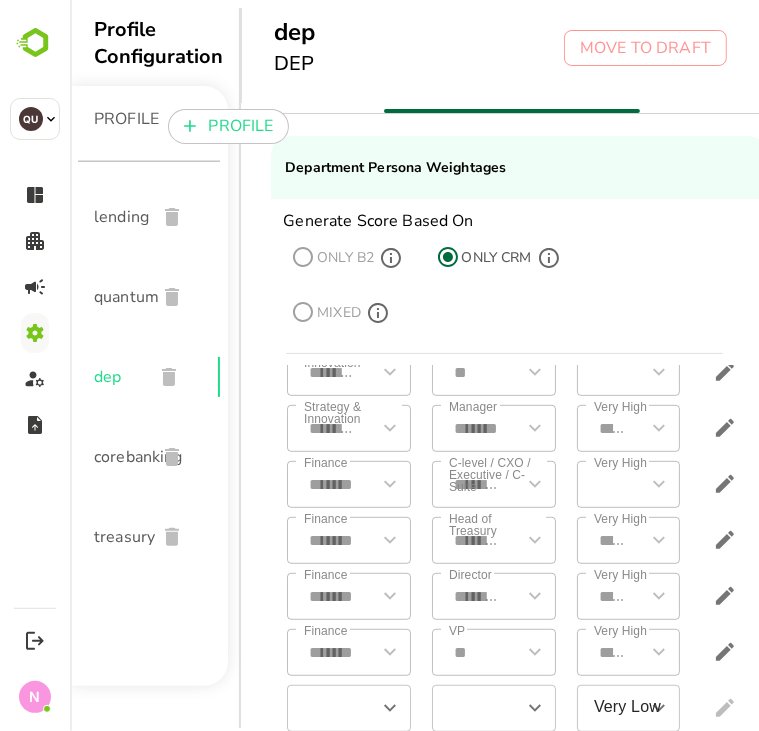 scroll, scrollTop: 628, scrollLeft: 0, axis: vertical 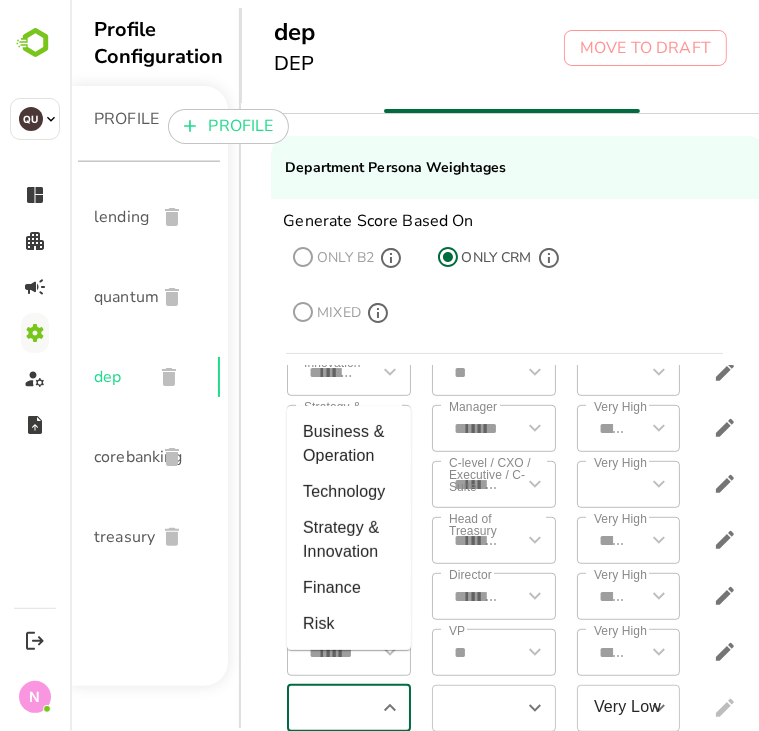 click at bounding box center [331, 708] 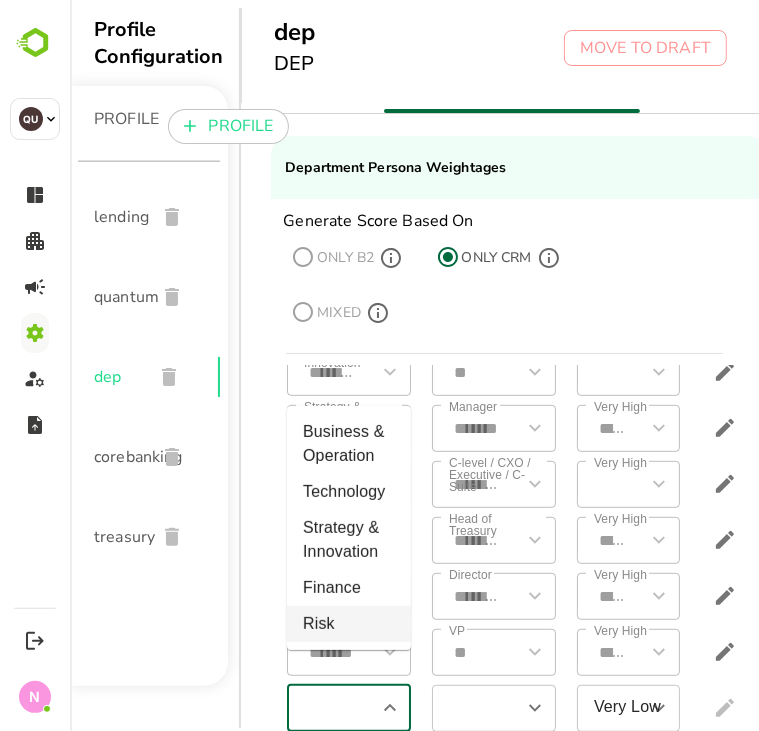 click on "Risk" at bounding box center (348, 624) 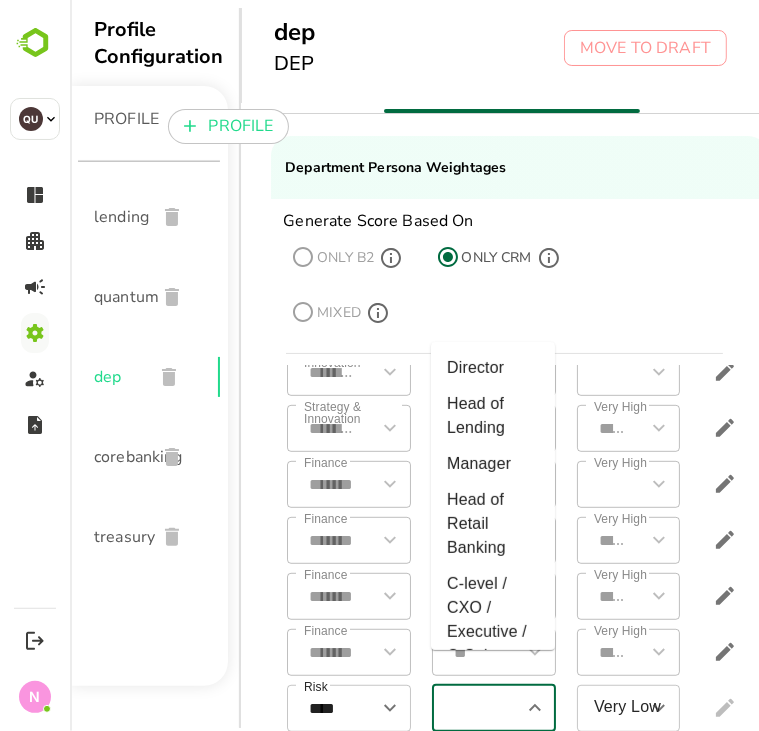 click at bounding box center [476, 708] 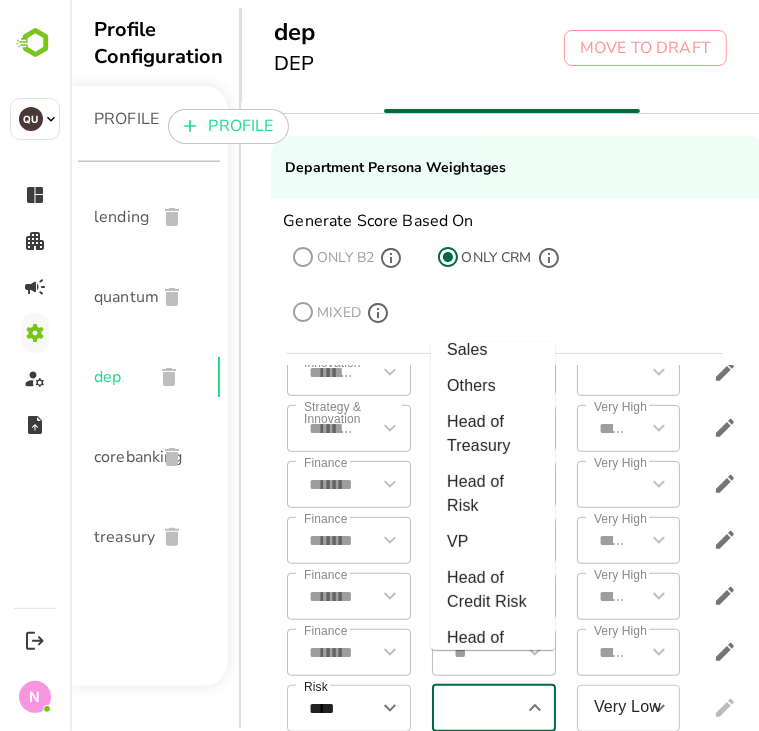 scroll, scrollTop: 371, scrollLeft: 0, axis: vertical 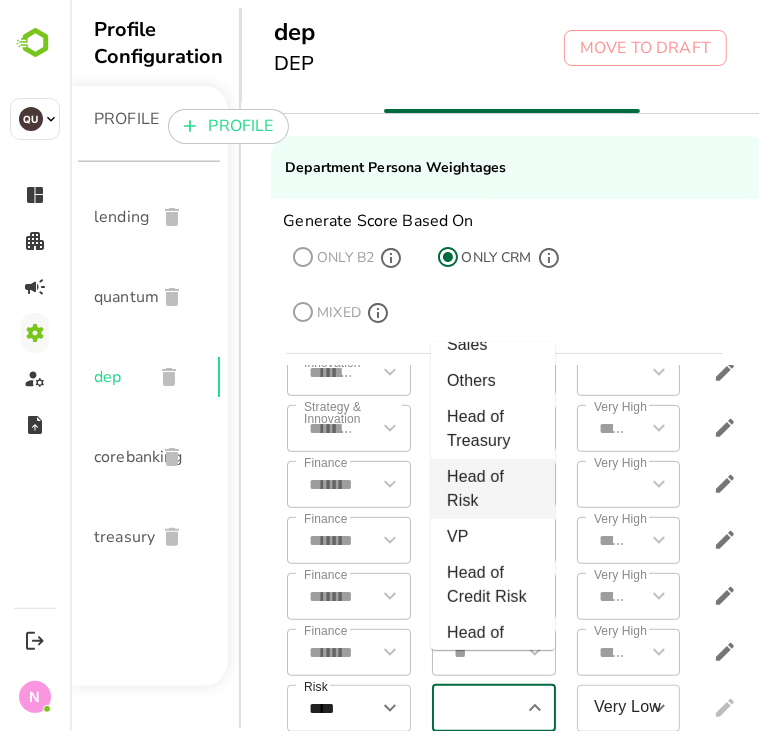 click on "Head of Risk" at bounding box center (492, 489) 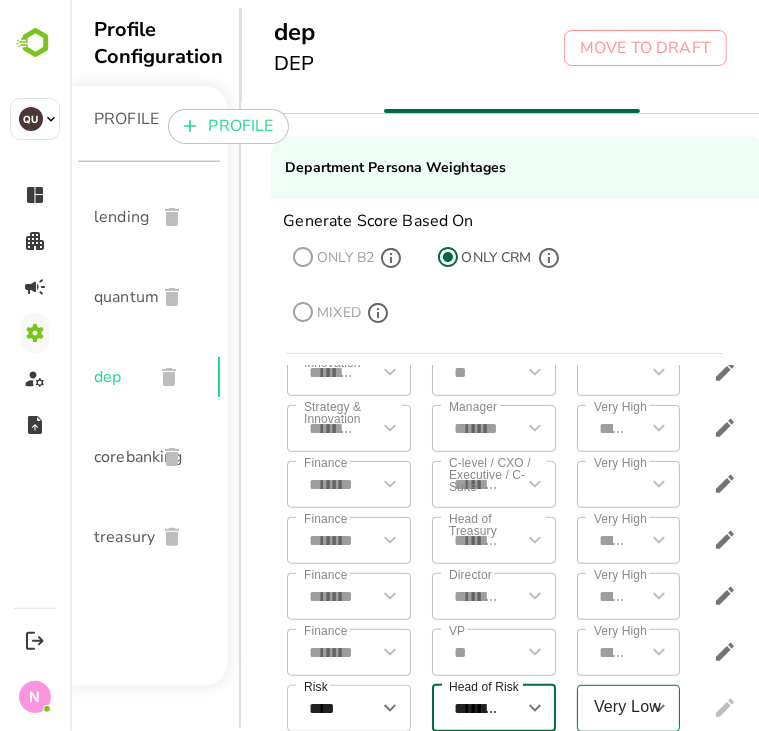 click on "Very Low" at bounding box center [613, 708] 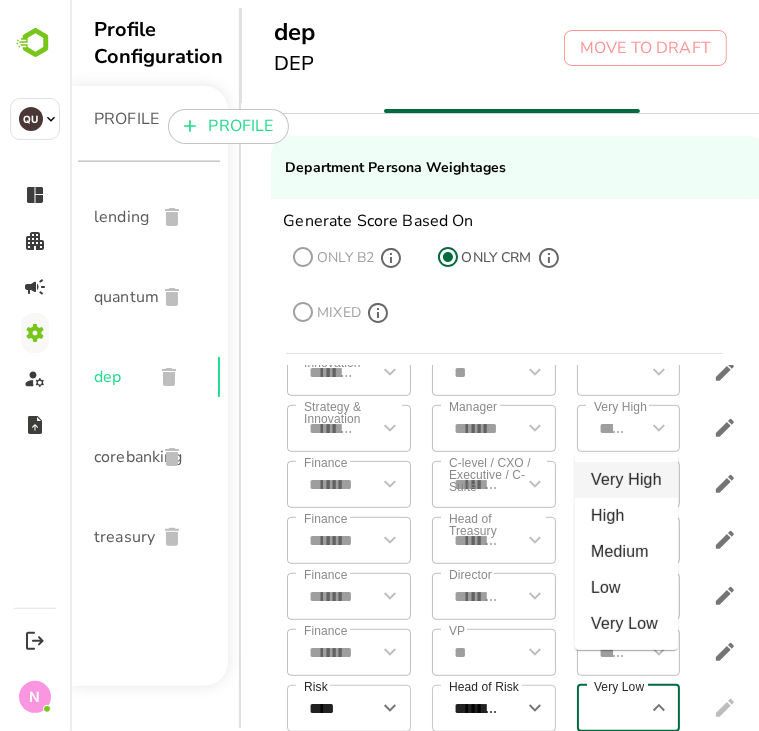 click on "Very High" at bounding box center [625, 480] 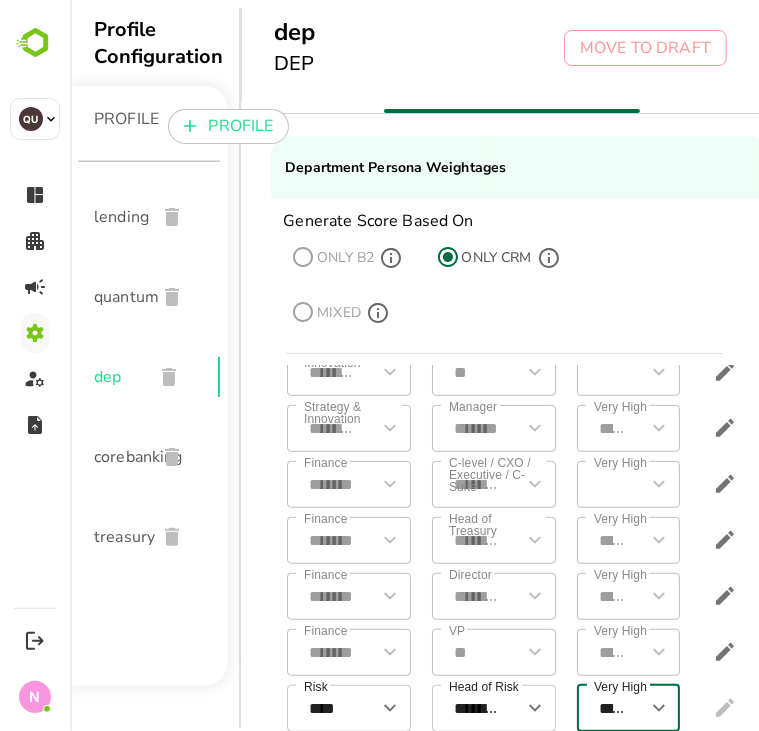 scroll, scrollTop: 628, scrollLeft: 104, axis: both 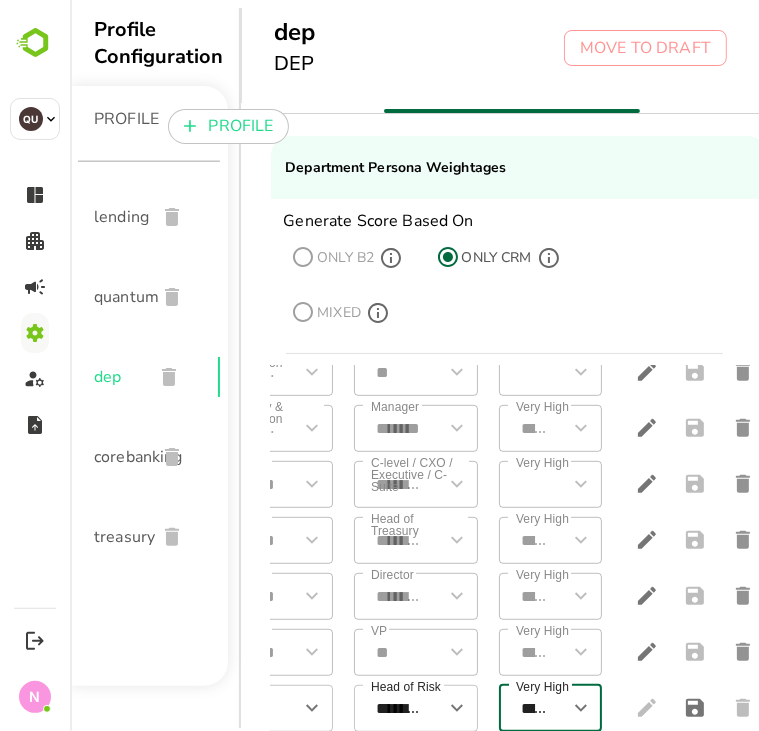 click at bounding box center (694, 708) 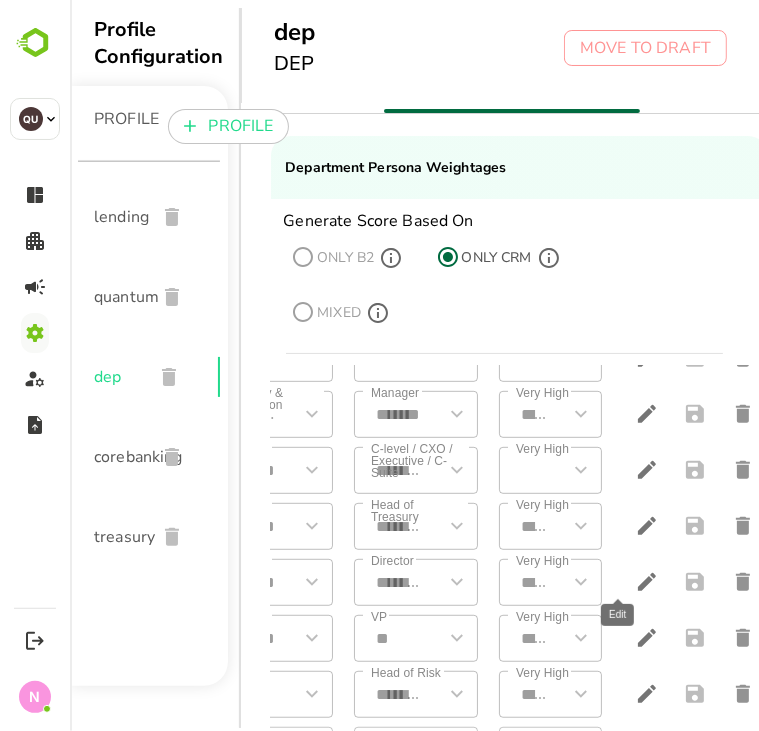 scroll, scrollTop: 684, scrollLeft: 0, axis: vertical 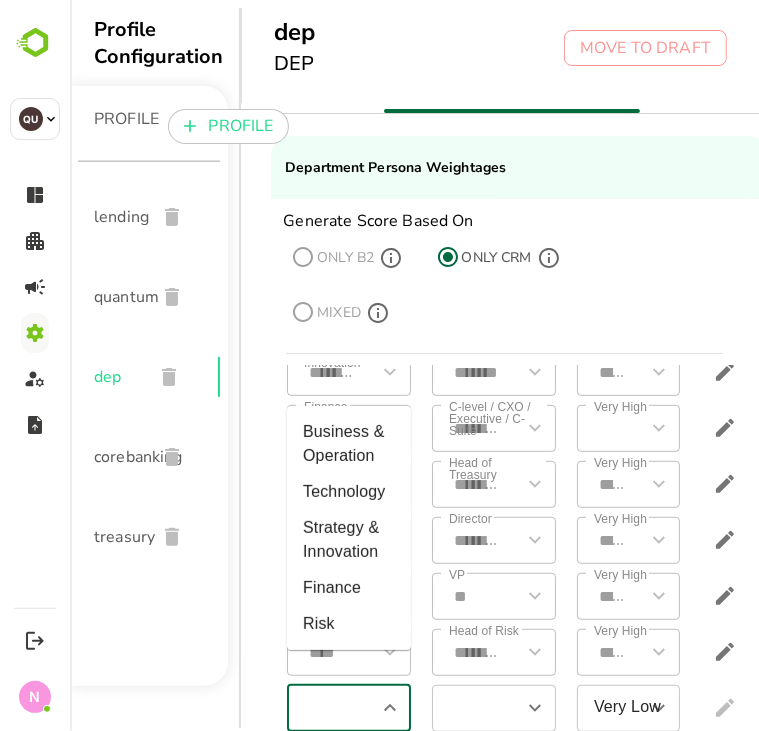 click at bounding box center [331, 708] 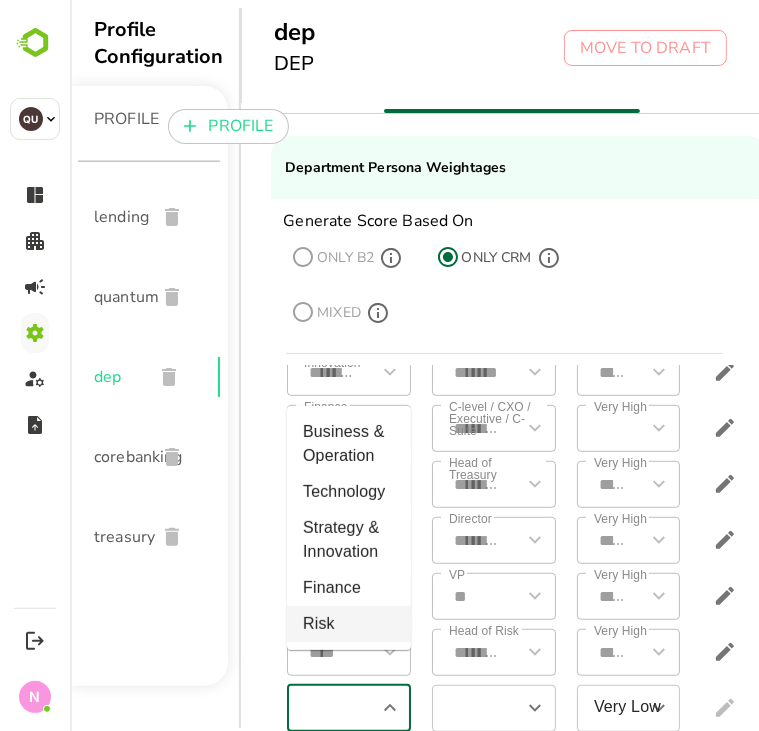 click on "Risk" at bounding box center (348, 624) 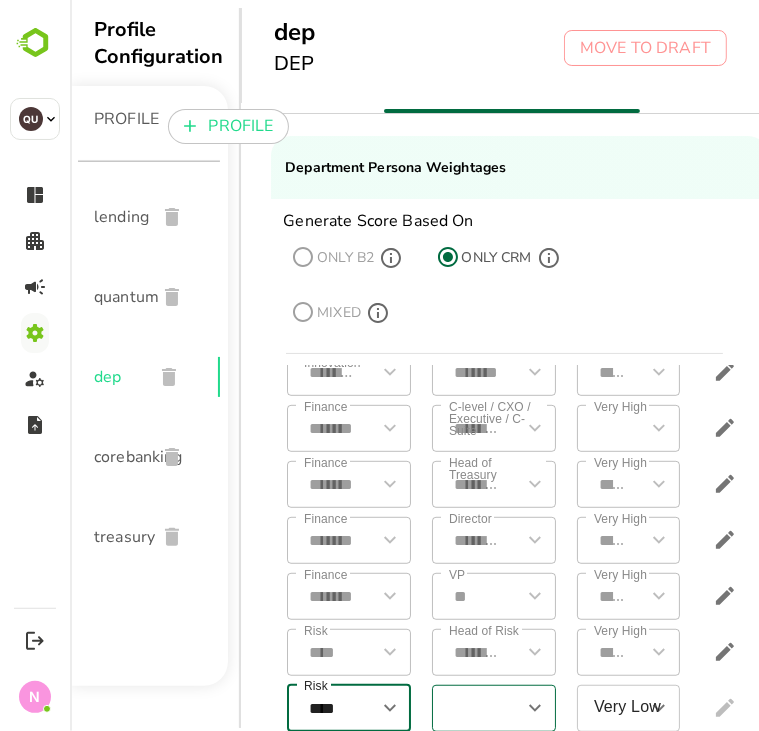 click at bounding box center [476, 708] 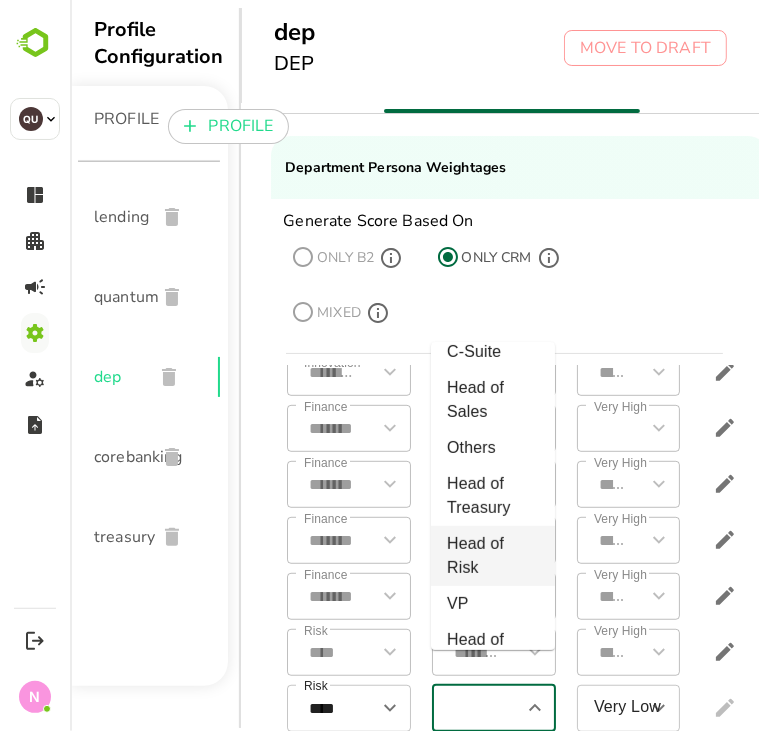 scroll, scrollTop: 451, scrollLeft: 0, axis: vertical 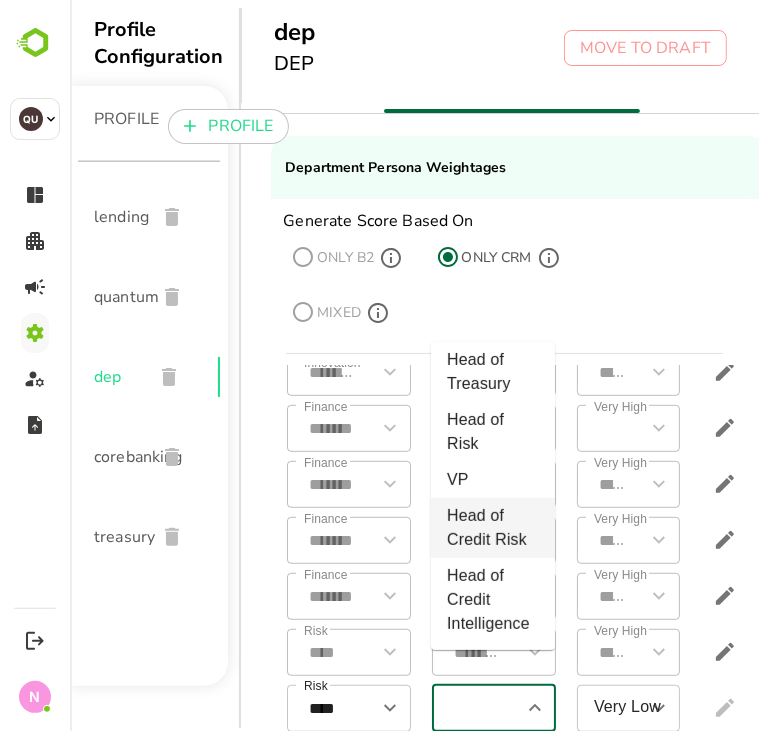 click on "Head of Credit Risk" at bounding box center [492, 528] 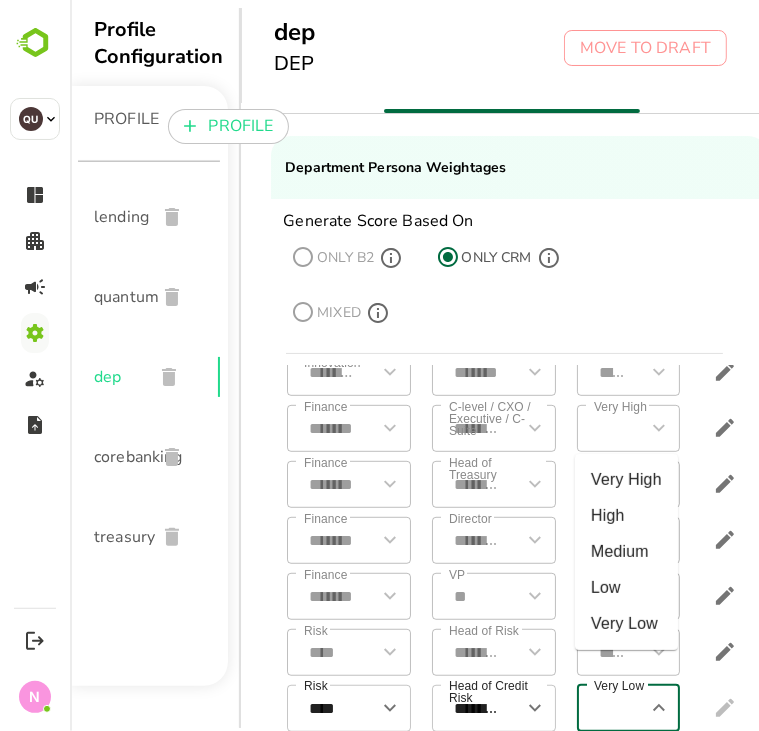 click on "Very Low" at bounding box center [613, 708] 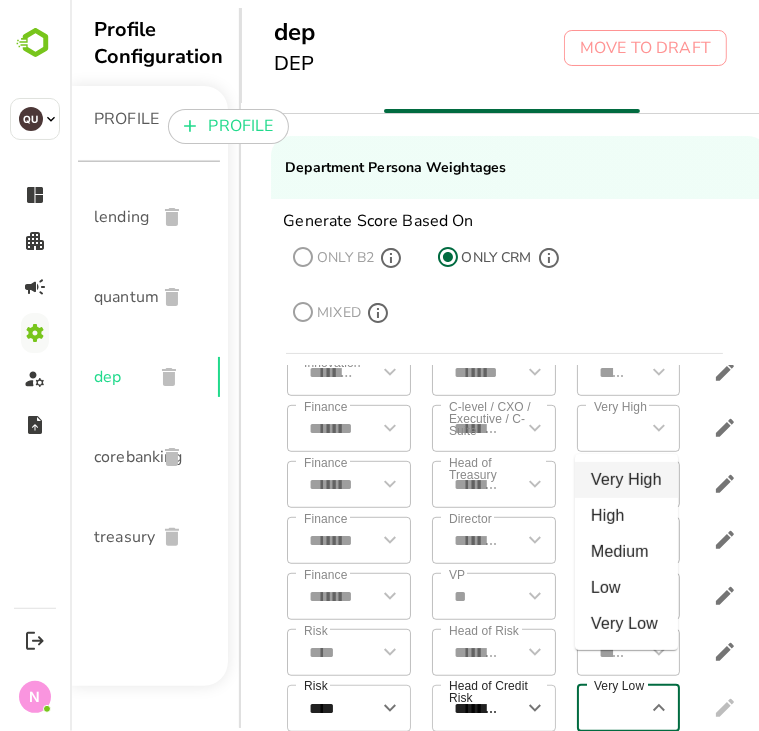 click on "Very High" at bounding box center [625, 480] 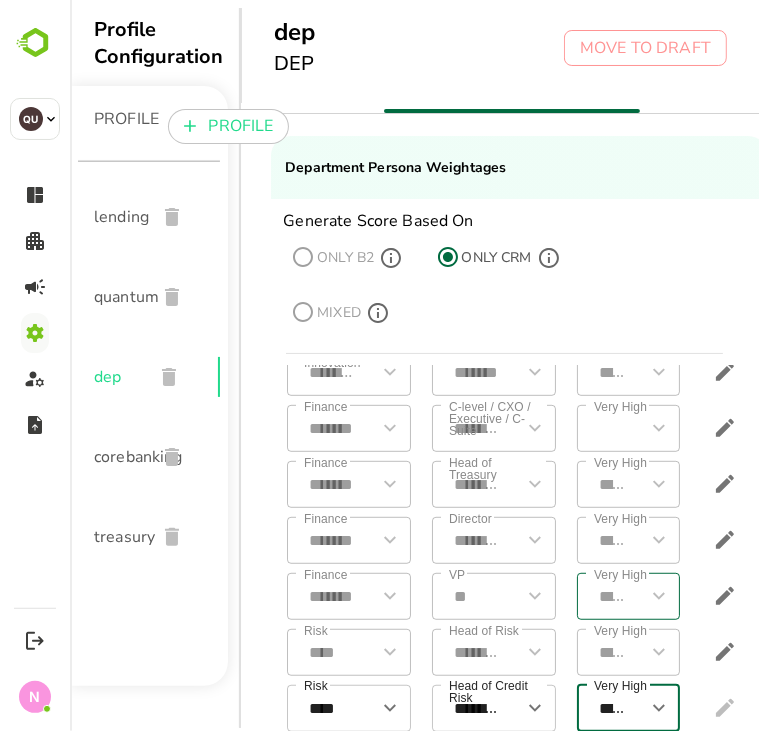 scroll, scrollTop: 684, scrollLeft: 104, axis: both 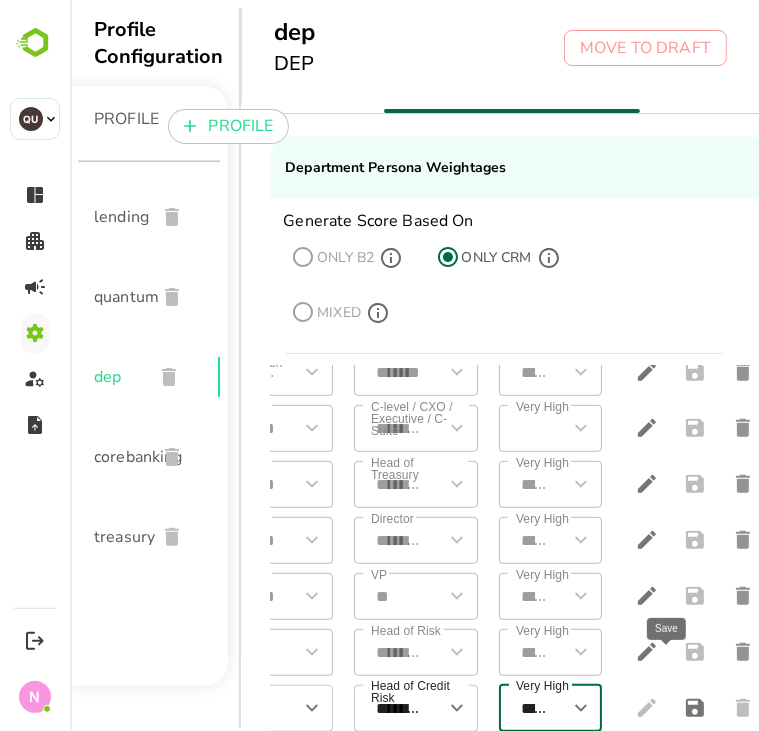 click 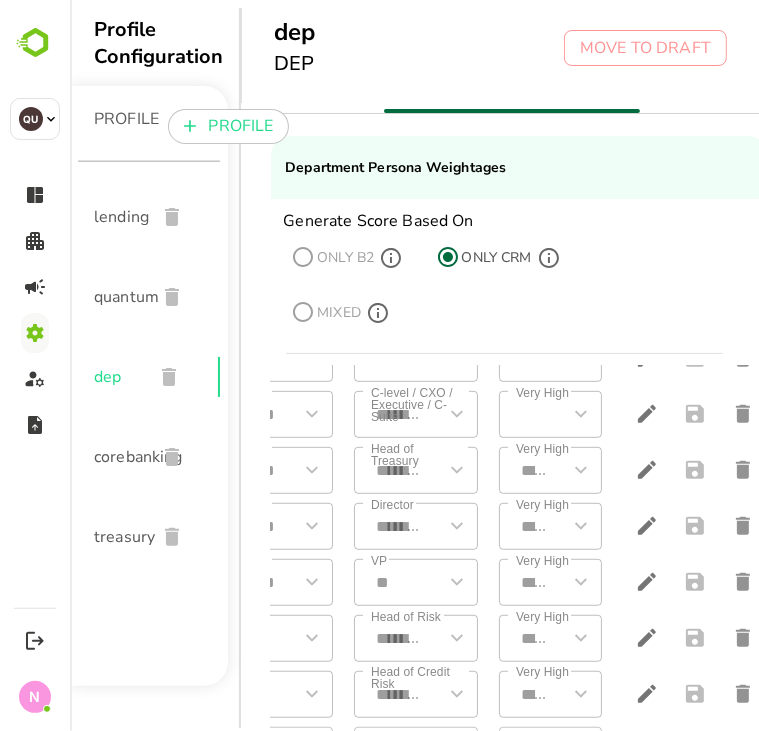 scroll, scrollTop: 740, scrollLeft: 0, axis: vertical 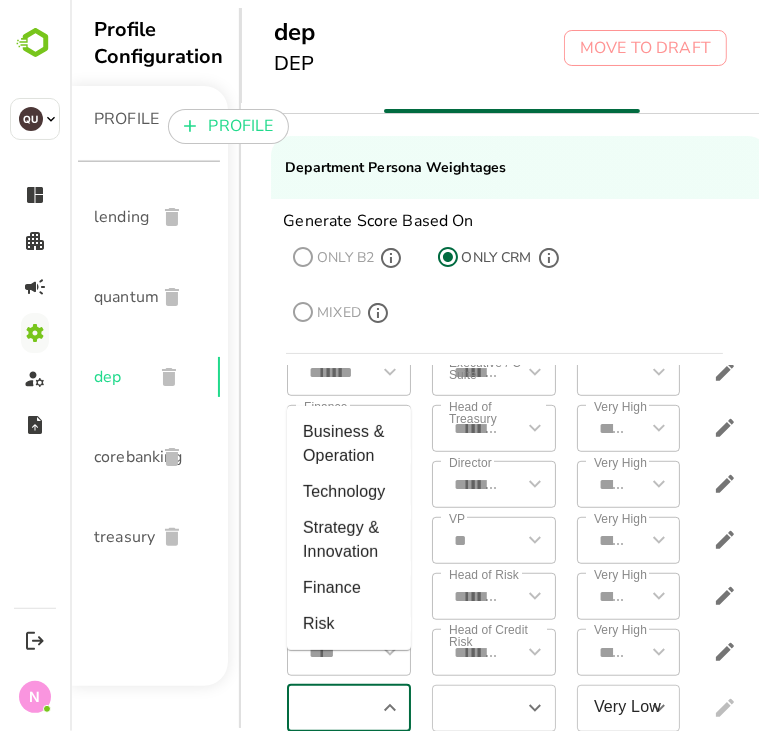 click at bounding box center (331, 708) 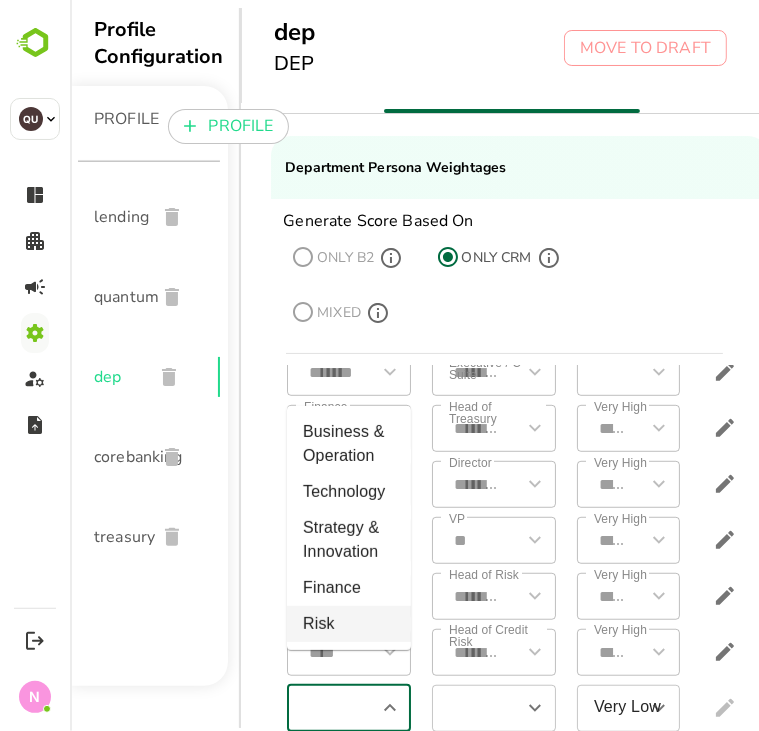 click on "Risk" at bounding box center (348, 624) 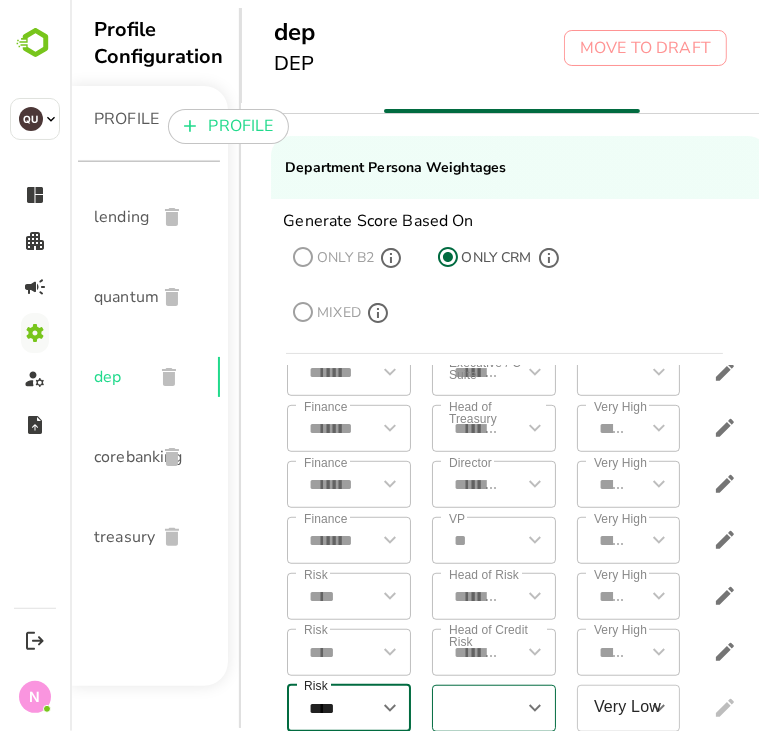 click on "​" at bounding box center [493, 708] 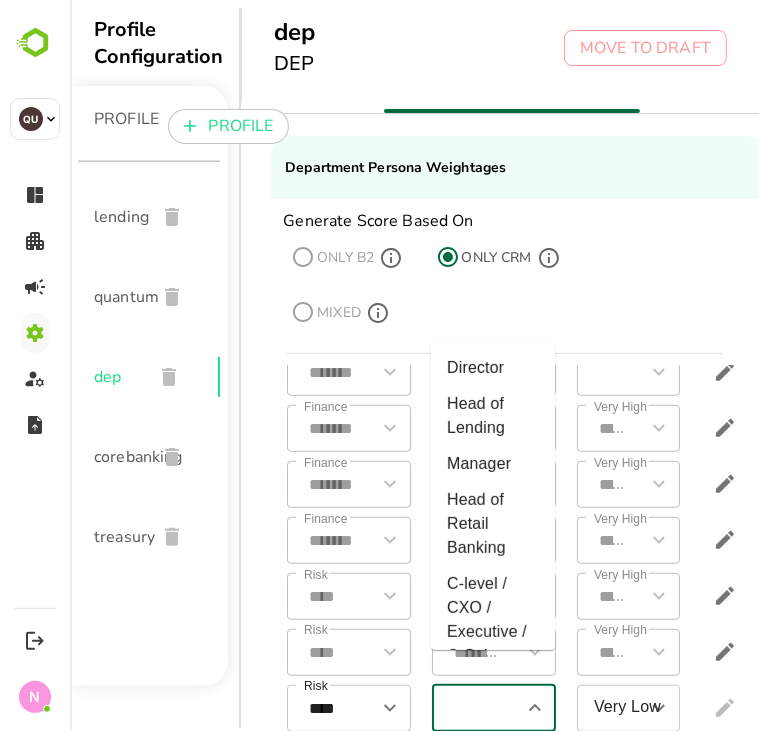 drag, startPoint x: 460, startPoint y: 657, endPoint x: 483, endPoint y: 679, distance: 31.827662 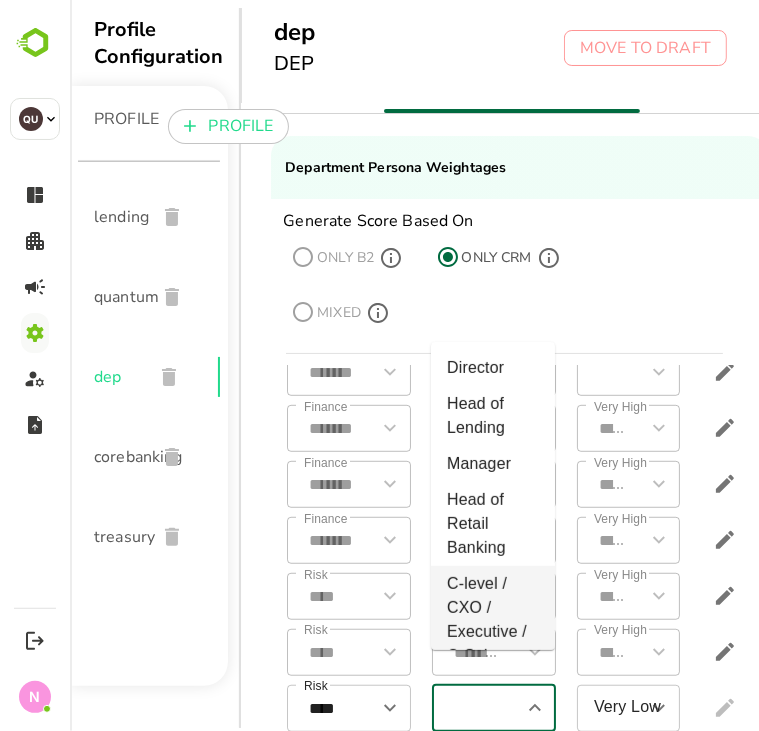 scroll, scrollTop: 451, scrollLeft: 0, axis: vertical 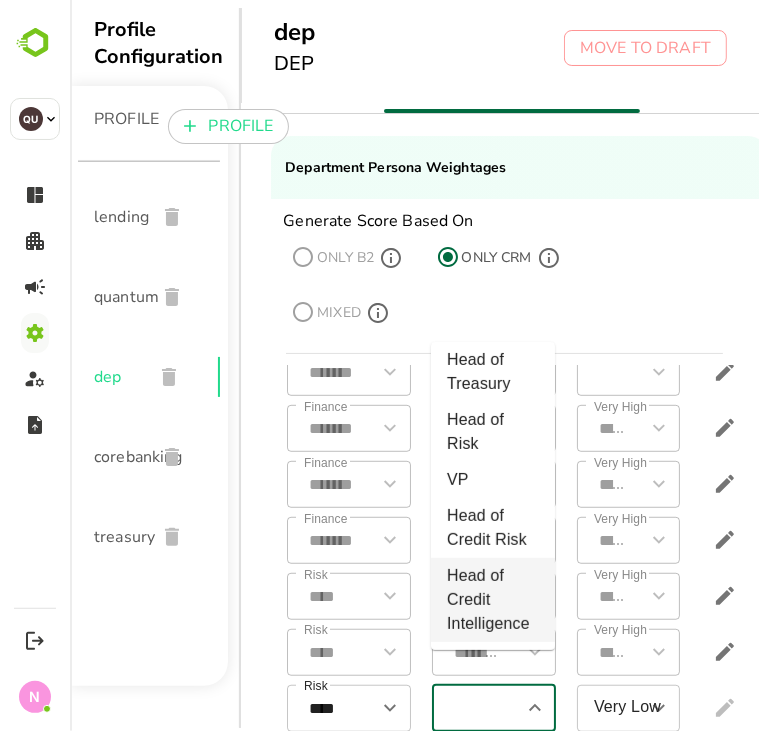 click on "Head of Credit Intelligence" at bounding box center (492, 600) 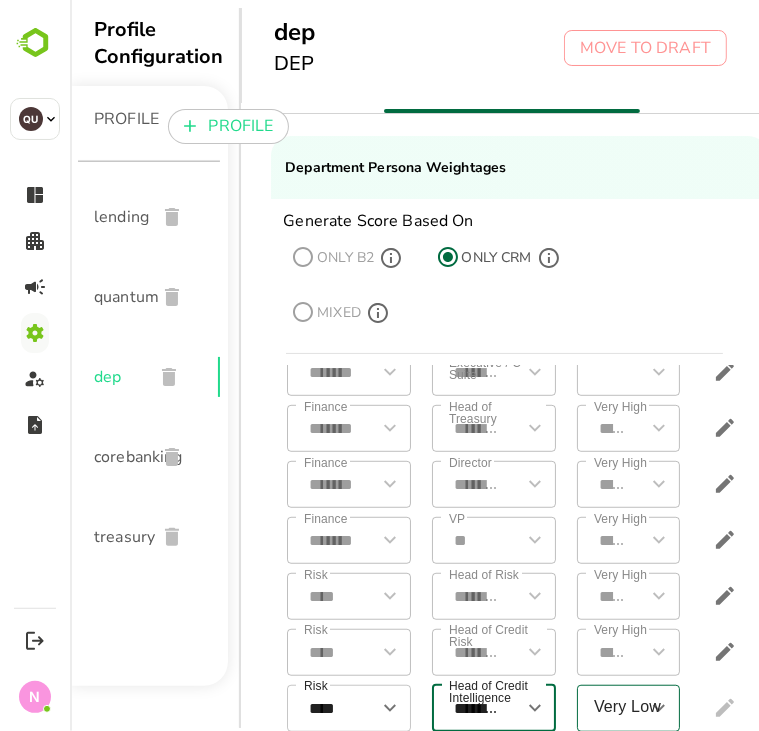 click on "Very Low" at bounding box center (613, 708) 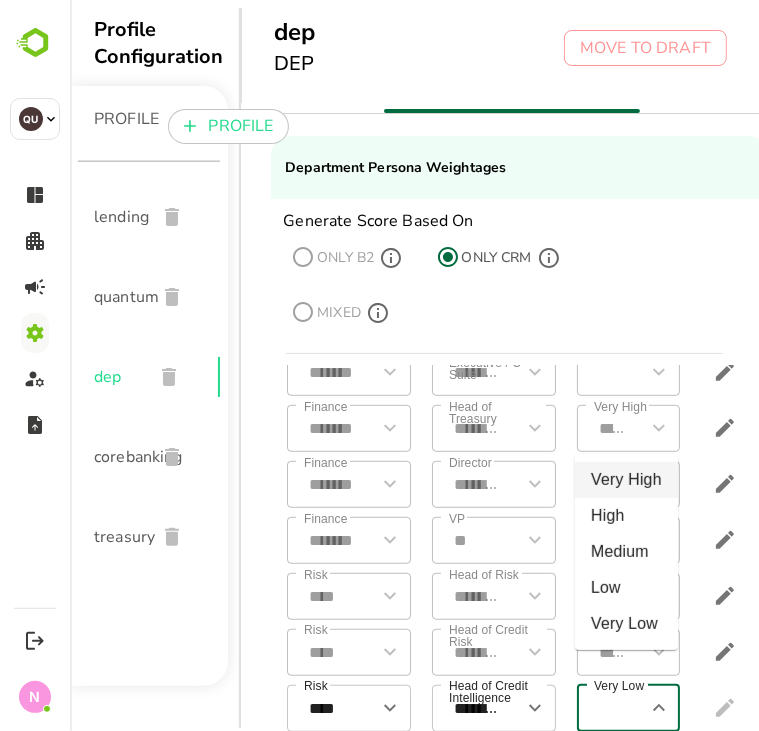 click on "Very High" at bounding box center (625, 480) 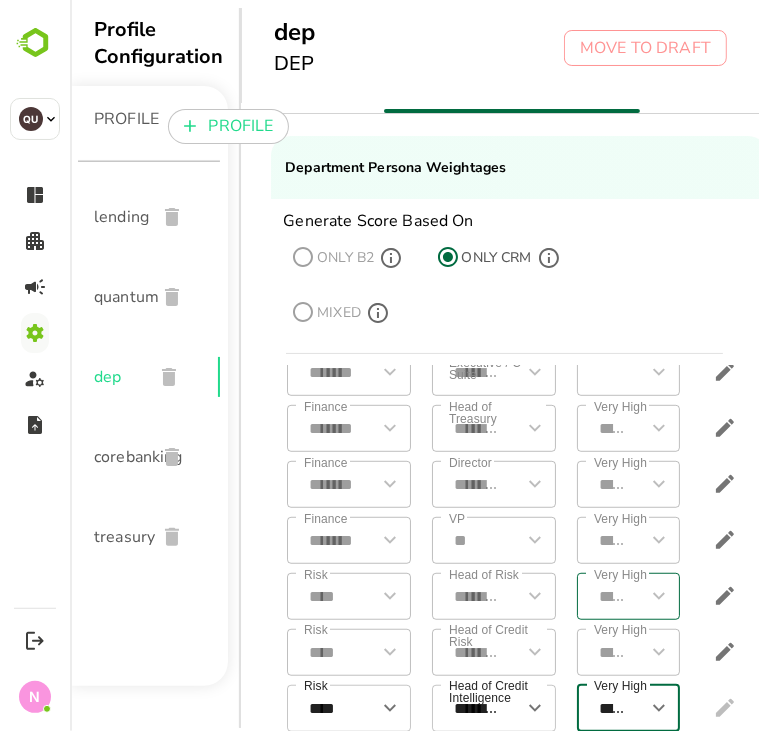 scroll, scrollTop: 0, scrollLeft: 39, axis: horizontal 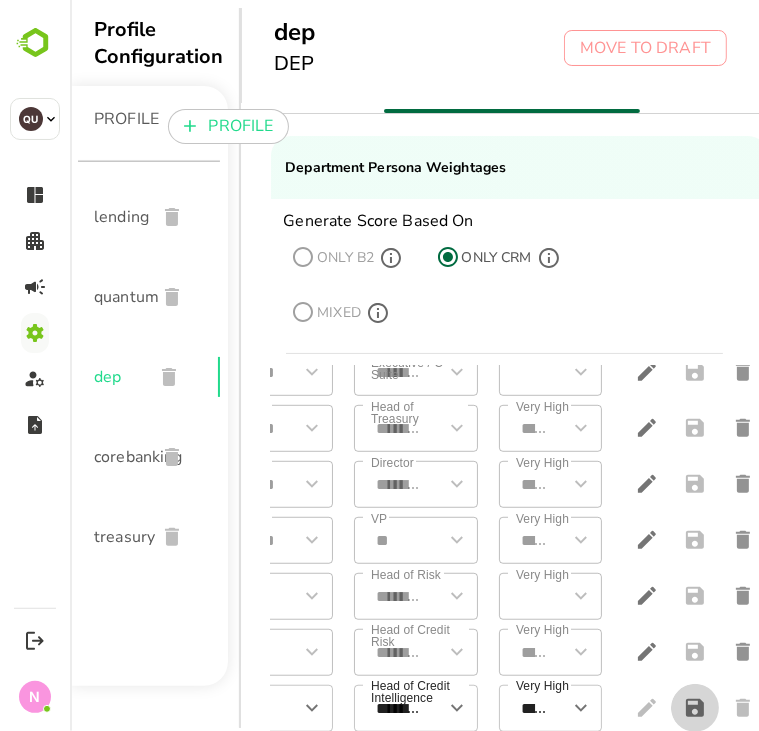 click 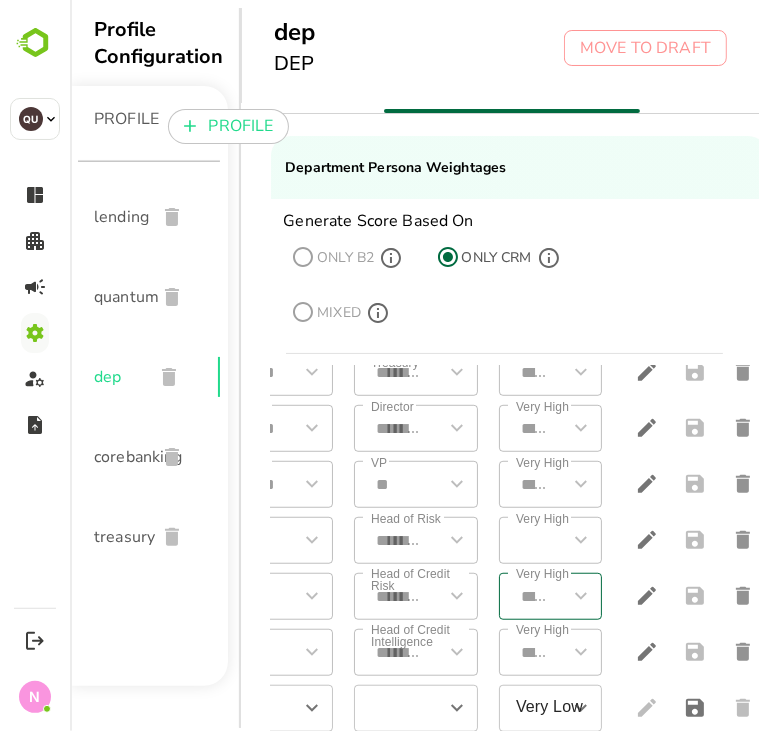 scroll, scrollTop: 796, scrollLeft: 0, axis: vertical 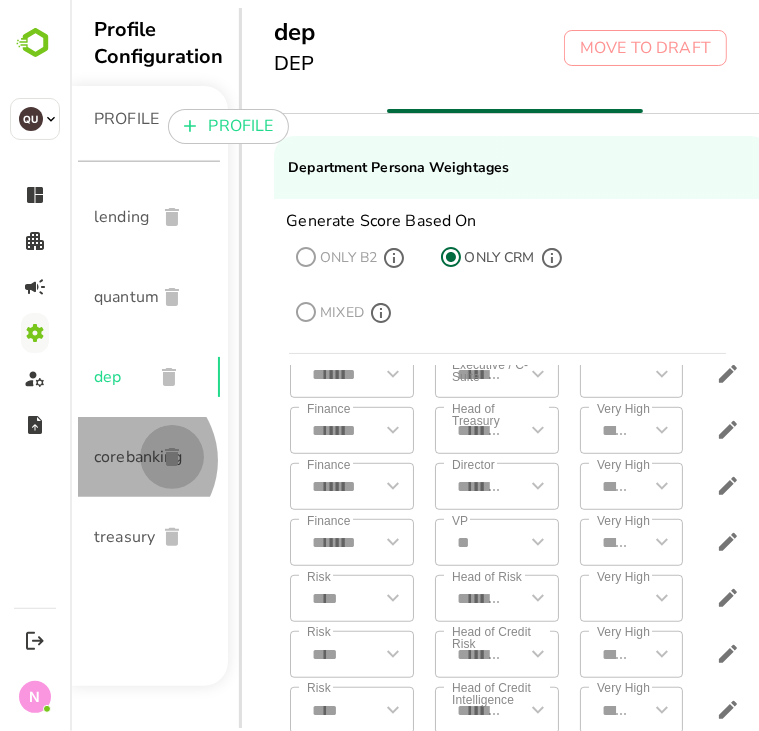 click at bounding box center (171, 457) 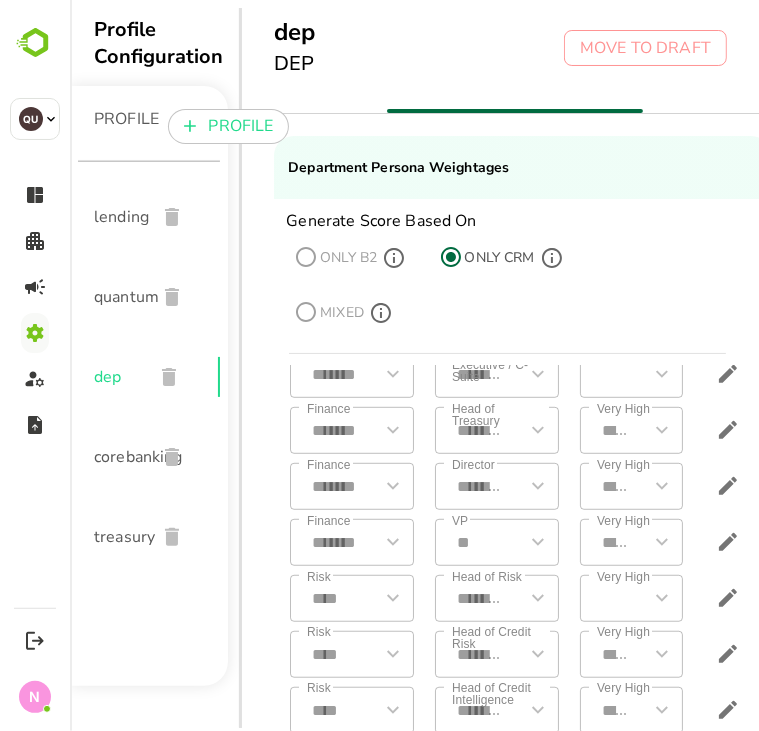 click on "corebanking" at bounding box center [116, 457] 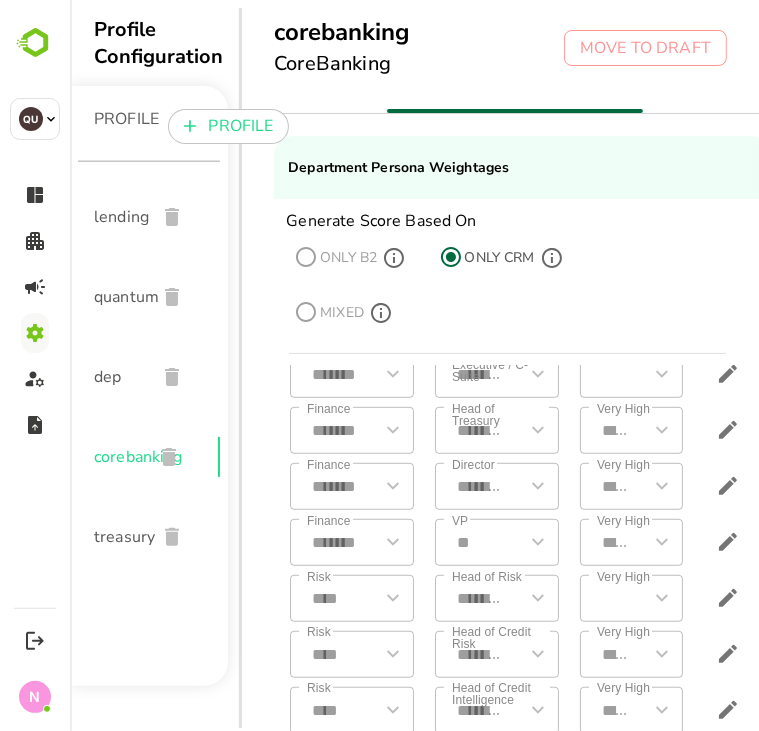 scroll, scrollTop: 0, scrollLeft: 0, axis: both 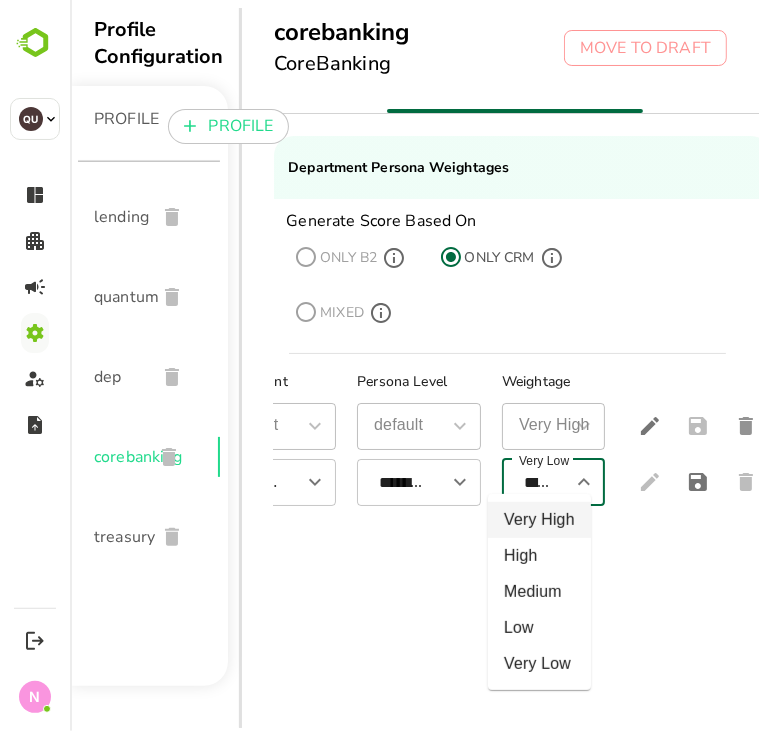 click on "*********" at bounding box center [538, 482] 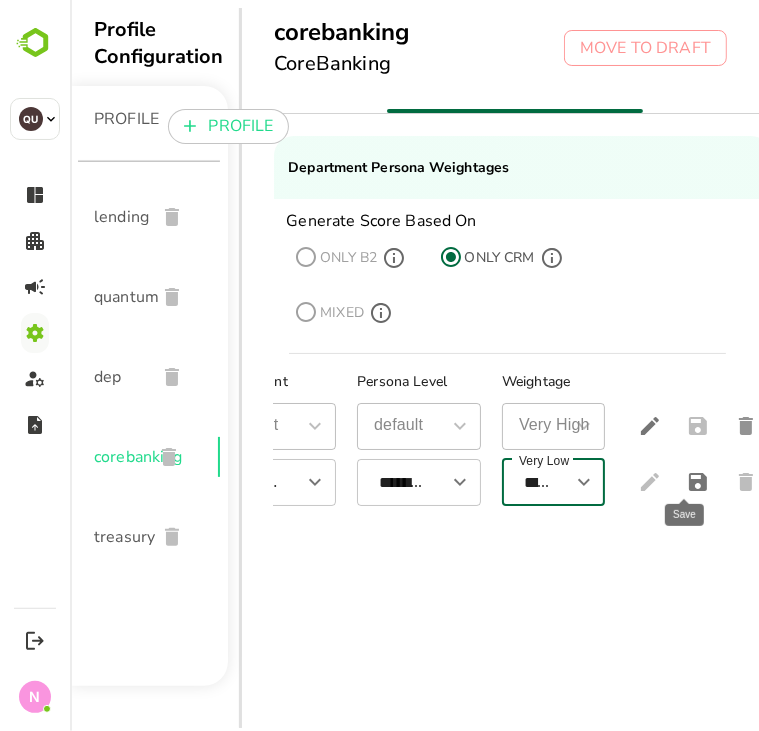 click 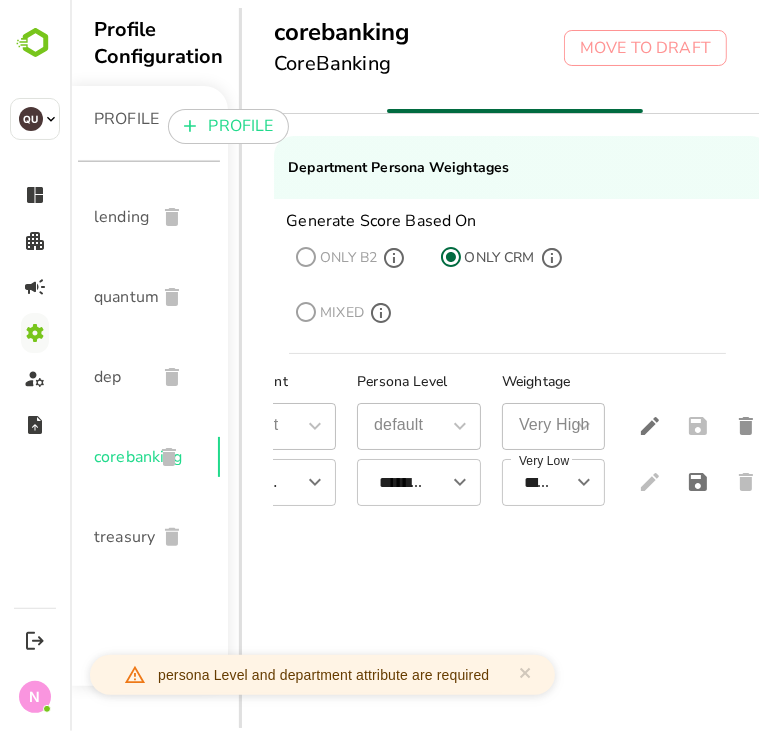 click at bounding box center (650, 482) 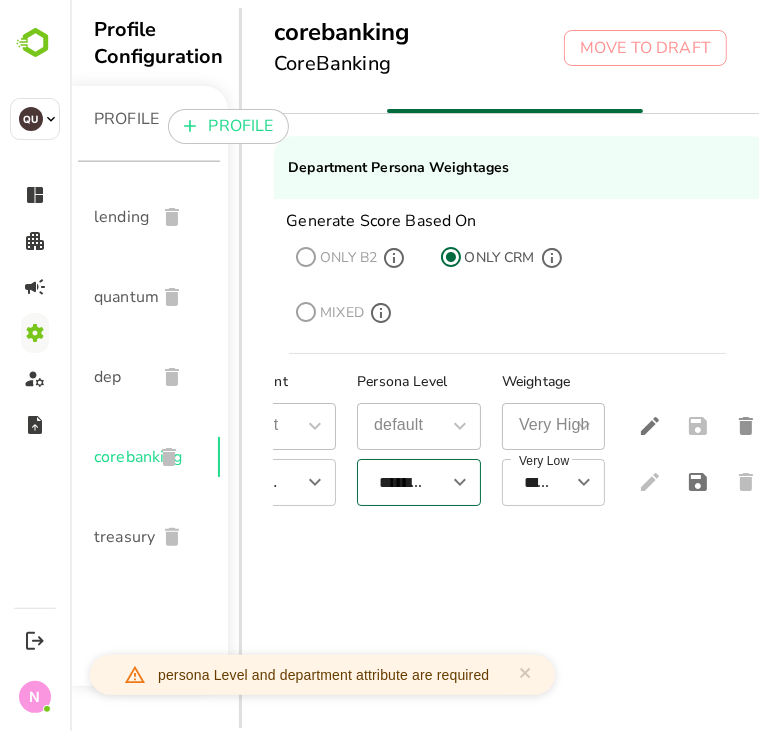 scroll, scrollTop: 0, scrollLeft: 0, axis: both 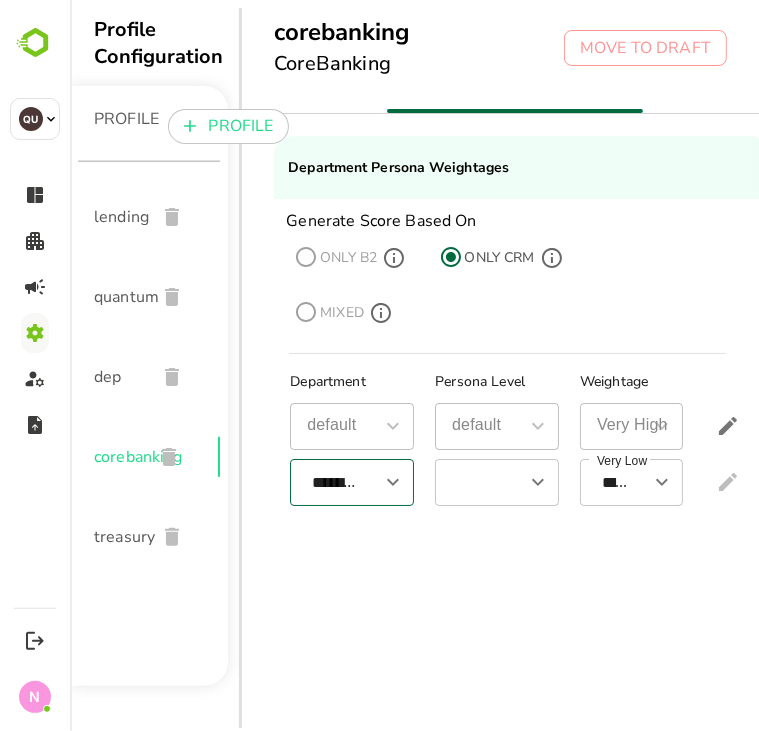 click on "**********" at bounding box center [334, 482] 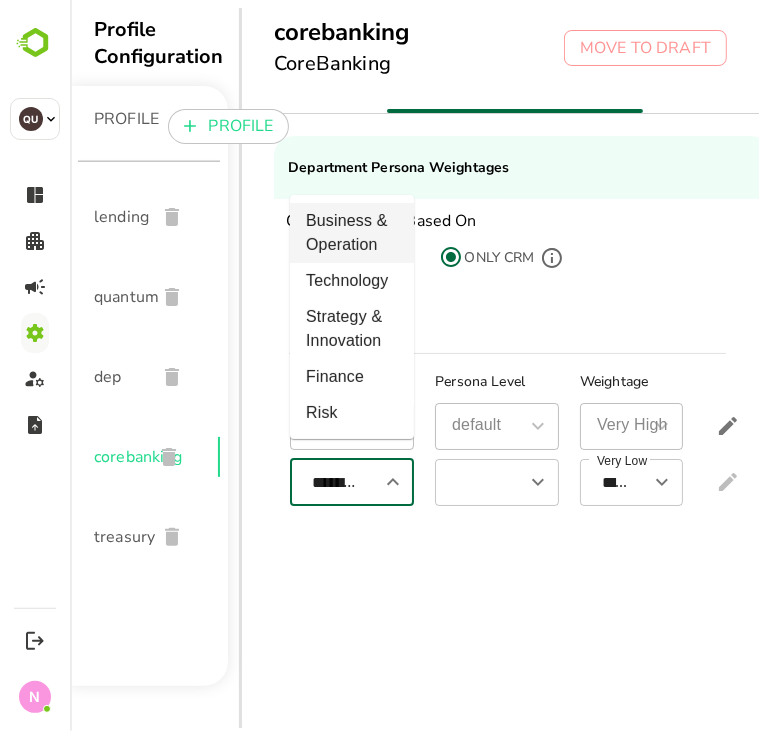 click on "Business & Operation" at bounding box center (351, 233) 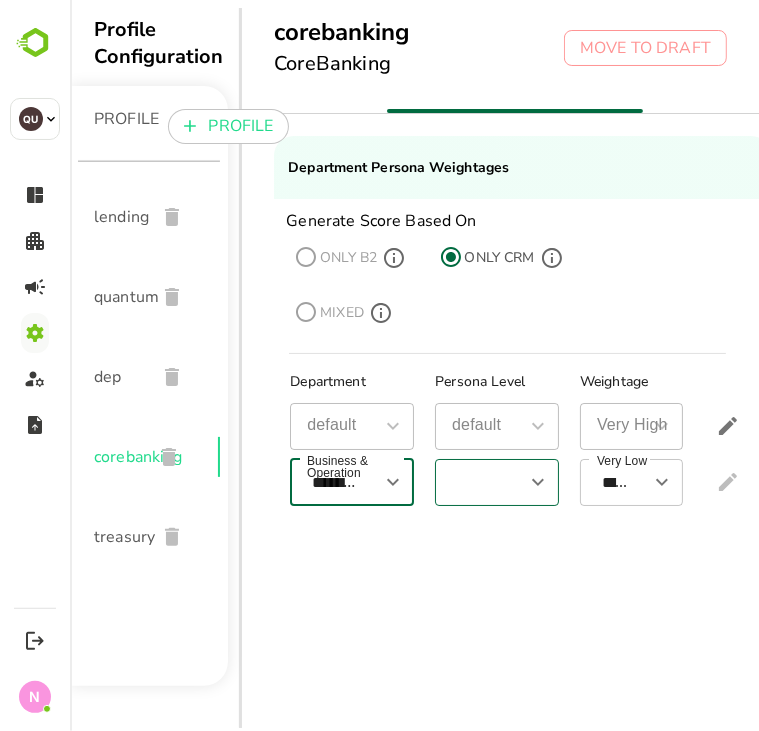 click on "**********" at bounding box center [496, 482] 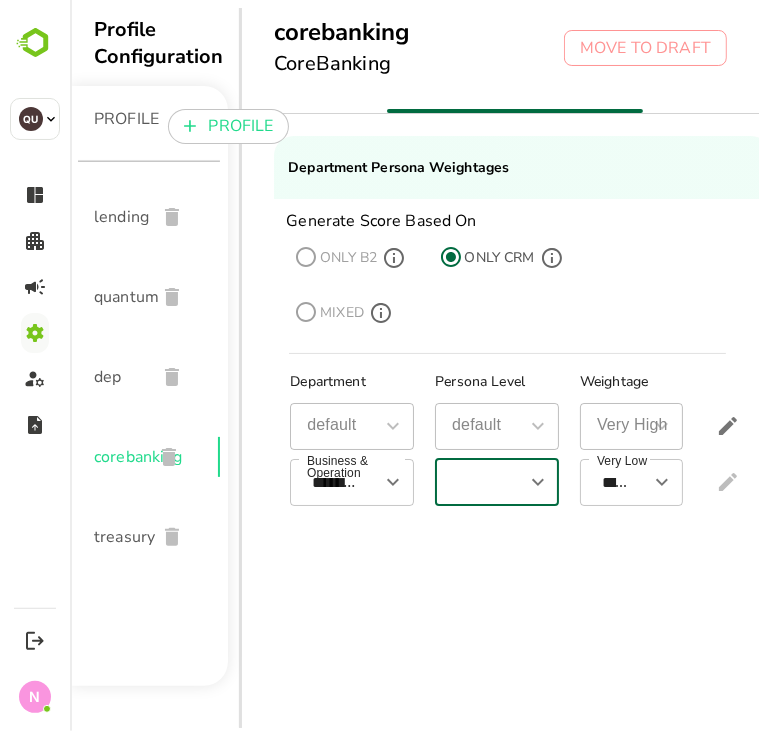 click on "**********" at bounding box center [479, 482] 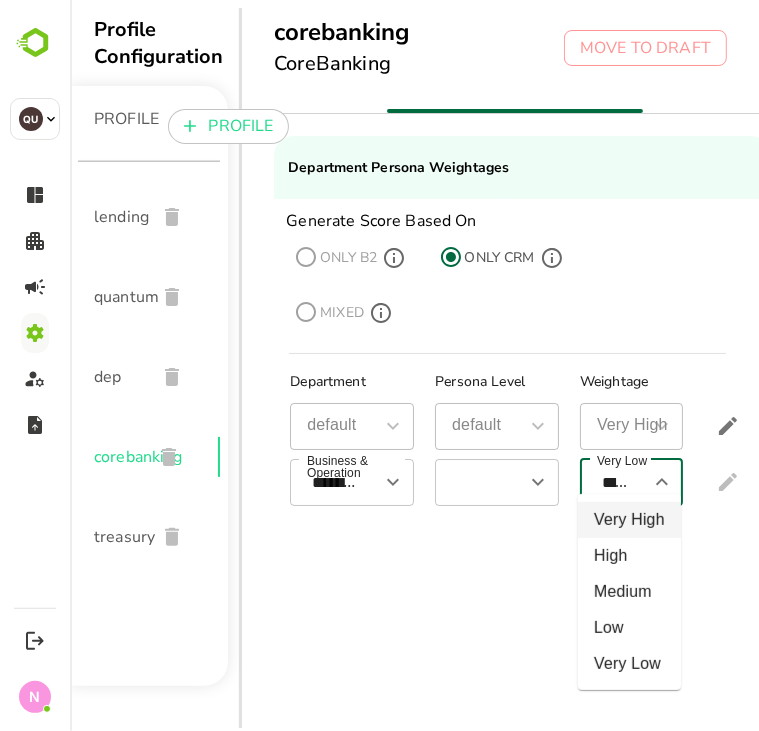 scroll, scrollTop: 0, scrollLeft: 0, axis: both 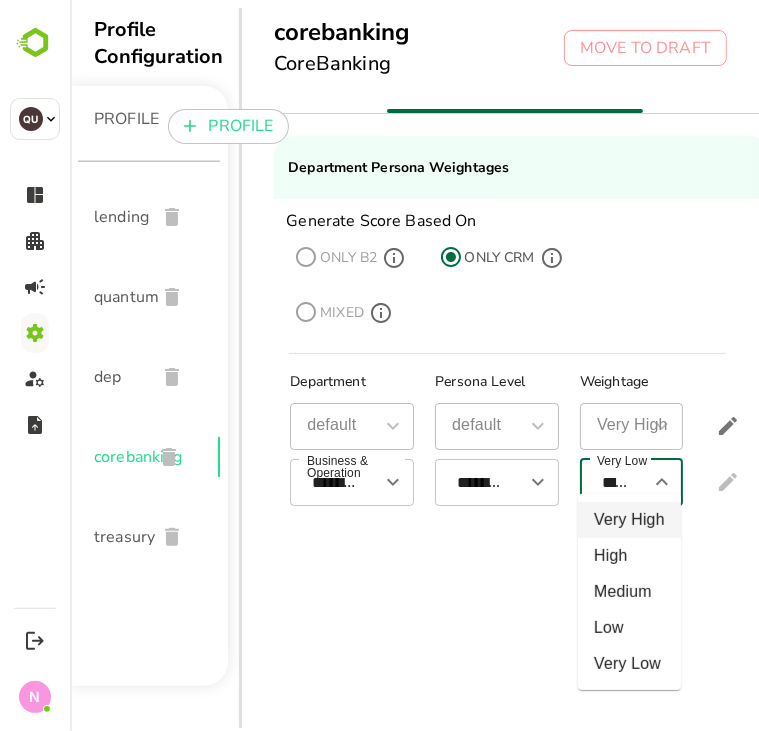 click on "*********" at bounding box center [616, 482] 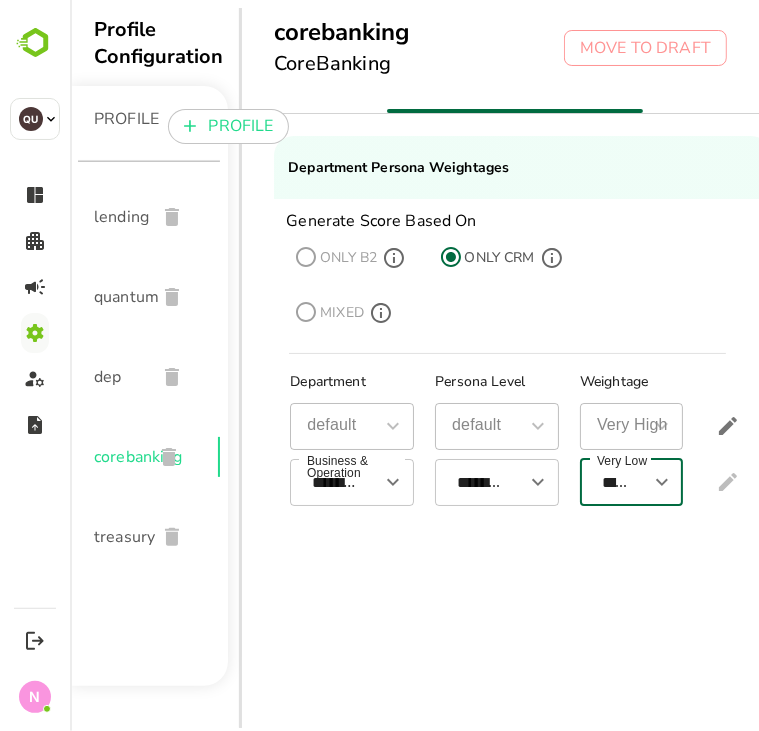 scroll, scrollTop: 0, scrollLeft: 39, axis: horizontal 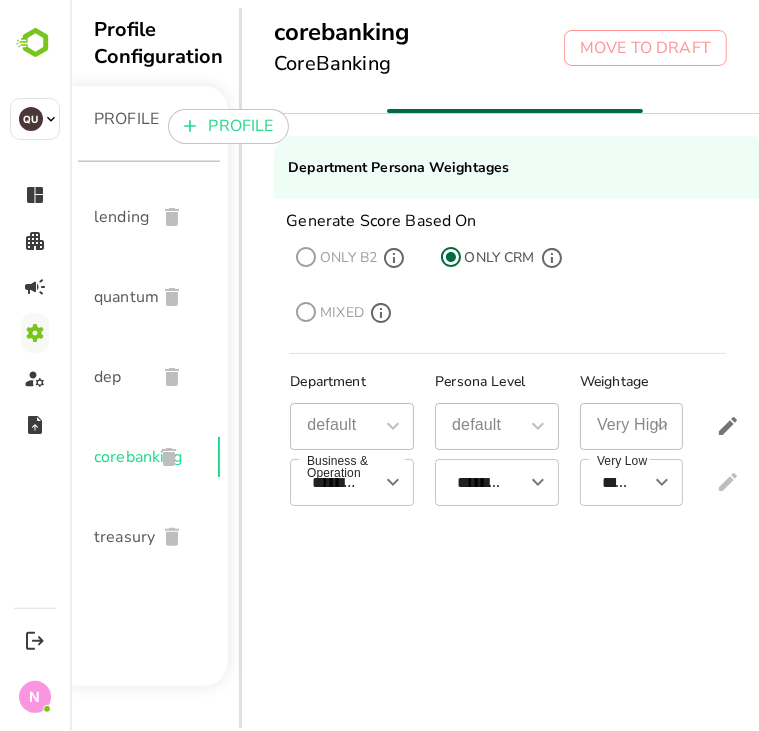 click on "Very Low ********* Very Low" at bounding box center (625, 482) 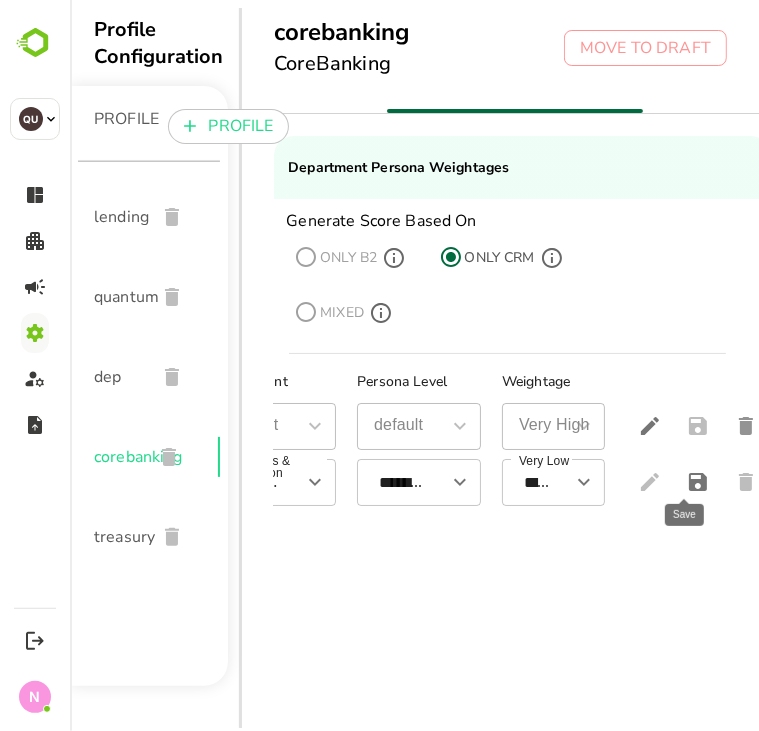 click 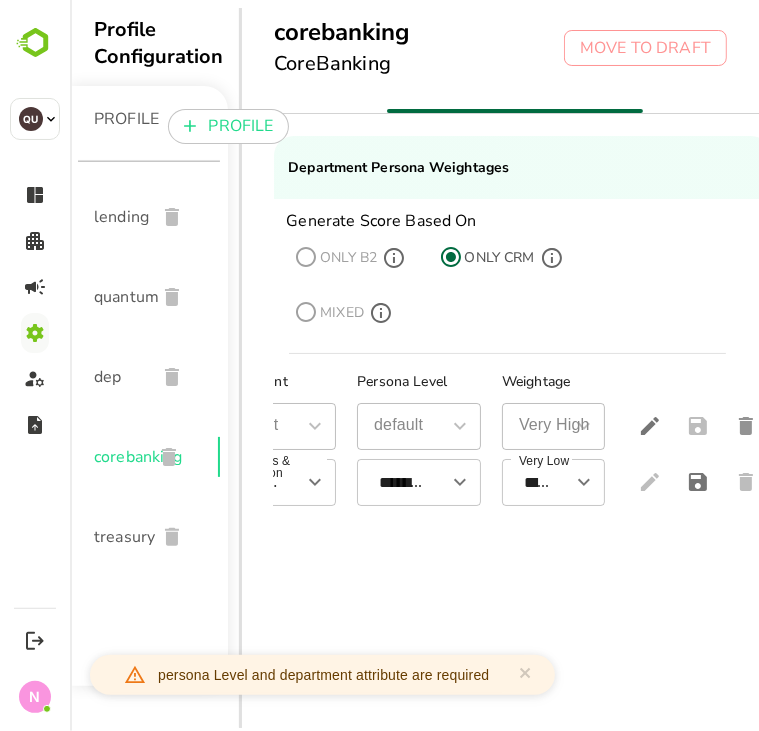 scroll, scrollTop: 0, scrollLeft: 0, axis: both 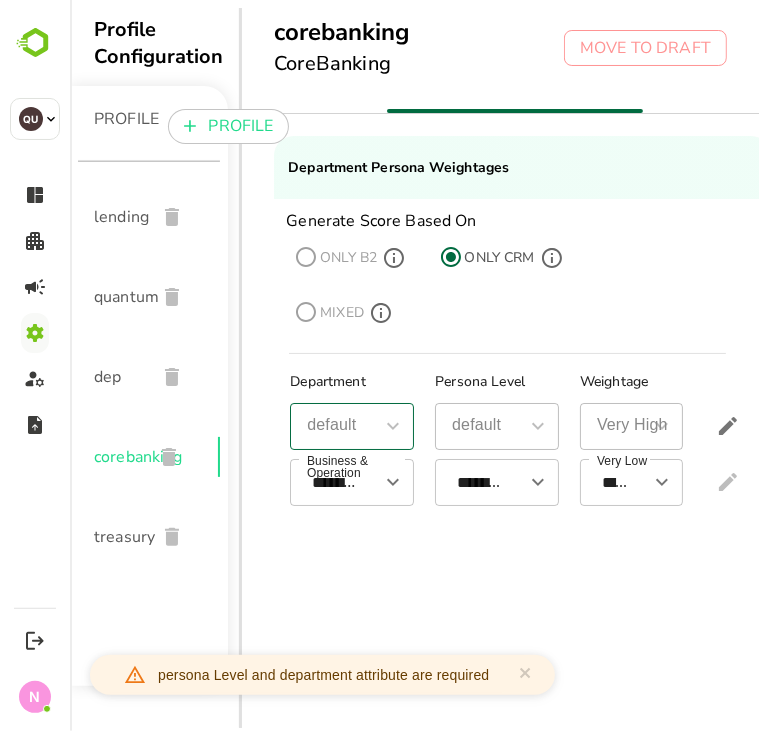 click on "default" at bounding box center [351, 426] 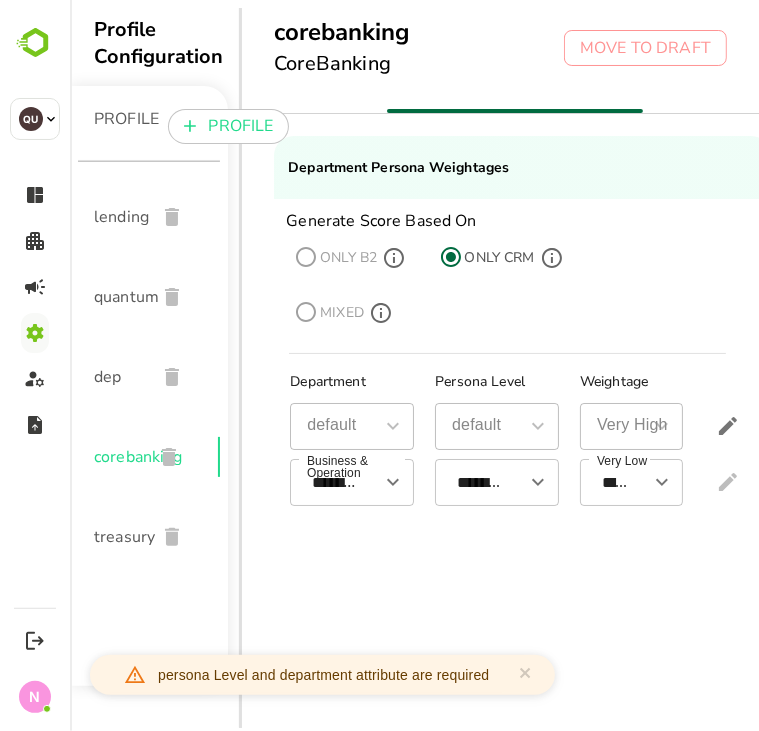 click at bounding box center [168, 457] 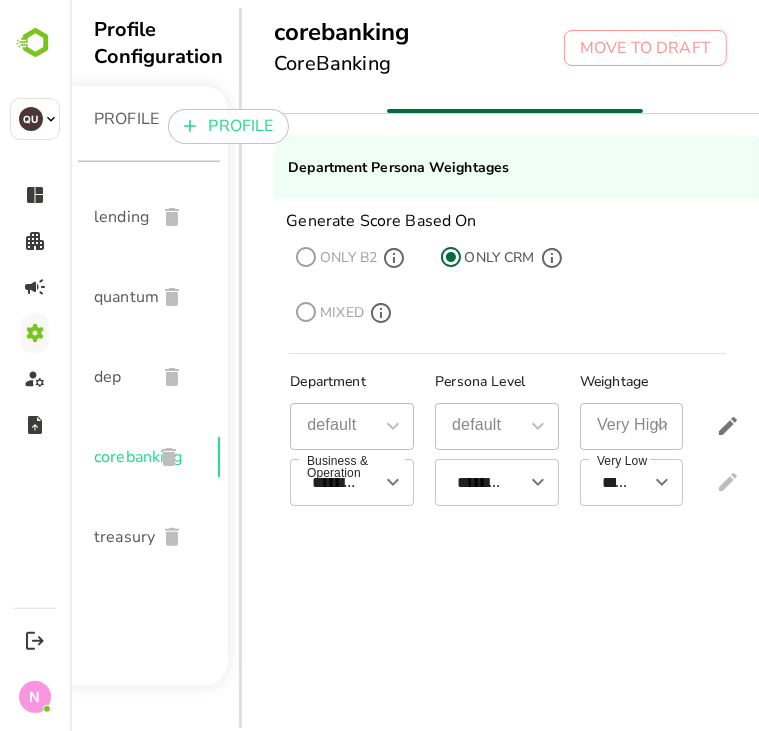 click on "dep" at bounding box center (116, 377) 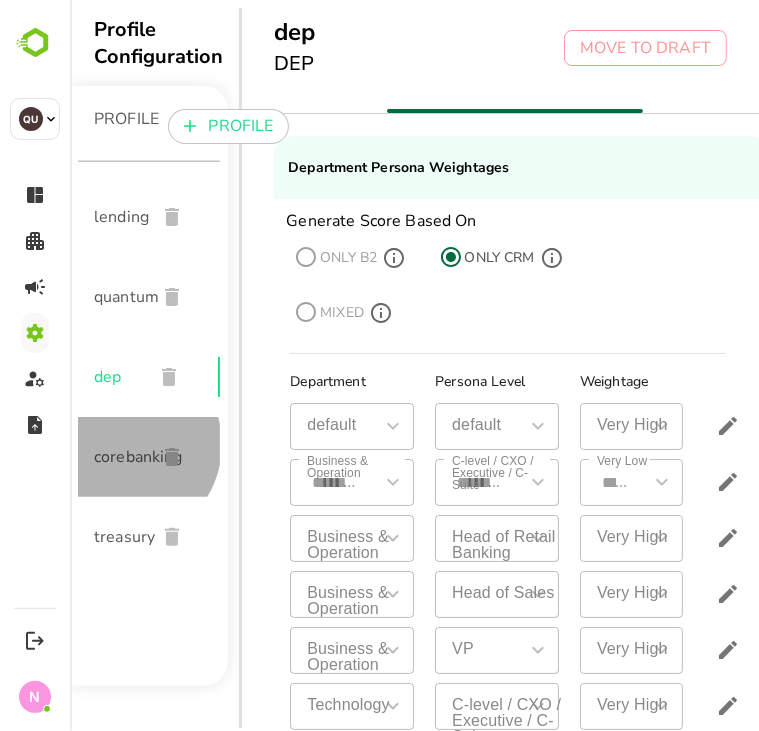 click on "corebanking" at bounding box center [116, 457] 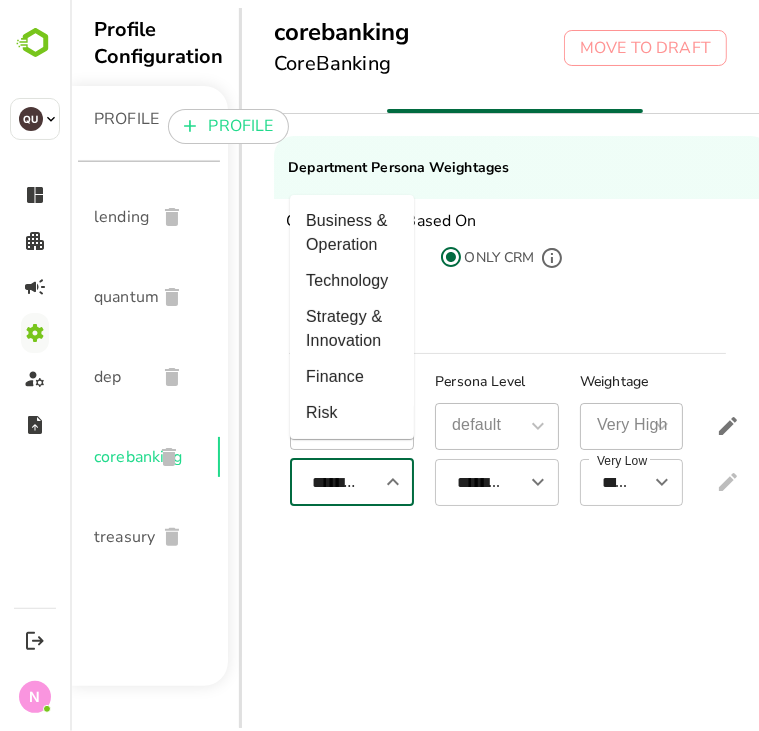 click on "**********" at bounding box center [334, 482] 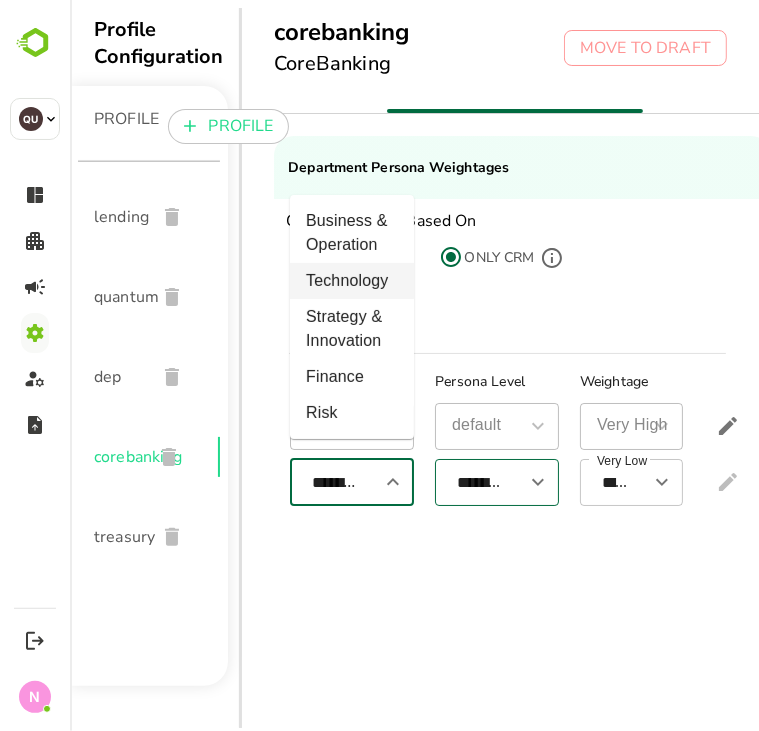 scroll, scrollTop: 0, scrollLeft: 89, axis: horizontal 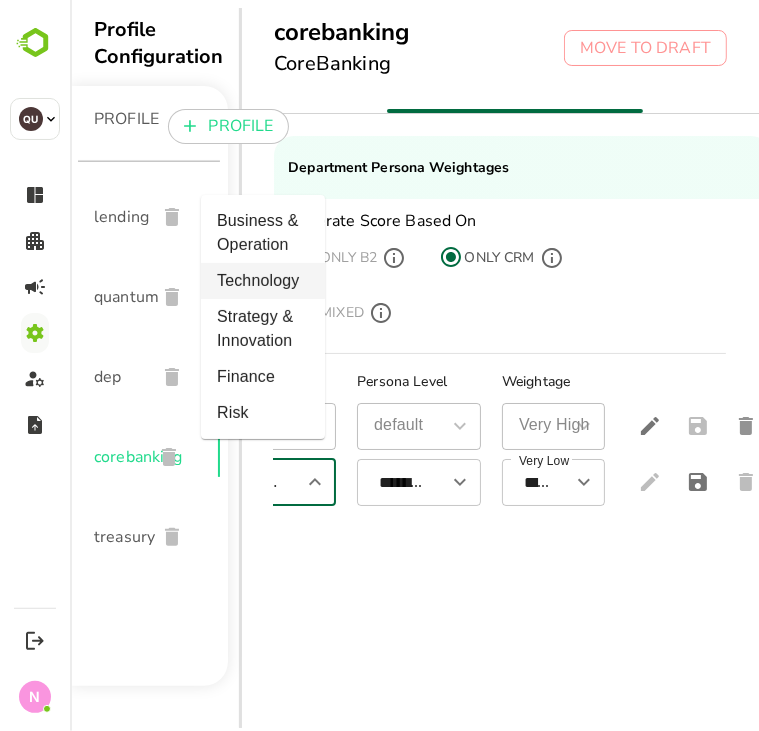 click 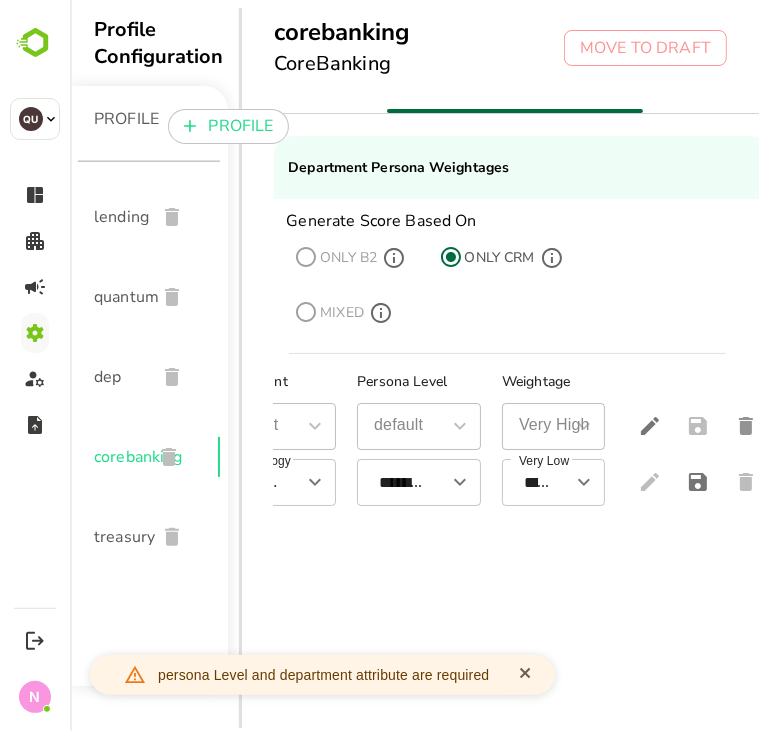 click at bounding box center [525, 674] 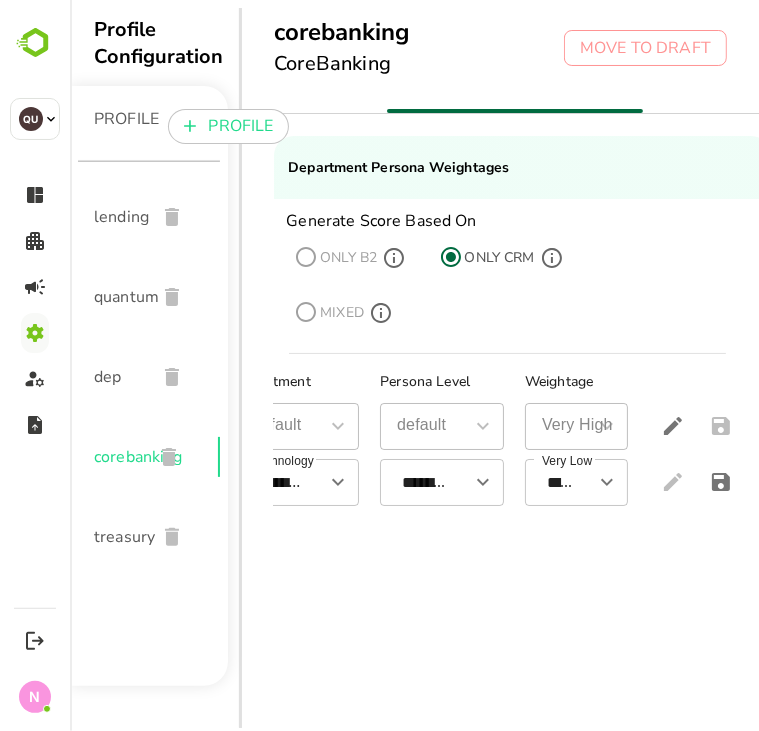 scroll, scrollTop: 0, scrollLeft: 89, axis: horizontal 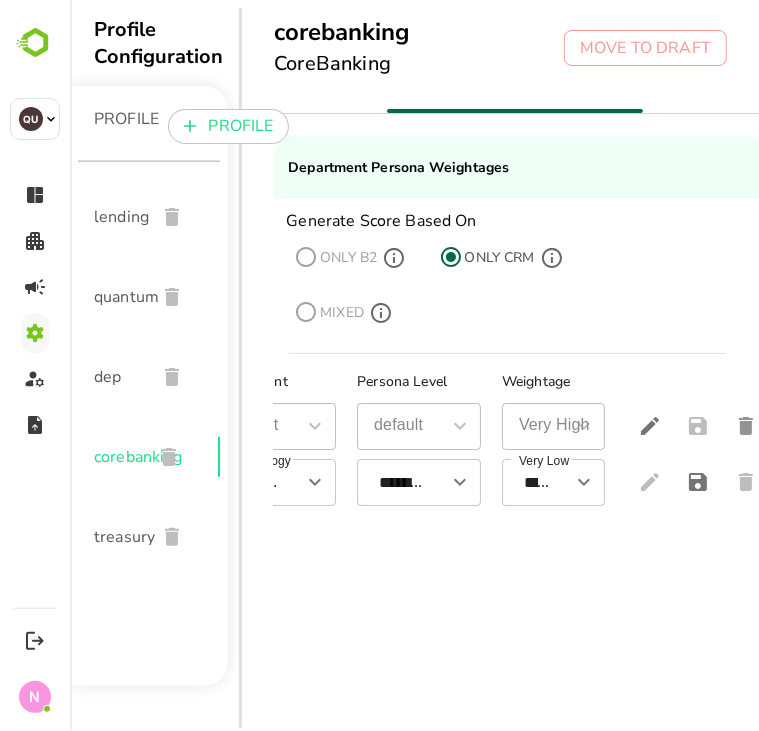 click on "**********" at bounding box center (521, 551) 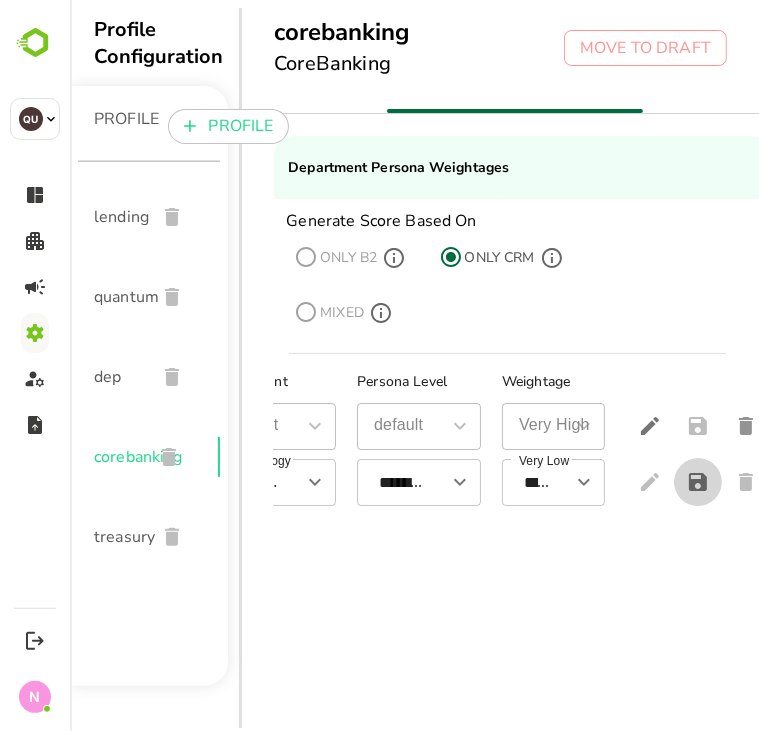 click at bounding box center [697, 482] 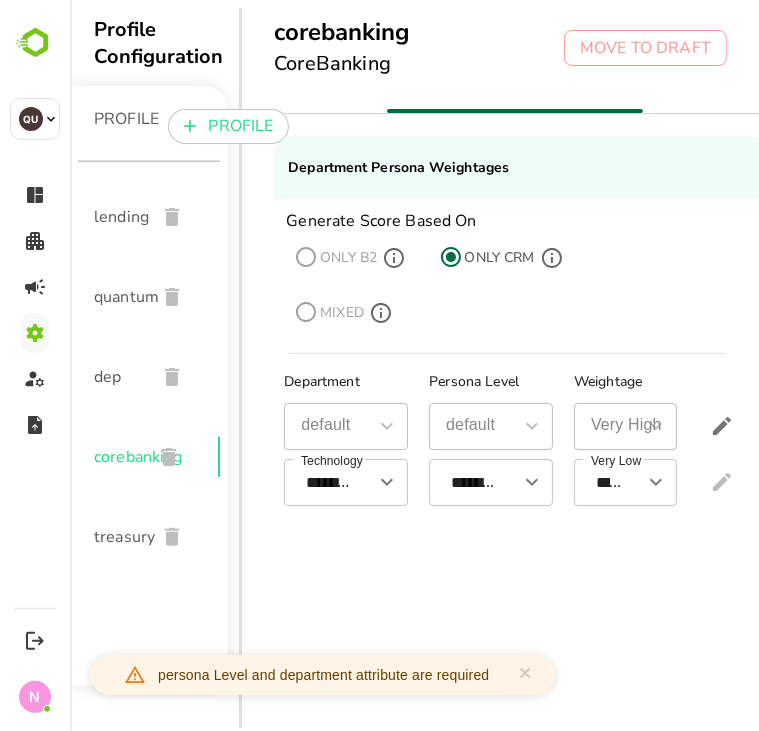 scroll, scrollTop: 0, scrollLeft: 0, axis: both 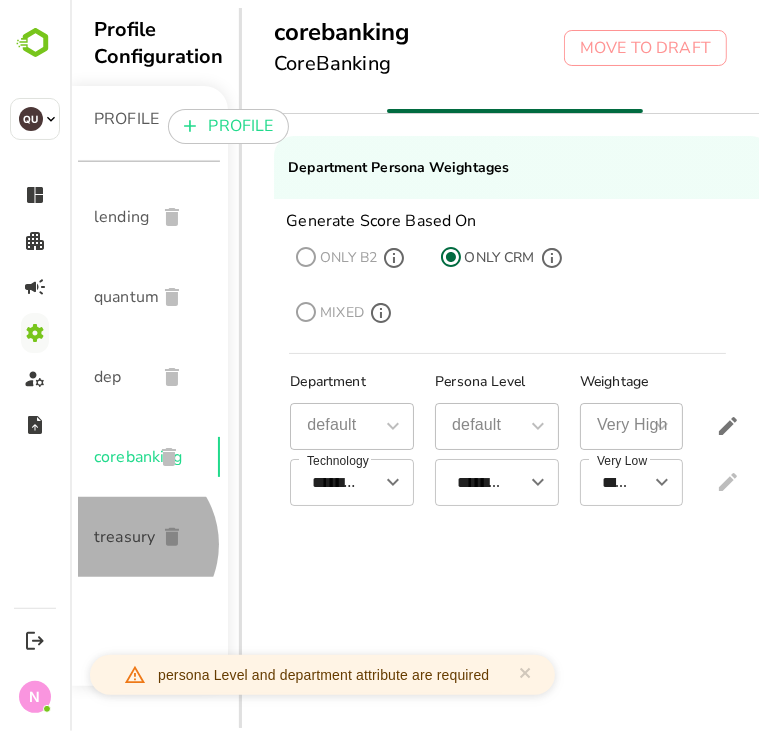 click on "treasury" at bounding box center [116, 537] 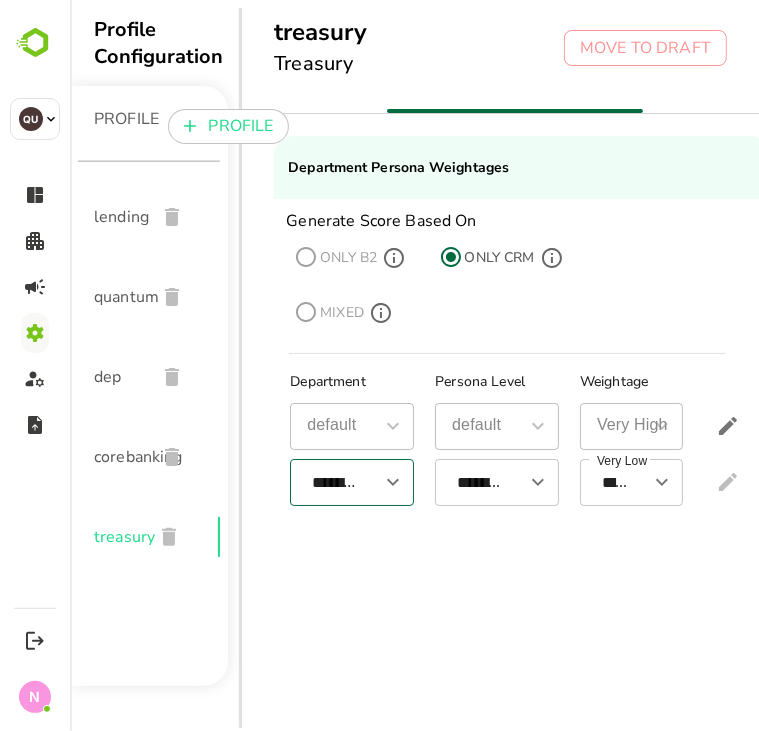 click on "**********" at bounding box center (334, 482) 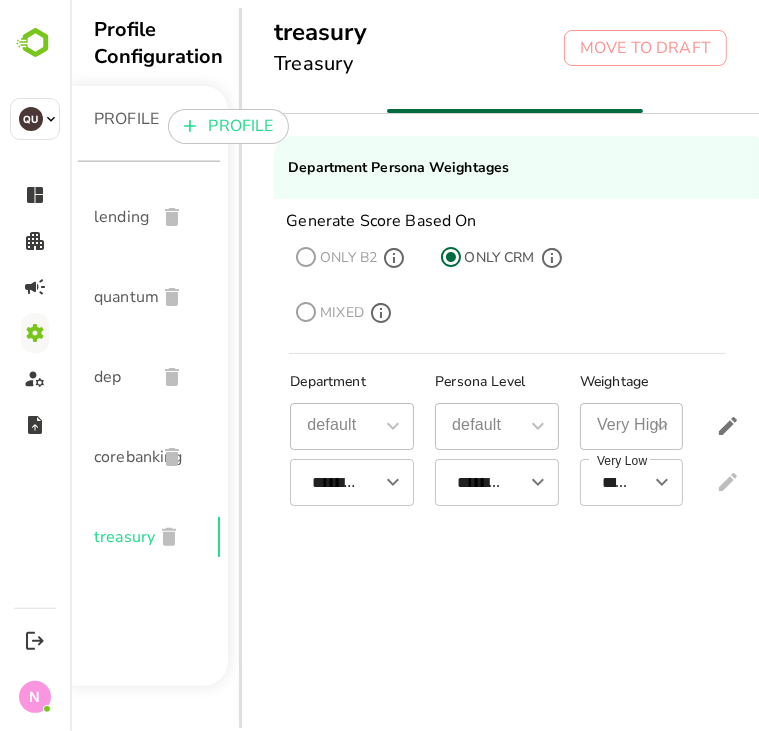 click on "**********" at bounding box center (521, 551) 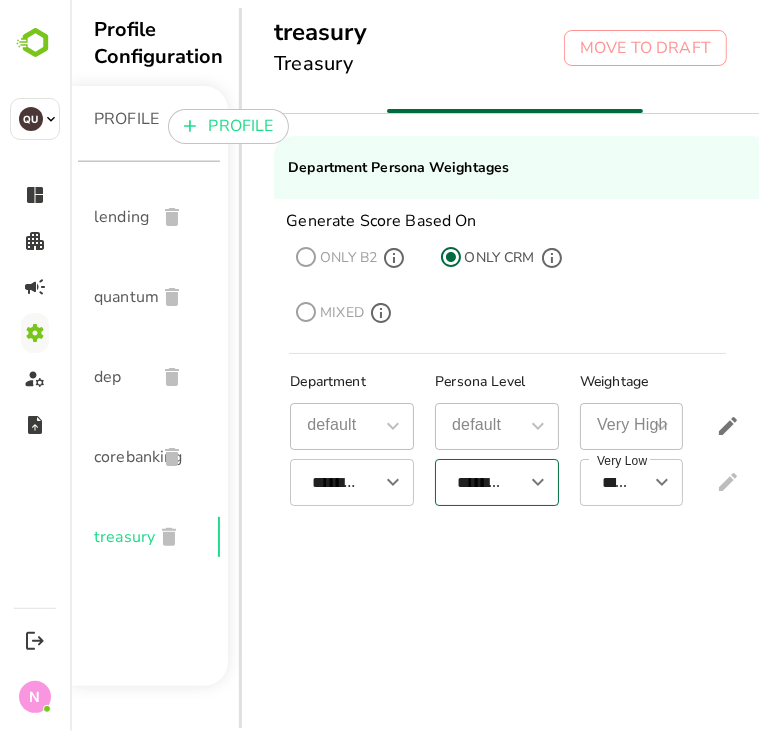 scroll, scrollTop: 0, scrollLeft: 198, axis: horizontal 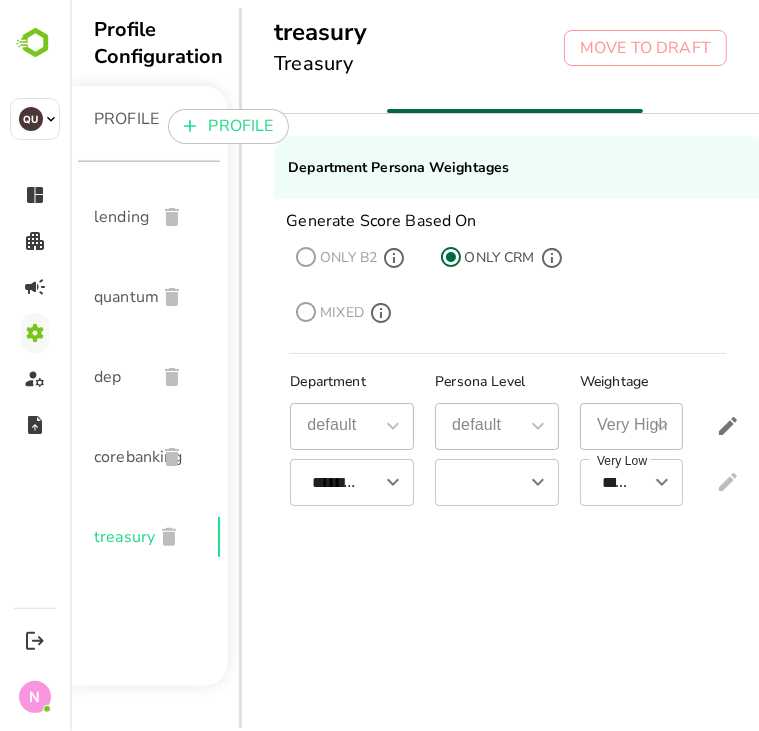 click on "**********" at bounding box center (521, 551) 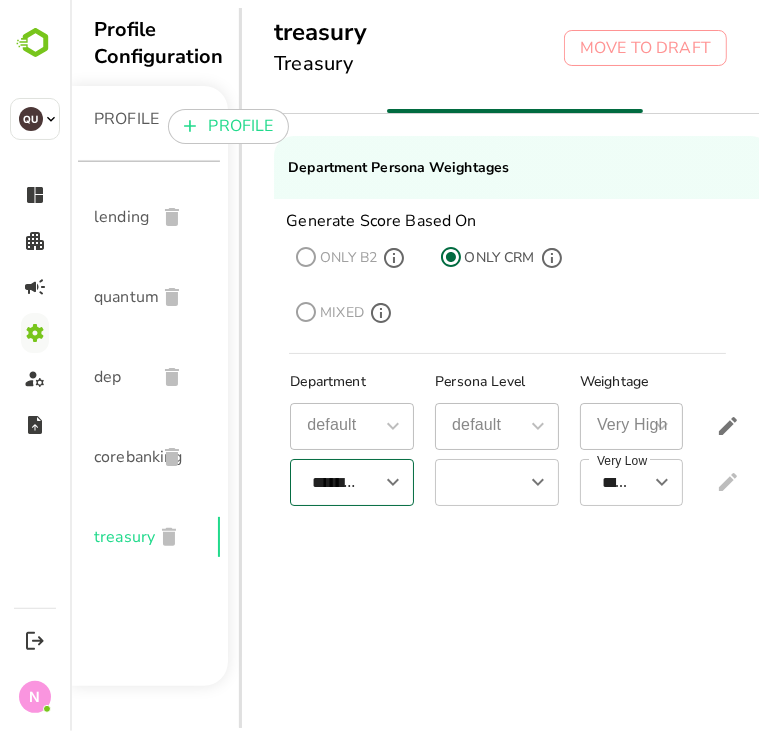 click on "**********" at bounding box center [334, 482] 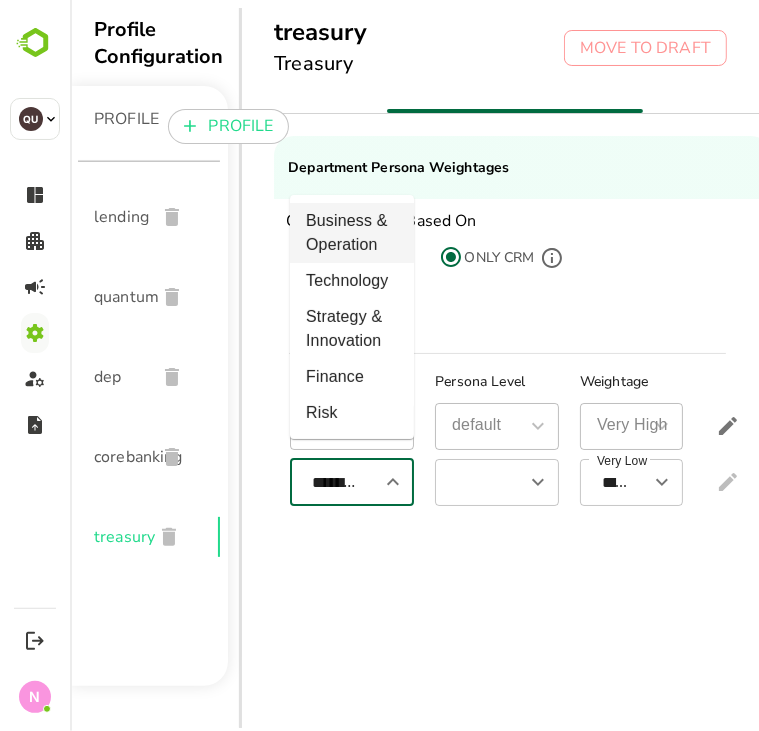 click on "Business & Operation" at bounding box center (351, 233) 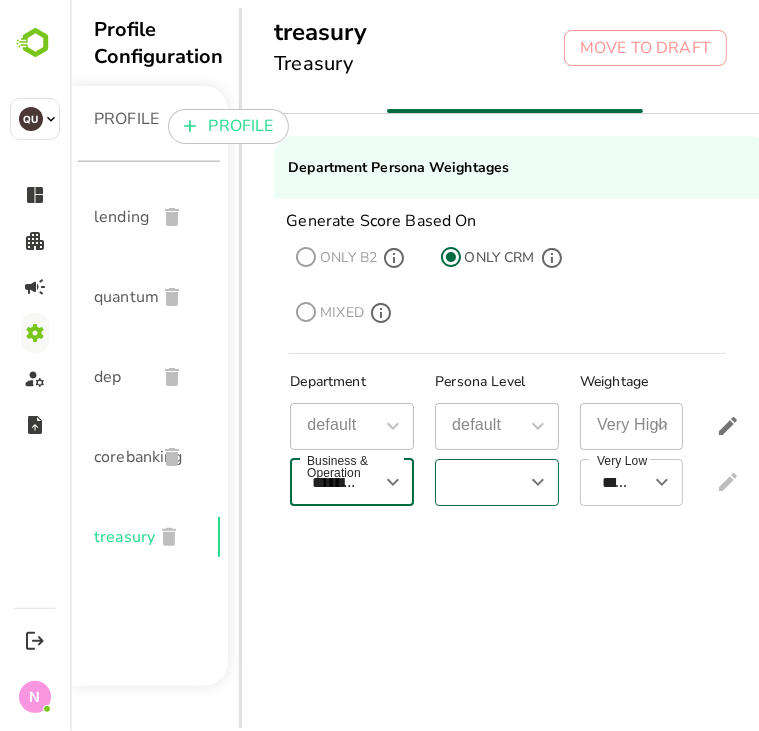 click on "**********" at bounding box center [479, 482] 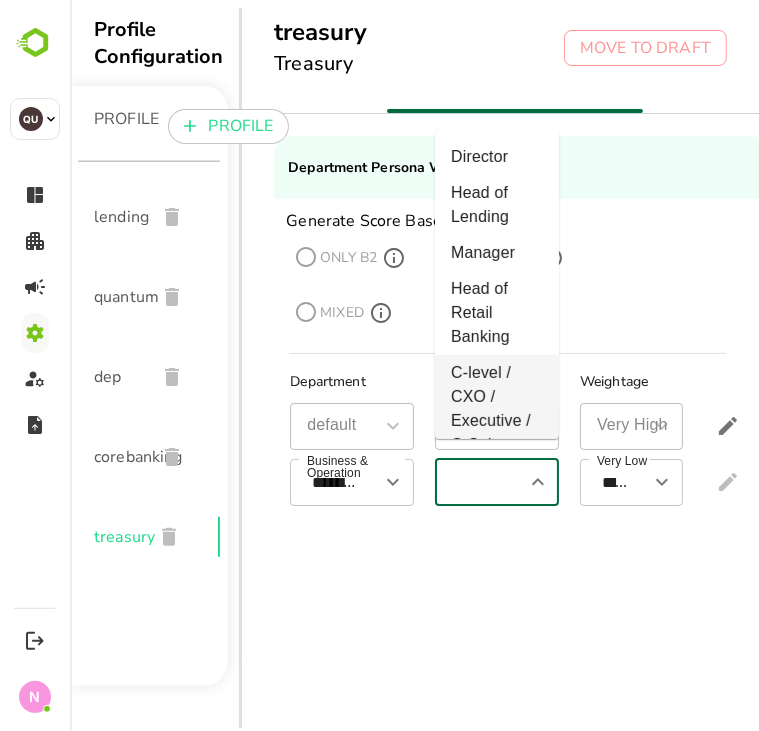 click on "C-level / CXO / Executive / C-Suite" at bounding box center [496, 409] 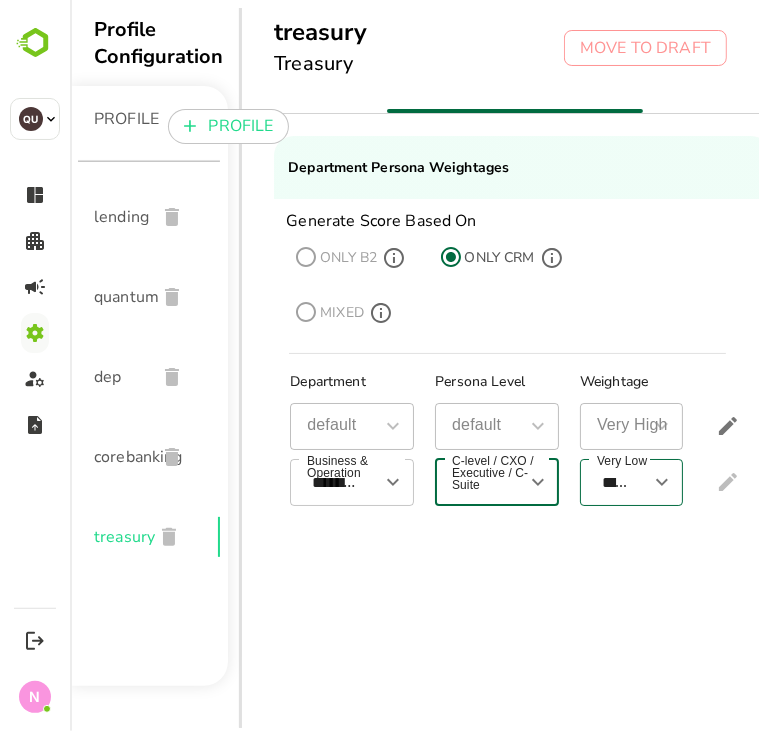 click on "*********" at bounding box center (616, 482) 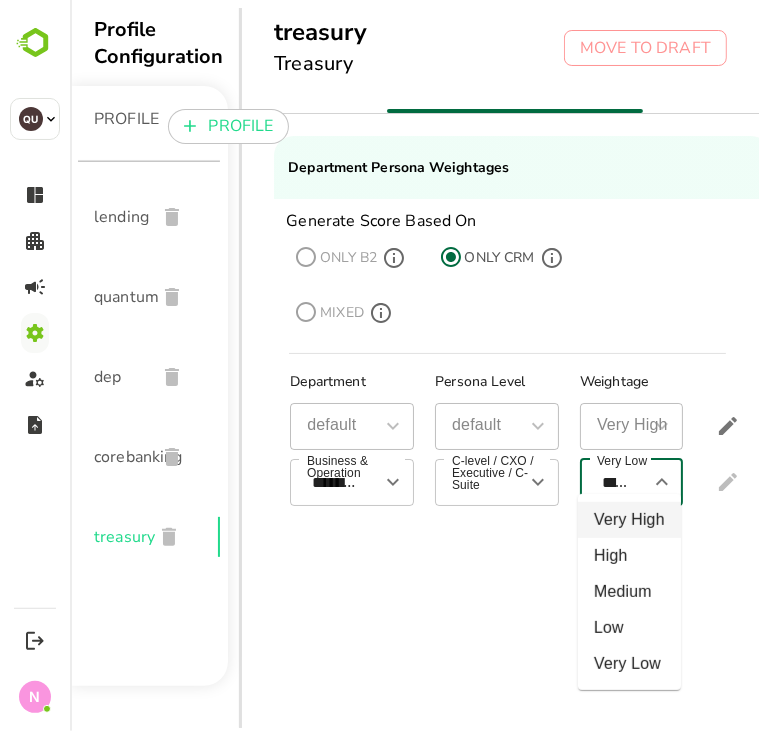 scroll, scrollTop: 0, scrollLeft: 0, axis: both 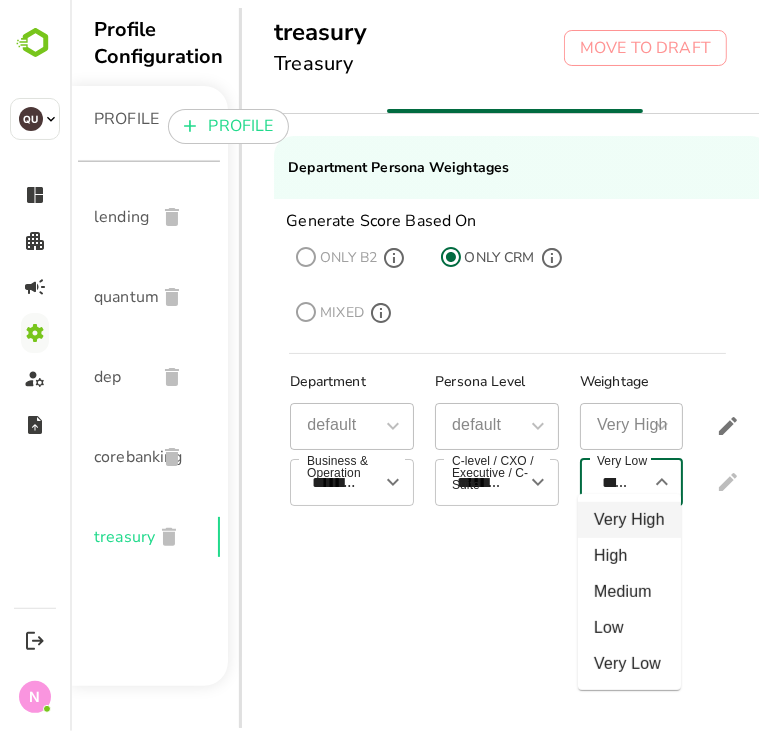 click on "Very High" at bounding box center (628, 520) 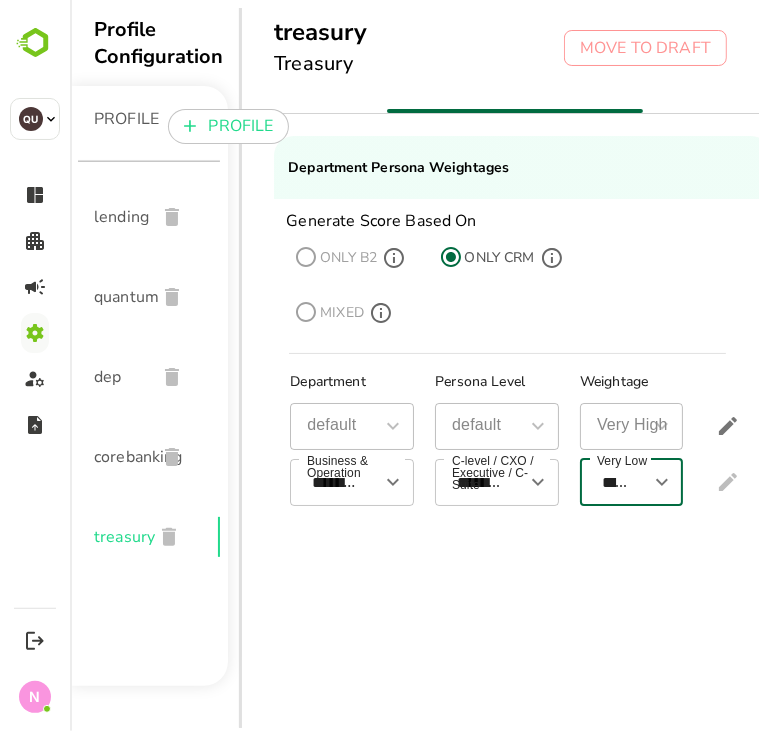 scroll, scrollTop: 0, scrollLeft: 89, axis: horizontal 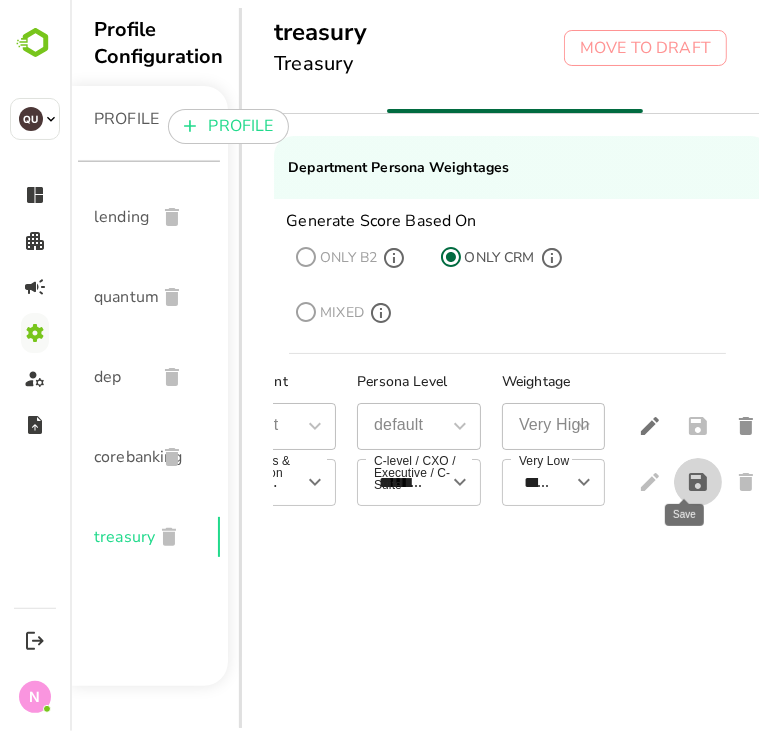 click 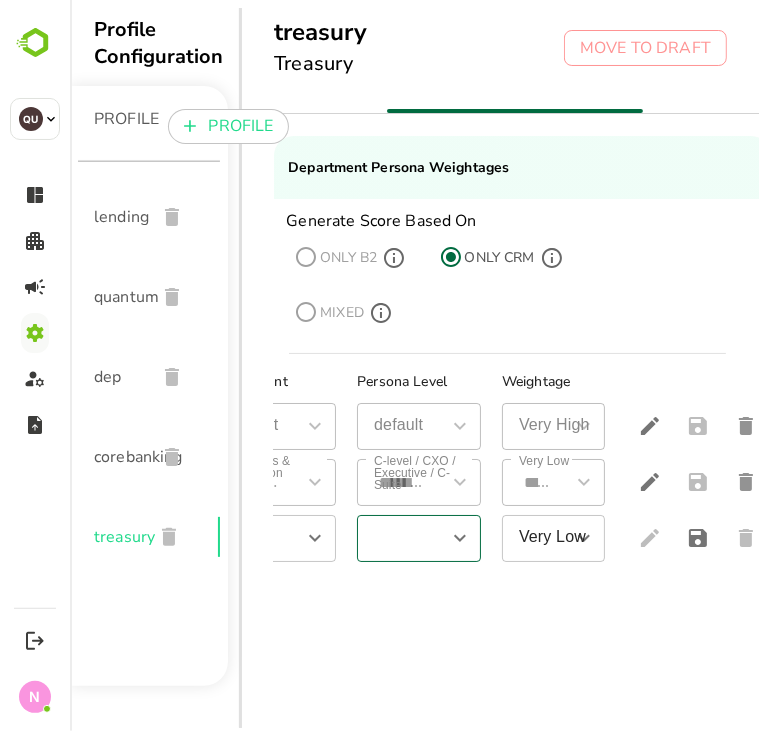 scroll, scrollTop: 0, scrollLeft: 0, axis: both 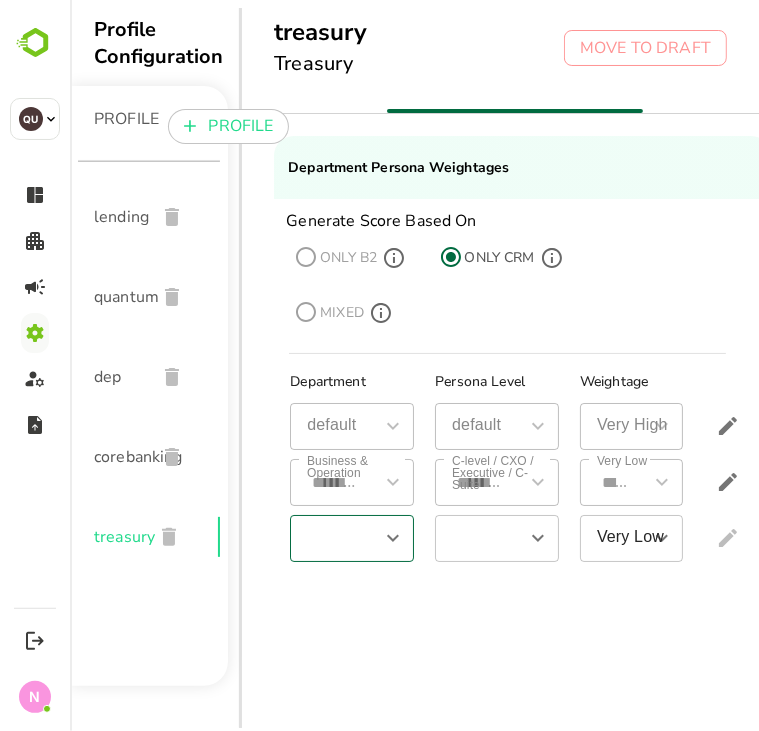 click at bounding box center [334, 538] 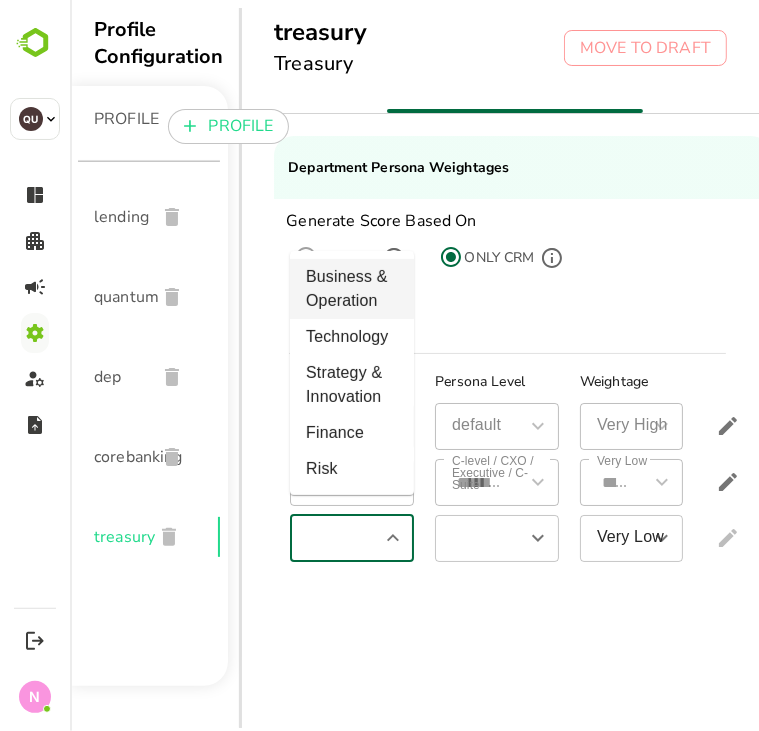 click on "Business & Operation" at bounding box center [351, 289] 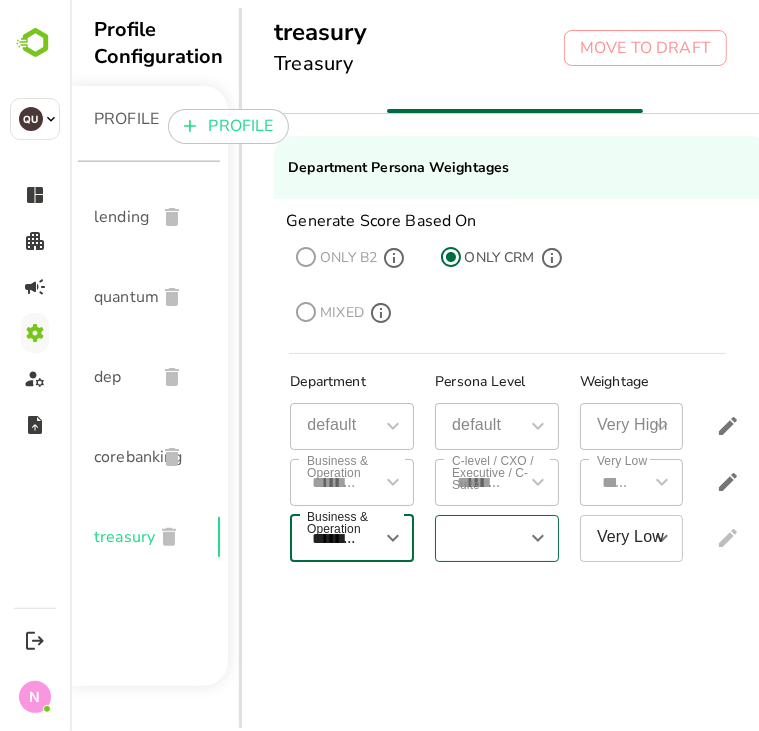 click at bounding box center [479, 538] 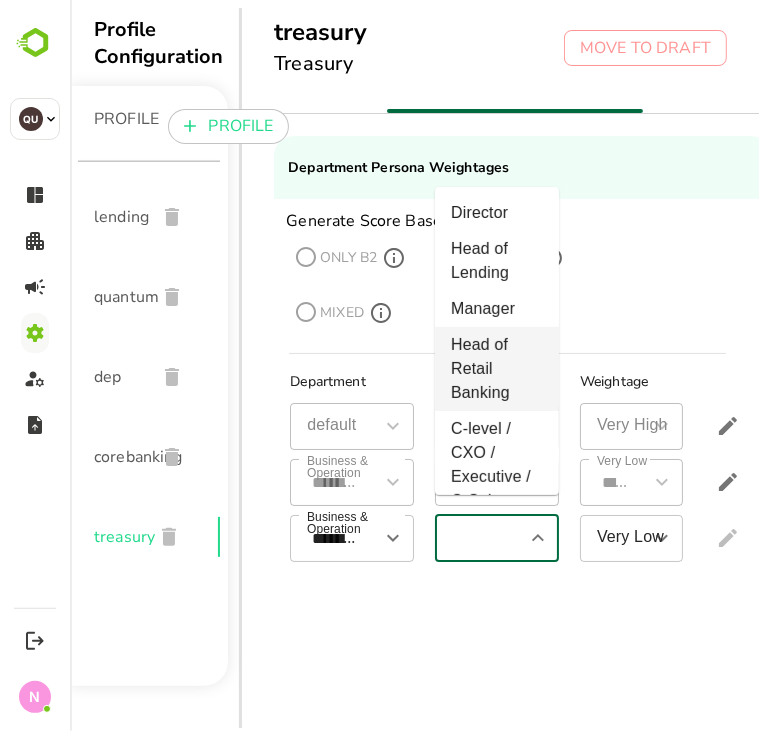 click on "Head of Retail Banking" at bounding box center [496, 369] 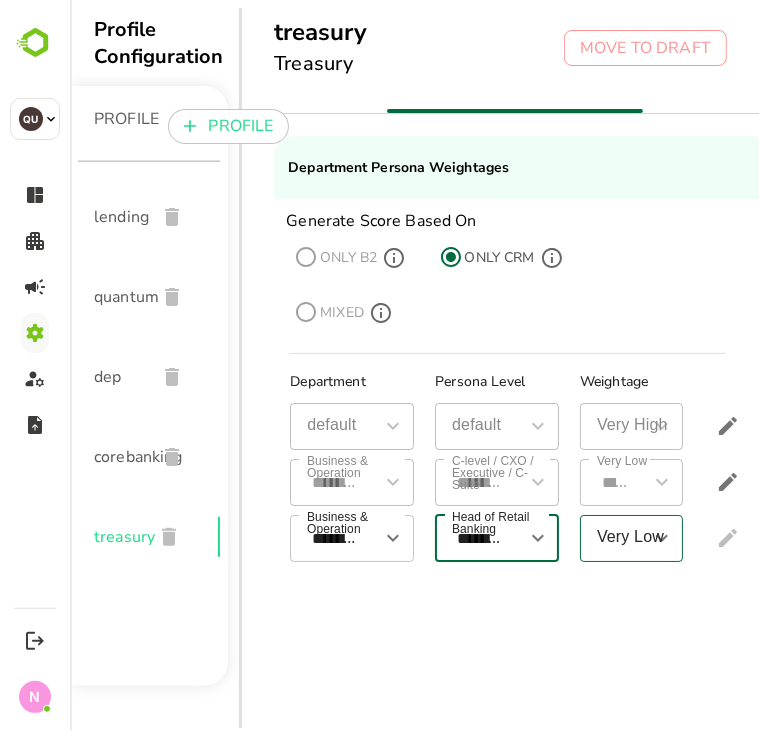 click on "Very Low" at bounding box center (616, 538) 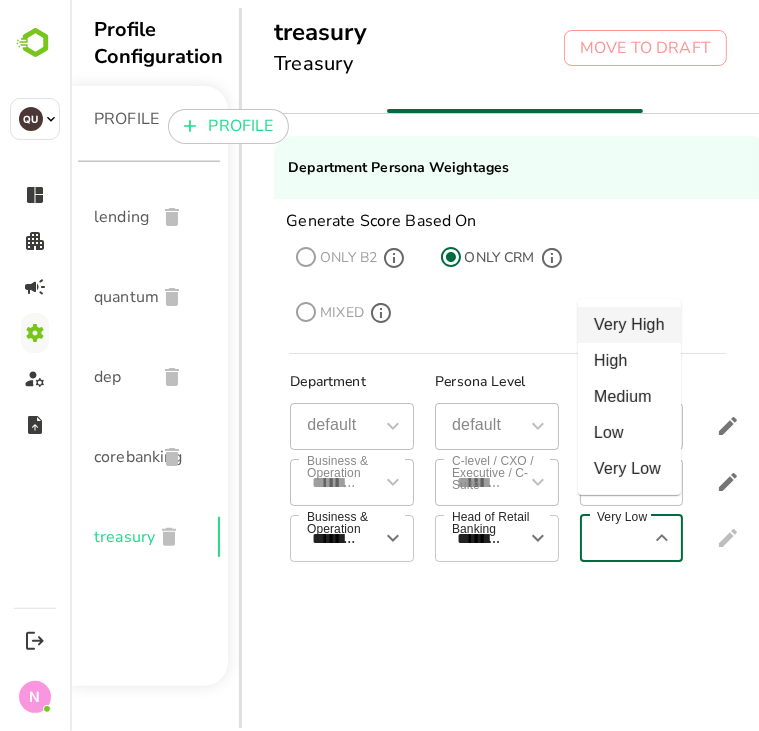 click on "Very High" at bounding box center (628, 325) 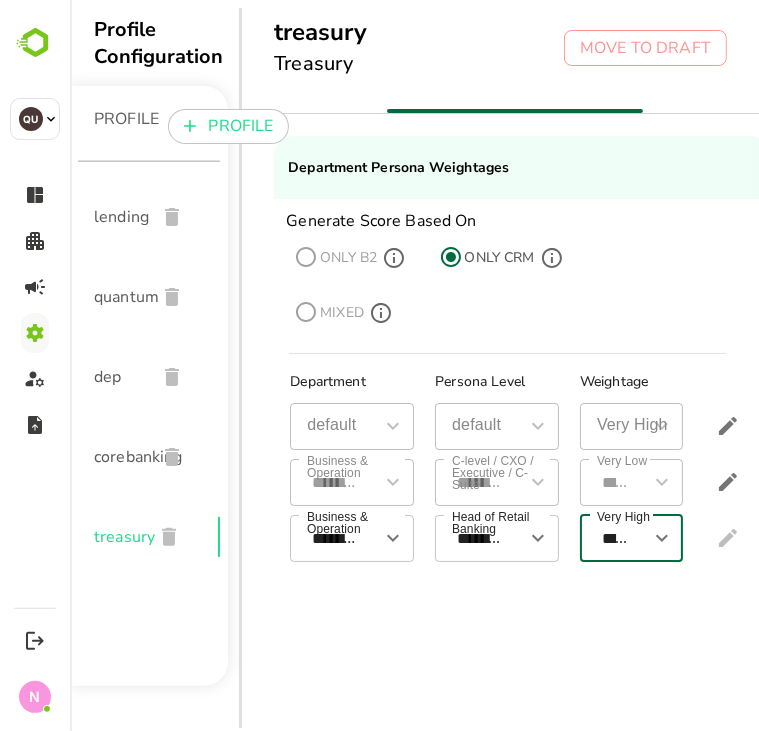 scroll, scrollTop: 0, scrollLeft: 89, axis: horizontal 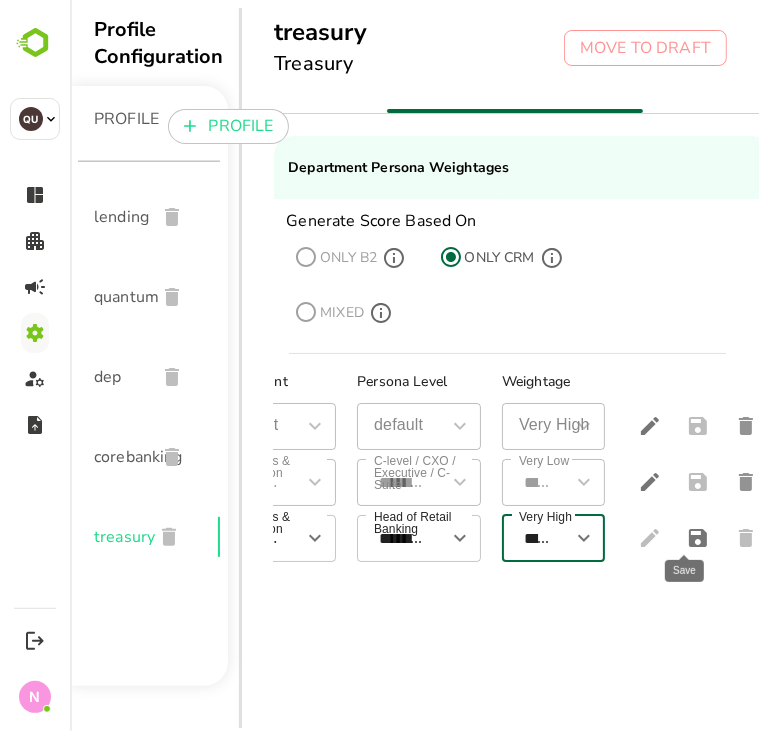 click 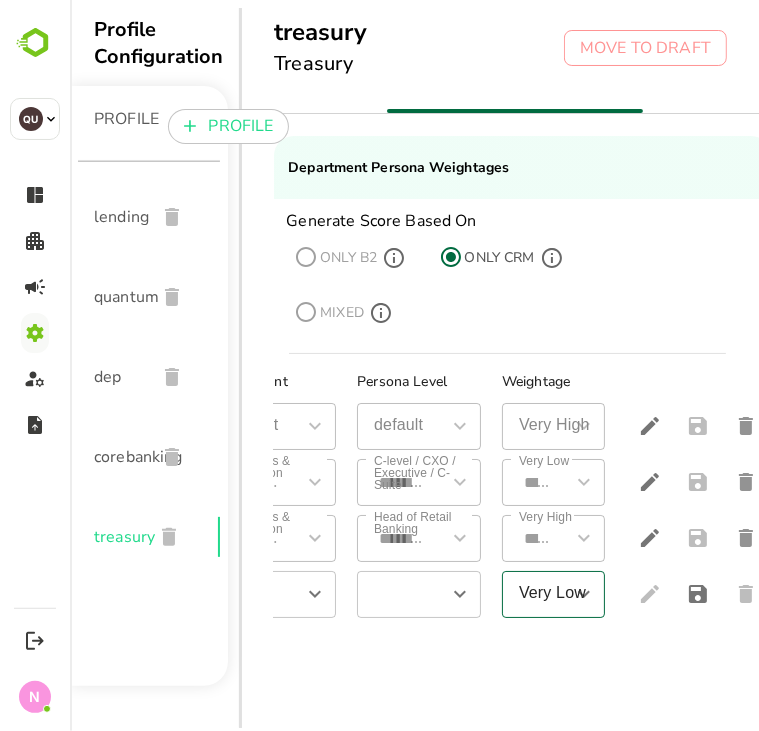 scroll, scrollTop: 0, scrollLeft: 0, axis: both 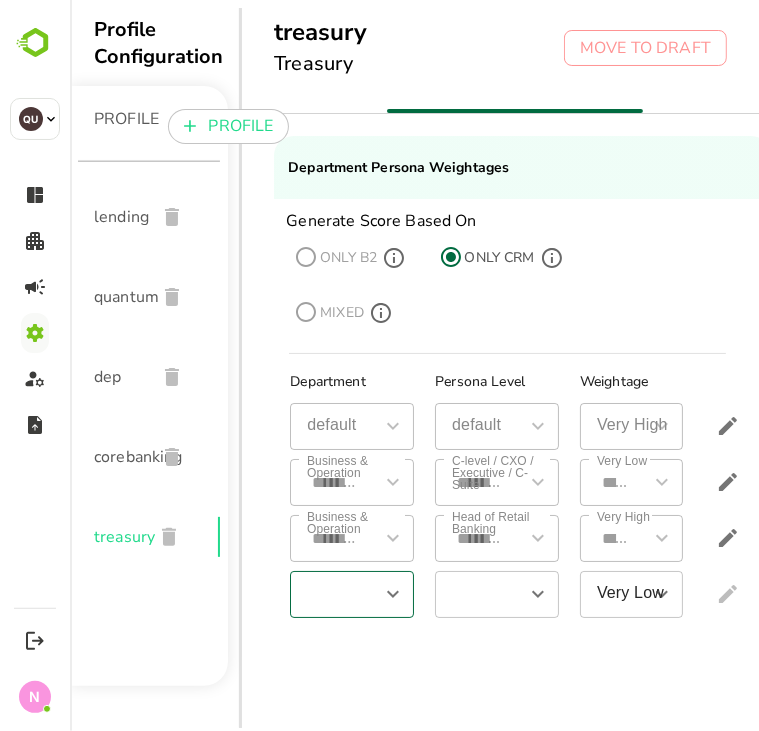 click at bounding box center (334, 594) 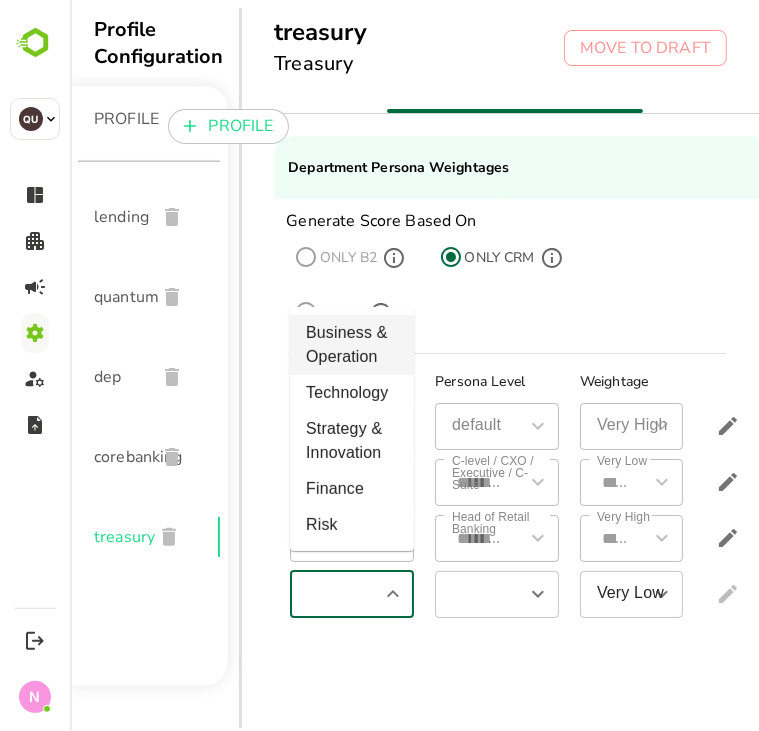 click on "Business & Operation" at bounding box center (351, 345) 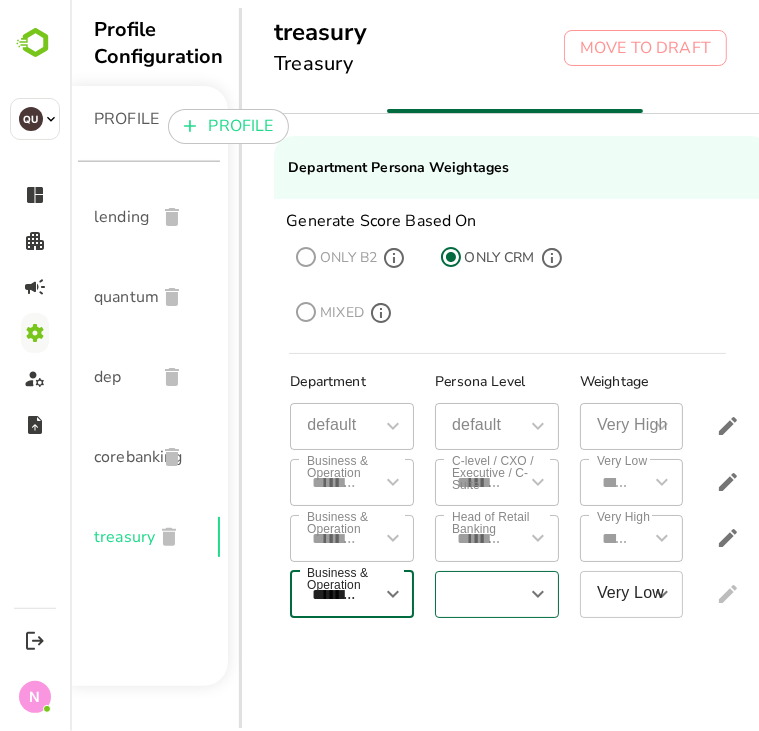 click at bounding box center [479, 594] 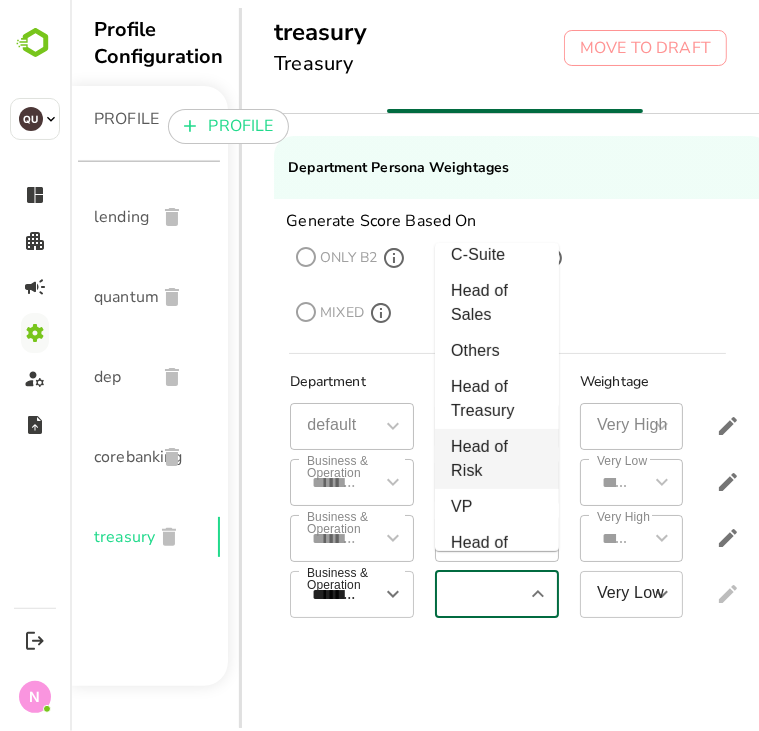 scroll, scrollTop: 299, scrollLeft: 0, axis: vertical 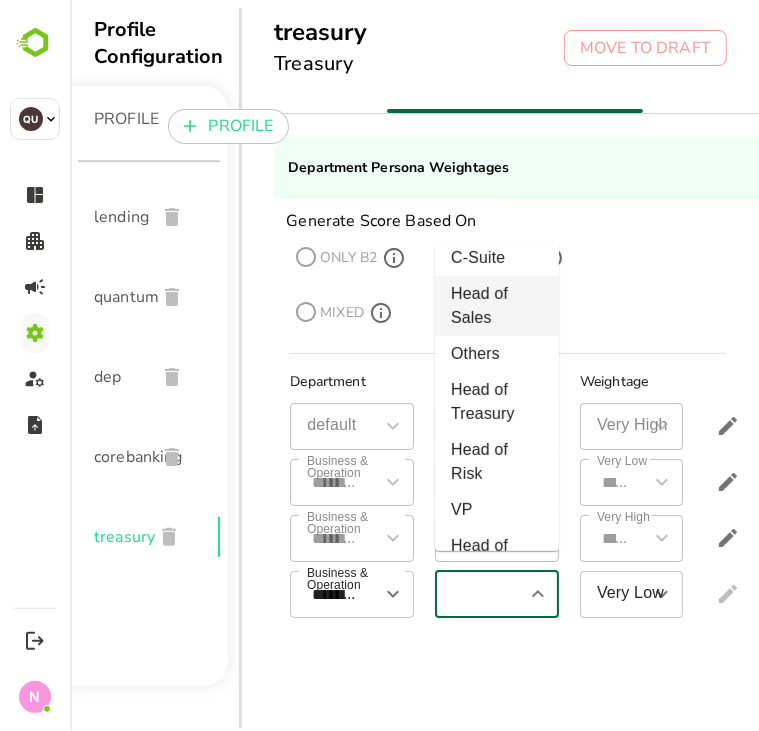 click on "Head of Sales" at bounding box center [496, 306] 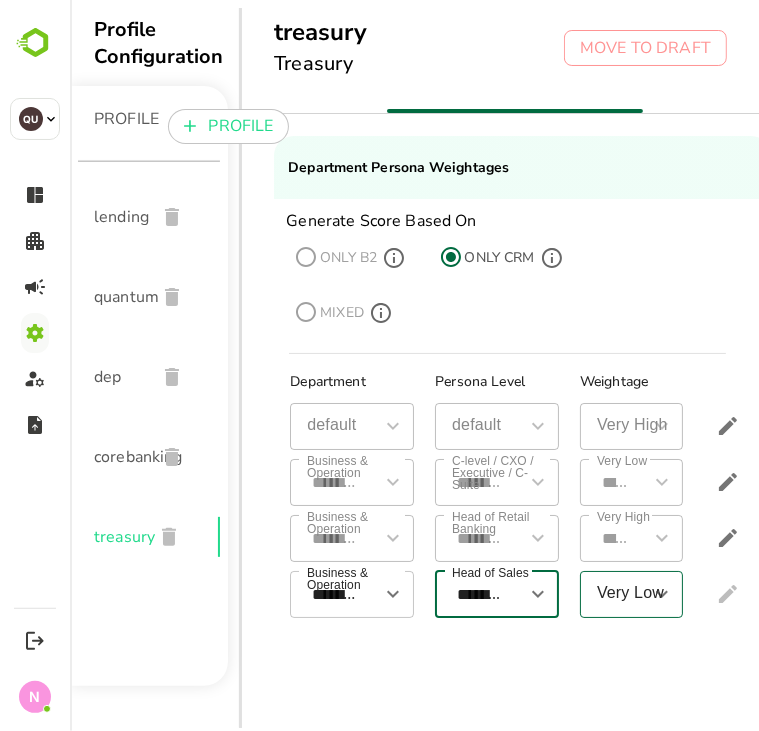 click on "Very Low" at bounding box center (630, 594) 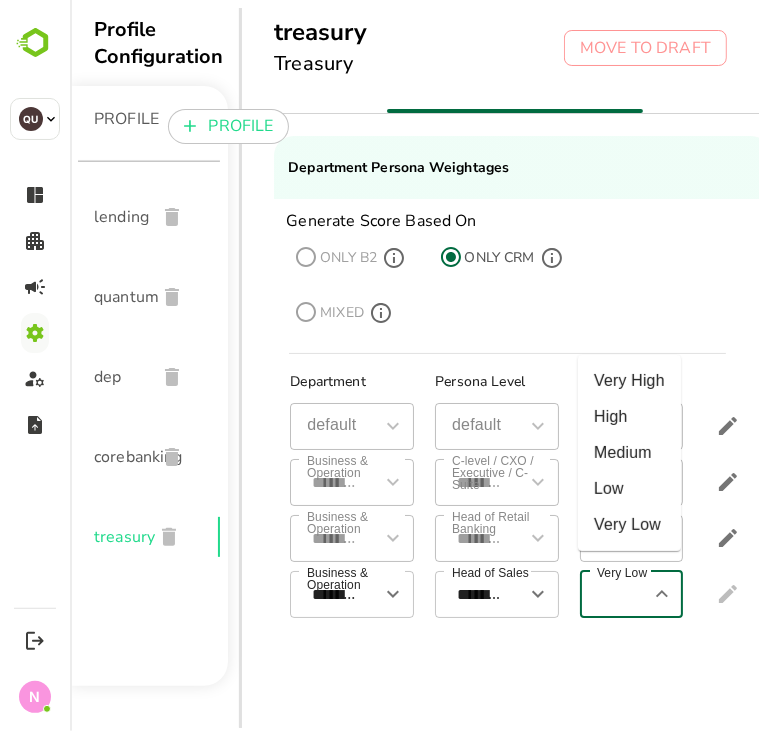 click on "Very Low" at bounding box center (616, 594) 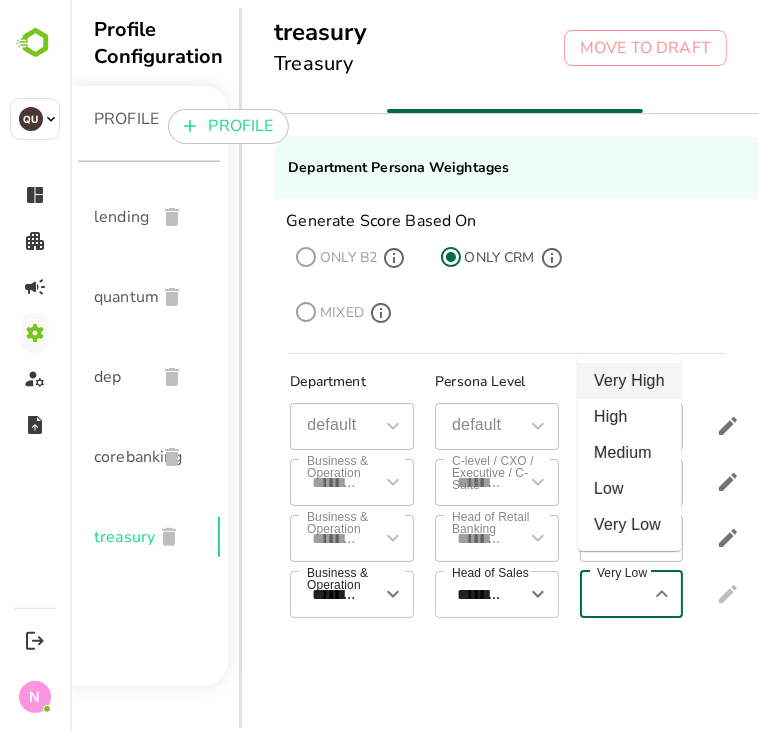 click on "Very High" at bounding box center [628, 381] 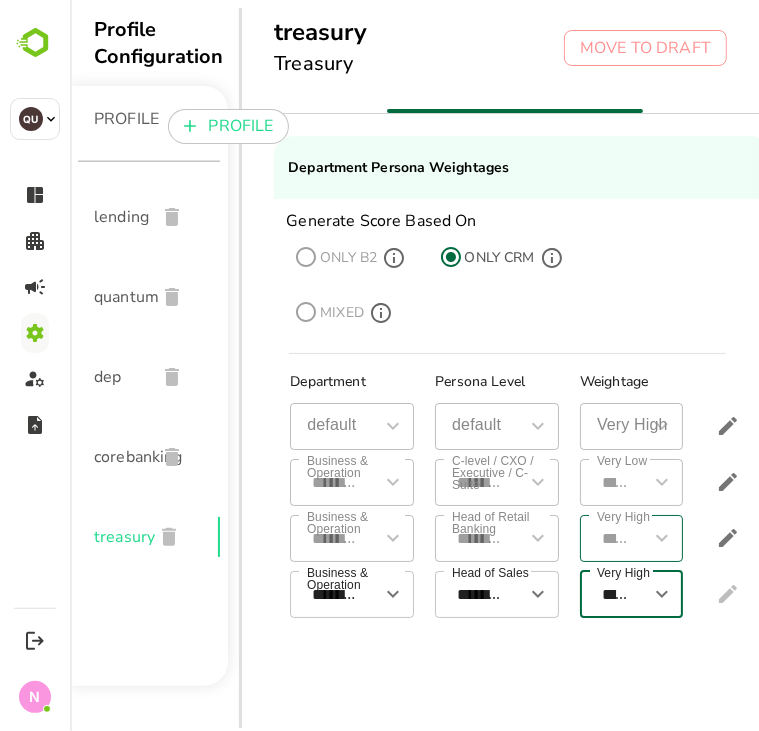 scroll, scrollTop: 0, scrollLeft: 39, axis: horizontal 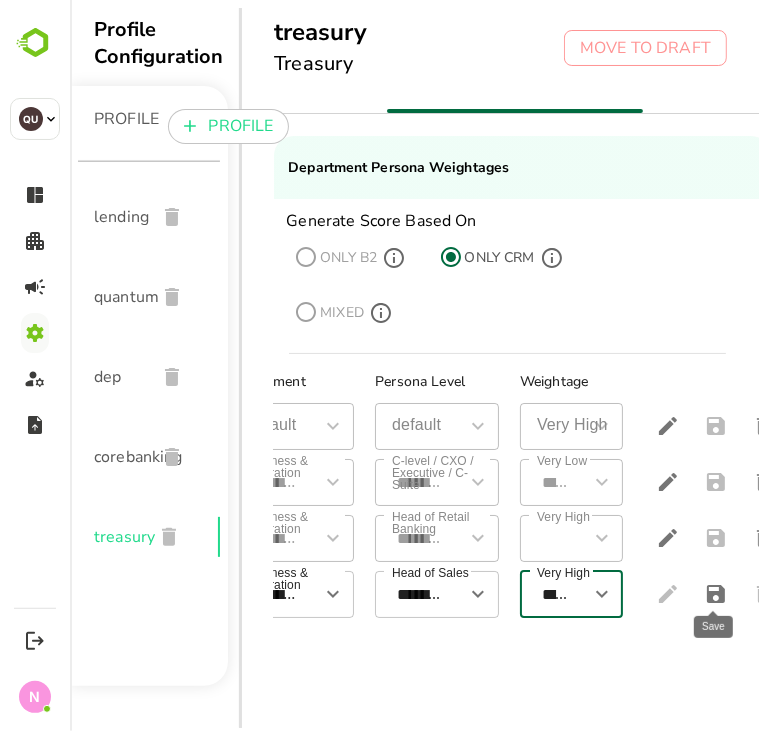 click at bounding box center (715, 594) 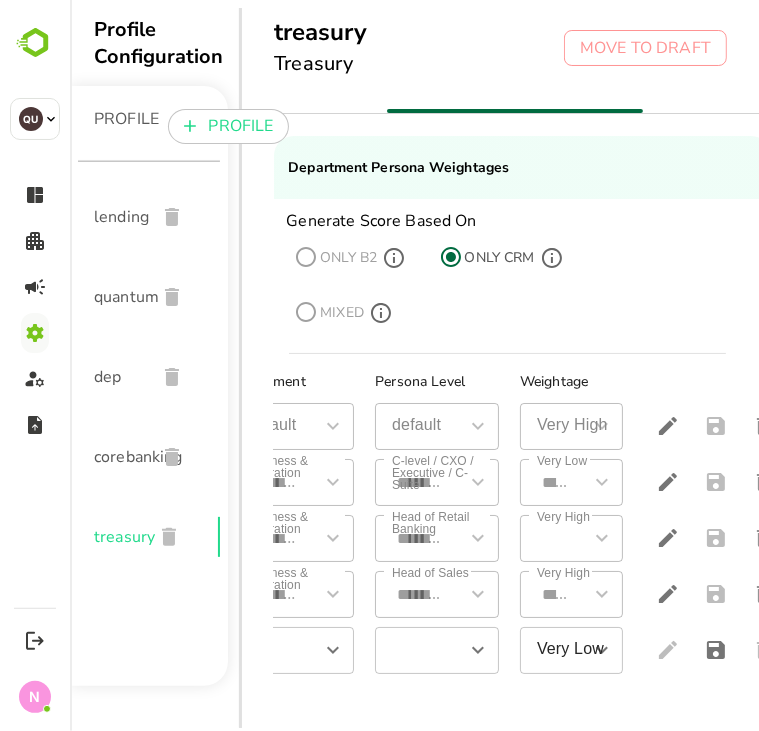 scroll, scrollTop: 0, scrollLeft: 0, axis: both 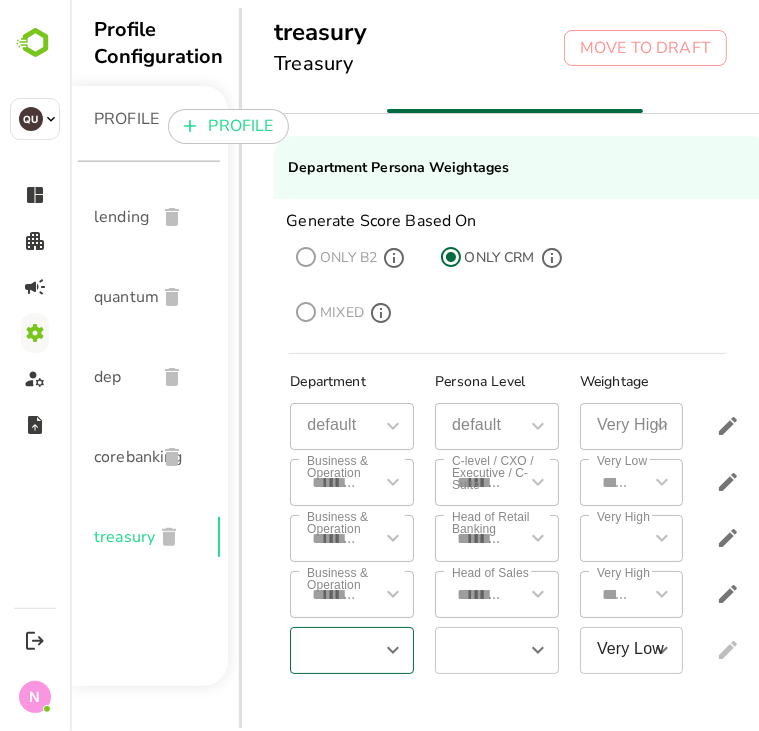click at bounding box center [334, 650] 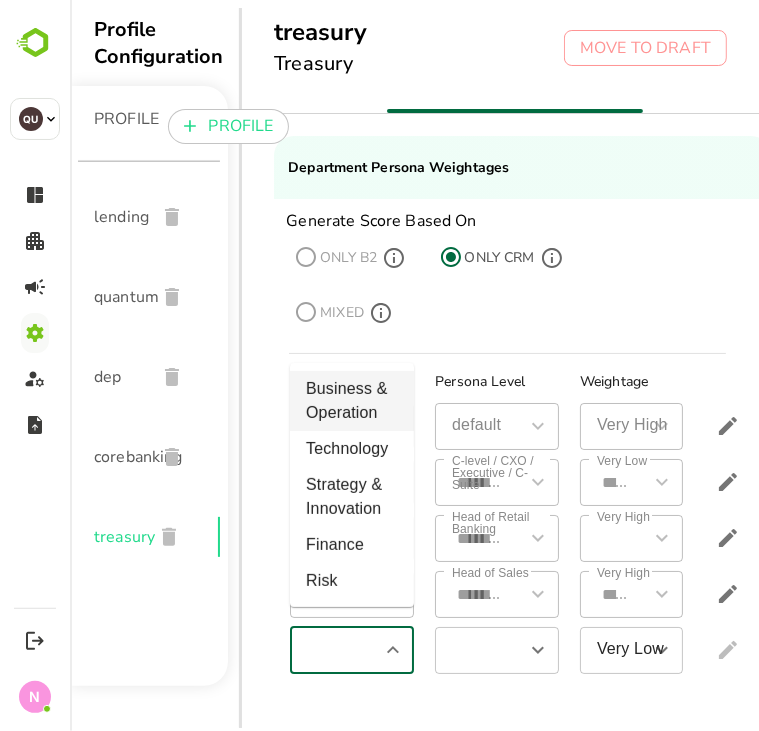 click on "Business & Operation" at bounding box center (351, 401) 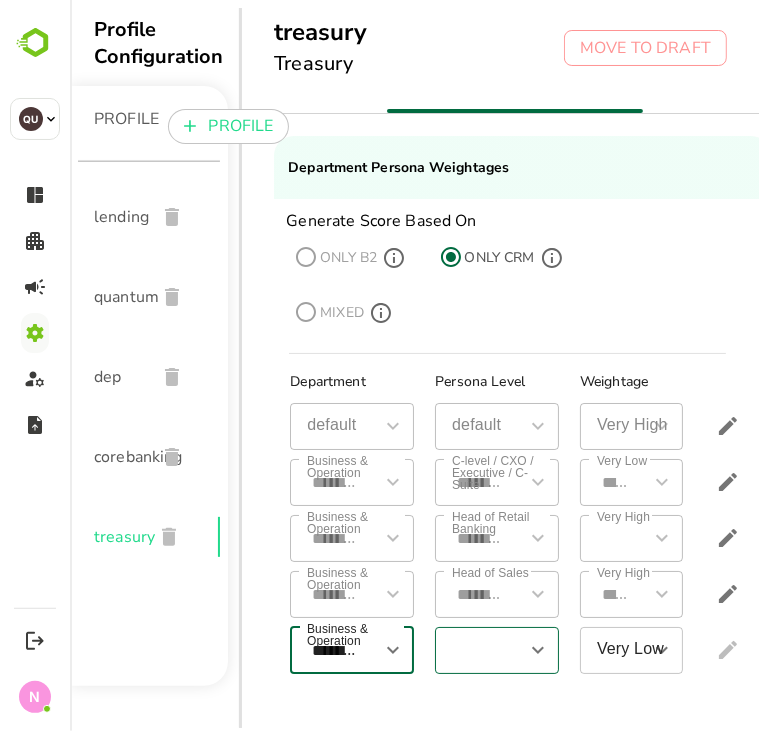 click at bounding box center [479, 650] 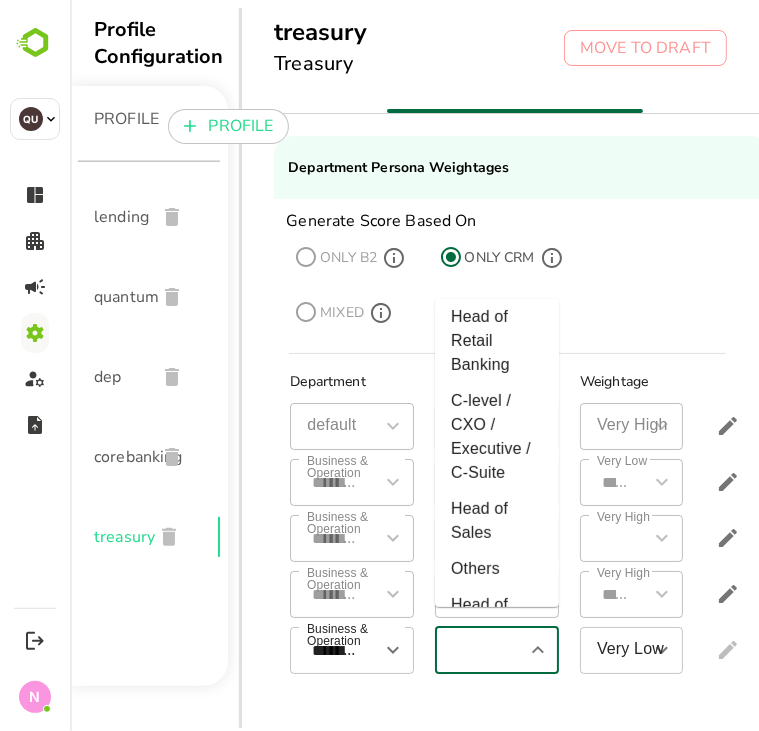 scroll, scrollTop: 0, scrollLeft: 0, axis: both 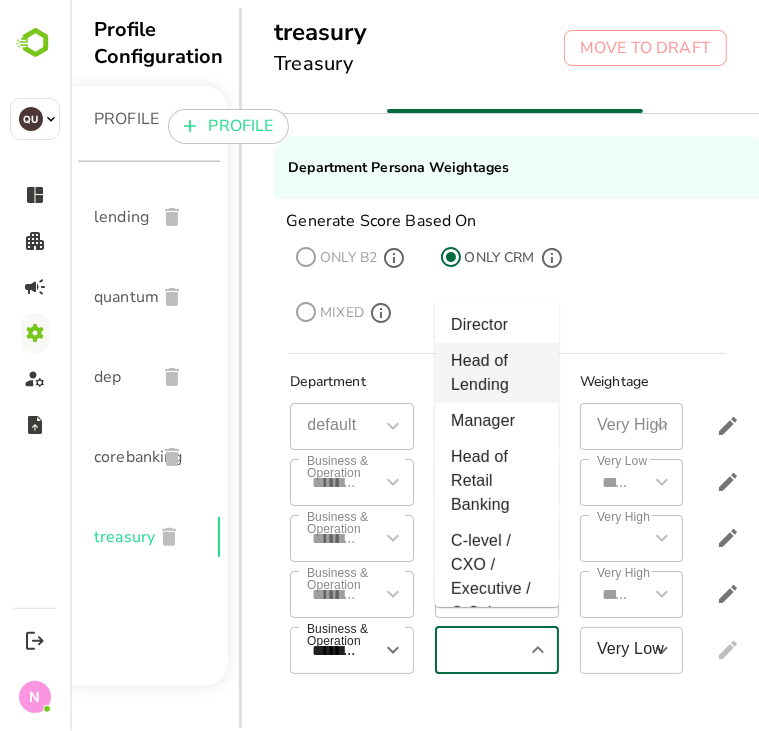 click on "Head of Lending" at bounding box center (496, 373) 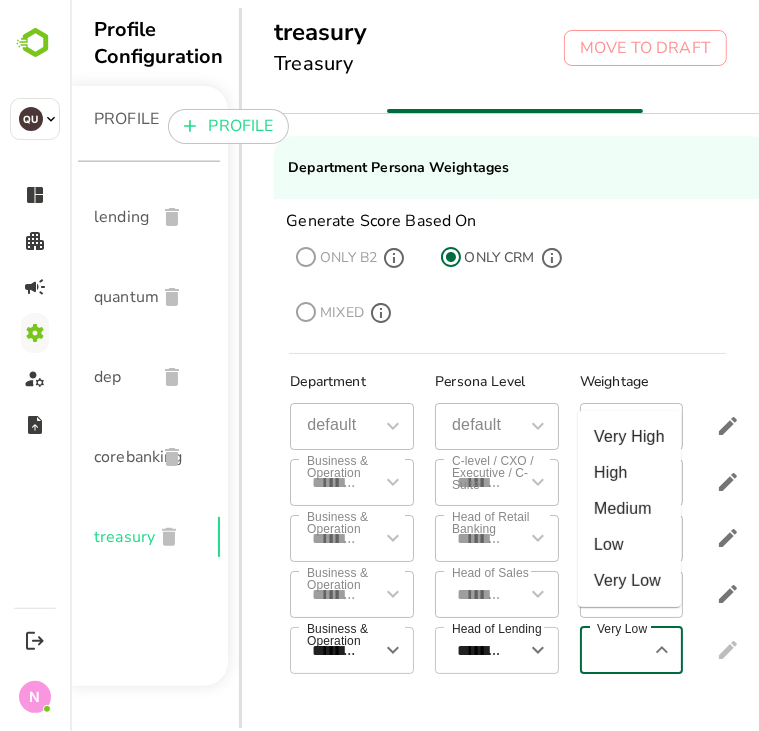 click on "Very Low" at bounding box center (616, 650) 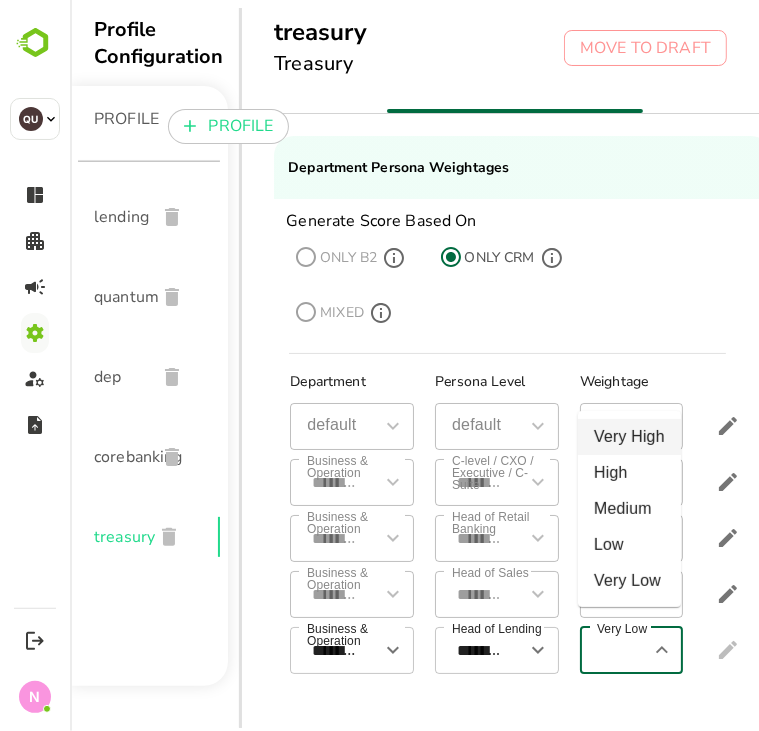click on "Very High" at bounding box center [628, 437] 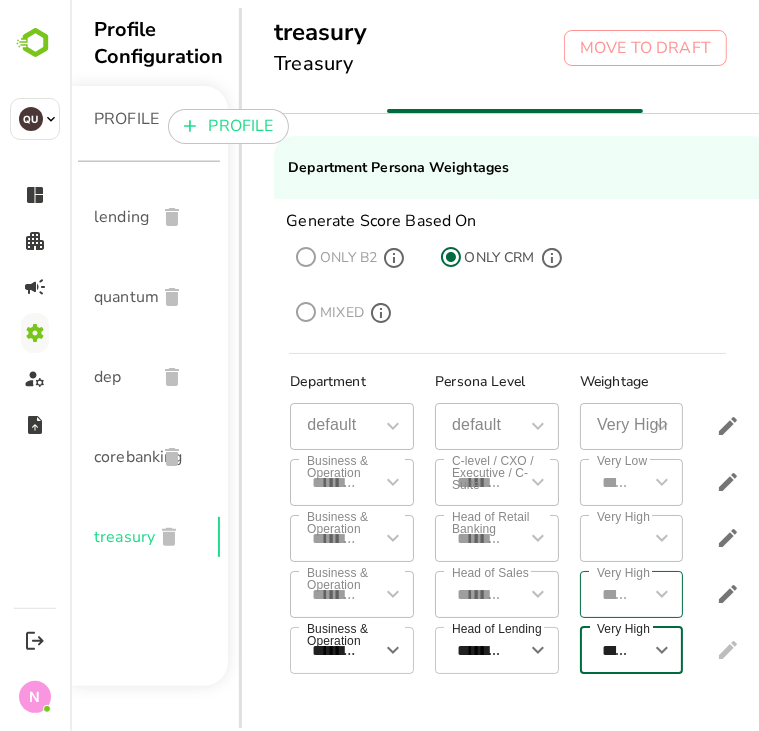 scroll, scrollTop: 0, scrollLeft: 39, axis: horizontal 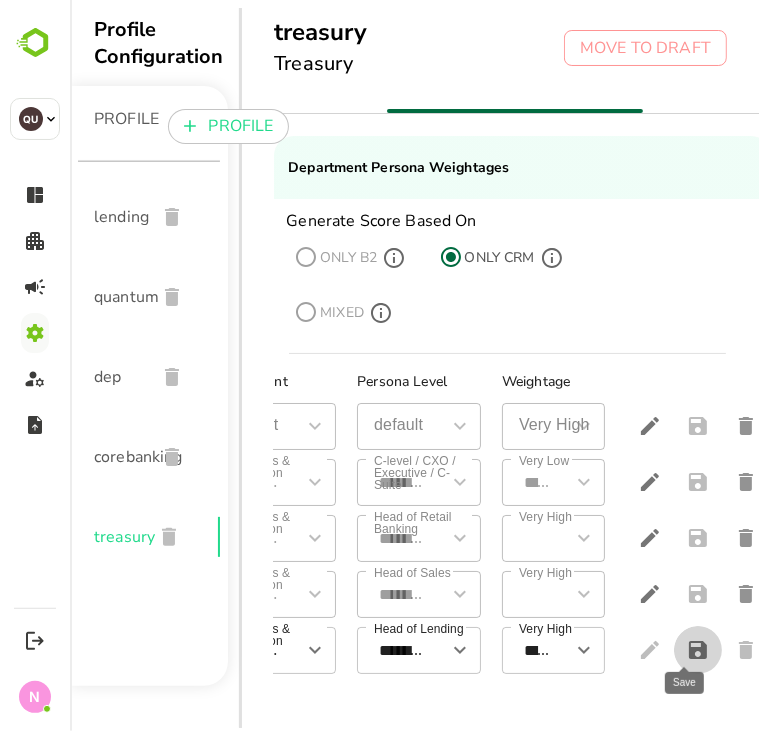 click 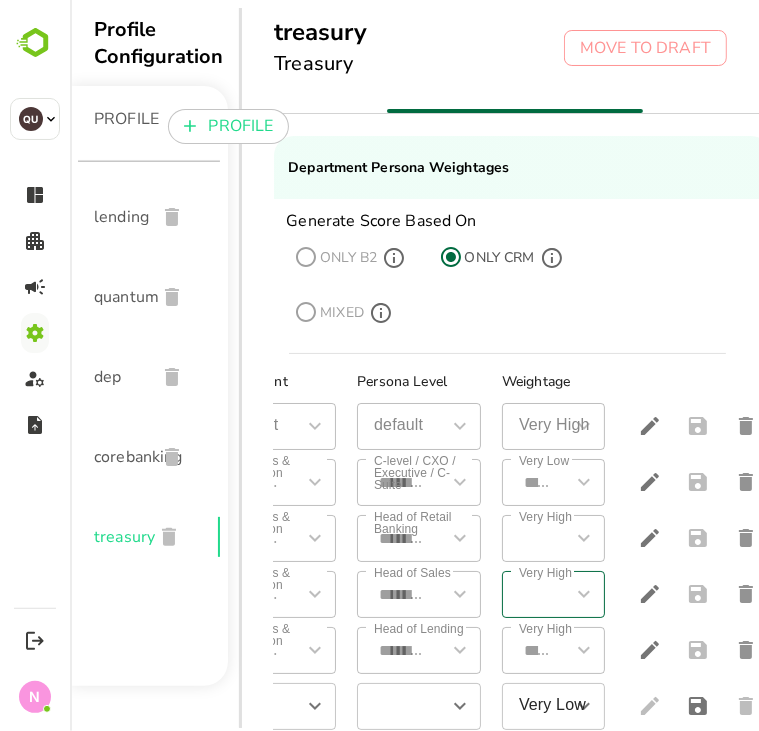 scroll, scrollTop: 0, scrollLeft: 0, axis: both 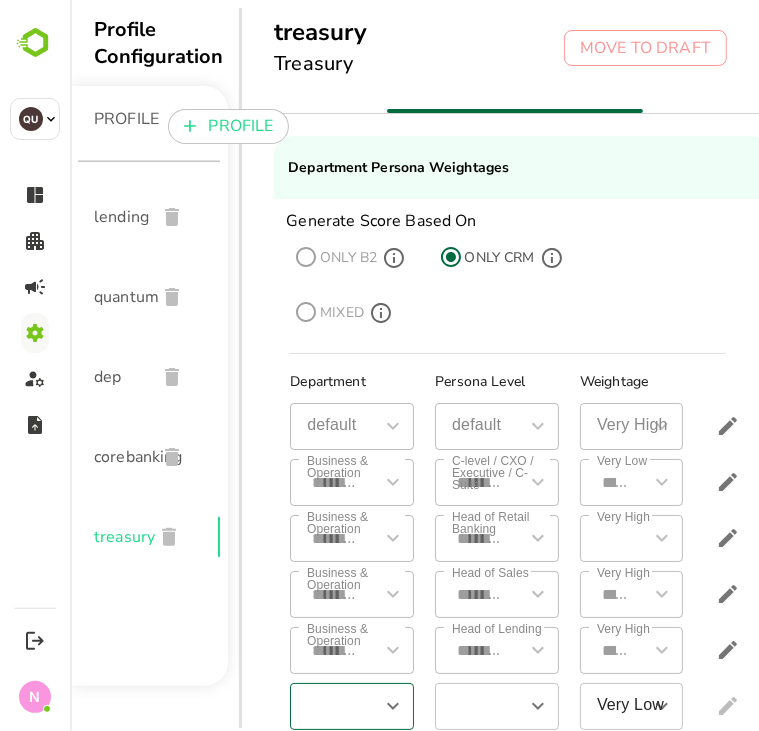 click at bounding box center [334, 706] 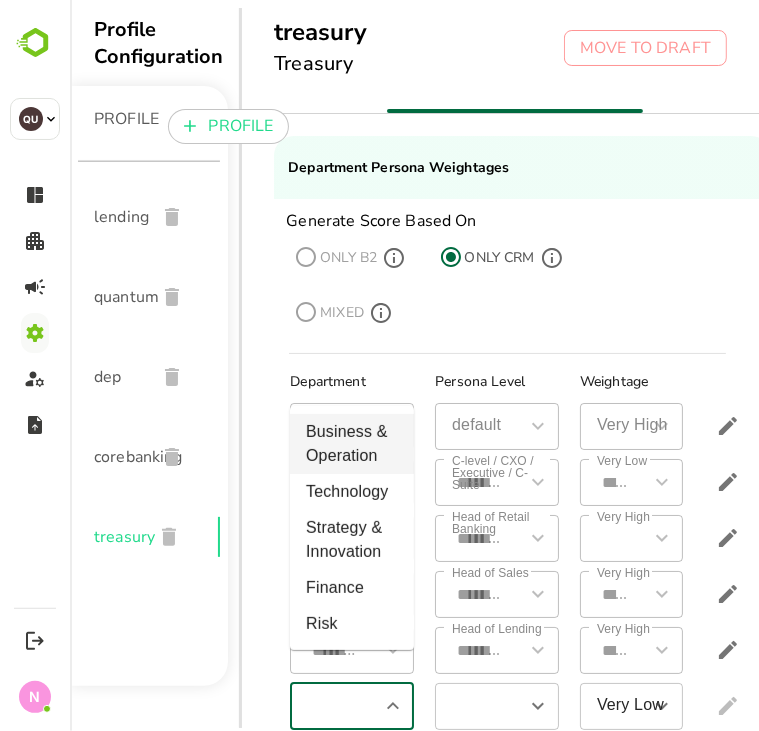 click on "Business & Operation" at bounding box center [351, 444] 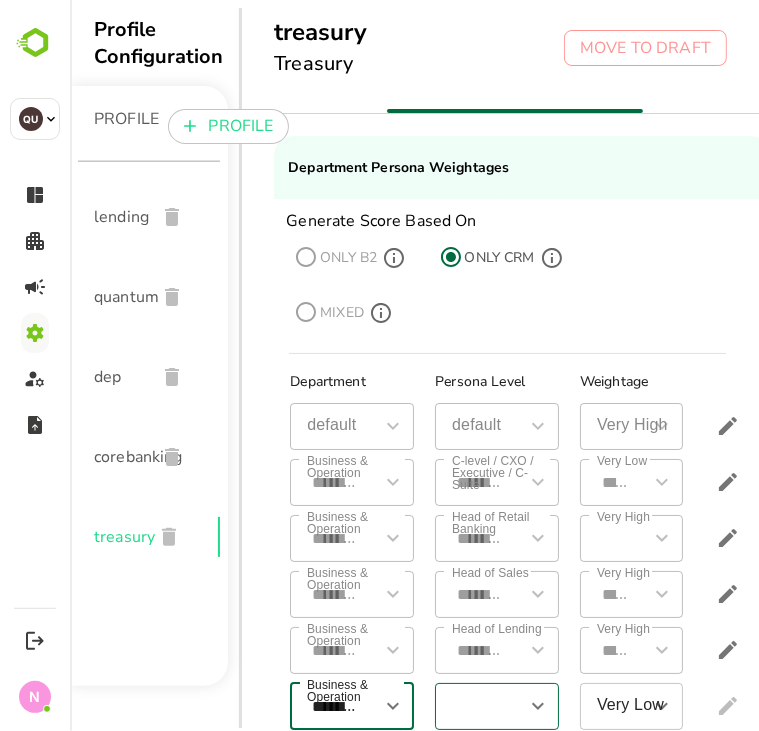 click at bounding box center [479, 706] 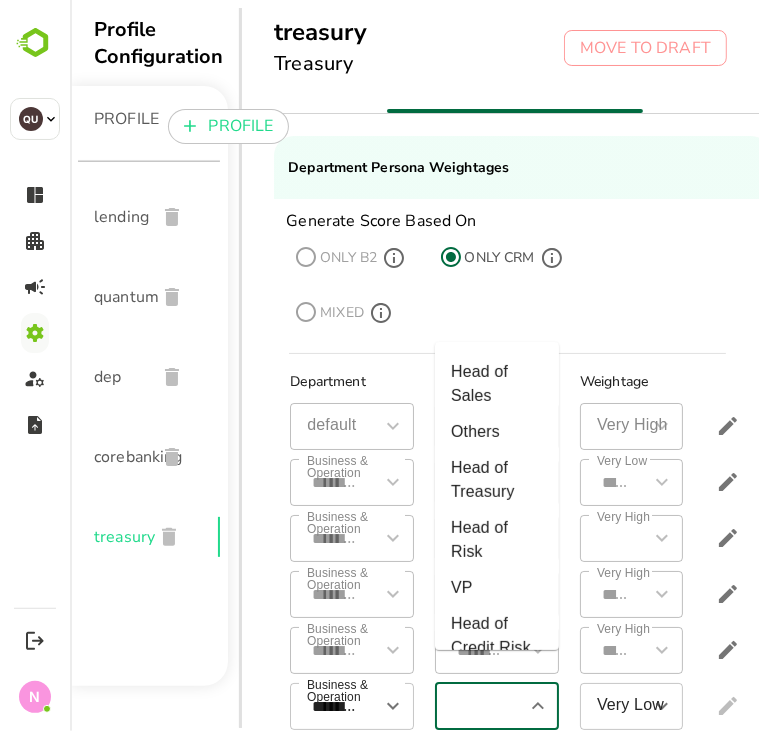 scroll, scrollTop: 320, scrollLeft: 0, axis: vertical 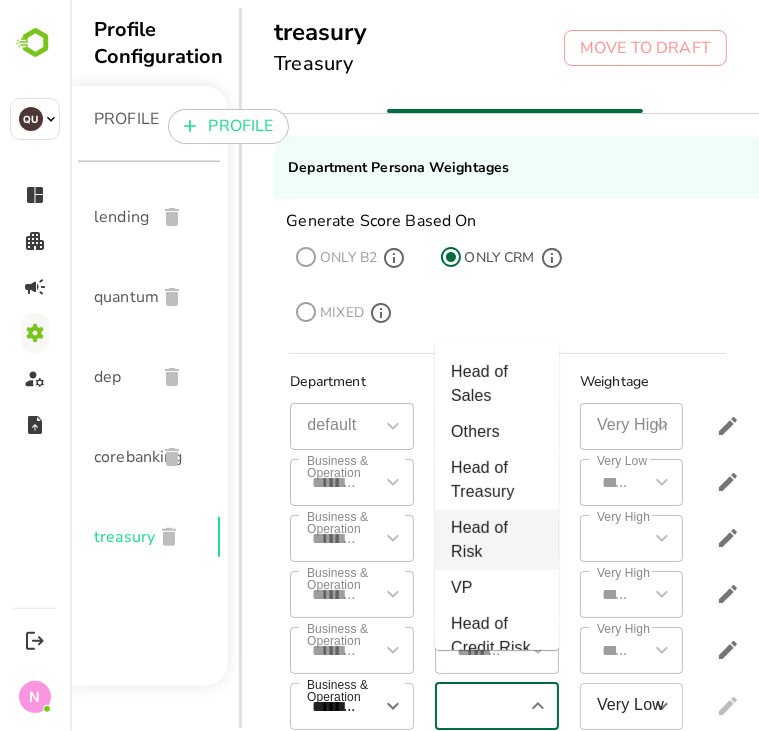 click on "VP" at bounding box center (496, 588) 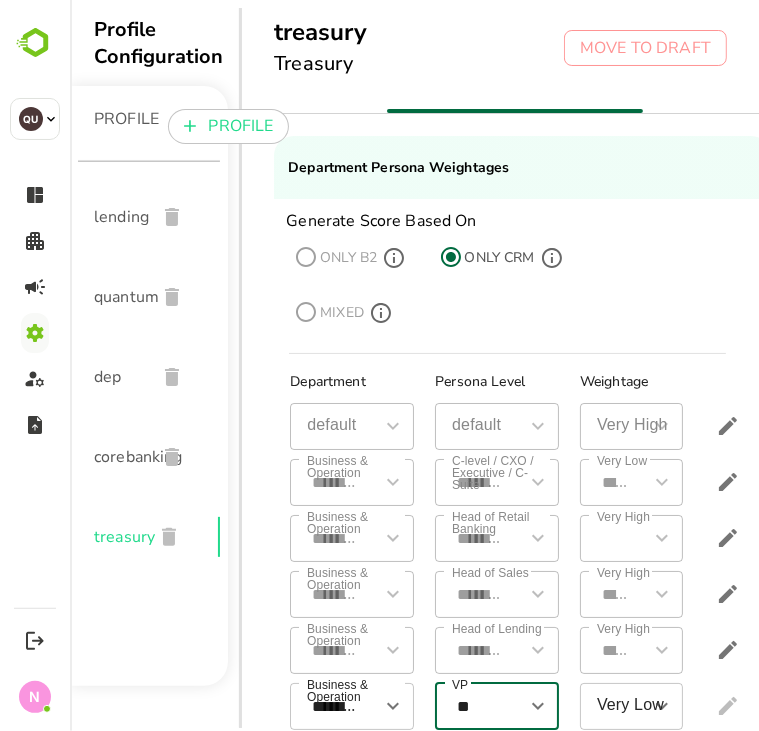 type on "**" 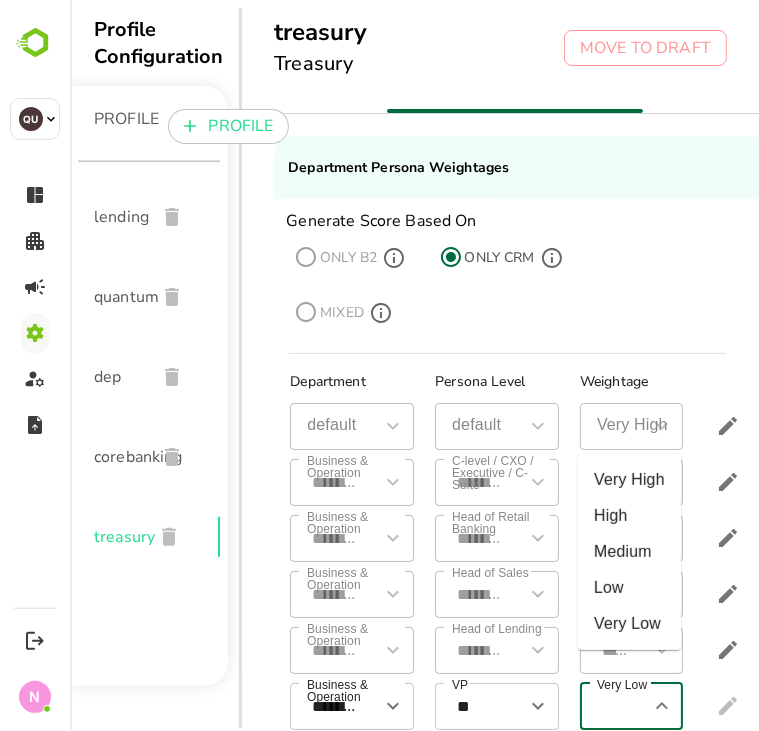 click on "Very Low" at bounding box center [616, 706] 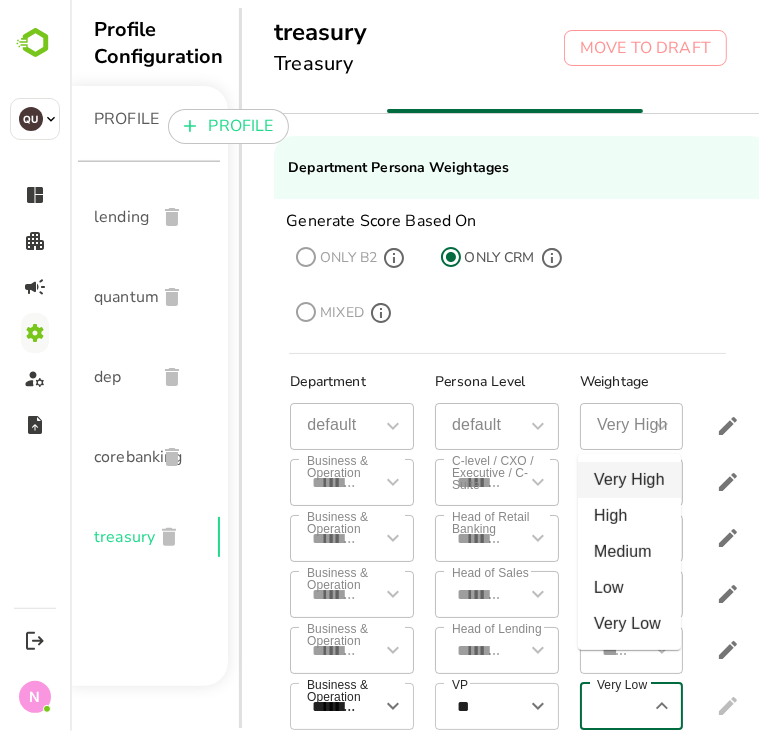 click on "Very High" at bounding box center [628, 480] 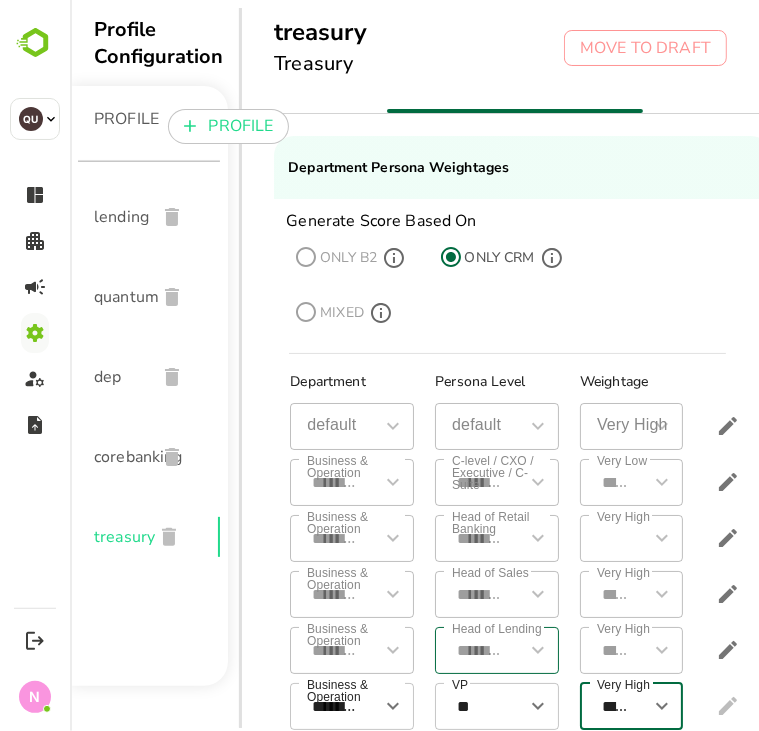 scroll, scrollTop: 0, scrollLeft: 104, axis: horizontal 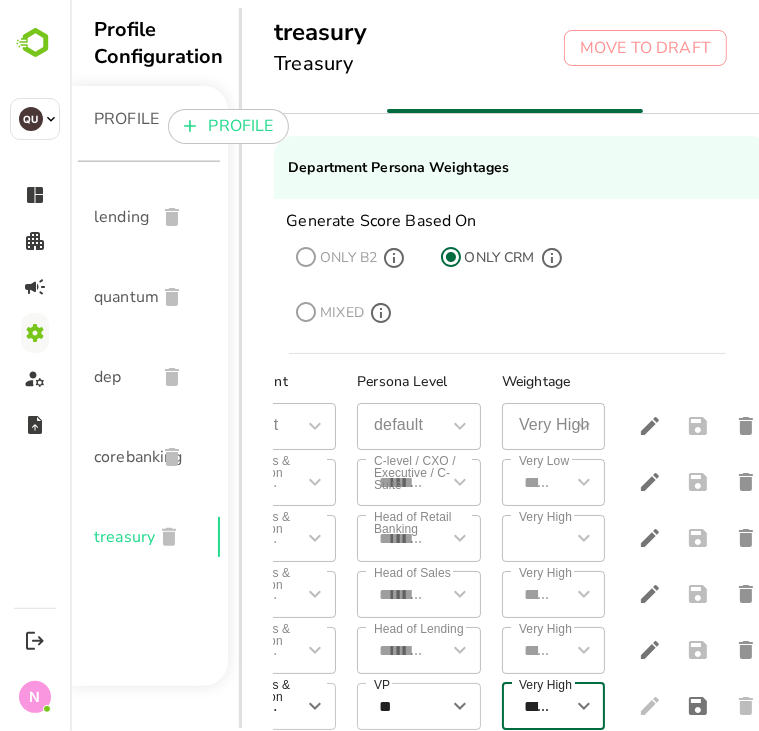 click 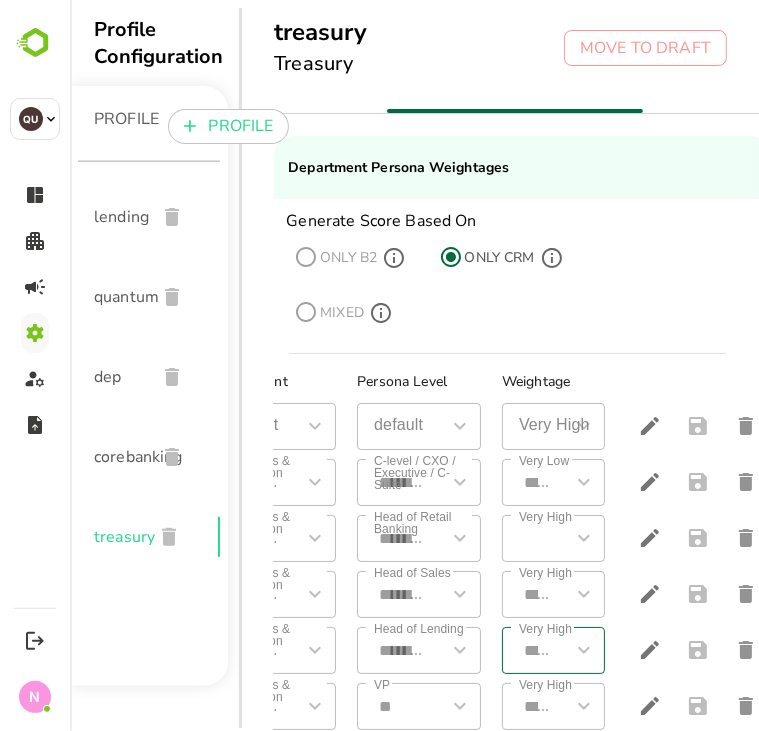 scroll, scrollTop: 68, scrollLeft: 0, axis: vertical 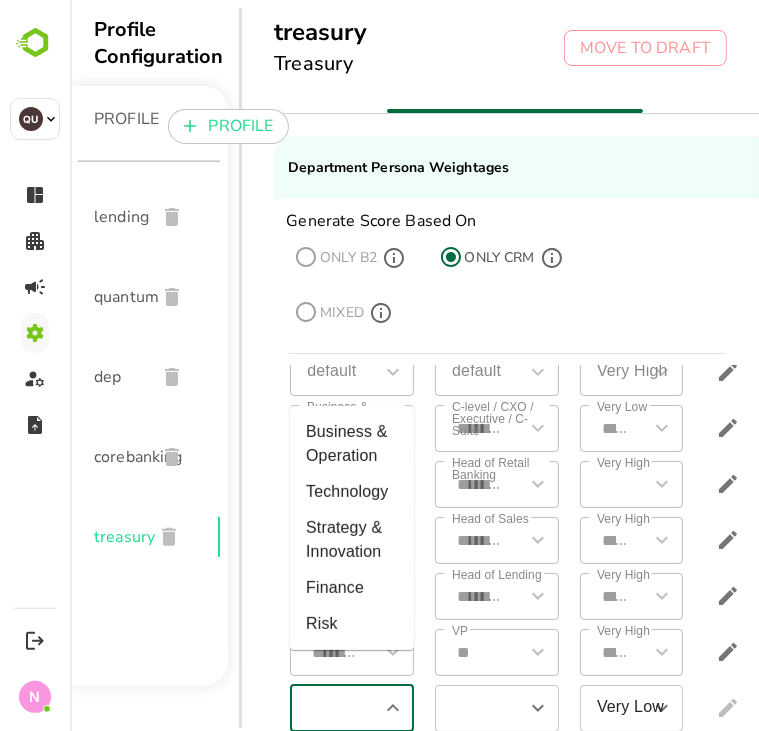 click at bounding box center (334, 708) 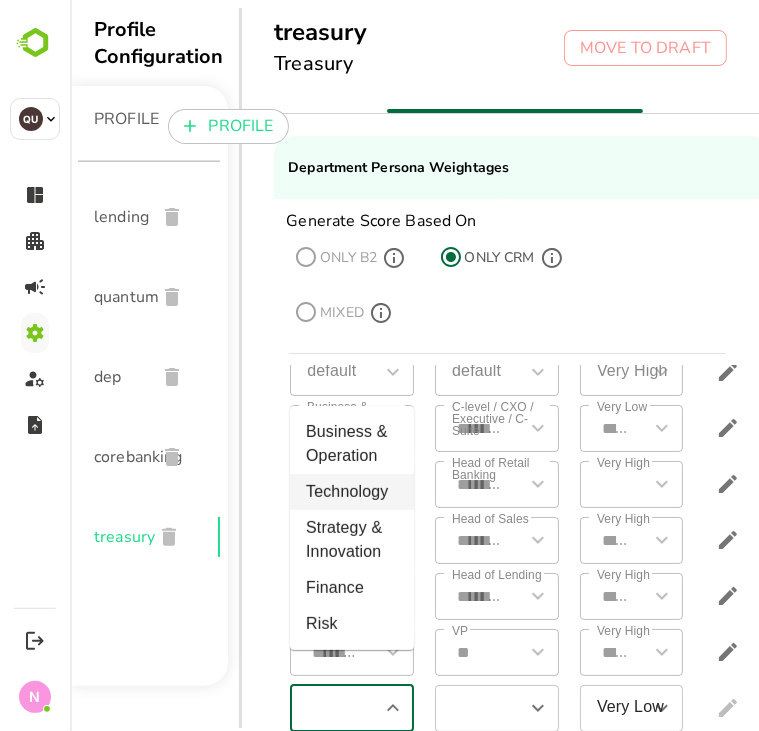 click on "Technology" at bounding box center [351, 492] 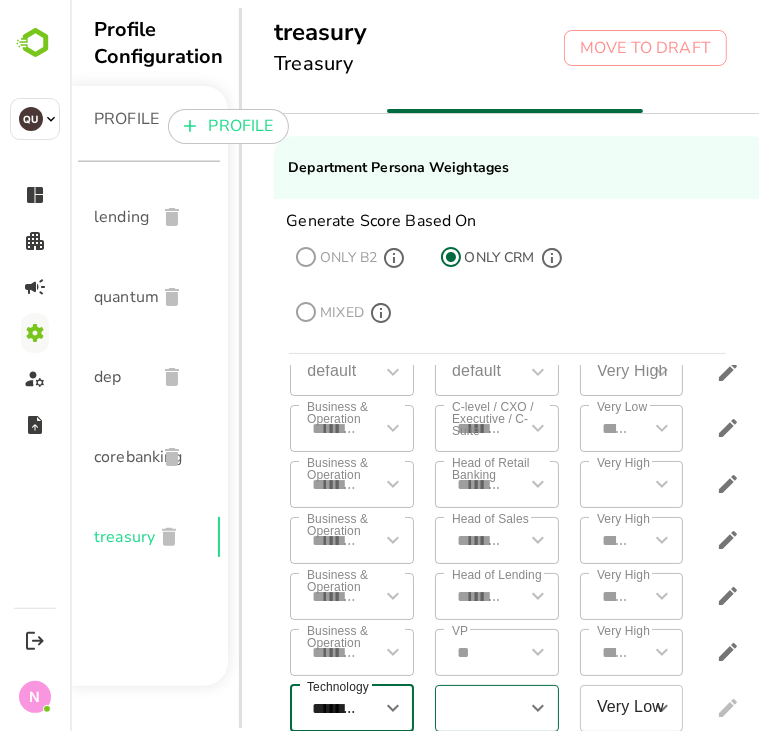 click on "​" at bounding box center (496, 708) 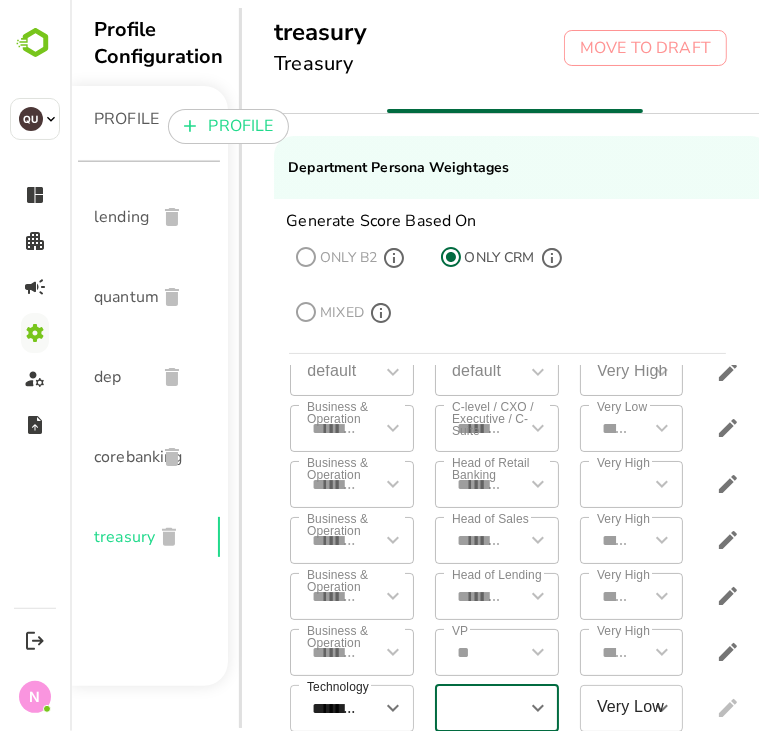 click on "​" at bounding box center [496, 708] 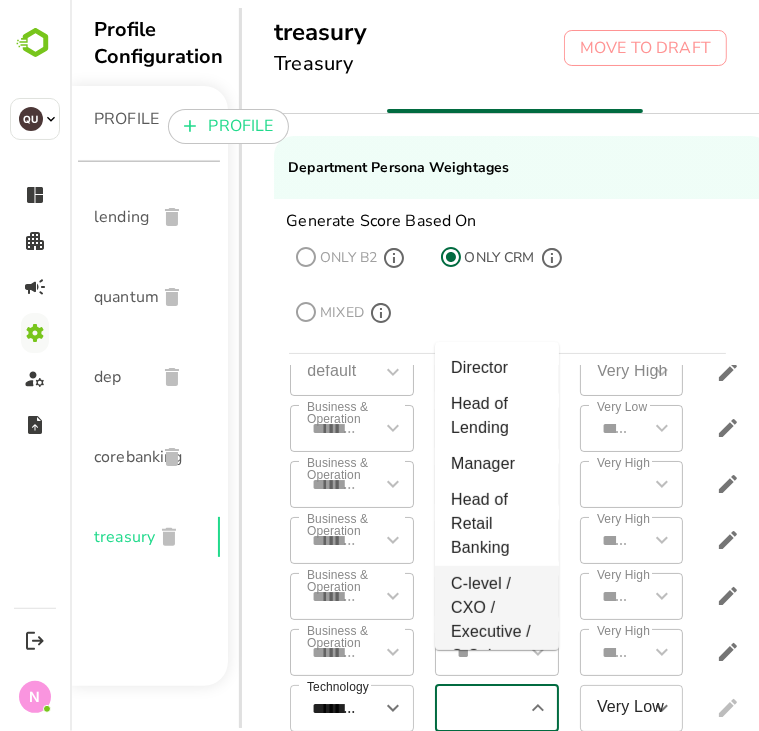 click on "C-level / CXO / Executive / C-Suite" at bounding box center (496, 620) 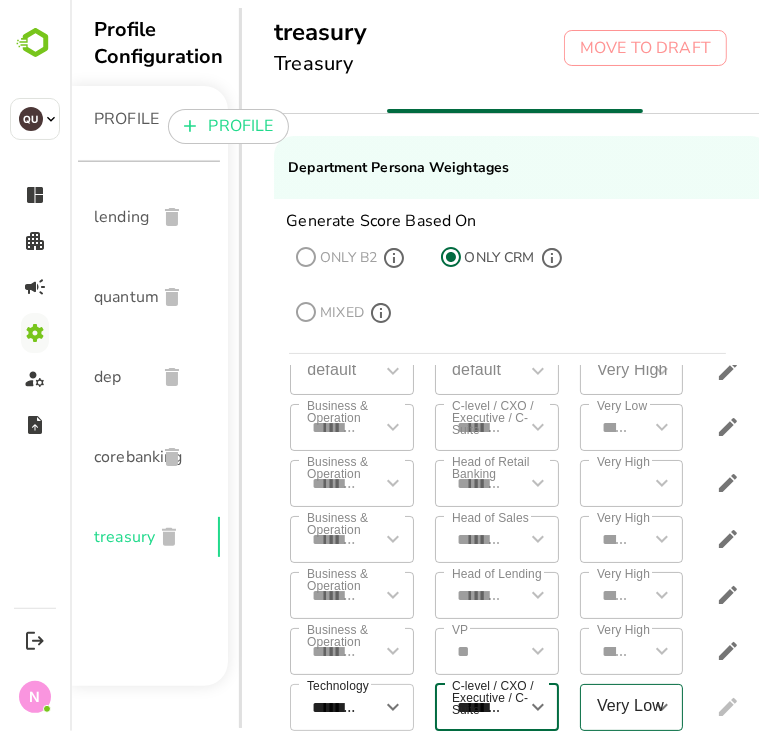 click on "Very Low" at bounding box center (616, 707) 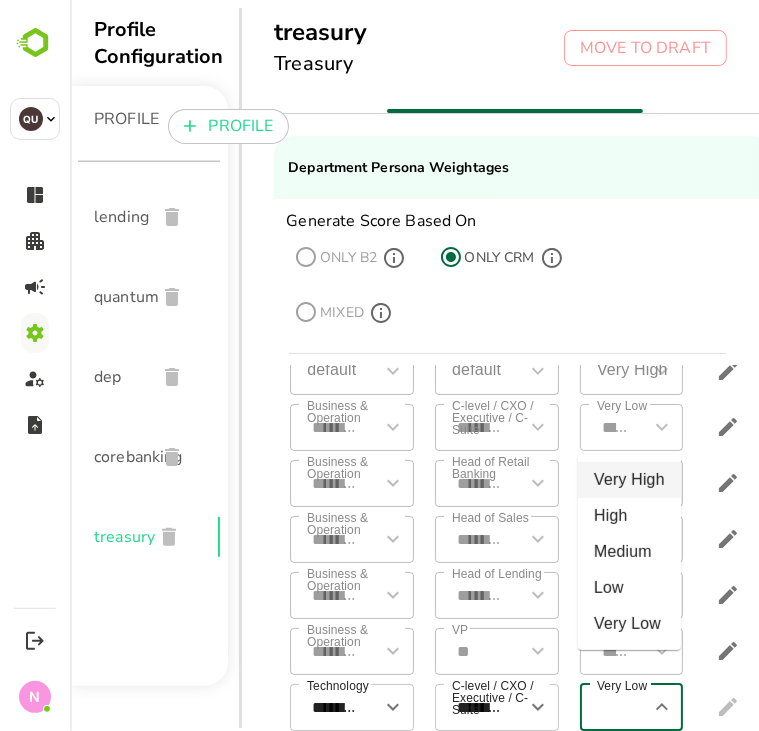 click on "Very High" at bounding box center [628, 480] 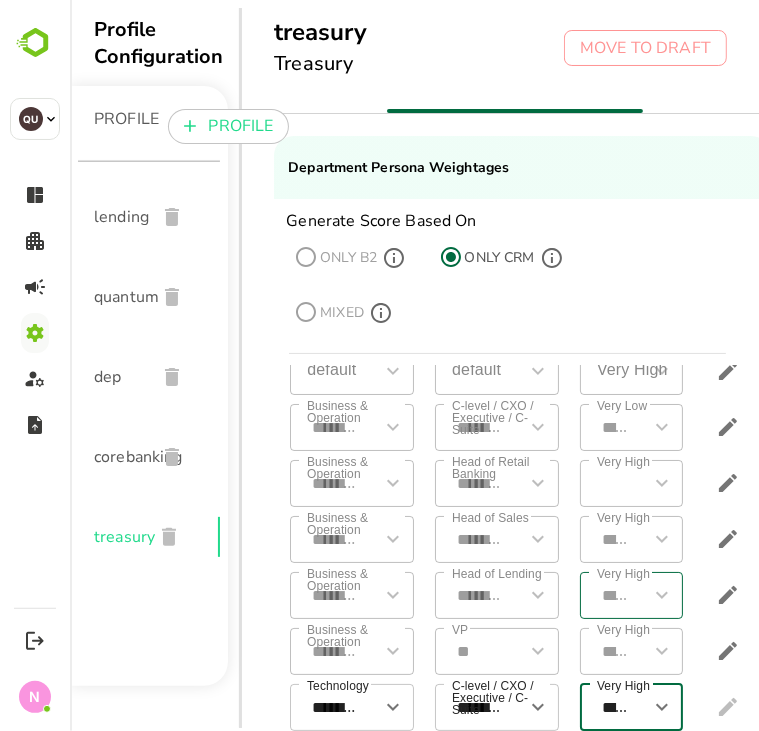 scroll, scrollTop: 0, scrollLeft: 39, axis: horizontal 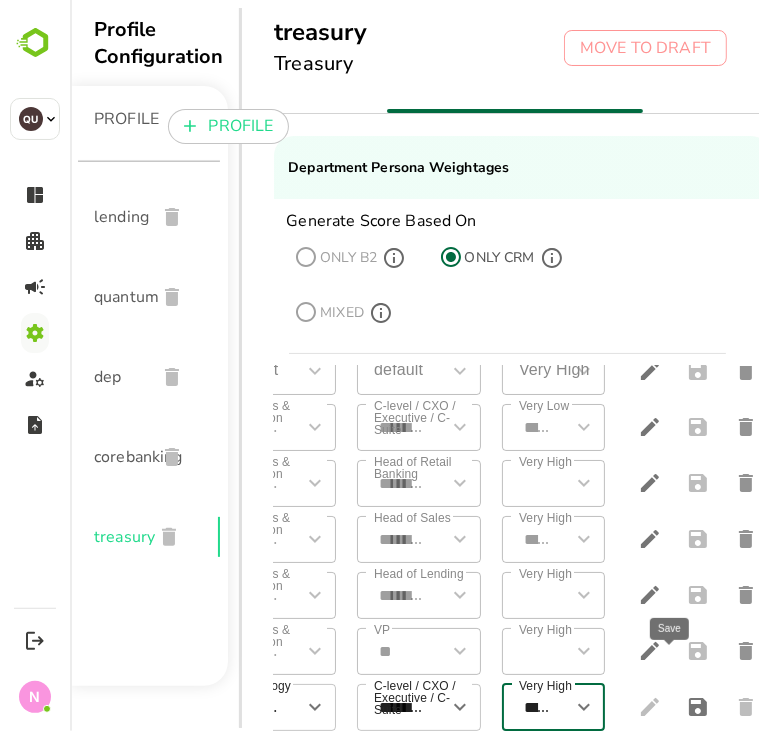 click 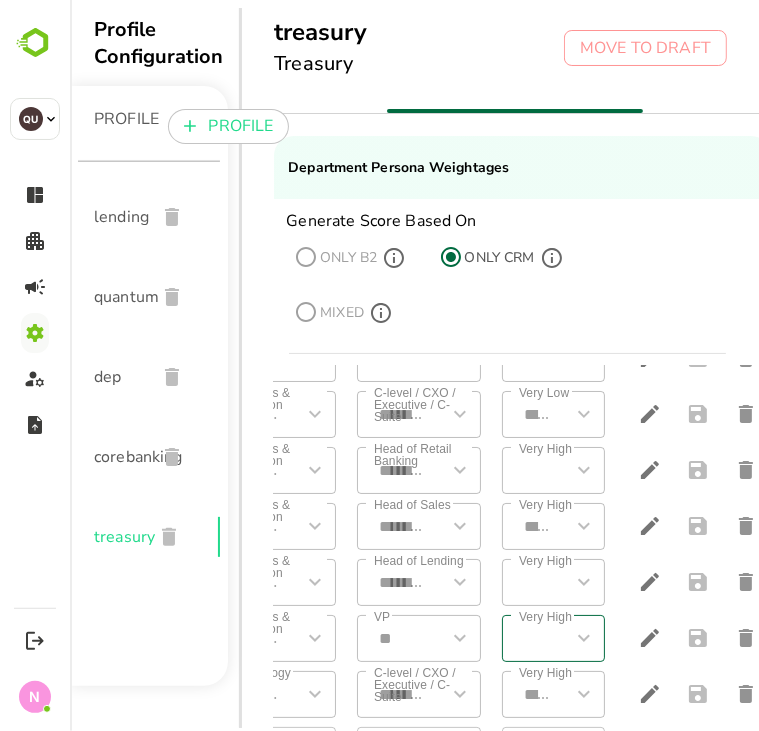 scroll, scrollTop: 124, scrollLeft: 0, axis: vertical 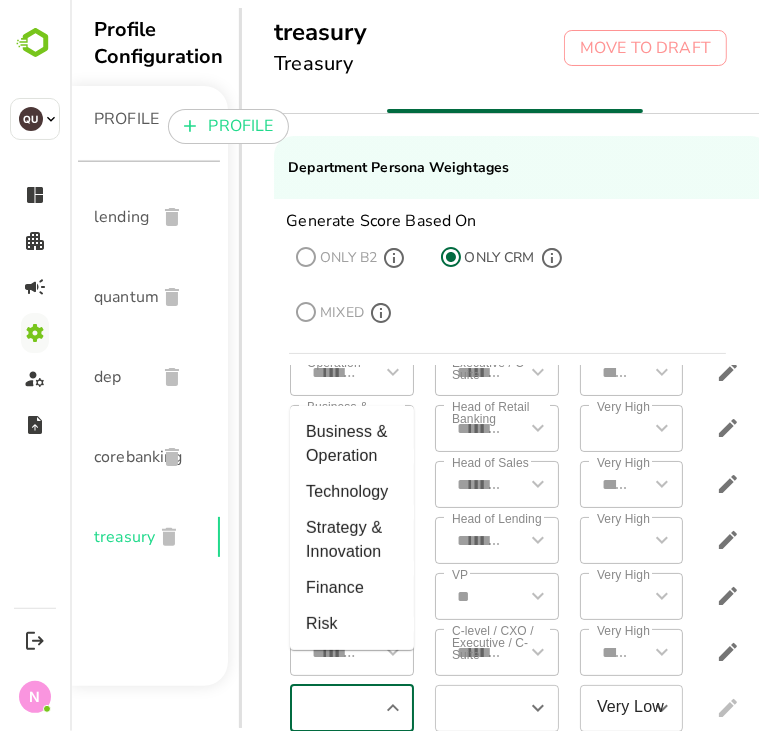 click at bounding box center (334, 708) 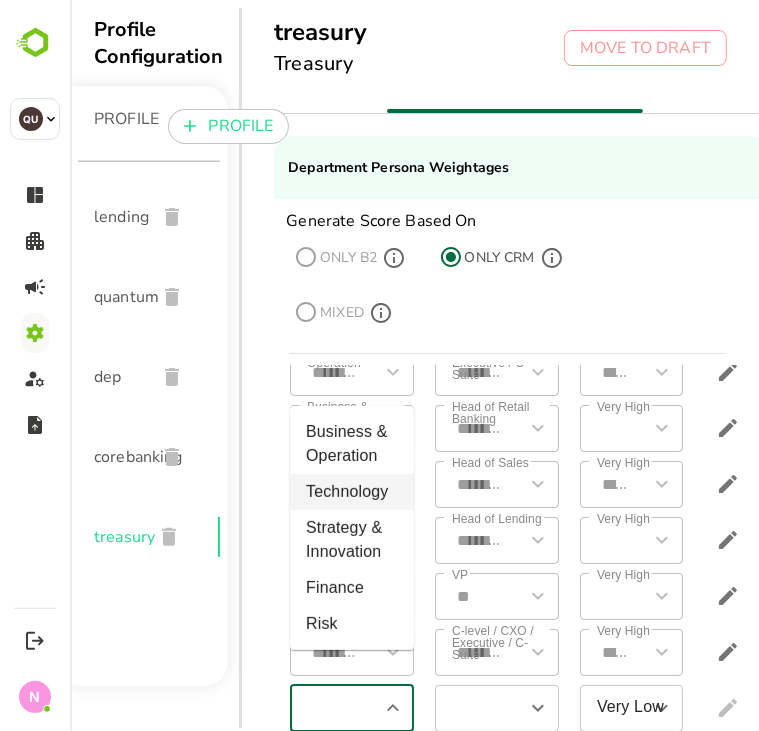 click on "Technology" at bounding box center (351, 492) 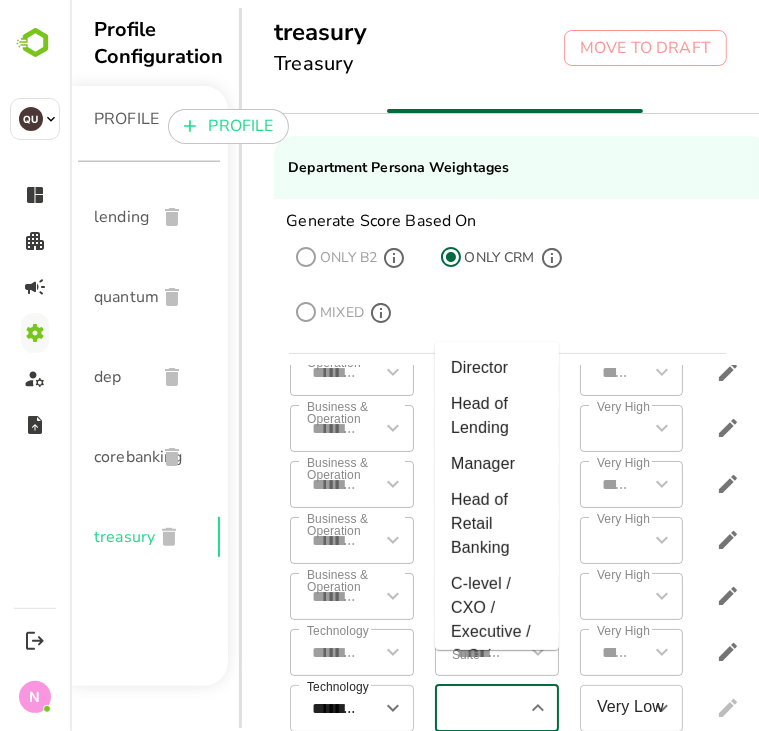 click at bounding box center (479, 708) 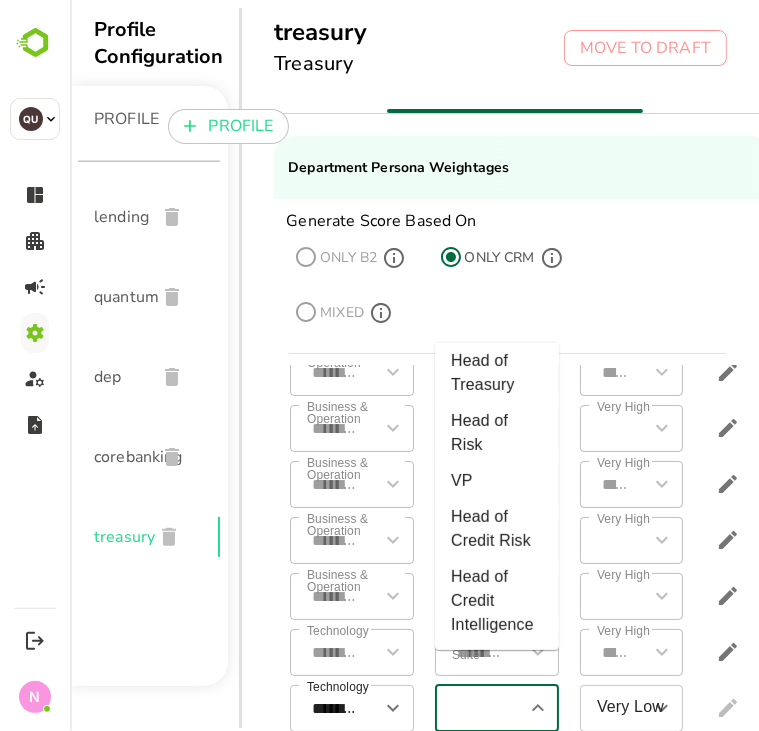 scroll, scrollTop: 451, scrollLeft: 0, axis: vertical 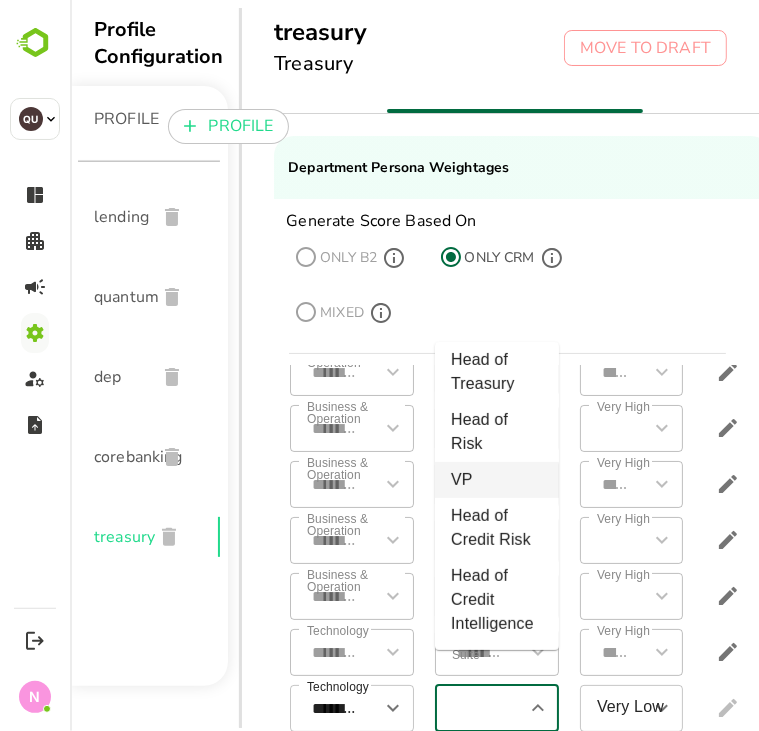 click on "VP" at bounding box center (496, 480) 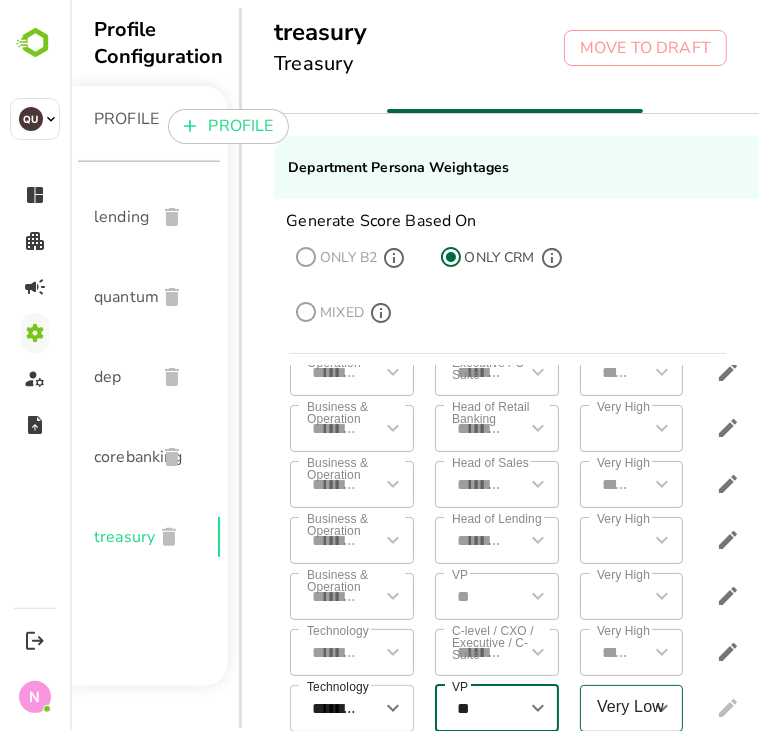 click on "Very Low" at bounding box center (616, 708) 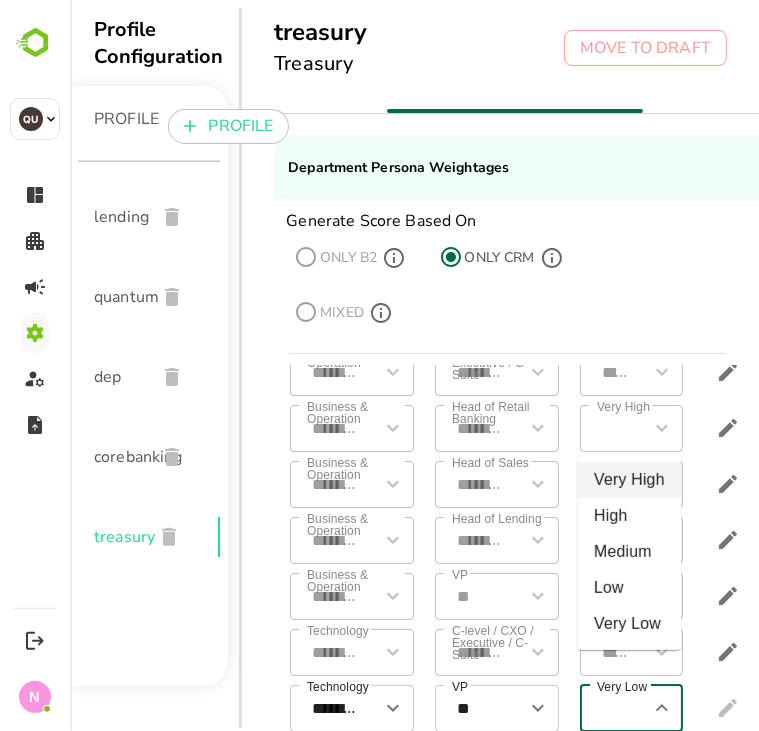 click on "Very High" at bounding box center [628, 480] 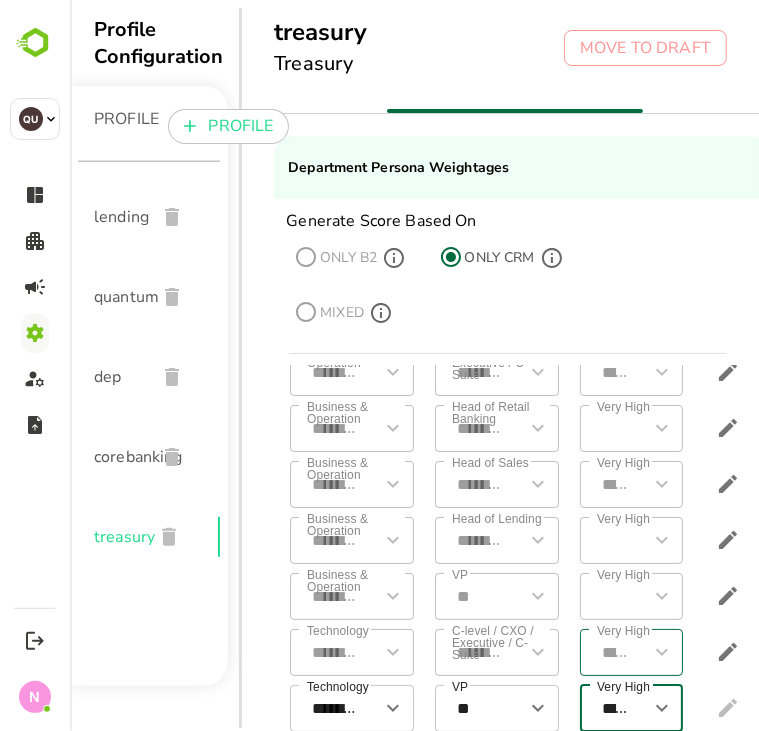 scroll, scrollTop: 0, scrollLeft: 39, axis: horizontal 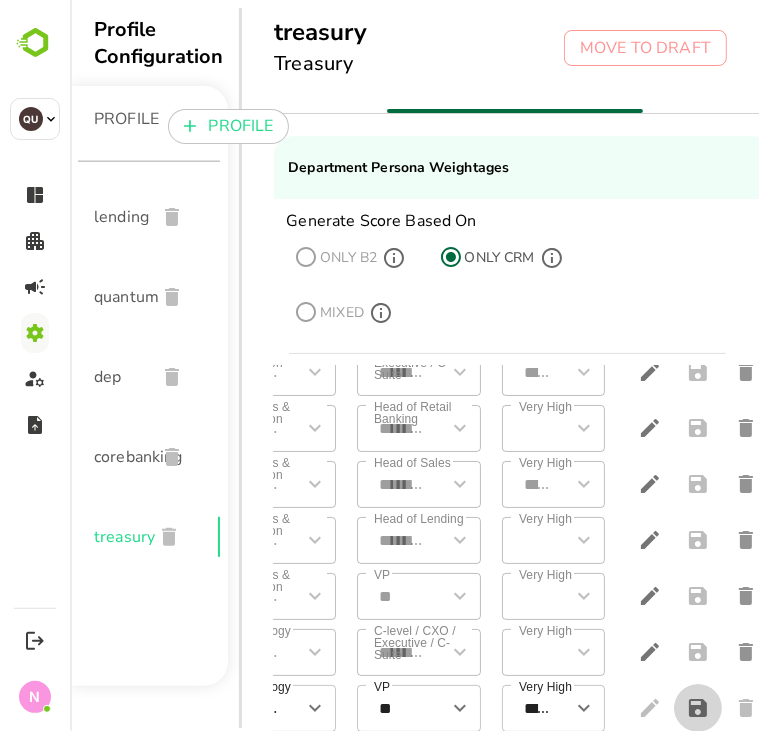 click 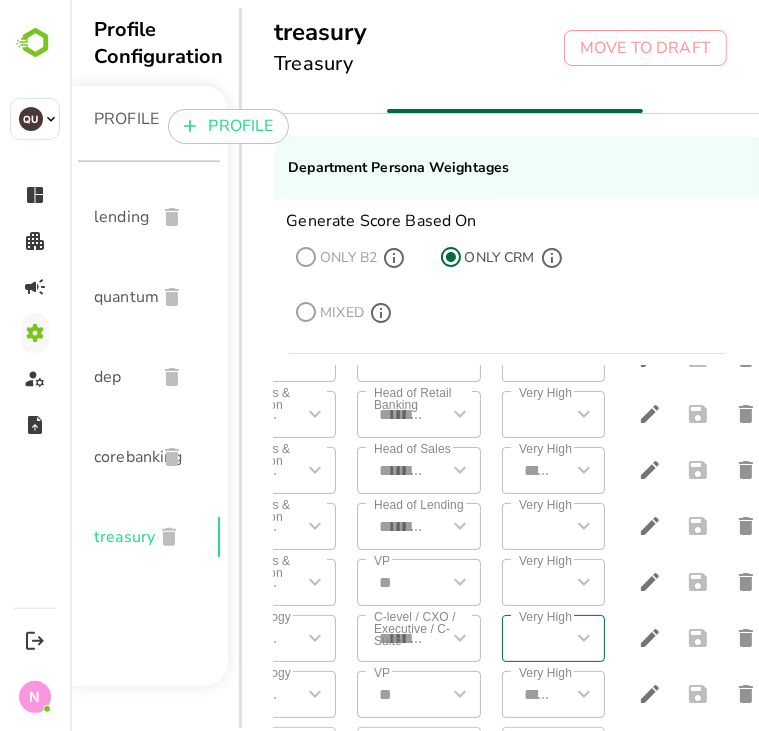 scroll, scrollTop: 180, scrollLeft: 0, axis: vertical 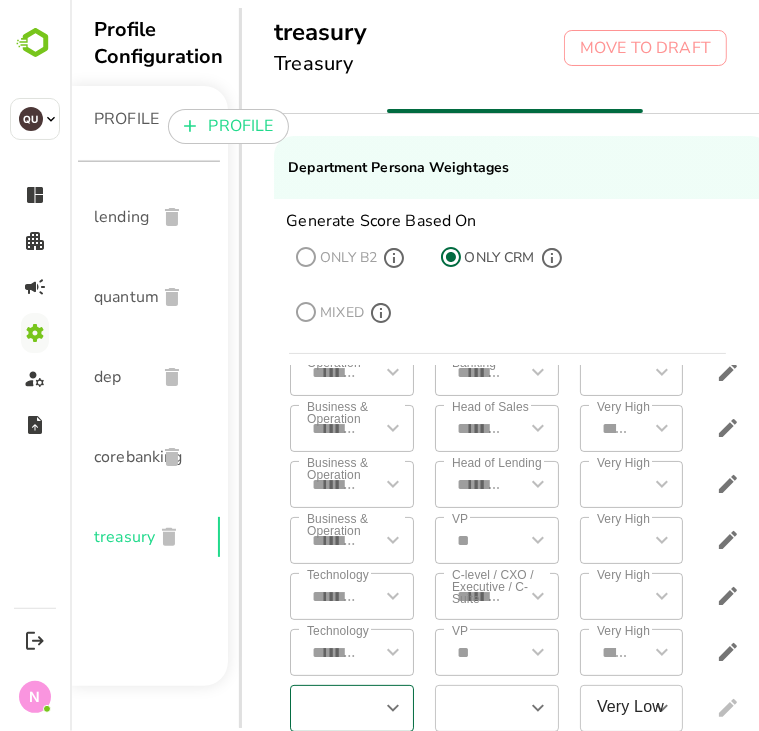 click at bounding box center [334, 708] 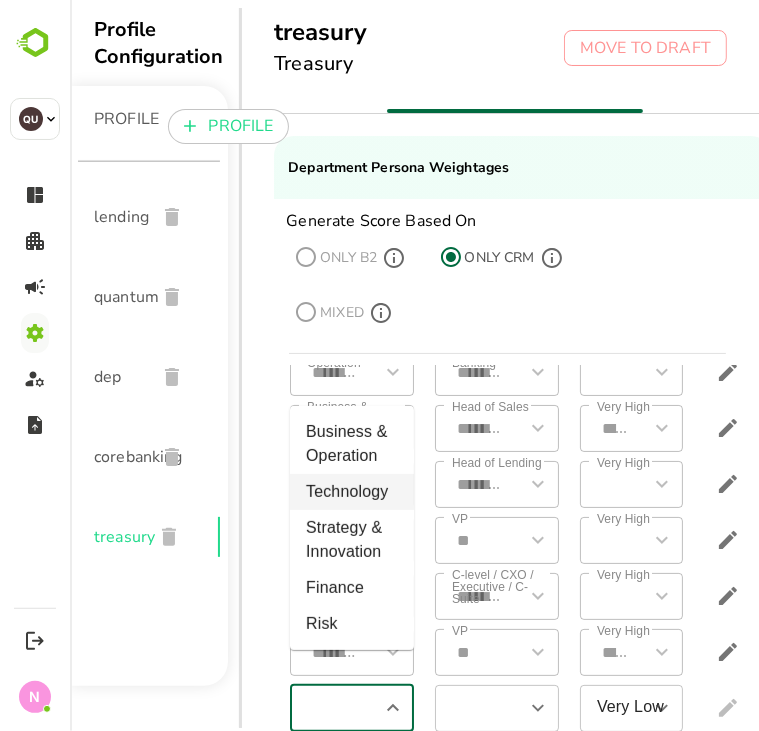 click on "Technology" at bounding box center [351, 492] 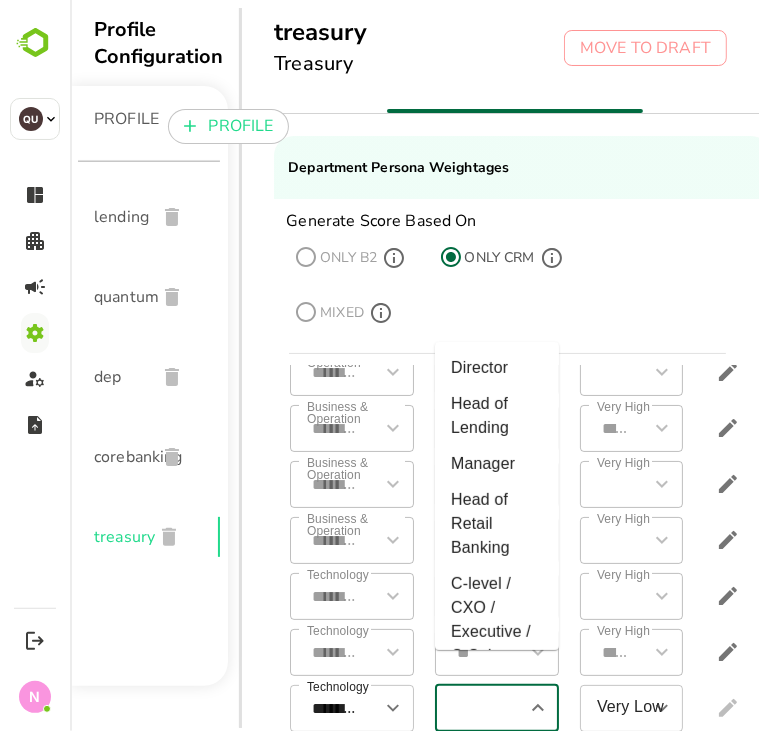 click at bounding box center (479, 708) 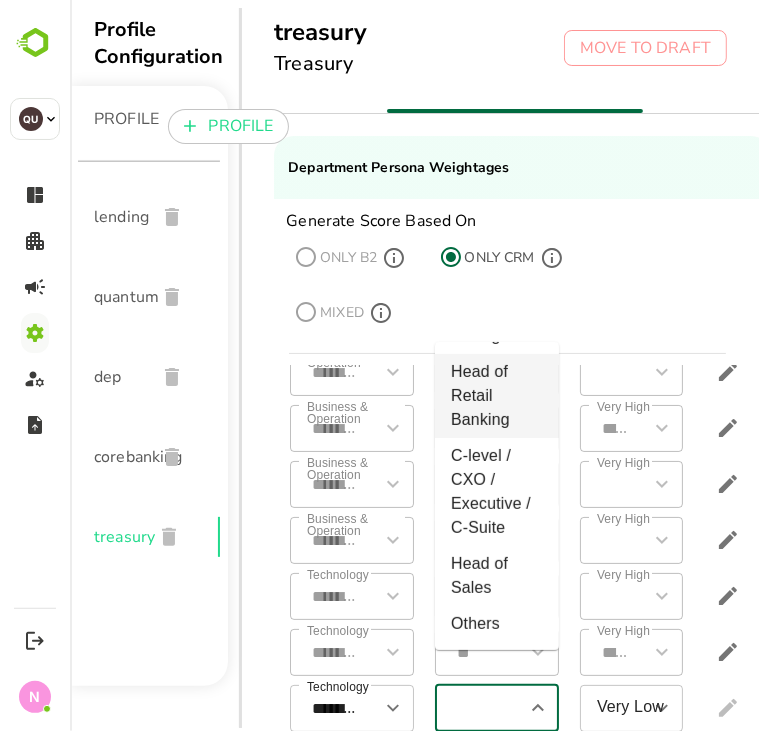 scroll, scrollTop: 0, scrollLeft: 0, axis: both 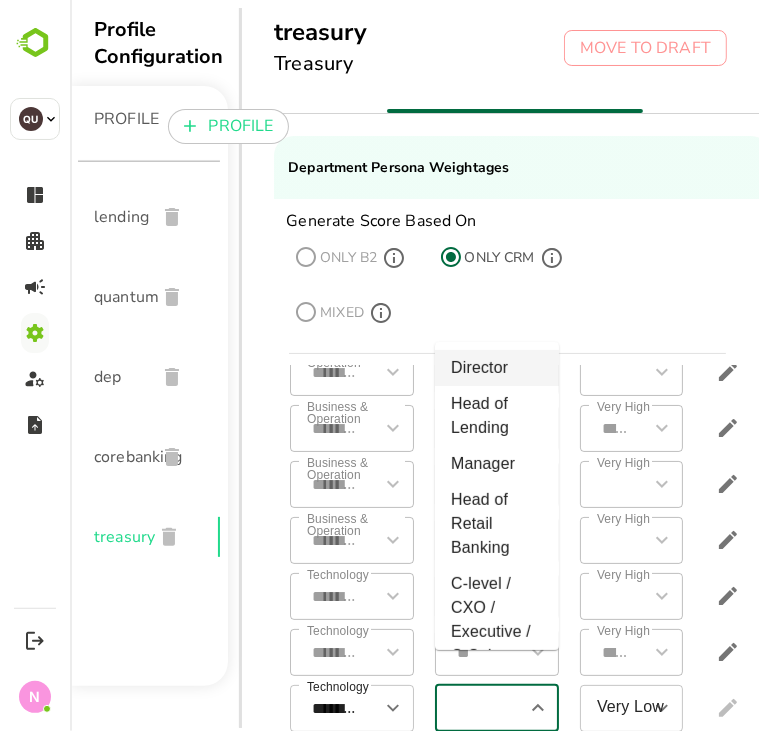 click on "Director" at bounding box center (496, 368) 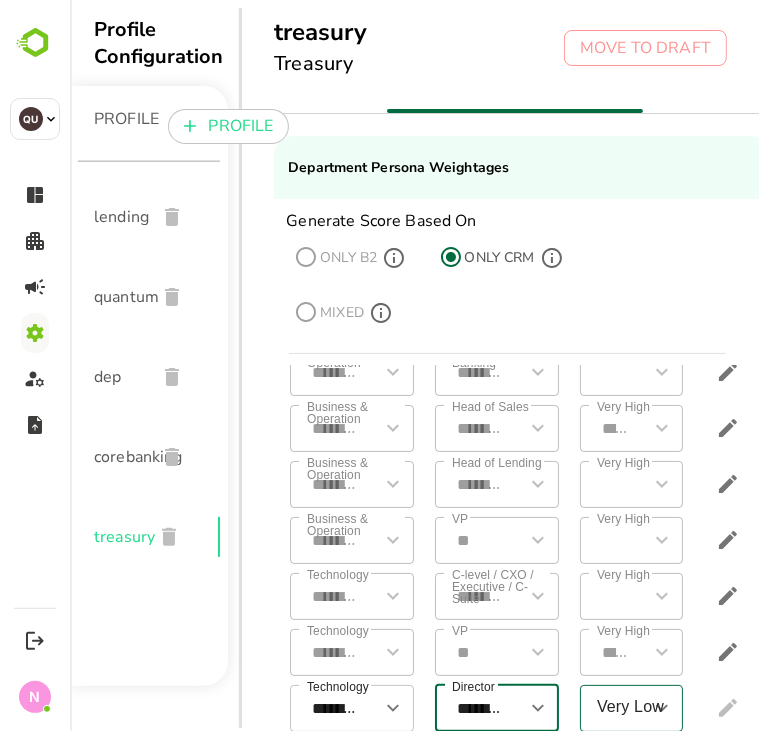 click on "Very Low" at bounding box center [616, 708] 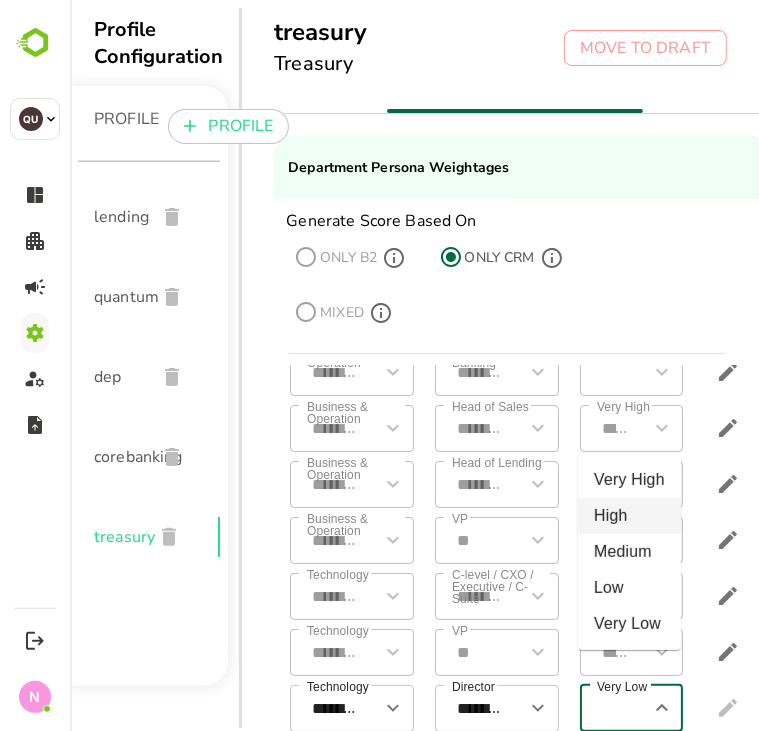 click on "Very High" at bounding box center (628, 480) 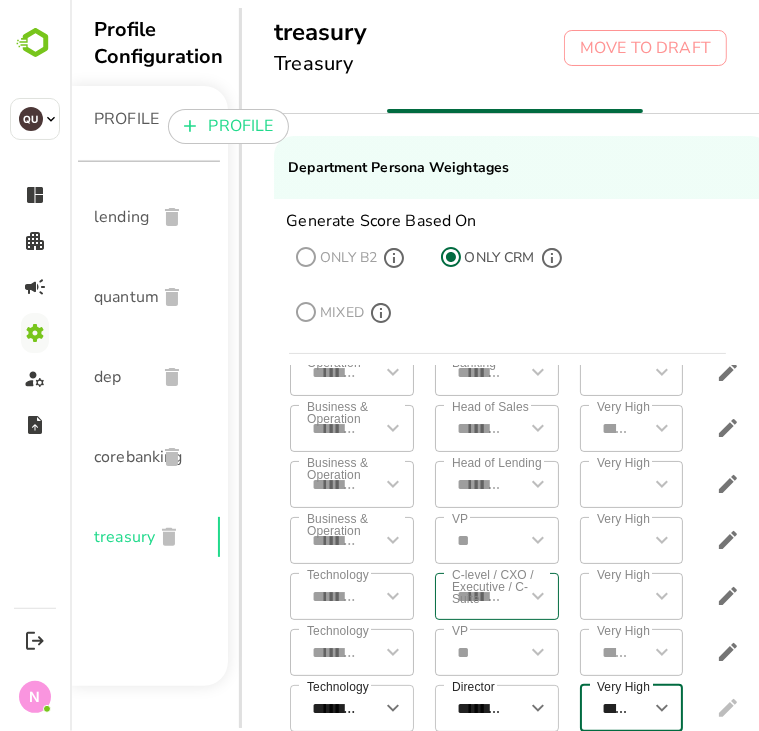 scroll, scrollTop: 180, scrollLeft: 104, axis: both 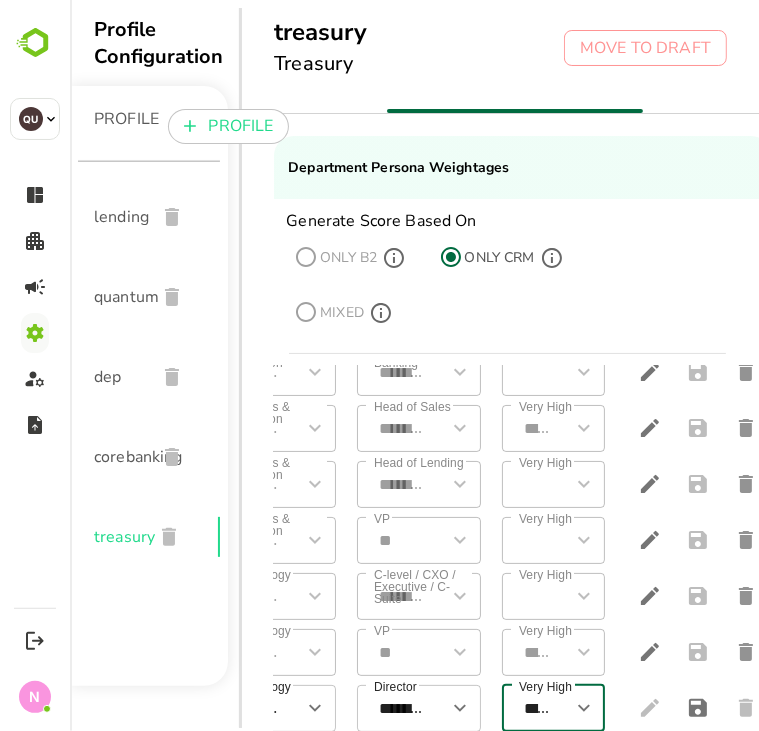 click 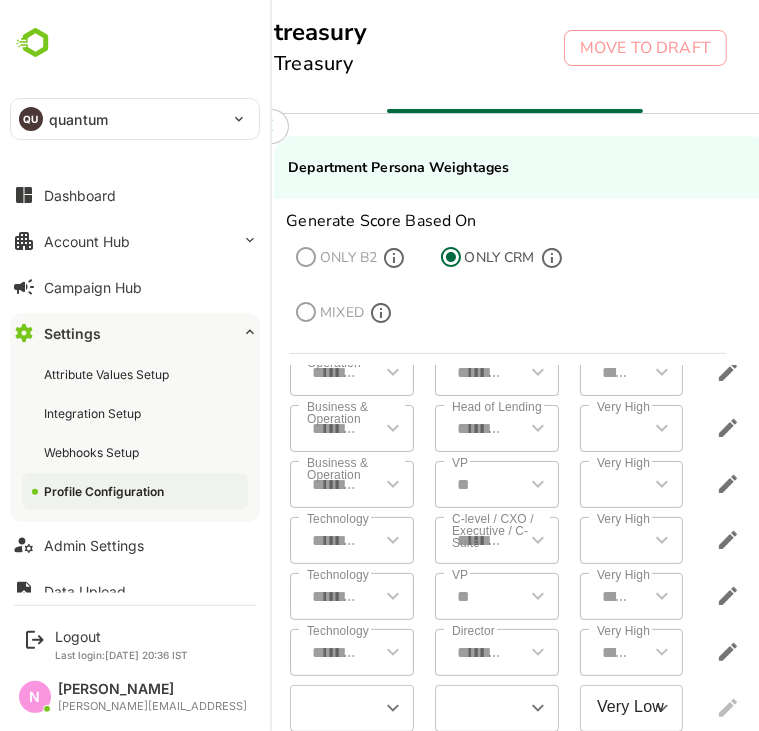 scroll, scrollTop: 236, scrollLeft: 0, axis: vertical 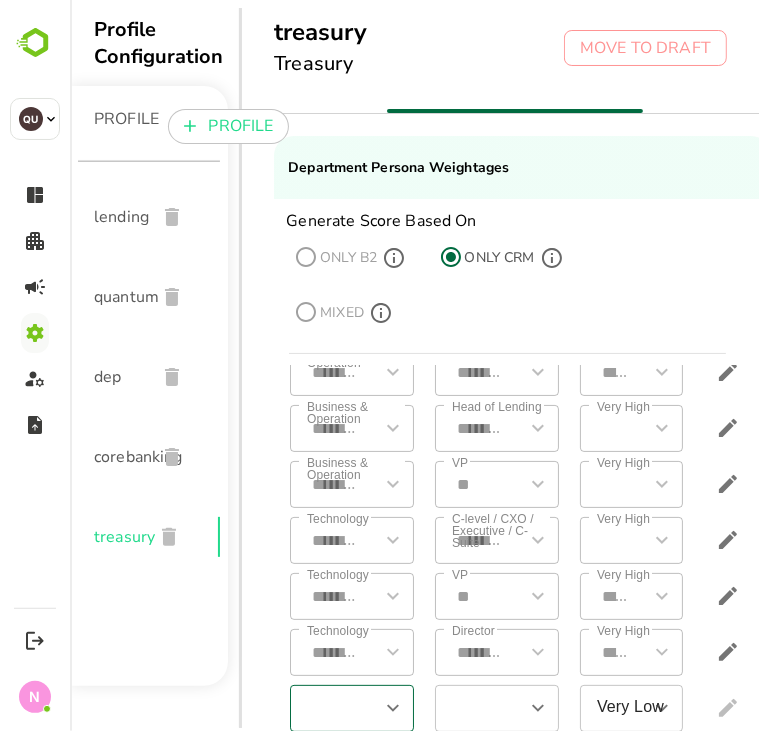 click at bounding box center [334, 708] 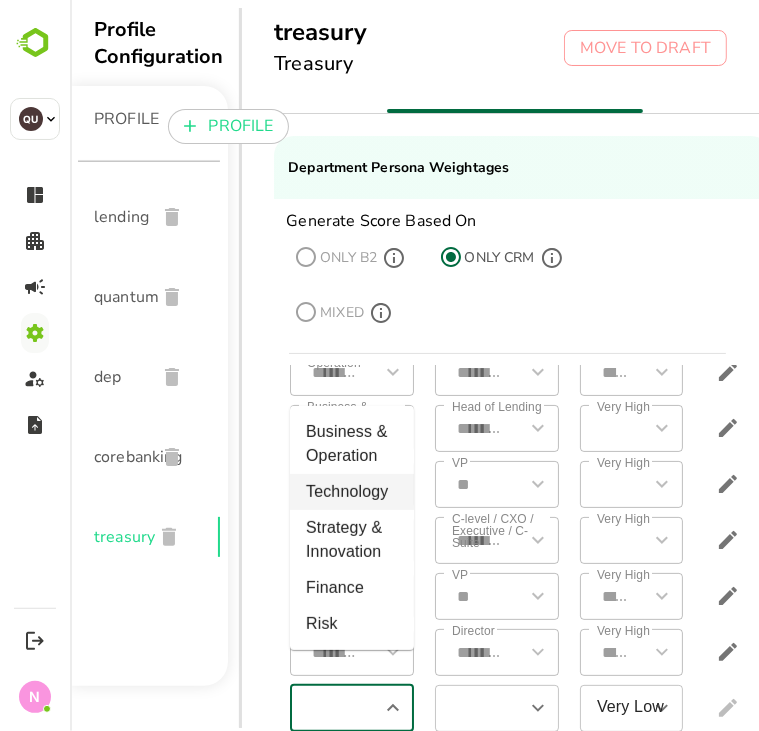 click on "Technology" at bounding box center [351, 492] 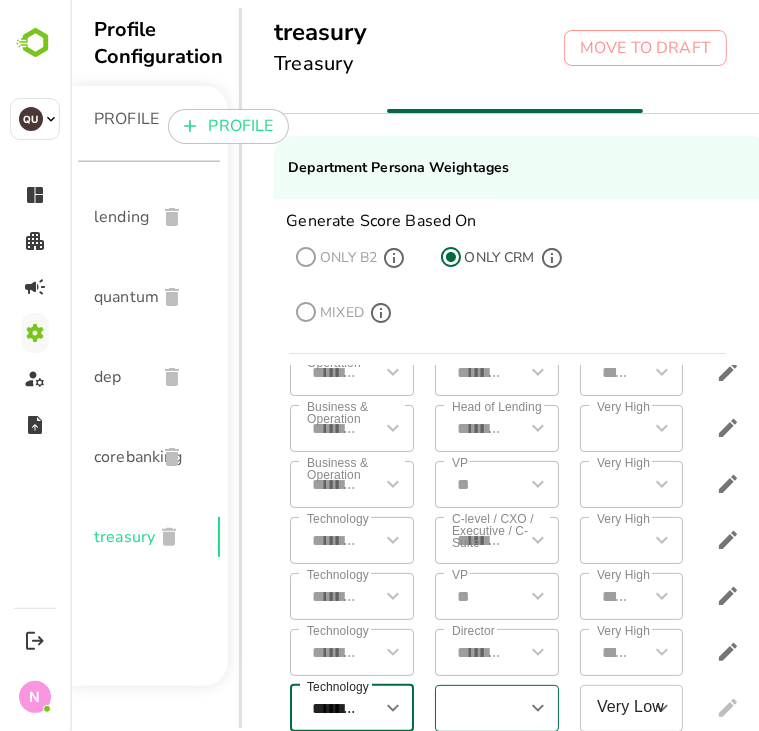 click at bounding box center (479, 708) 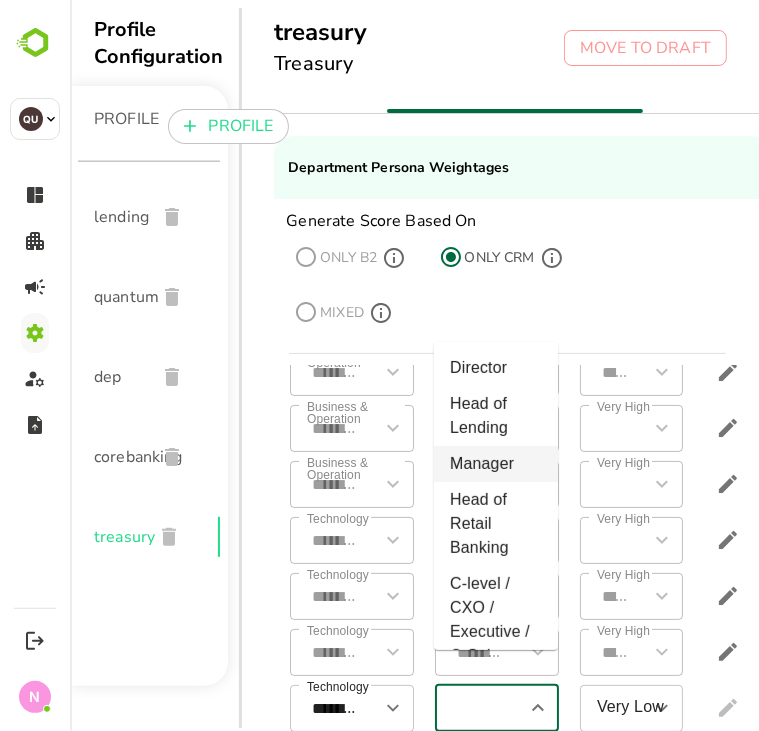 click on "Manager" at bounding box center [495, 464] 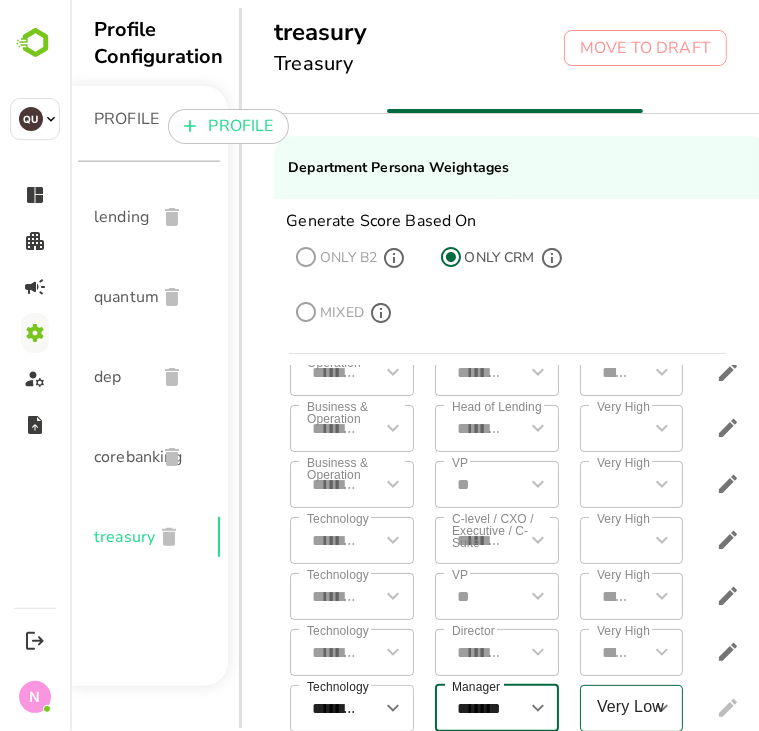 click on "Very Low" at bounding box center [616, 708] 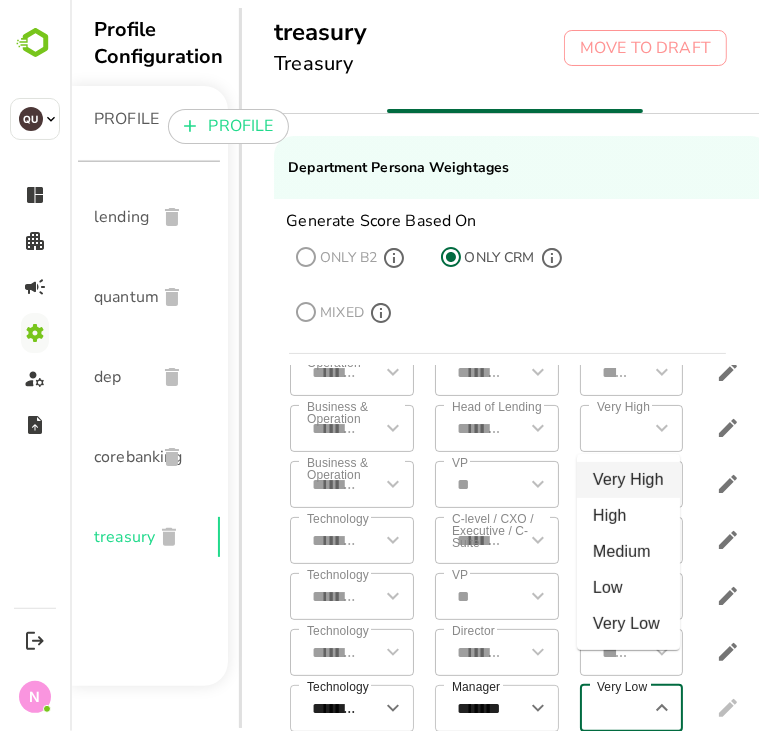 click on "Very High" at bounding box center (627, 480) 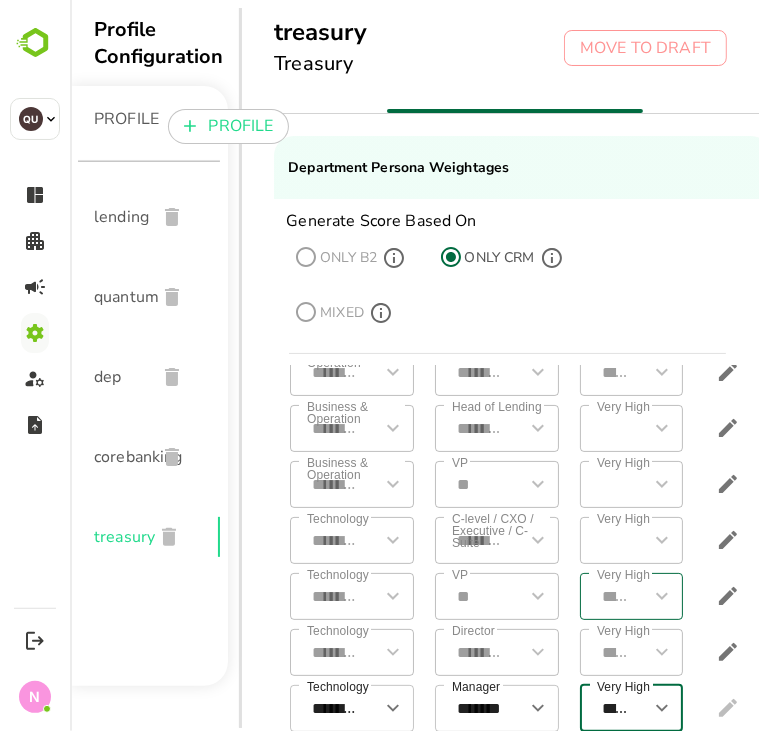 scroll, scrollTop: 236, scrollLeft: 104, axis: both 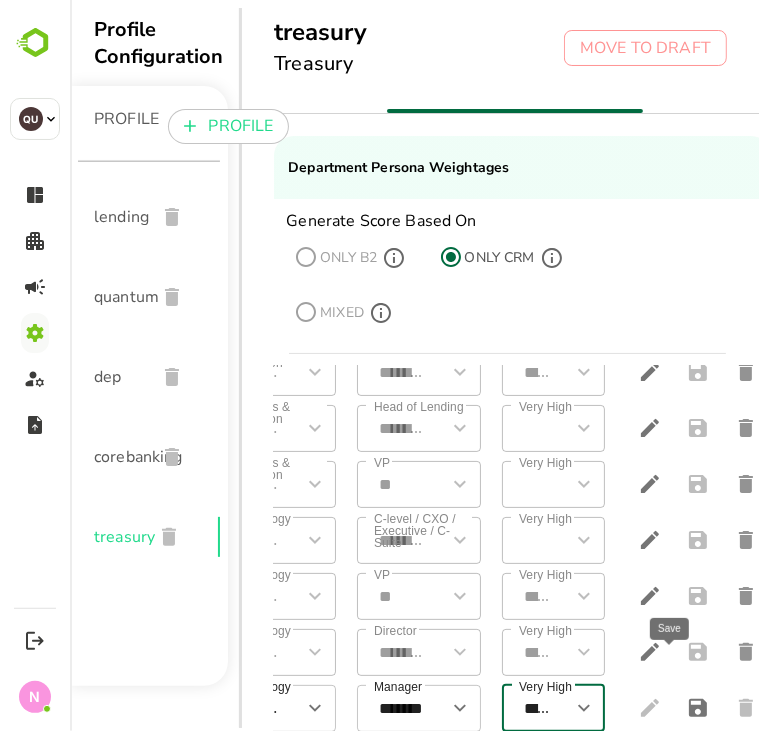 click at bounding box center (697, 708) 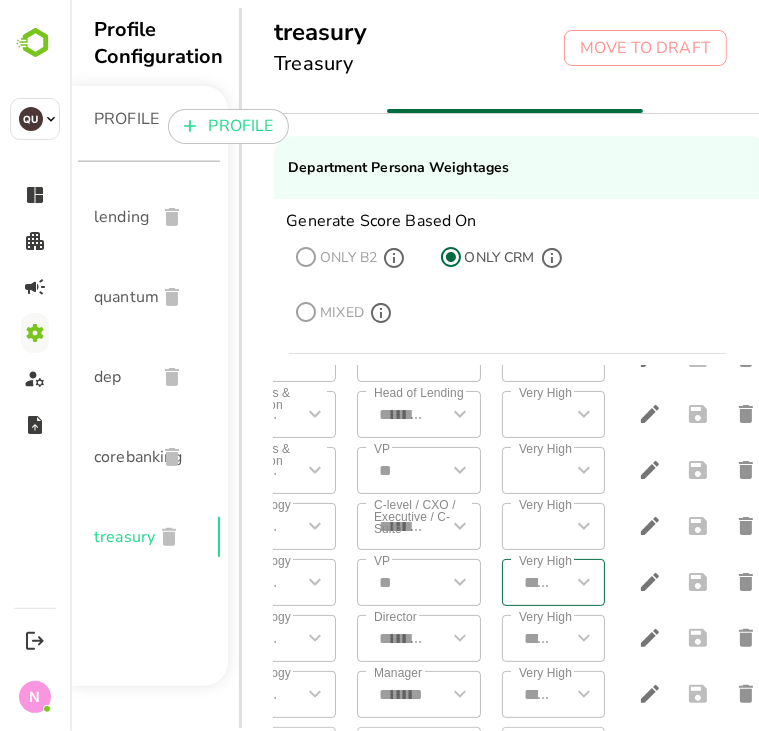 scroll, scrollTop: 292, scrollLeft: 0, axis: vertical 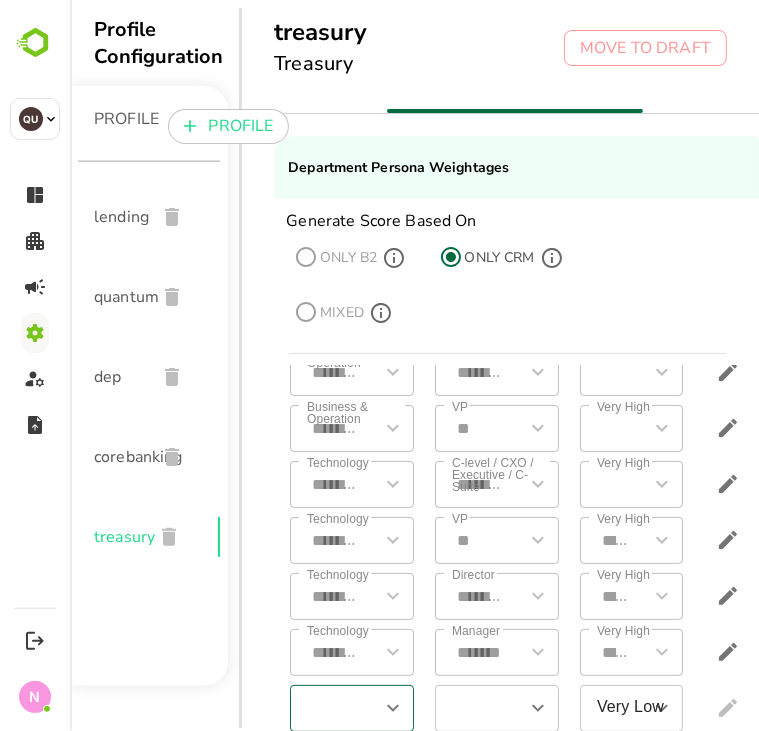 click at bounding box center (334, 708) 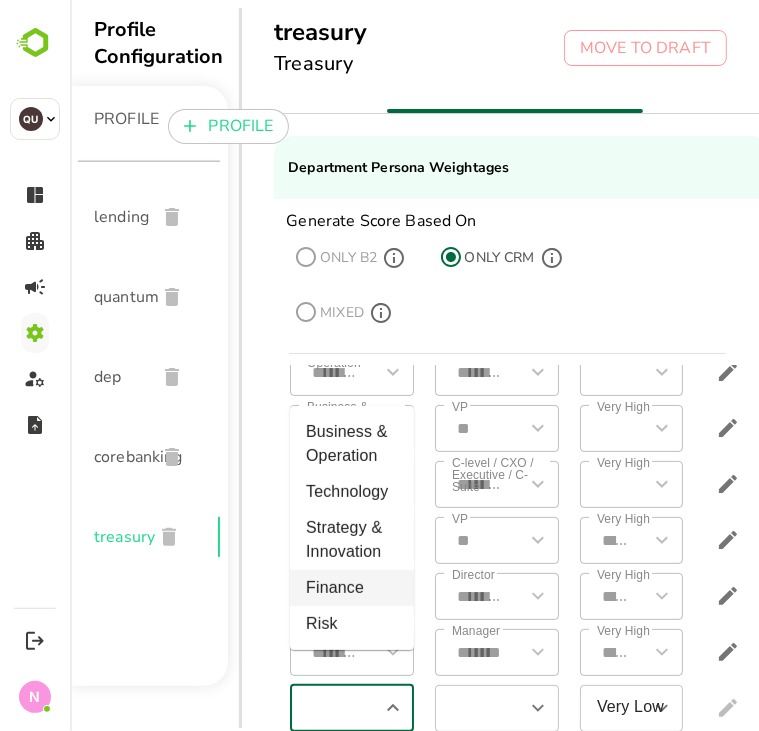 click on "Finance" at bounding box center [351, 588] 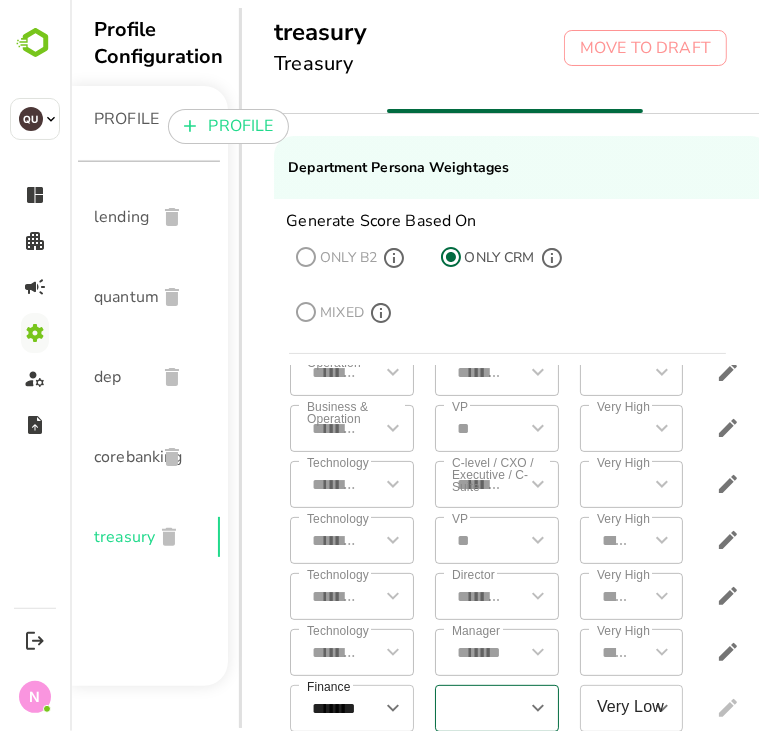 click at bounding box center [479, 708] 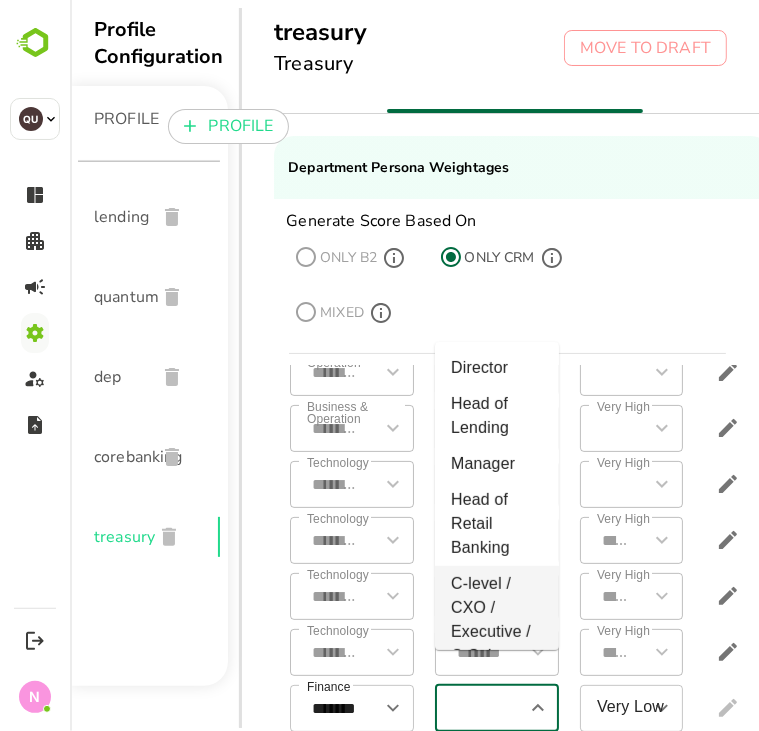 click on "C-level / CXO / Executive / C-Suite" at bounding box center (496, 620) 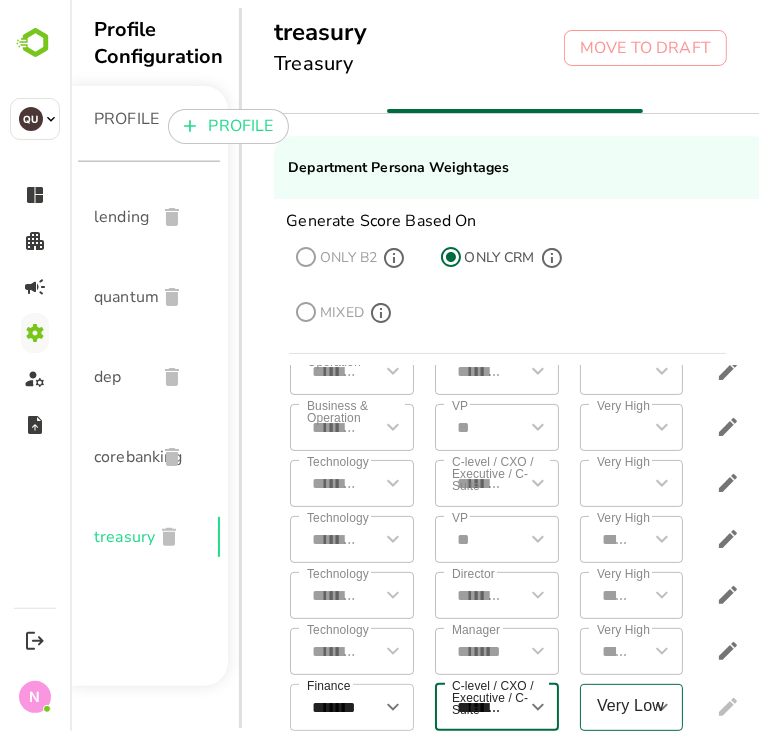 click on "Very Low" at bounding box center (616, 707) 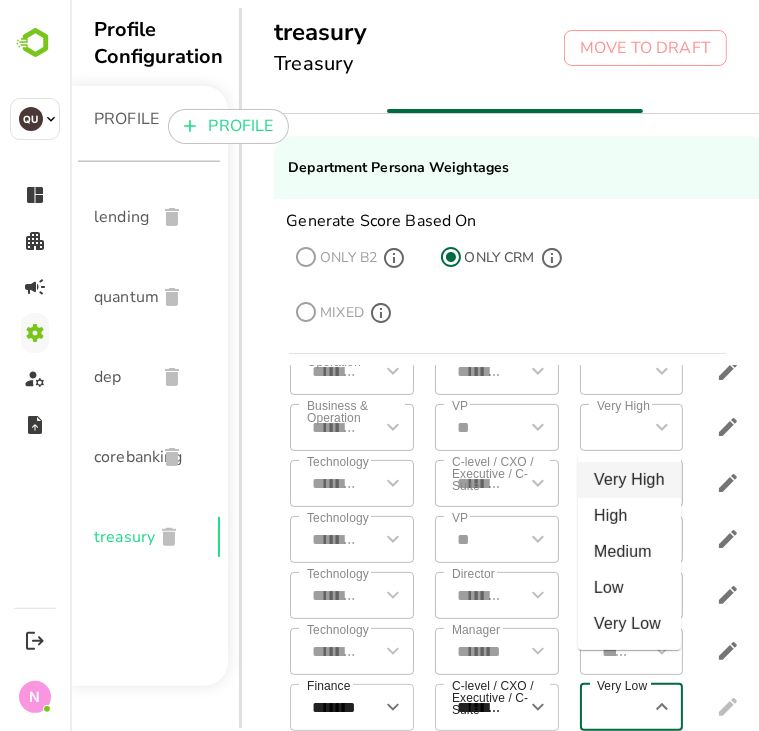 click on "Very High" at bounding box center (628, 480) 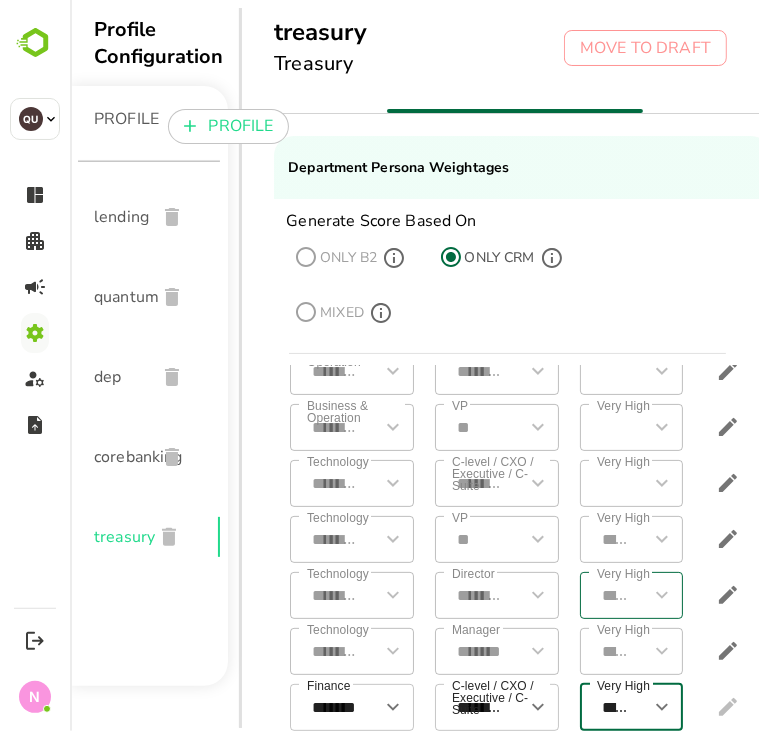 scroll, scrollTop: 292, scrollLeft: 104, axis: both 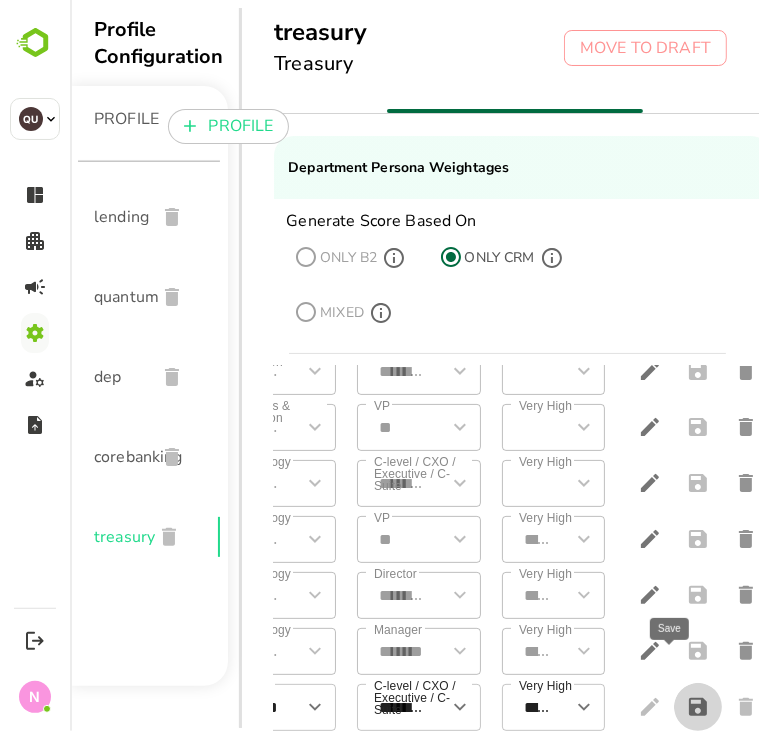 click 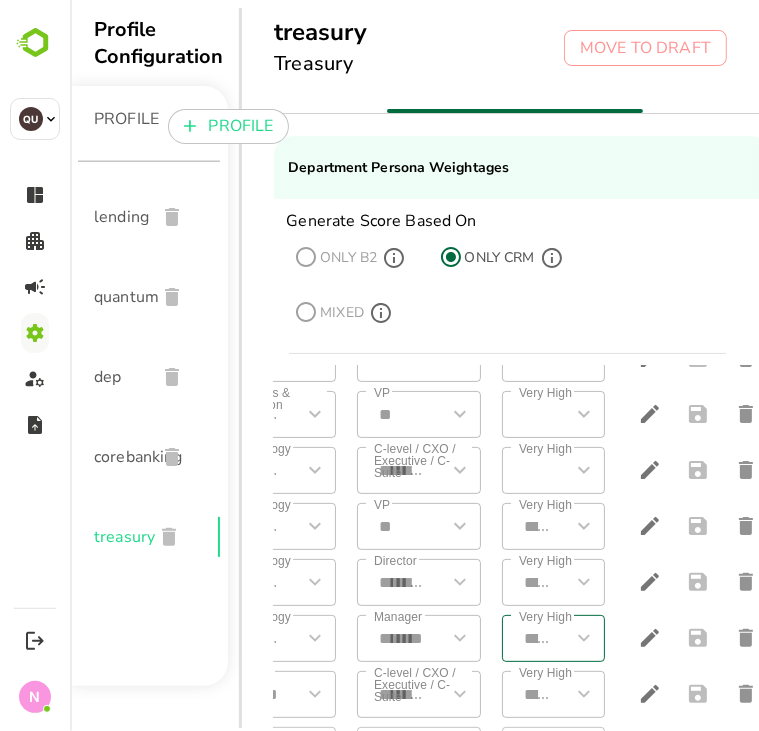 scroll, scrollTop: 348, scrollLeft: 0, axis: vertical 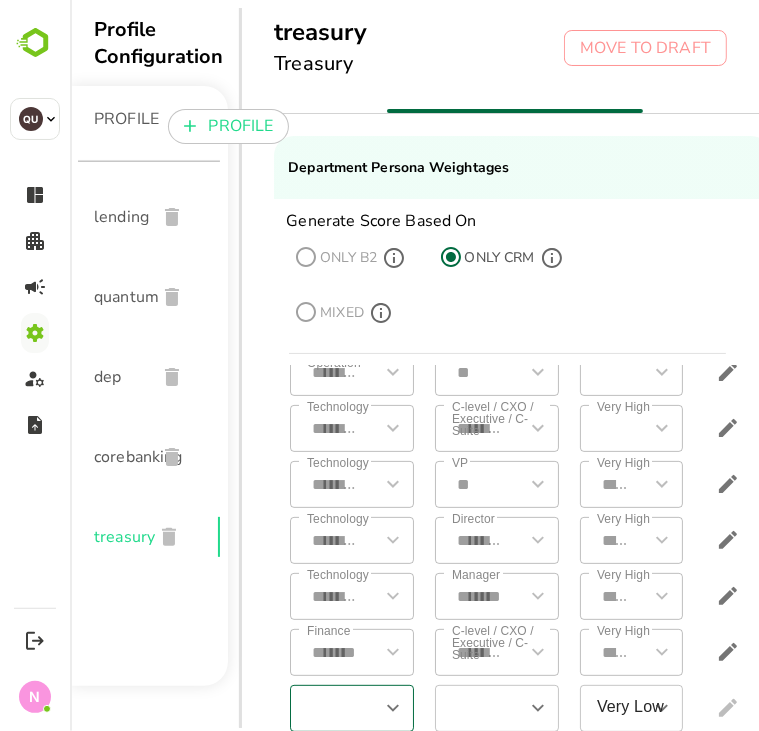 click on "​" at bounding box center [351, 708] 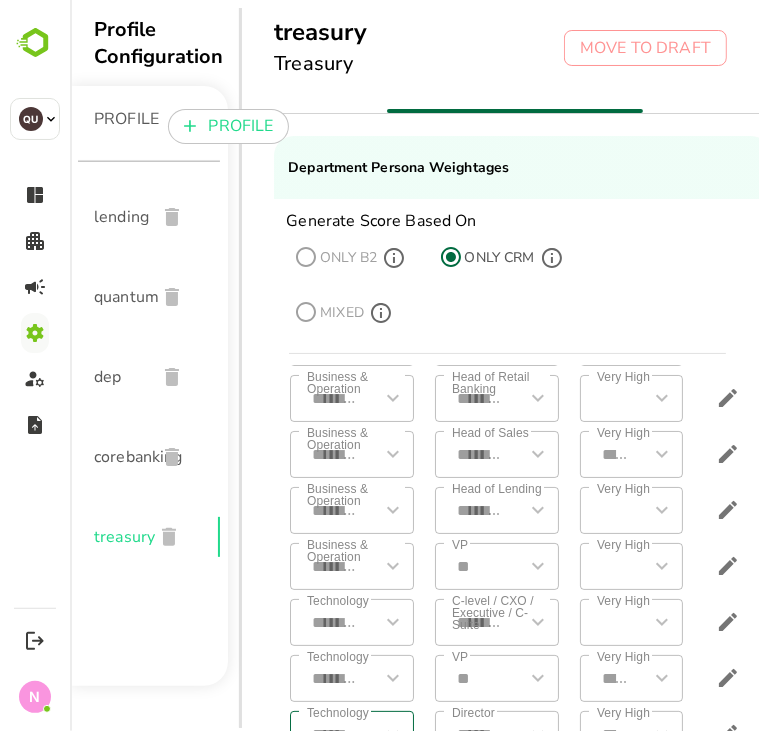 scroll, scrollTop: 348, scrollLeft: 0, axis: vertical 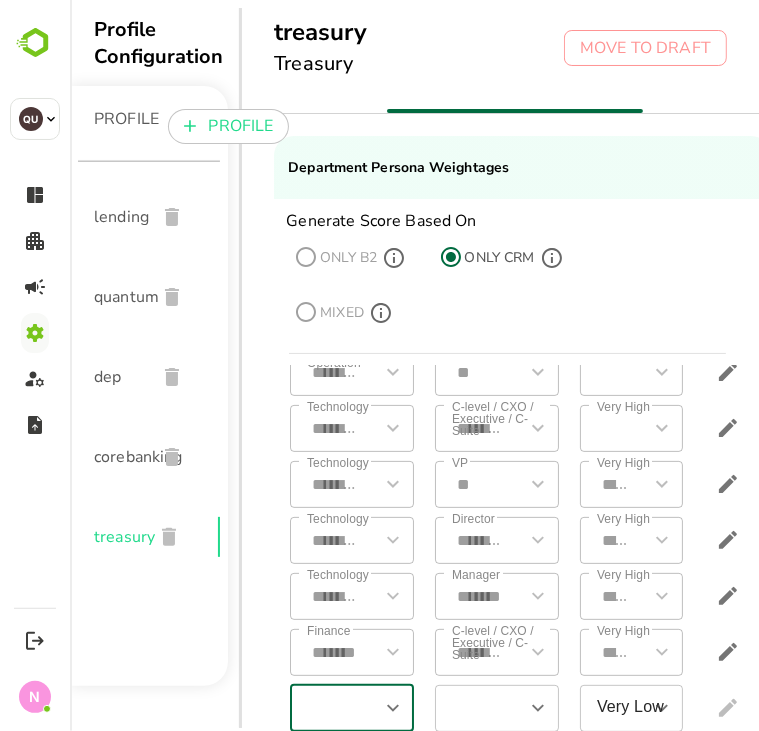 click at bounding box center [334, 708] 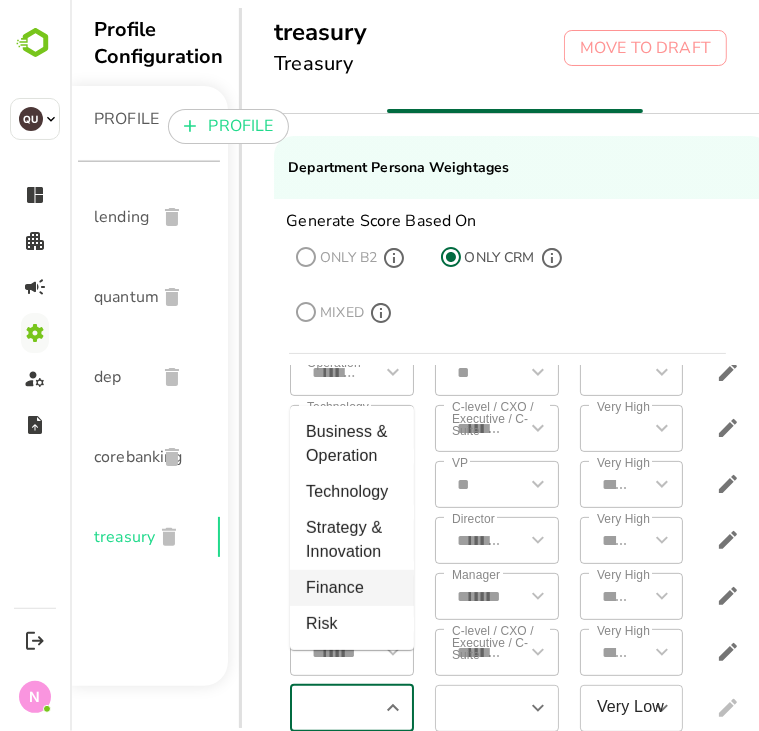 click on "Finance" at bounding box center (351, 588) 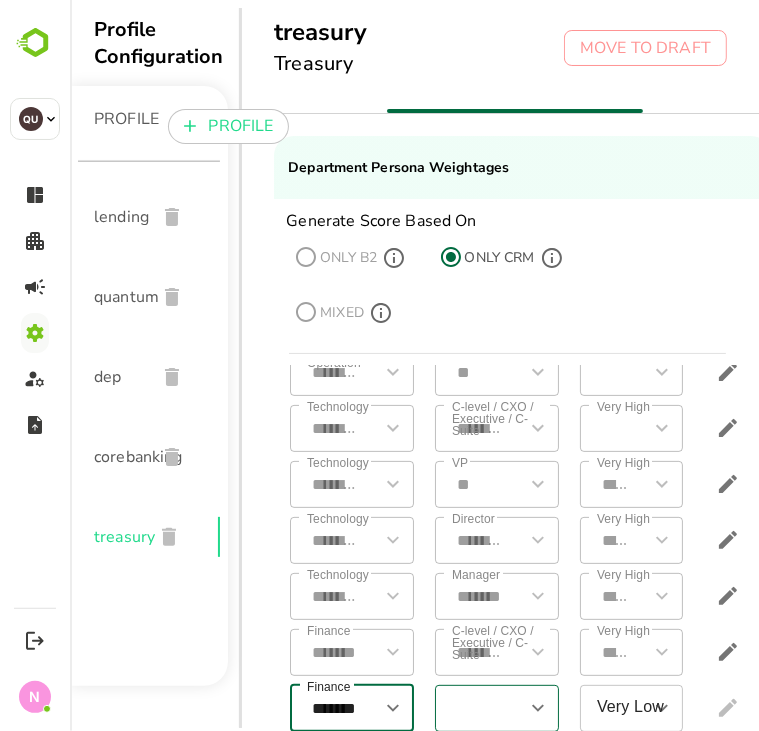 click at bounding box center [479, 708] 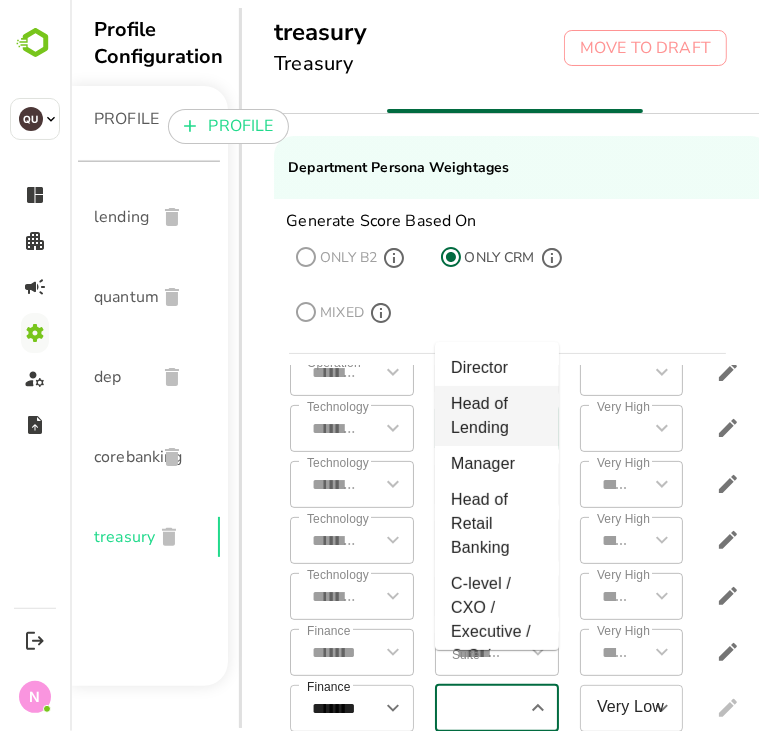 click on "Head of Lending" at bounding box center [496, 416] 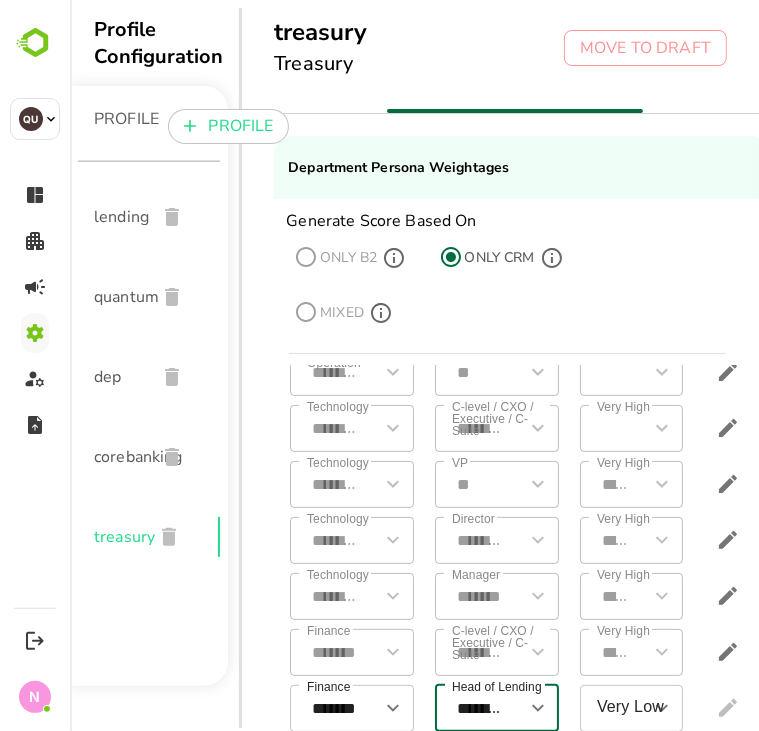 click on "**********" at bounding box center [479, 708] 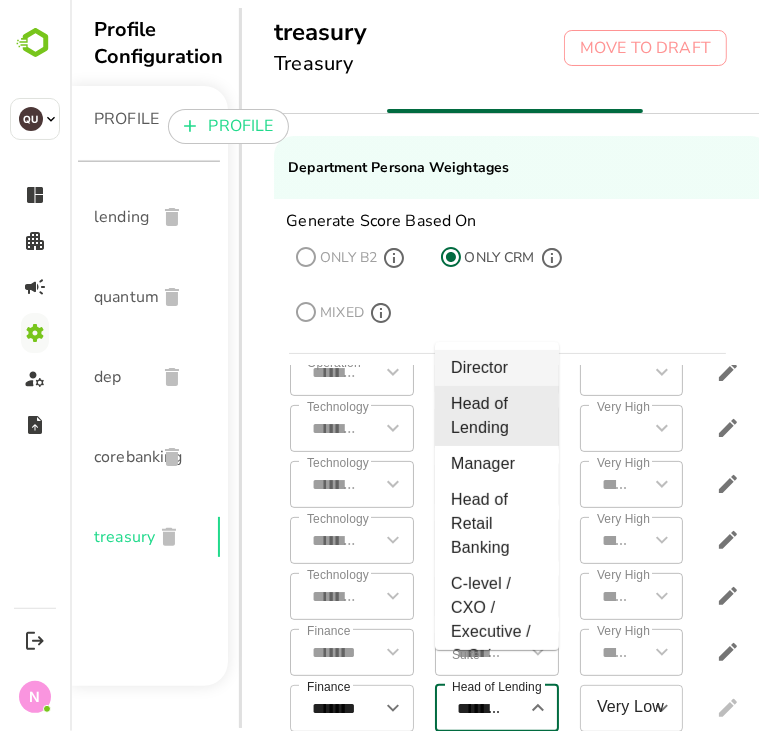 click on "Director" at bounding box center [496, 368] 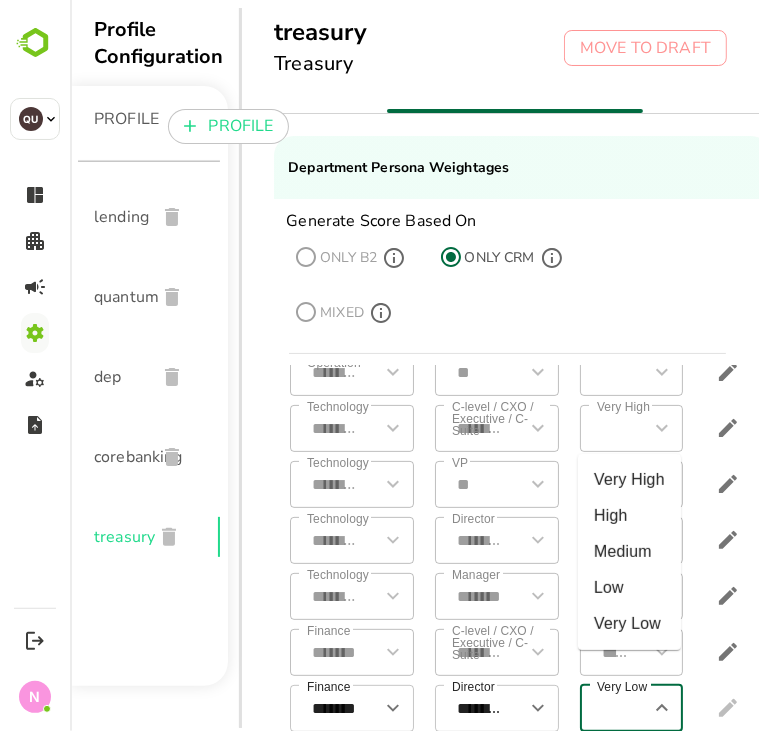 click on "Very Low" at bounding box center (616, 708) 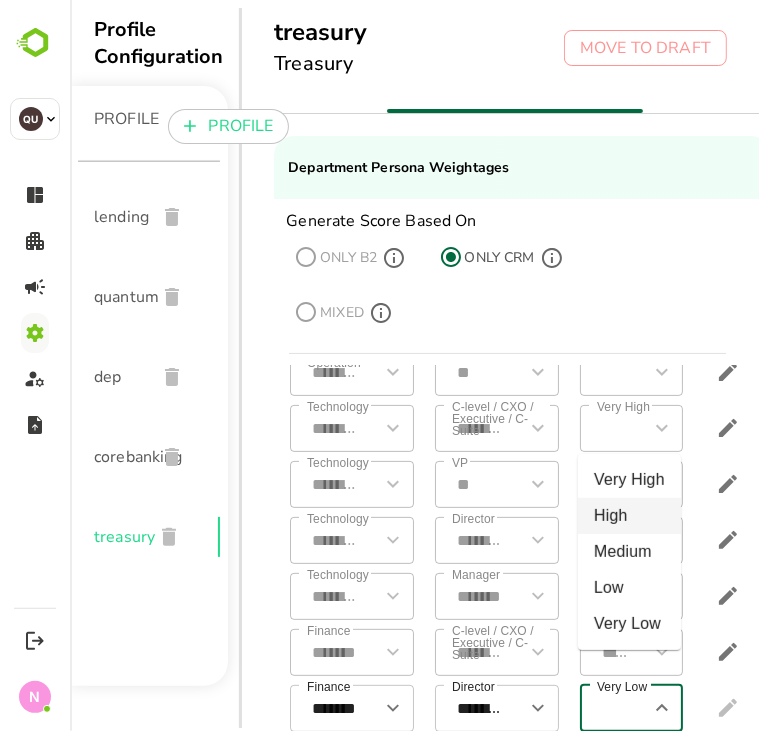 click on "High" at bounding box center [628, 516] 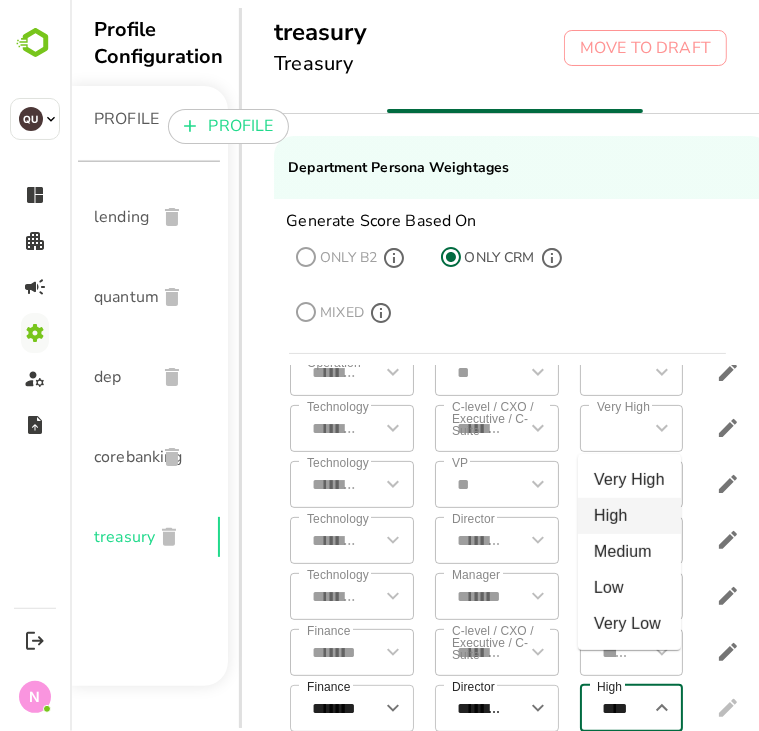 click on "****" at bounding box center [616, 708] 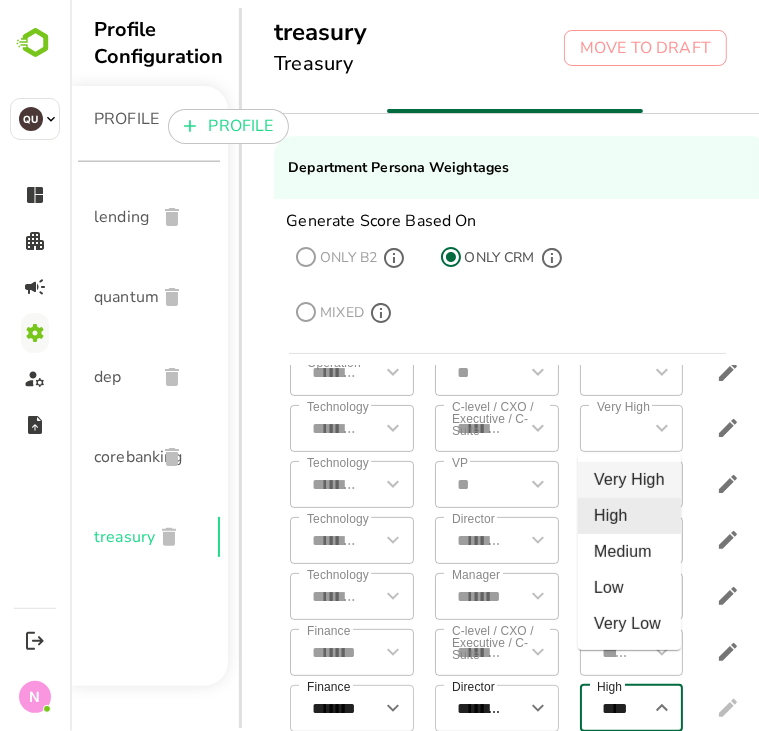click on "Very High" at bounding box center [628, 480] 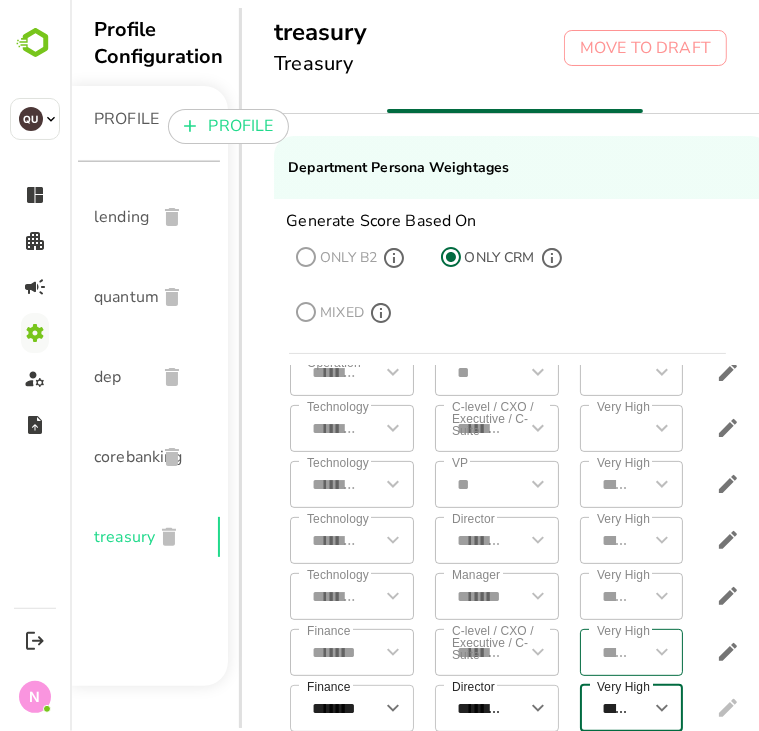 scroll, scrollTop: 0, scrollLeft: 39, axis: horizontal 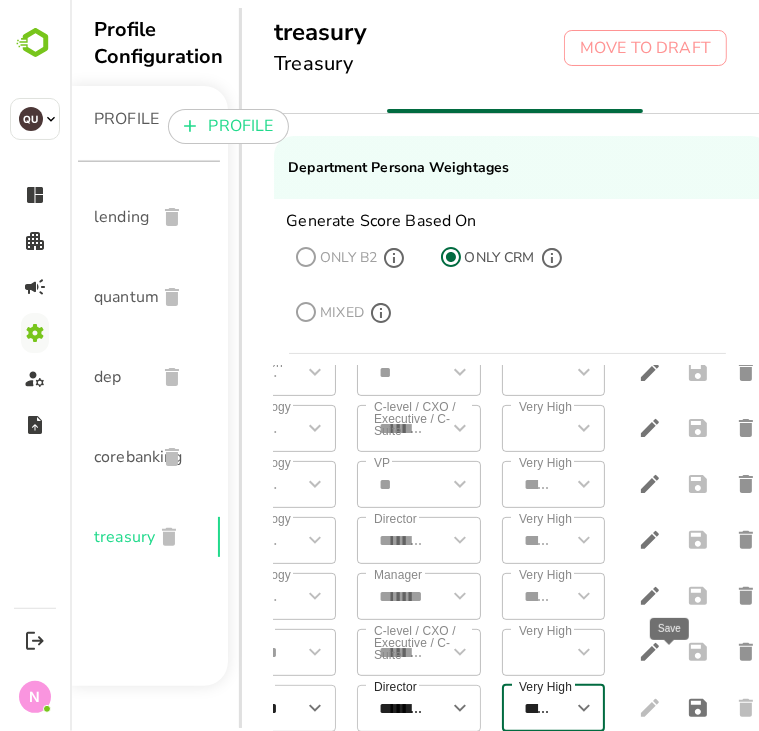 click 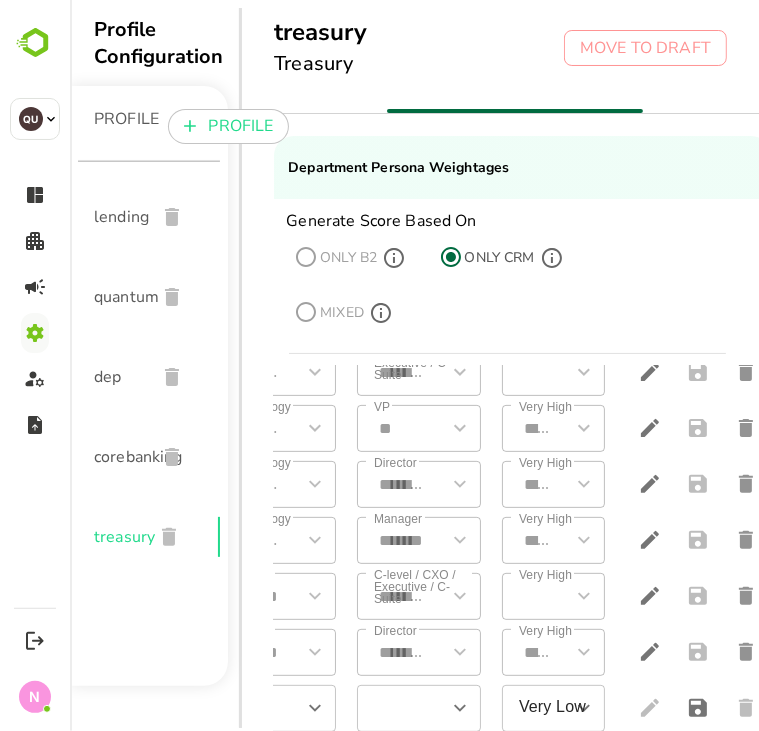 scroll, scrollTop: 404, scrollLeft: 0, axis: vertical 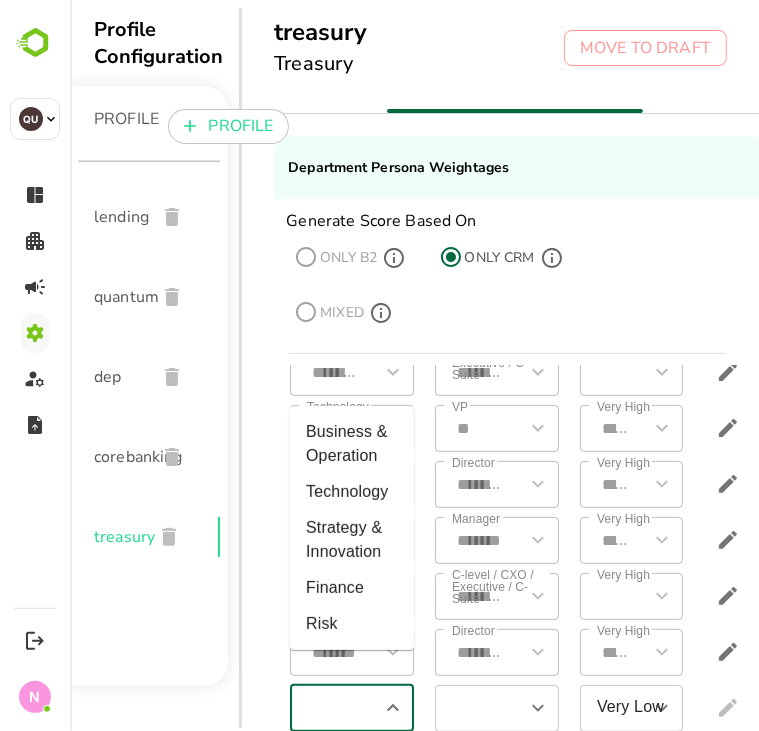 click at bounding box center [334, 708] 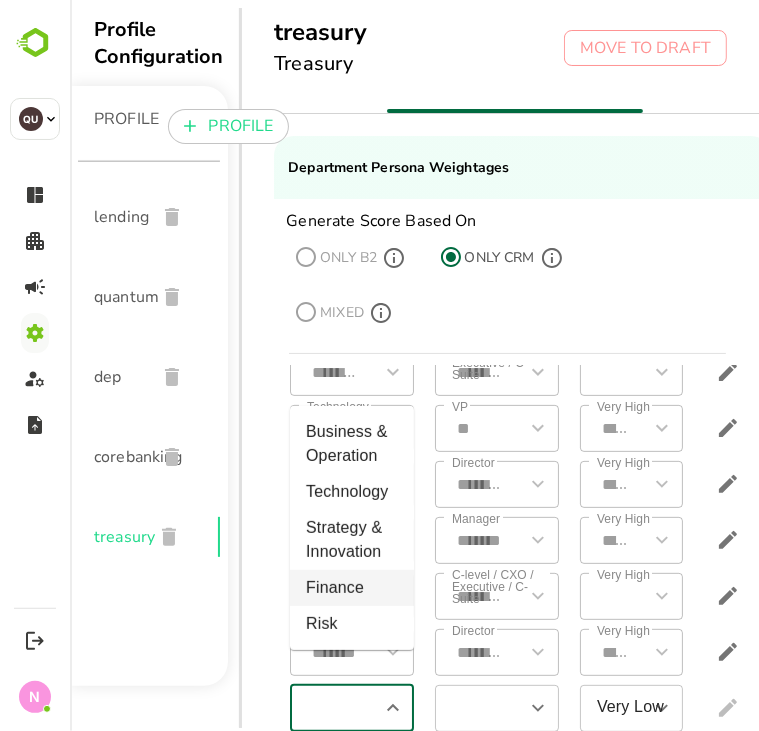 click on "Finance" at bounding box center (351, 588) 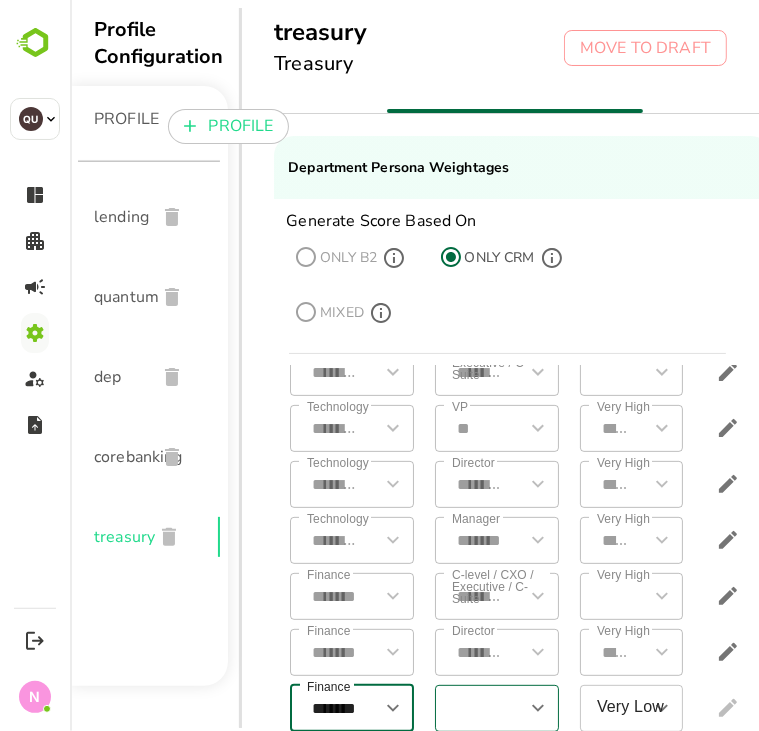 click at bounding box center (479, 708) 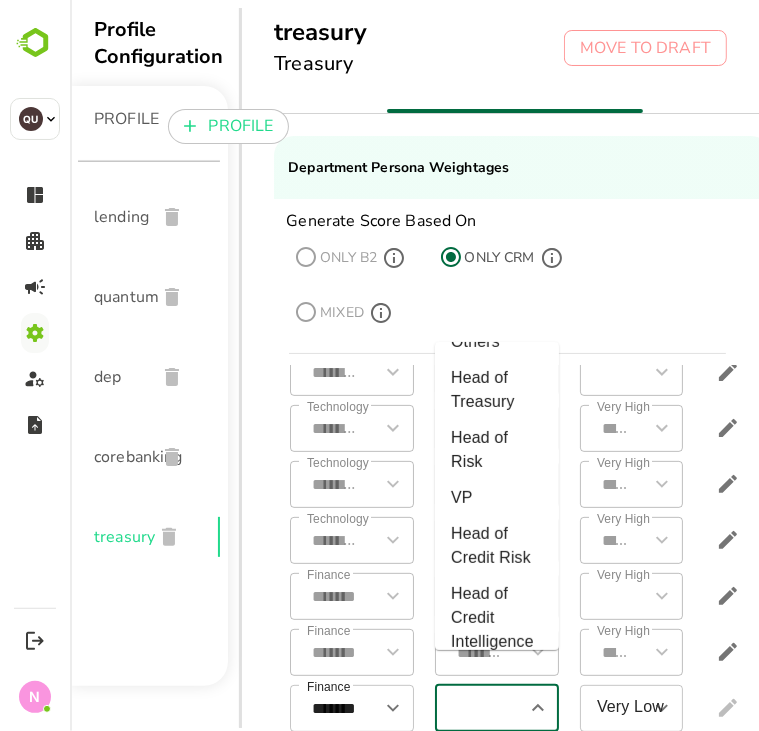 scroll, scrollTop: 451, scrollLeft: 0, axis: vertical 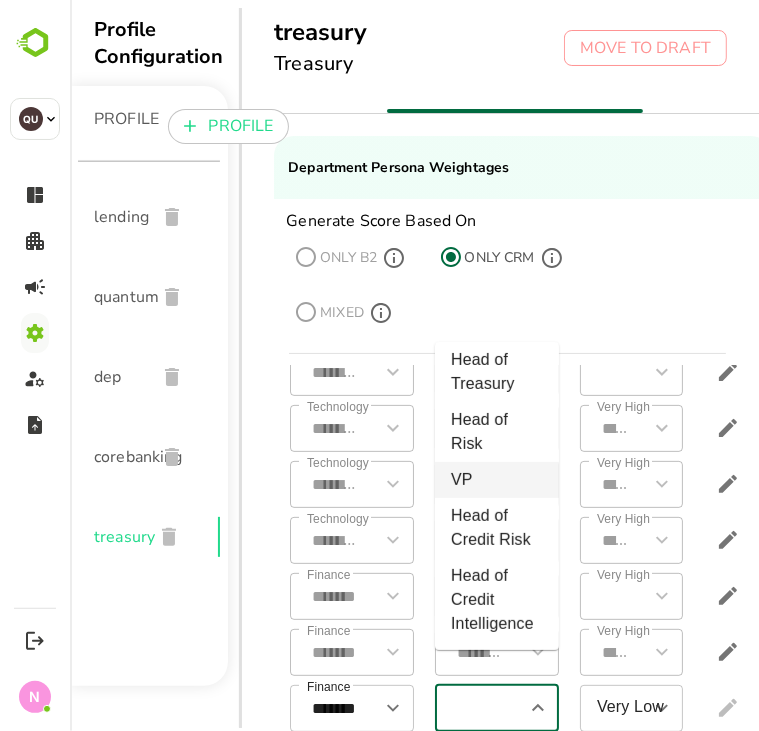 click on "VP" at bounding box center [496, 480] 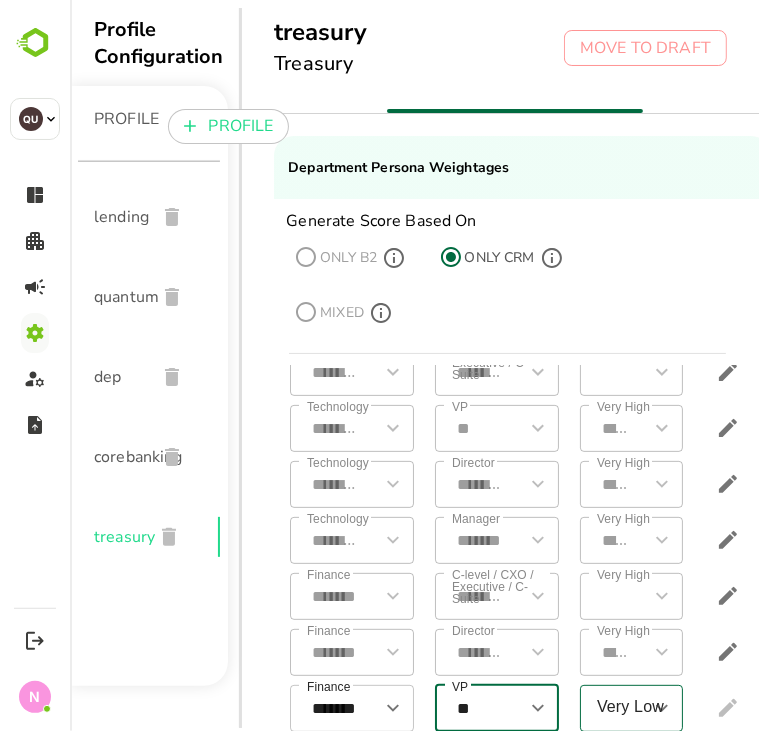 click on "Very Low" at bounding box center [616, 708] 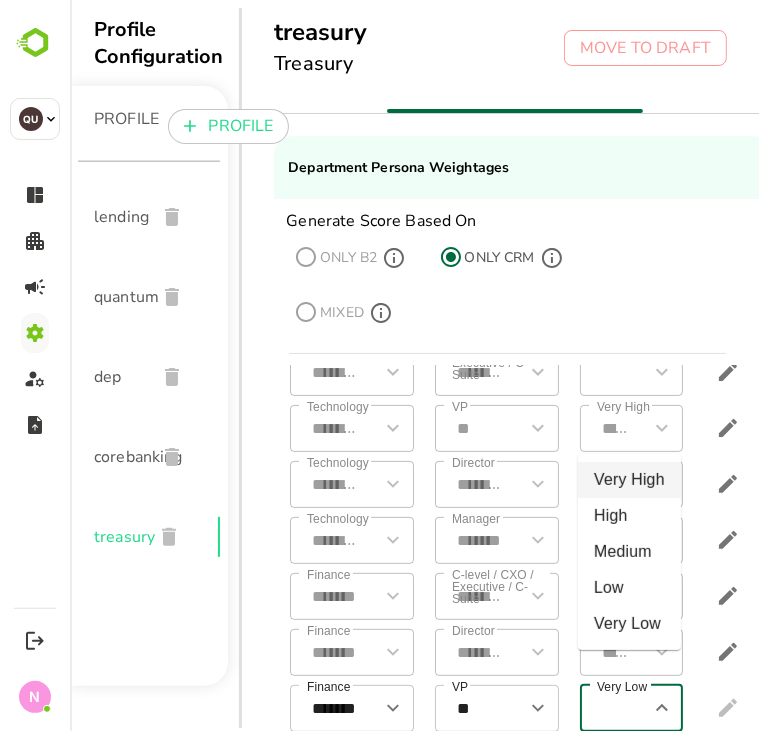 click on "Very High" at bounding box center (628, 480) 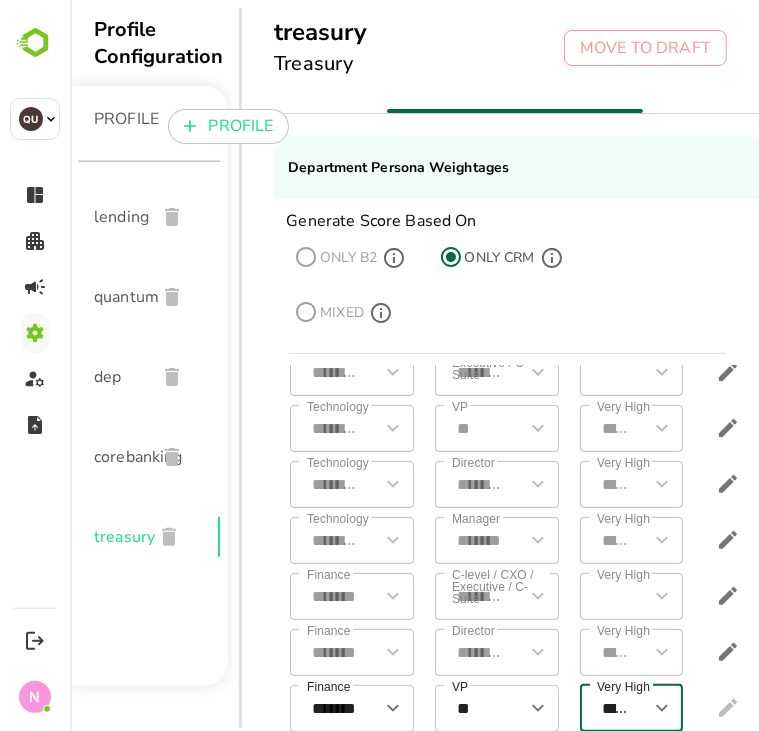 scroll, scrollTop: 404, scrollLeft: 104, axis: both 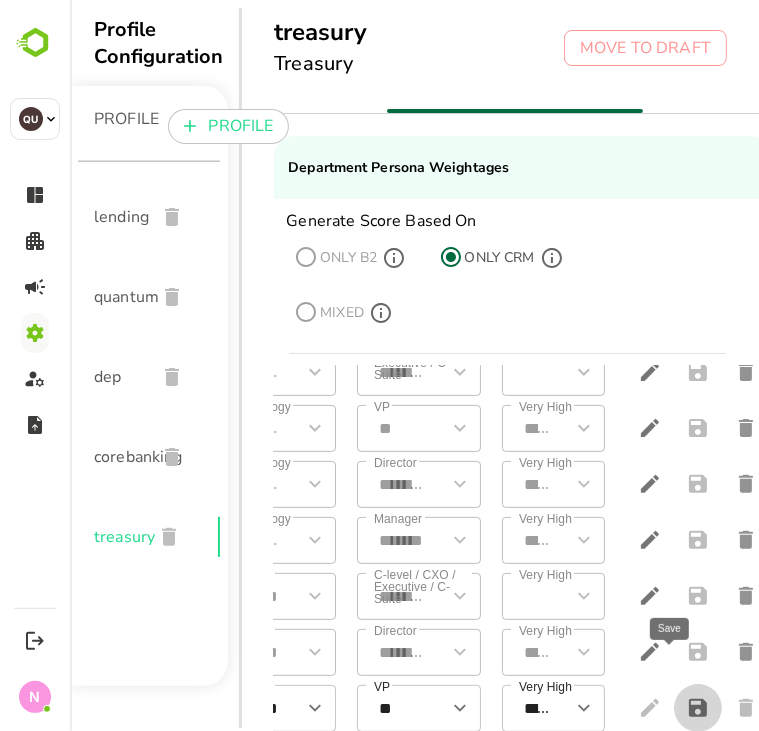click 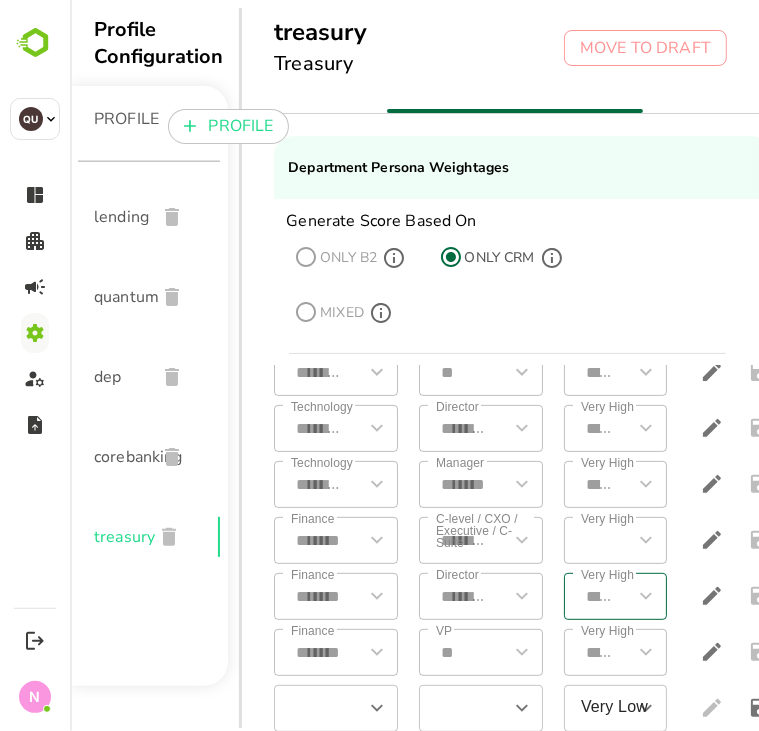 scroll, scrollTop: 460, scrollLeft: 0, axis: vertical 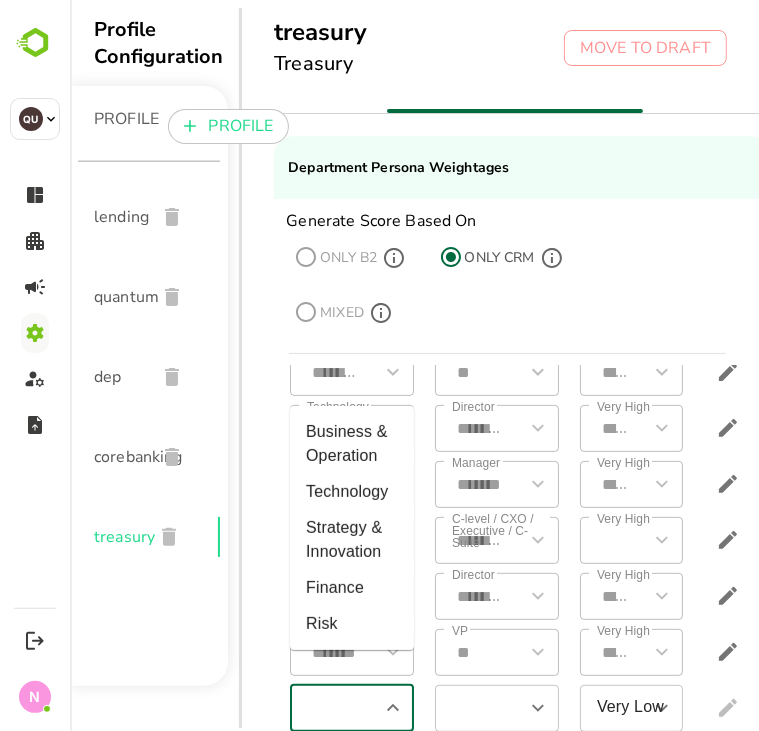 click at bounding box center (334, 708) 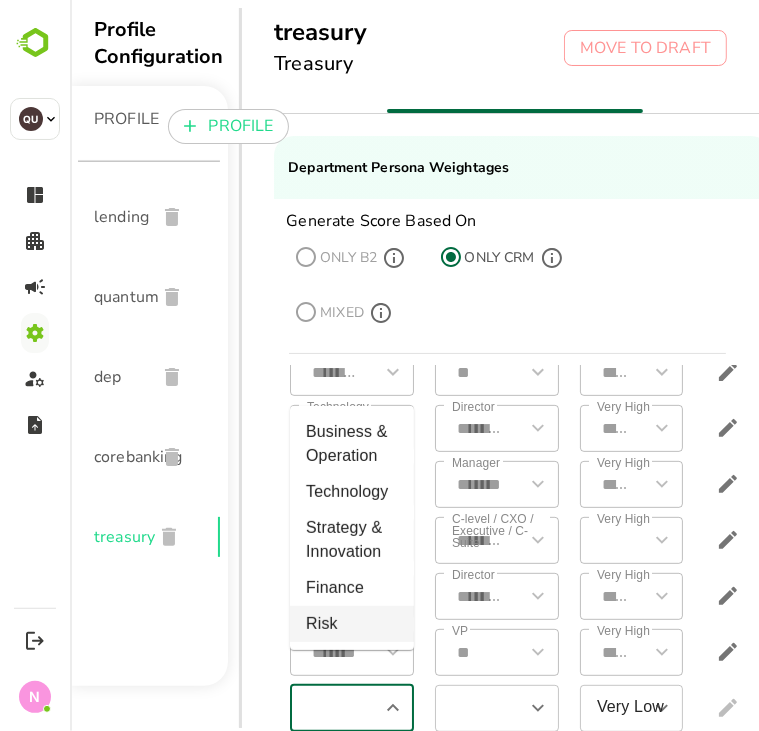 click on "Risk" at bounding box center [351, 624] 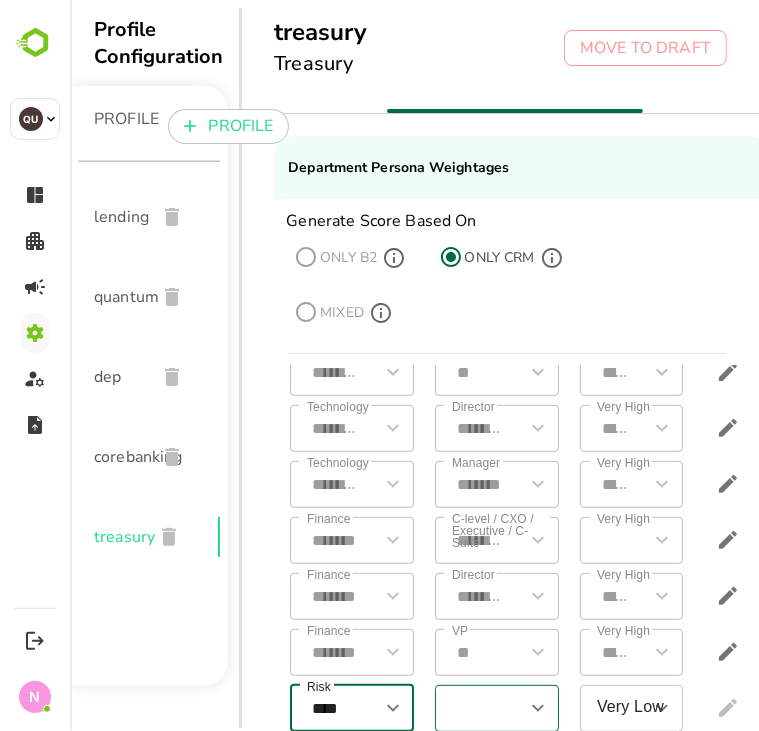 click at bounding box center [479, 708] 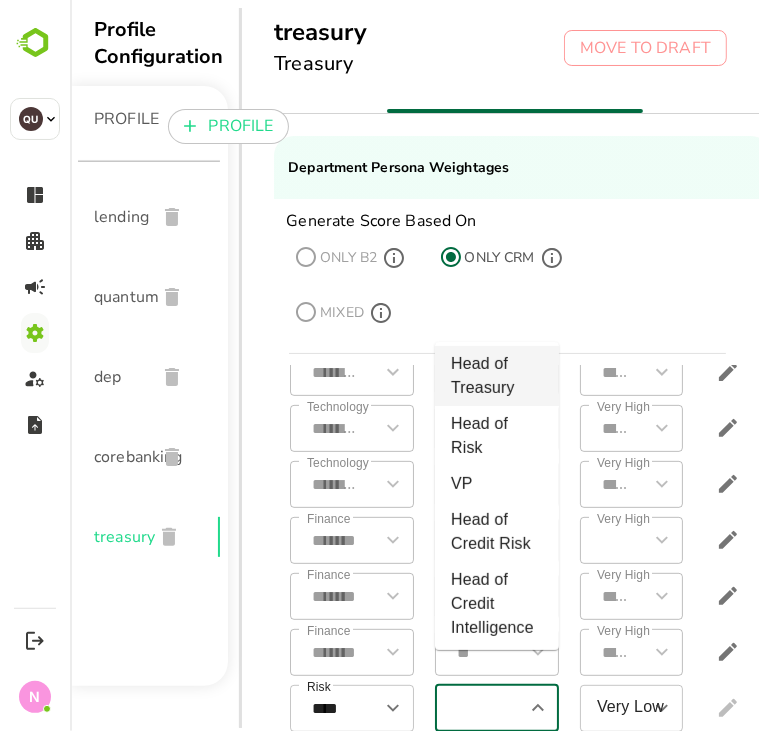 scroll, scrollTop: 428, scrollLeft: 0, axis: vertical 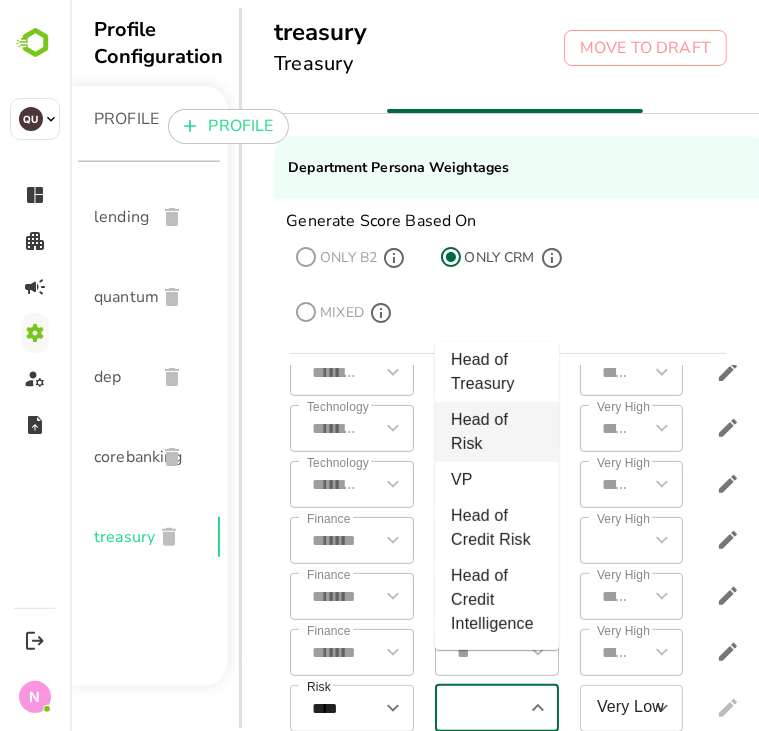 click on "Head of Risk" at bounding box center (496, 432) 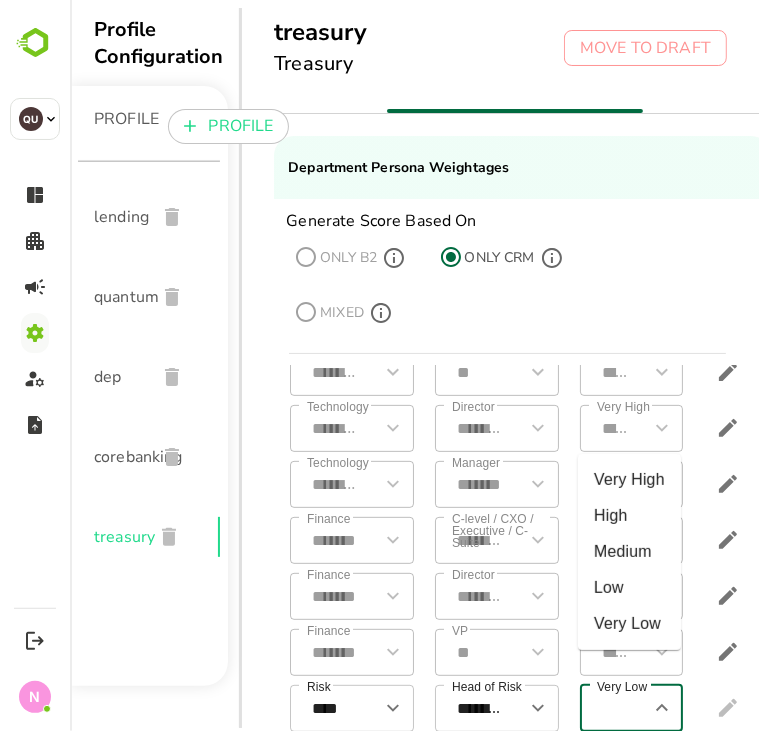 click on "Very Low" at bounding box center [616, 708] 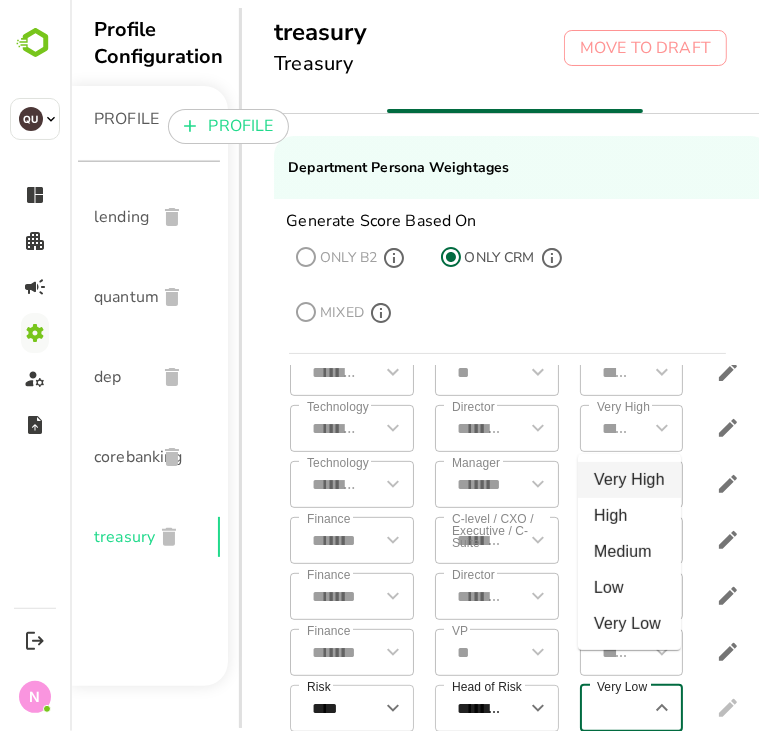 click on "Very High" at bounding box center (628, 480) 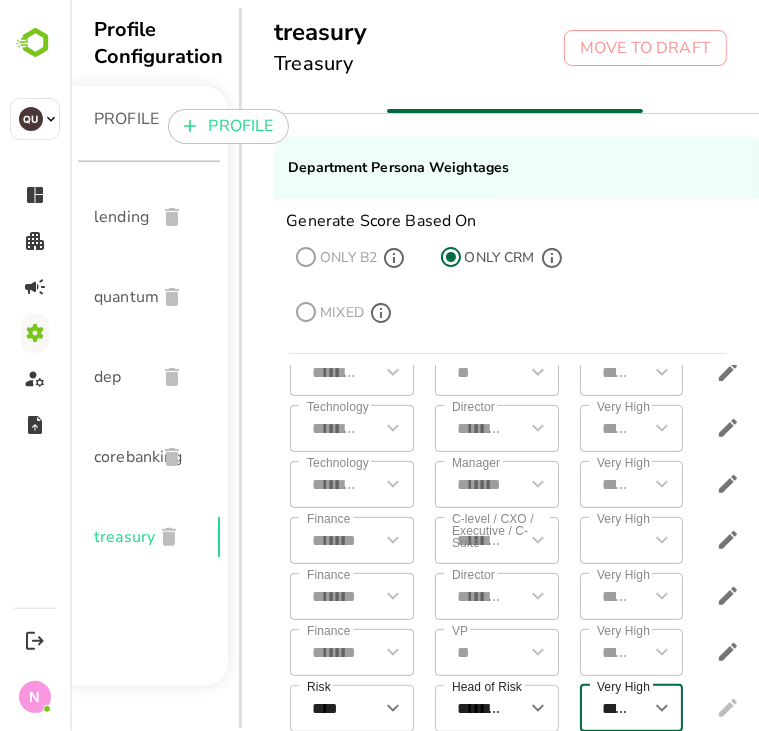scroll, scrollTop: 460, scrollLeft: 104, axis: both 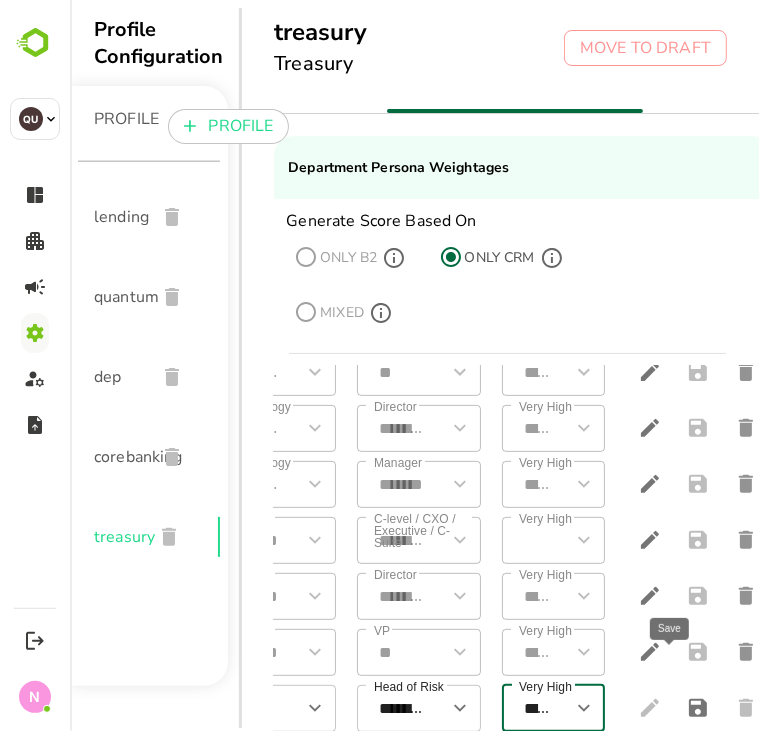 click 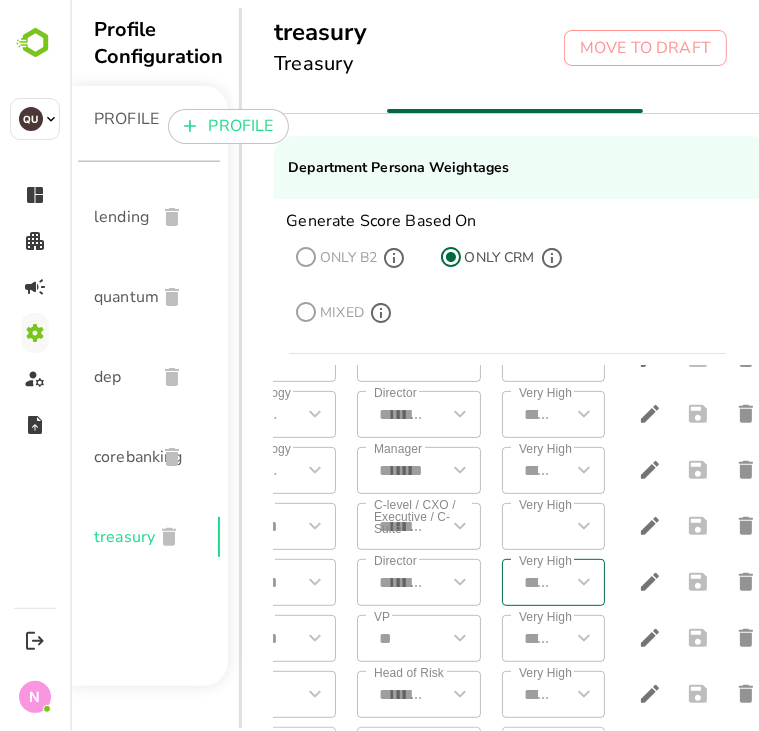 scroll, scrollTop: 516, scrollLeft: 0, axis: vertical 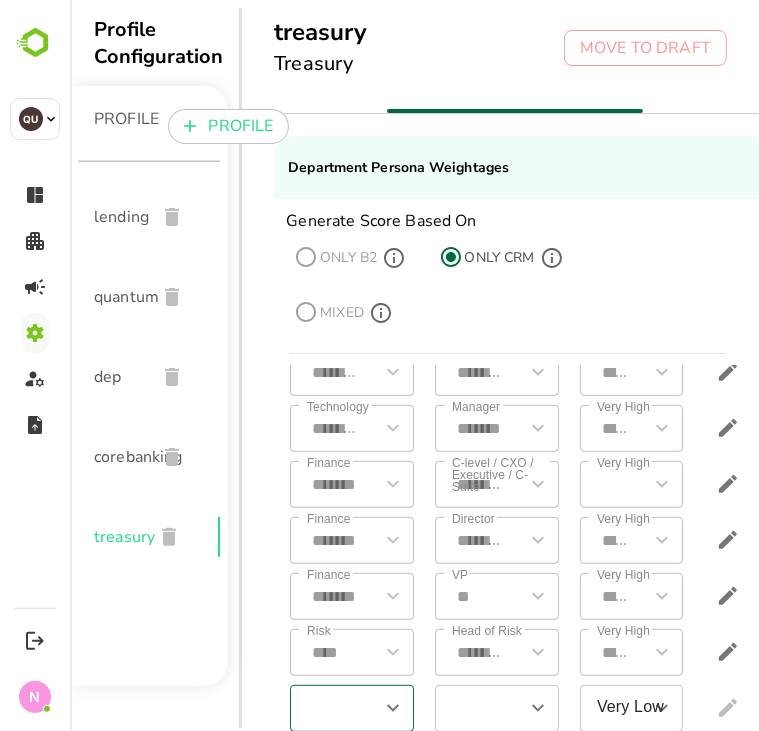 click at bounding box center (334, 708) 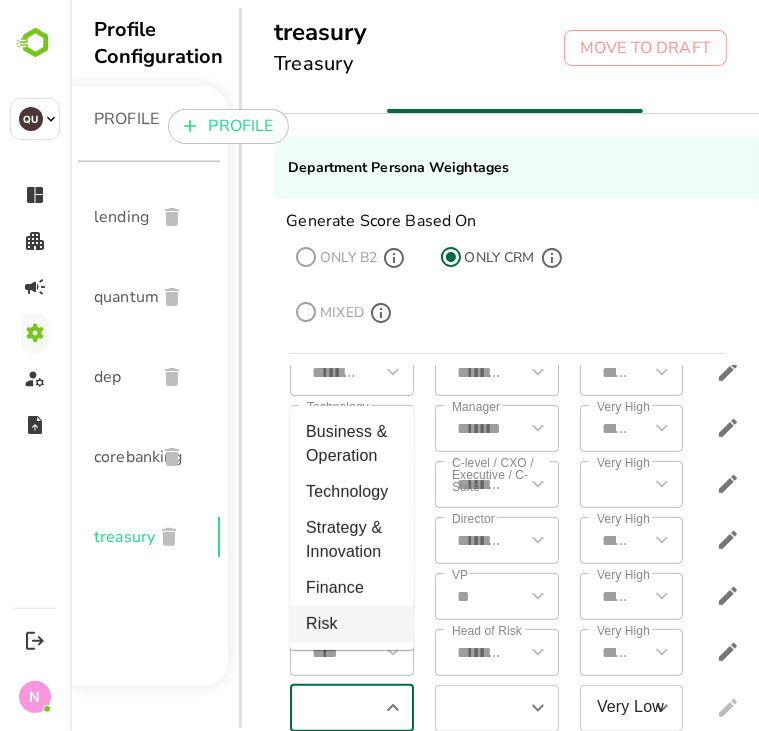click on "Risk" at bounding box center (351, 624) 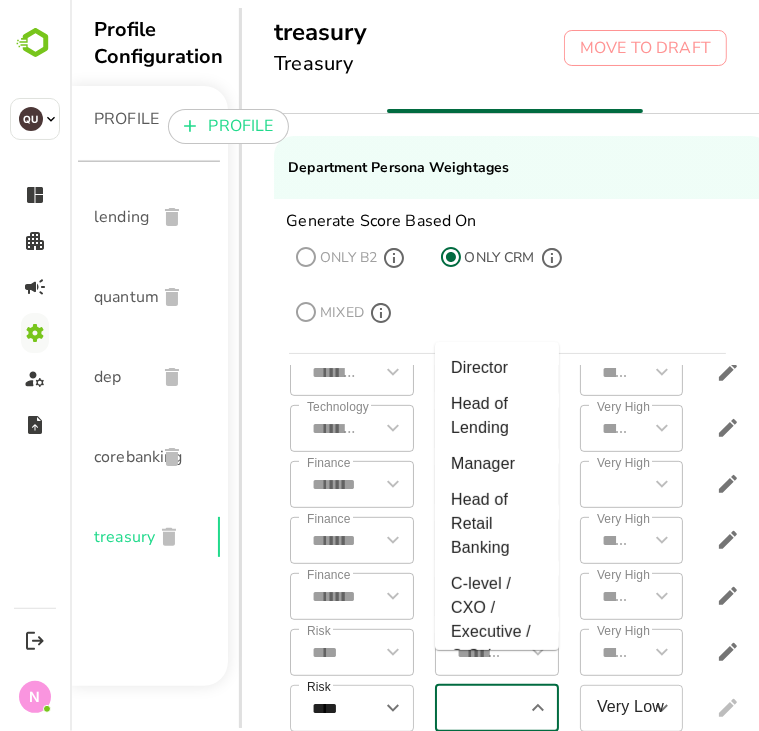 click at bounding box center [479, 708] 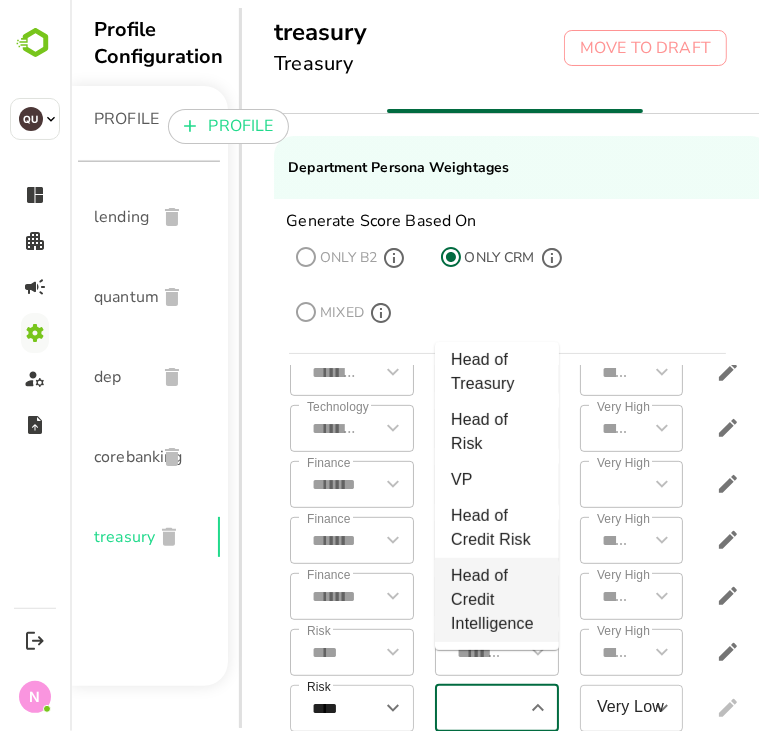 scroll, scrollTop: 451, scrollLeft: 0, axis: vertical 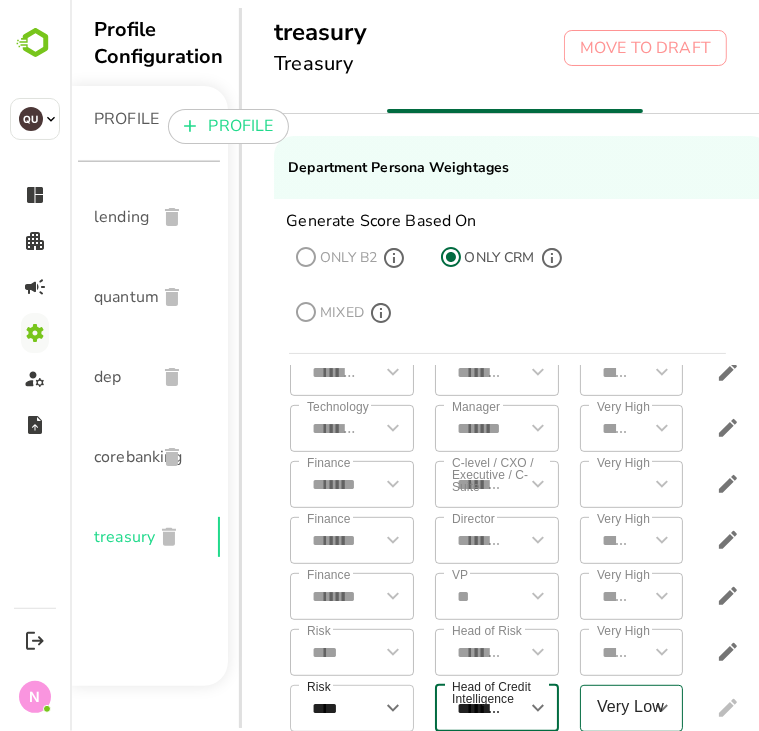 click on "Very Low" at bounding box center (616, 708) 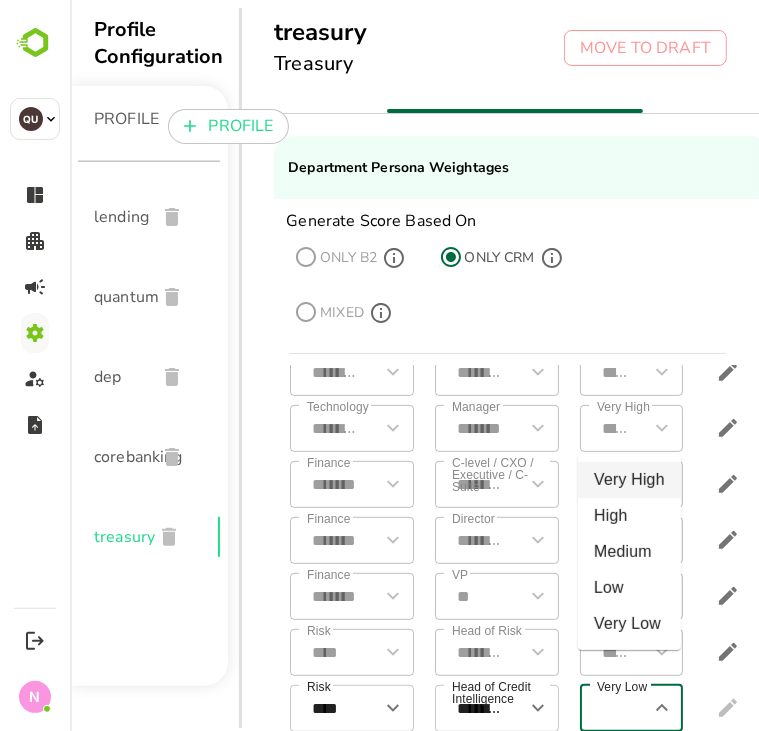 click on "Very High" at bounding box center (628, 480) 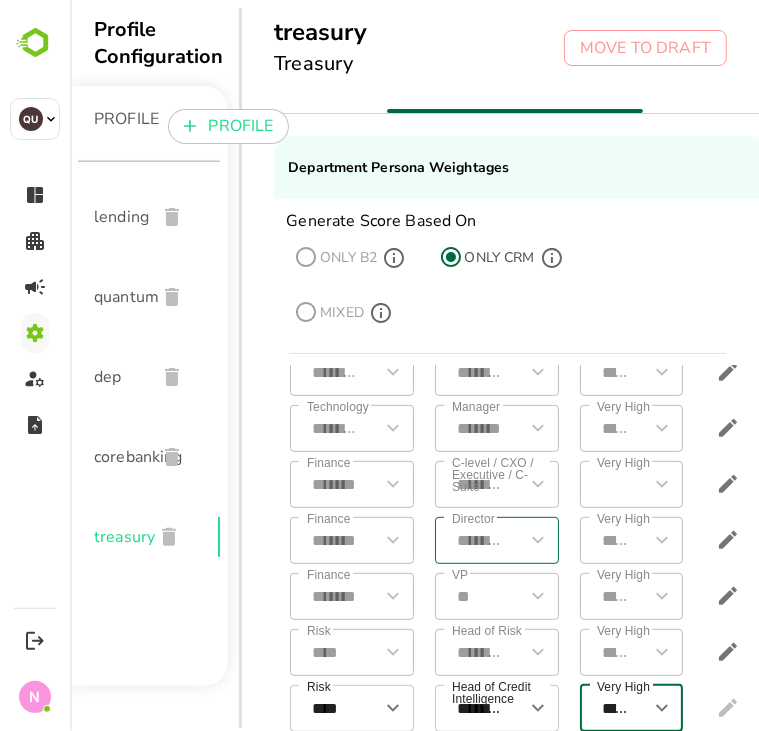 scroll, scrollTop: 516, scrollLeft: 104, axis: both 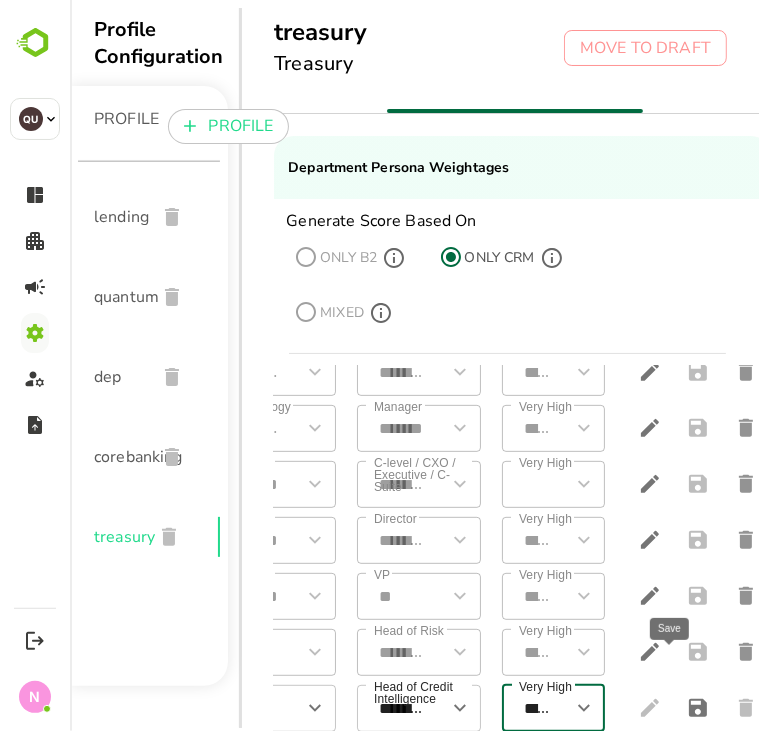 click 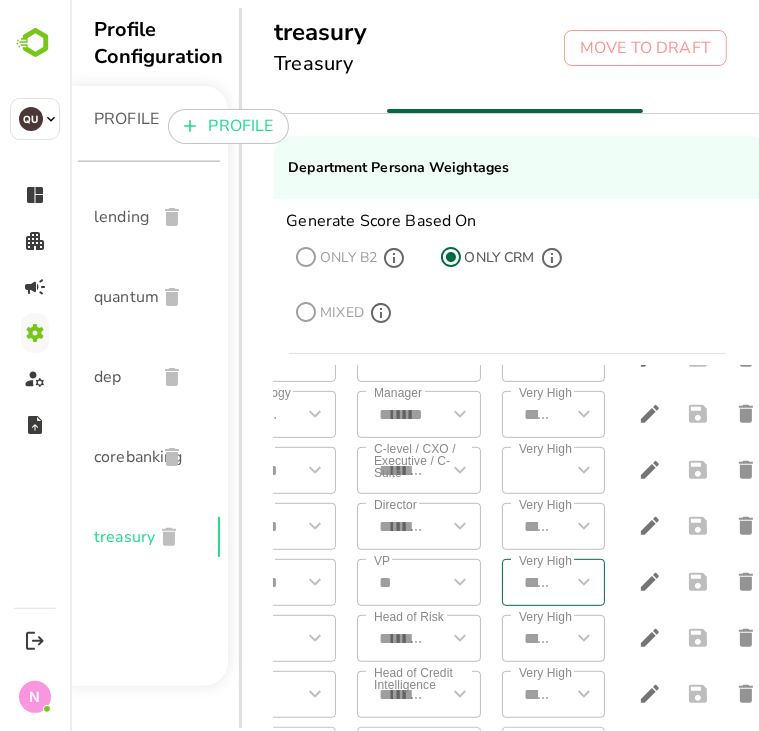 scroll, scrollTop: 572, scrollLeft: 0, axis: vertical 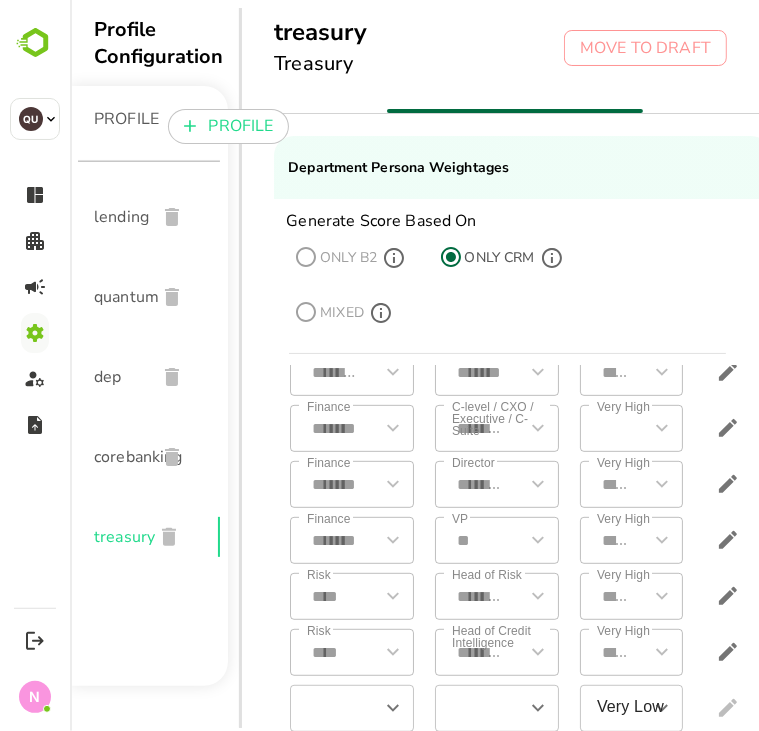 click on "​" at bounding box center (345, 708) 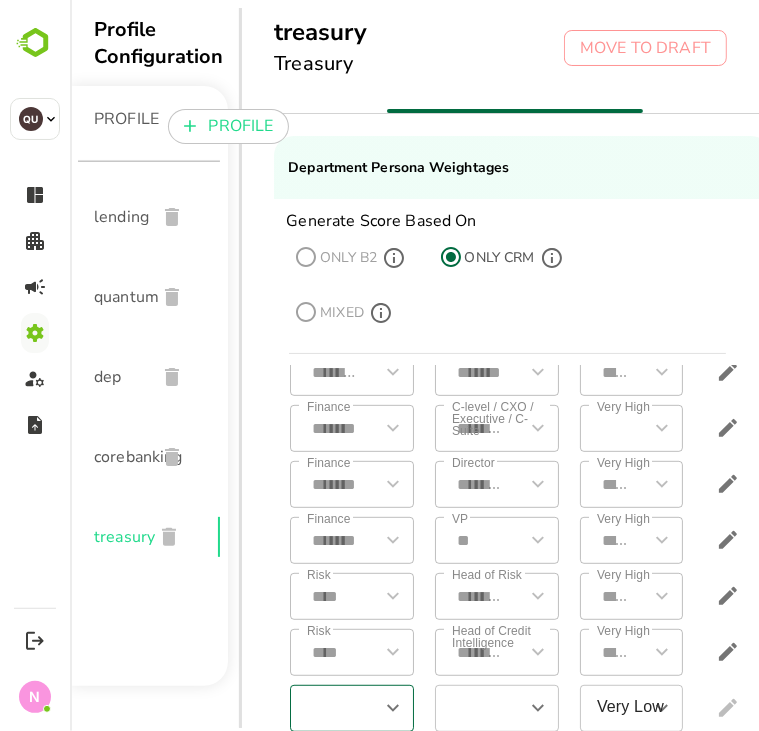 click at bounding box center (334, 708) 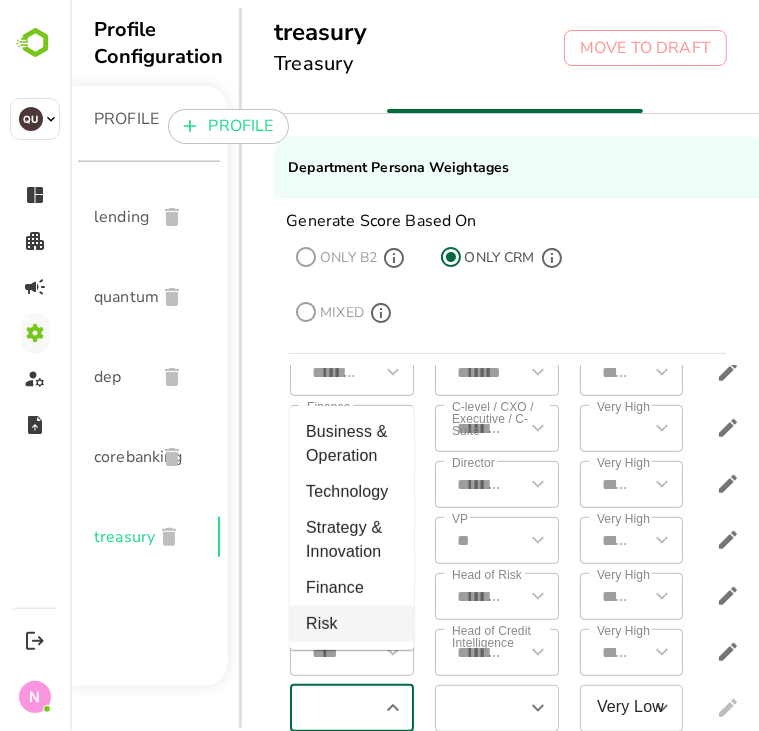 click on "Risk" at bounding box center [351, 624] 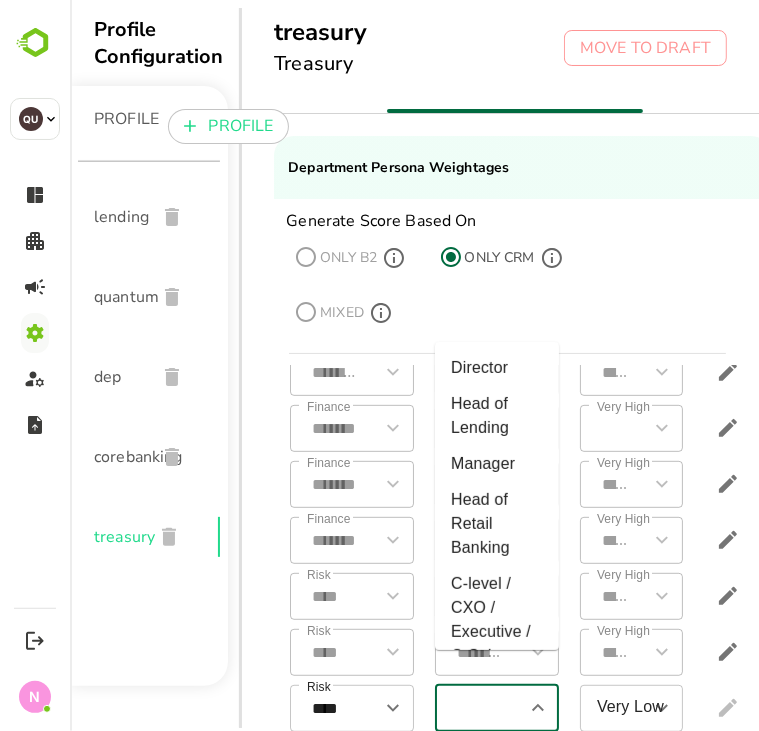 click at bounding box center [479, 708] 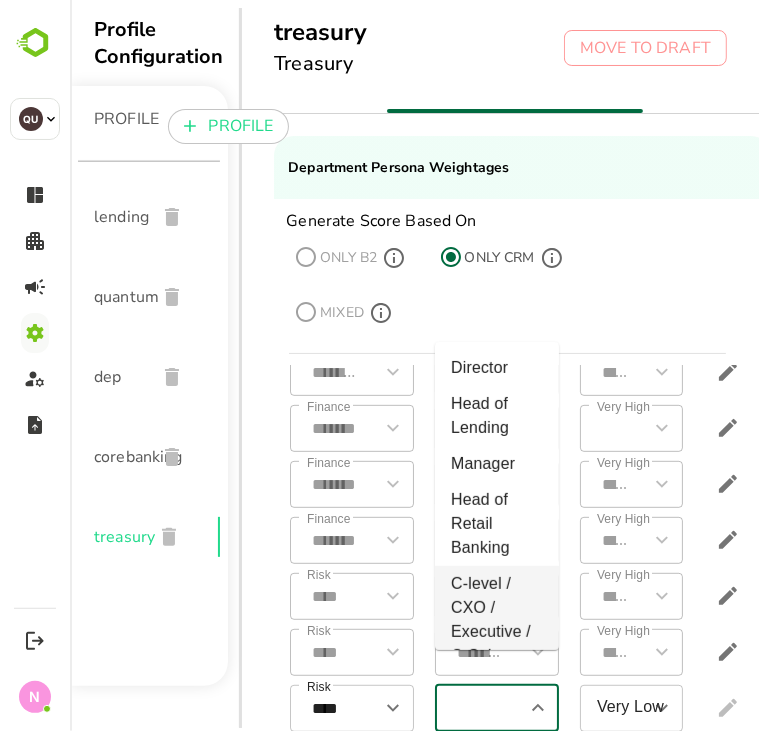 scroll, scrollTop: 451, scrollLeft: 0, axis: vertical 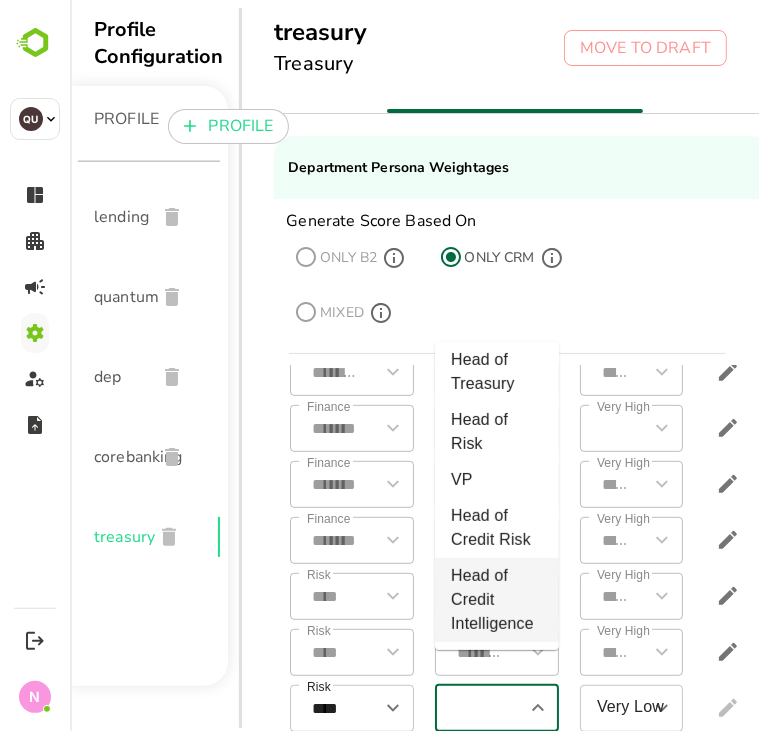 click on "Head of Credit Intelligence" at bounding box center (496, 600) 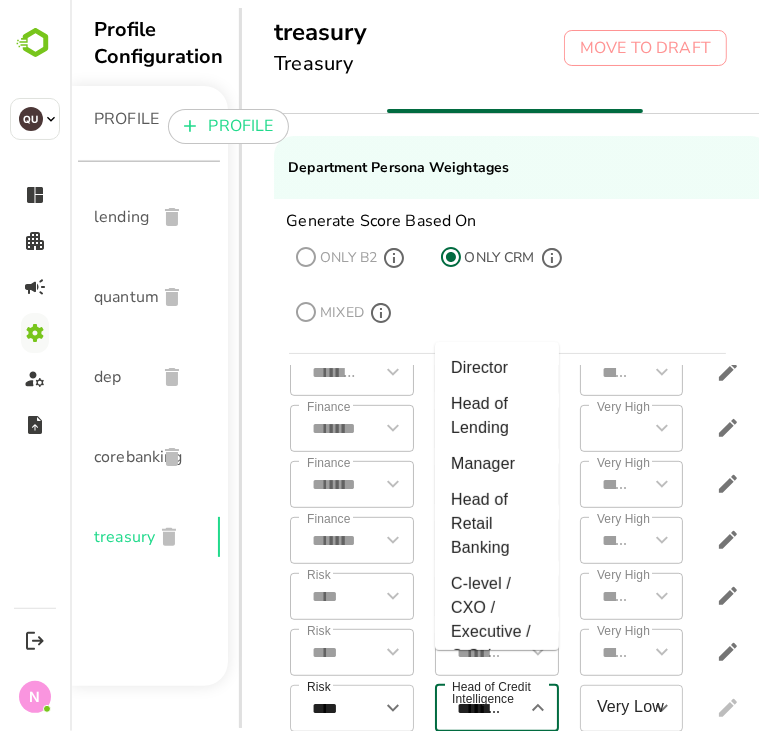 click on "**********" at bounding box center [479, 708] 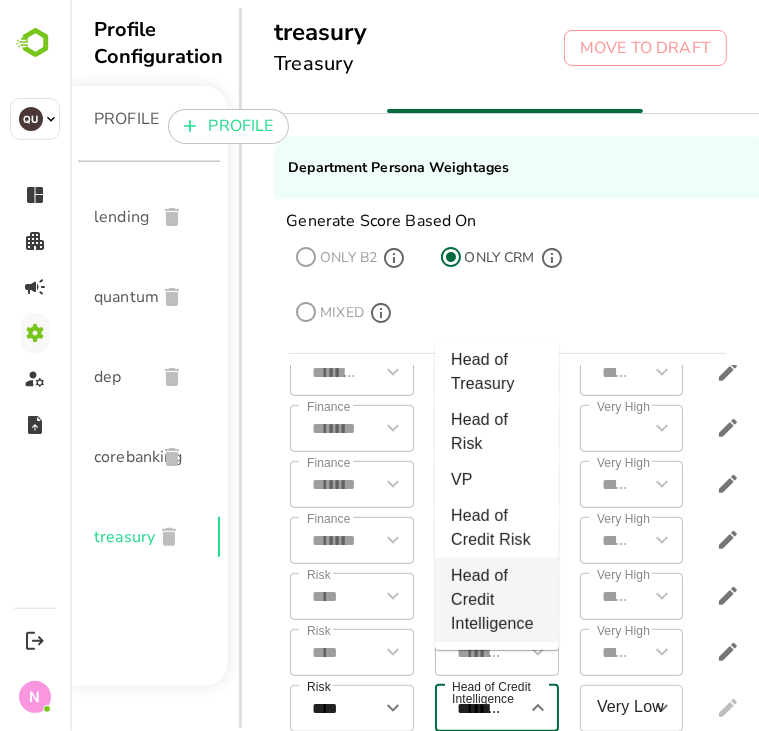 scroll, scrollTop: 451, scrollLeft: 0, axis: vertical 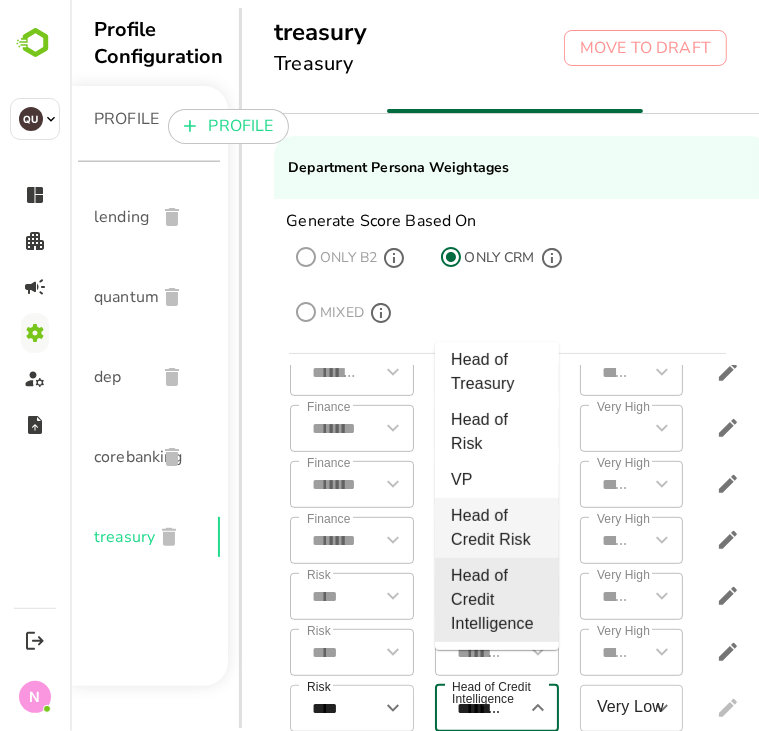 click on "Head of Credit Risk" at bounding box center (496, 528) 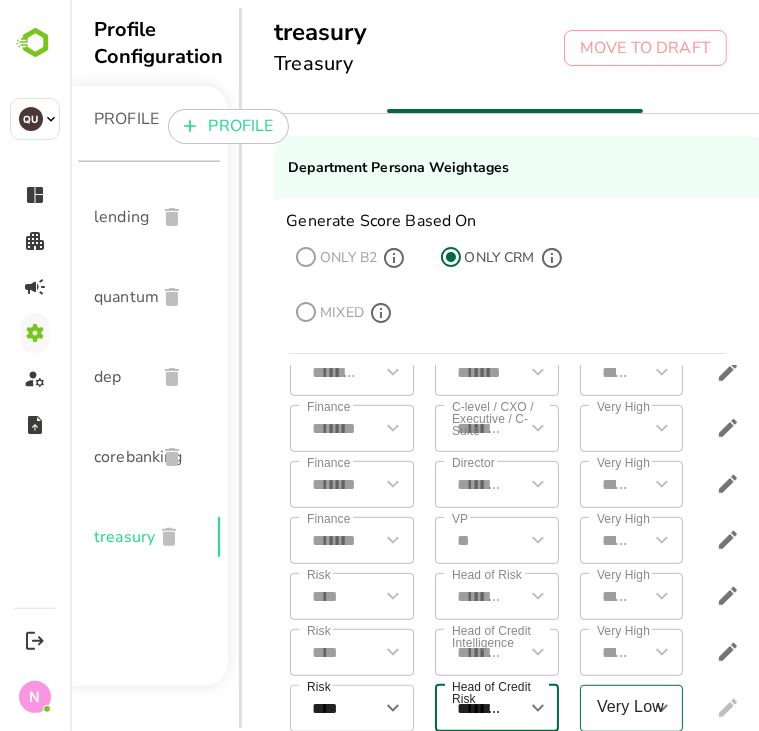 click on "Very Low" at bounding box center (616, 708) 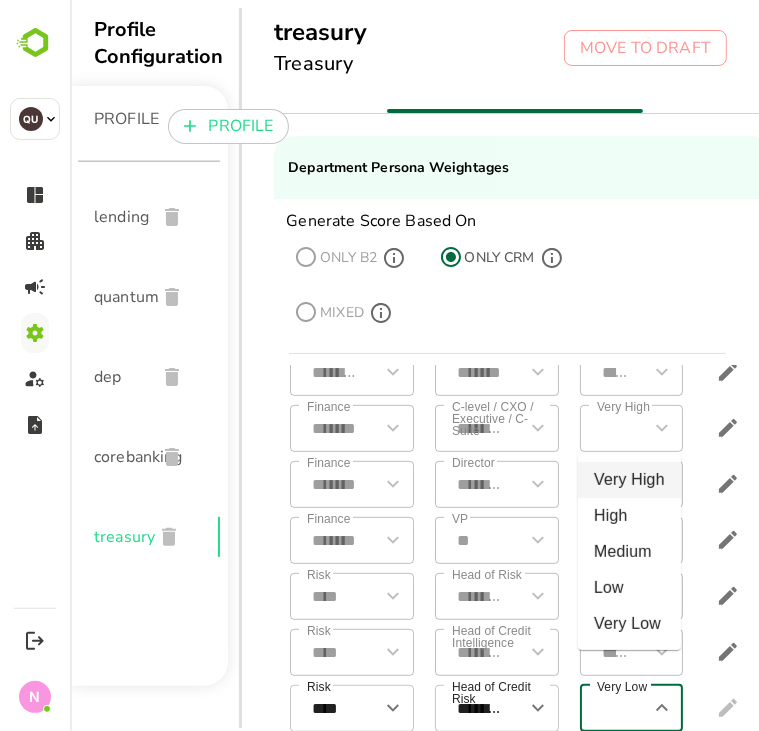 click on "Very High" at bounding box center [628, 480] 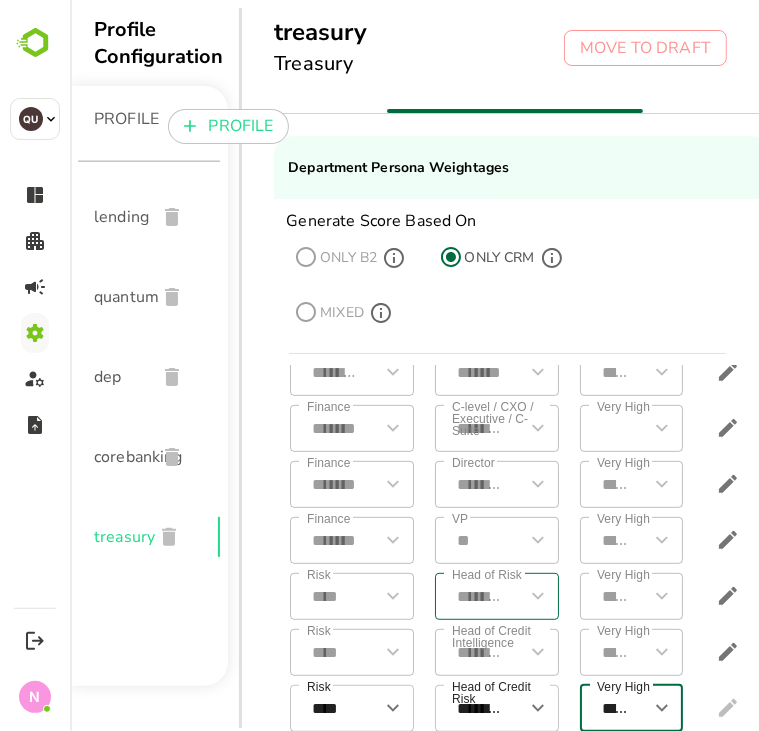 scroll, scrollTop: 572, scrollLeft: 104, axis: both 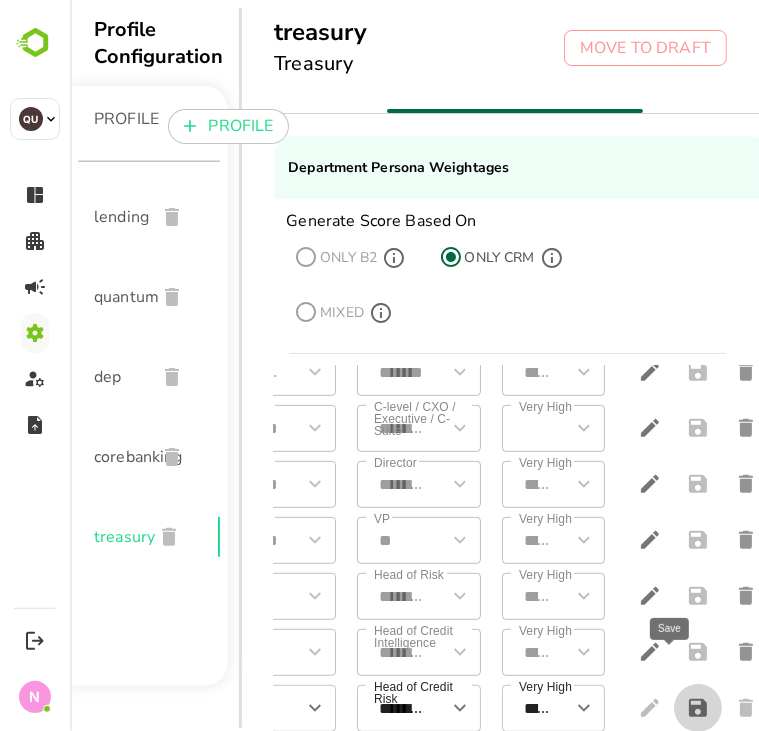 click 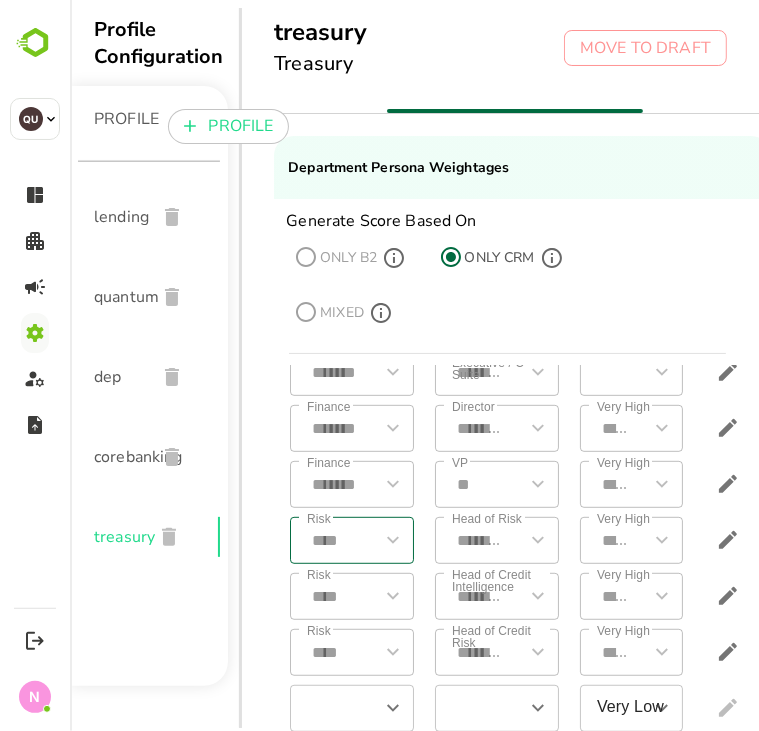 scroll, scrollTop: 628, scrollLeft: 104, axis: both 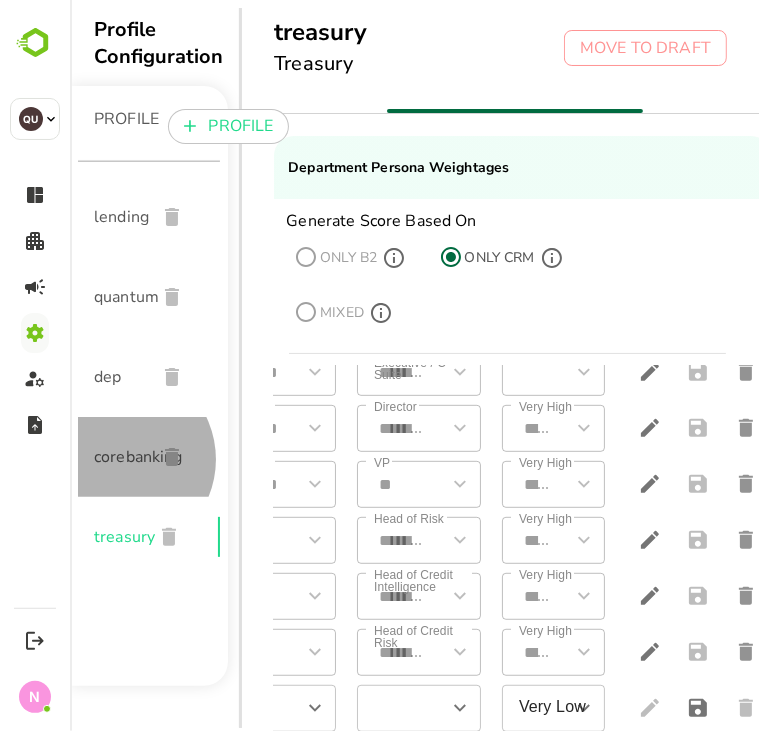click on "corebanking" at bounding box center (116, 457) 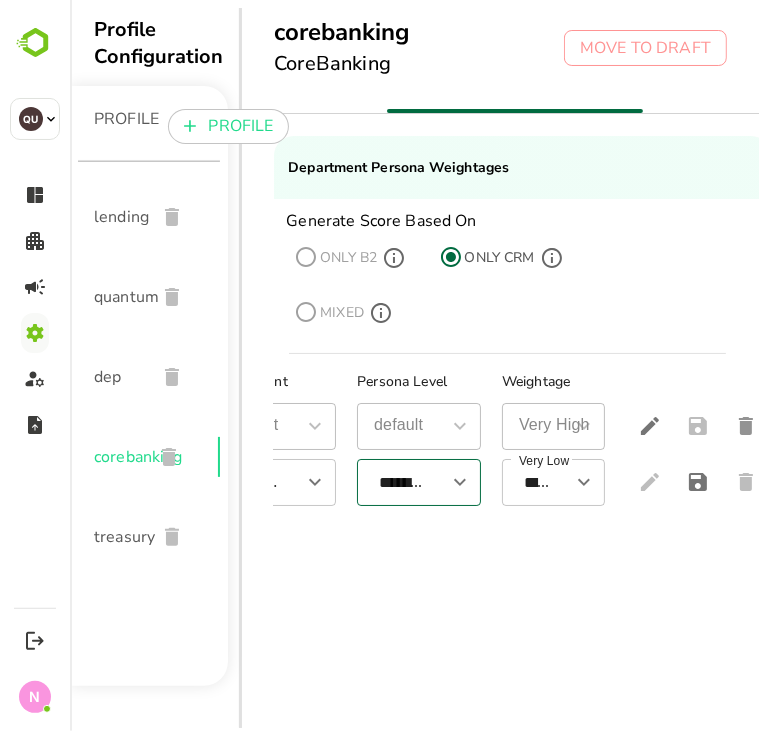 scroll, scrollTop: 0, scrollLeft: 0, axis: both 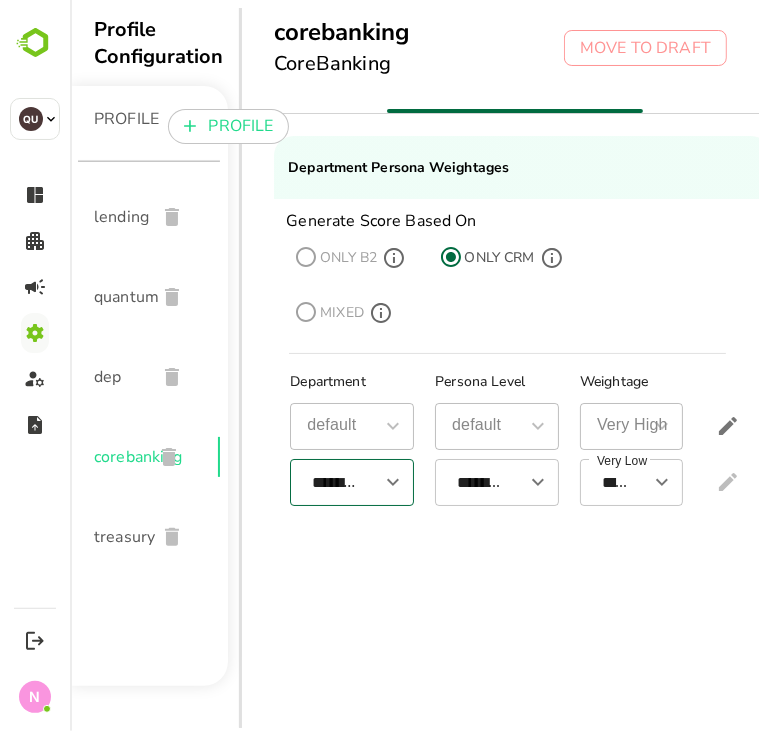 click on "**********" at bounding box center (334, 482) 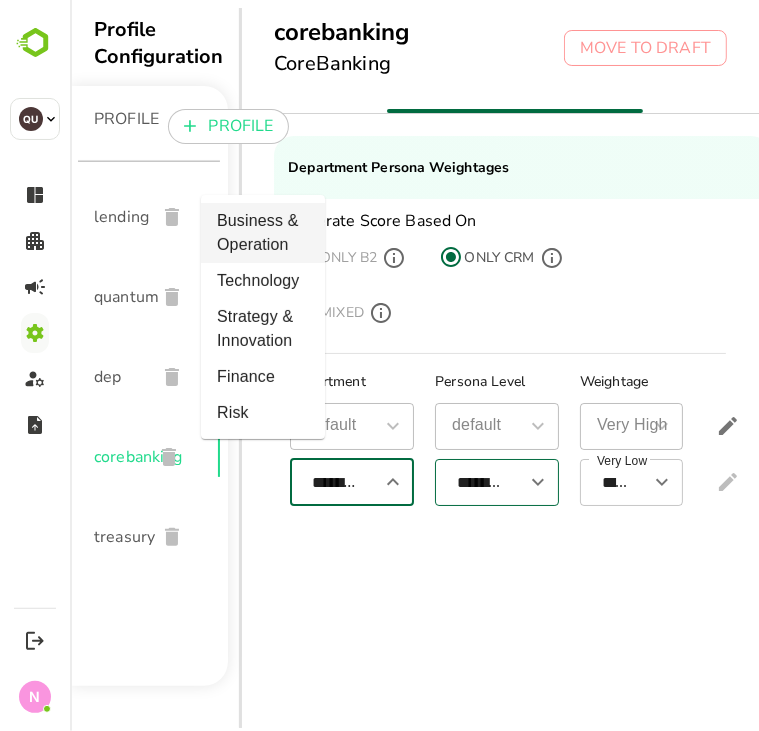 scroll, scrollTop: 0, scrollLeft: 89, axis: horizontal 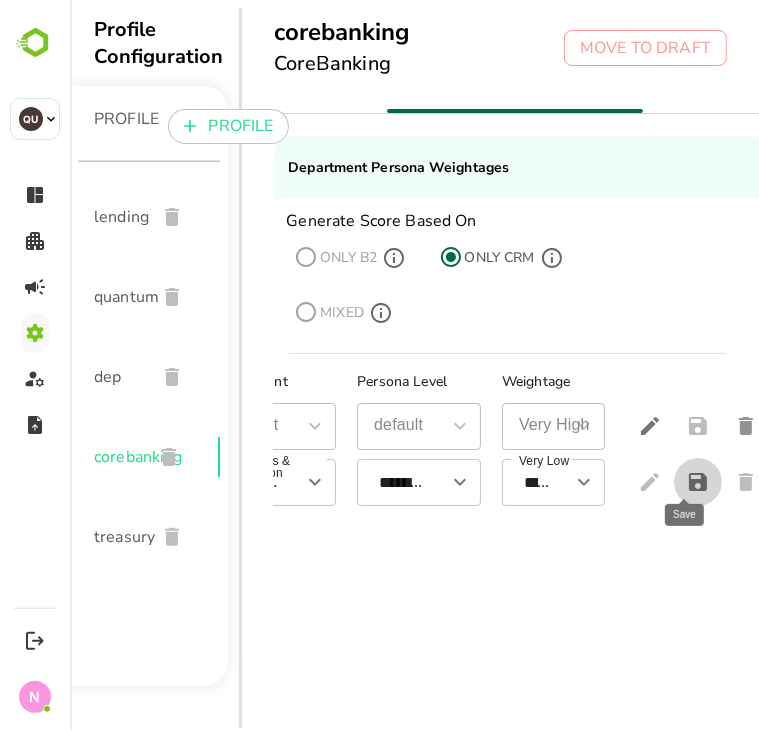 click 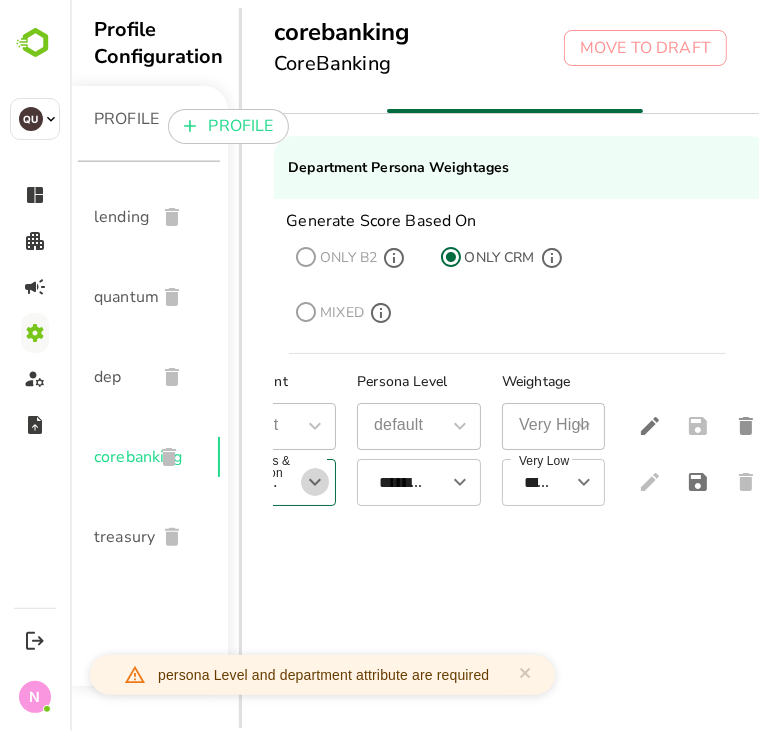 click 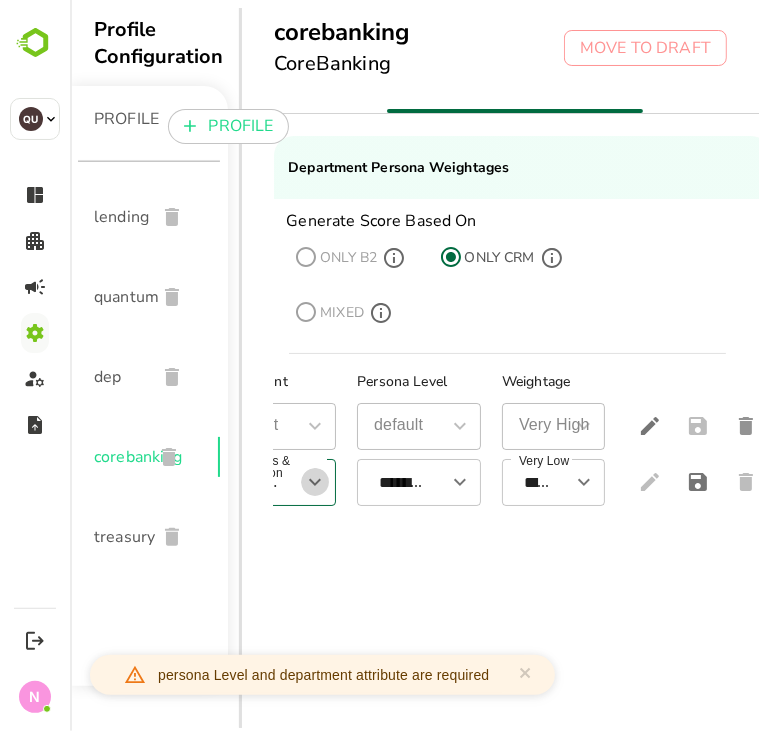 scroll, scrollTop: 0, scrollLeft: 22, axis: horizontal 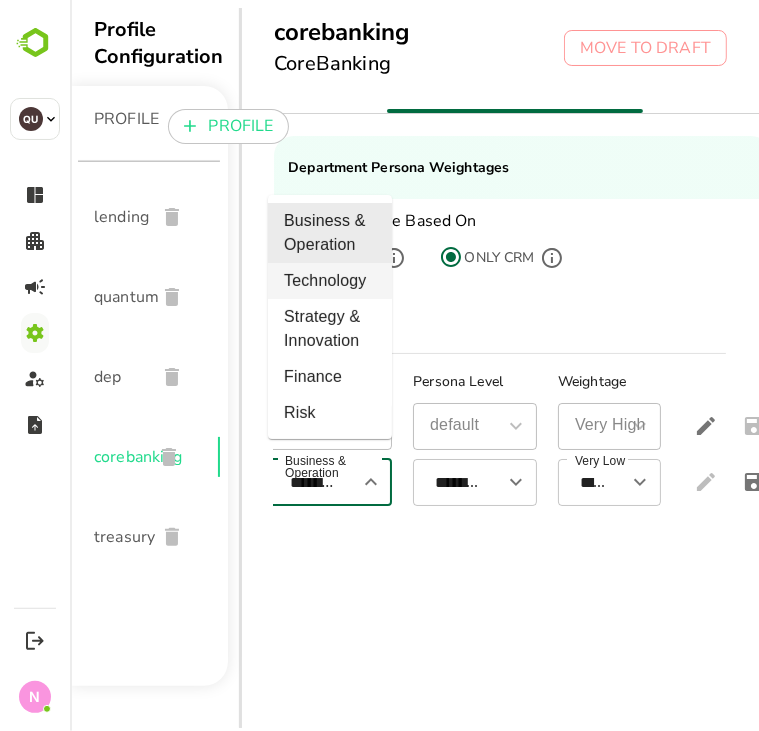click on "Technology" at bounding box center [329, 281] 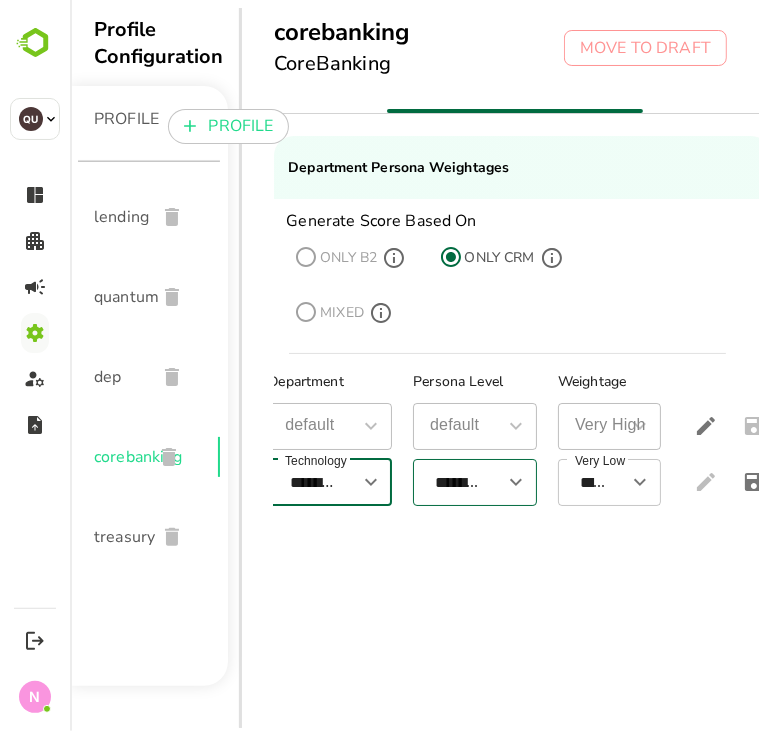 click on "**********" at bounding box center (457, 482) 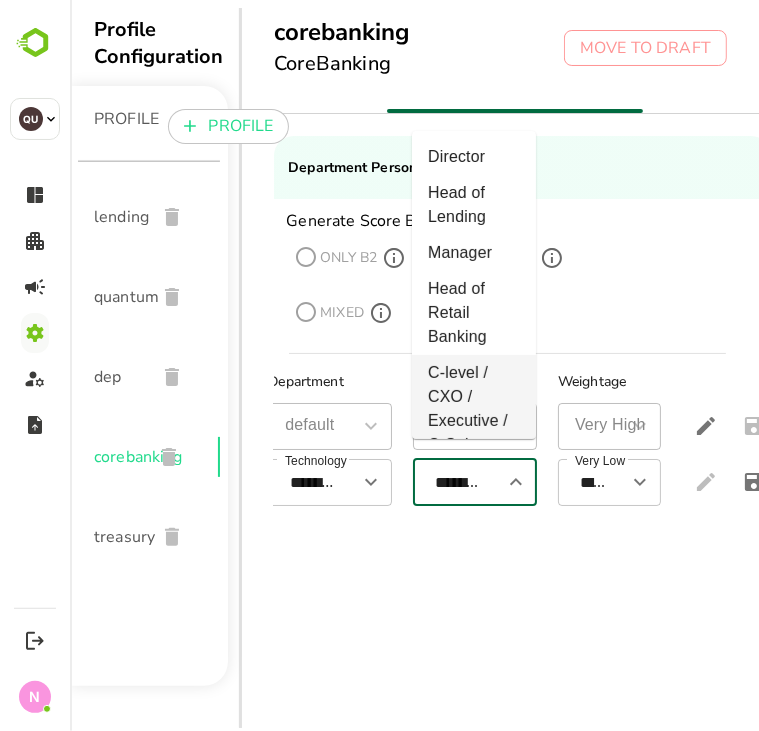 click on "C-level / CXO / Executive / C-Suite" at bounding box center (473, 409) 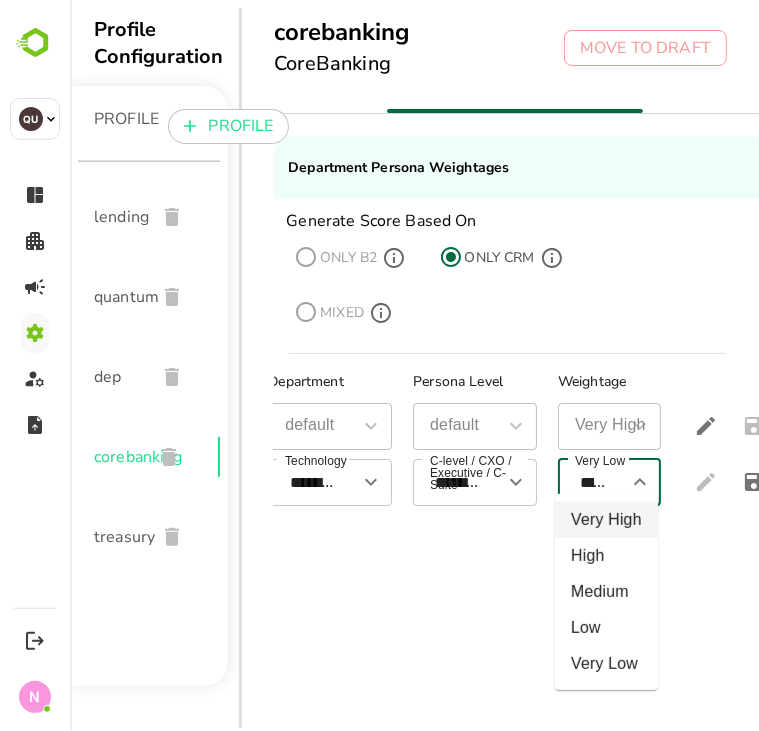 click on "*********" at bounding box center (594, 482) 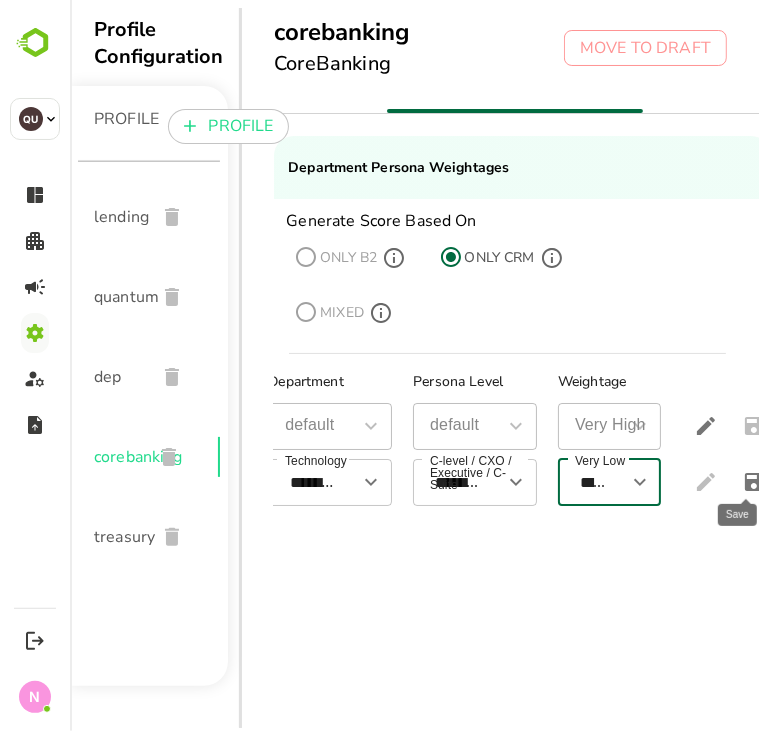 click 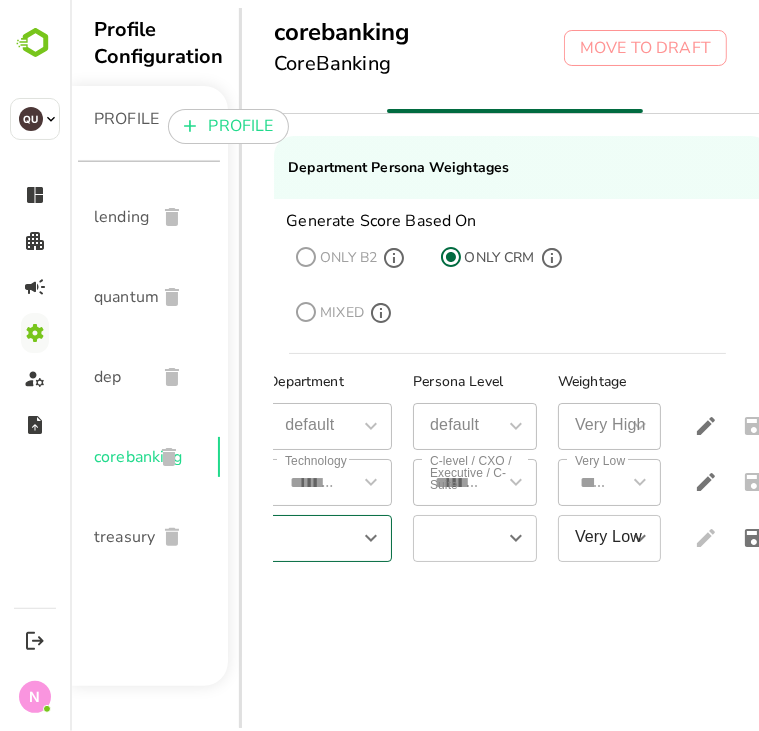 scroll, scrollTop: 0, scrollLeft: 0, axis: both 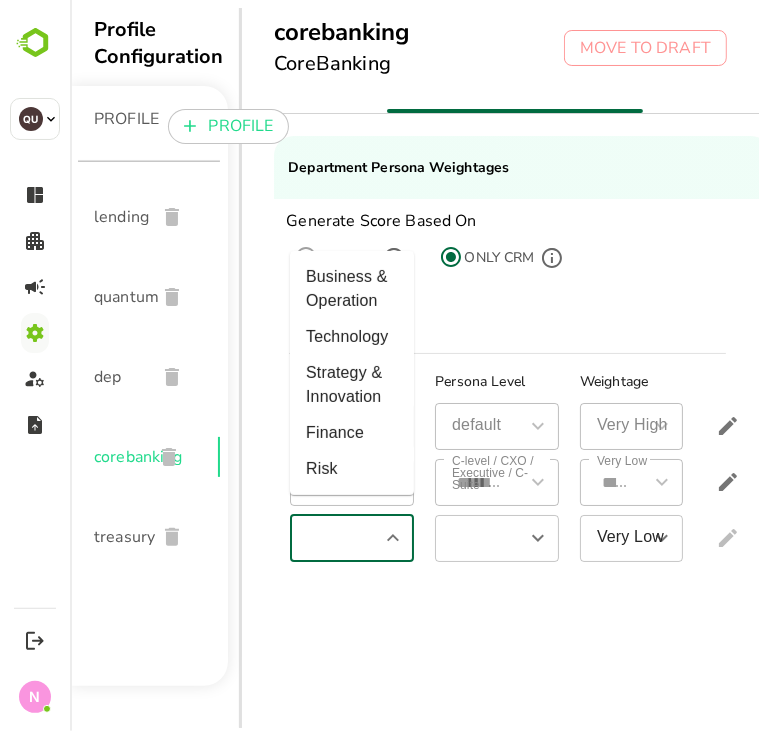 click at bounding box center (334, 538) 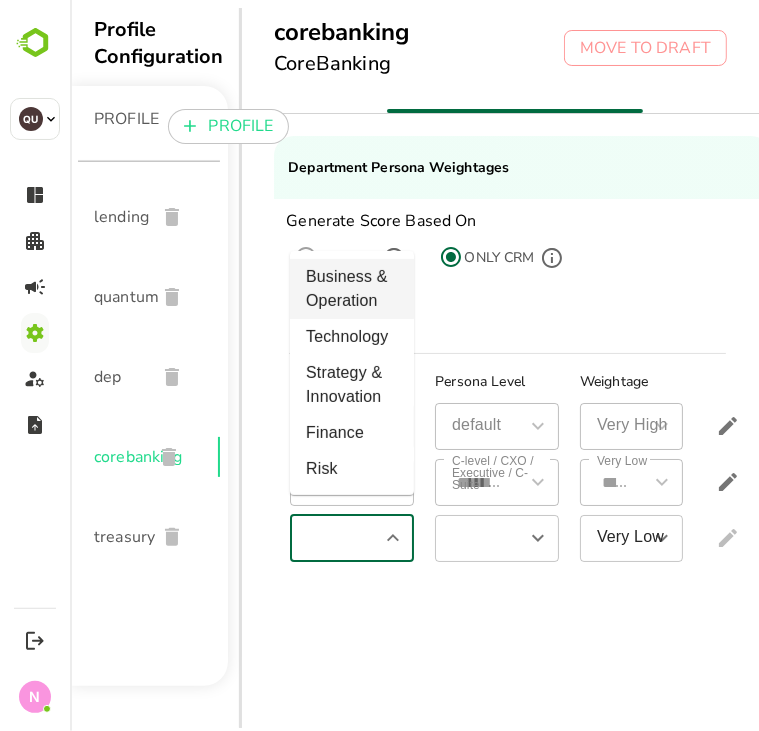 click on "Business & Operation" at bounding box center [351, 289] 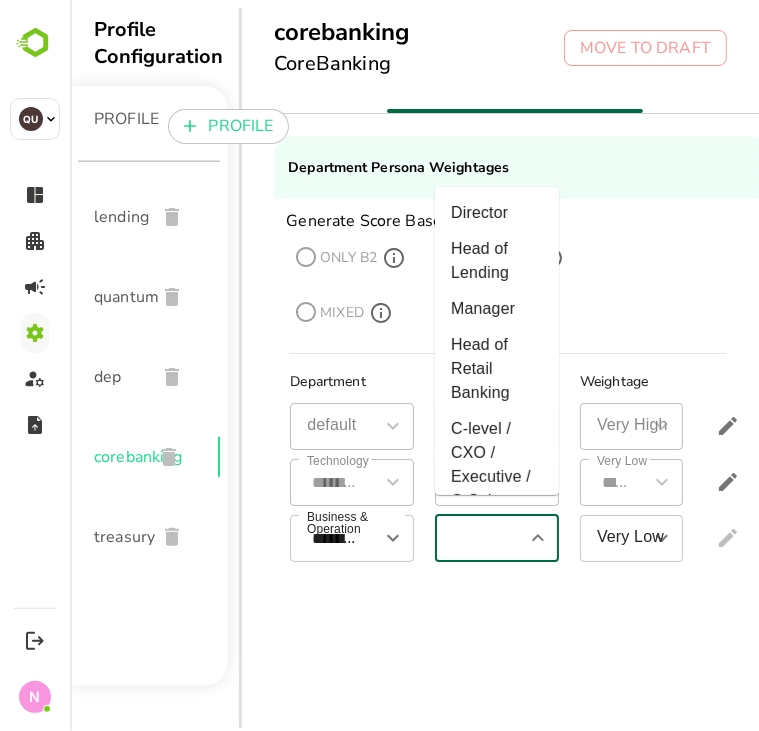 click at bounding box center (479, 538) 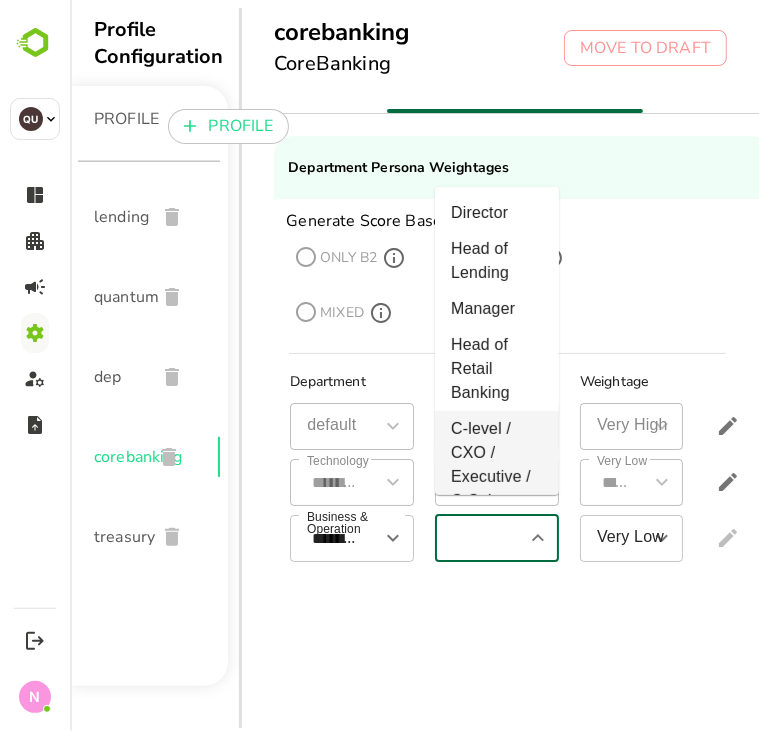 click on "C-level / CXO / Executive / C-Suite" at bounding box center (496, 465) 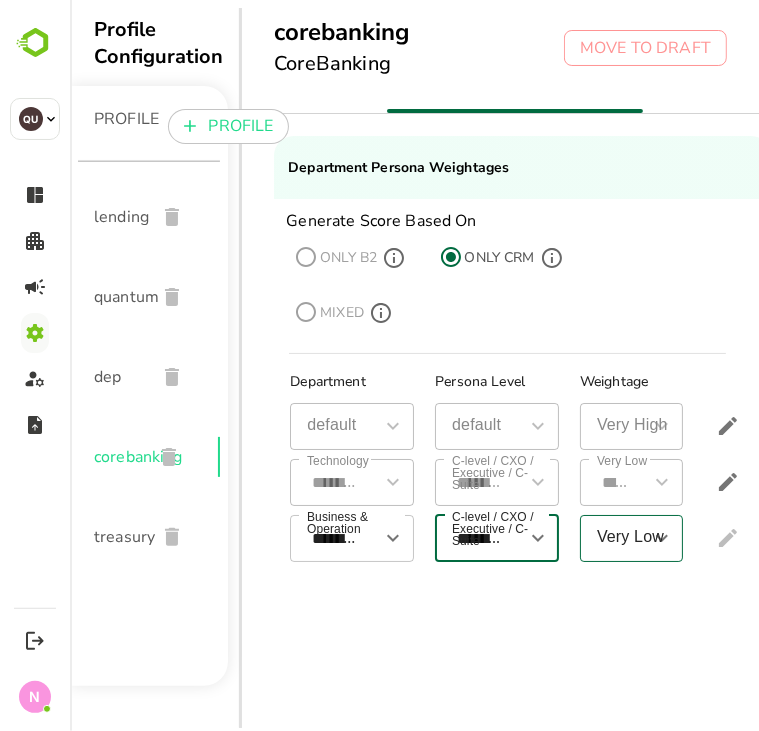 click on "Very Low" at bounding box center (630, 538) 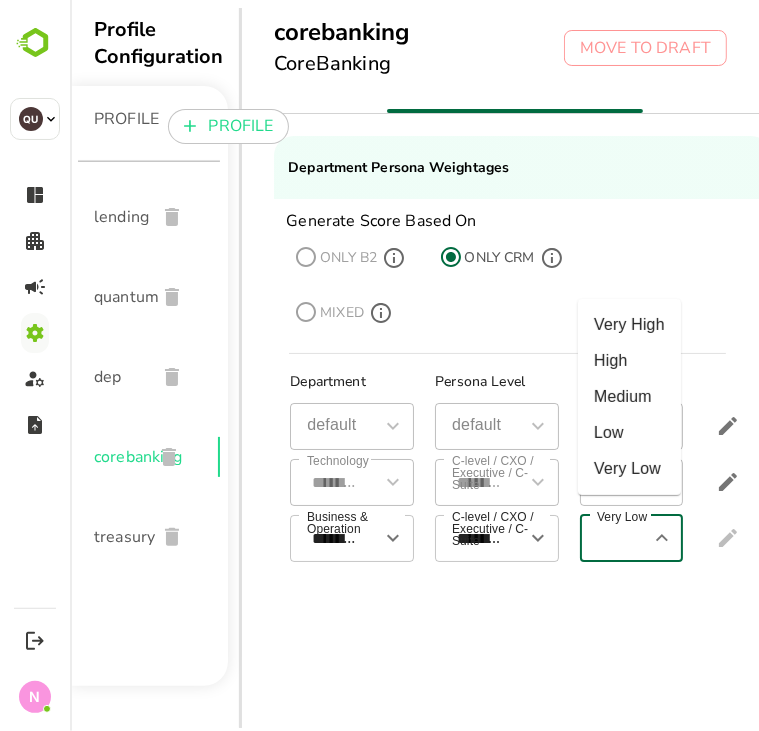 click on "Very Low" at bounding box center [616, 538] 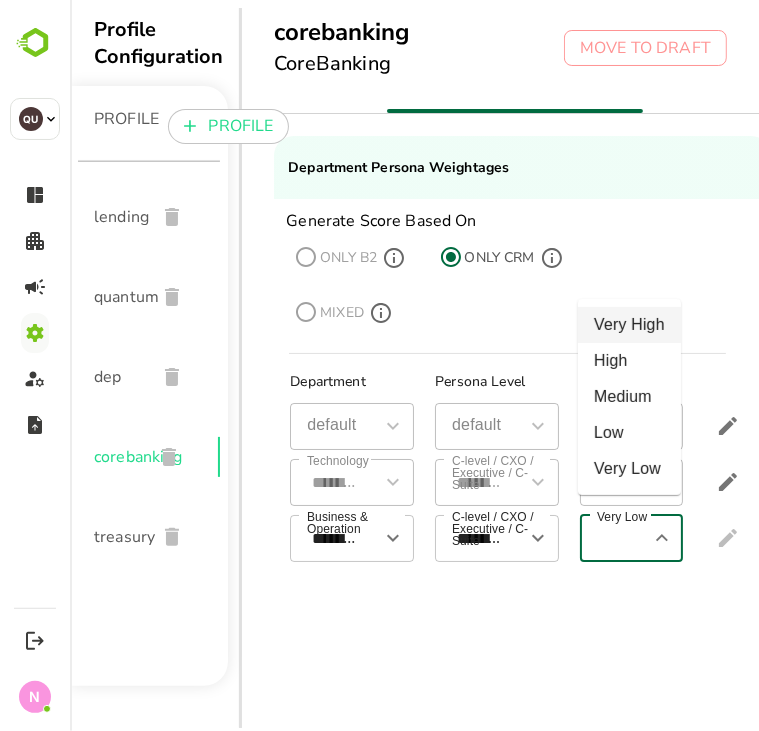 click on "Very High" at bounding box center (628, 325) 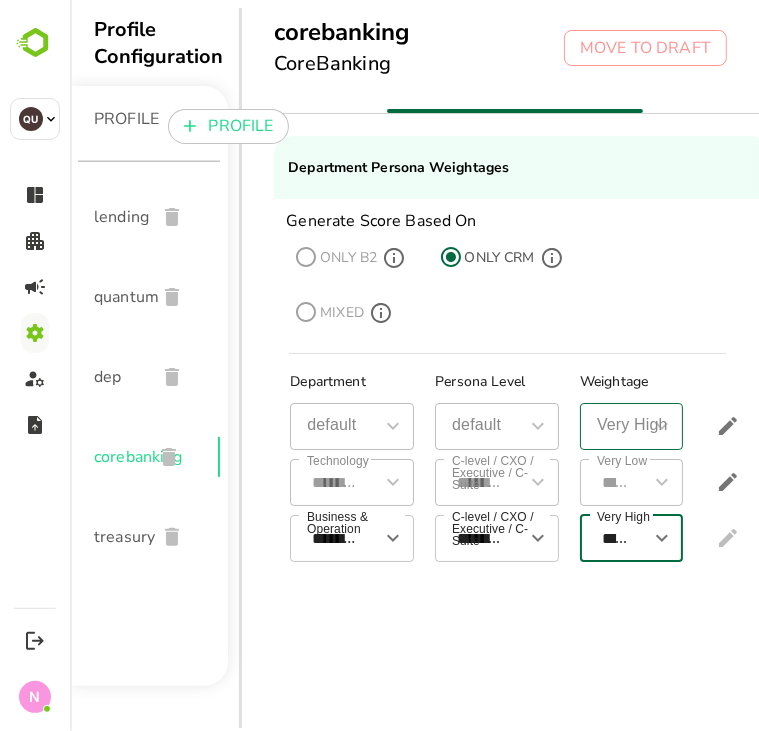 scroll, scrollTop: 0, scrollLeft: 89, axis: horizontal 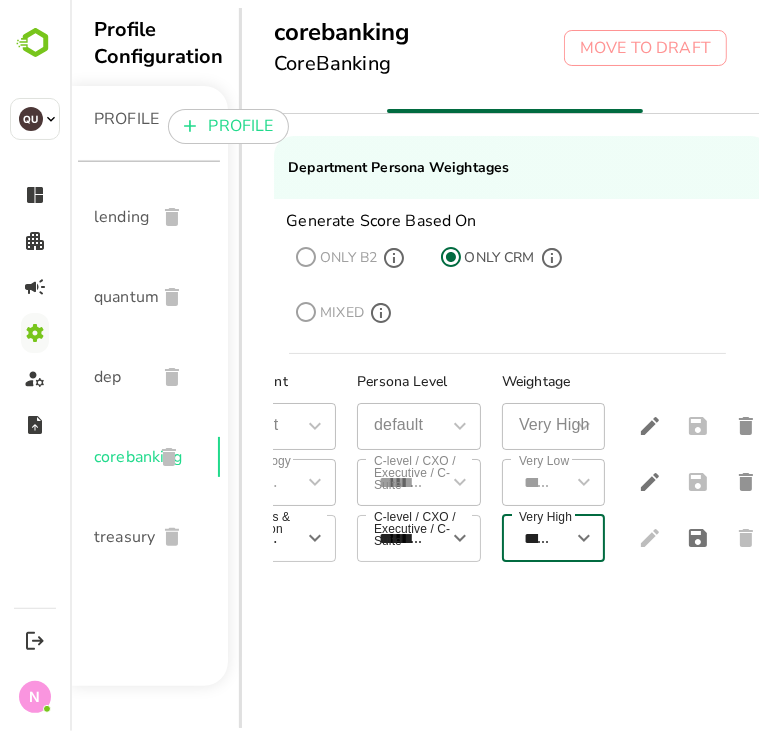 click 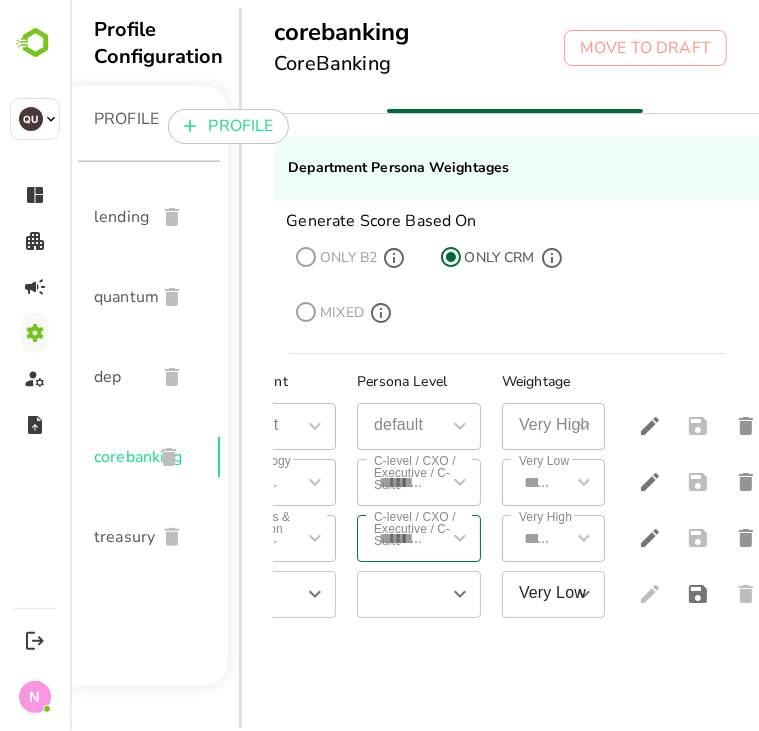 scroll, scrollTop: 0, scrollLeft: 0, axis: both 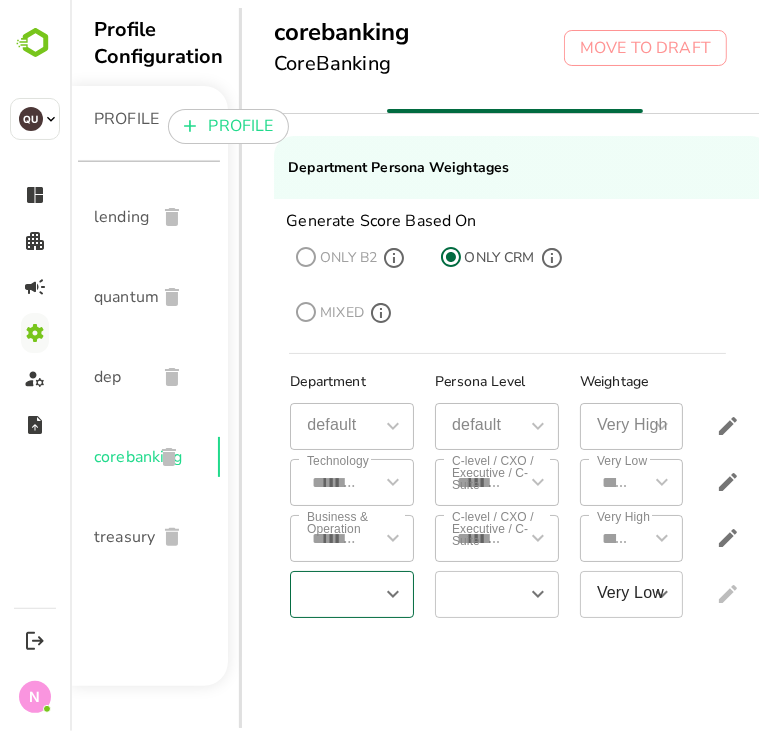 click at bounding box center [334, 594] 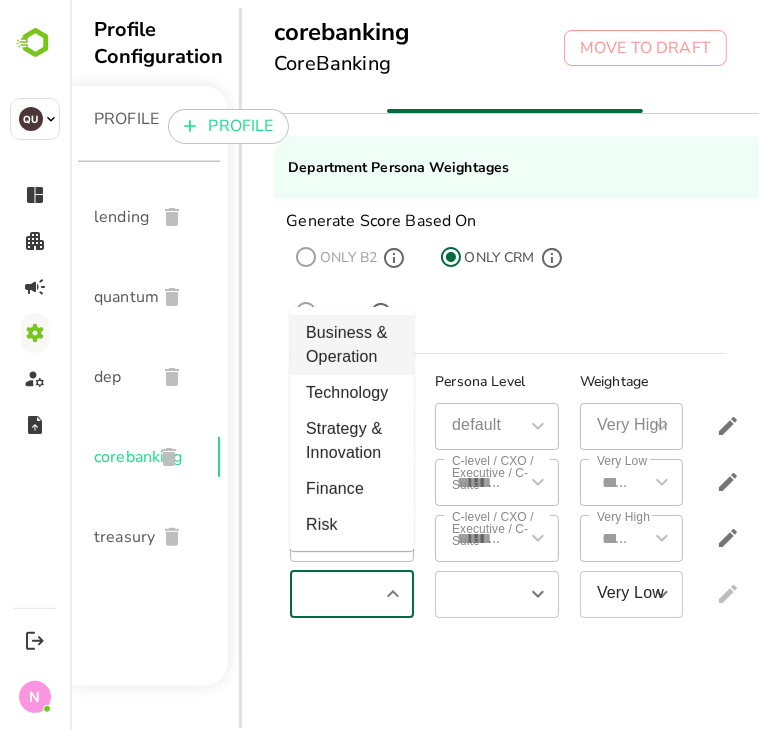 click on "Business & Operation" at bounding box center [351, 345] 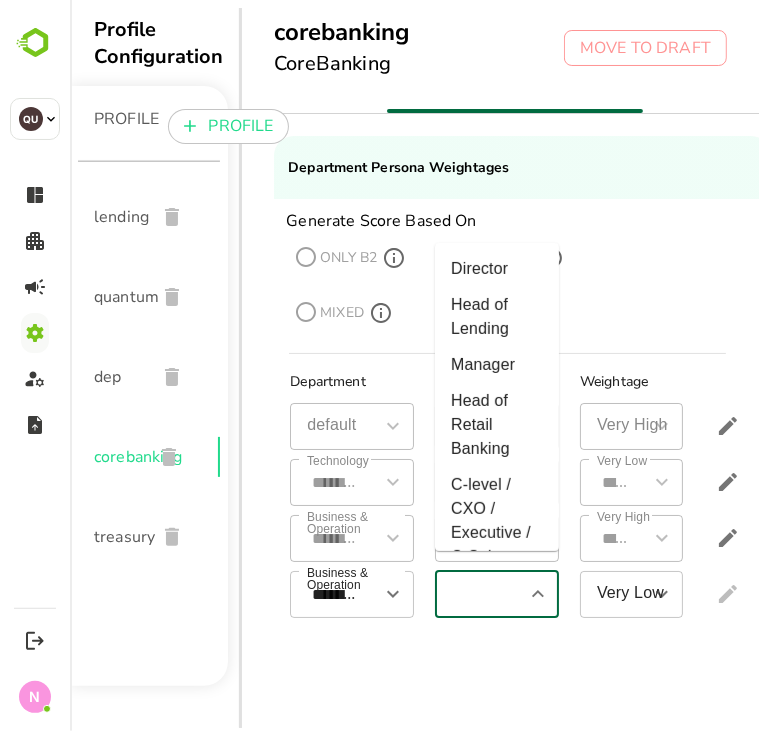 click at bounding box center (479, 594) 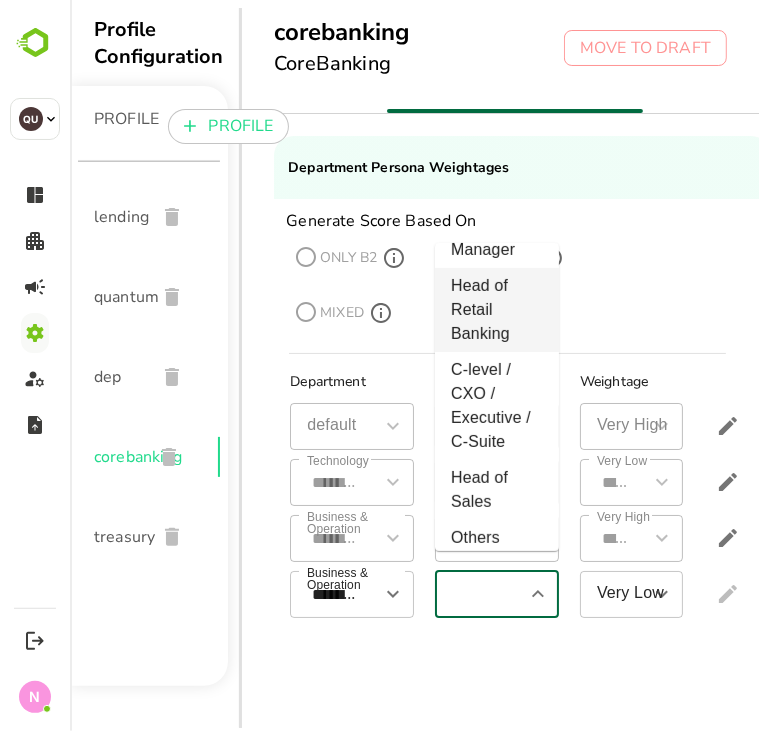 scroll, scrollTop: 116, scrollLeft: 0, axis: vertical 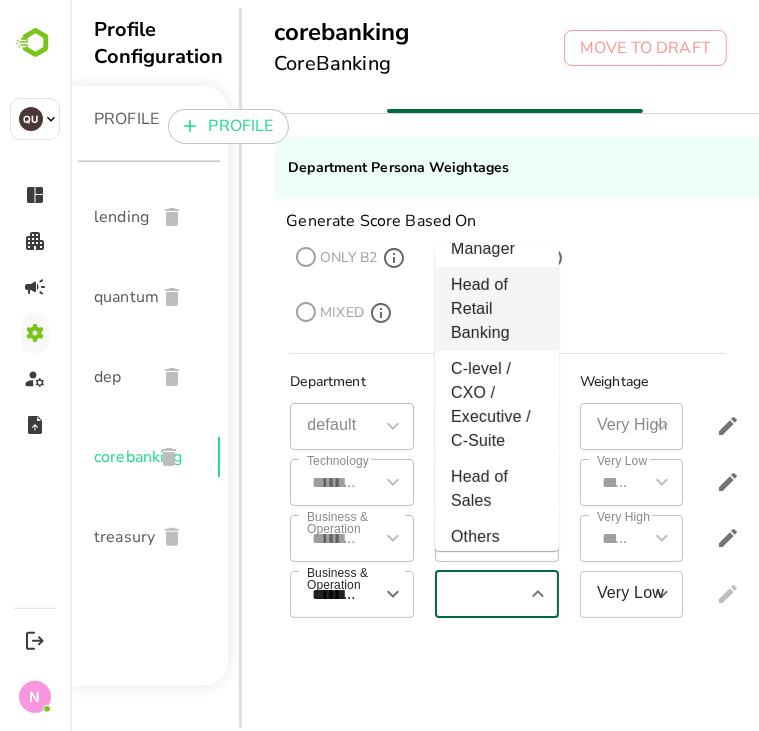 click on "Head of Retail Banking" at bounding box center (496, 309) 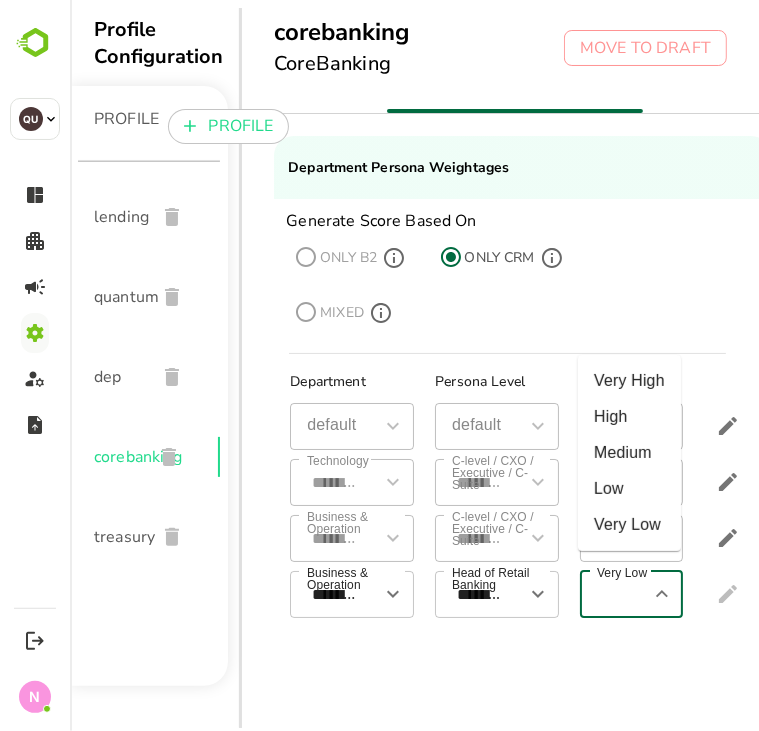 click on "Very Low" at bounding box center [616, 594] 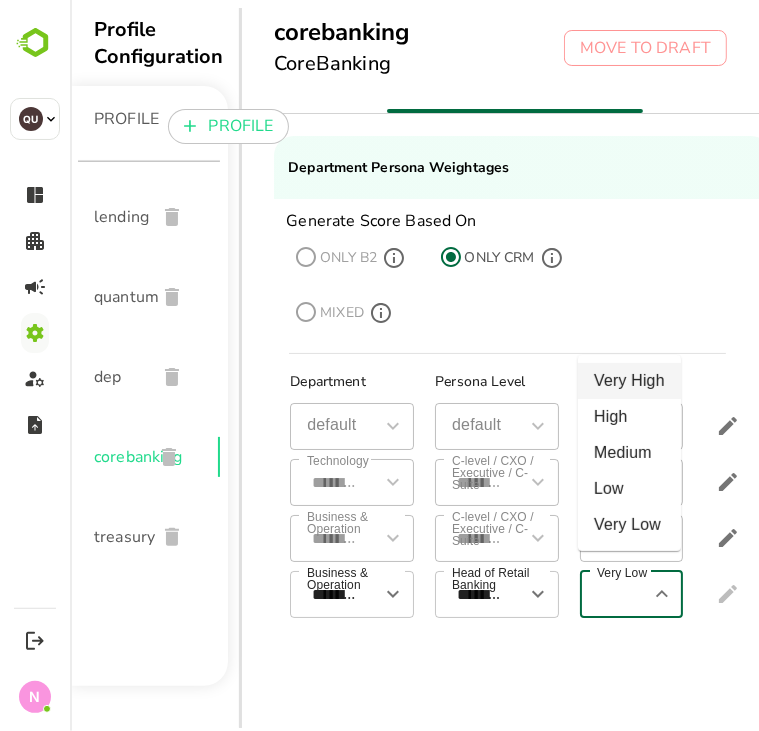 click on "Very High" at bounding box center [628, 381] 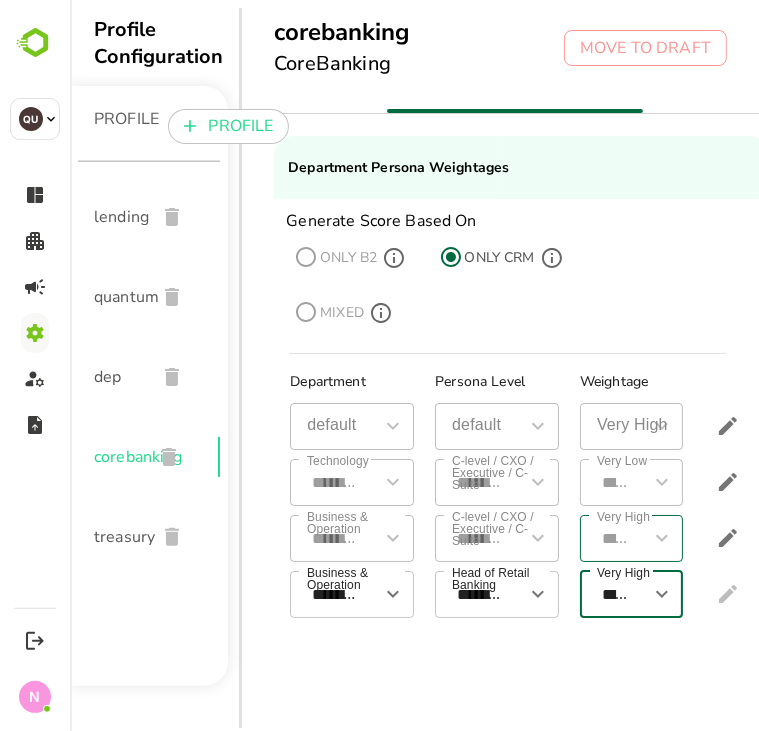 scroll, scrollTop: 0, scrollLeft: 39, axis: horizontal 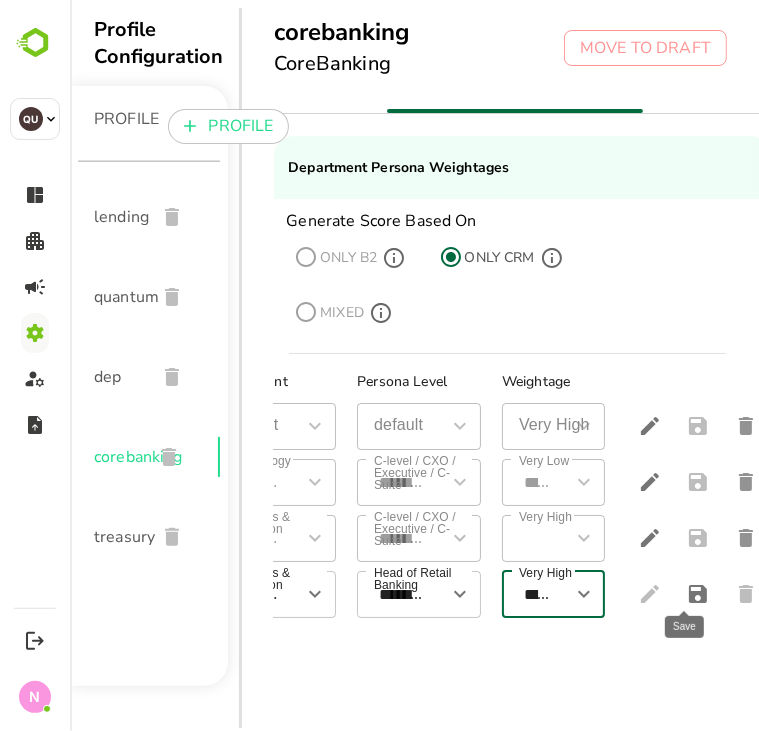 click at bounding box center [697, 594] 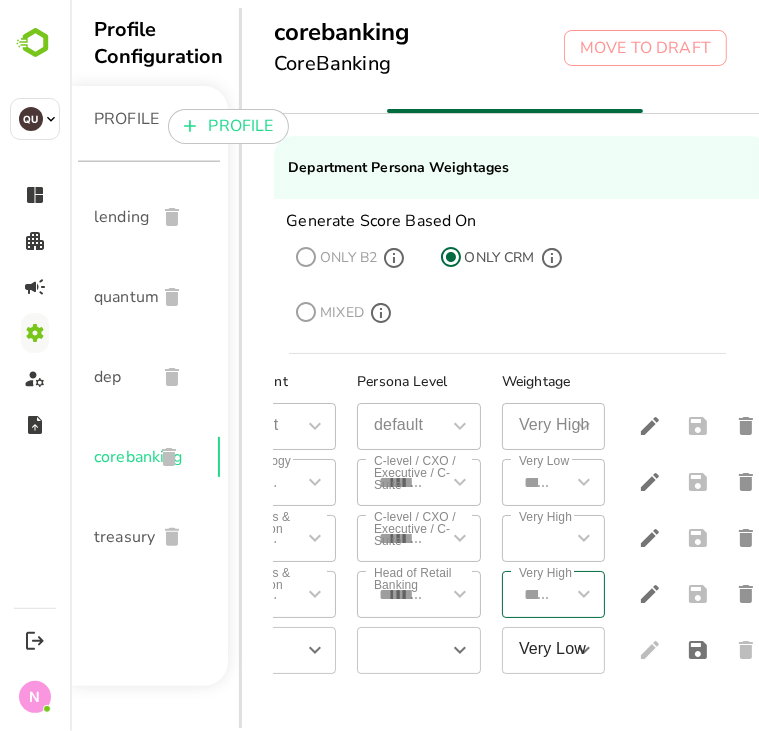 scroll, scrollTop: 0, scrollLeft: 0, axis: both 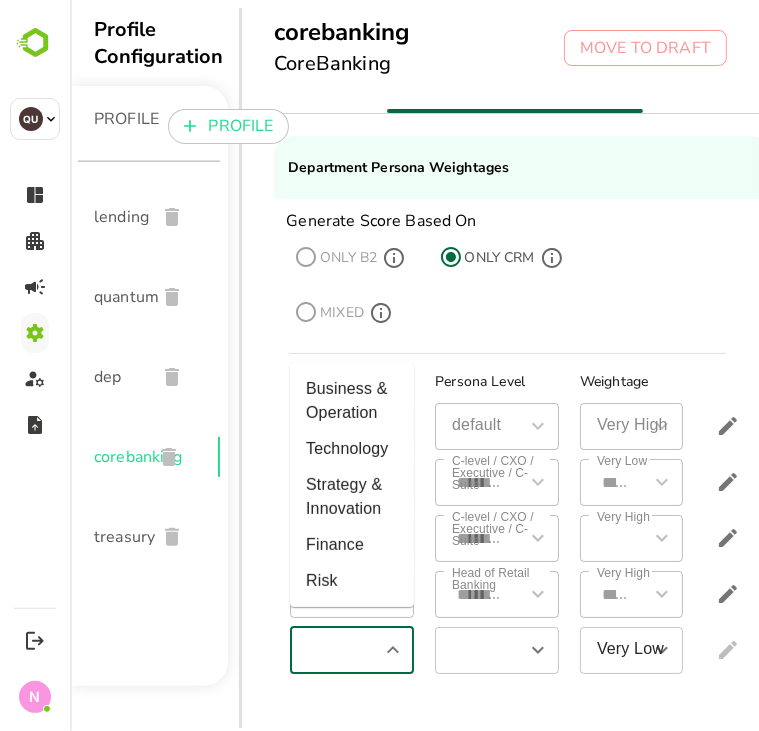 click at bounding box center (334, 650) 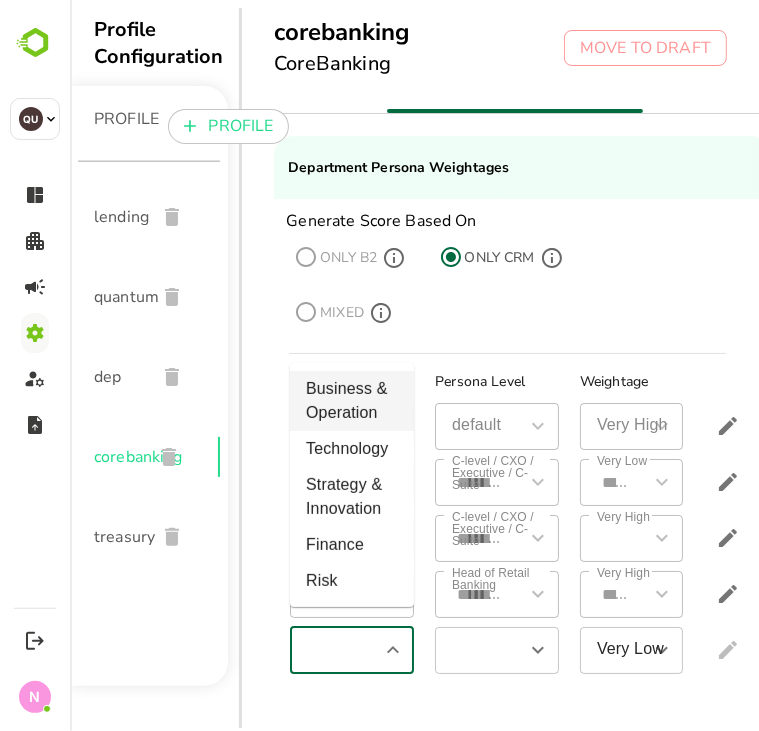 click on "Business & Operation" at bounding box center [351, 401] 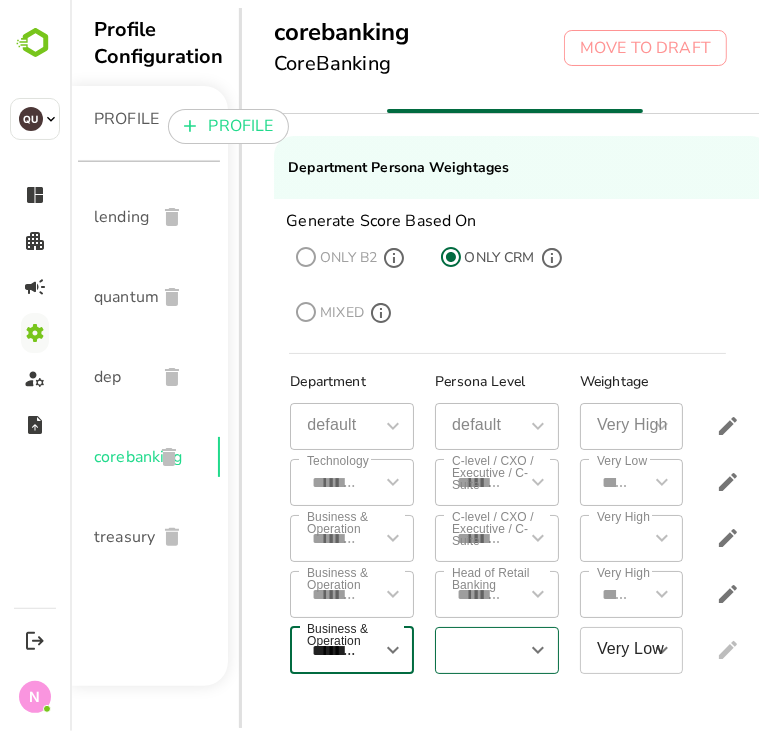 click at bounding box center (479, 650) 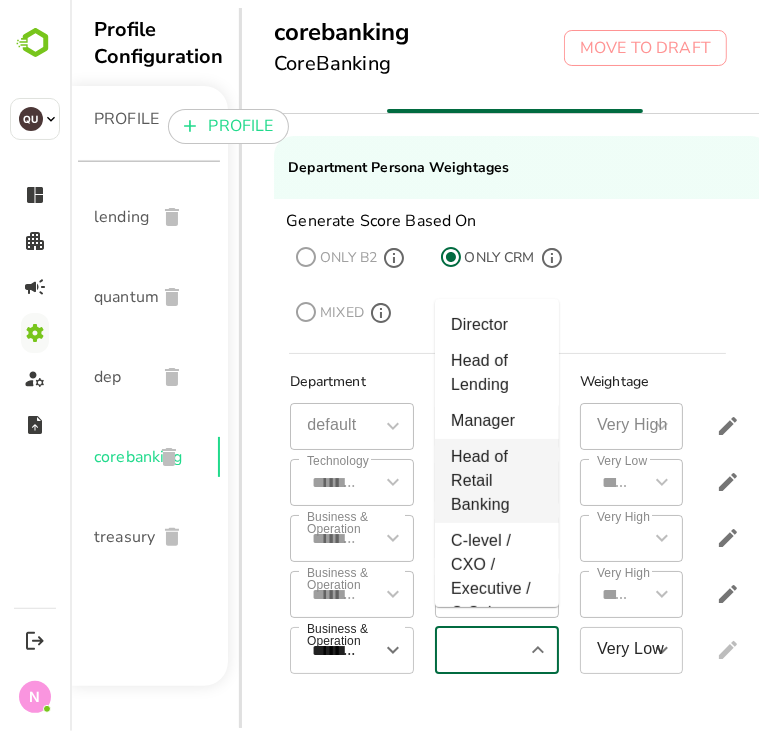 scroll, scrollTop: 159, scrollLeft: 0, axis: vertical 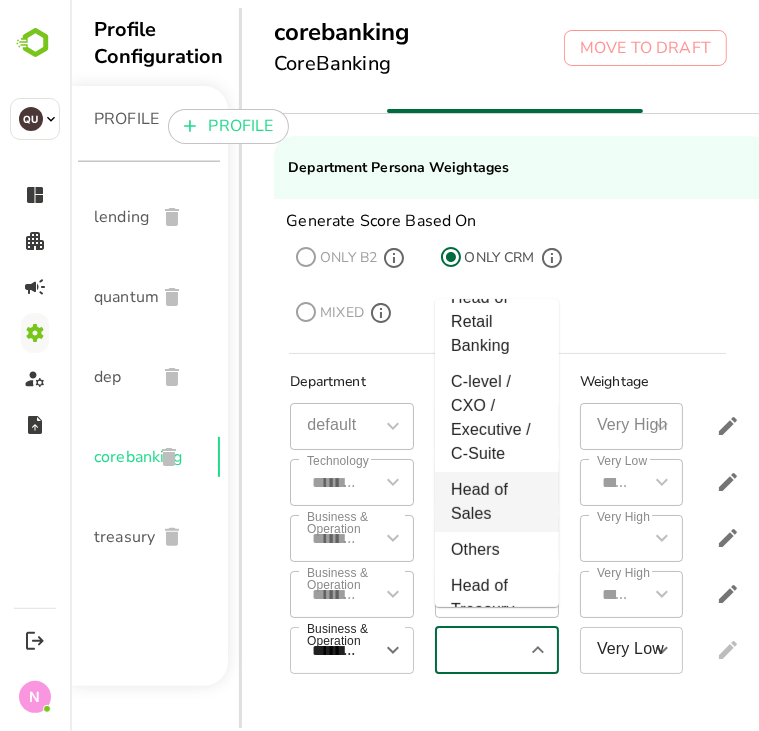 click on "Head of Sales" at bounding box center [496, 502] 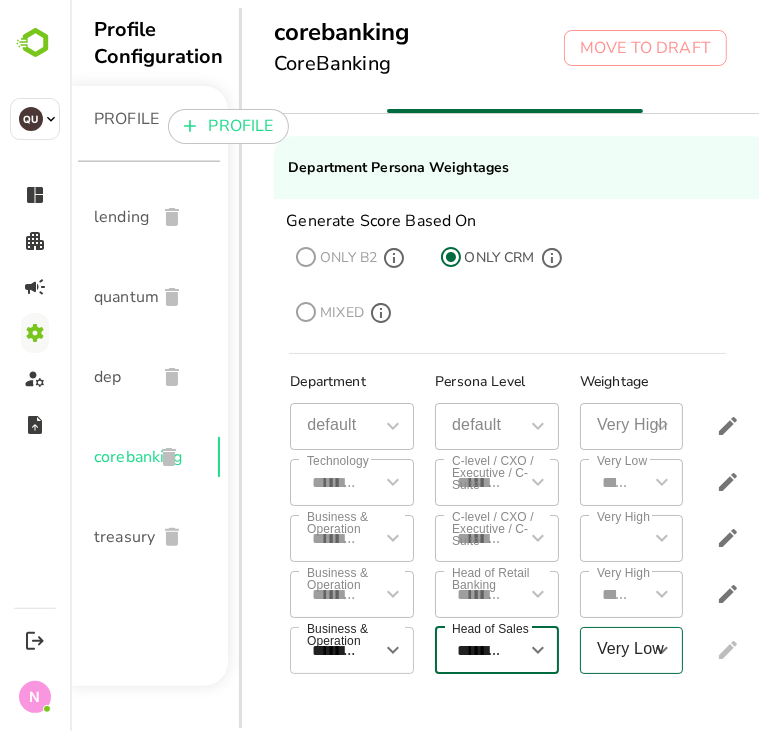 click on "Very Low" at bounding box center [616, 650] 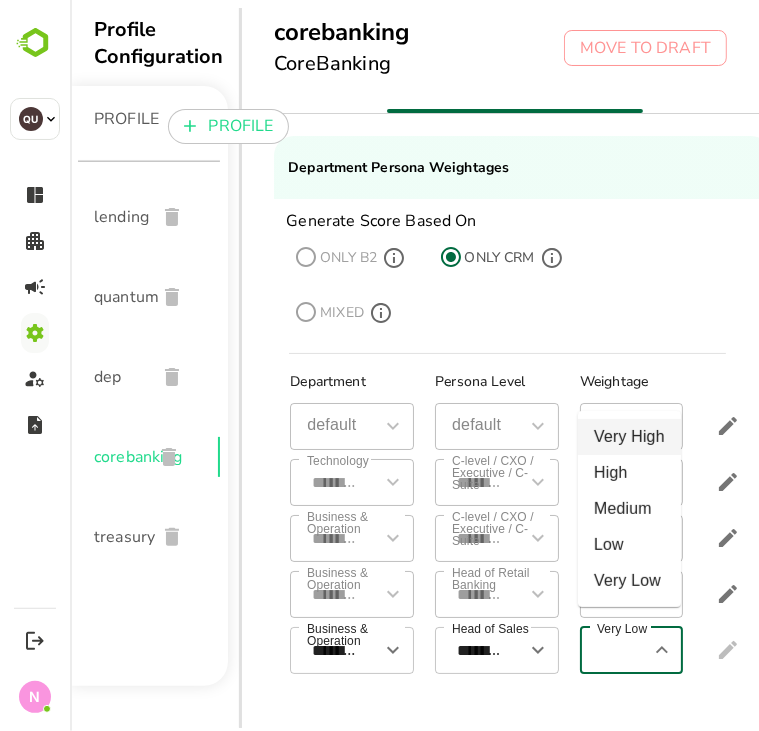 click on "Very High" at bounding box center (628, 437) 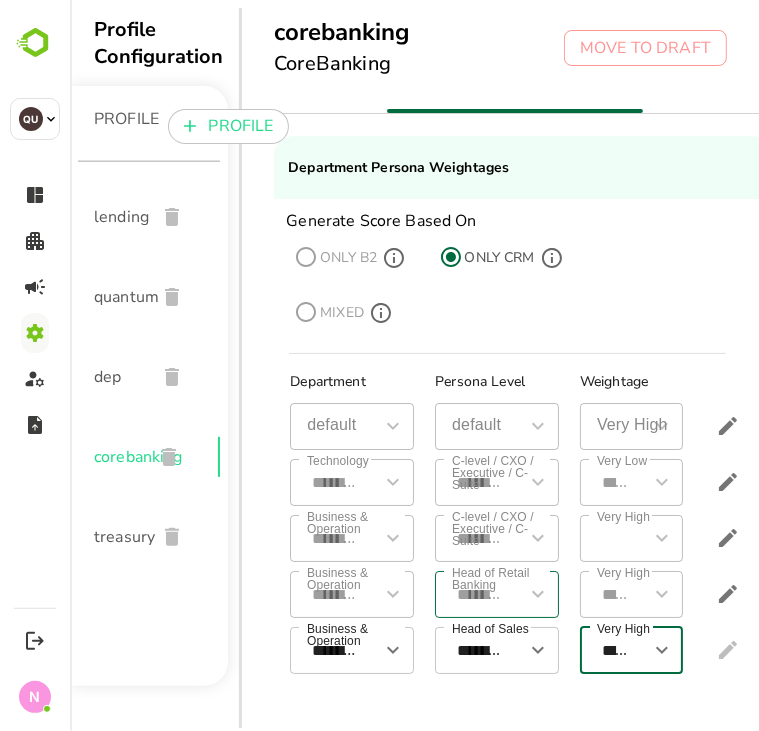 scroll, scrollTop: 0, scrollLeft: 117, axis: horizontal 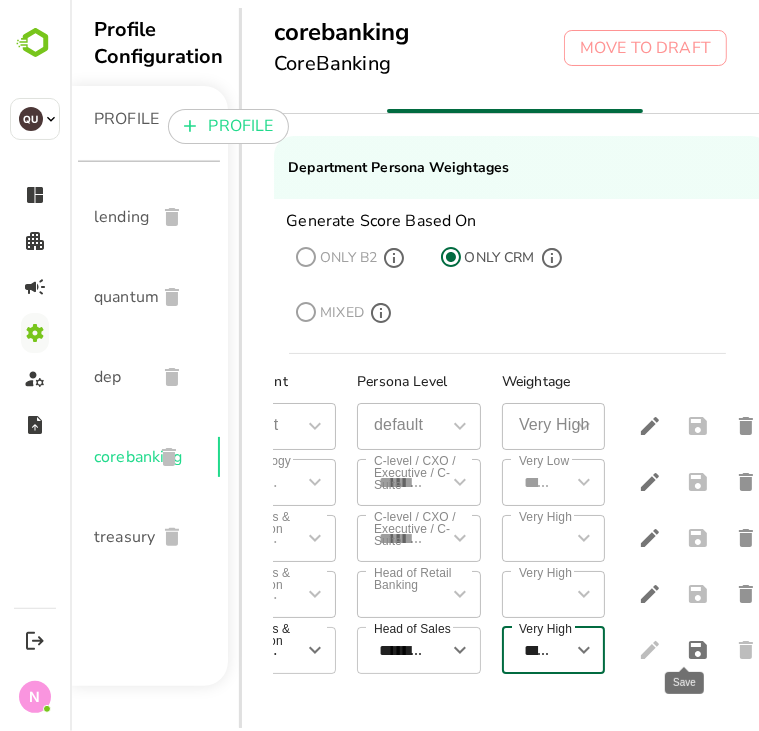 click at bounding box center [697, 650] 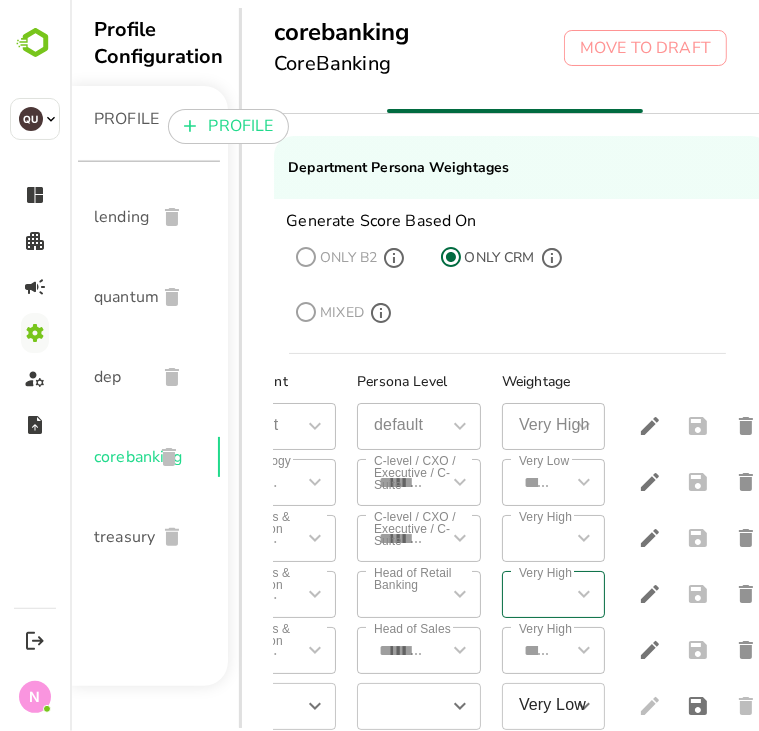 scroll, scrollTop: 0, scrollLeft: 0, axis: both 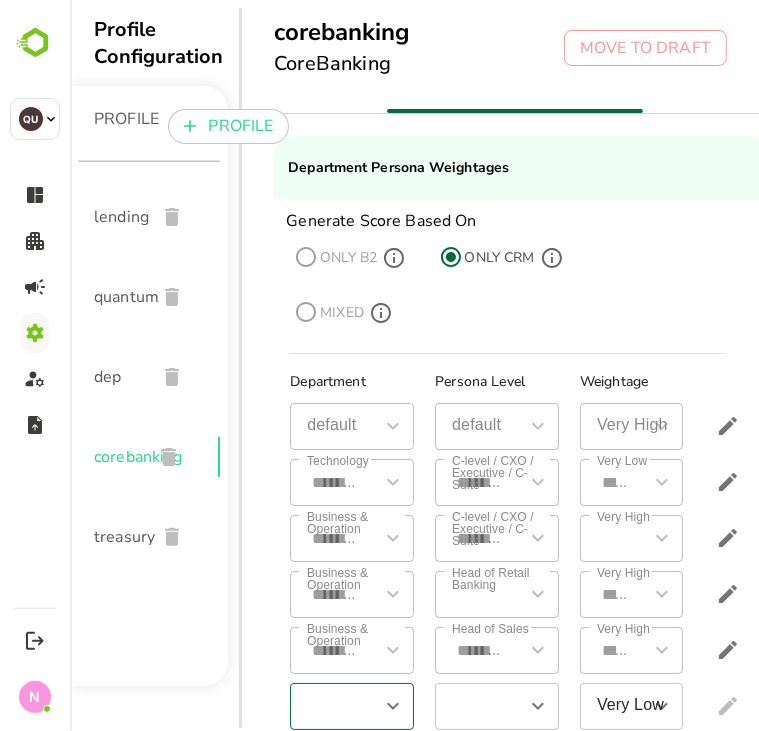 click at bounding box center (334, 706) 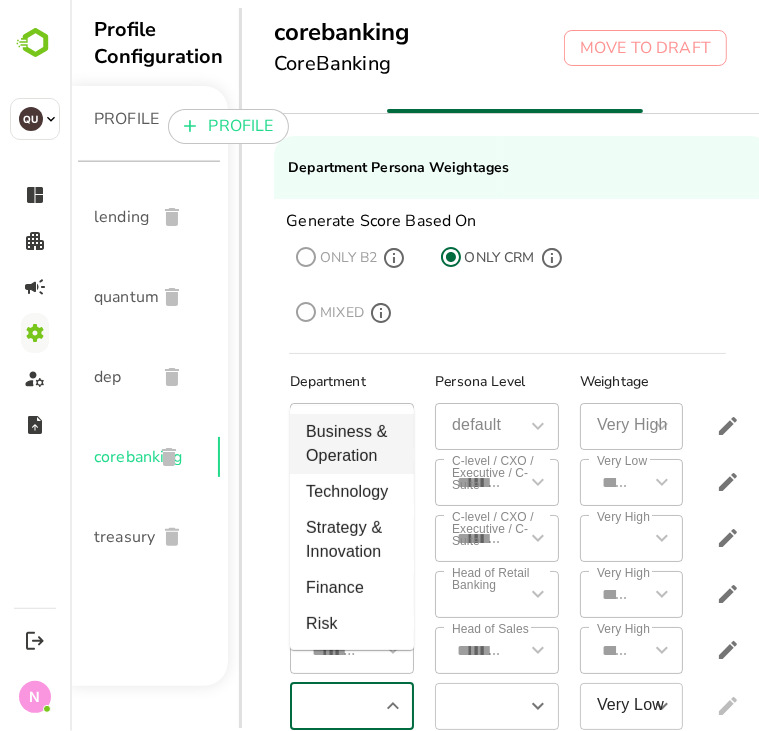 click on "Business & Operation" at bounding box center (351, 444) 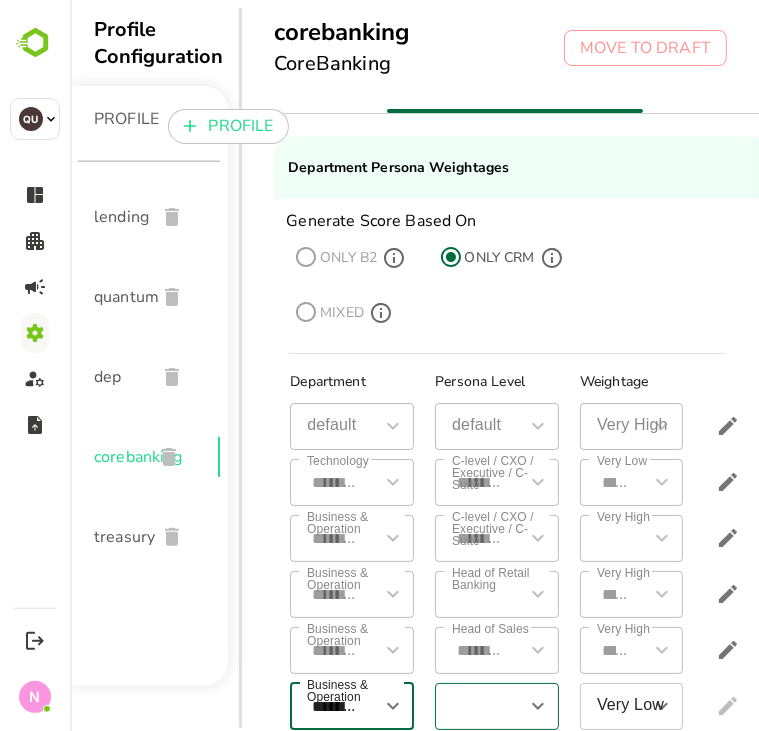 click at bounding box center [479, 706] 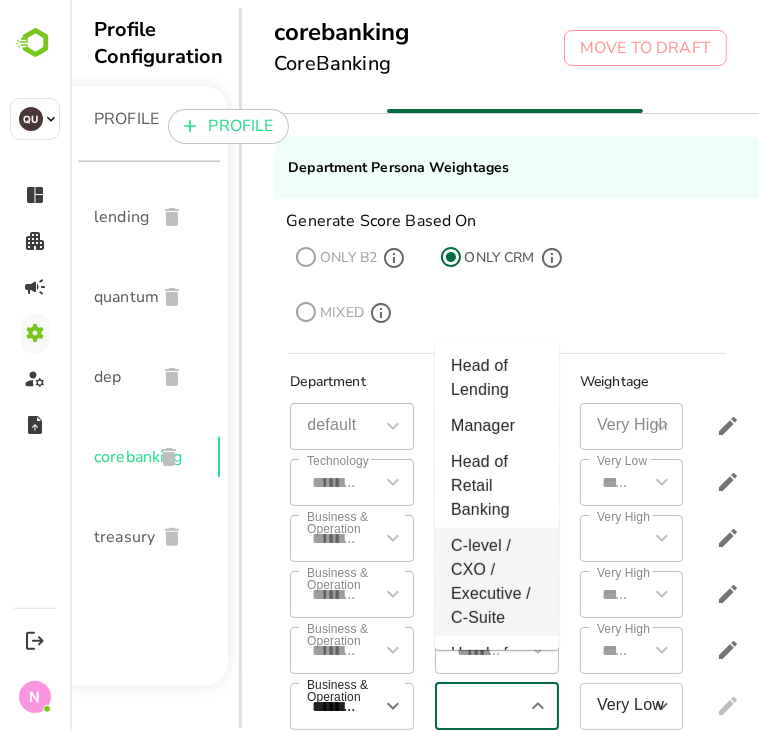 scroll, scrollTop: 39, scrollLeft: 0, axis: vertical 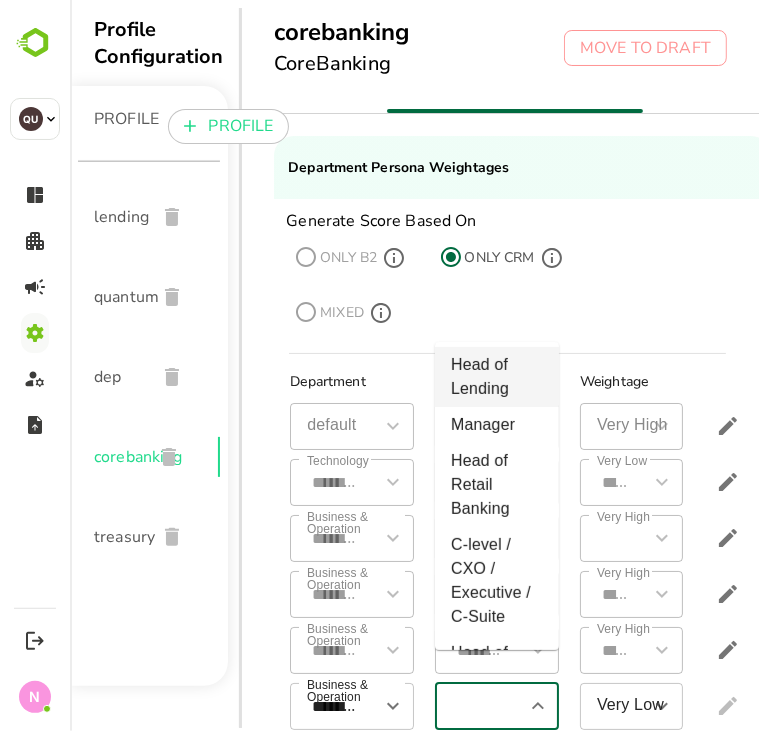 click on "Head of Lending" at bounding box center [496, 377] 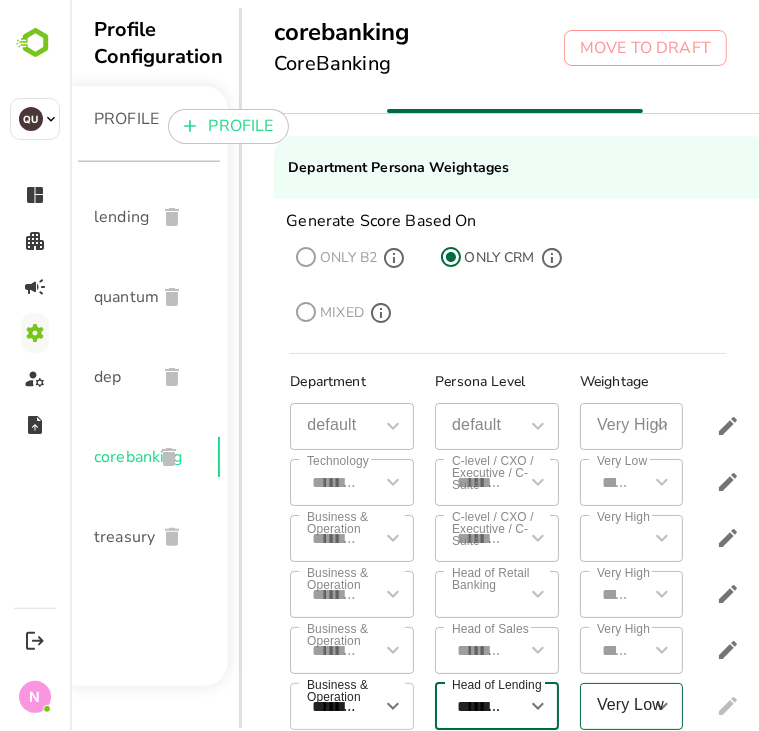 click 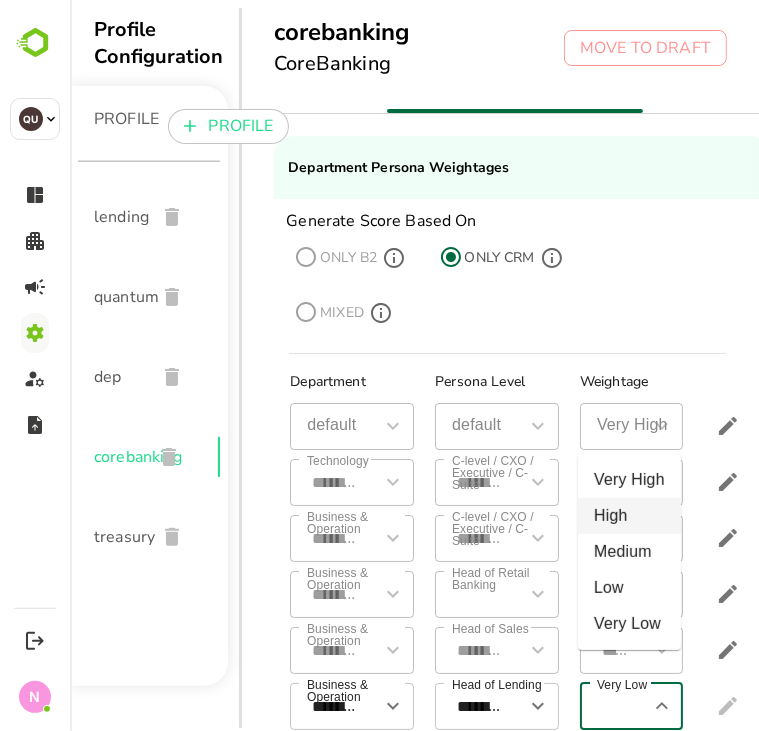click on "High" at bounding box center [628, 516] 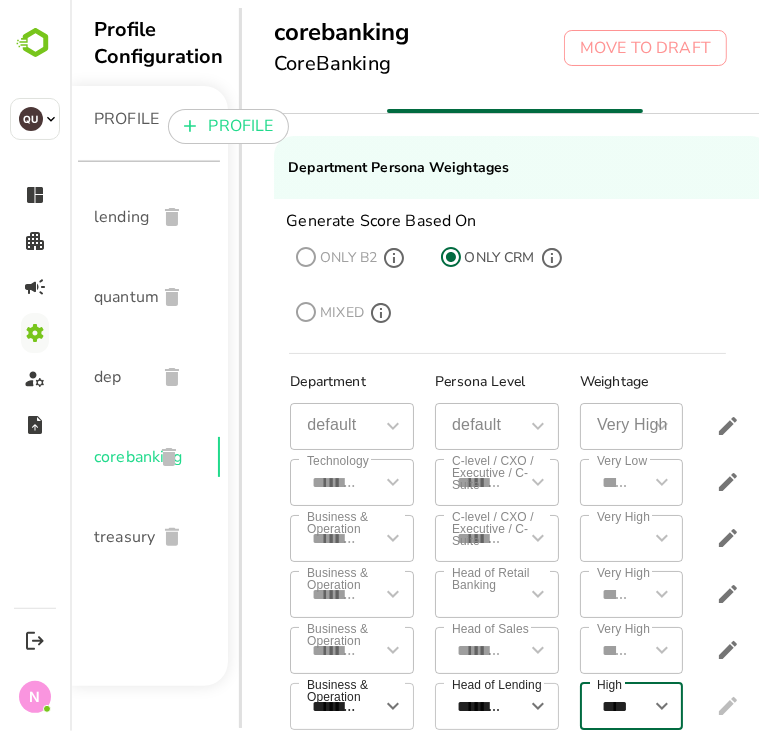 click on "****" at bounding box center [616, 706] 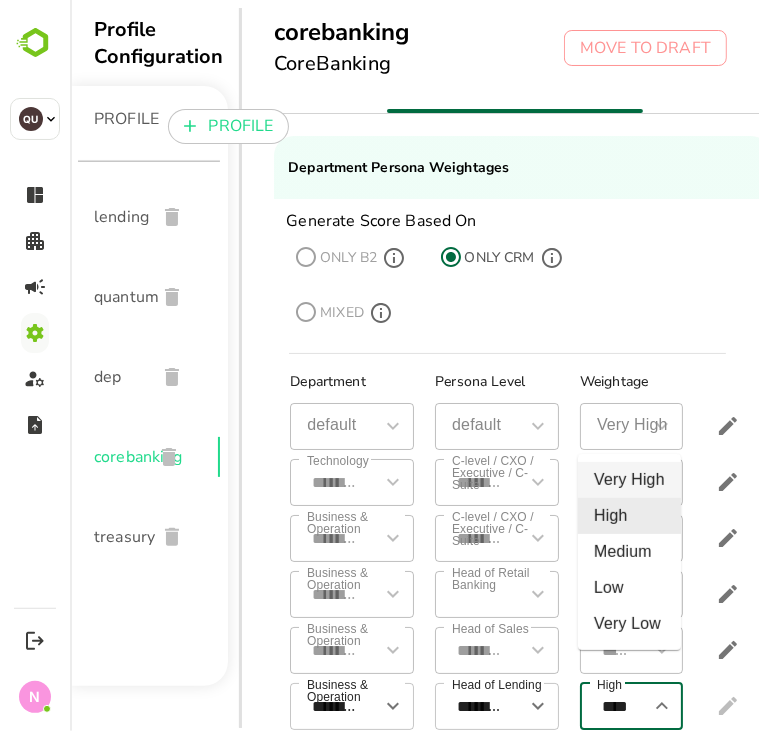 click on "Very High" at bounding box center [628, 480] 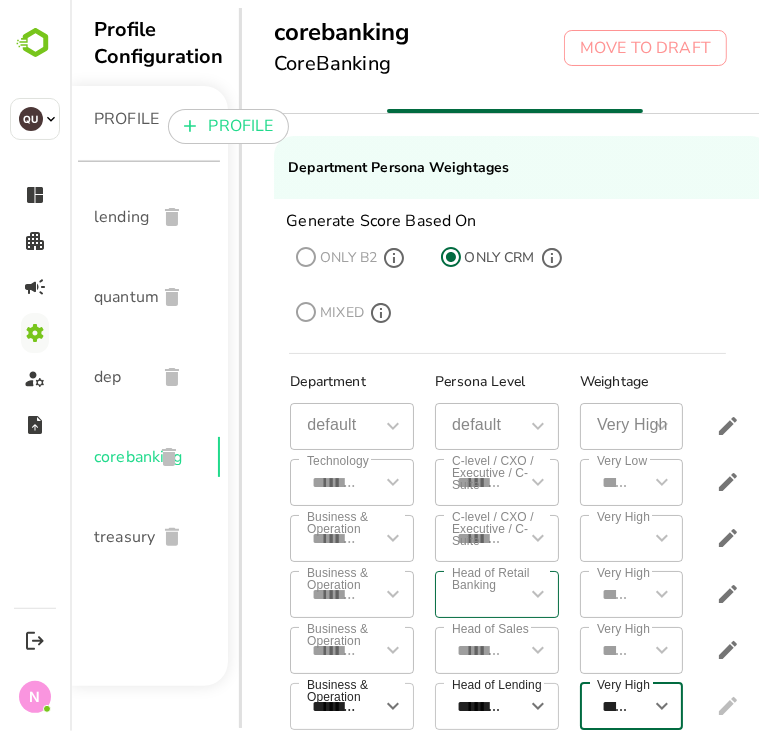scroll, scrollTop: 12, scrollLeft: 104, axis: both 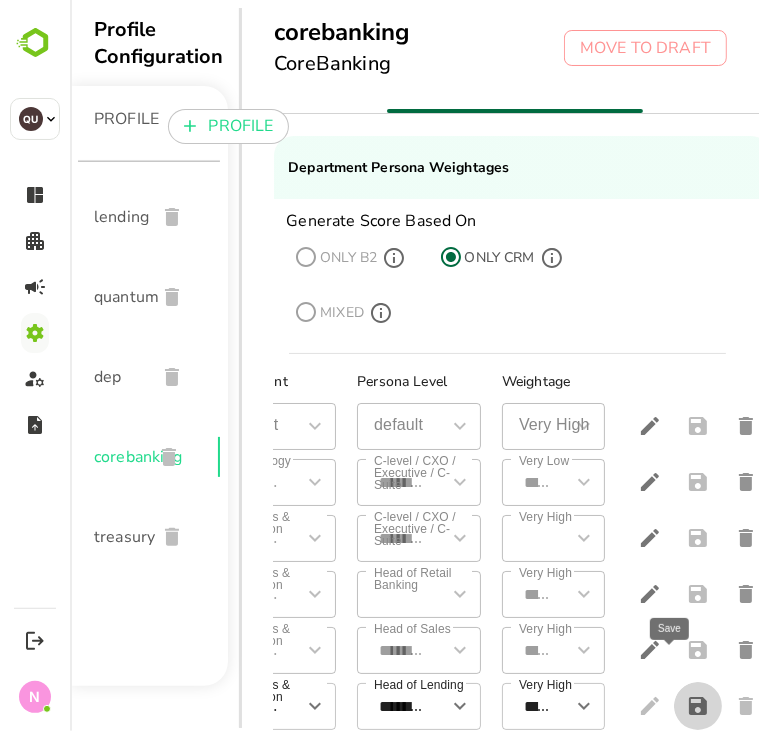 click at bounding box center [697, 706] 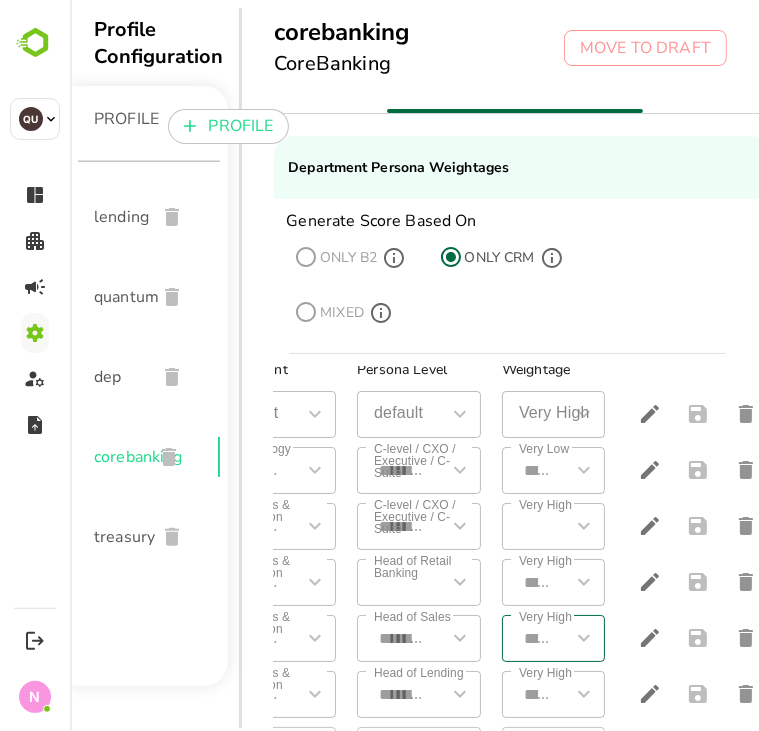 scroll, scrollTop: 68, scrollLeft: 0, axis: vertical 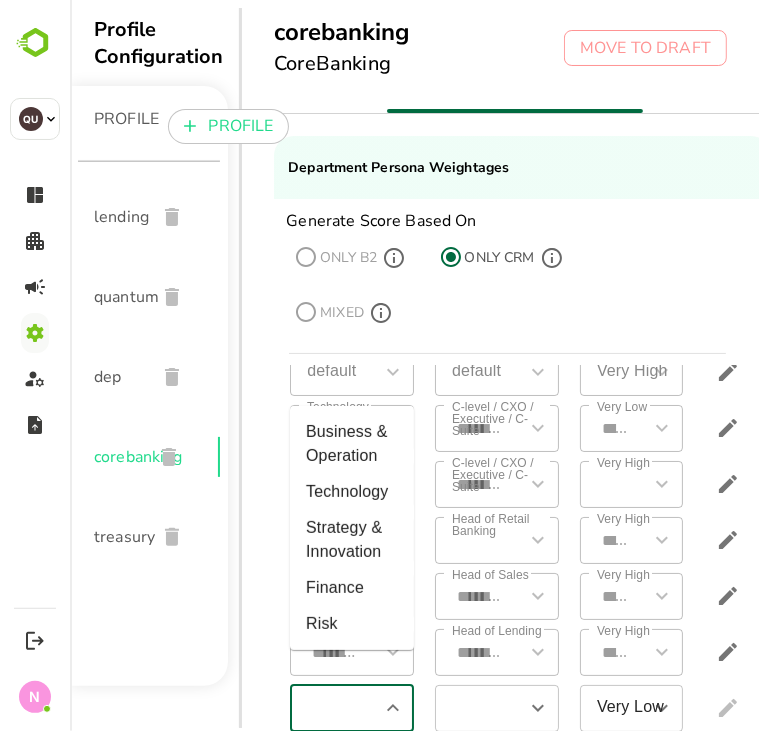 click at bounding box center [334, 708] 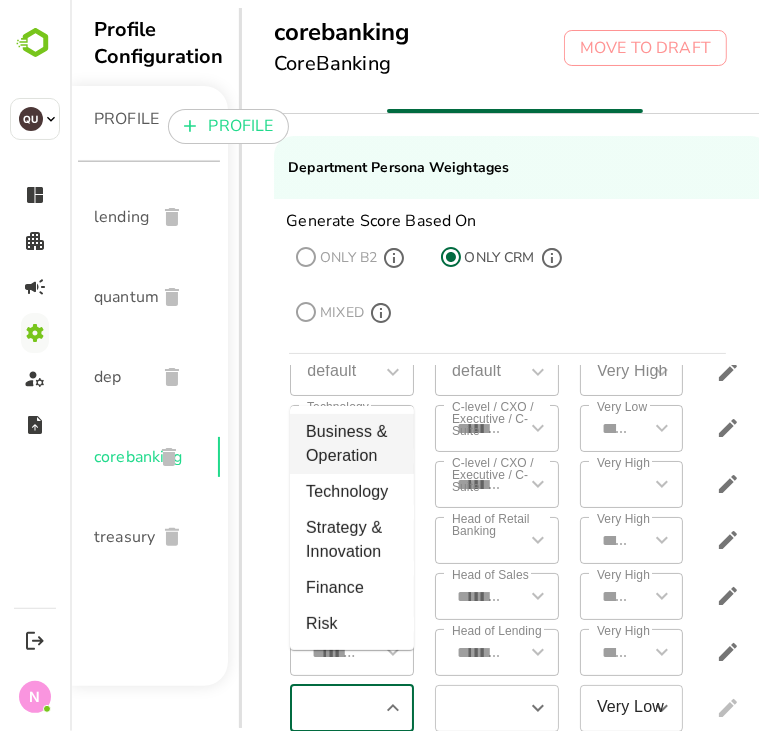 click on "Business & Operation" at bounding box center [351, 444] 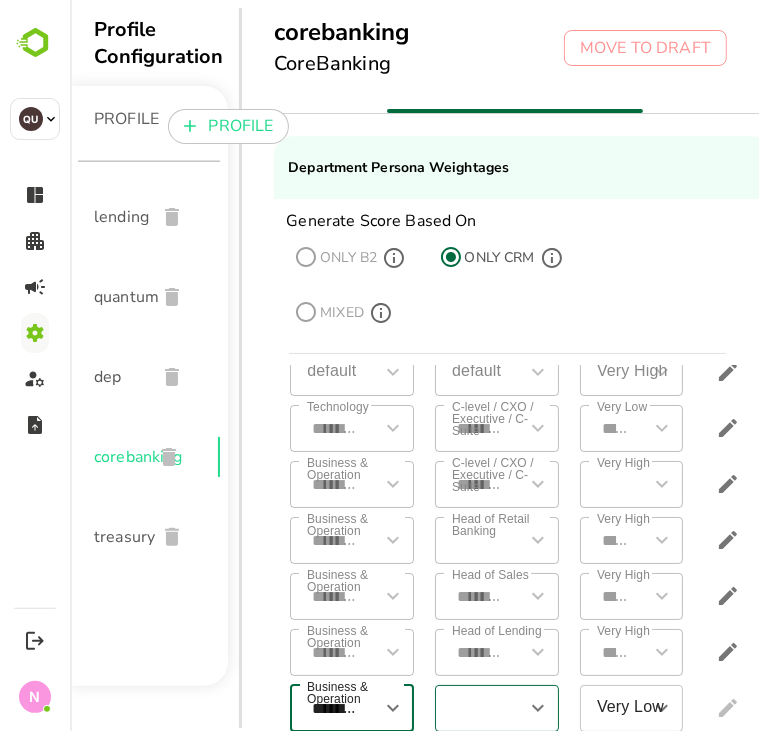 click at bounding box center (479, 708) 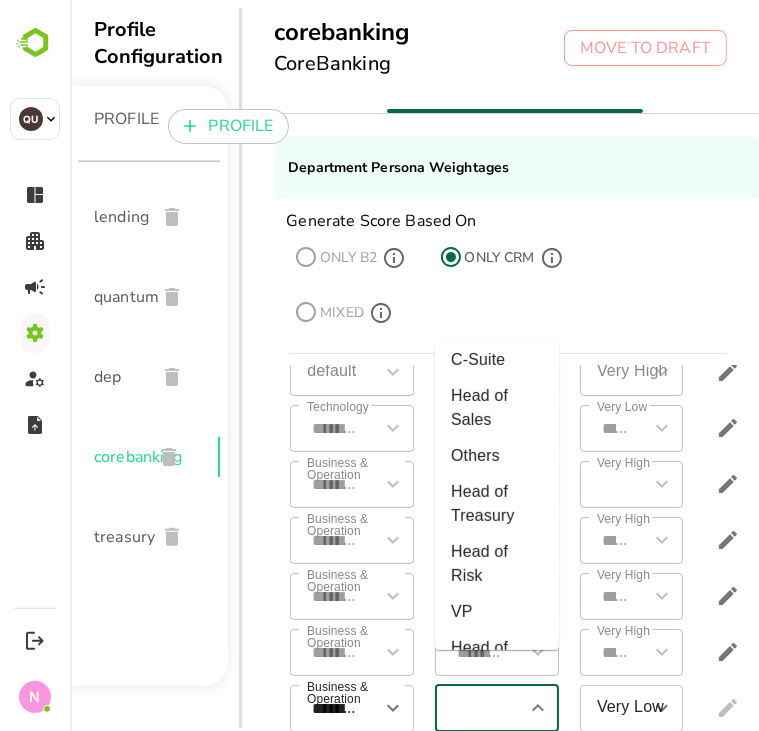 scroll, scrollTop: 296, scrollLeft: 0, axis: vertical 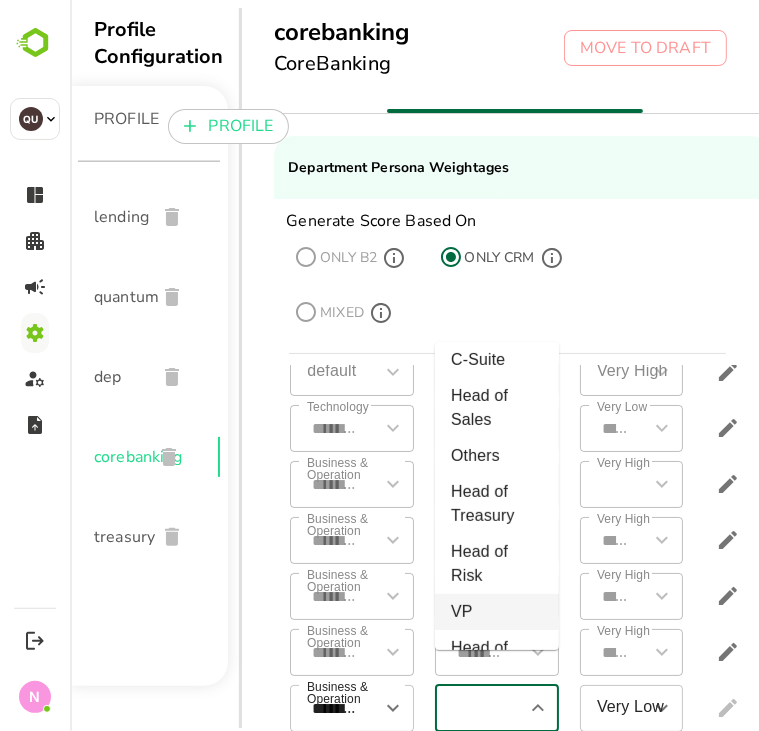 click on "VP" at bounding box center [496, 612] 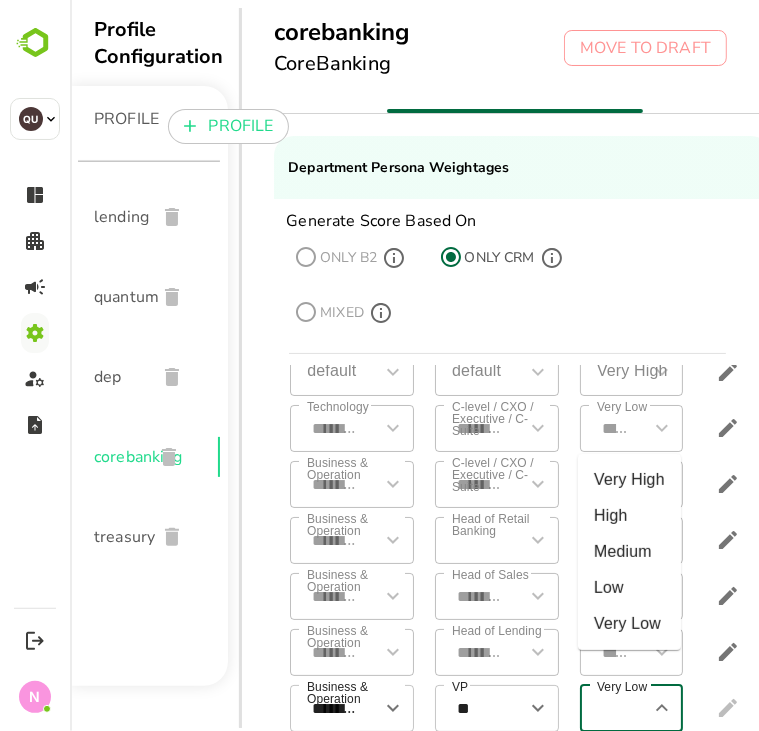 click on "Very Low" at bounding box center (616, 708) 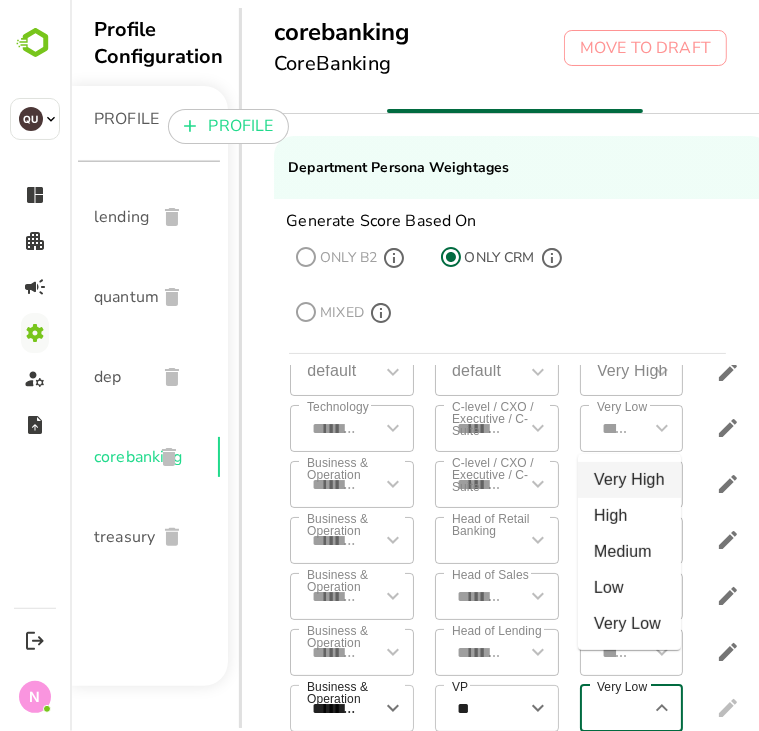 click on "Very High" at bounding box center [628, 480] 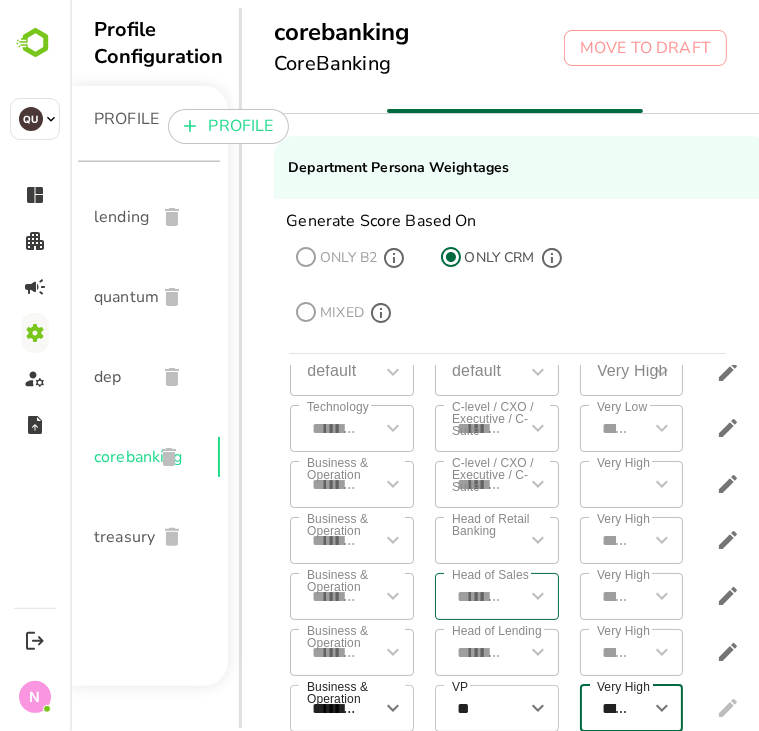 scroll, scrollTop: 63, scrollLeft: 104, axis: both 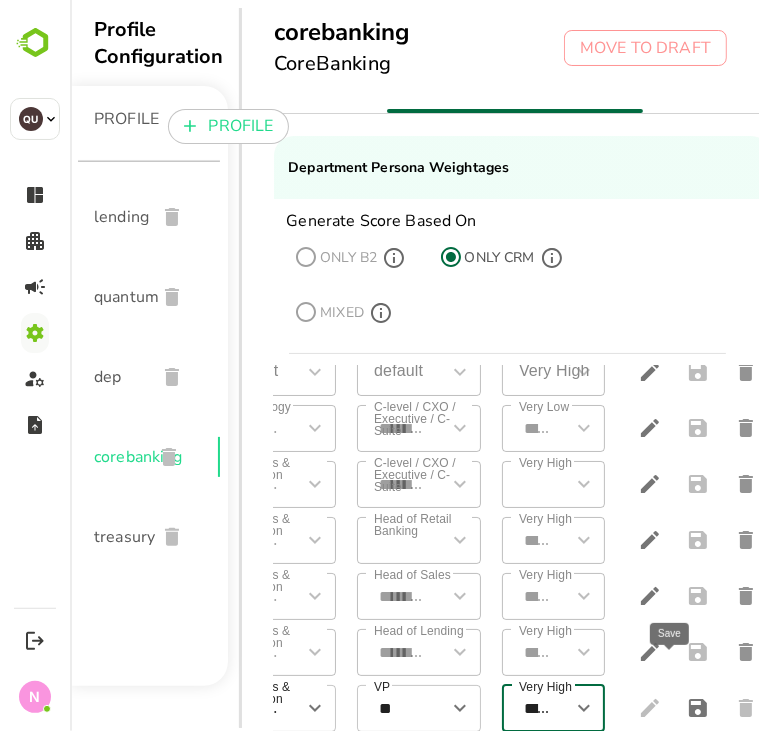 click 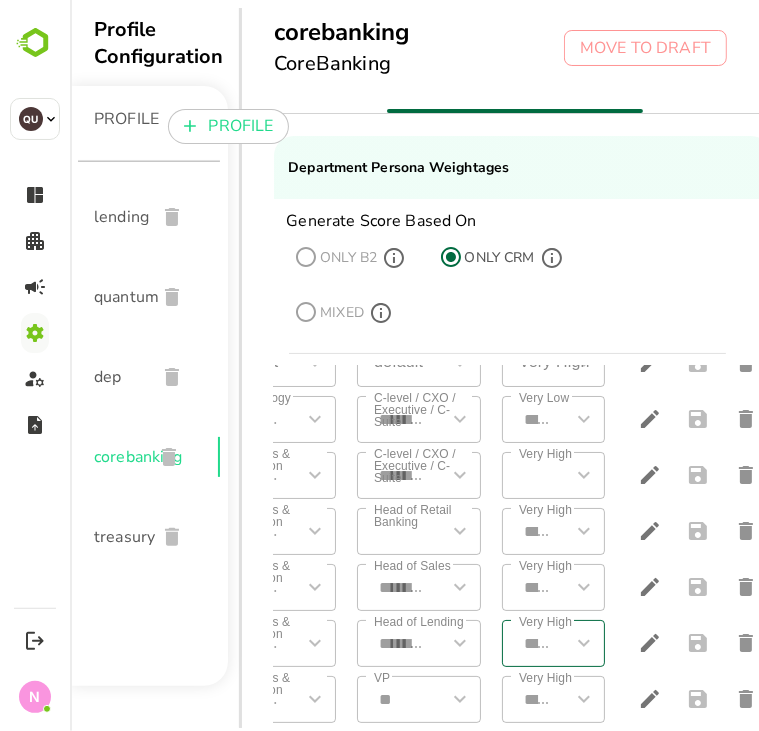 scroll, scrollTop: 124, scrollLeft: 0, axis: vertical 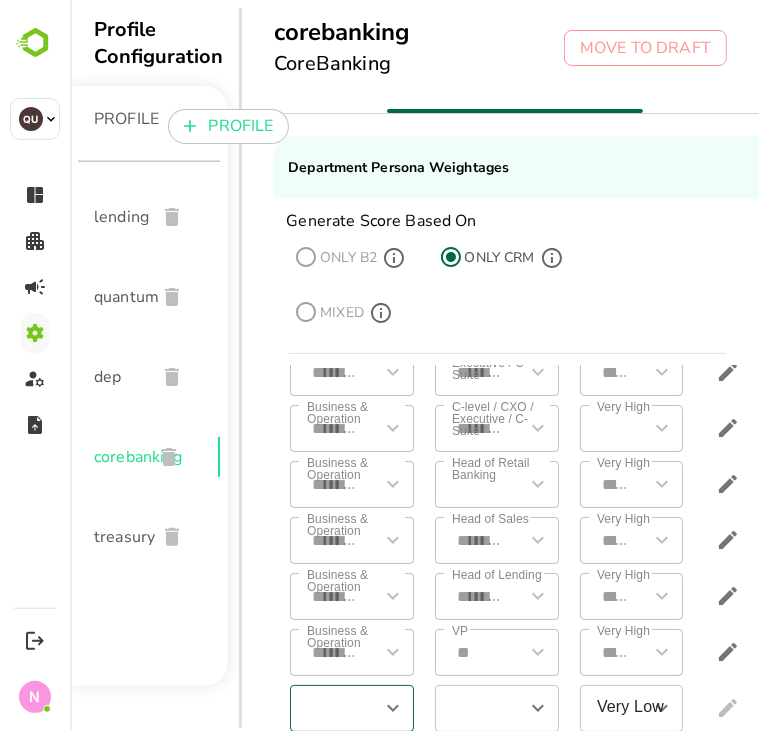 click at bounding box center (334, 708) 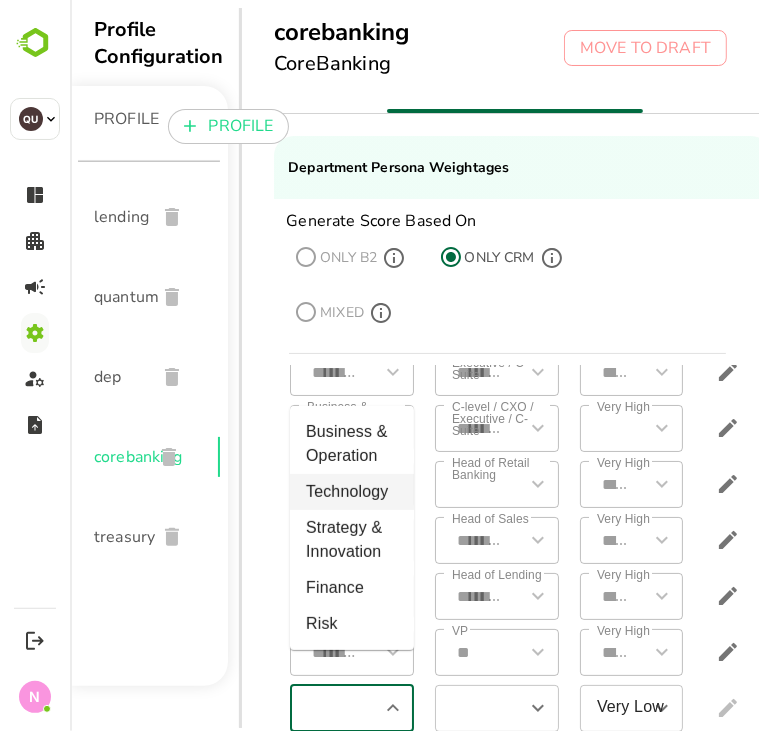 click on "Technology" at bounding box center (351, 492) 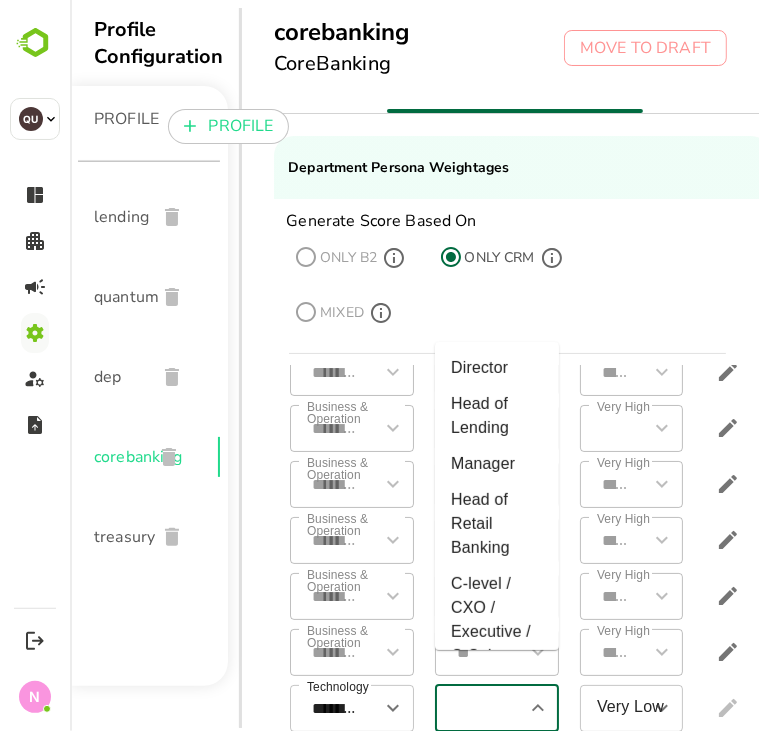click at bounding box center [479, 708] 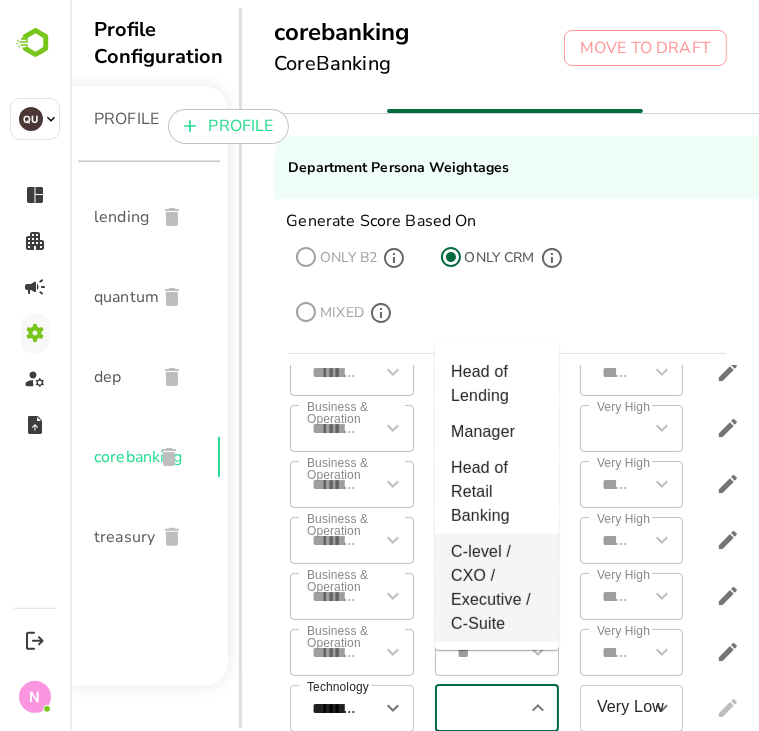 scroll, scrollTop: 32, scrollLeft: 0, axis: vertical 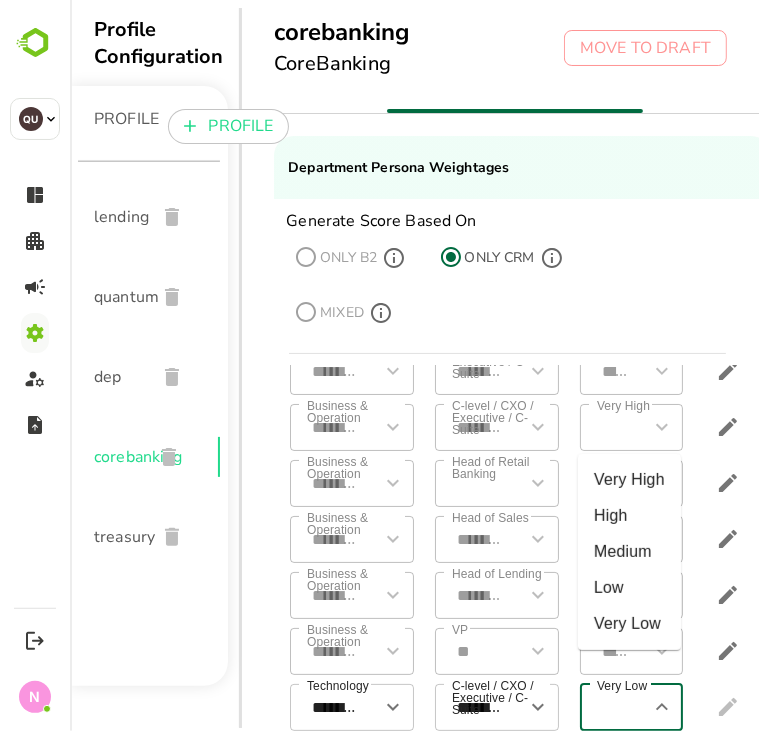 click on "Very Low" at bounding box center [616, 707] 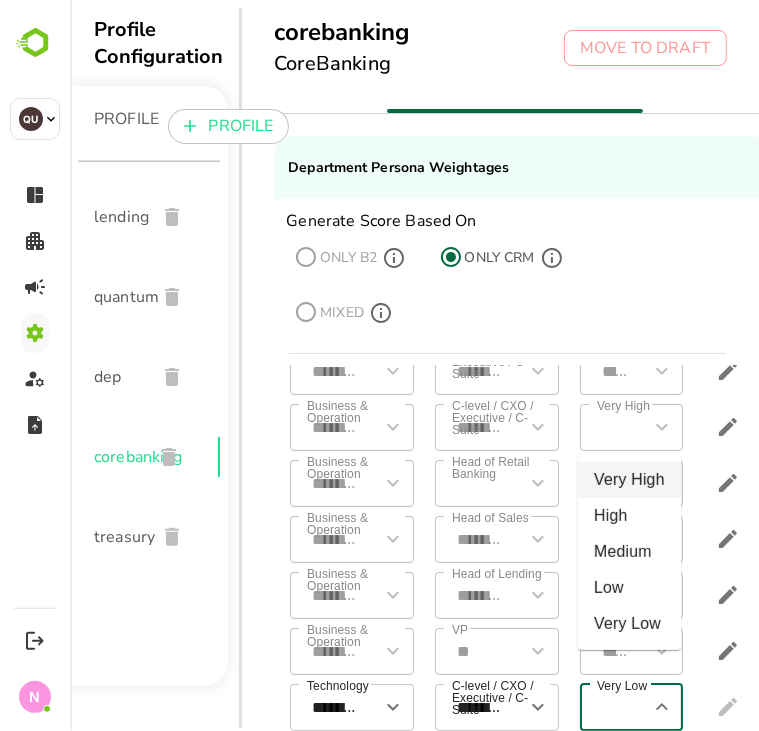 click on "Very High" at bounding box center (628, 480) 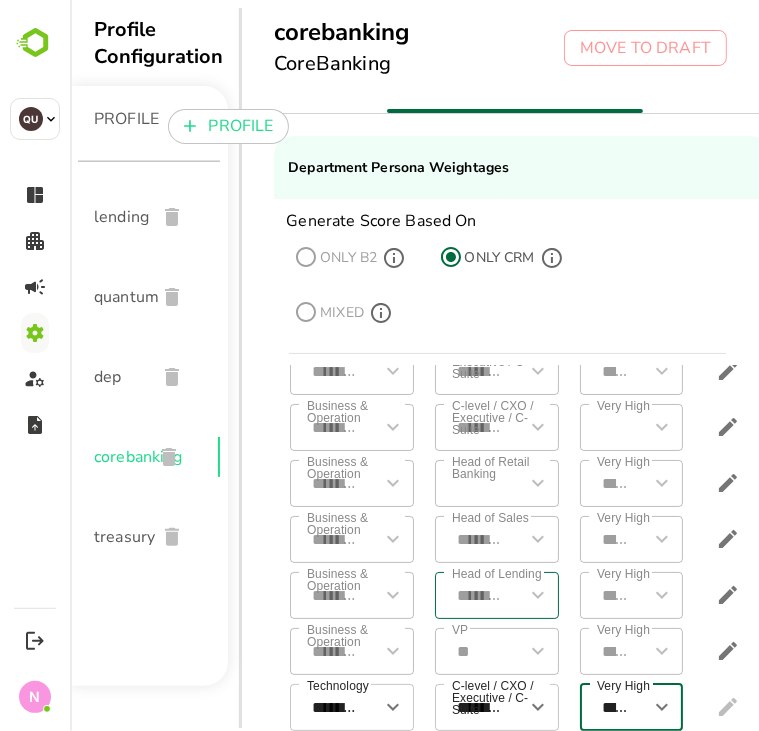 scroll, scrollTop: 124, scrollLeft: 104, axis: both 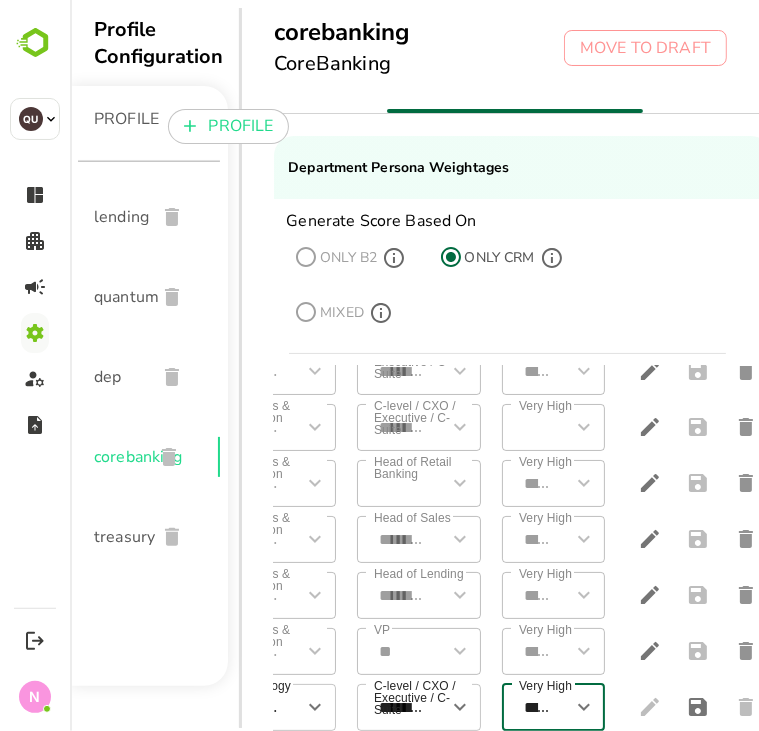 click 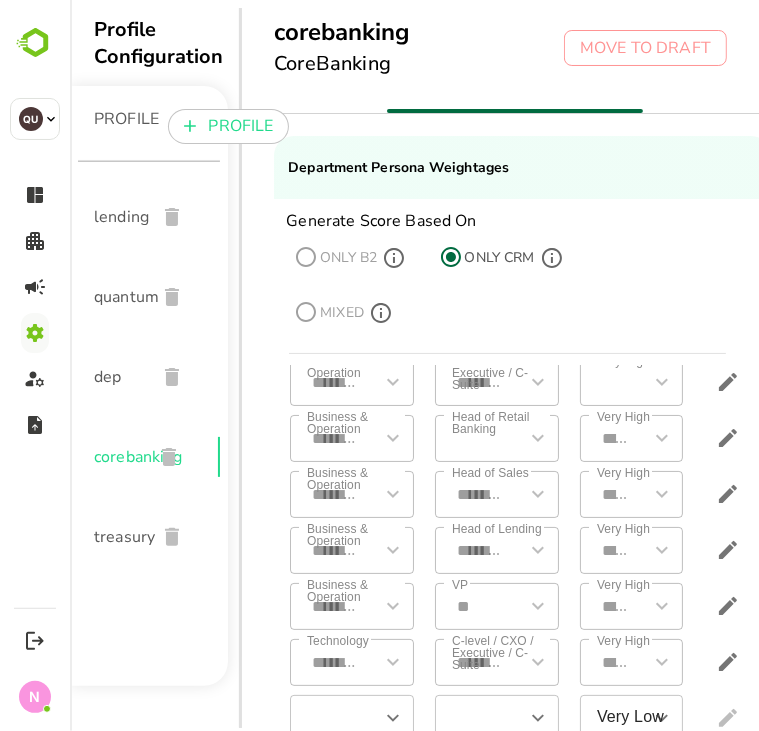 scroll, scrollTop: 180, scrollLeft: 0, axis: vertical 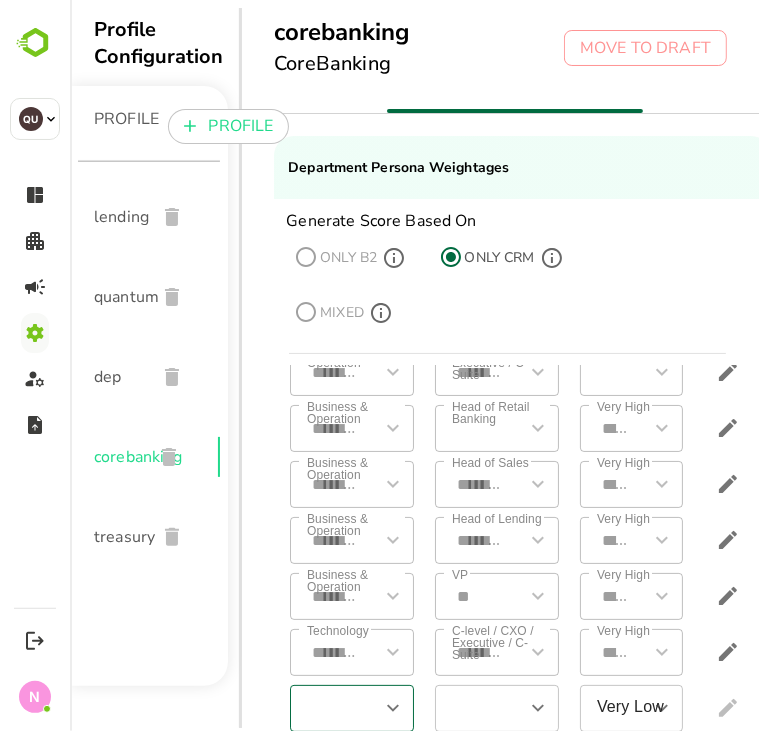 click at bounding box center (334, 708) 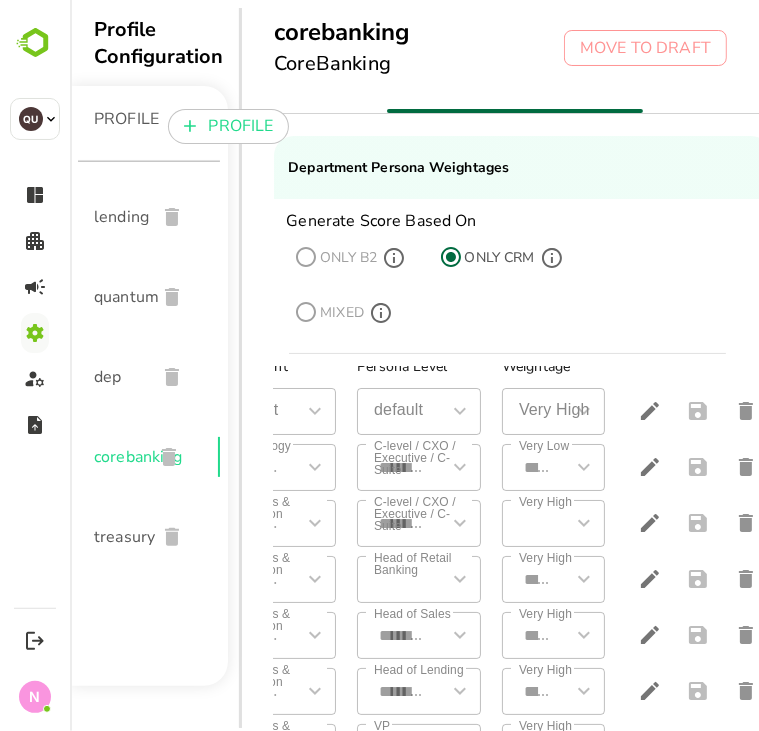 scroll, scrollTop: 15, scrollLeft: 104, axis: both 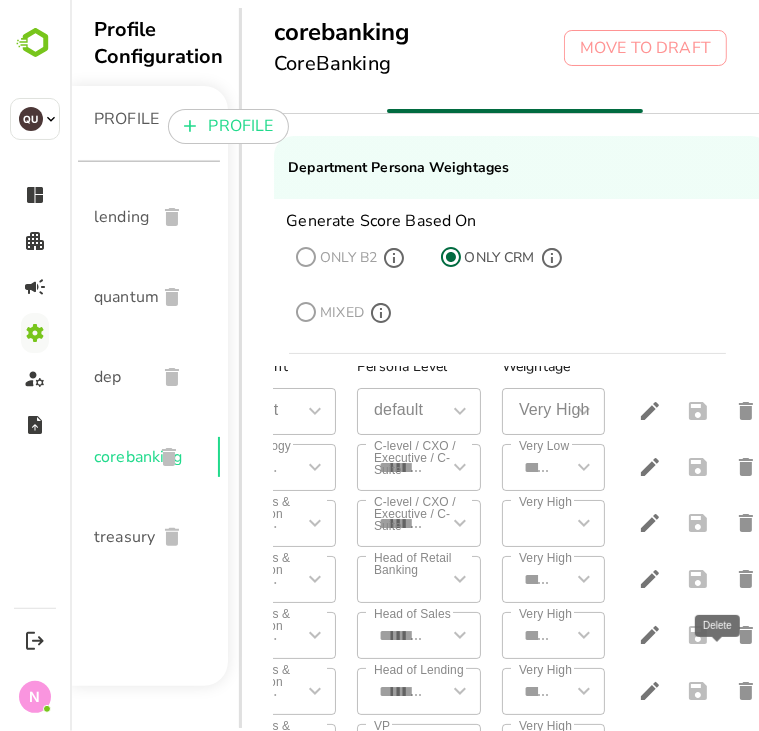 click 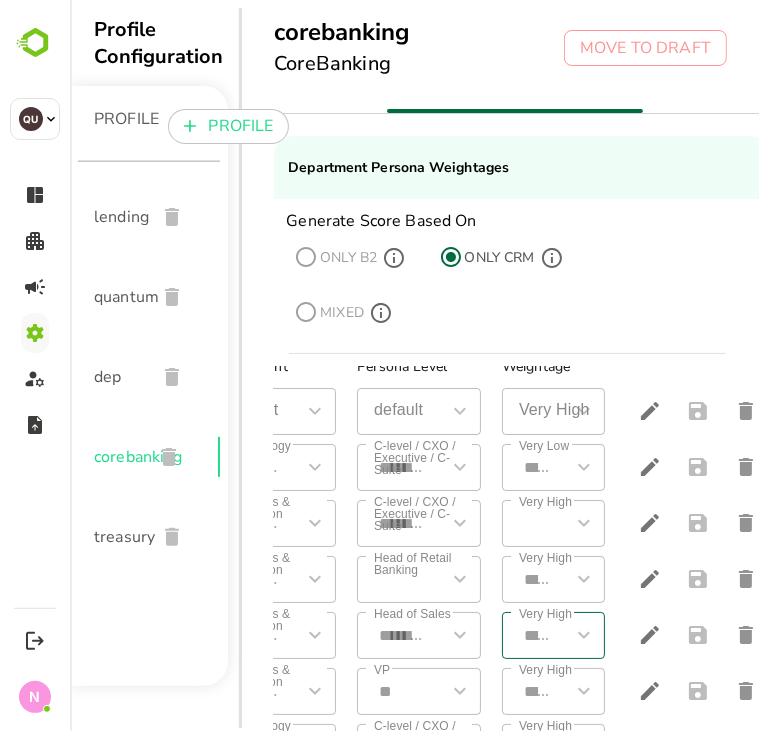 scroll, scrollTop: 124, scrollLeft: 0, axis: vertical 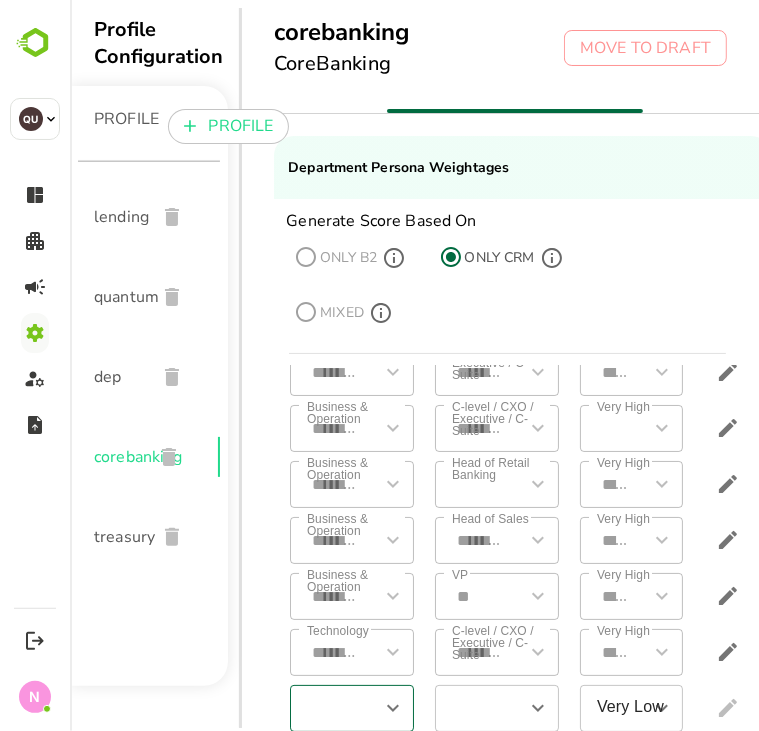 click at bounding box center (334, 708) 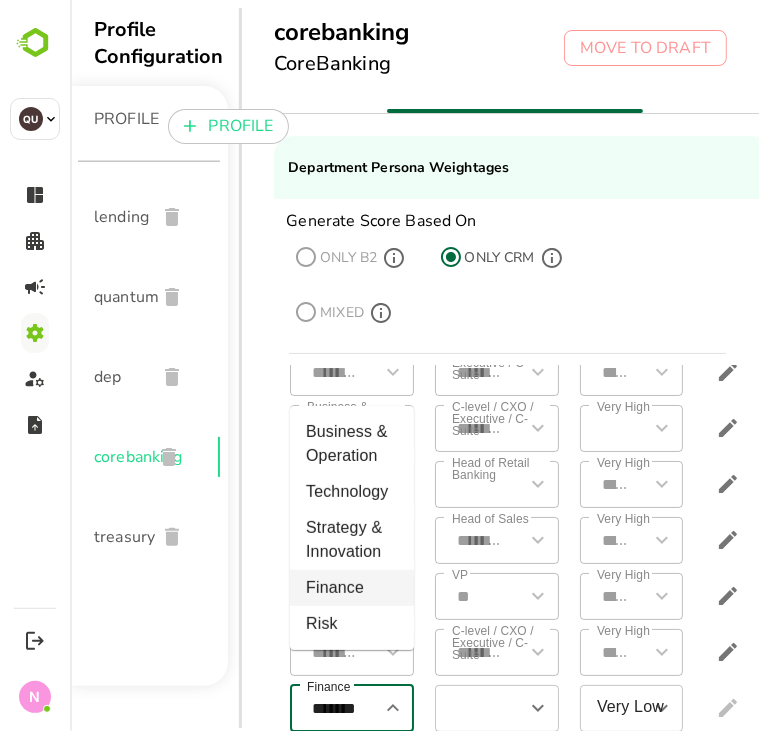drag, startPoint x: 481, startPoint y: 623, endPoint x: 364, endPoint y: 682, distance: 131.03435 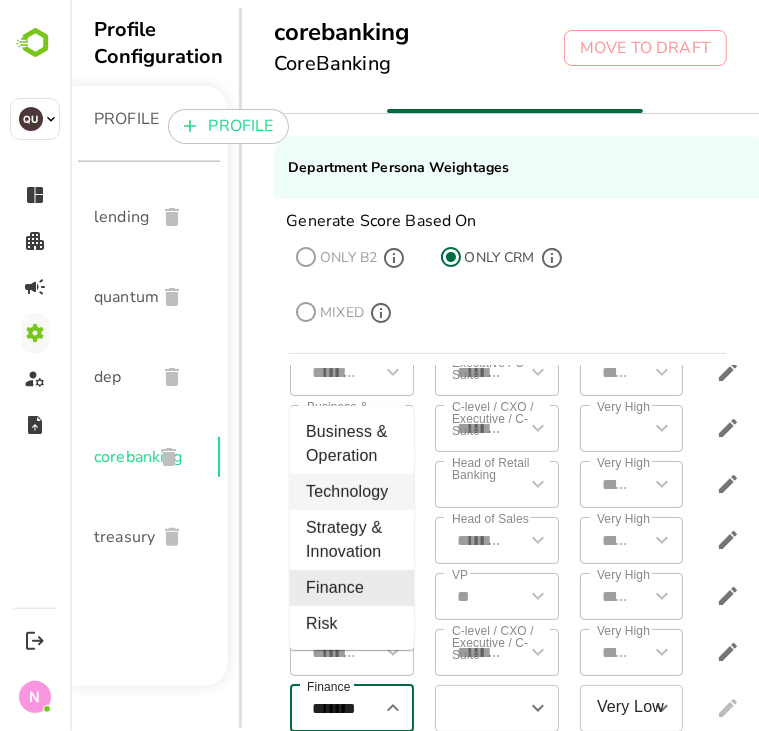 click on "Technology" at bounding box center [351, 492] 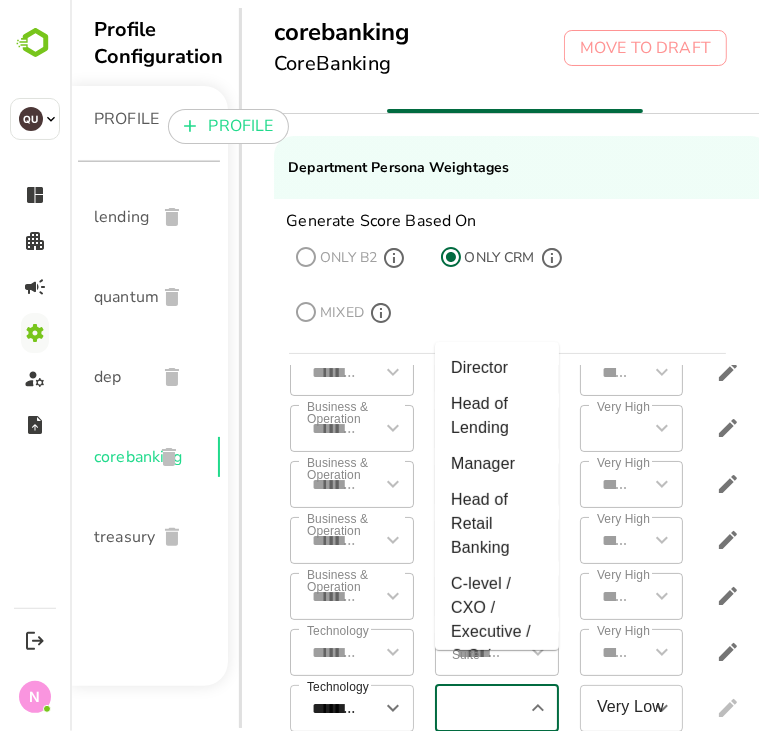 click at bounding box center [479, 708] 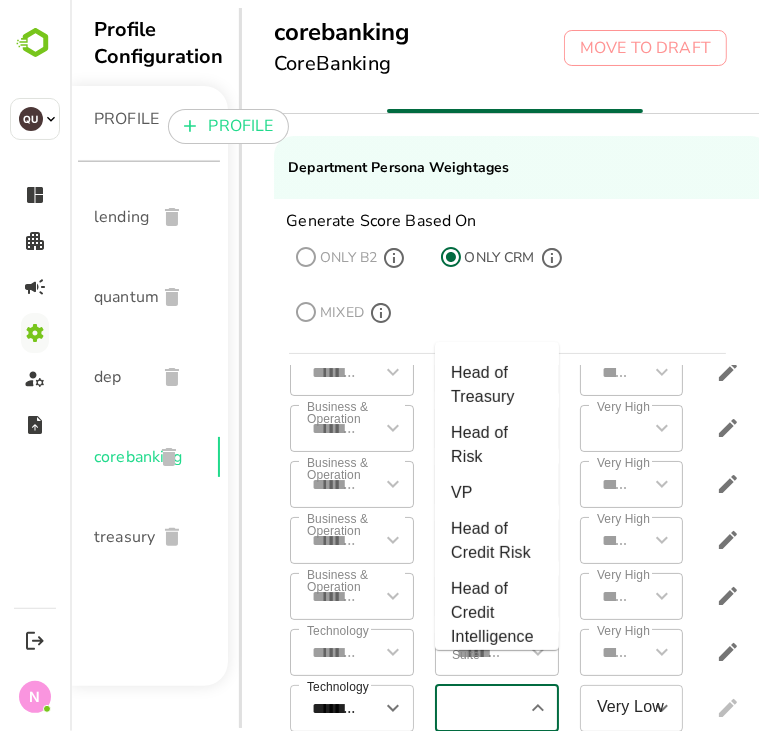 scroll, scrollTop: 451, scrollLeft: 0, axis: vertical 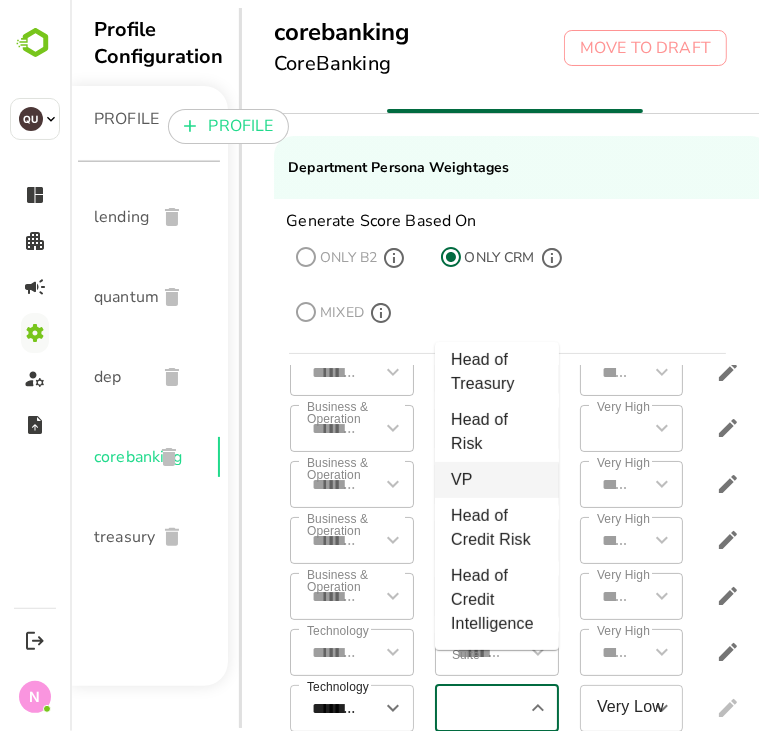 click on "VP" at bounding box center (496, 480) 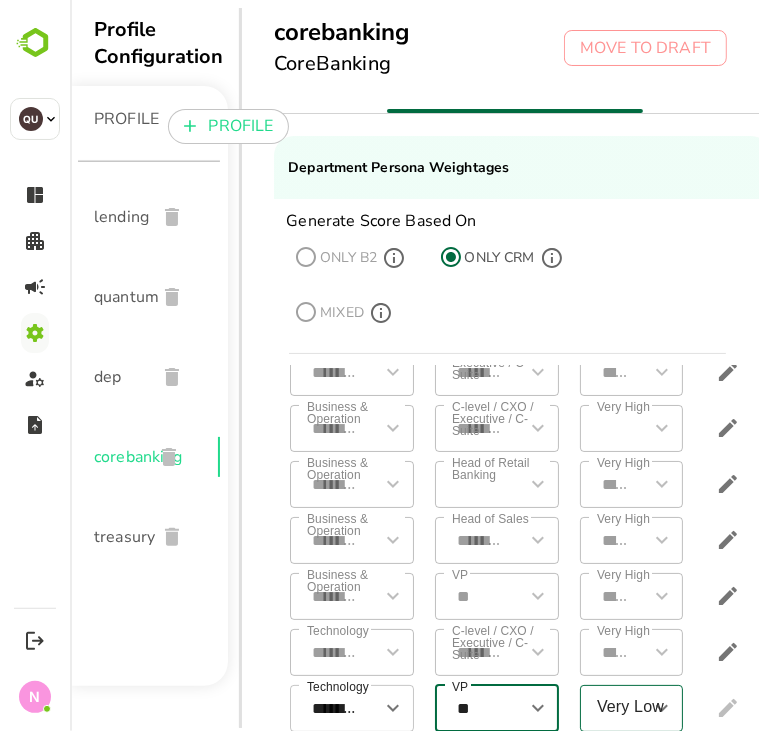 click on "Very Low" at bounding box center (616, 708) 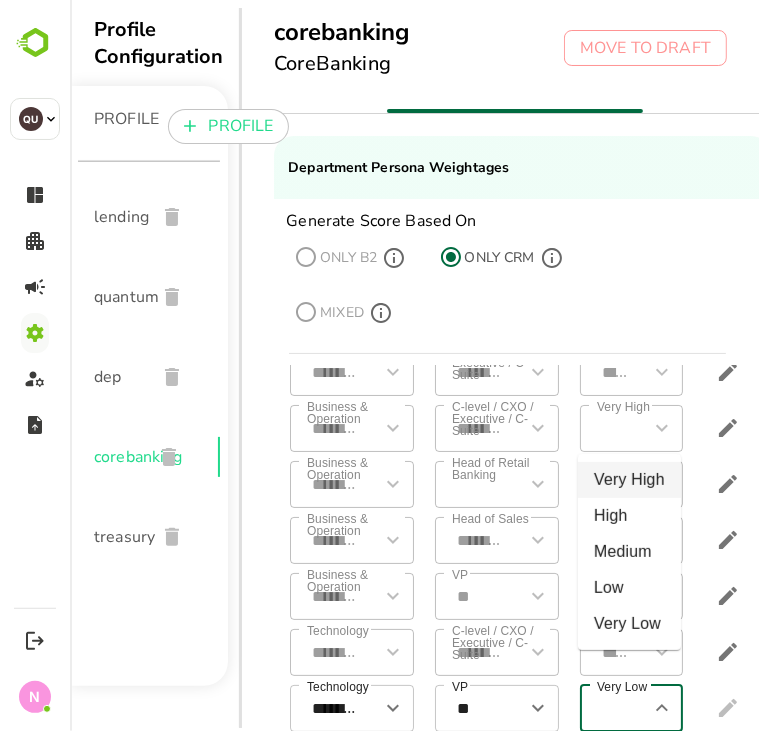 click on "Very High" at bounding box center [628, 480] 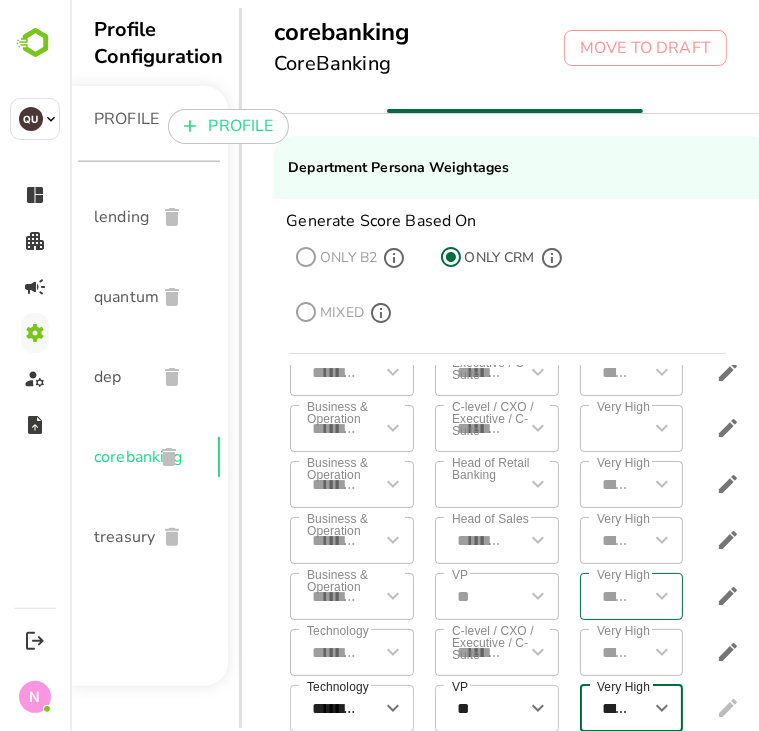 scroll, scrollTop: 124, scrollLeft: 104, axis: both 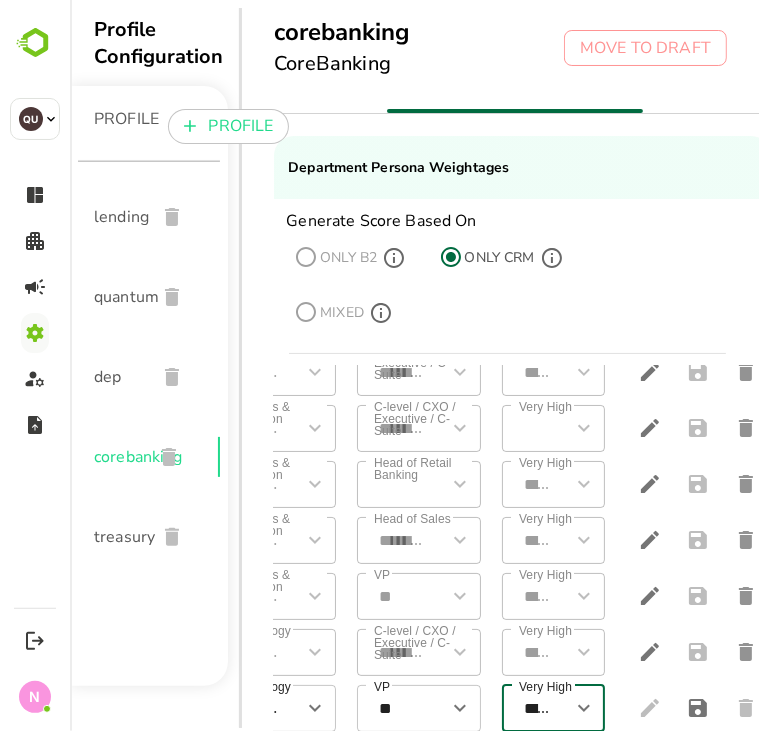 click 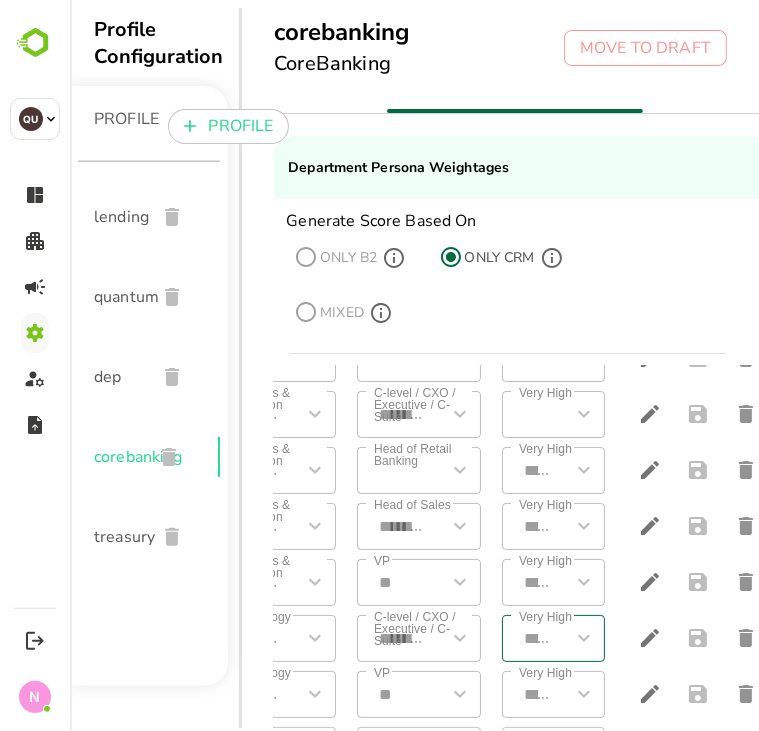 scroll, scrollTop: 180, scrollLeft: 0, axis: vertical 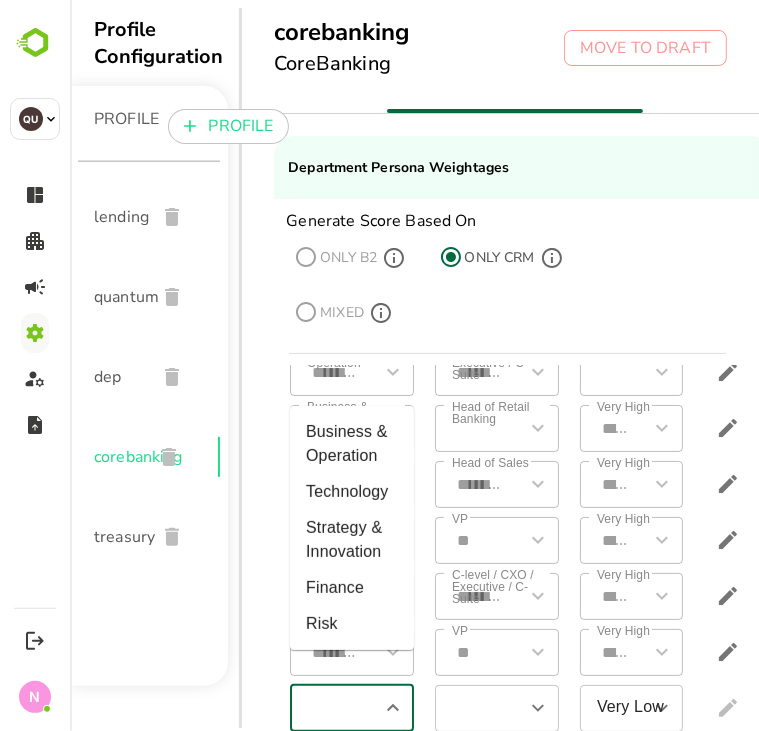 click at bounding box center [334, 708] 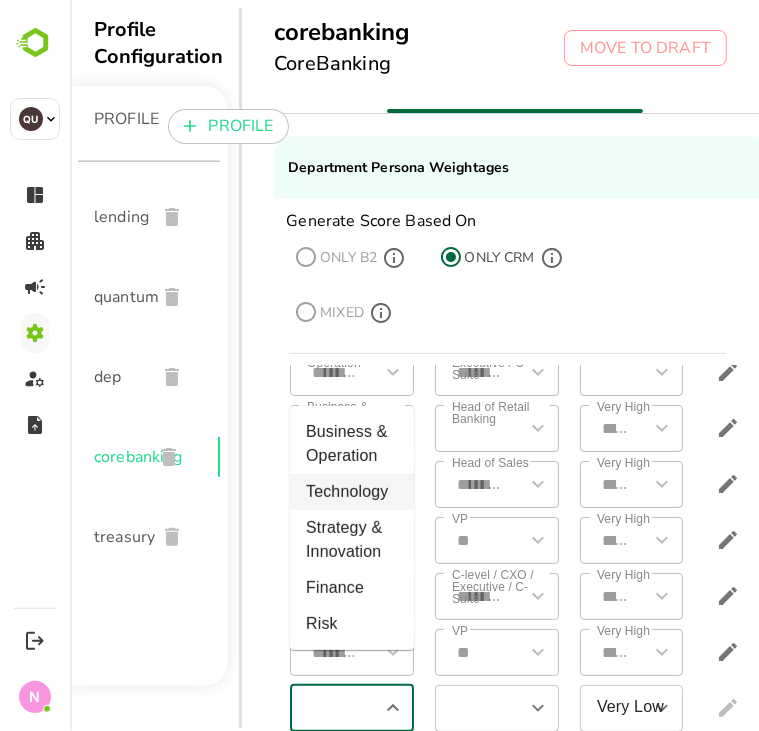 click on "Technology" at bounding box center [351, 492] 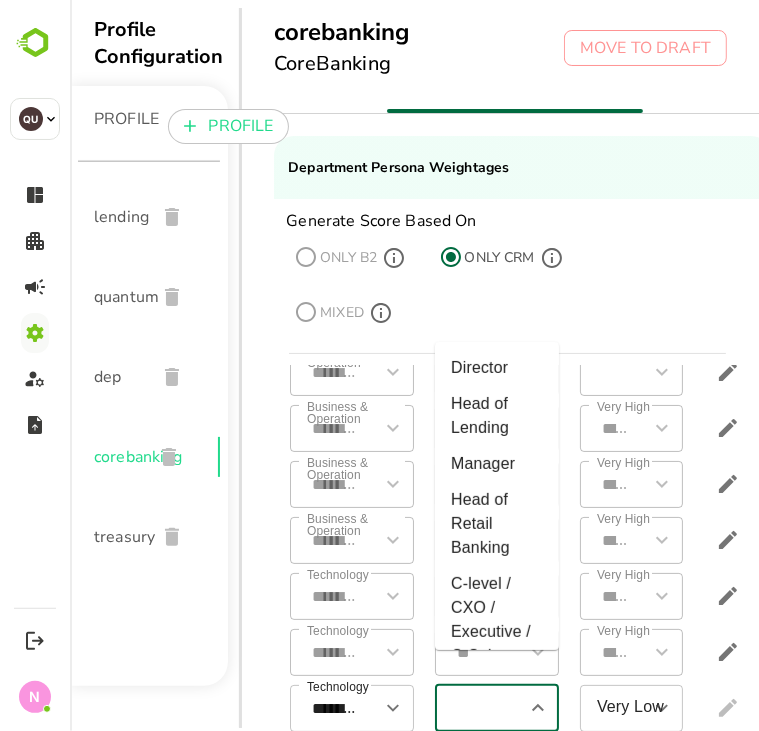 click at bounding box center (479, 708) 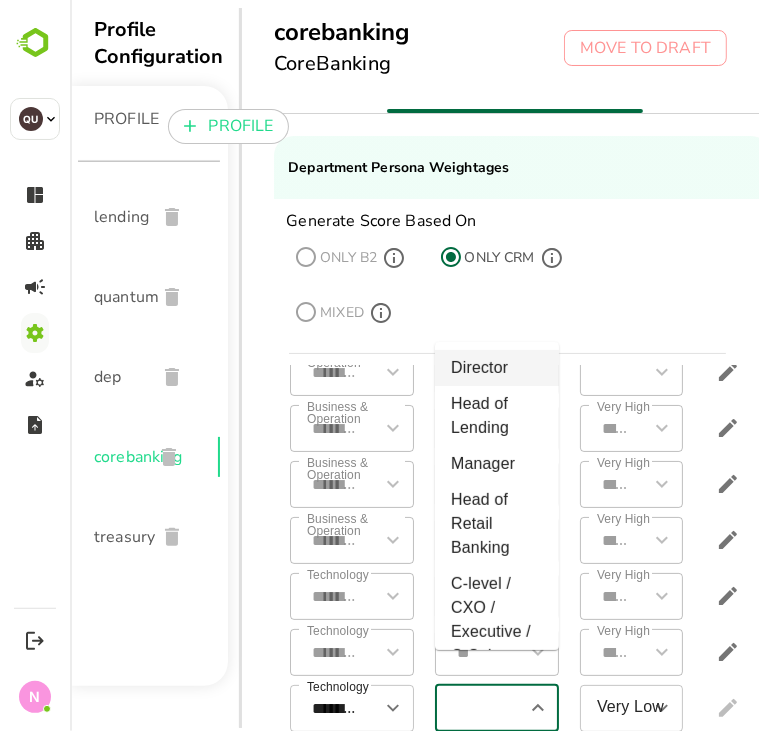 click on "Director" at bounding box center (496, 368) 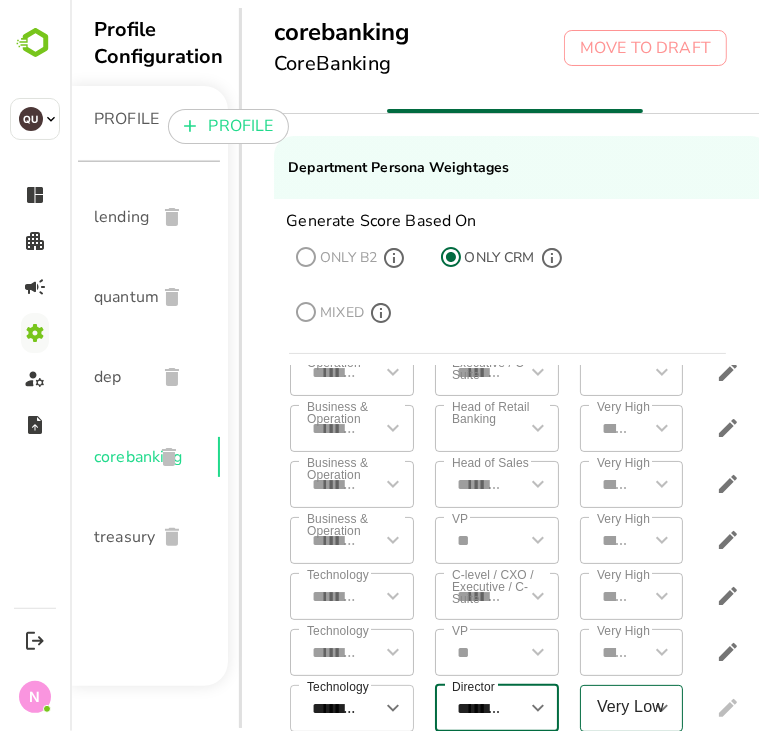 click on "Very Low" at bounding box center [630, 708] 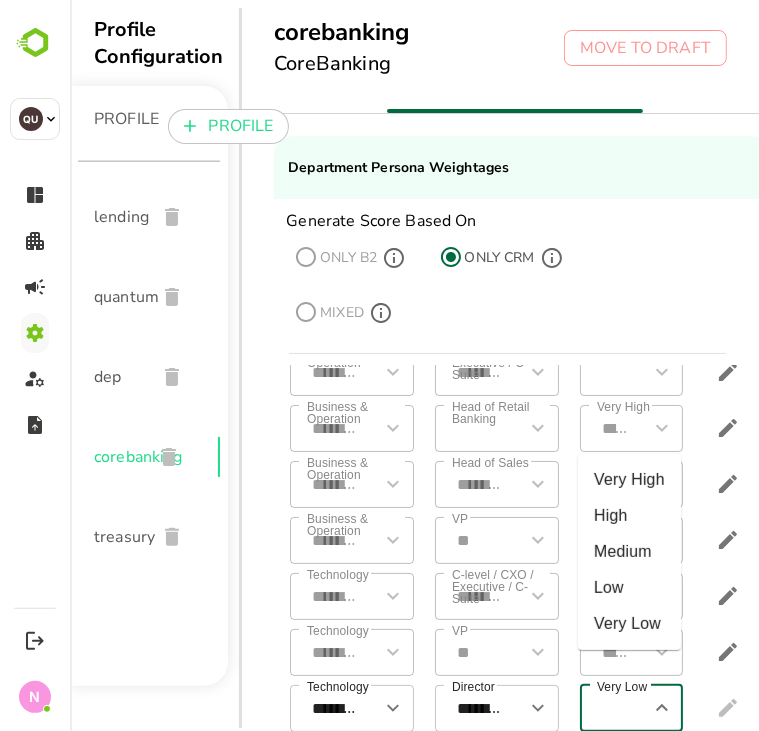 click on "Very Low" at bounding box center [616, 708] 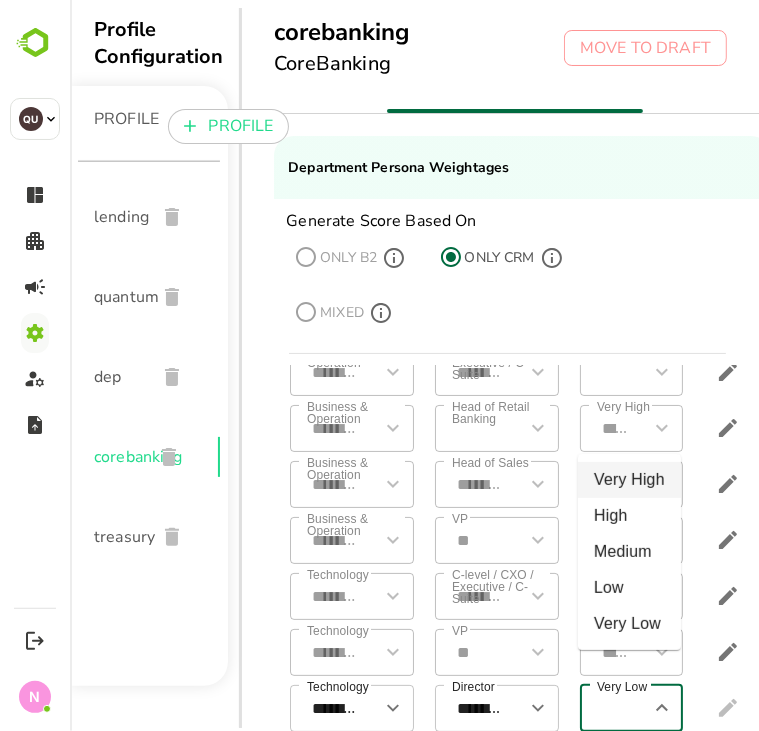 click on "Very High" at bounding box center [628, 480] 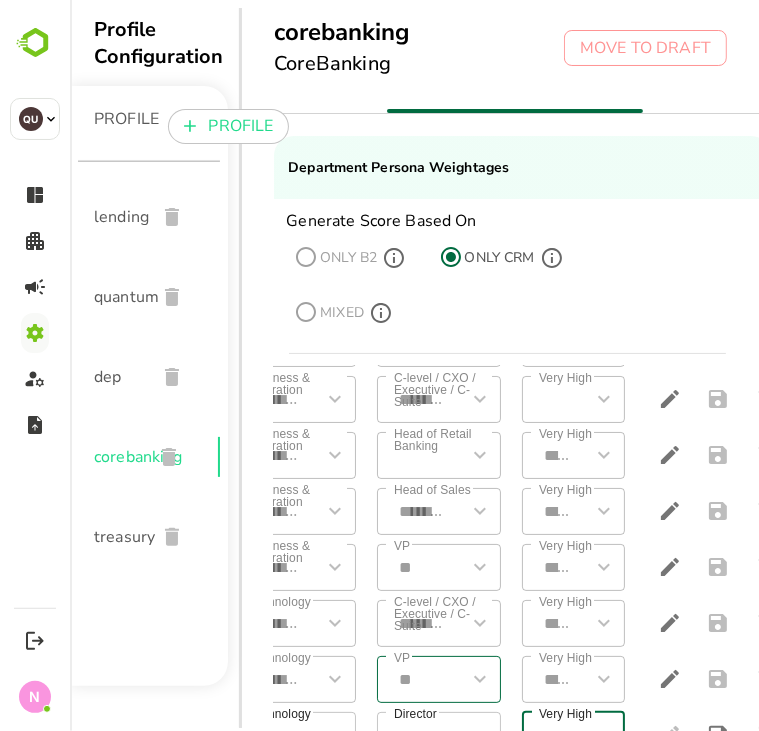 scroll, scrollTop: 180, scrollLeft: 104, axis: both 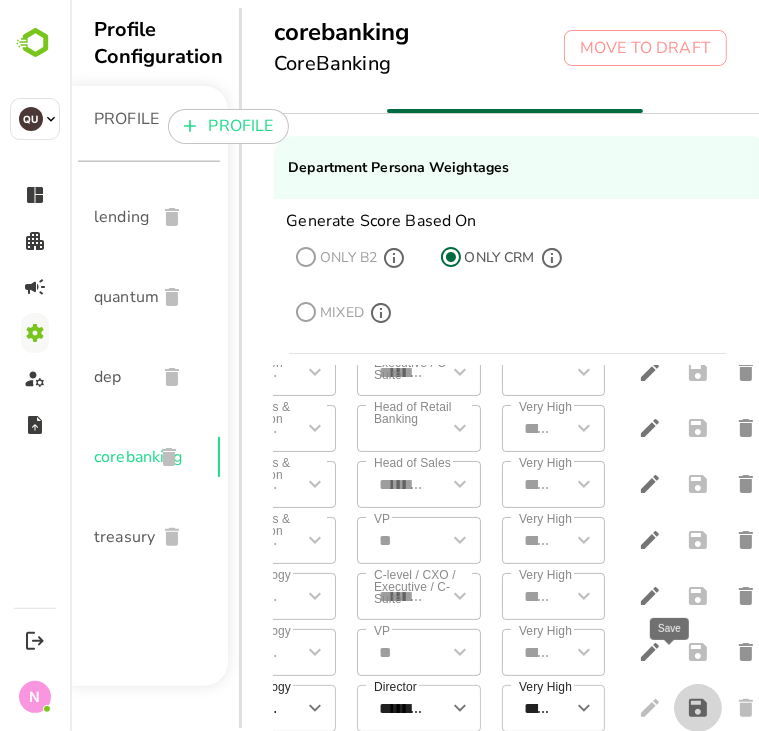 click 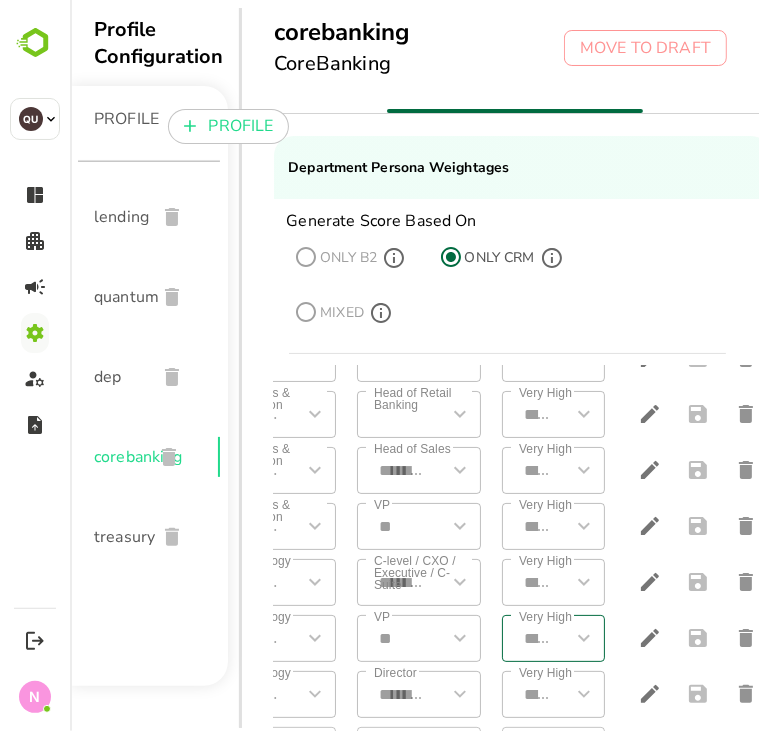 scroll, scrollTop: 236, scrollLeft: 0, axis: vertical 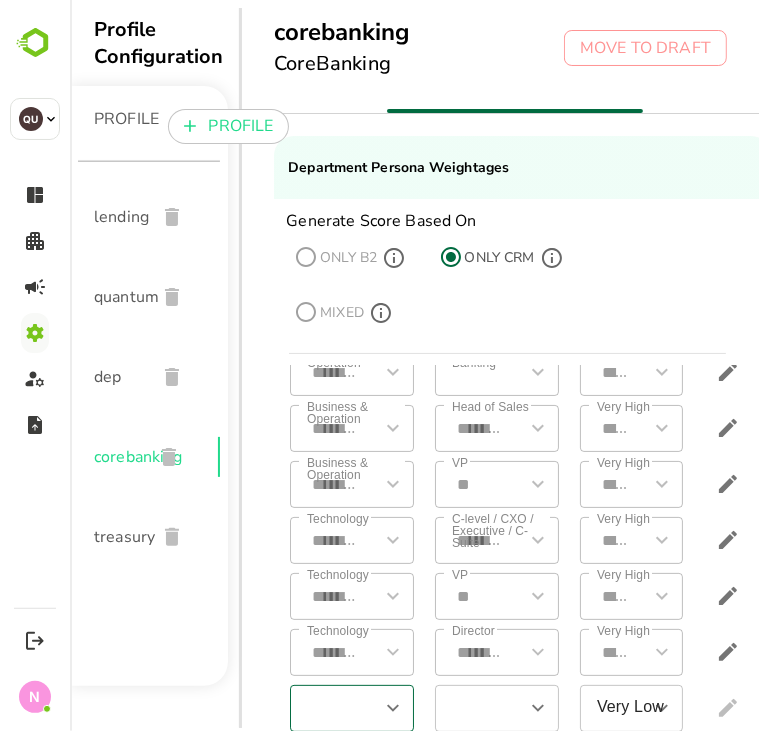 click at bounding box center [334, 708] 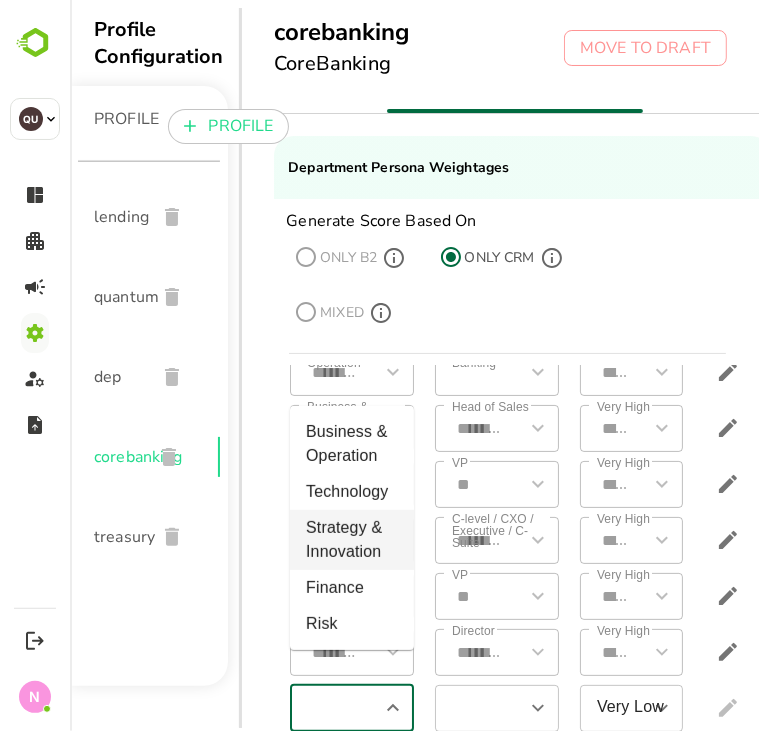 click on "Strategy & Innovation" at bounding box center (351, 540) 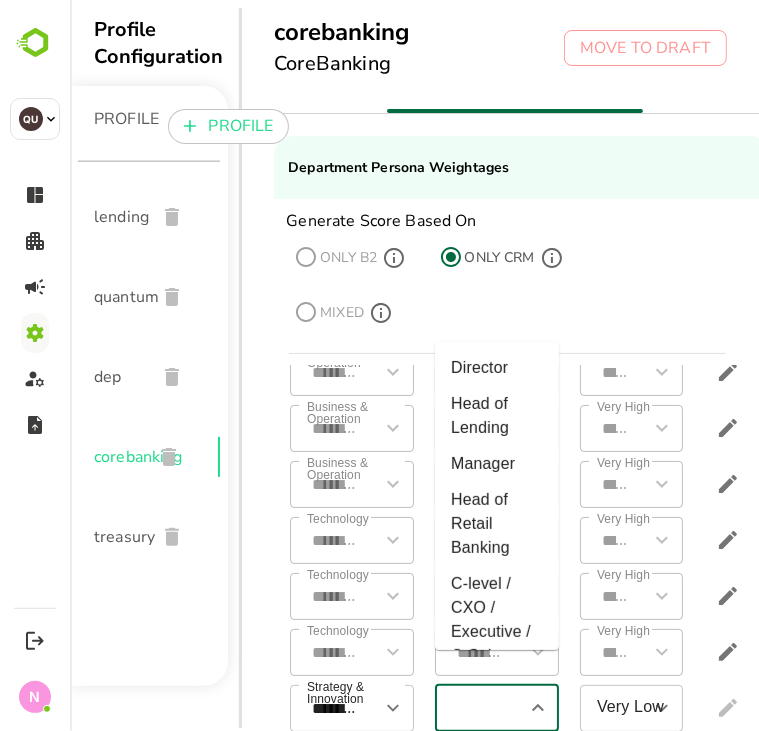 click at bounding box center [479, 708] 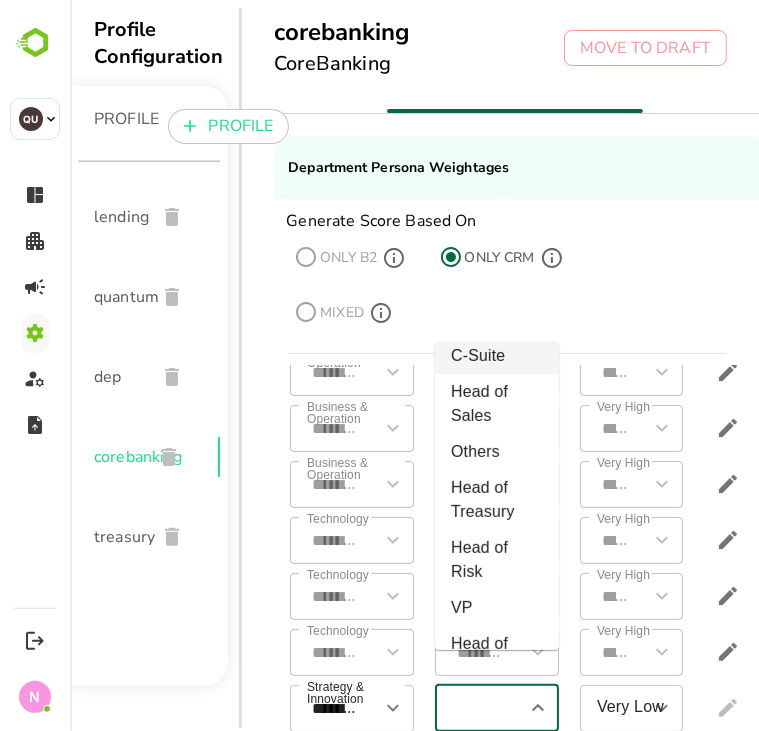 scroll, scrollTop: 302, scrollLeft: 0, axis: vertical 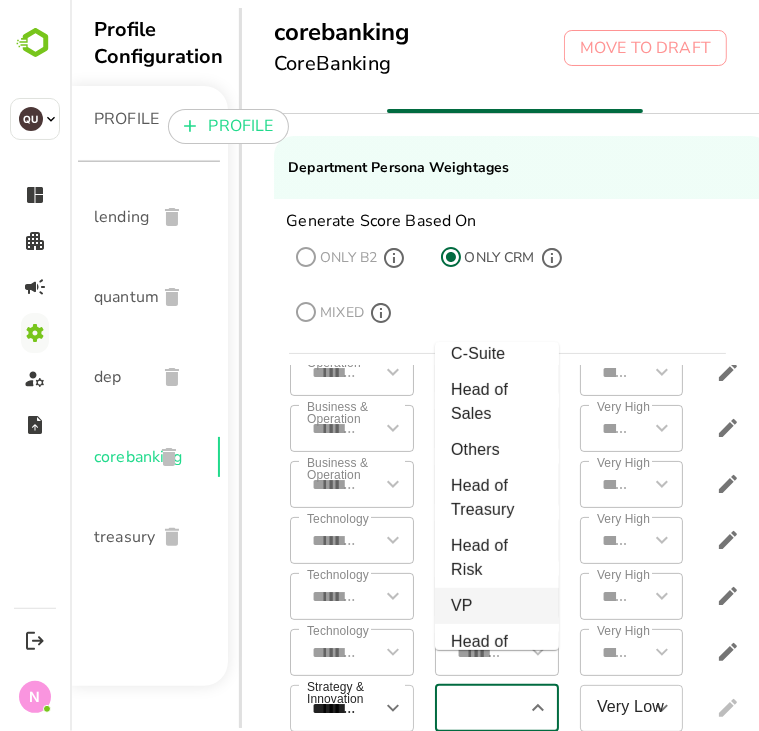 click on "VP" at bounding box center (496, 606) 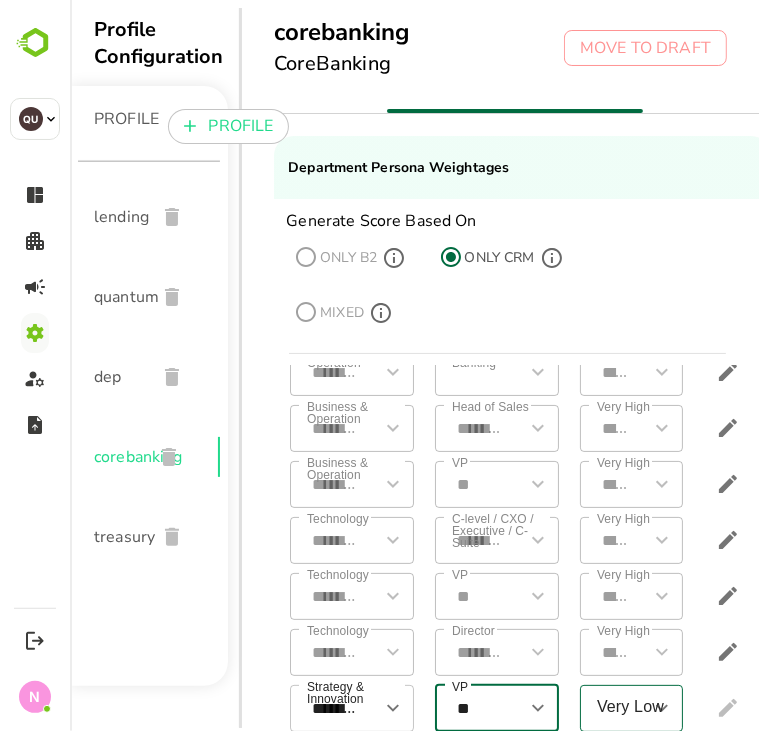 click on "Very Low" at bounding box center [616, 708] 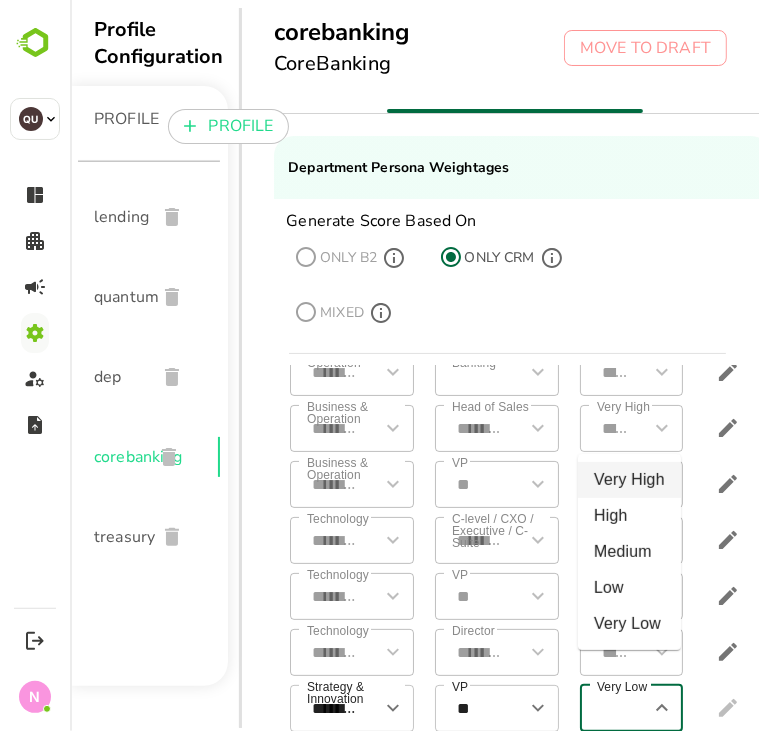 click on "Very High" at bounding box center [628, 480] 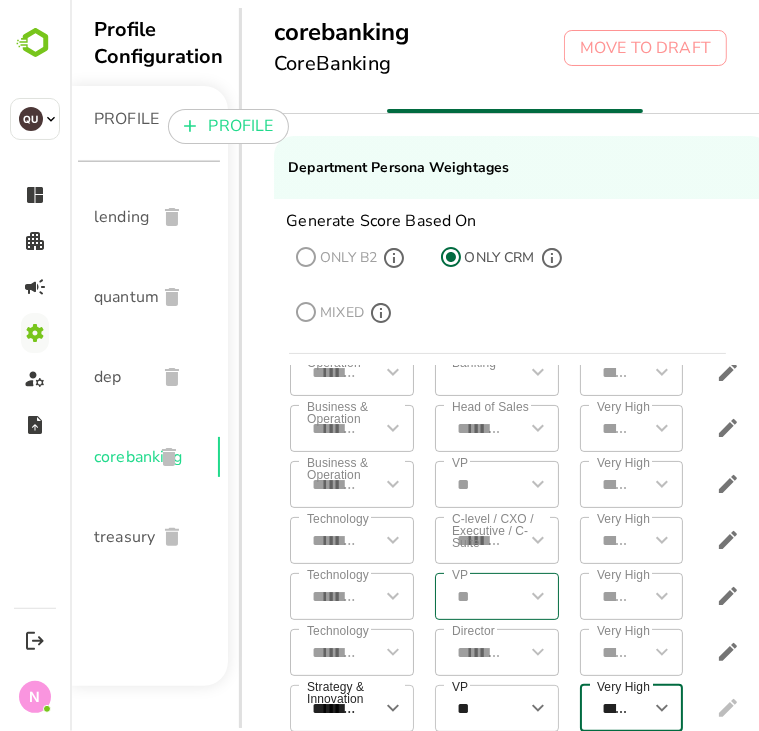 scroll, scrollTop: 236, scrollLeft: 104, axis: both 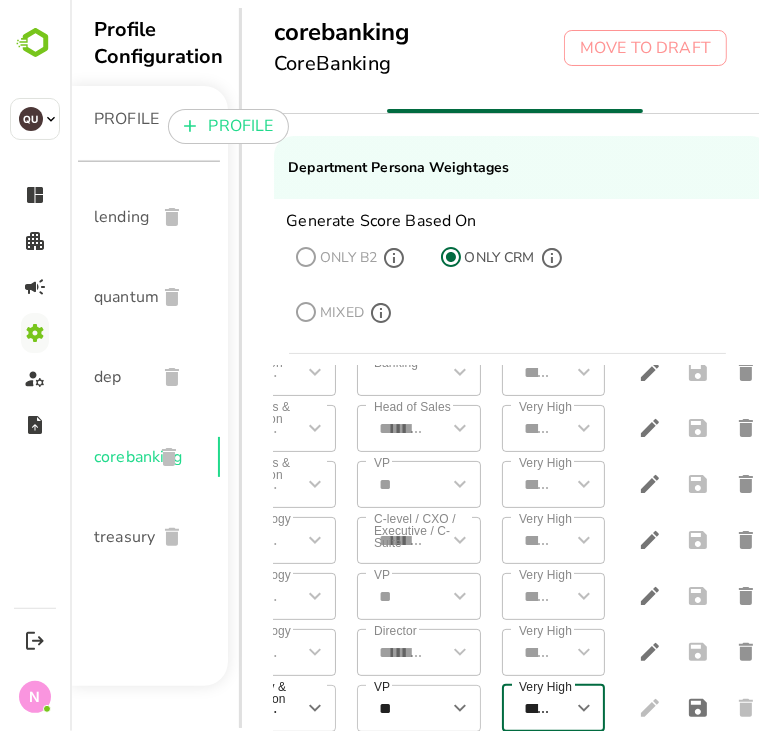 click at bounding box center (650, 708) 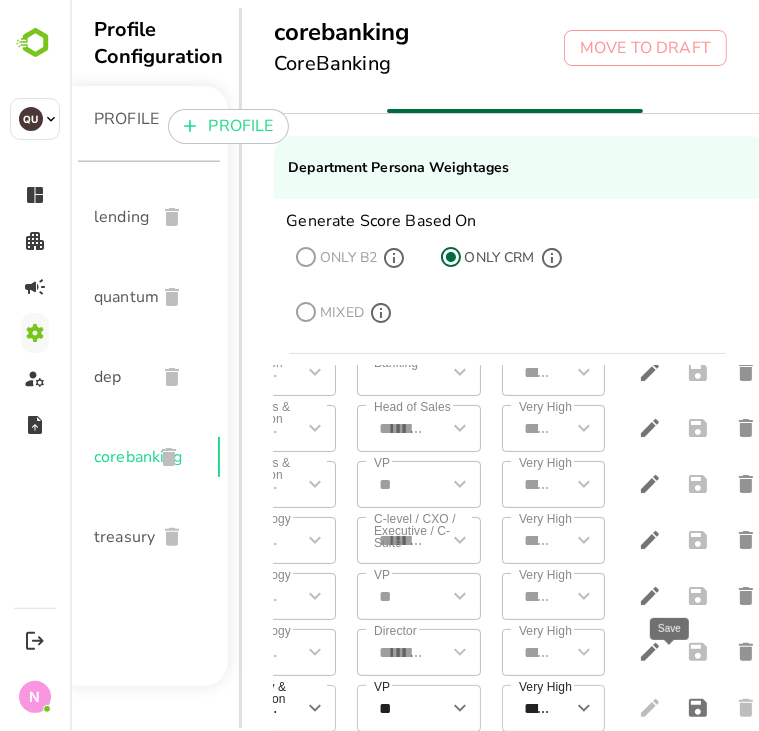 click 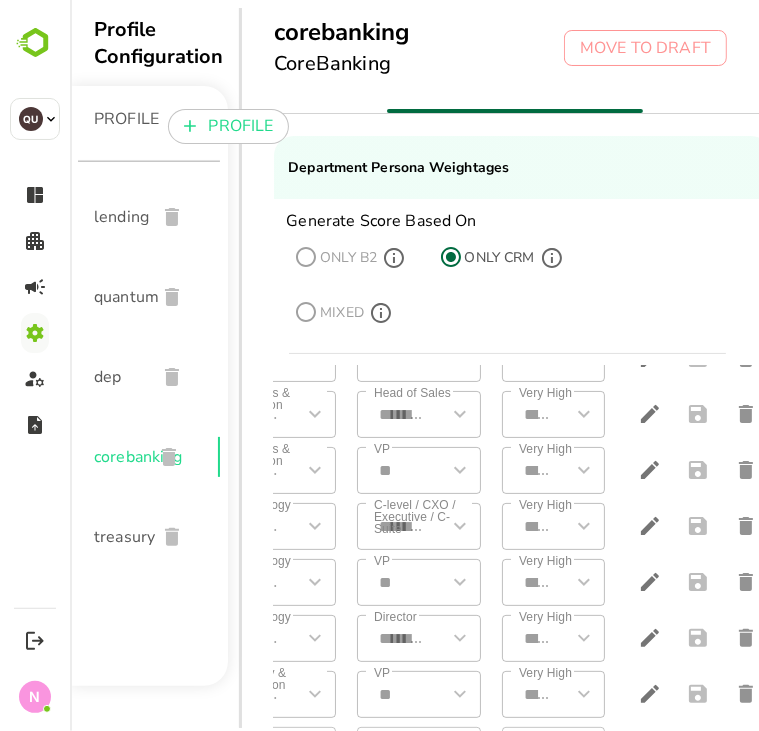 scroll, scrollTop: 292, scrollLeft: 0, axis: vertical 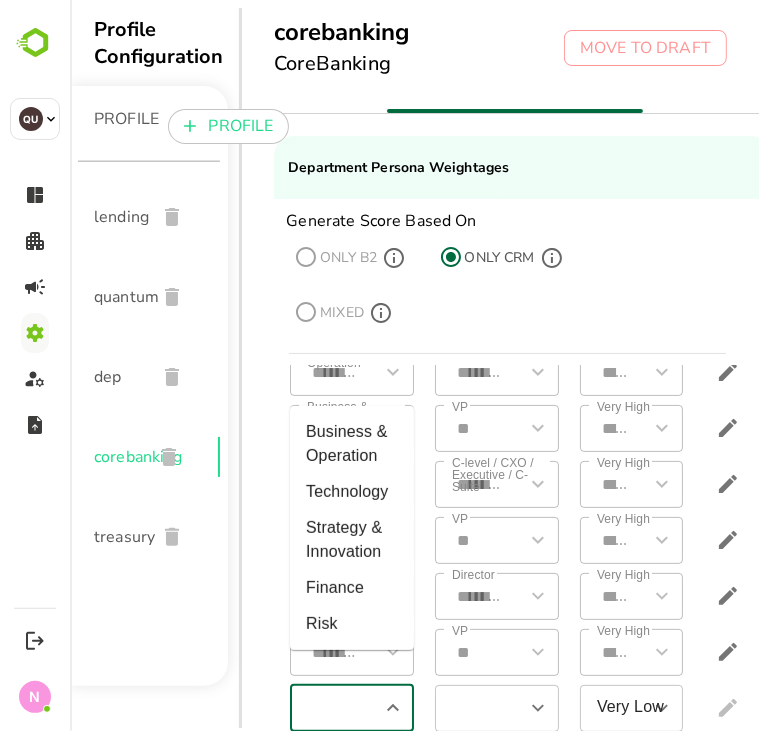 click at bounding box center (334, 708) 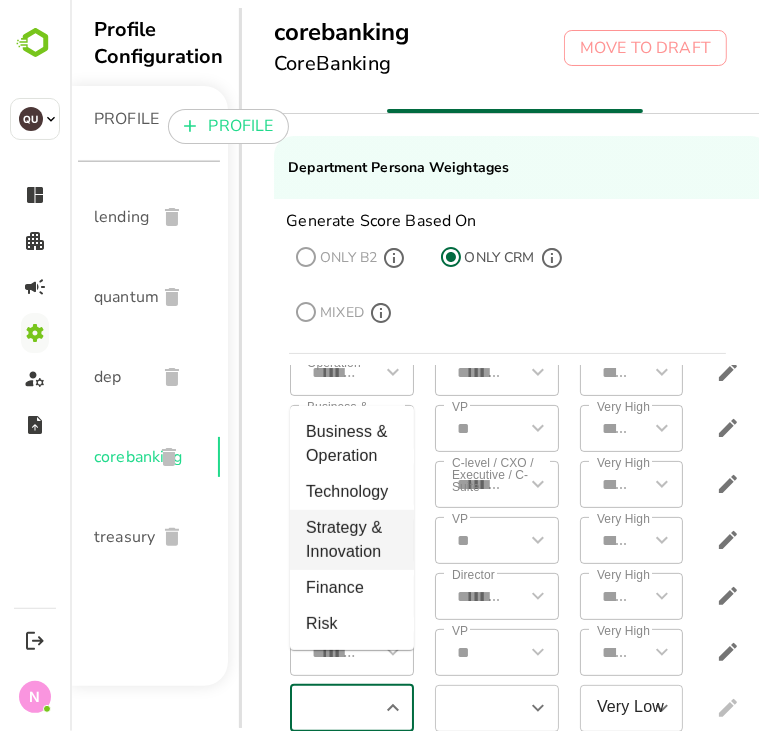click on "Strategy & Innovation" at bounding box center [351, 540] 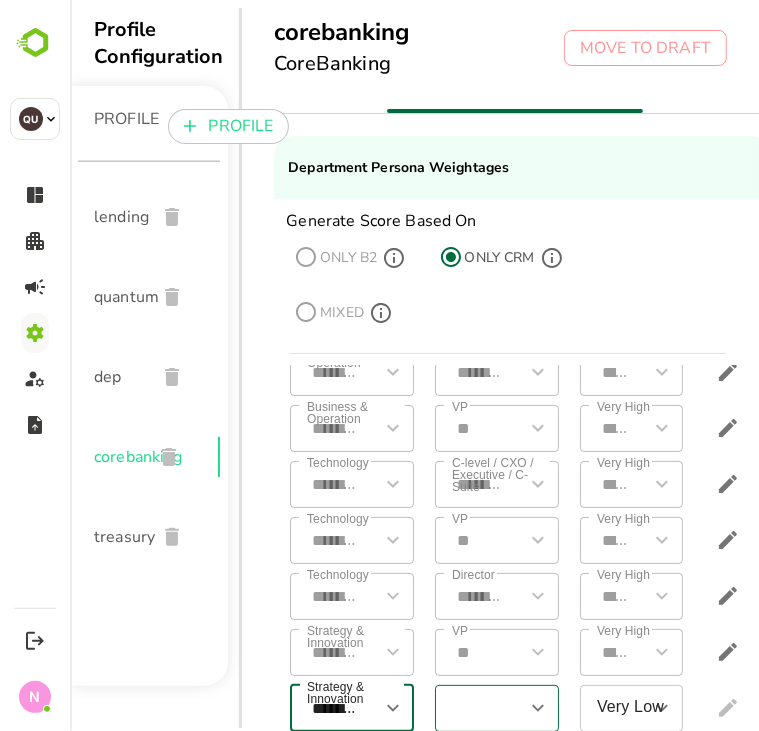 click at bounding box center (479, 708) 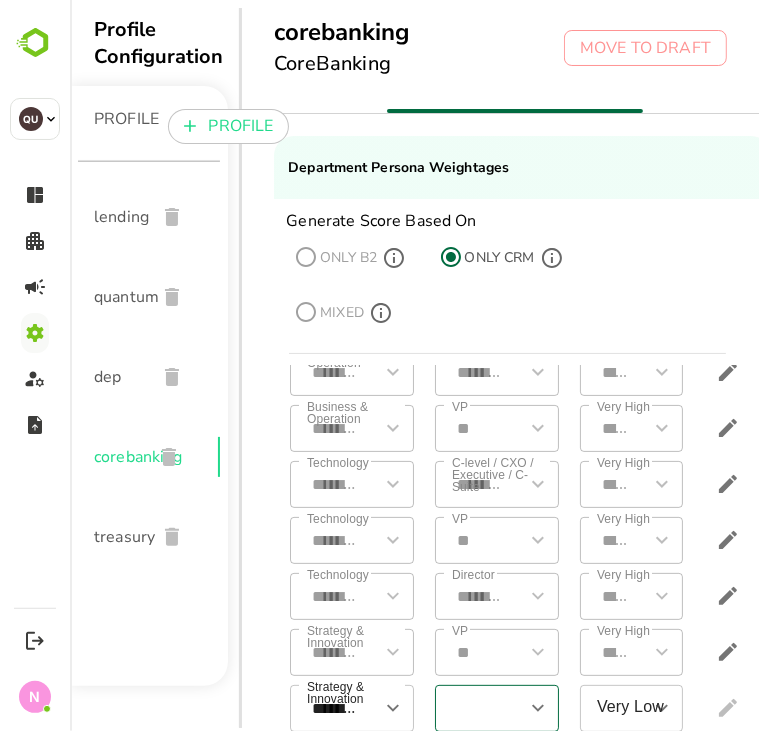 click at bounding box center (479, 708) 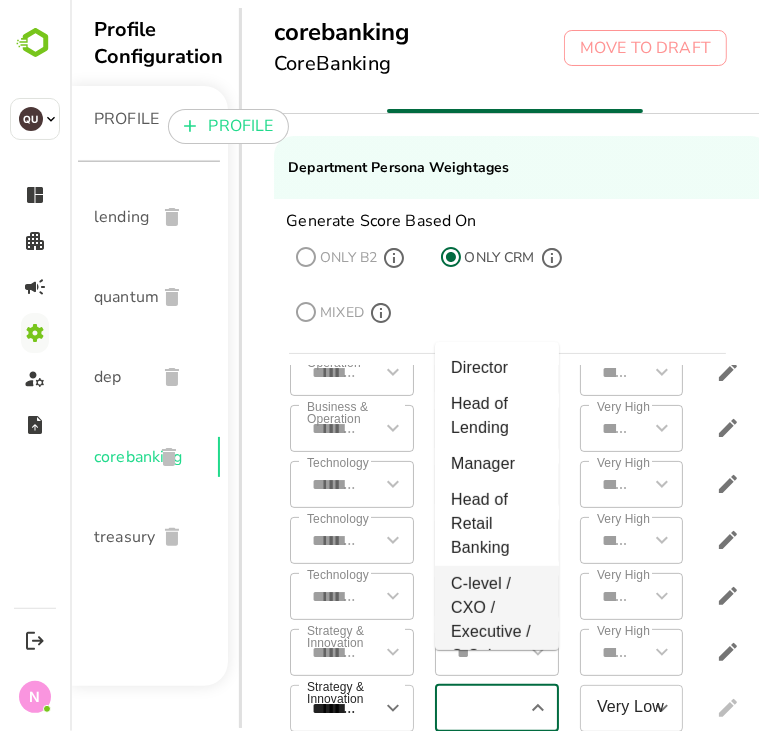 click on "C-level / CXO / Executive / C-Suite" at bounding box center [496, 620] 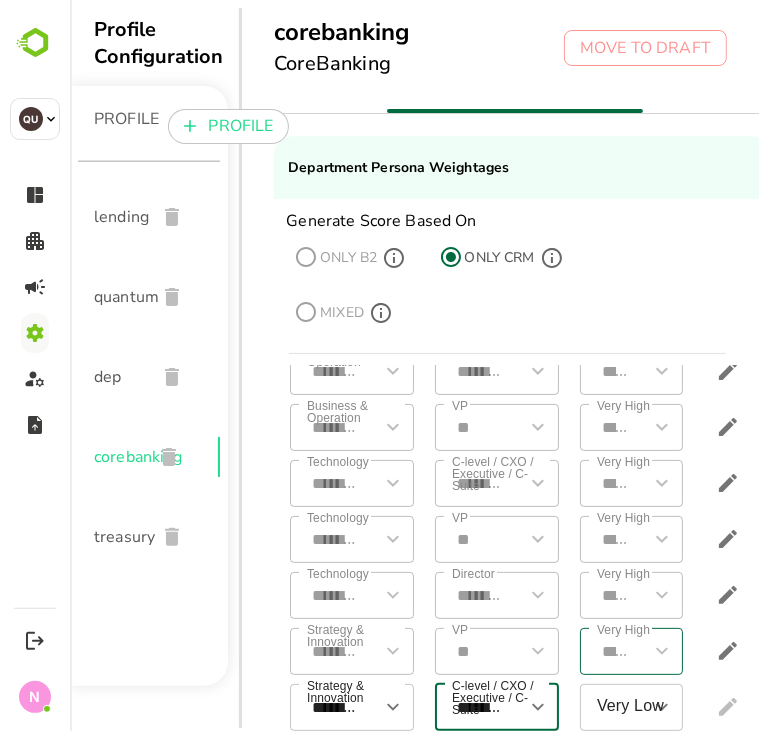 scroll, scrollTop: 0, scrollLeft: 39, axis: horizontal 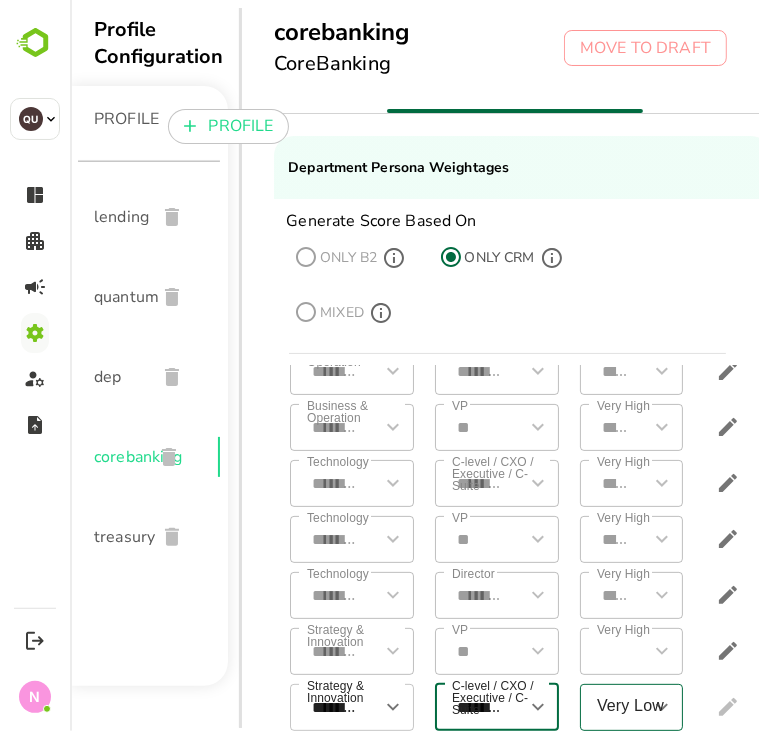 click on "Very Low" at bounding box center [616, 707] 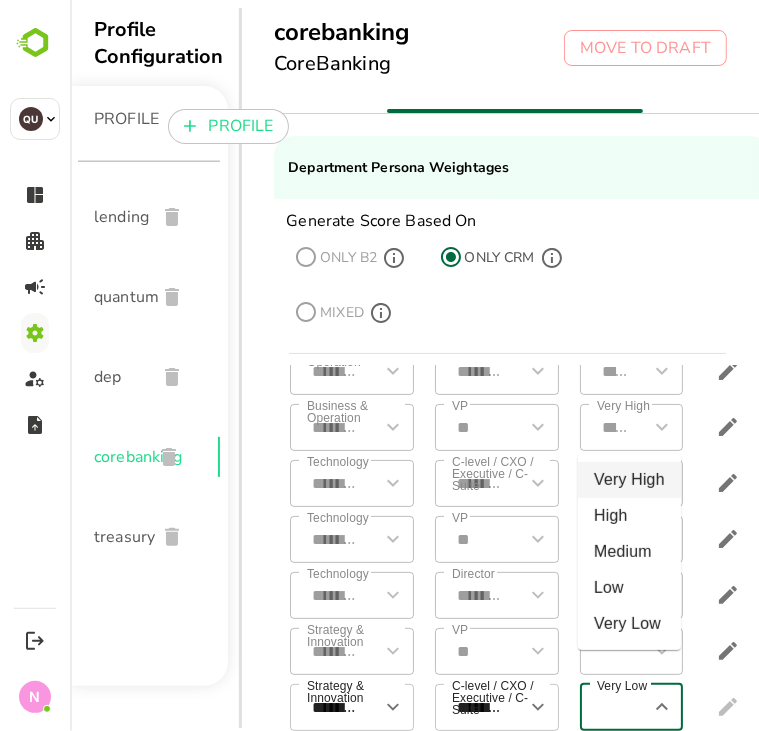 click on "Very High" at bounding box center [628, 480] 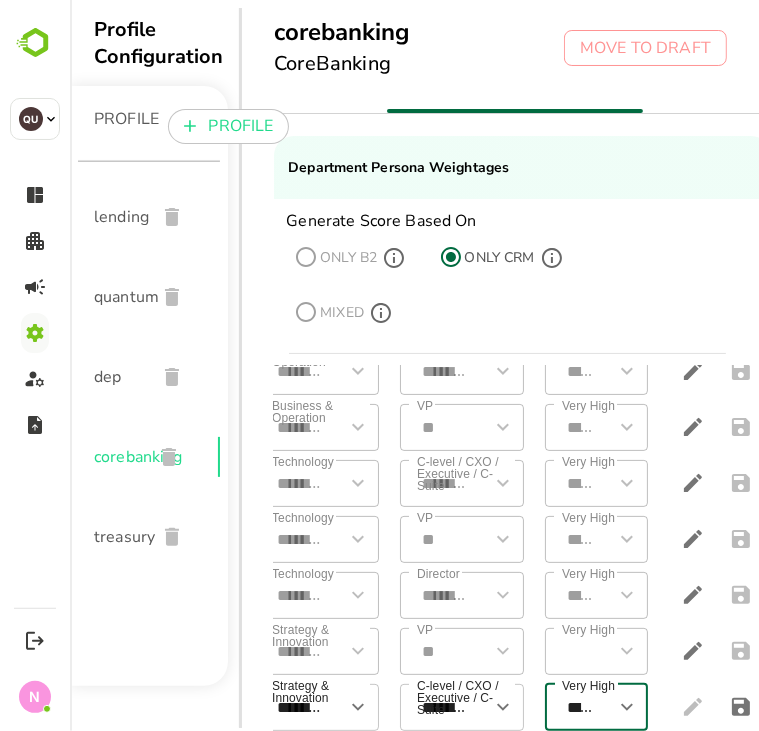 scroll, scrollTop: 292, scrollLeft: 70, axis: both 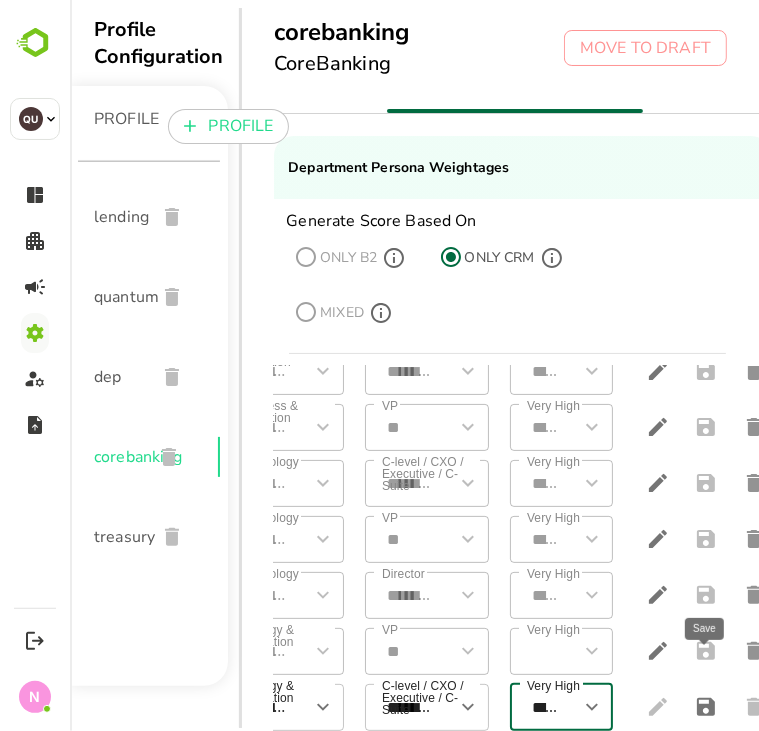 click 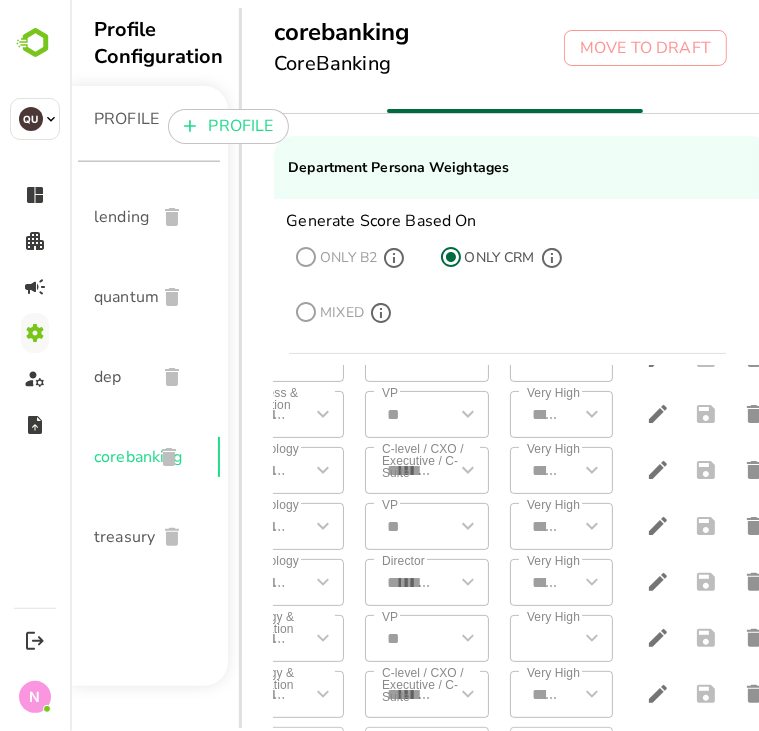 scroll, scrollTop: 348, scrollLeft: 0, axis: vertical 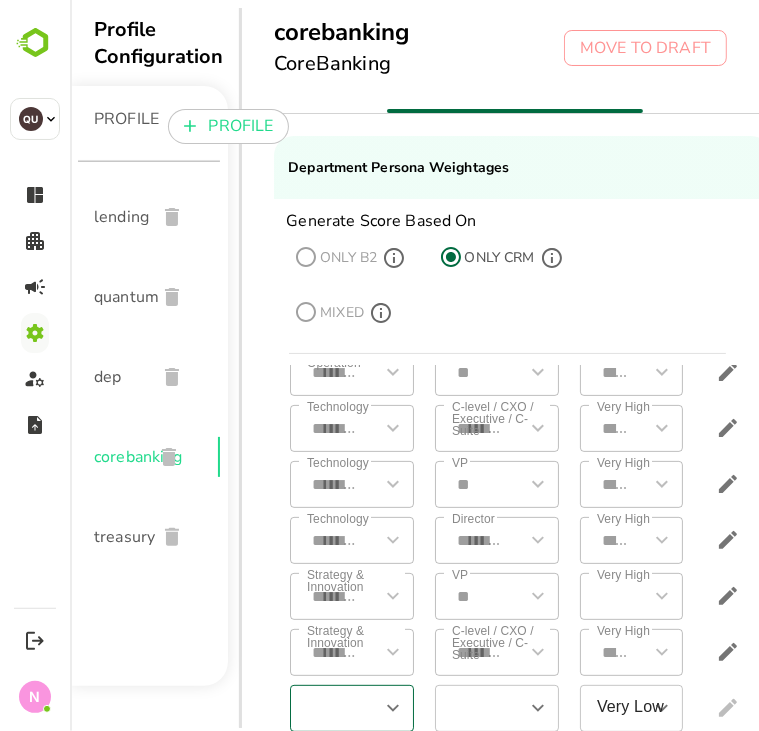 click at bounding box center (334, 708) 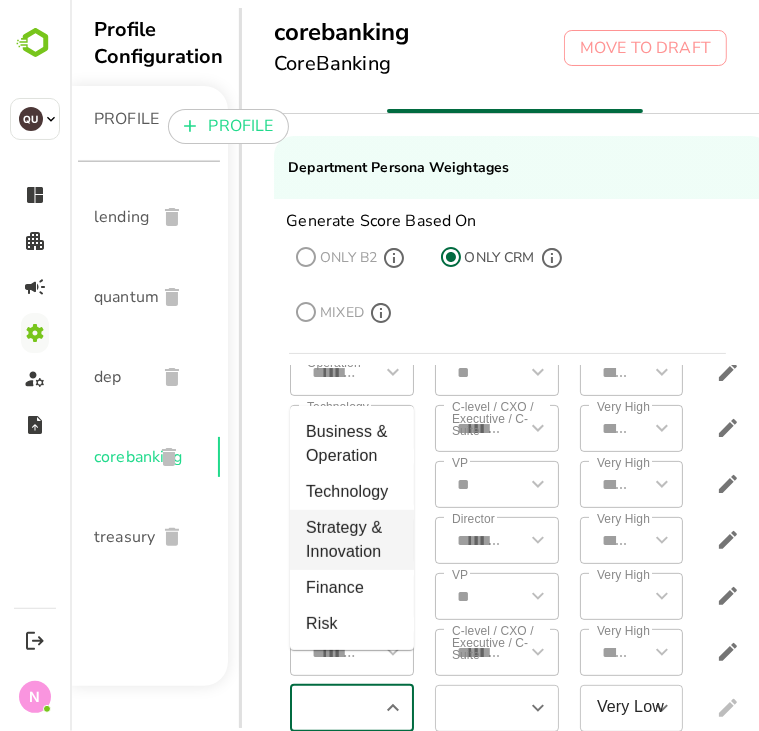 click on "Strategy & Innovation" at bounding box center (351, 540) 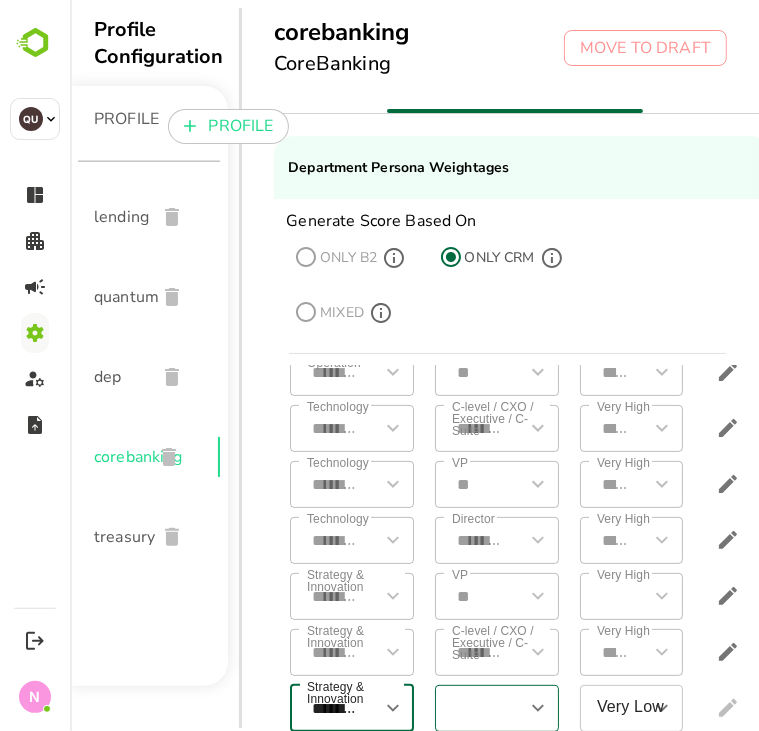 click at bounding box center [479, 708] 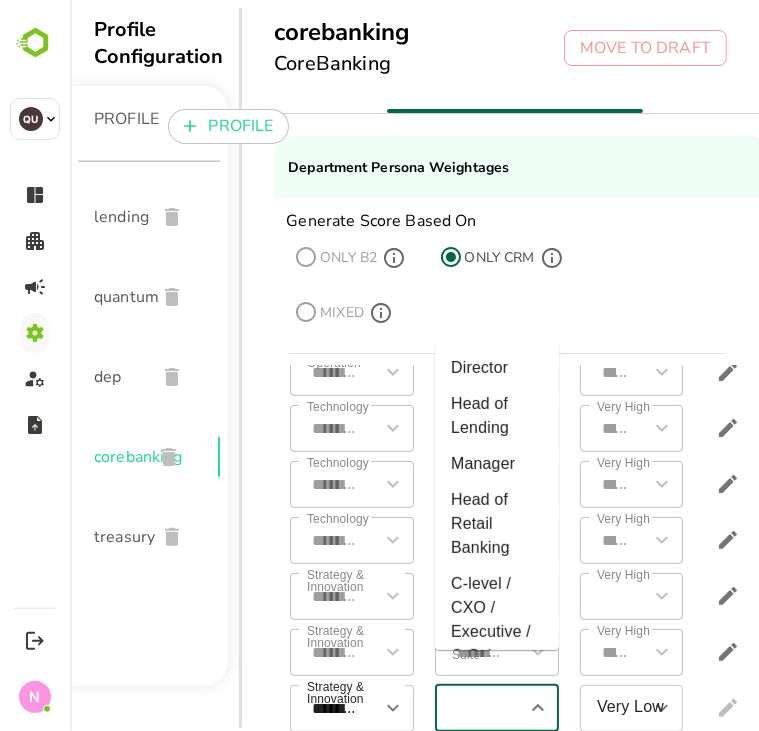 scroll, scrollTop: 0, scrollLeft: 0, axis: both 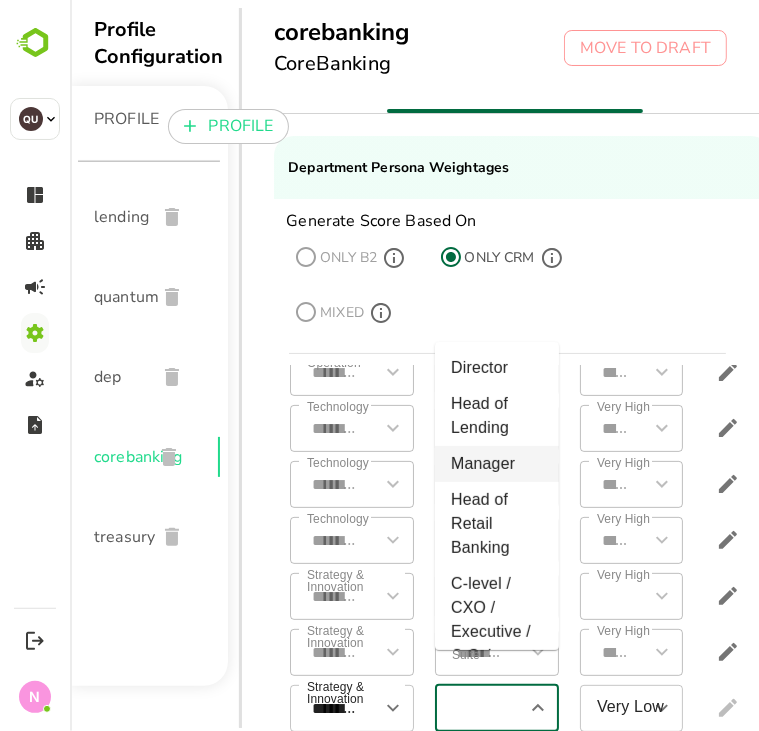 click on "Manager" at bounding box center (496, 464) 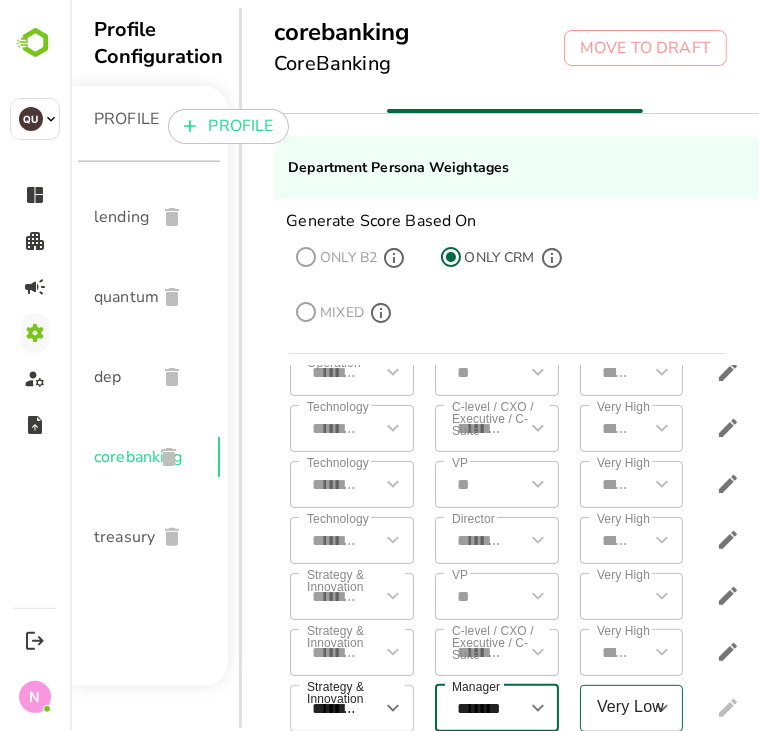 click 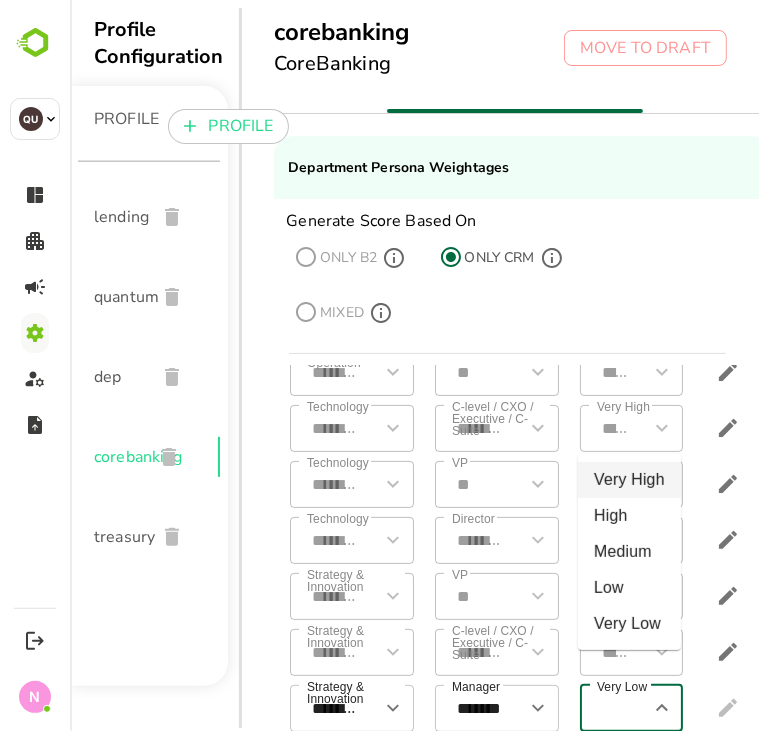 click on "Very High" at bounding box center [628, 480] 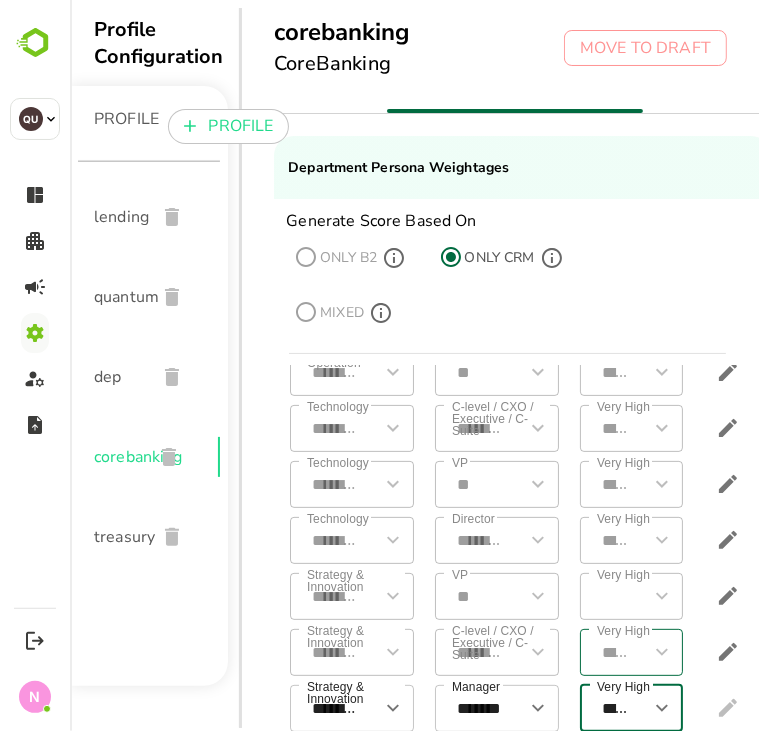 scroll, scrollTop: 0, scrollLeft: 39, axis: horizontal 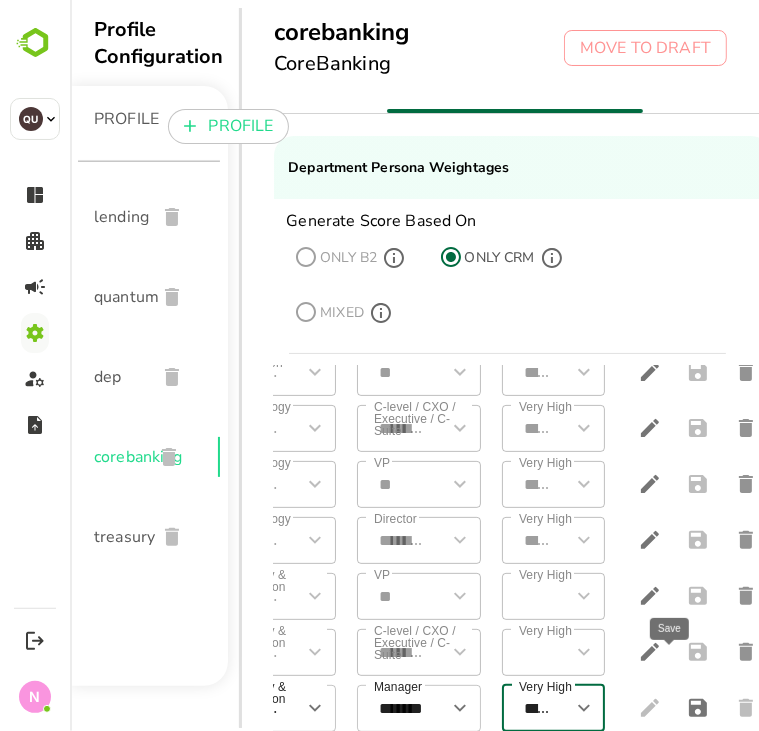 click 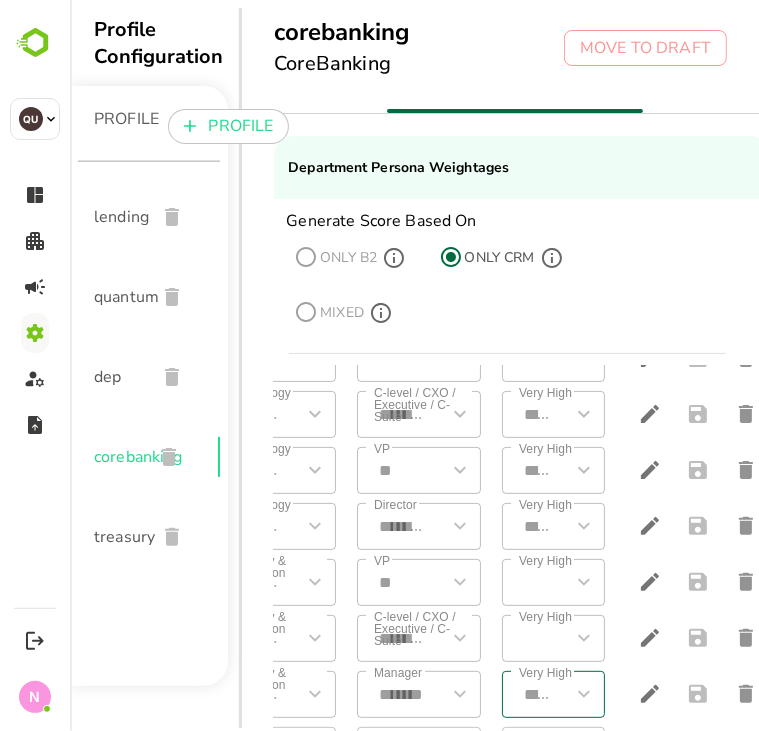 scroll, scrollTop: 404, scrollLeft: 0, axis: vertical 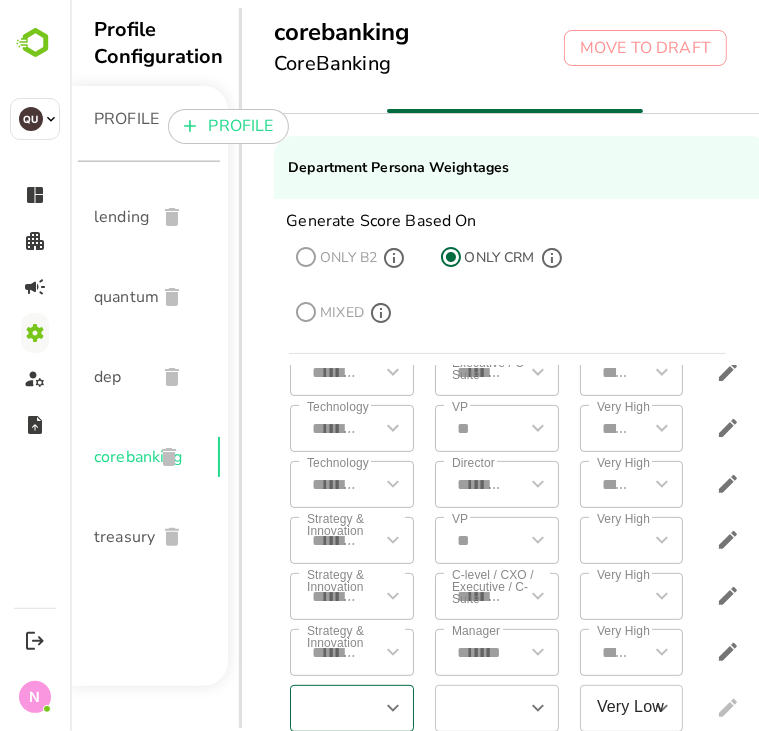 click on "​" at bounding box center [351, 708] 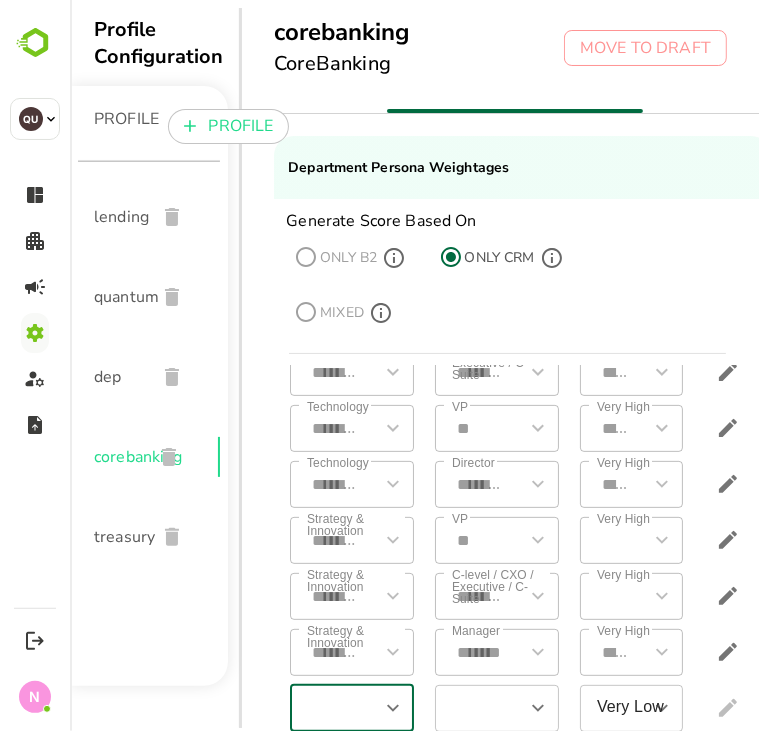 click on "​" at bounding box center [351, 708] 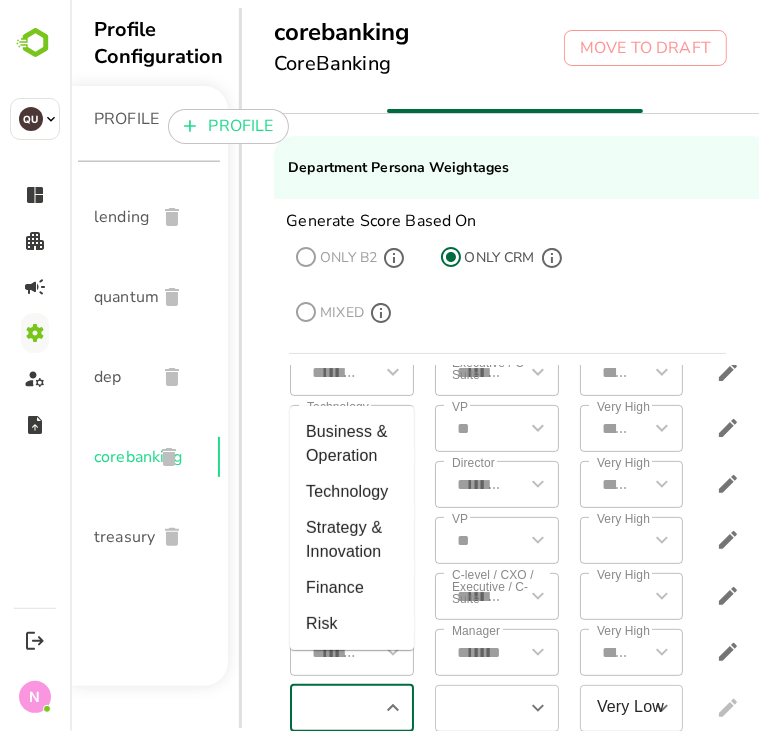 click at bounding box center [334, 708] 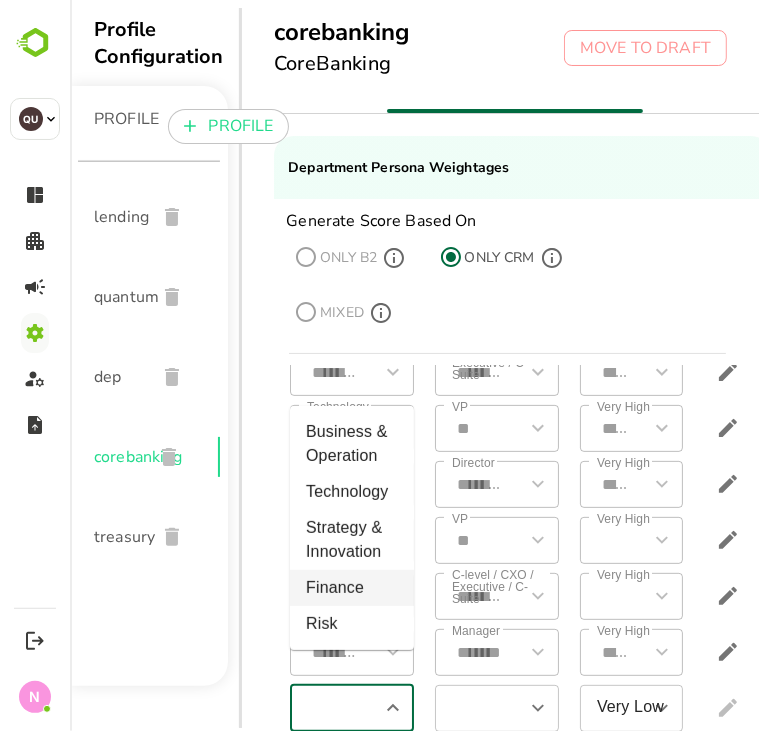 click on "Finance" at bounding box center [351, 588] 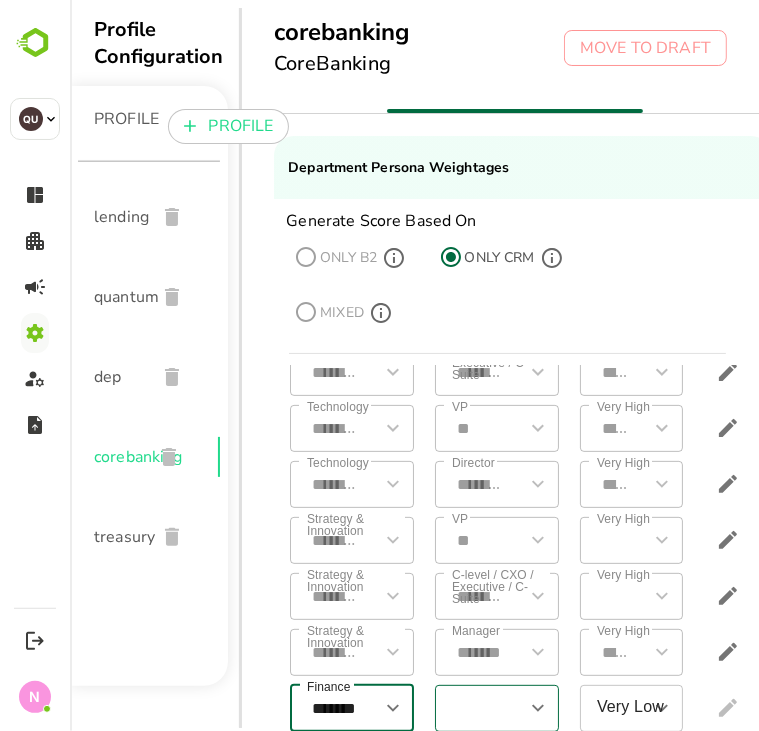 click at bounding box center [479, 708] 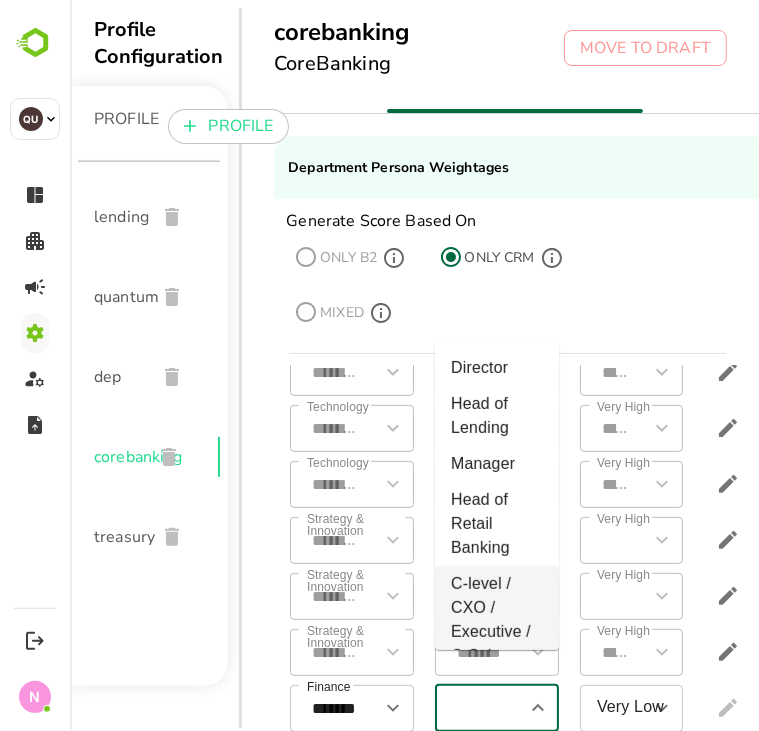 click on "C-level / CXO / Executive / C-Suite" at bounding box center [496, 620] 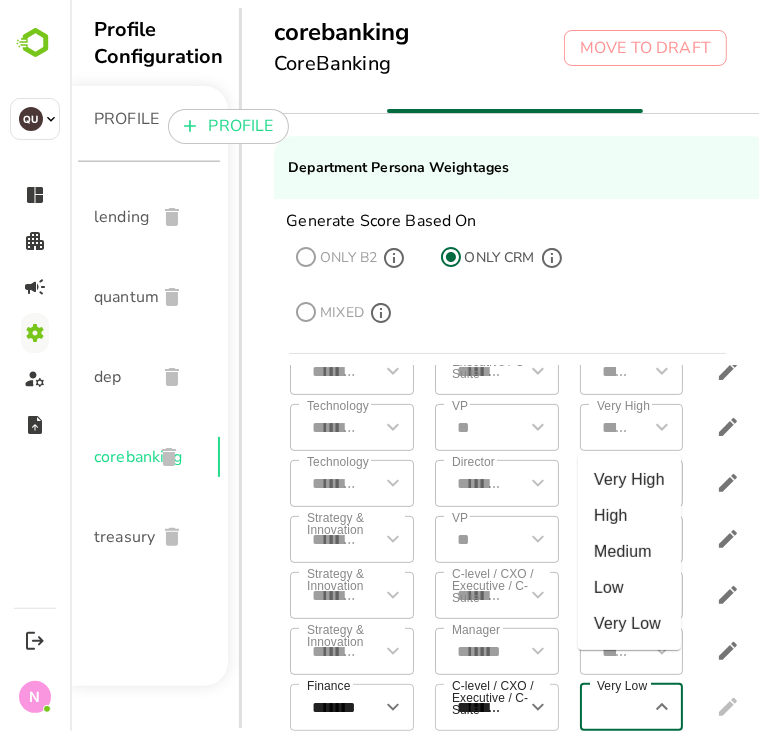 click on "Very Low" at bounding box center [616, 707] 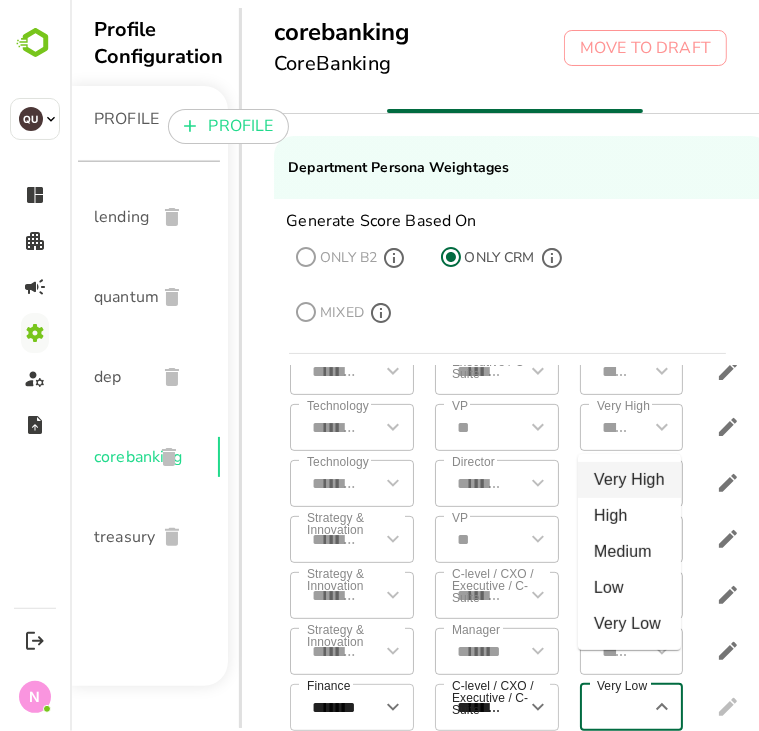 click on "Very High" at bounding box center [628, 480] 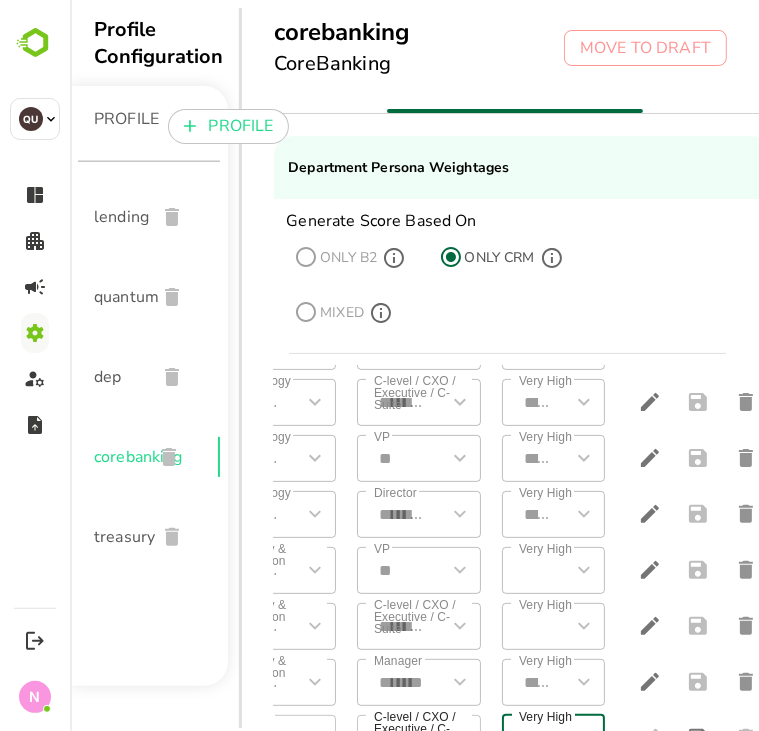 scroll, scrollTop: 405, scrollLeft: 104, axis: both 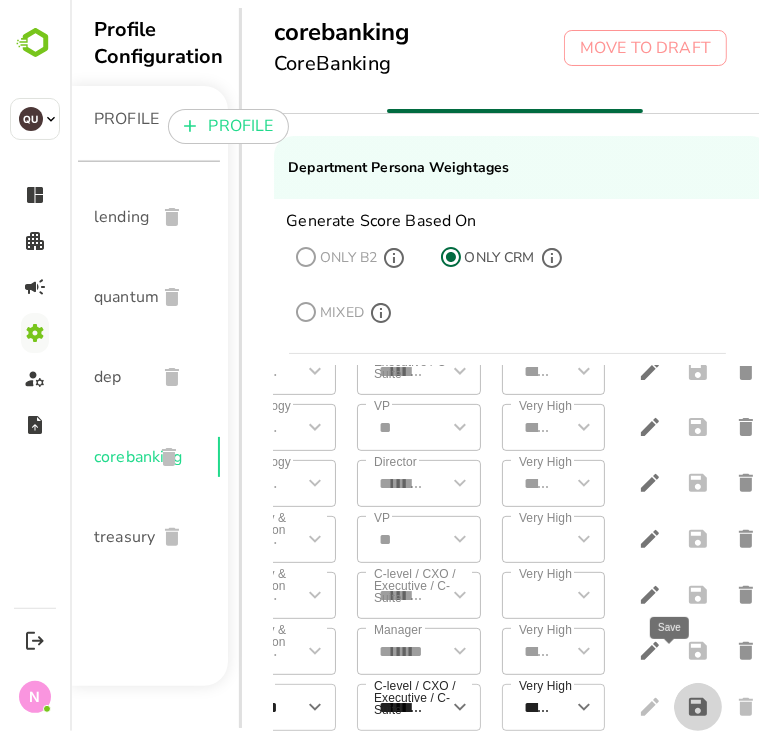 click 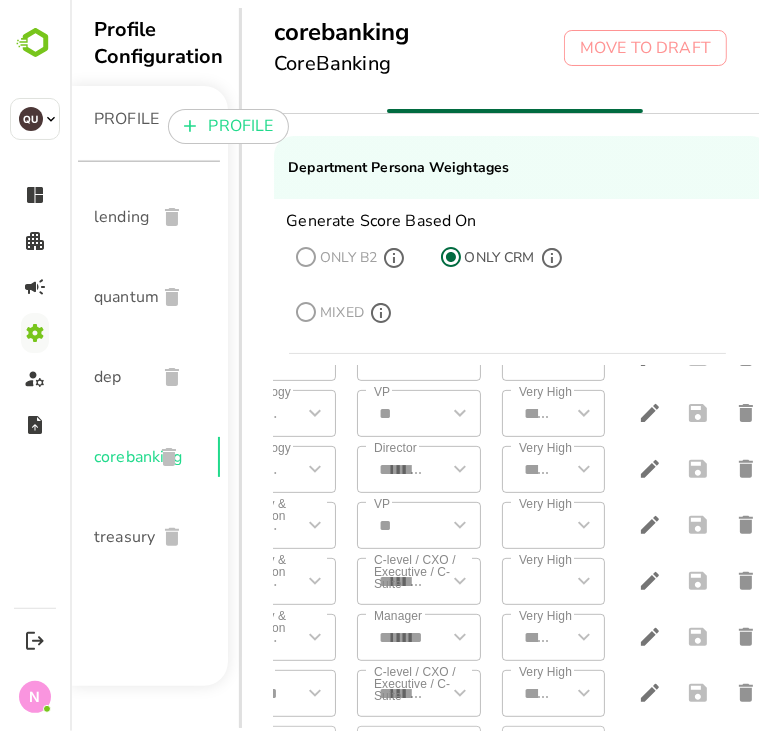 scroll, scrollTop: 460, scrollLeft: 0, axis: vertical 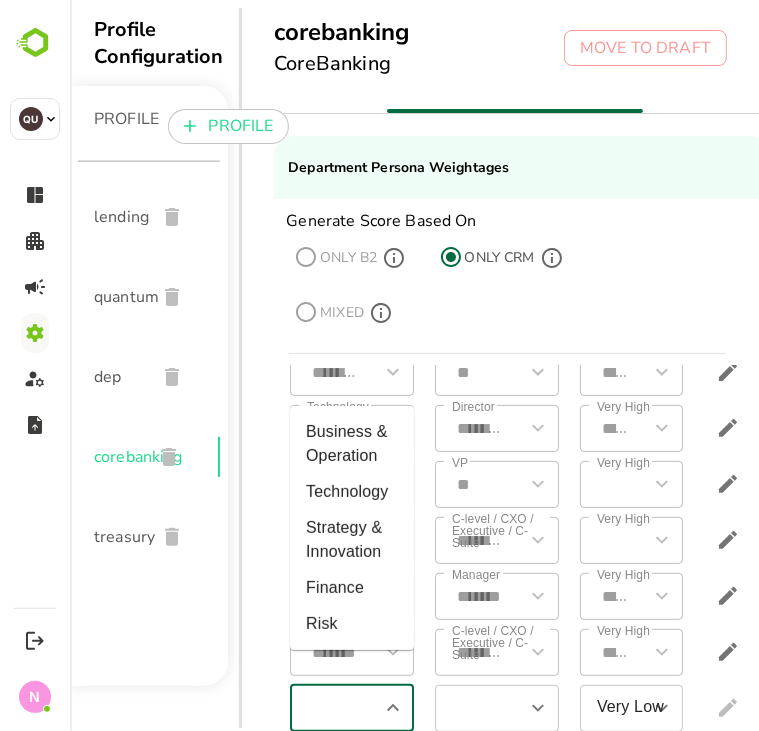 click at bounding box center [334, 708] 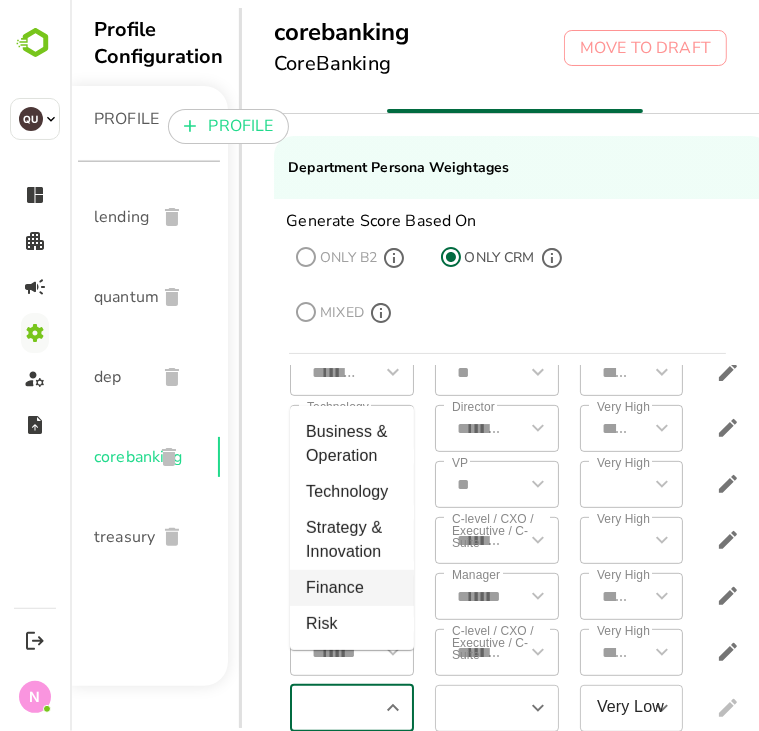 click on "Finance" at bounding box center (351, 588) 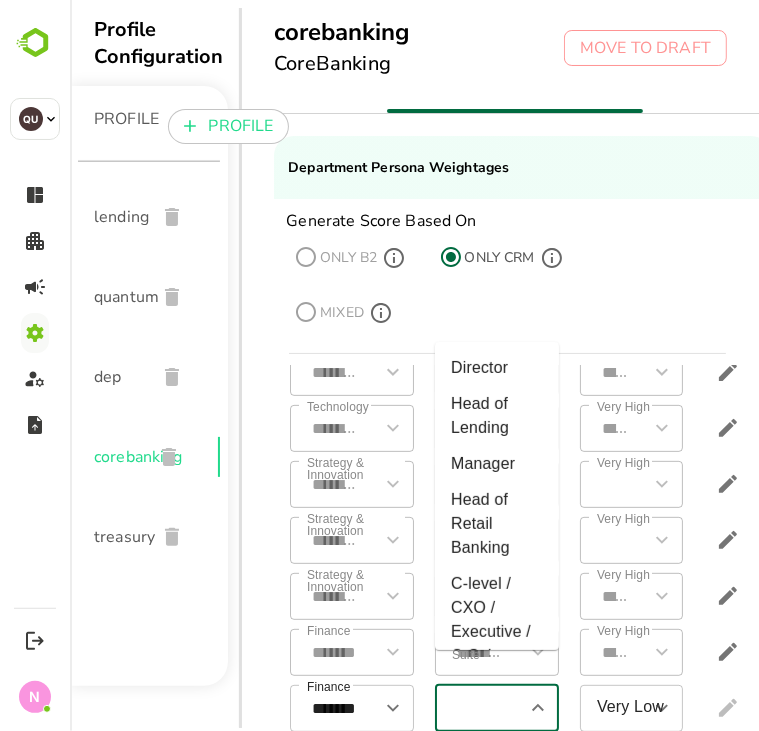 click at bounding box center [479, 708] 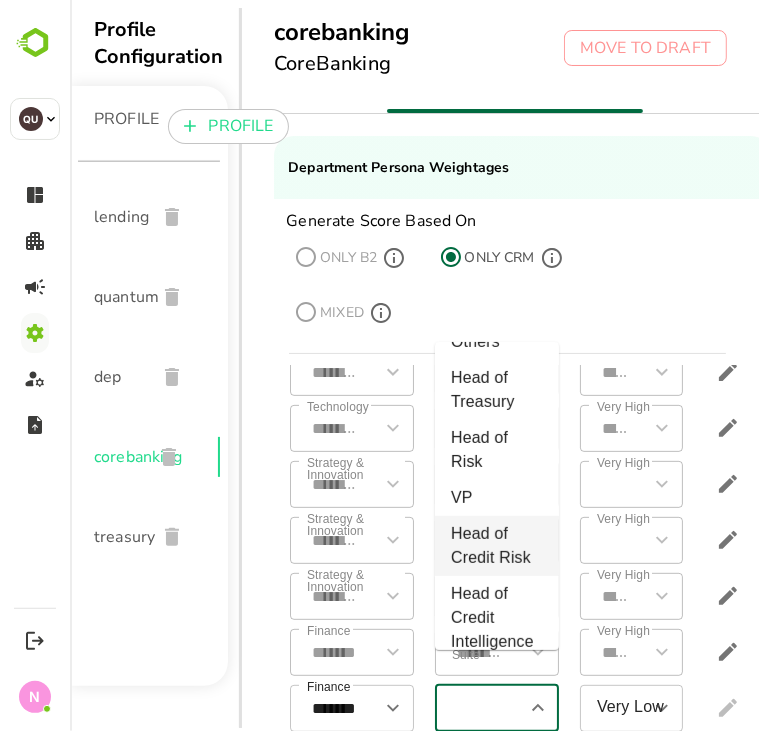 scroll, scrollTop: 407, scrollLeft: 0, axis: vertical 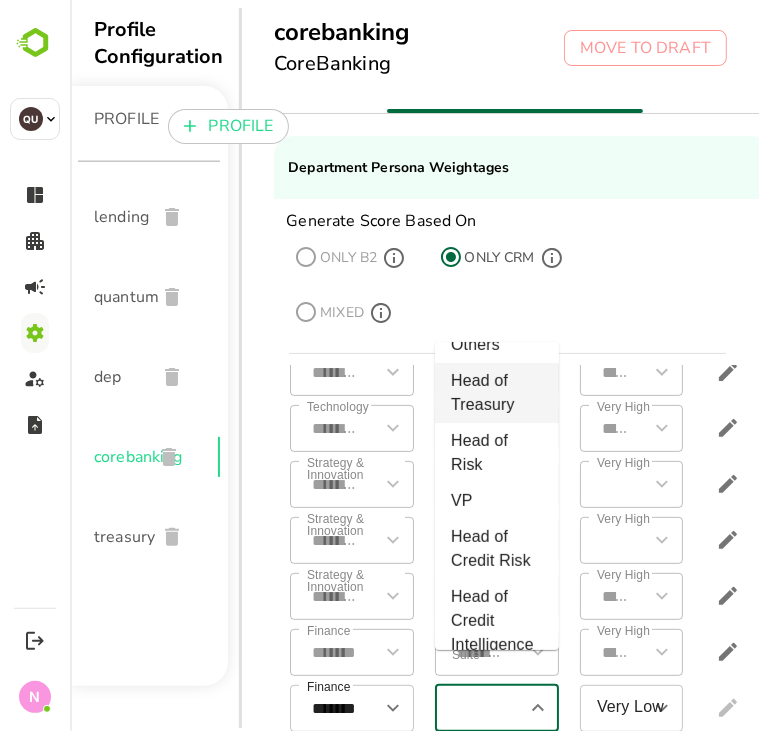 click on "Head of Treasury" at bounding box center (496, 393) 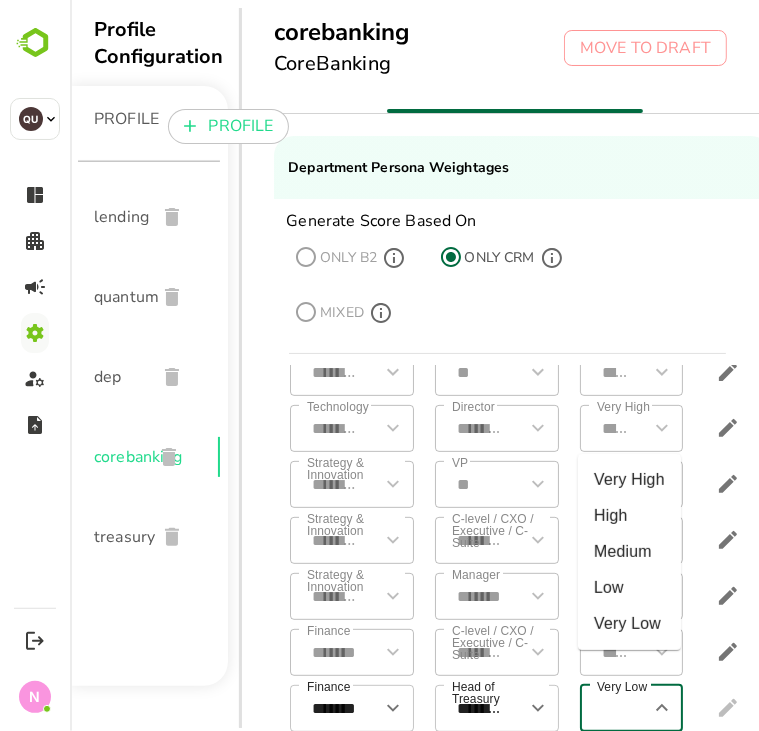click on "Very Low" at bounding box center [616, 708] 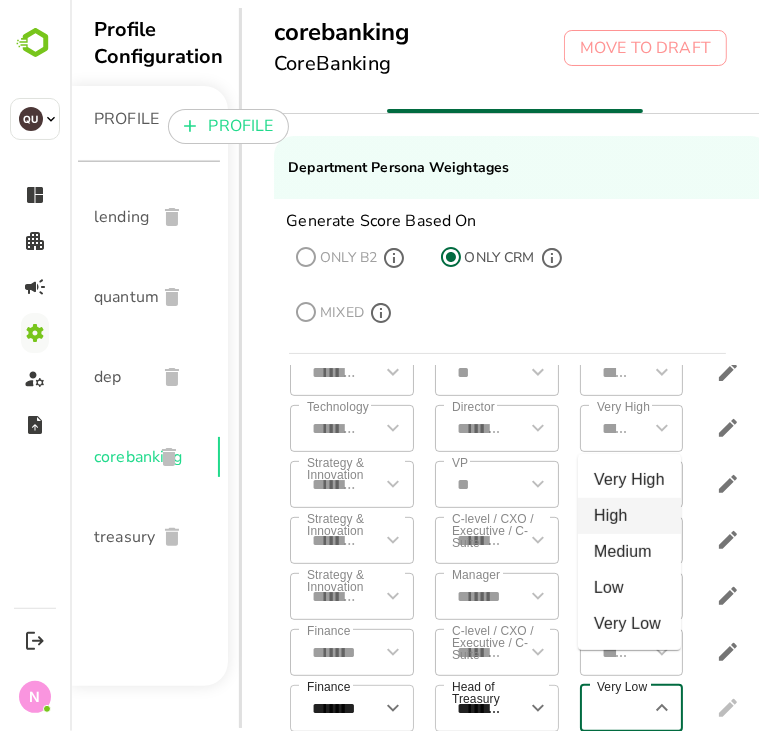 click on "High" at bounding box center (628, 516) 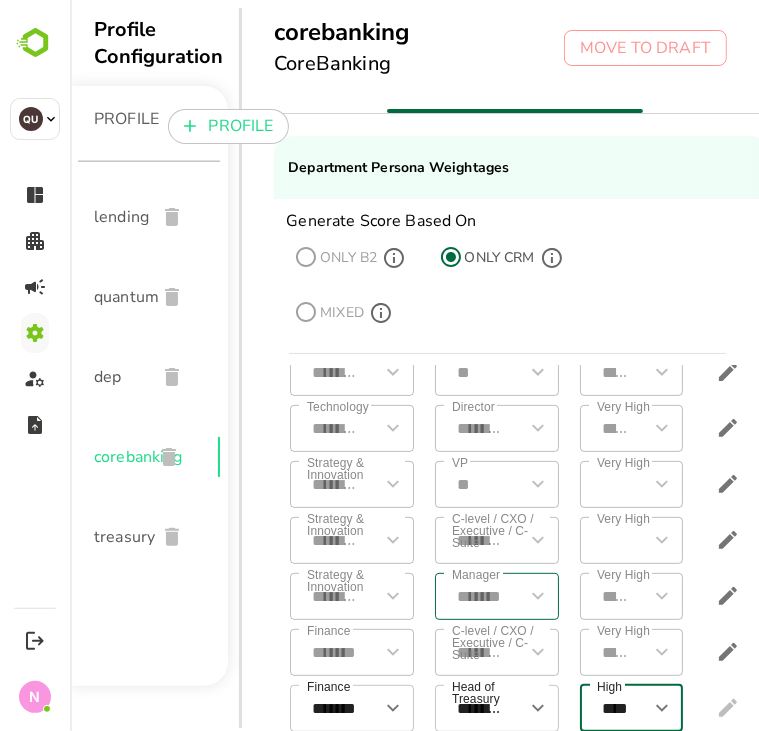 scroll, scrollTop: 460, scrollLeft: 104, axis: both 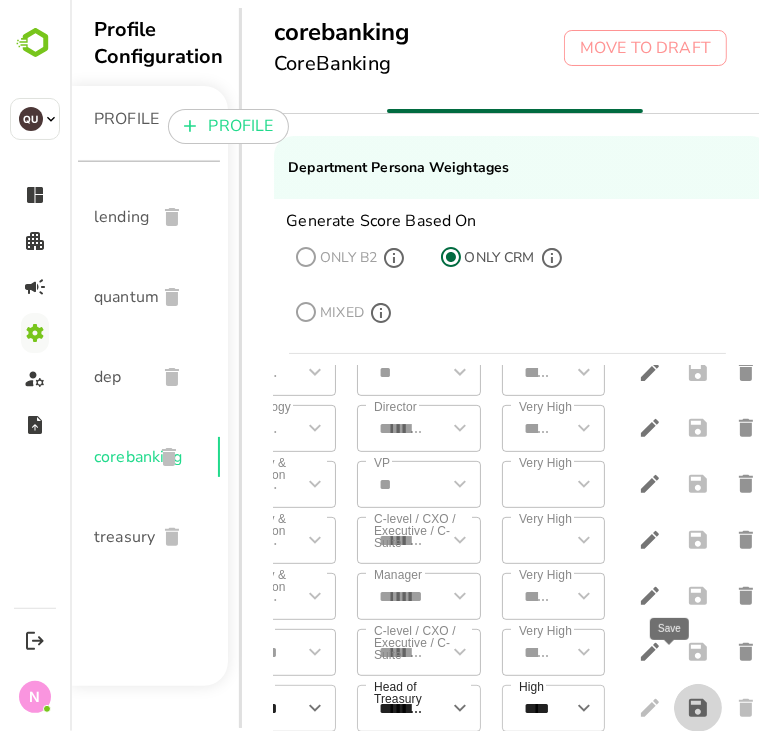 click 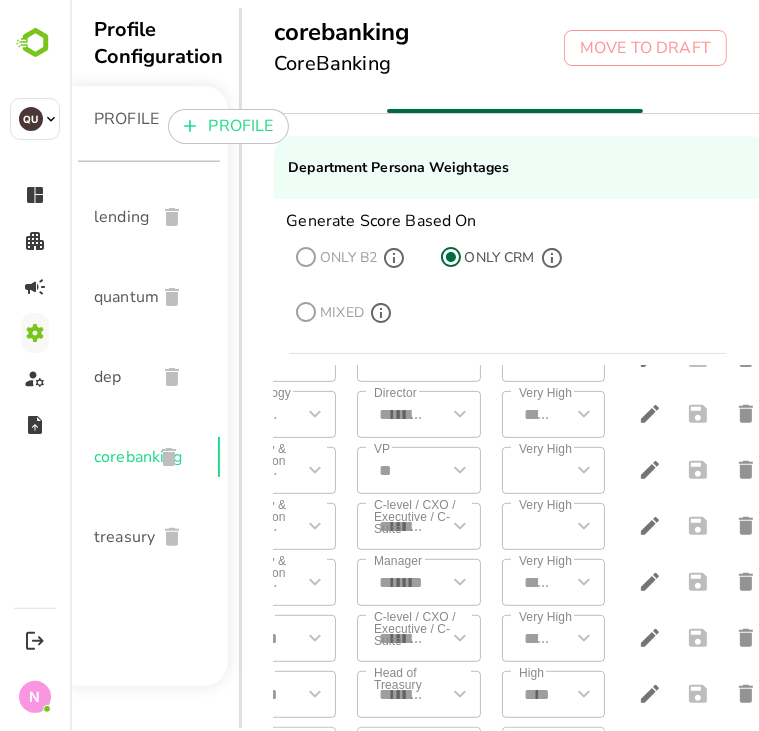 scroll, scrollTop: 516, scrollLeft: 0, axis: vertical 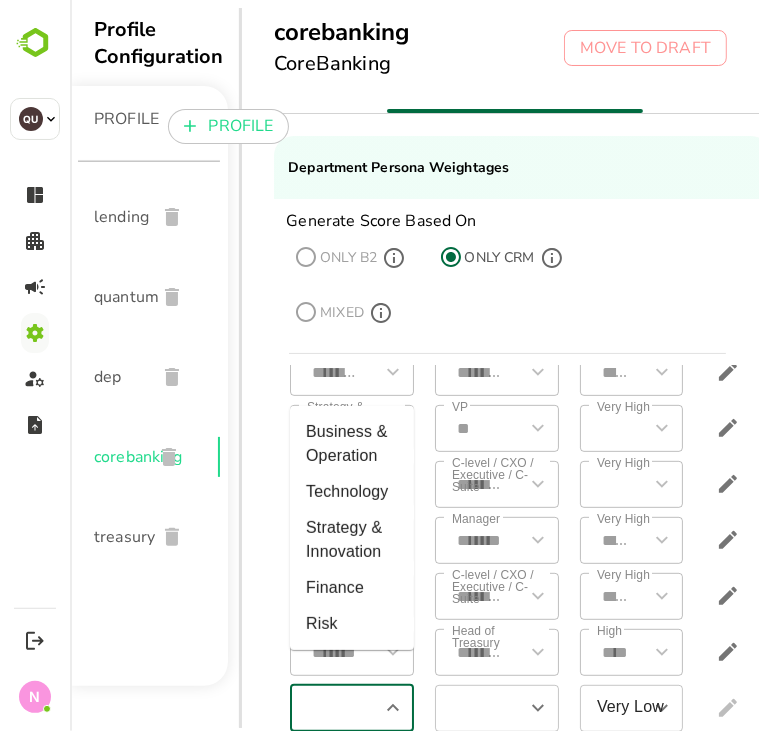 click at bounding box center [334, 708] 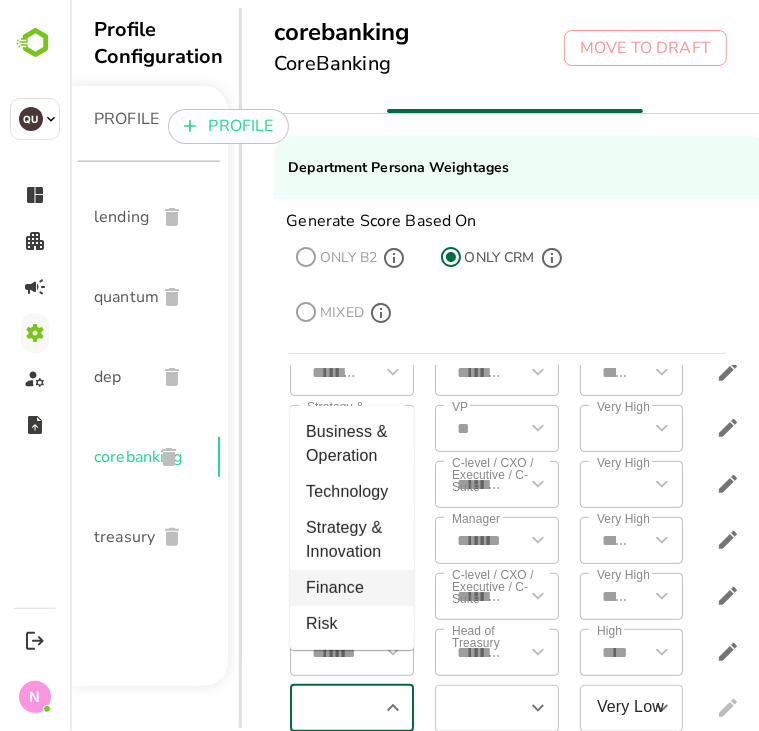 click on "Finance" at bounding box center [351, 588] 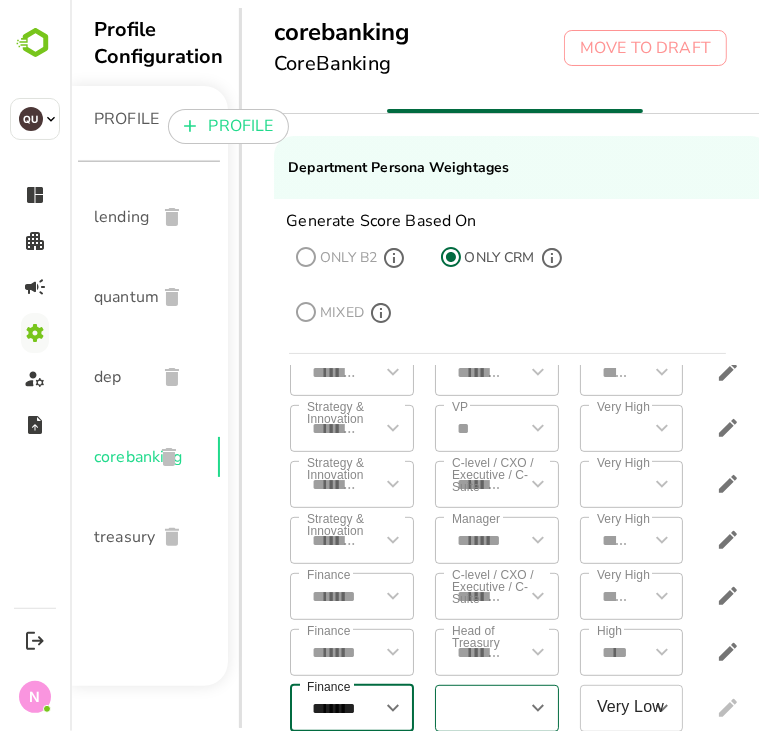 click at bounding box center [479, 708] 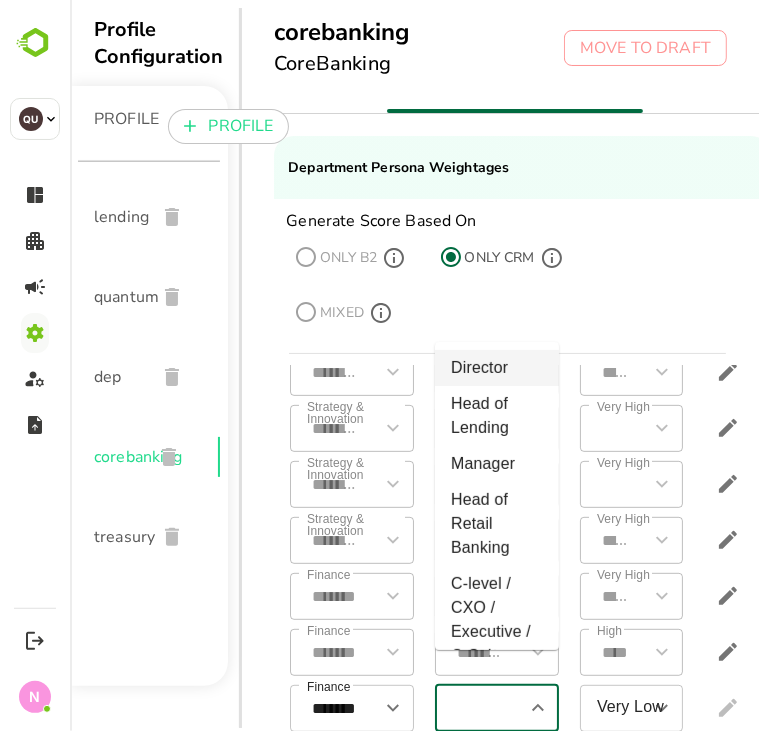 click on "Director" at bounding box center (496, 368) 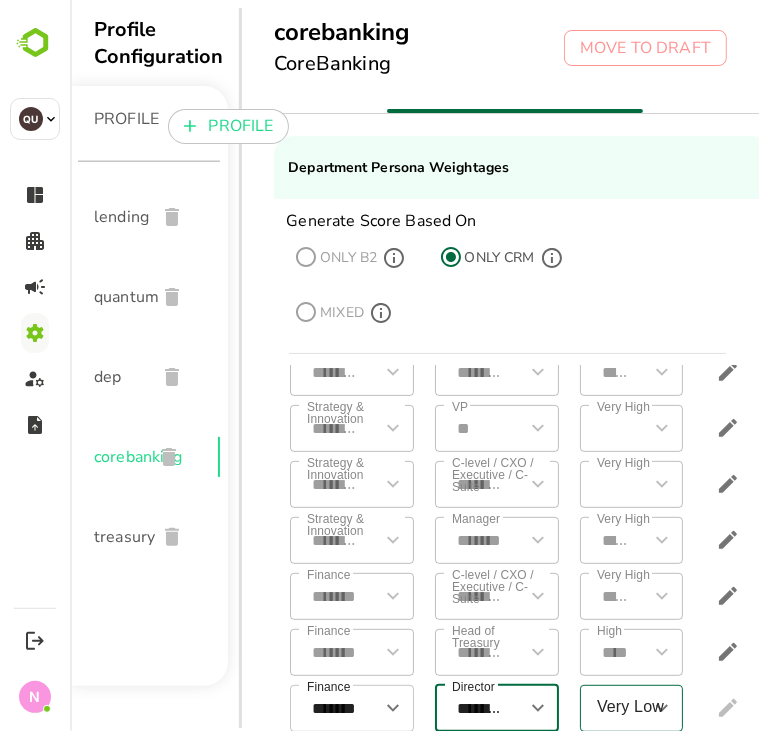 click on "Very Low" at bounding box center [616, 708] 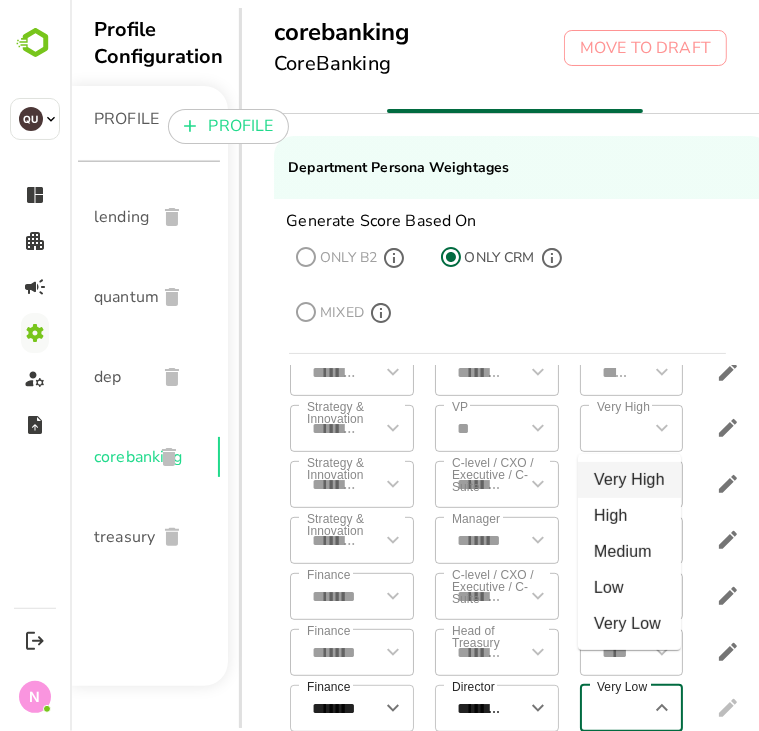 click on "Very High" at bounding box center [628, 480] 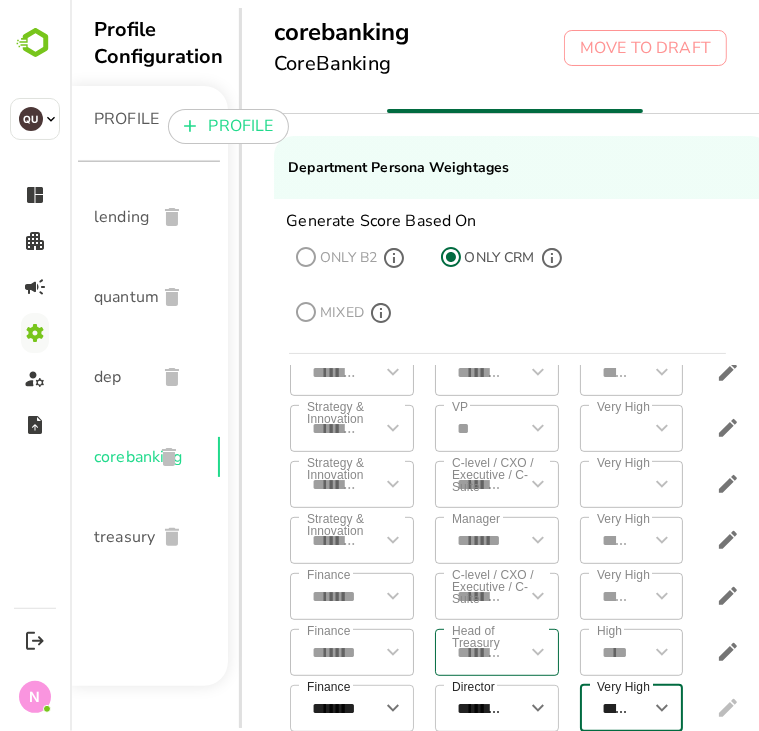 scroll, scrollTop: 516, scrollLeft: 104, axis: both 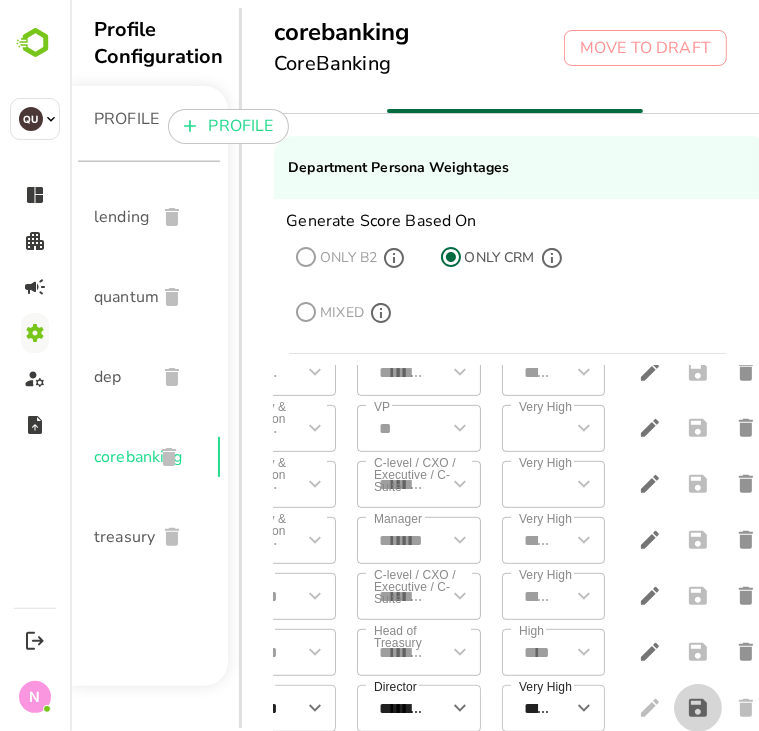 click 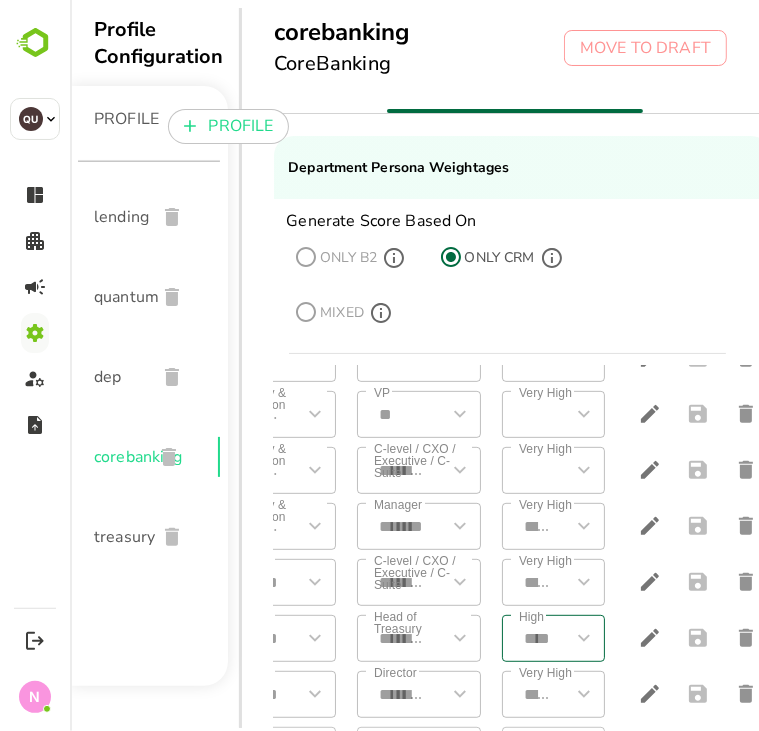 scroll, scrollTop: 572, scrollLeft: 0, axis: vertical 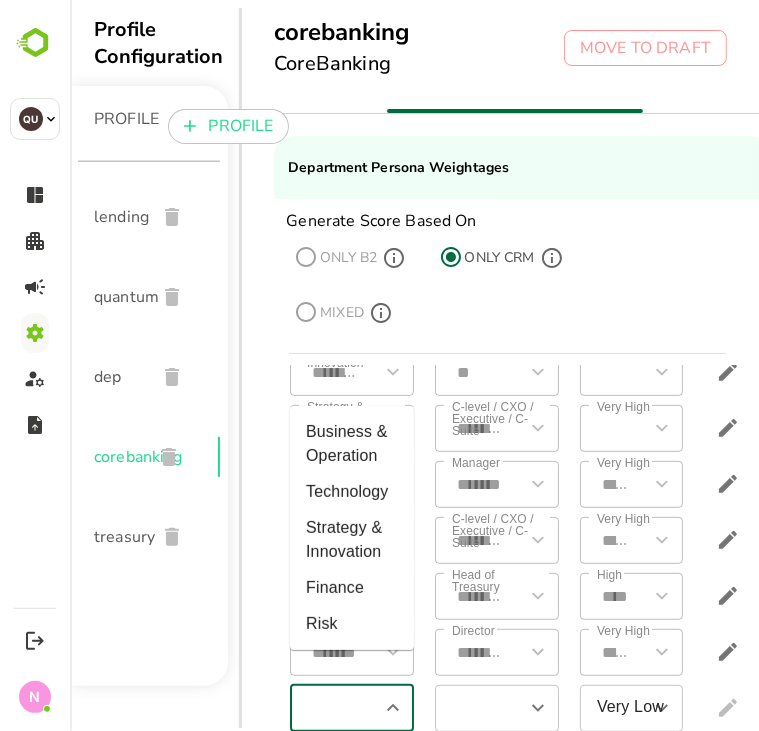 click at bounding box center [334, 708] 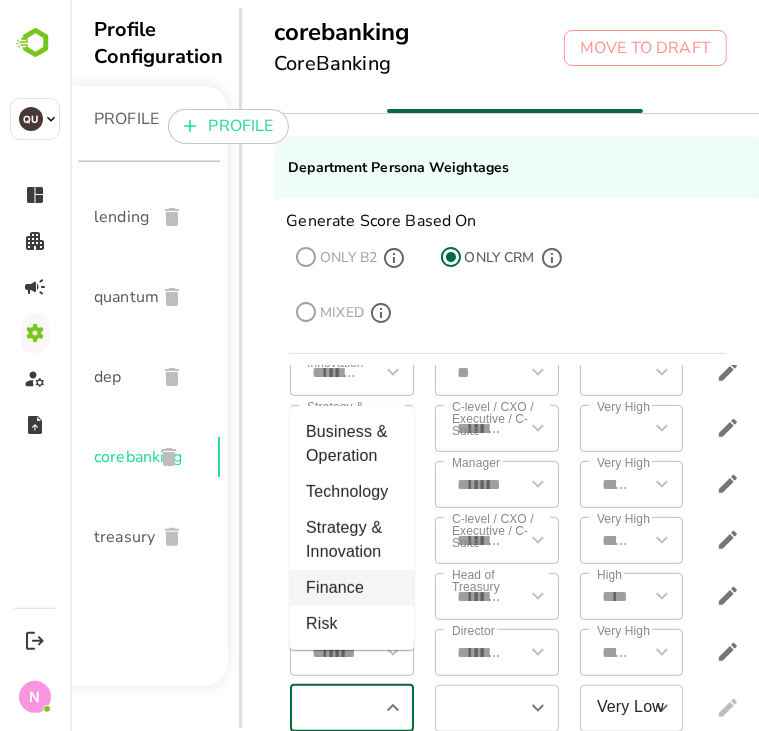 click on "Finance" at bounding box center [351, 588] 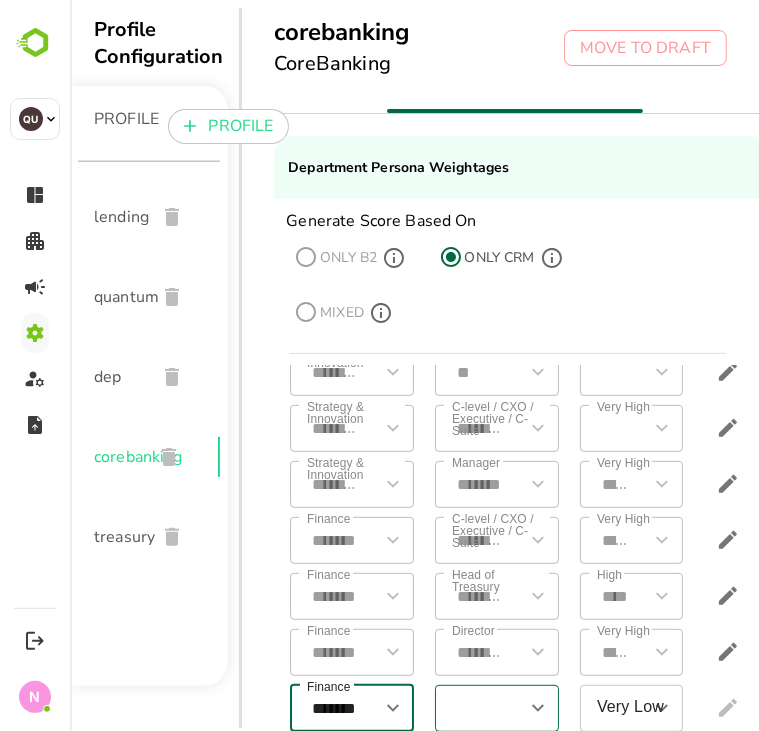 click at bounding box center (479, 708) 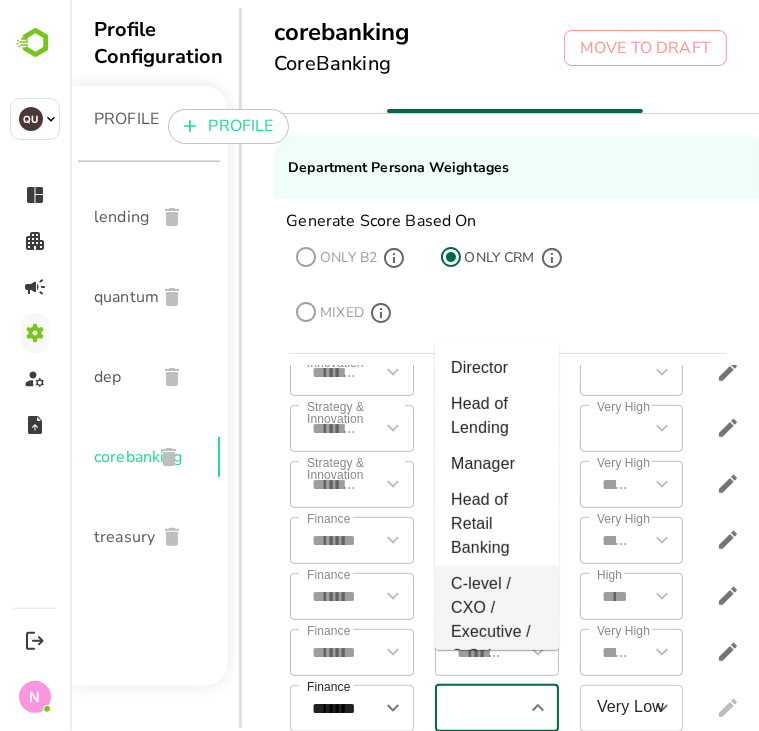 scroll, scrollTop: 451, scrollLeft: 0, axis: vertical 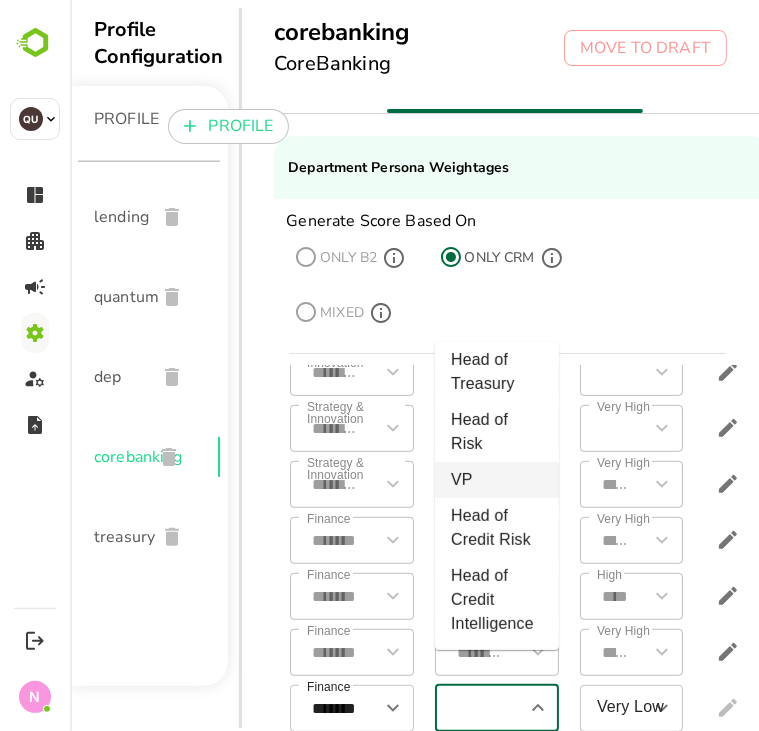 click on "VP" at bounding box center [496, 480] 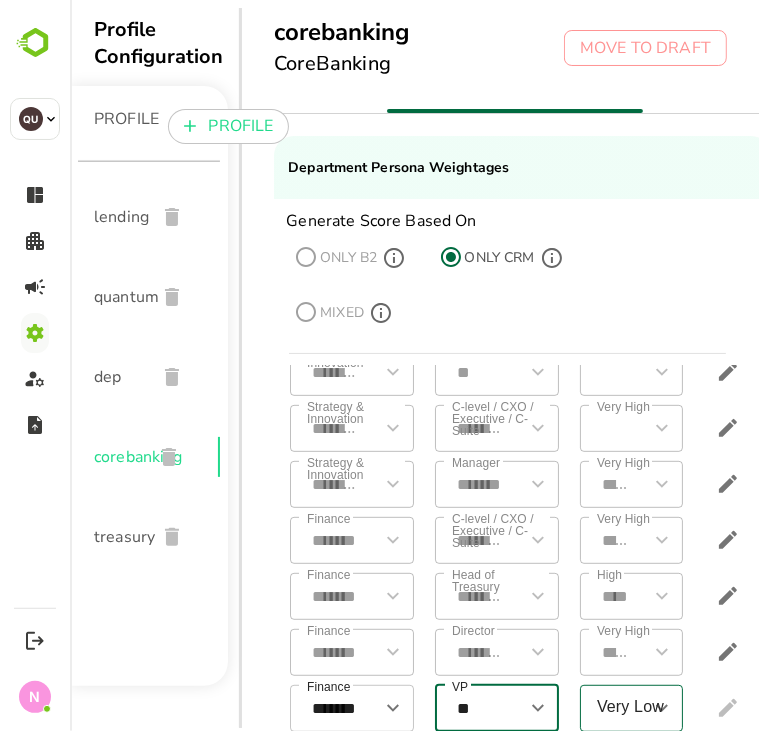 click on "Very Low" at bounding box center (616, 708) 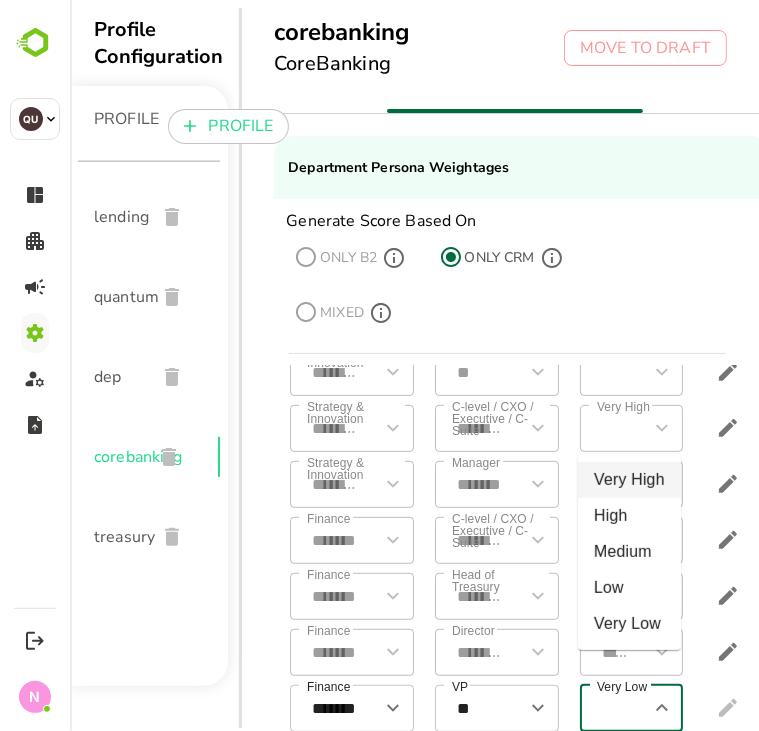 click on "Very High" at bounding box center (628, 480) 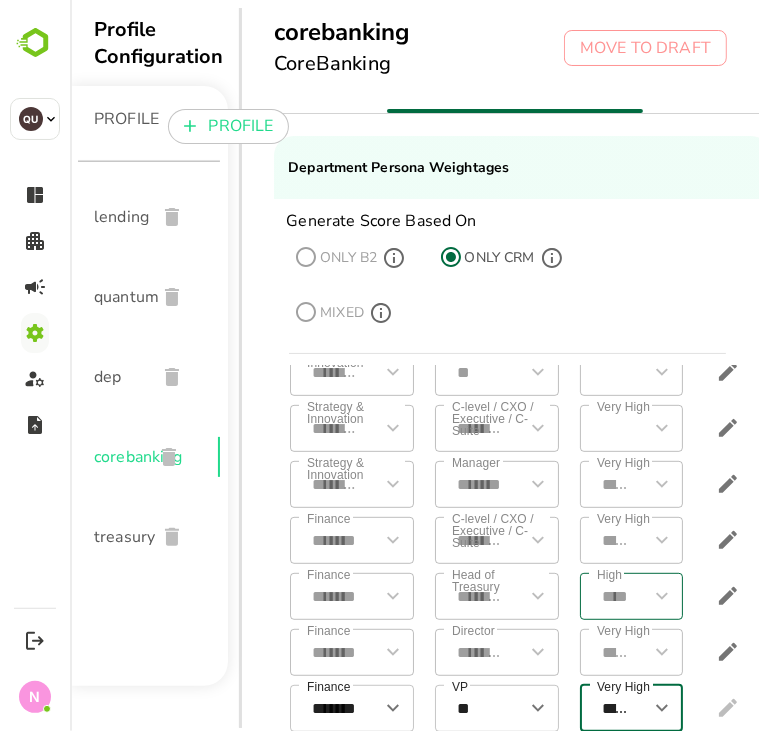 scroll, scrollTop: 572, scrollLeft: 104, axis: both 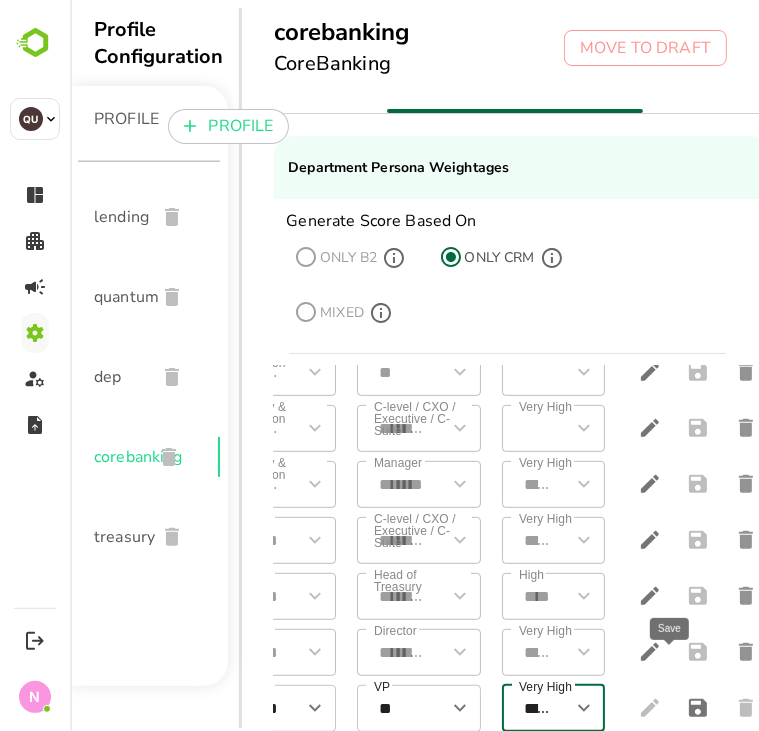 click at bounding box center (697, 708) 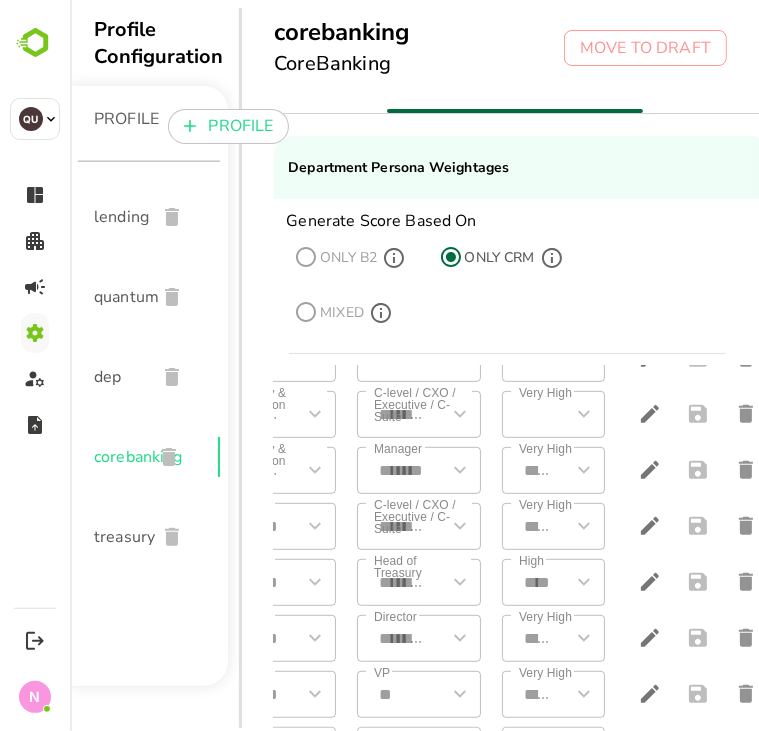 scroll, scrollTop: 628, scrollLeft: 0, axis: vertical 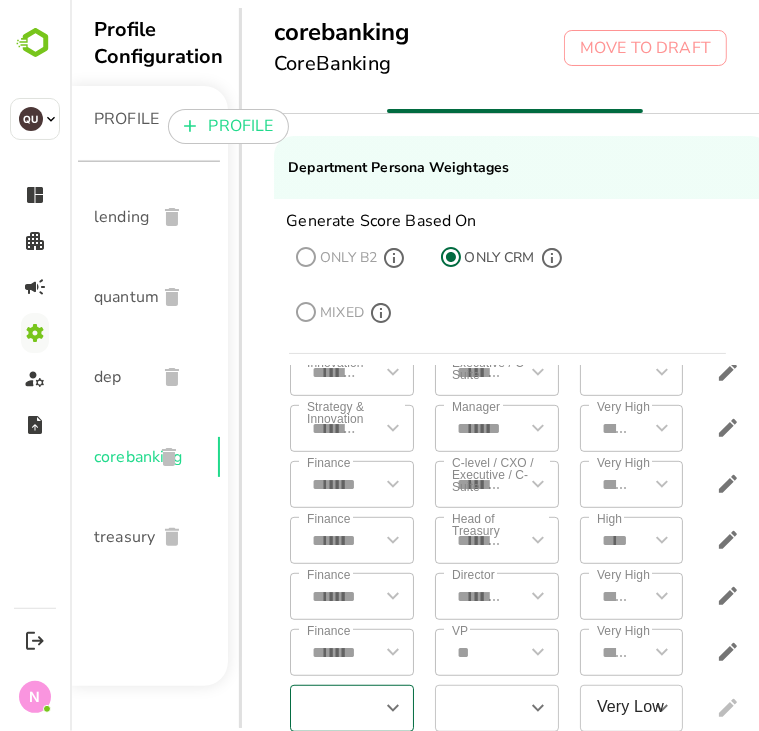 click at bounding box center (334, 708) 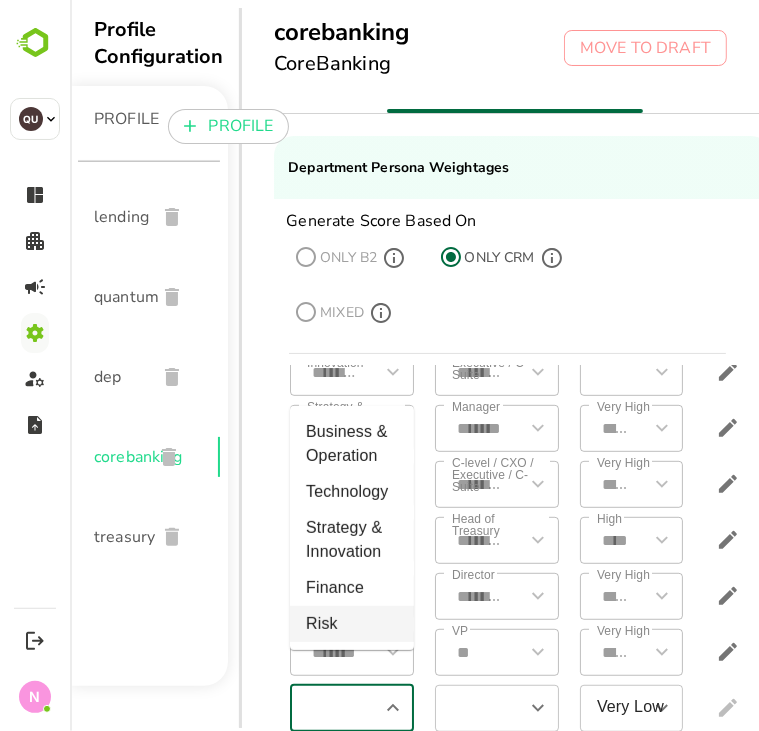 click on "Risk" at bounding box center [351, 624] 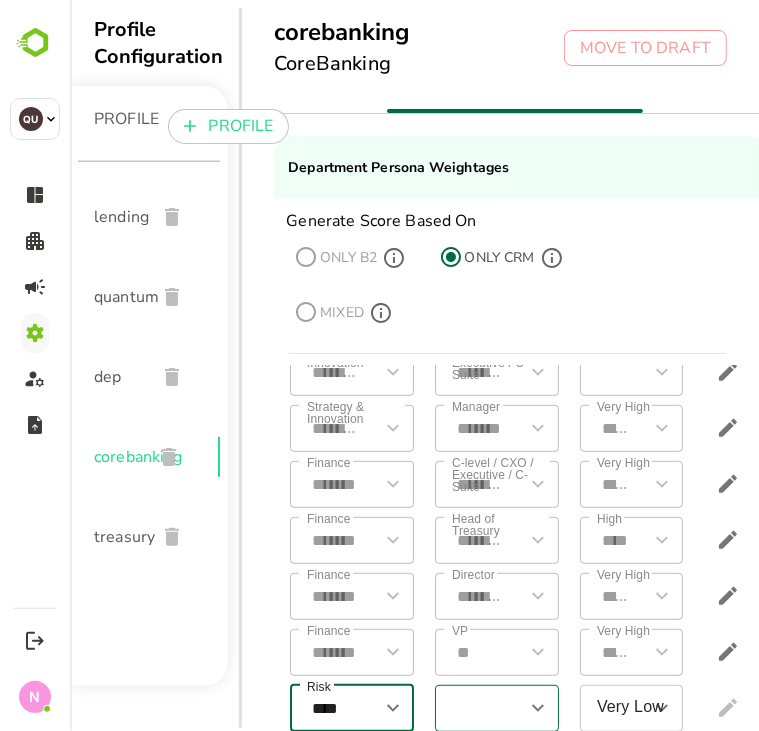click at bounding box center [479, 708] 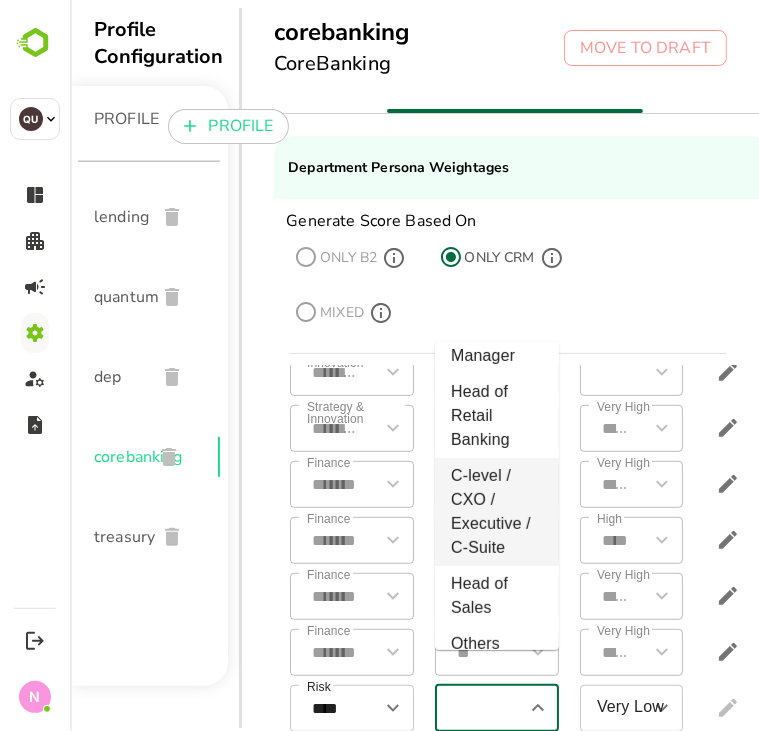 scroll, scrollTop: 192, scrollLeft: 0, axis: vertical 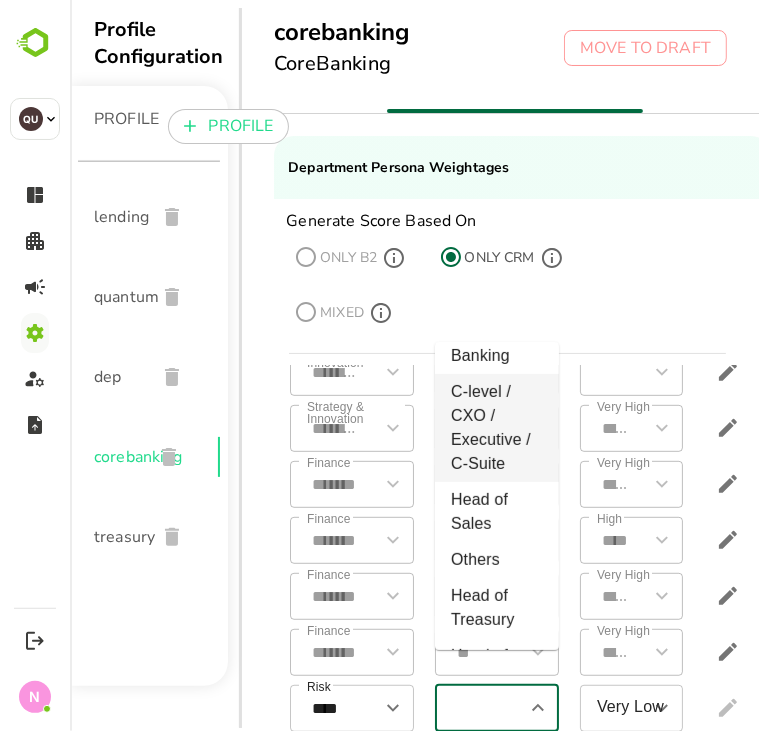 click on "C-level / CXO / Executive / C-Suite" at bounding box center (496, 428) 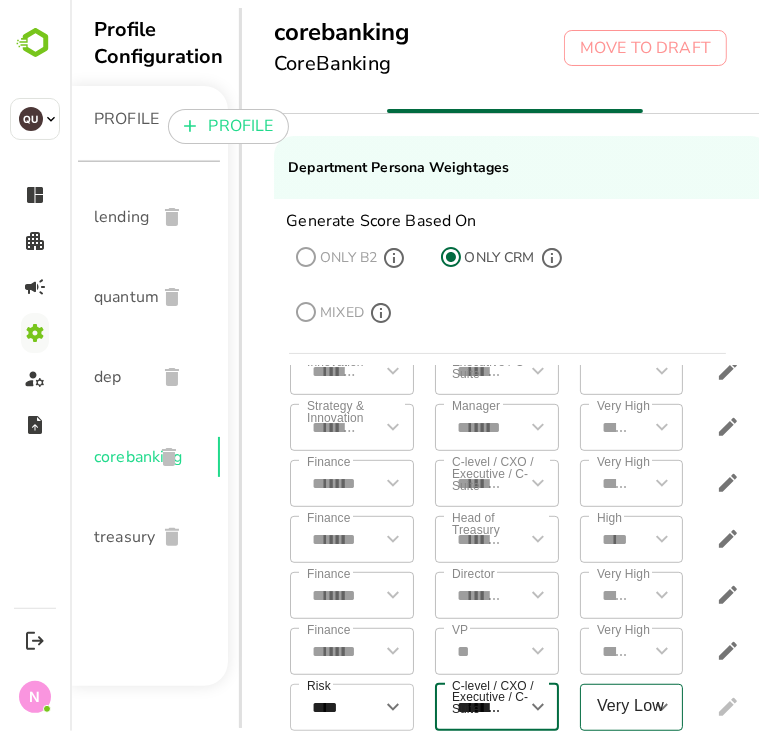 click on "Very Low" at bounding box center [616, 707] 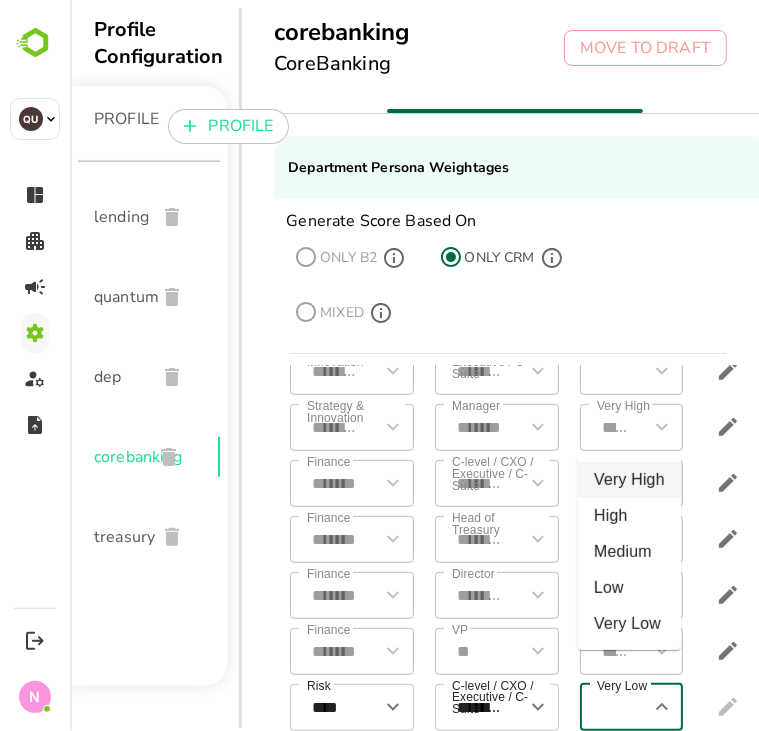 click on "Very High" at bounding box center [628, 480] 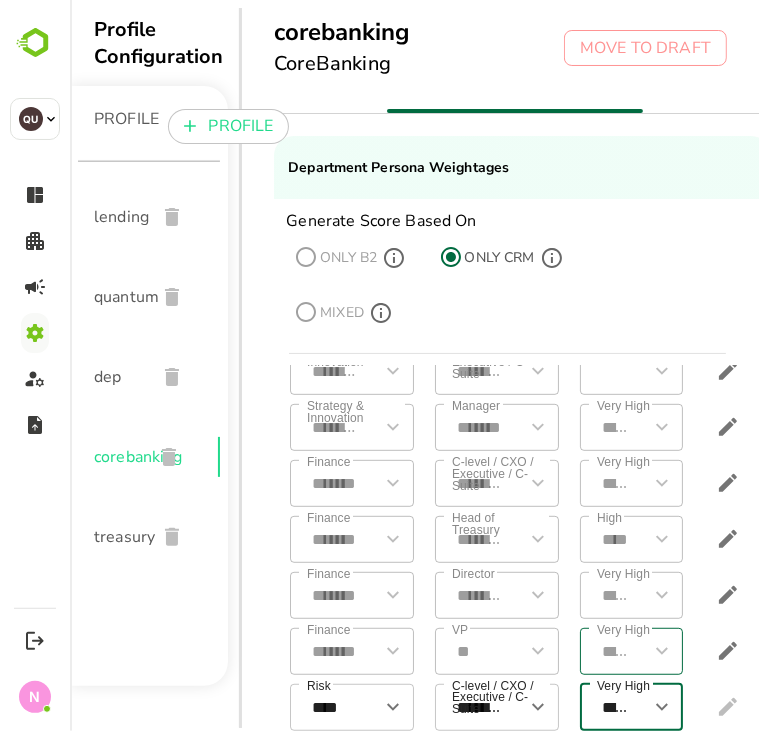 scroll, scrollTop: 629, scrollLeft: 104, axis: both 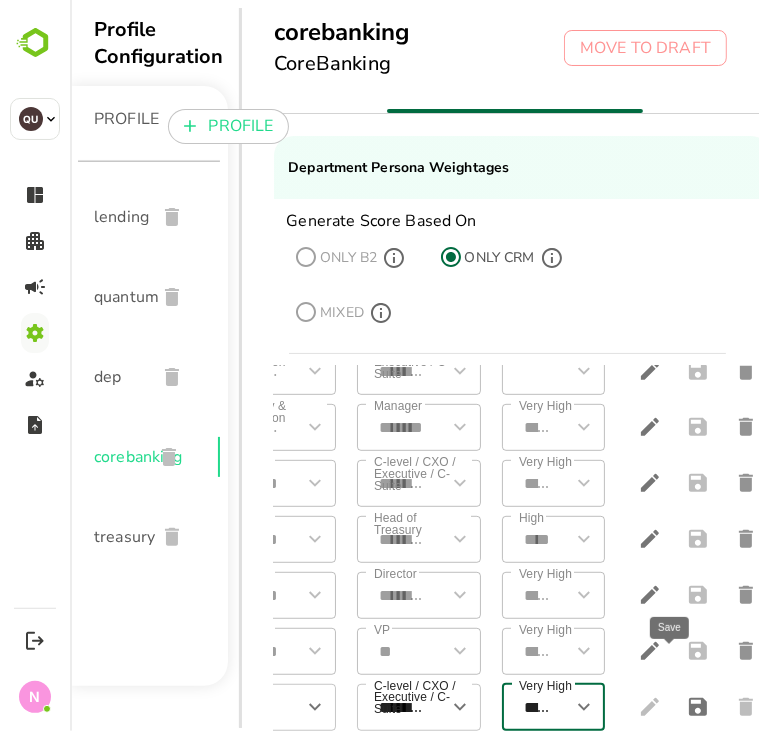 click 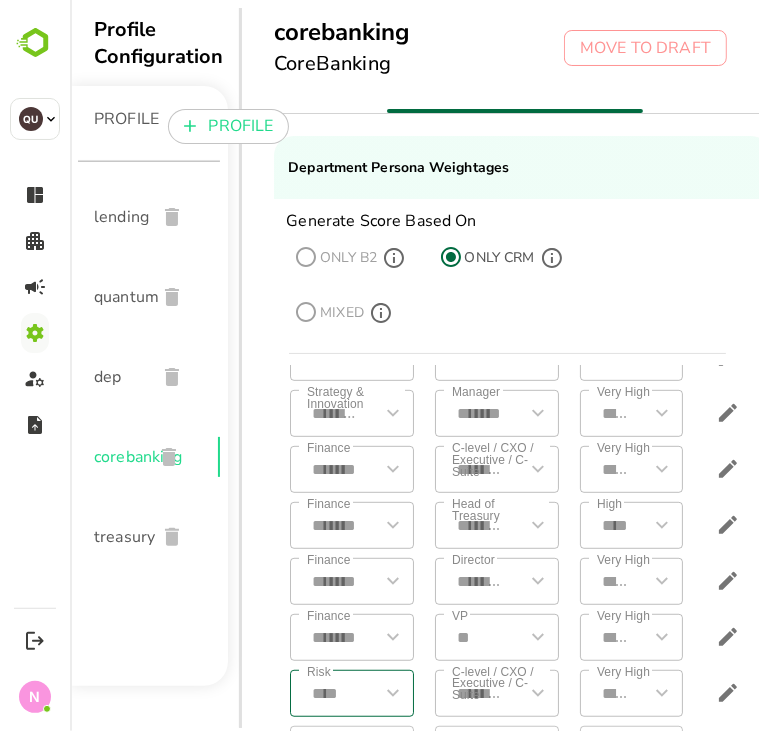 scroll, scrollTop: 684, scrollLeft: 0, axis: vertical 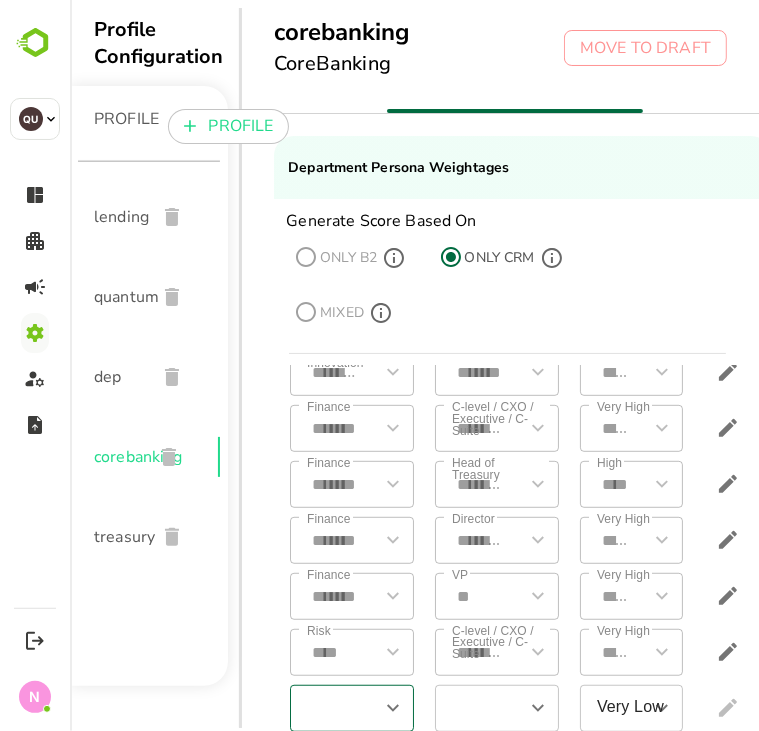 click at bounding box center [334, 708] 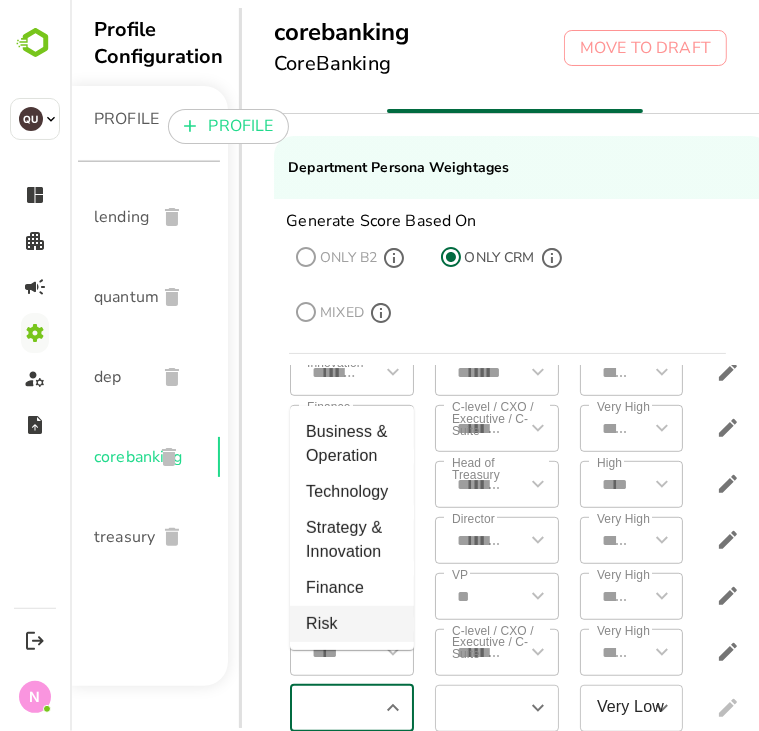 click on "Risk" at bounding box center [351, 624] 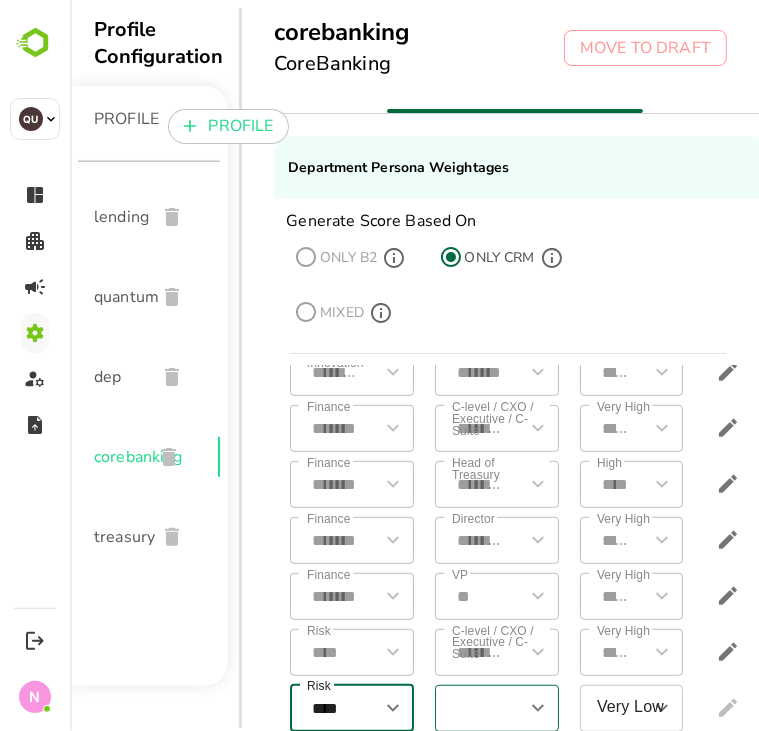 click at bounding box center [479, 708] 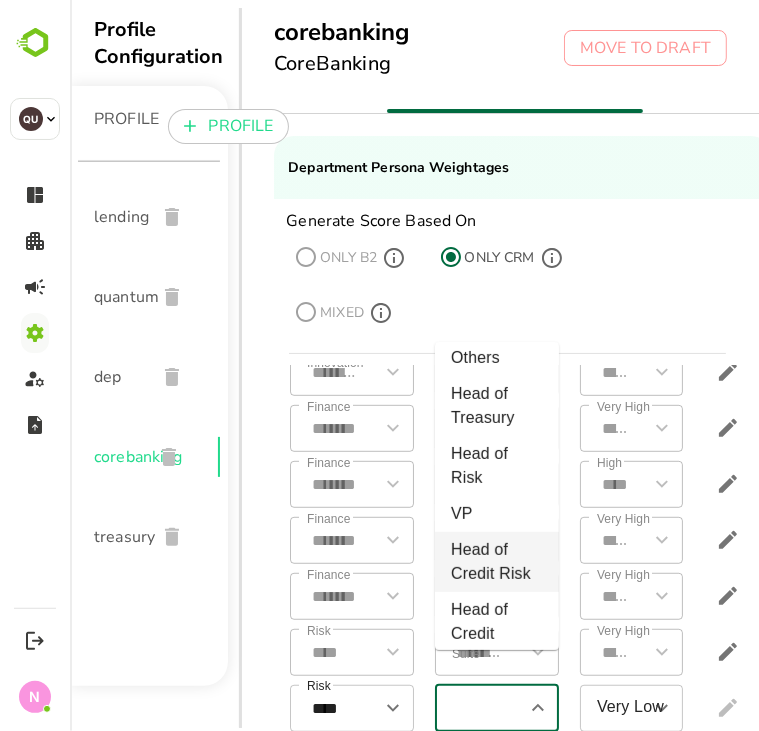 scroll, scrollTop: 393, scrollLeft: 0, axis: vertical 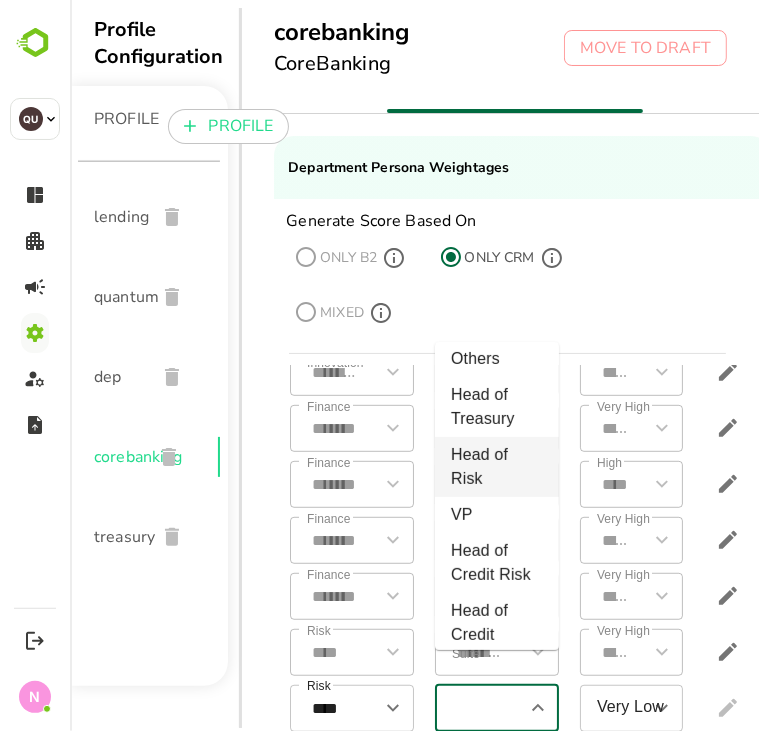 click on "Head of Risk" at bounding box center (496, 467) 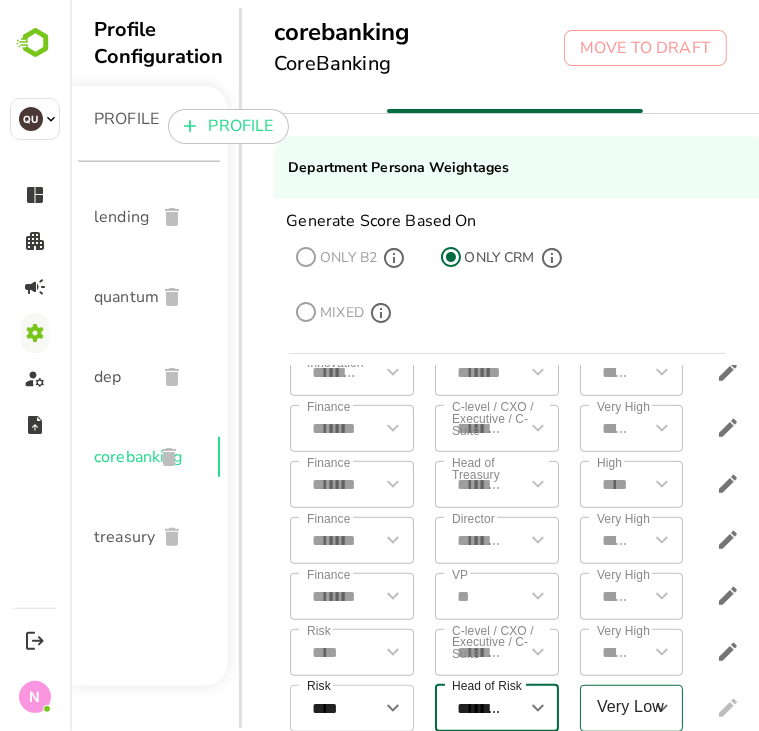 click on "Very Low" at bounding box center (616, 708) 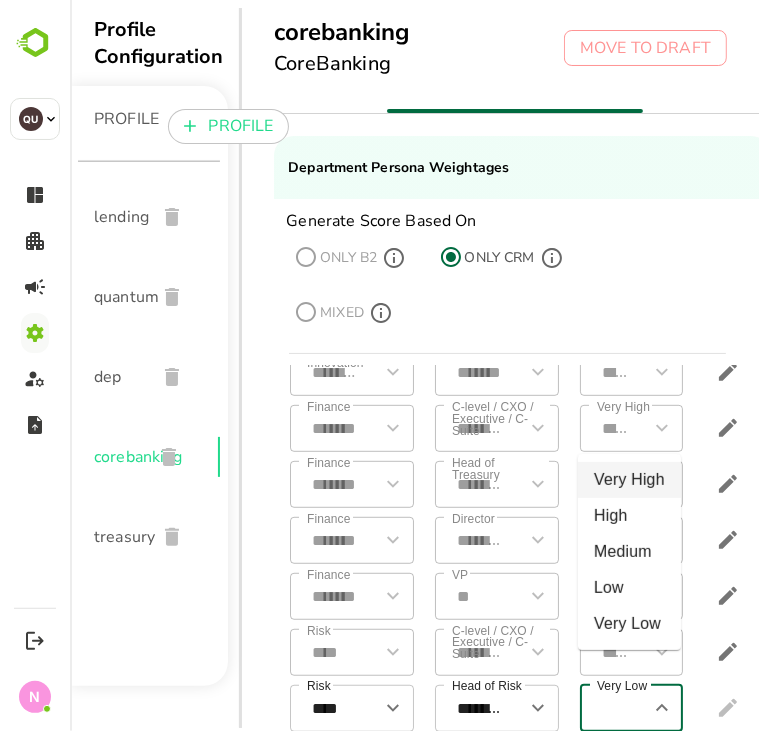 click on "Very High" at bounding box center (628, 480) 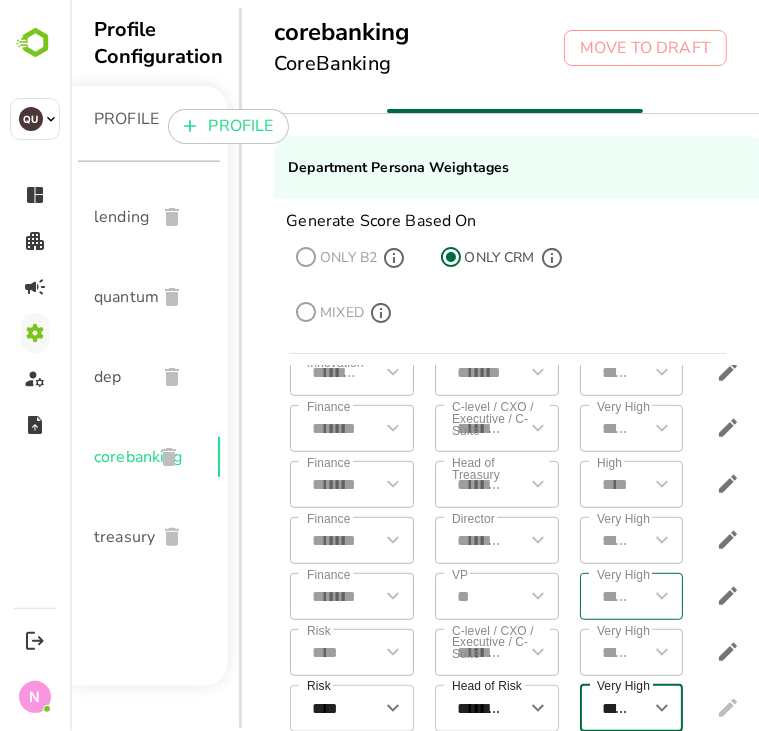 scroll, scrollTop: 0, scrollLeft: 39, axis: horizontal 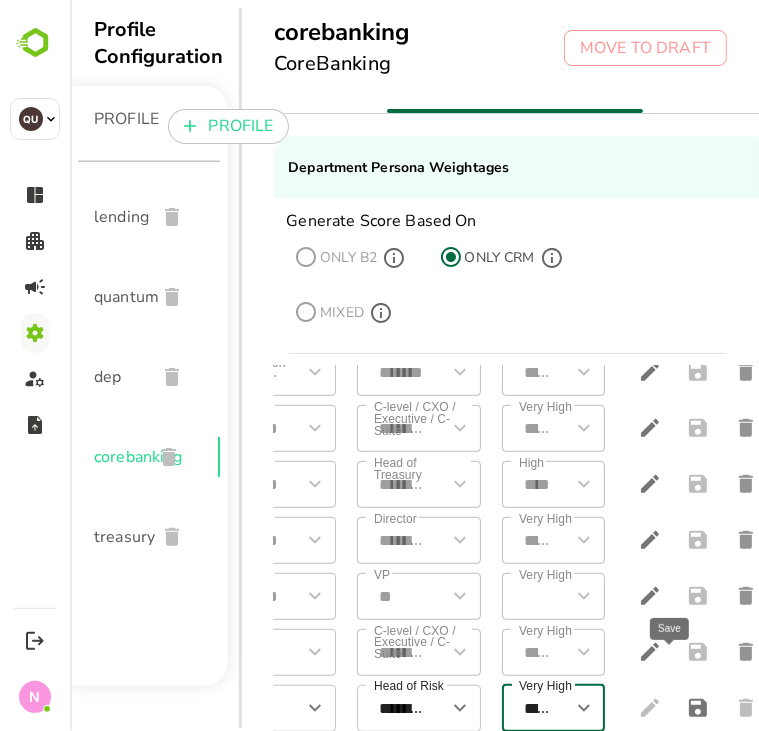 click at bounding box center [697, 708] 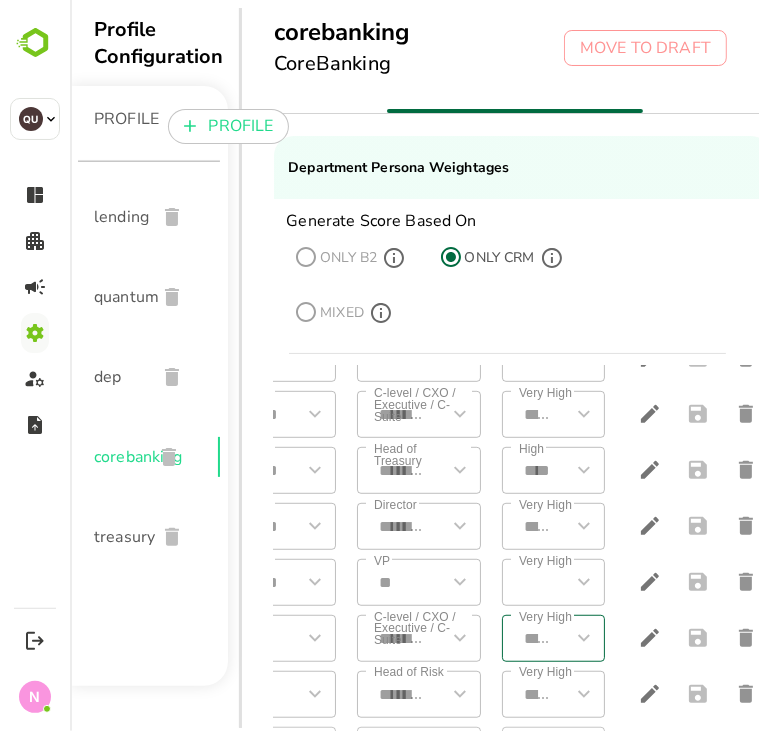 scroll, scrollTop: 740, scrollLeft: 0, axis: vertical 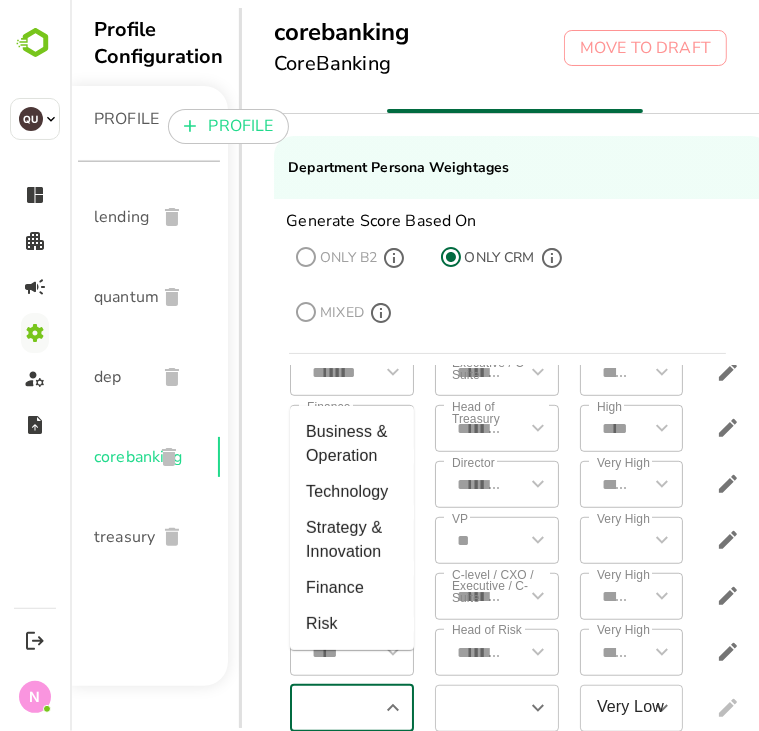click at bounding box center [334, 708] 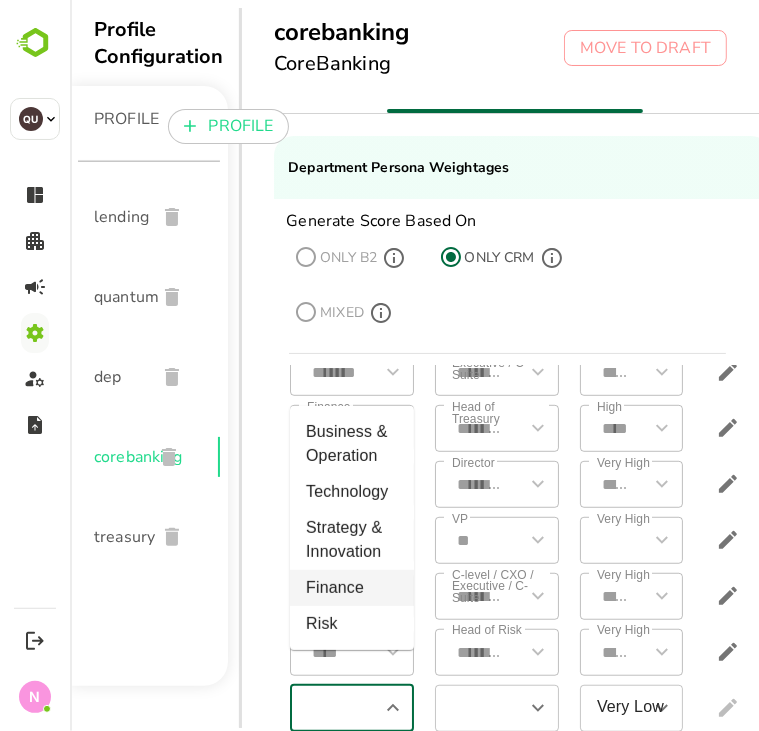 click on "Risk" at bounding box center (351, 624) 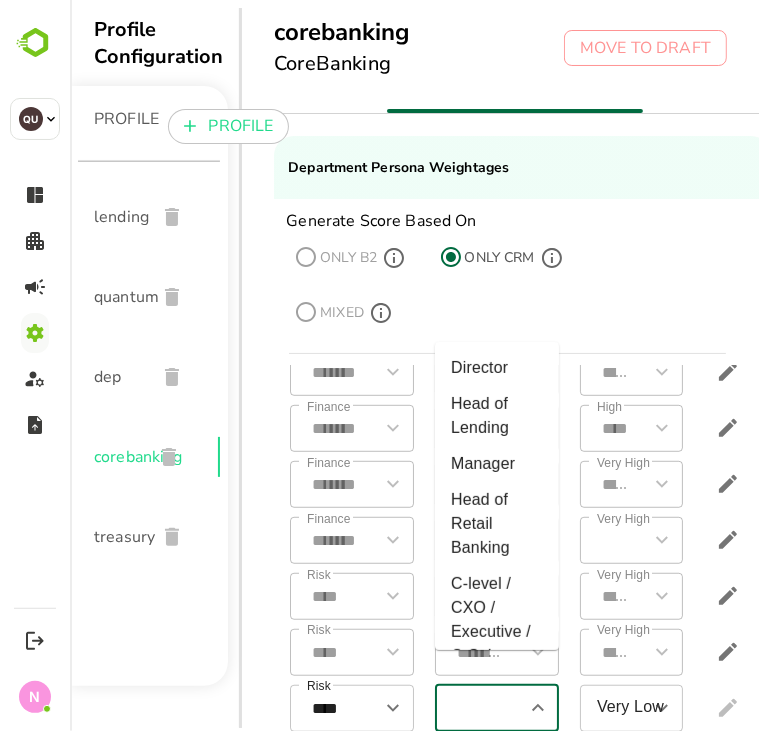 click at bounding box center (479, 708) 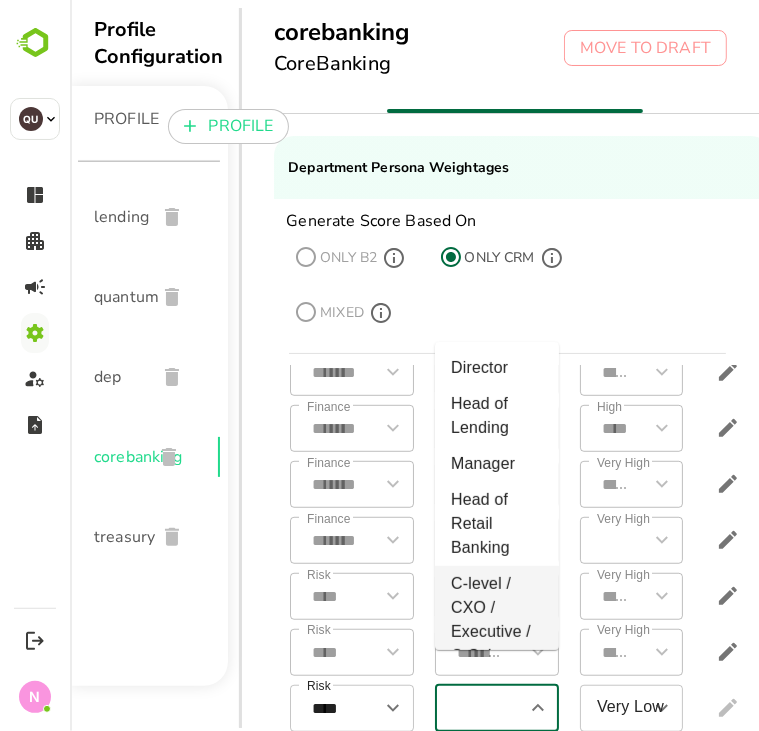 scroll, scrollTop: 451, scrollLeft: 0, axis: vertical 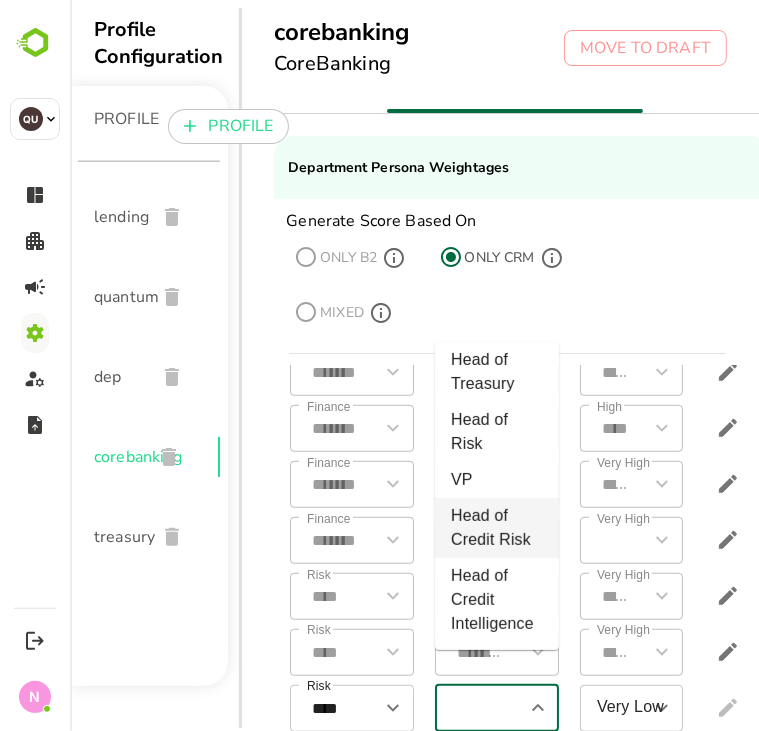 click on "Head of Credit Risk" at bounding box center (496, 528) 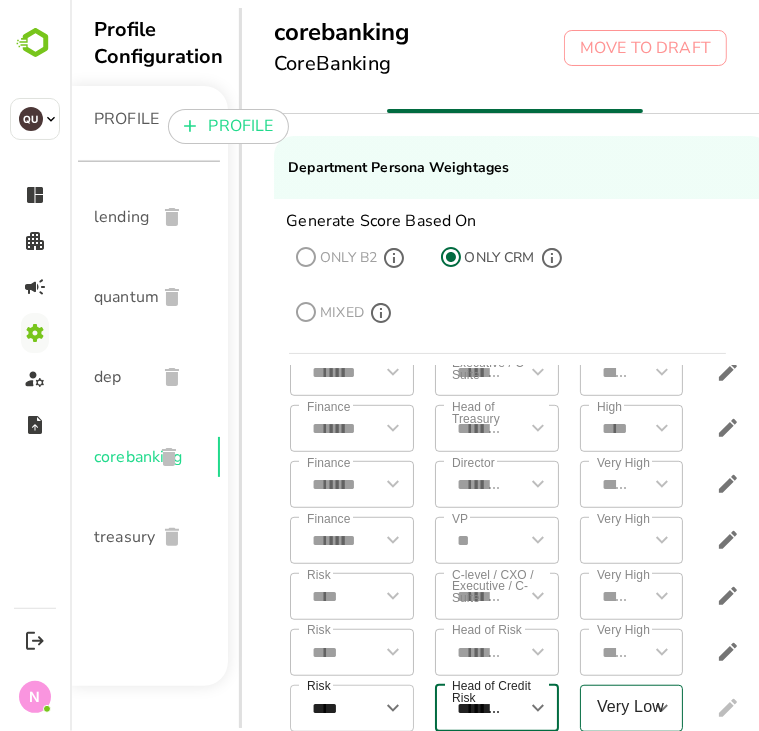 click on "Very Low" at bounding box center (616, 708) 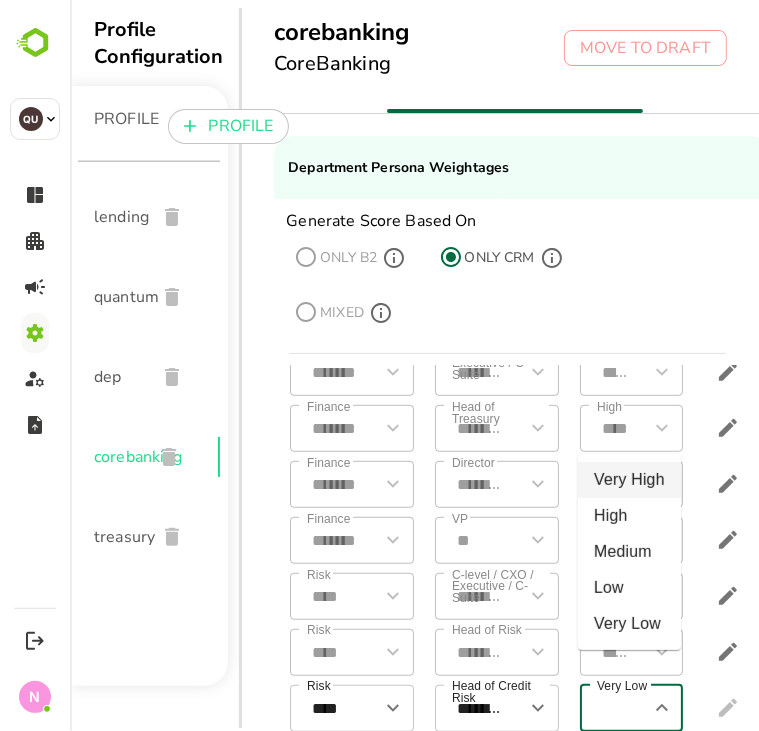 click on "Very High" at bounding box center (628, 480) 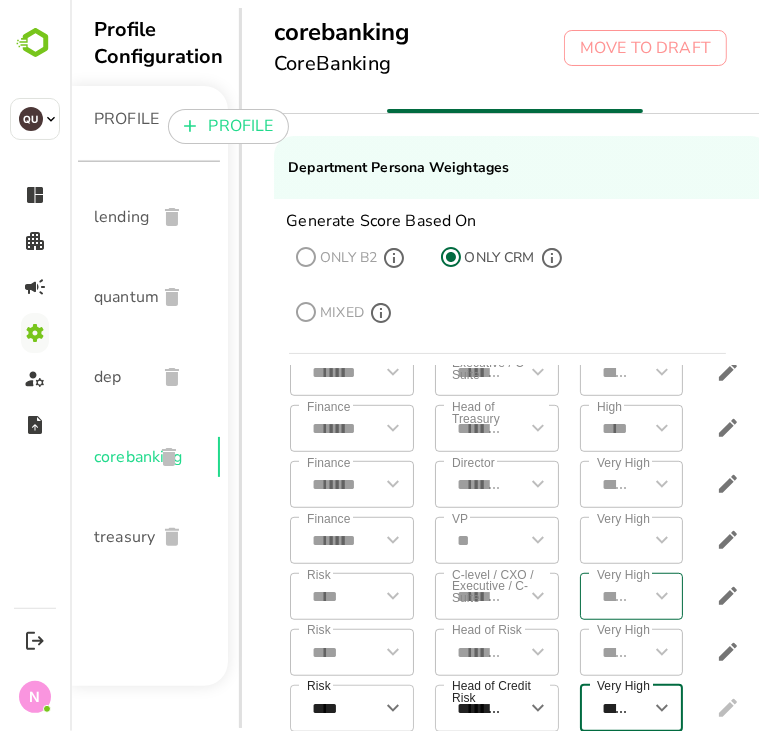 scroll, scrollTop: 0, scrollLeft: 39, axis: horizontal 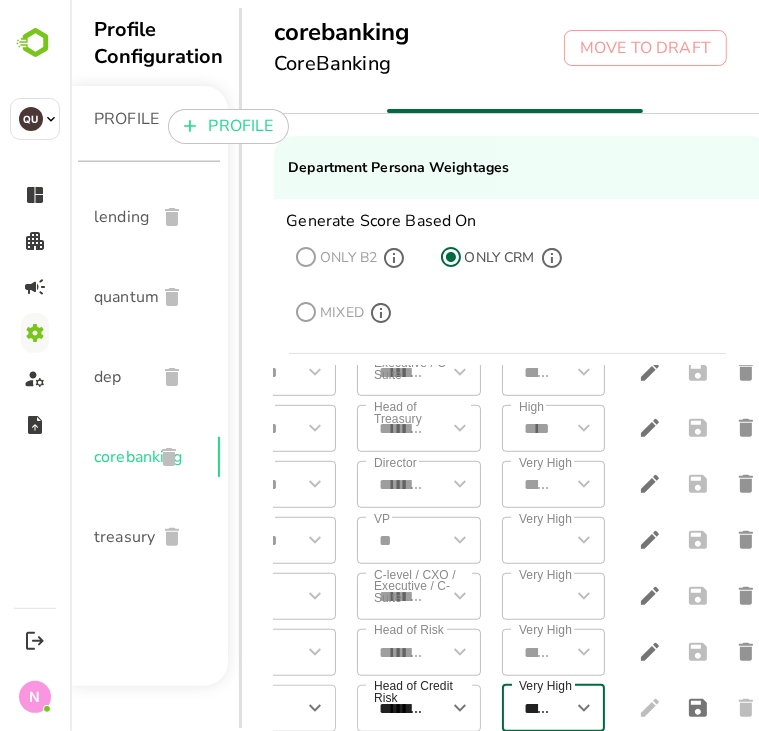 click on "**********" at bounding box center (521, 551) 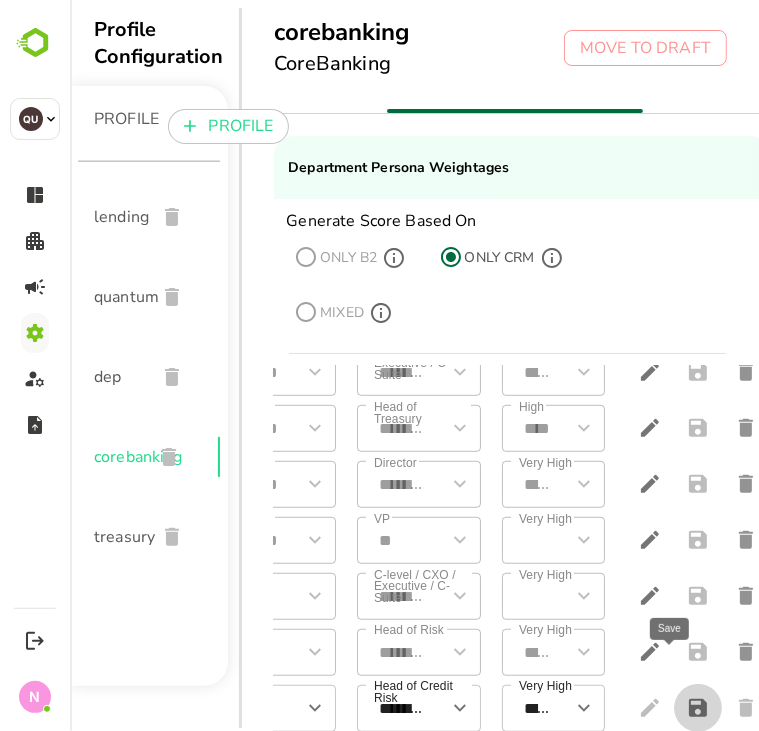 click 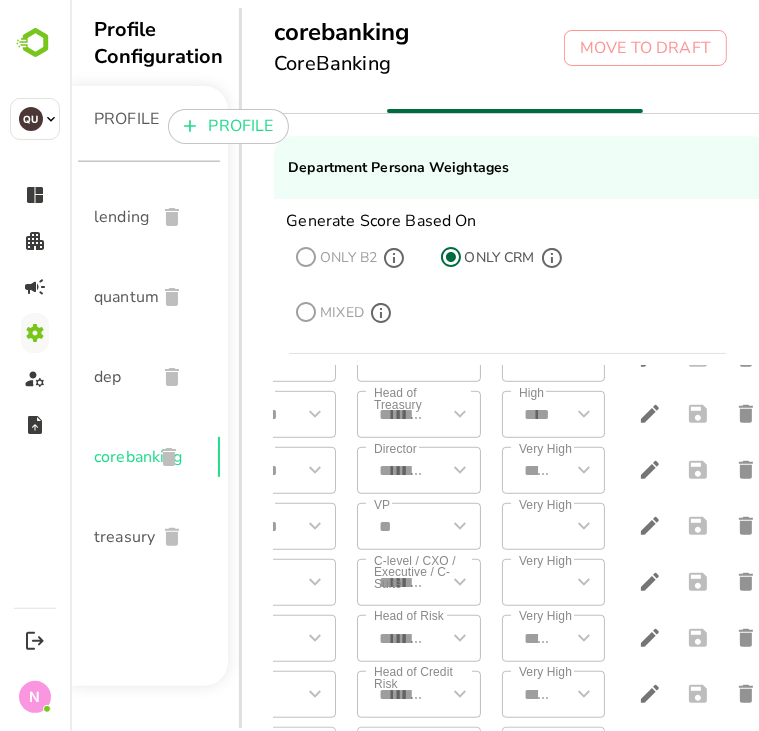 scroll, scrollTop: 796, scrollLeft: 0, axis: vertical 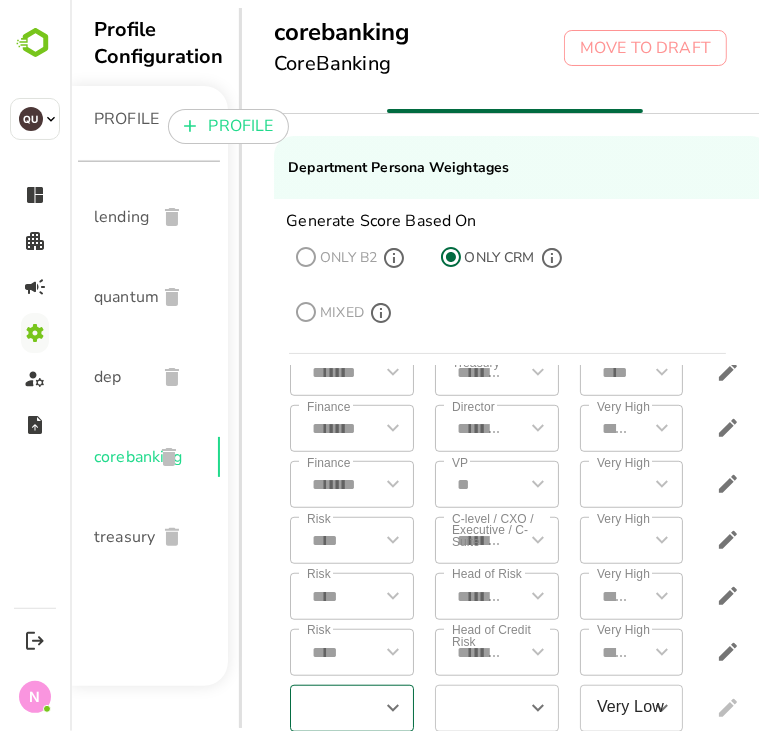 click on "​" at bounding box center [351, 708] 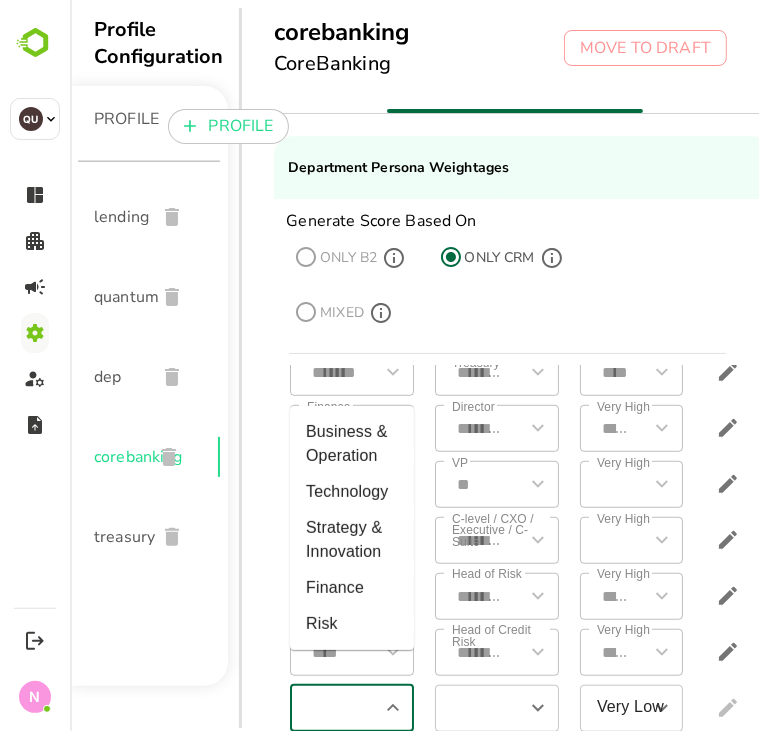 click at bounding box center [334, 708] 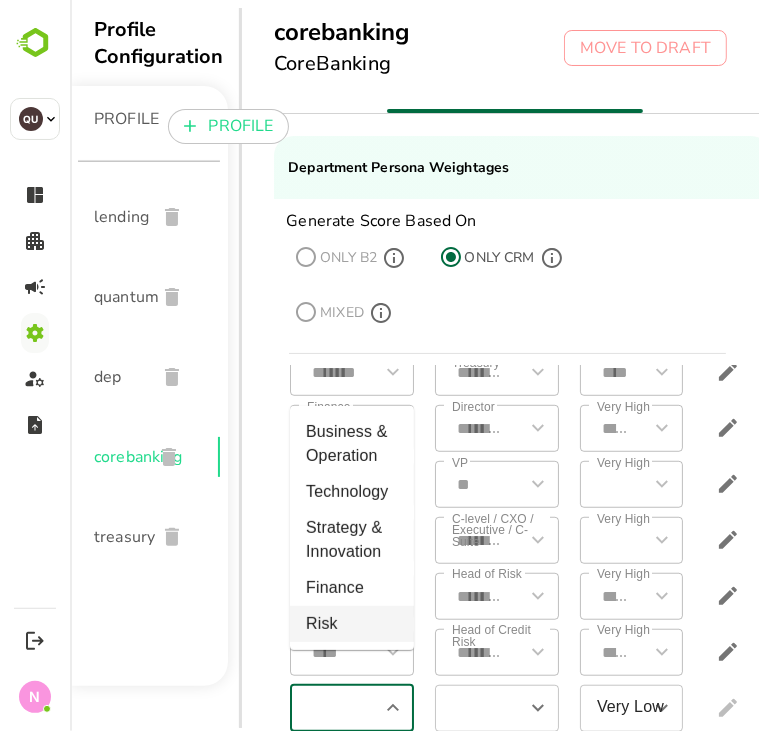 click on "Risk" at bounding box center (351, 624) 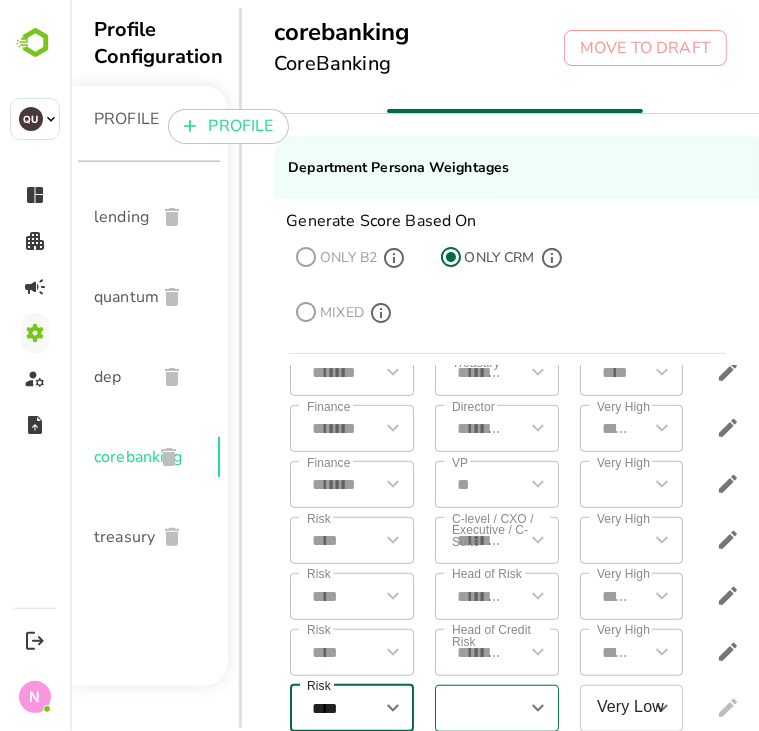 click at bounding box center [479, 708] 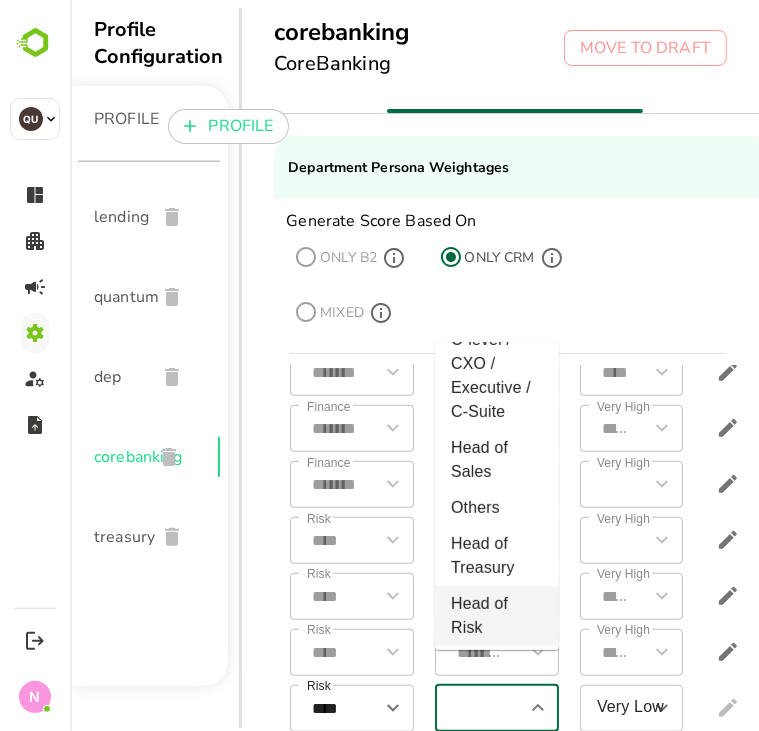scroll, scrollTop: 451, scrollLeft: 0, axis: vertical 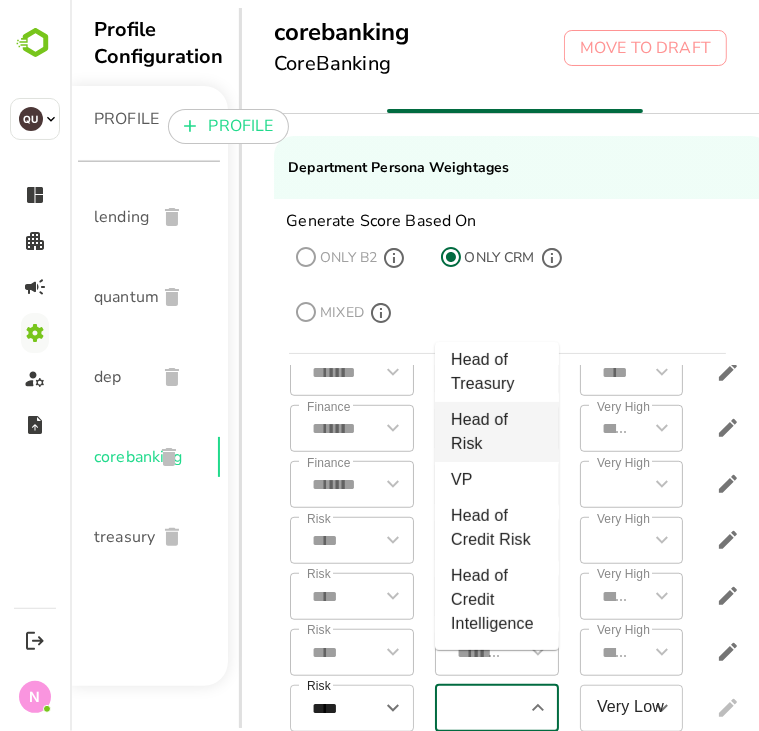 click on "Head of Credit Intelligence" at bounding box center (496, 600) 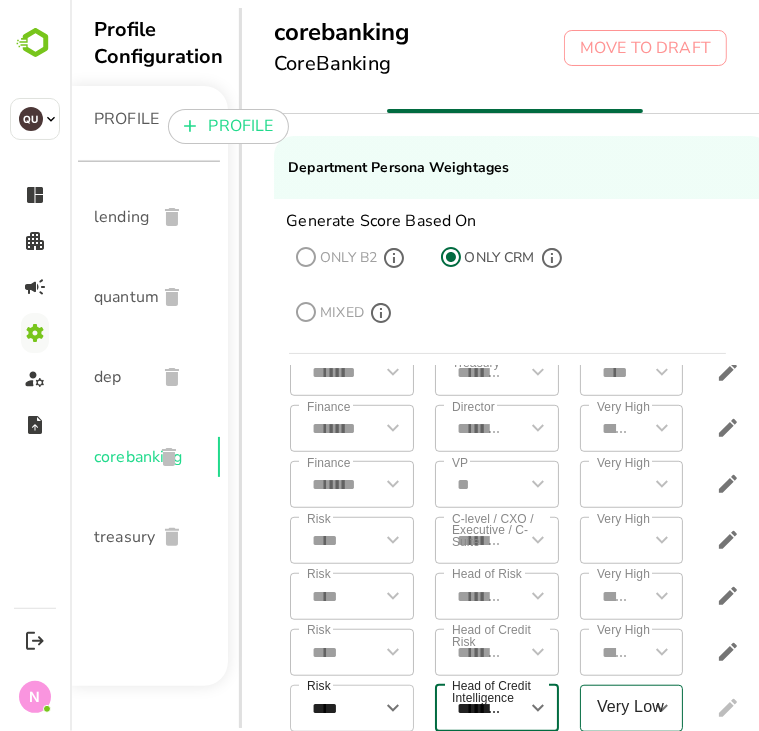 click on "Very Low" at bounding box center (616, 708) 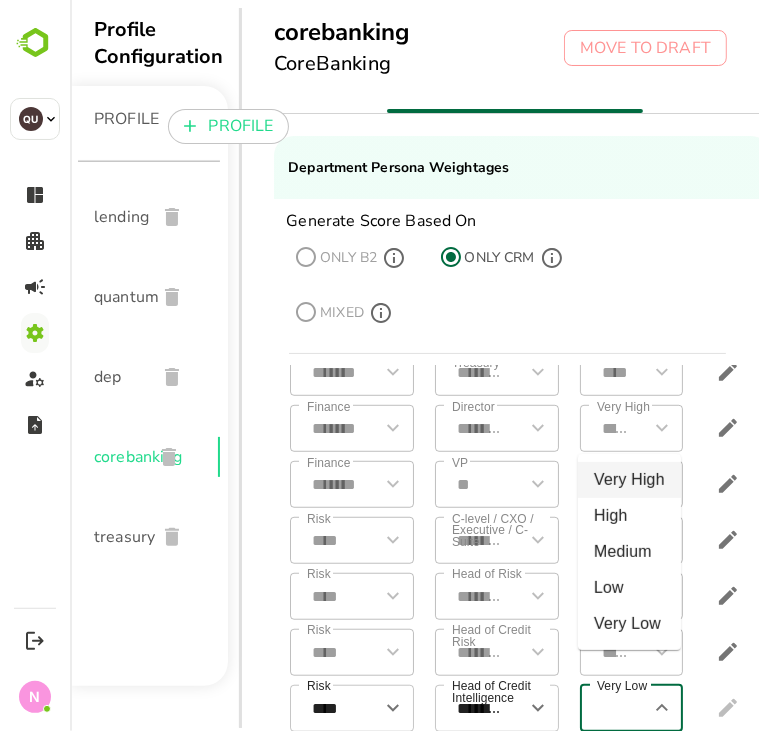 click on "Very High" at bounding box center (628, 480) 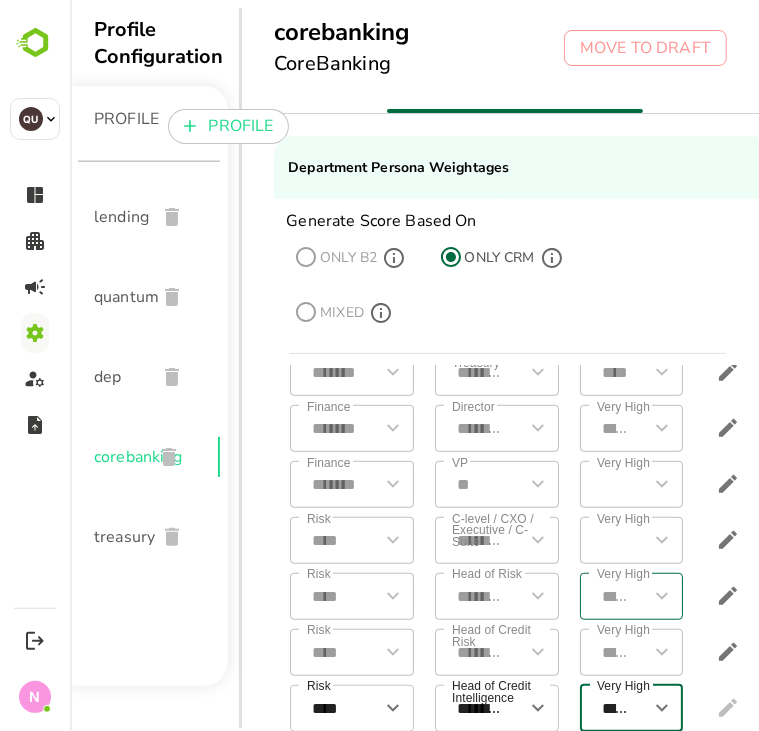 scroll, scrollTop: 0, scrollLeft: 39, axis: horizontal 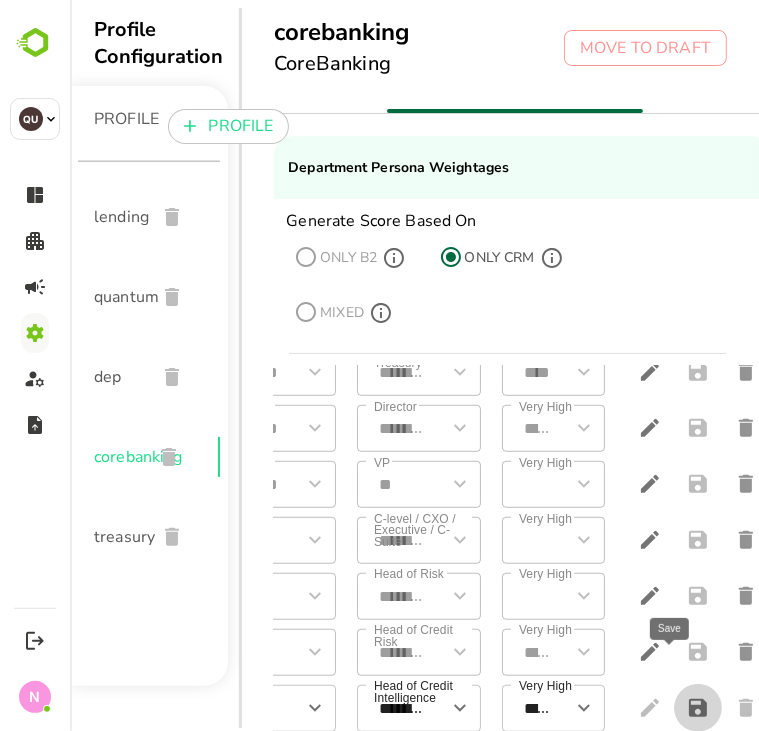 click 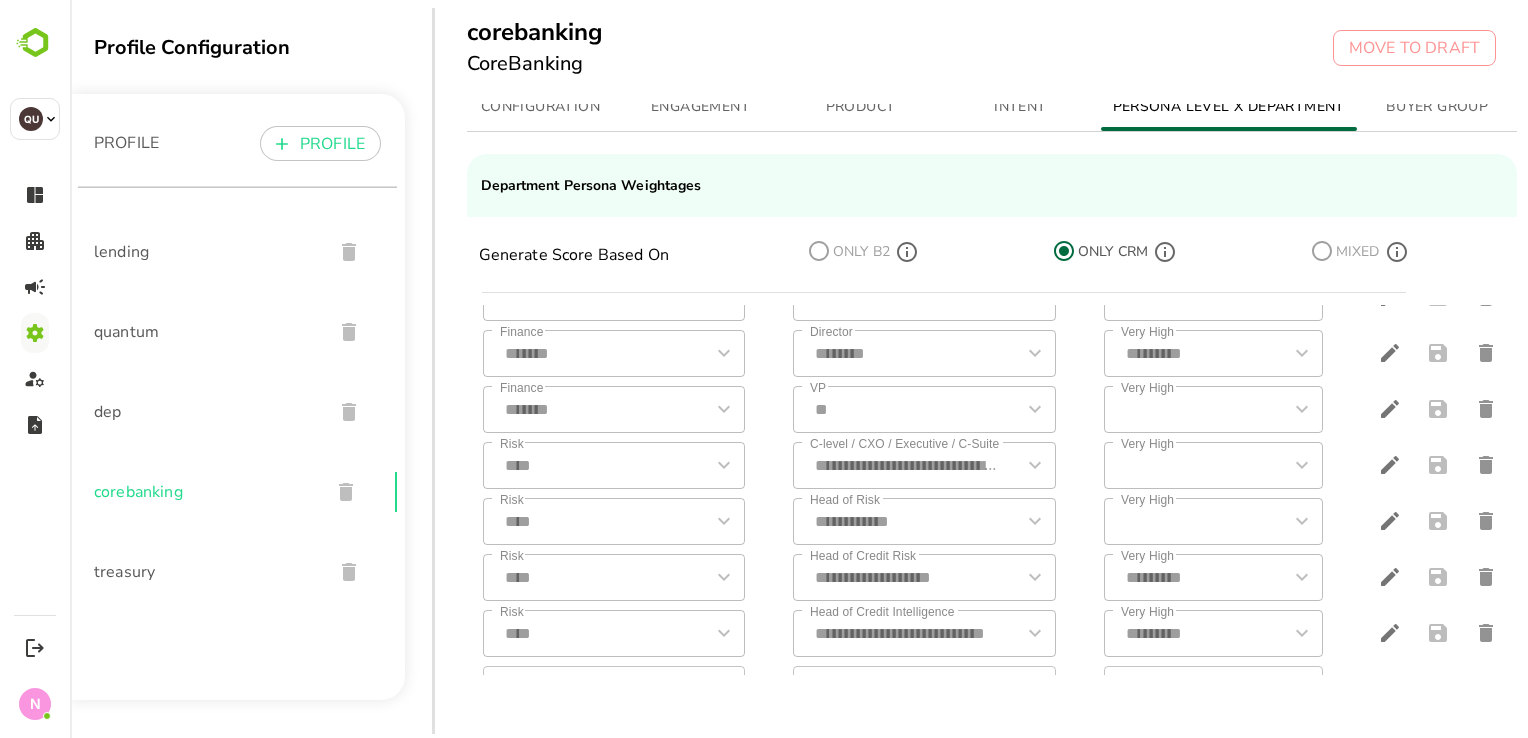 scroll, scrollTop: 0, scrollLeft: 20, axis: horizontal 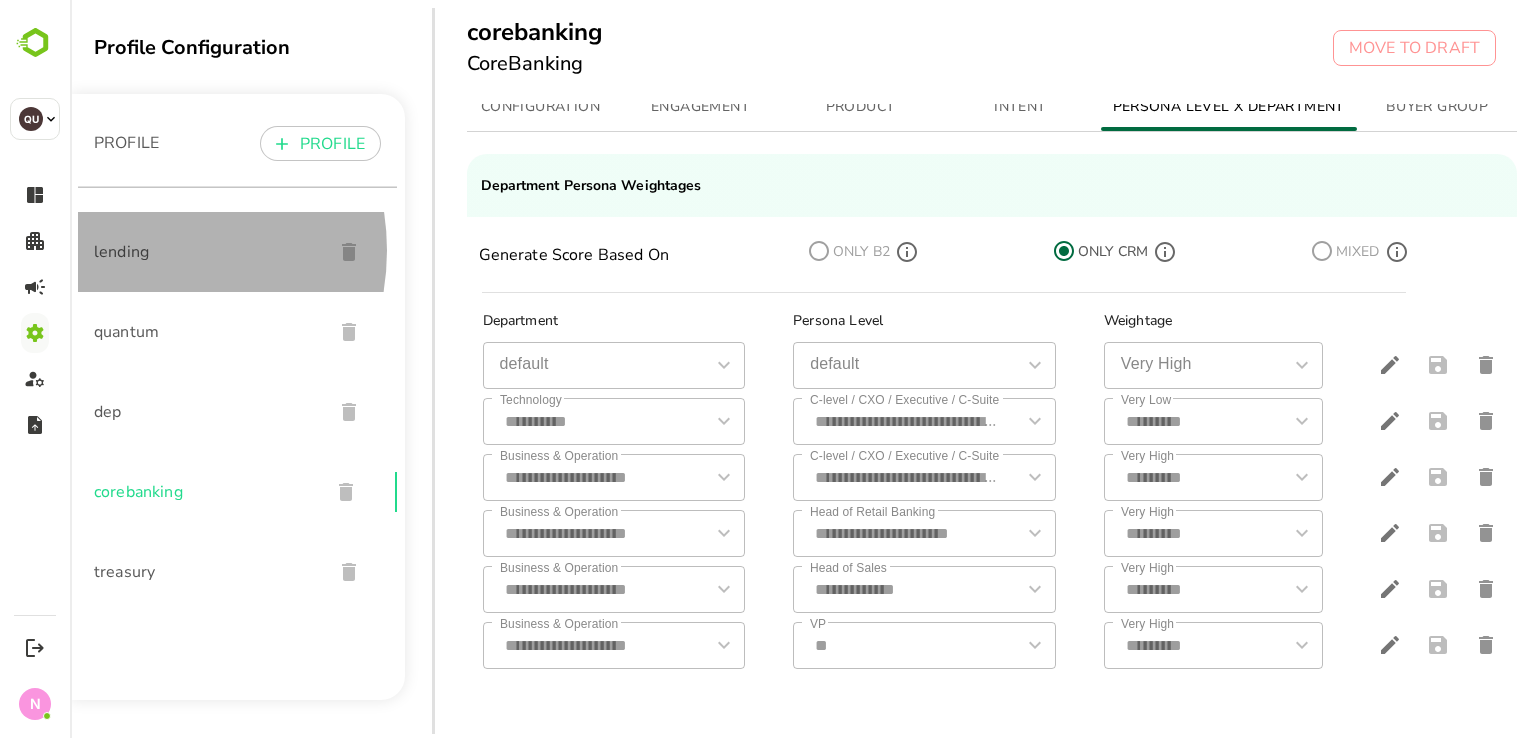 click on "lending" at bounding box center [205, 252] 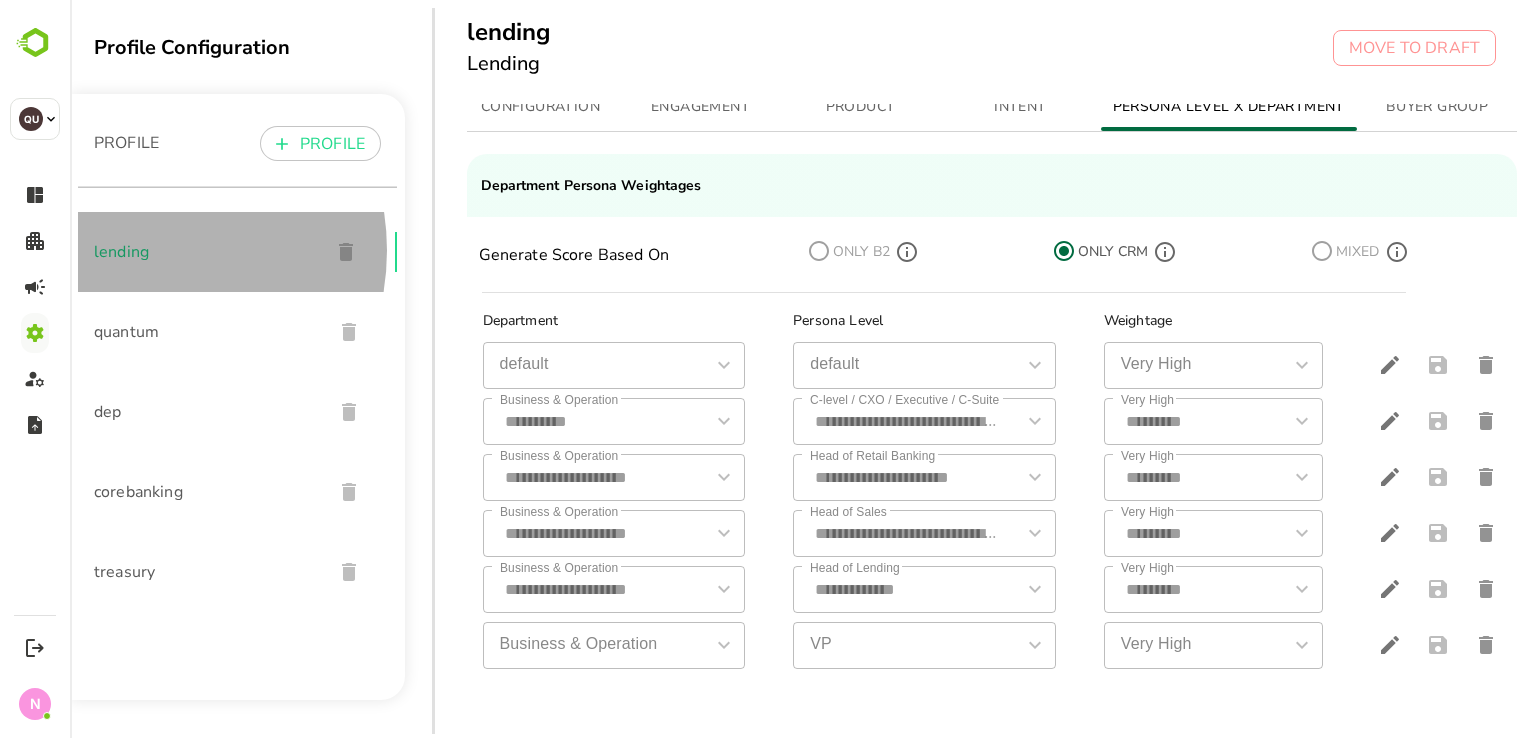 click on "lending" at bounding box center (204, 252) 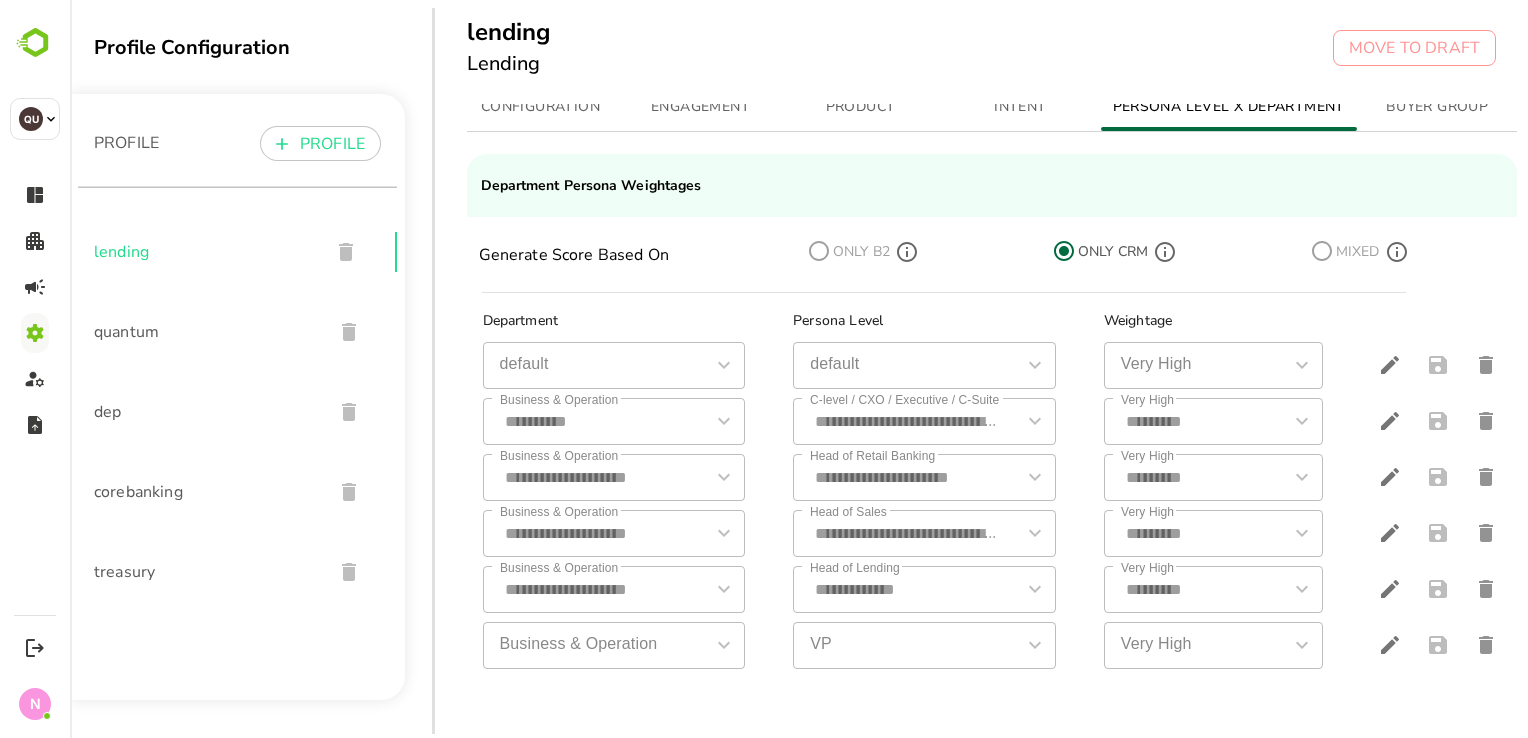 click on "lending" at bounding box center (204, 252) 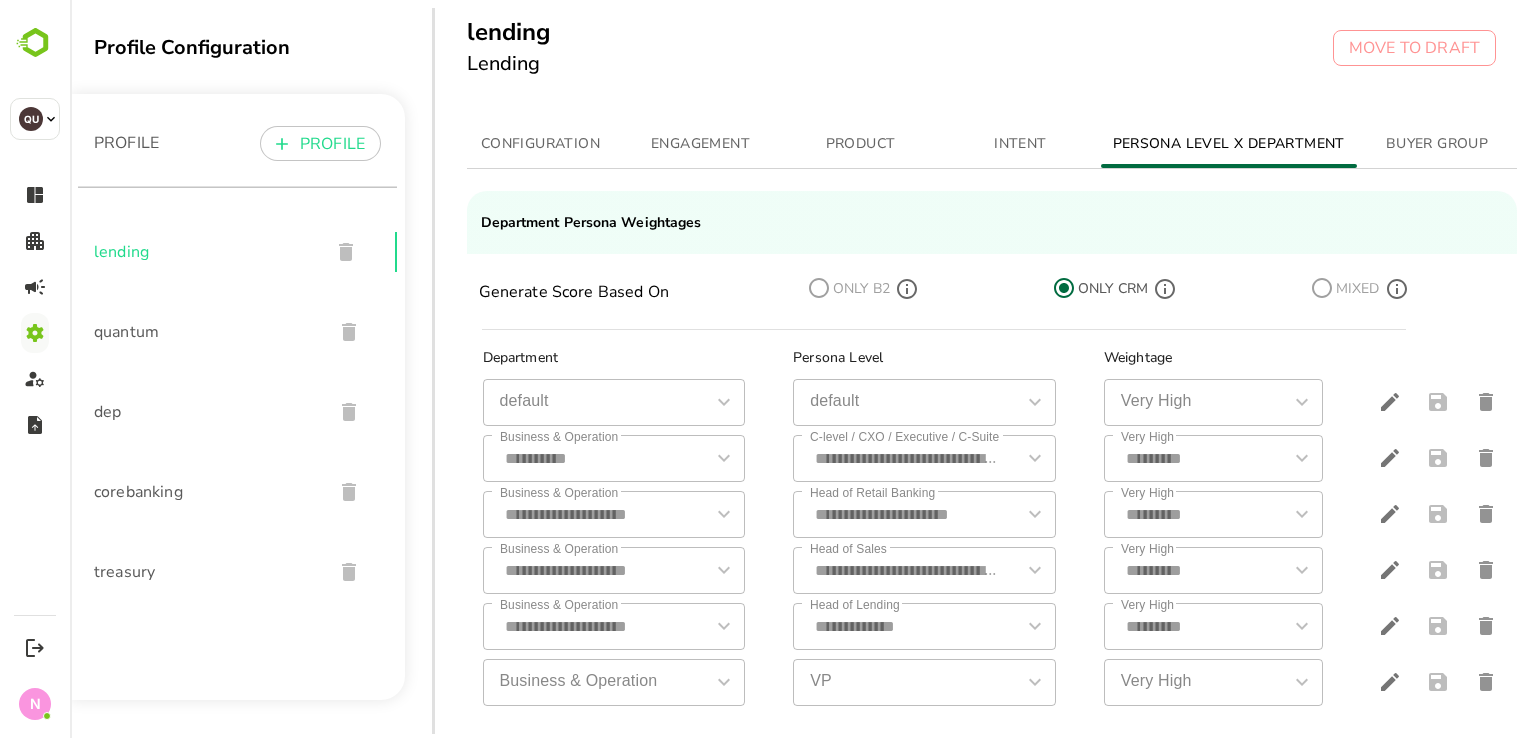 click on "quantum" at bounding box center [205, 332] 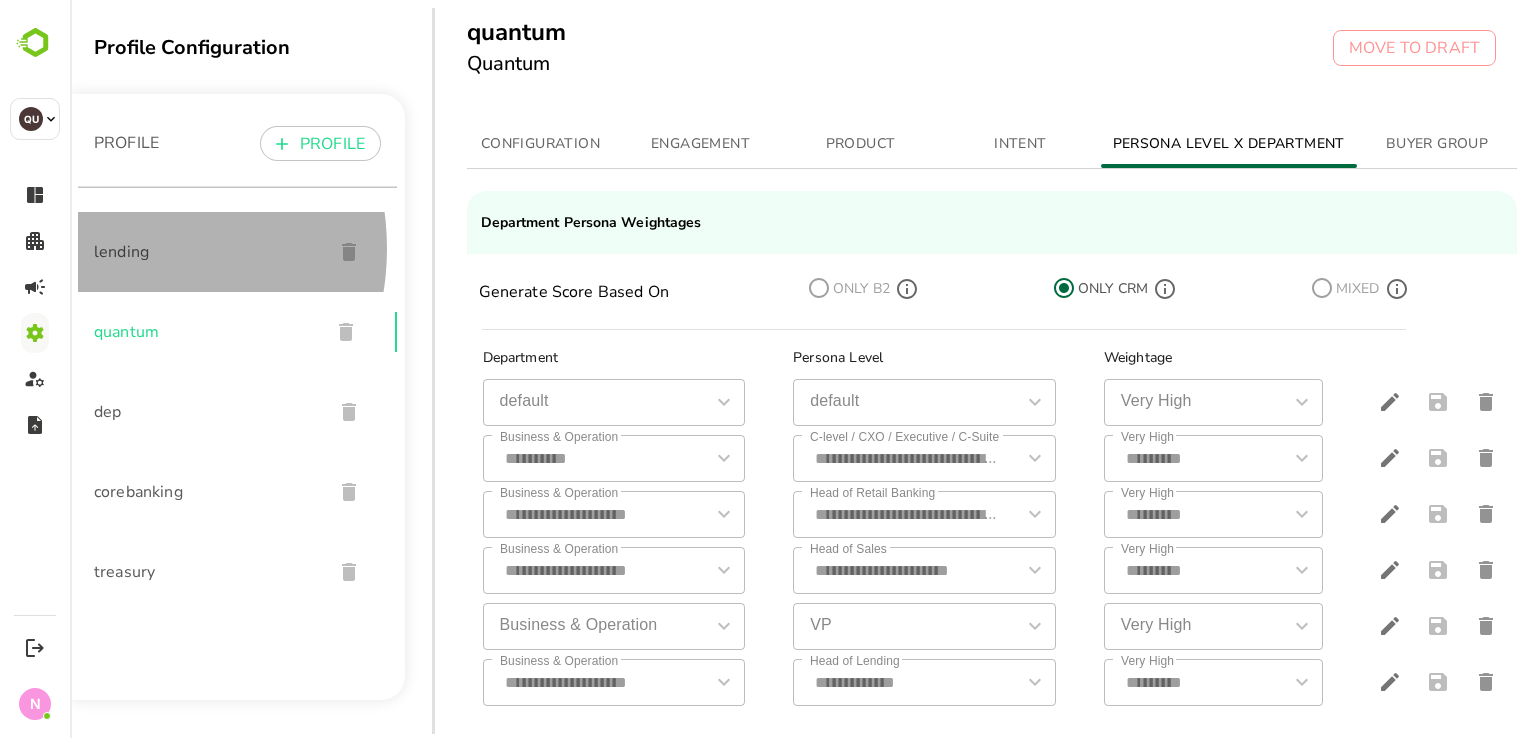 click on "lending" at bounding box center (205, 252) 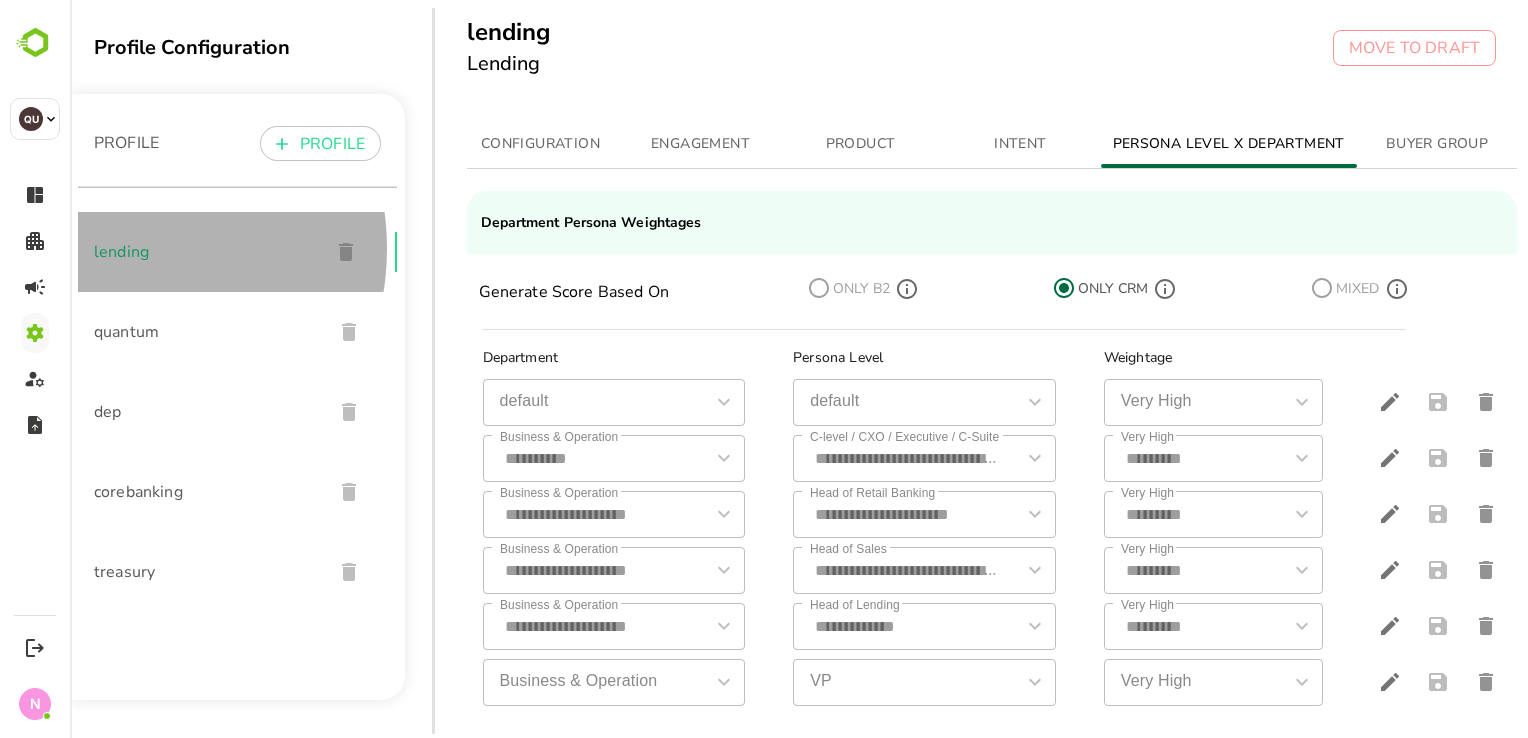 click on "lending" at bounding box center [204, 252] 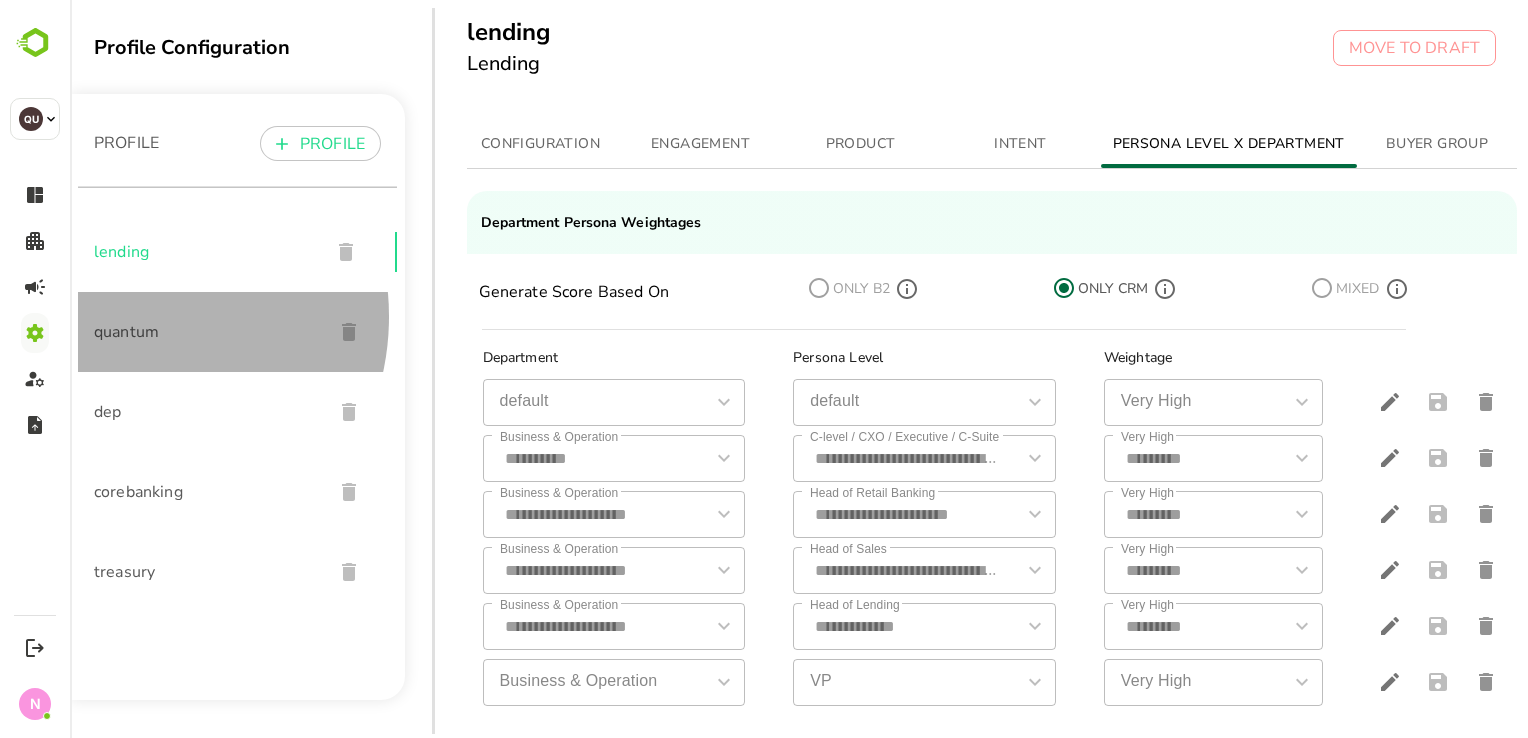 click on "quantum" at bounding box center [237, 332] 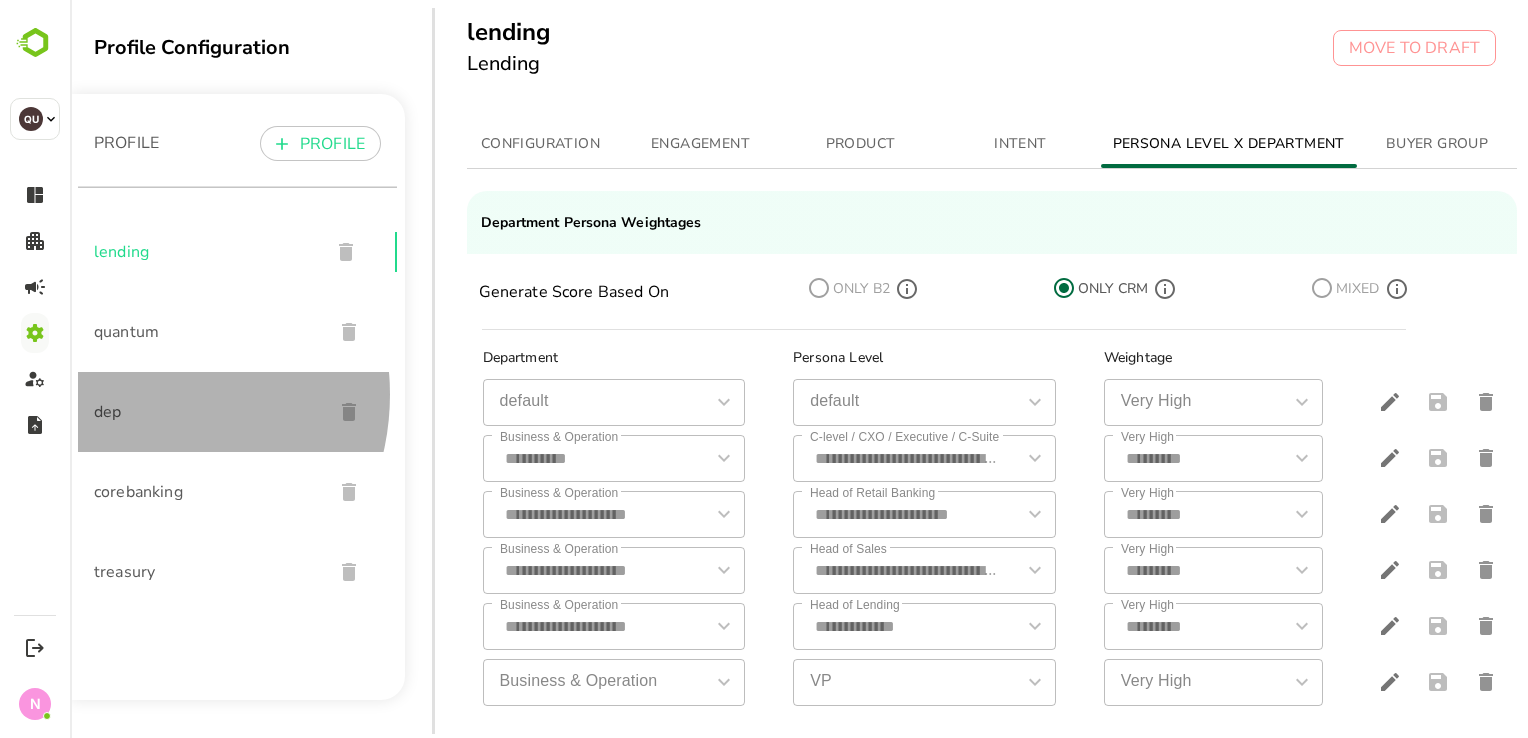 click on "dep" at bounding box center [237, 412] 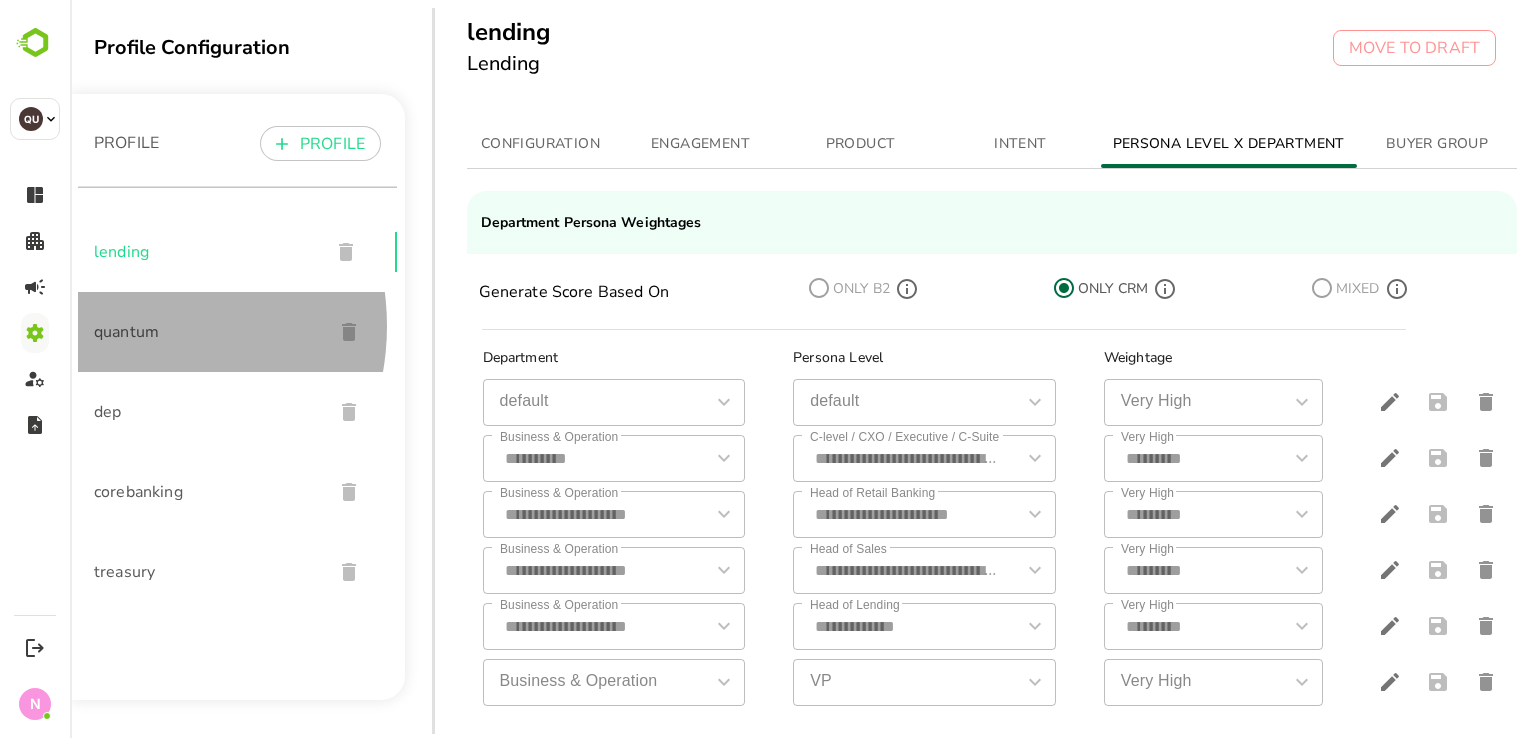 click on "quantum" at bounding box center (205, 332) 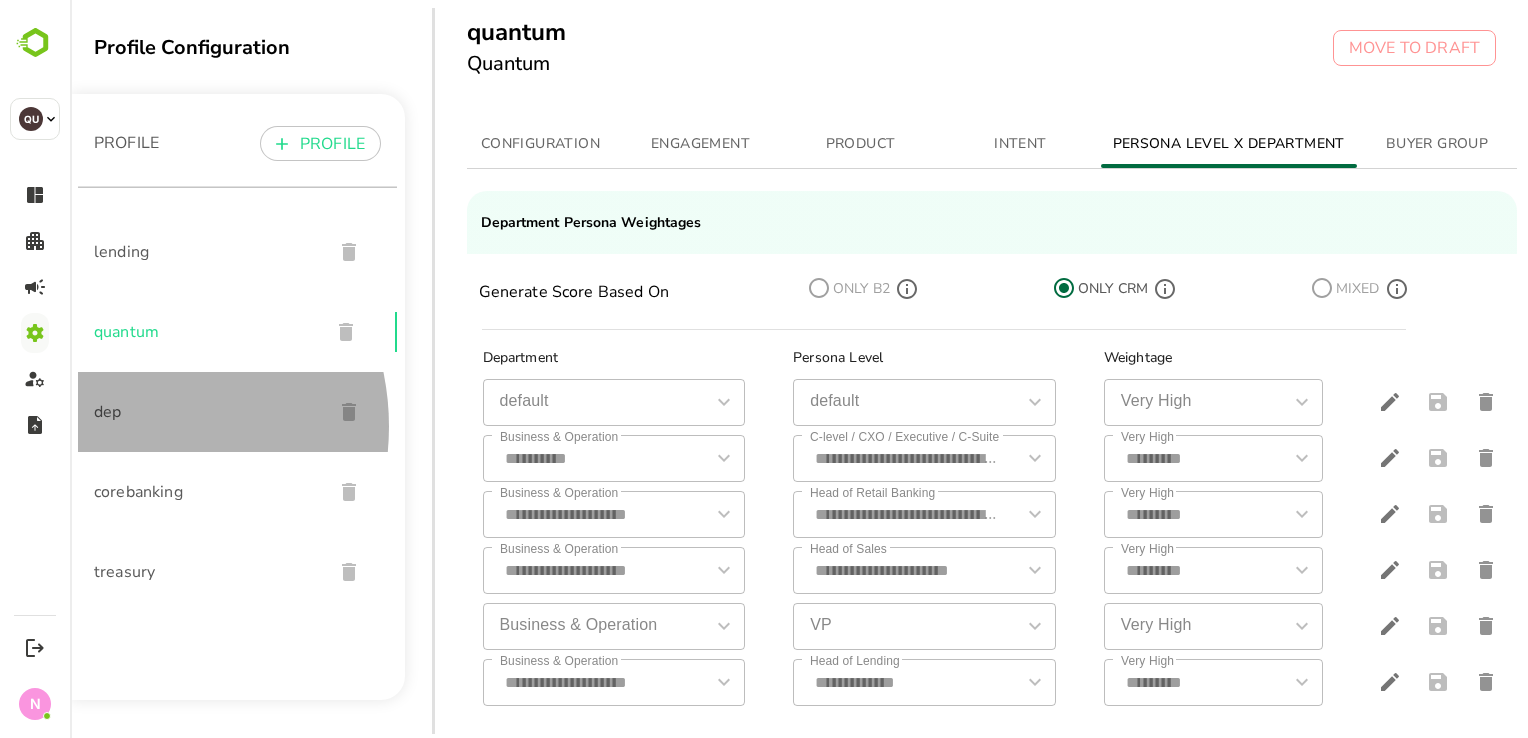 click on "dep" at bounding box center (237, 412) 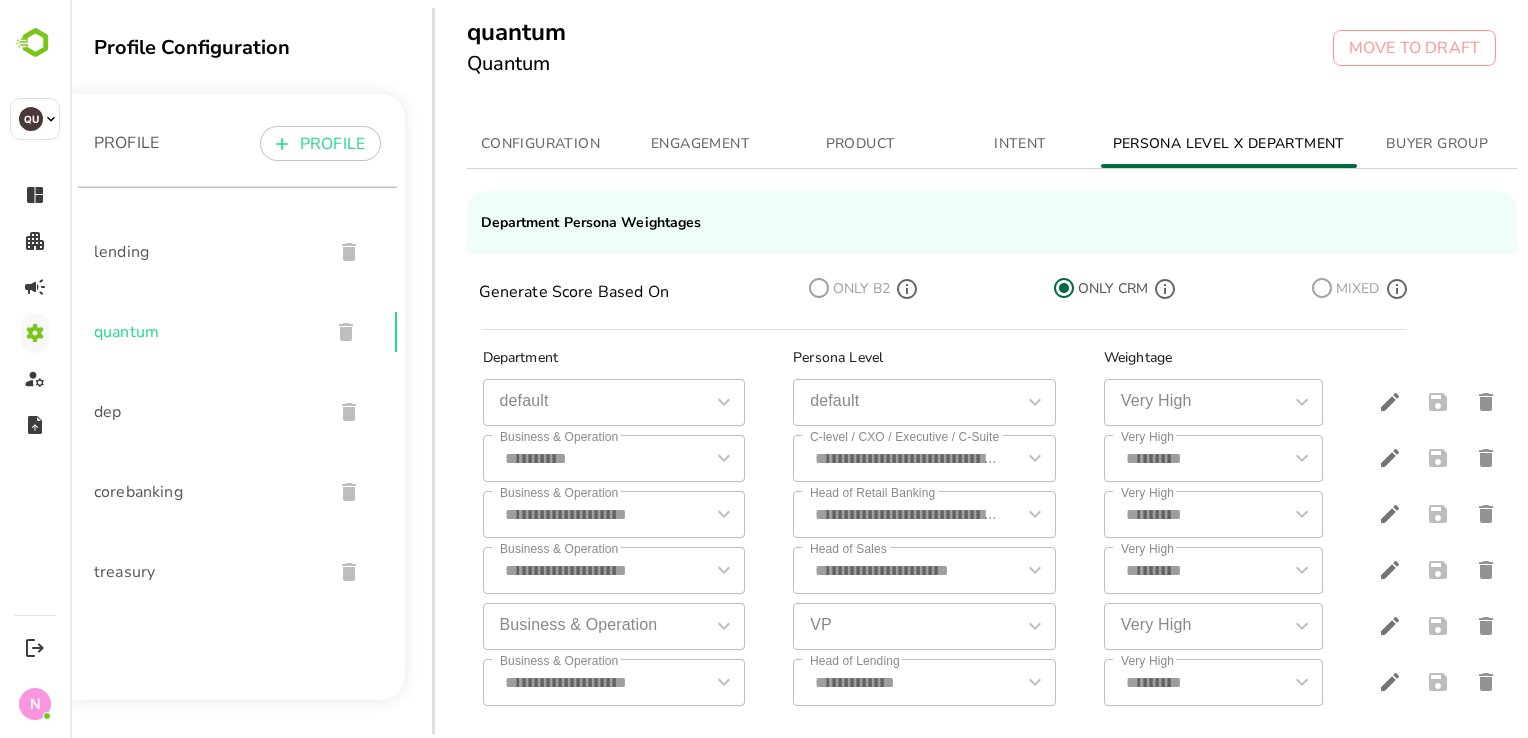click on "dep" at bounding box center [205, 412] 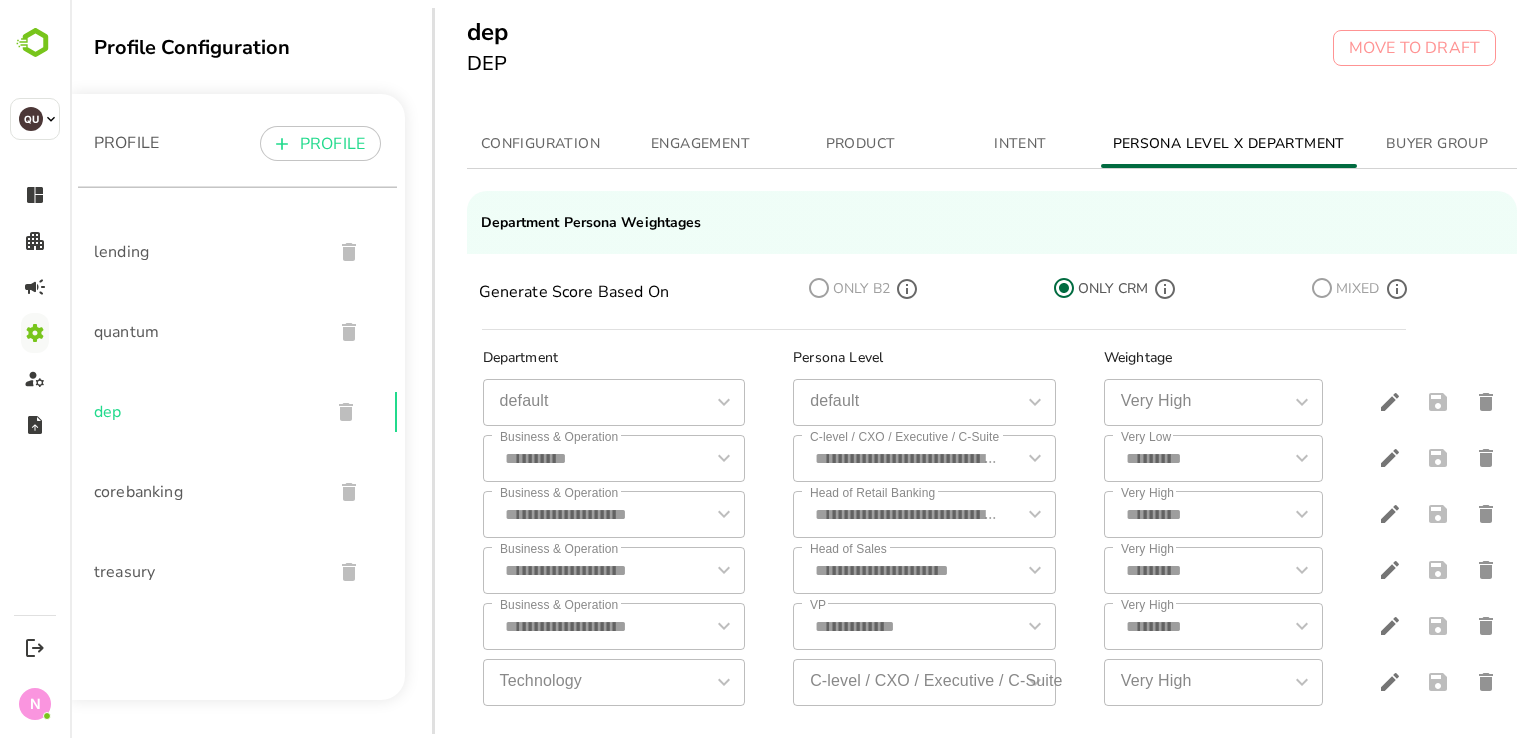 click on "treasury" at bounding box center [205, 572] 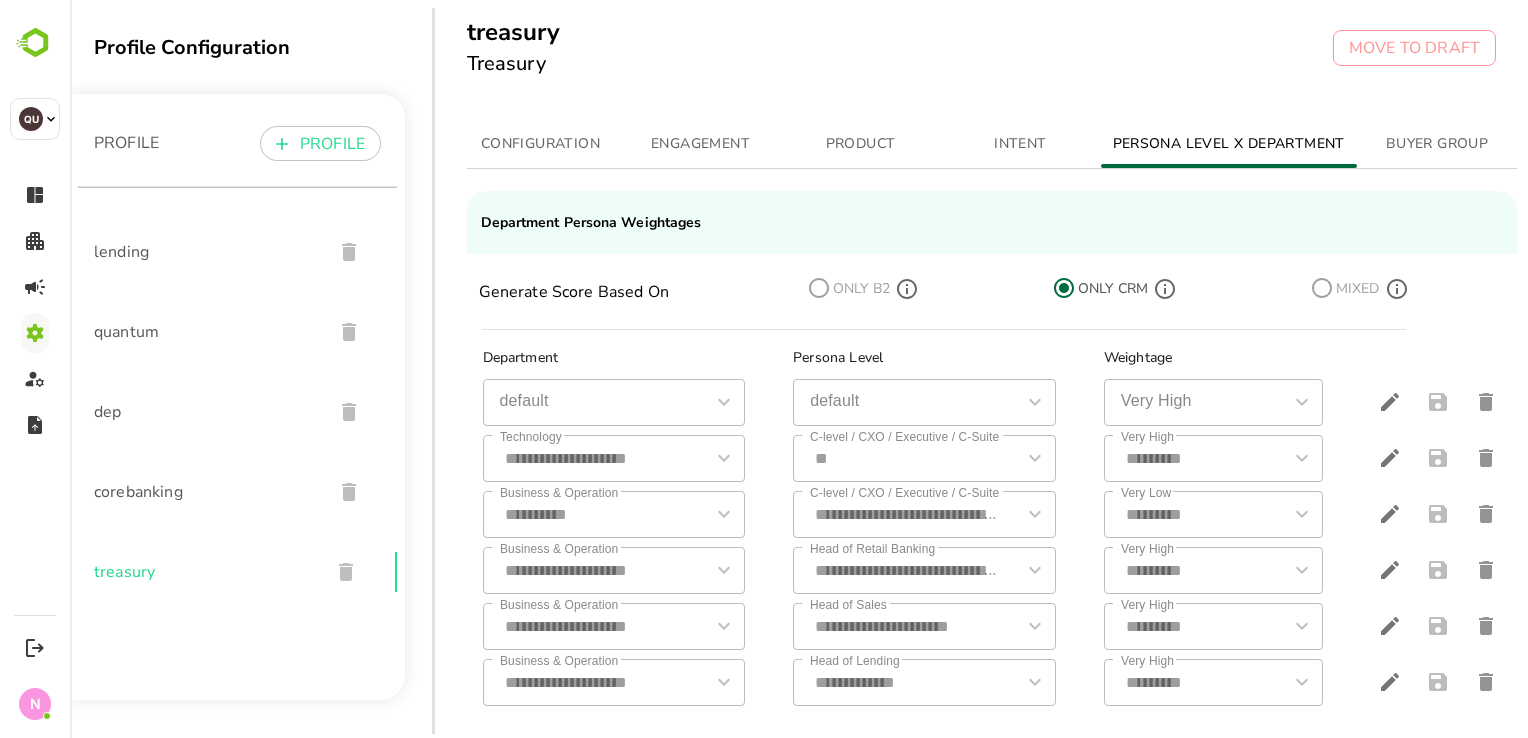 click on "corebanking" at bounding box center (205, 492) 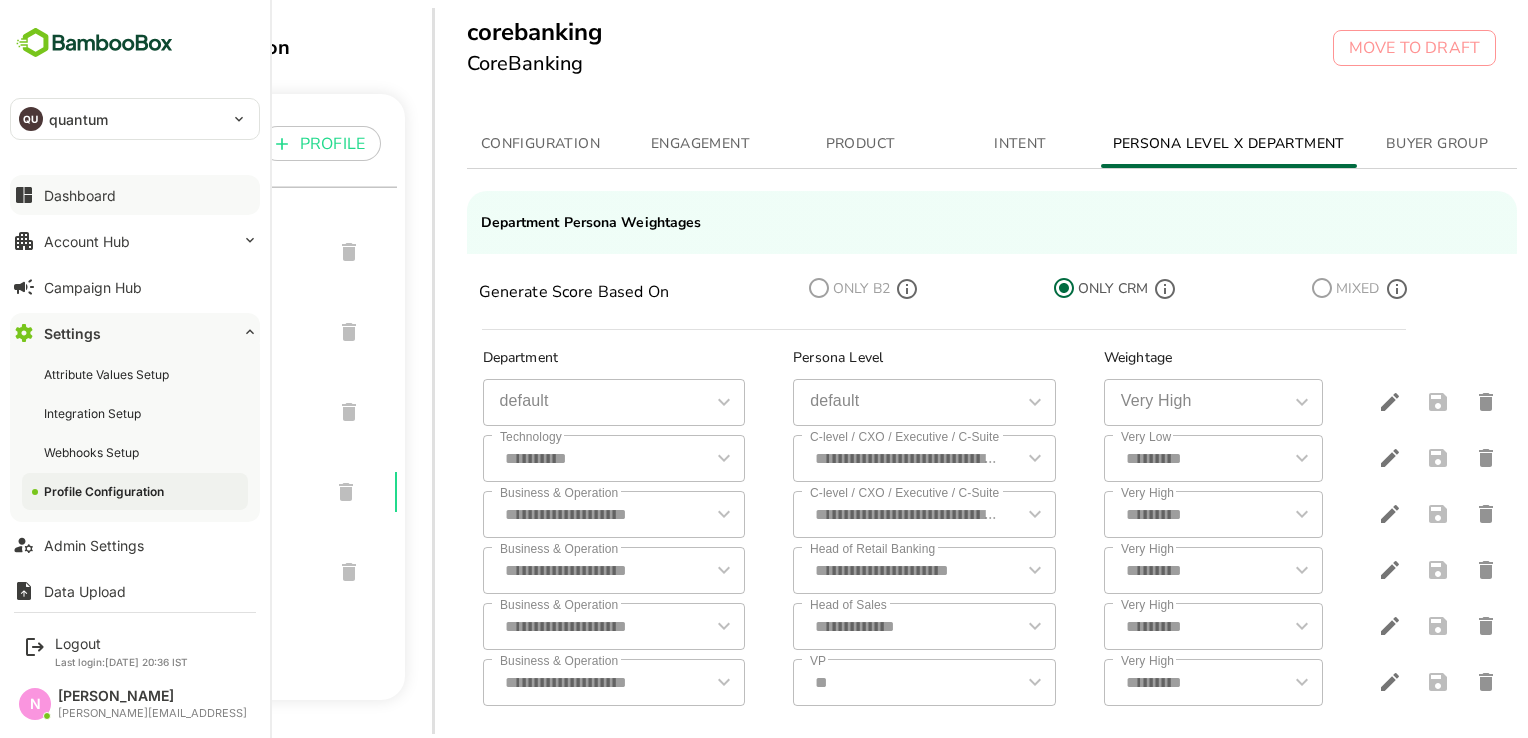 click on "Dashboard" at bounding box center (135, 195) 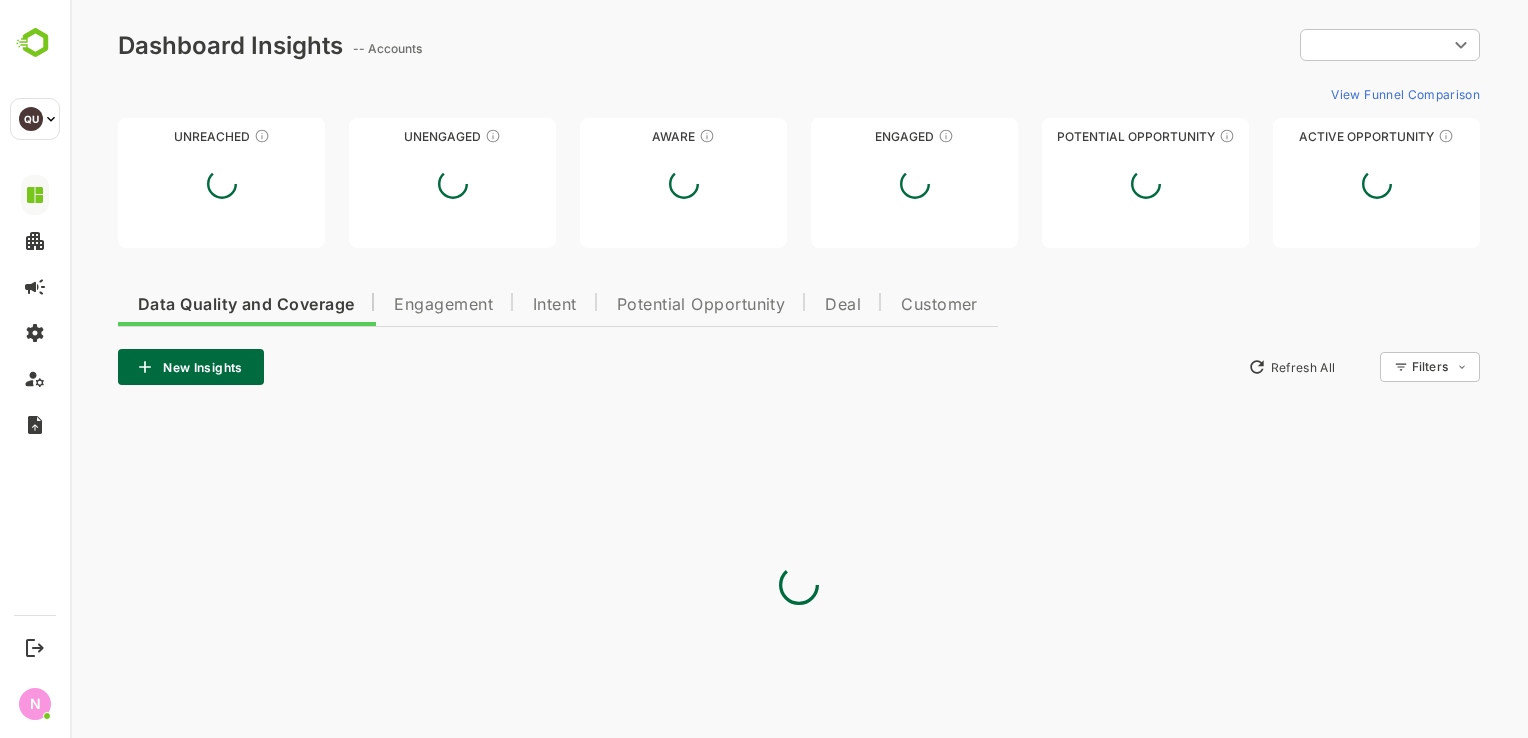 scroll, scrollTop: 0, scrollLeft: 0, axis: both 